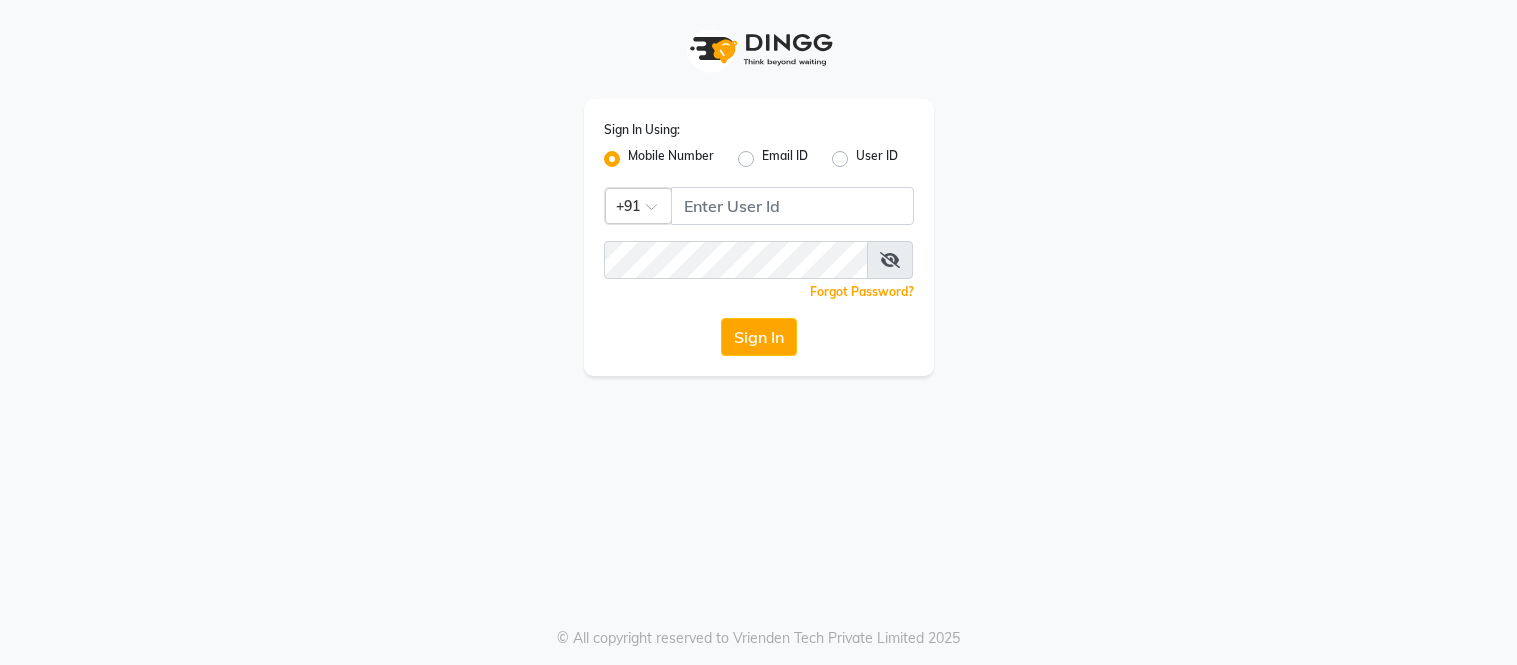 scroll, scrollTop: 0, scrollLeft: 0, axis: both 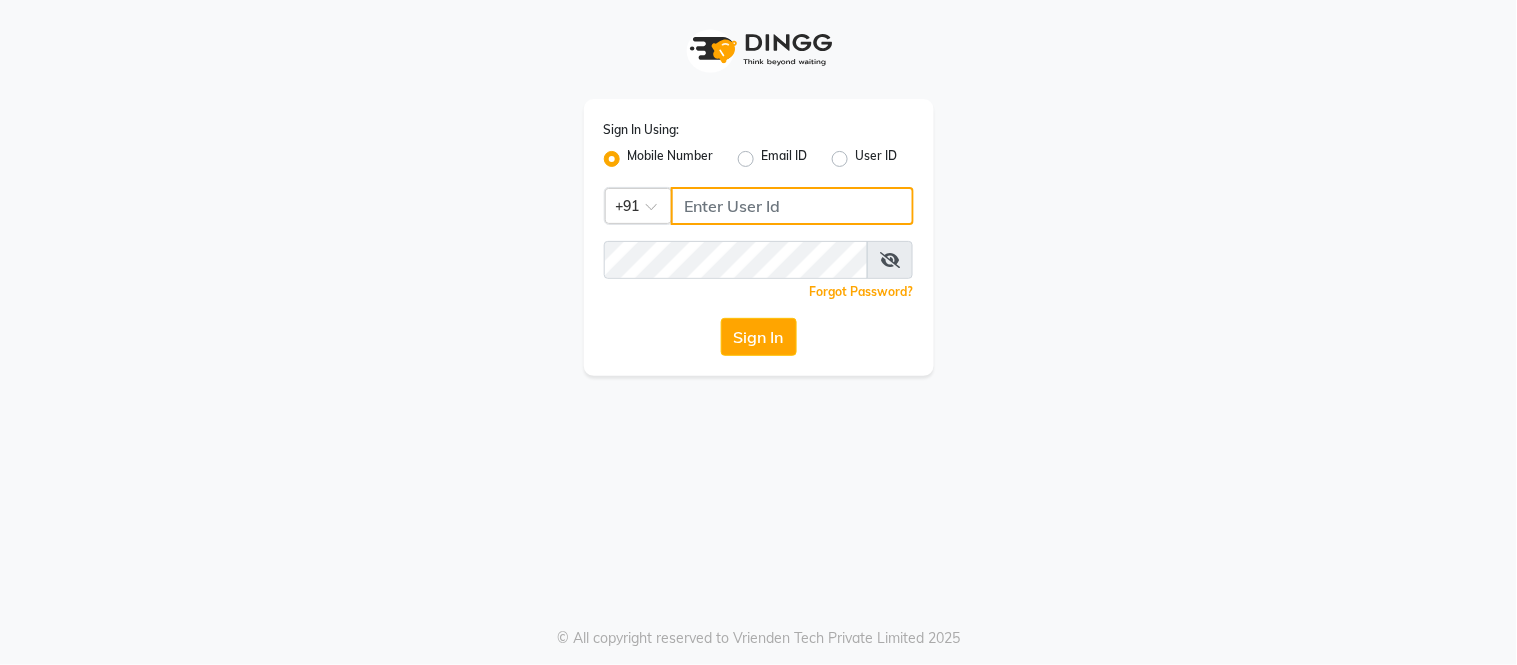 click 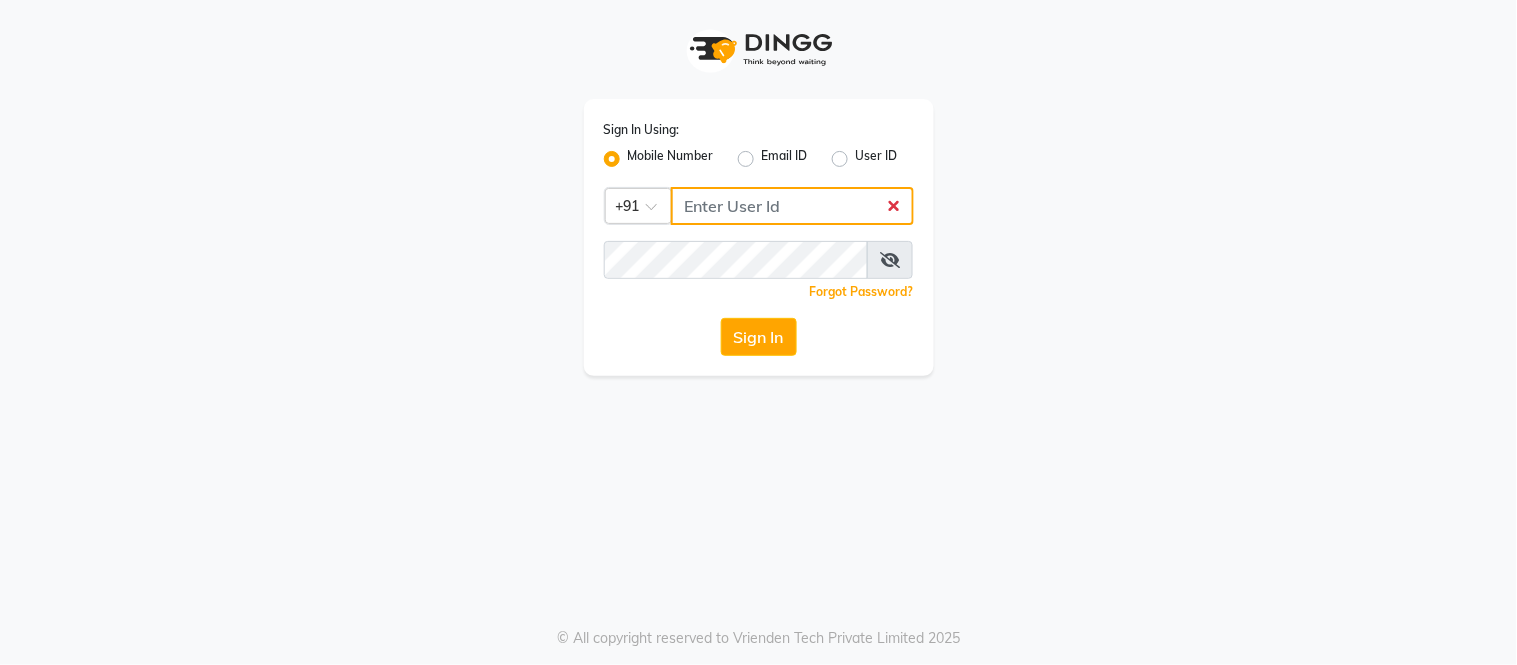 type on "8134949764" 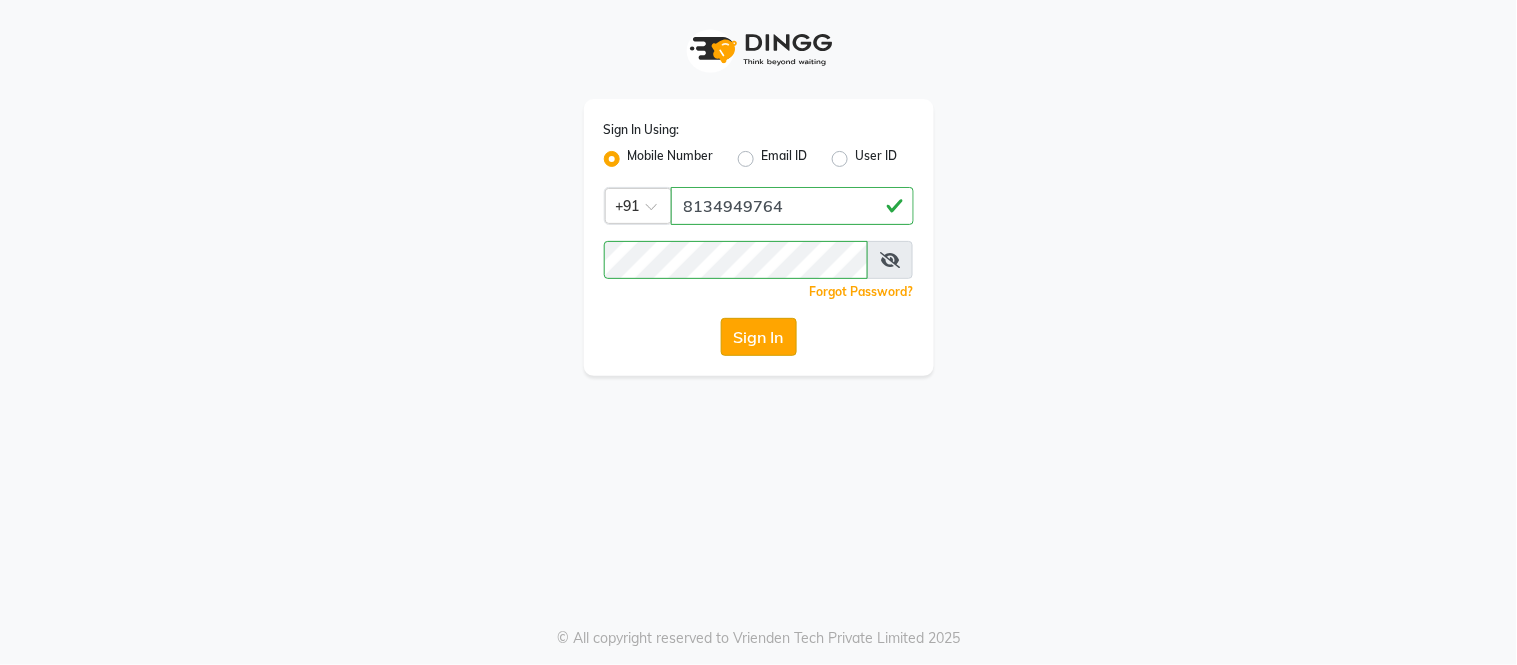 click on "Sign In" 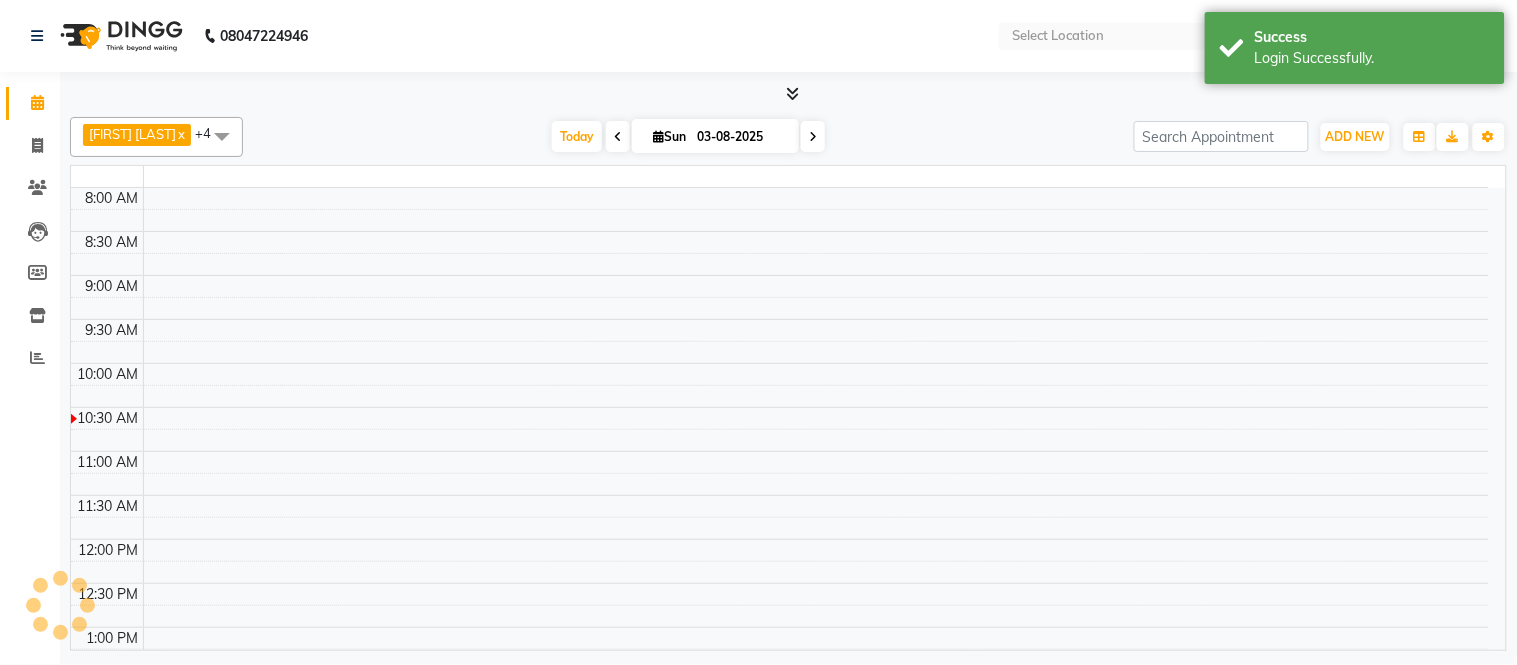 select on "en" 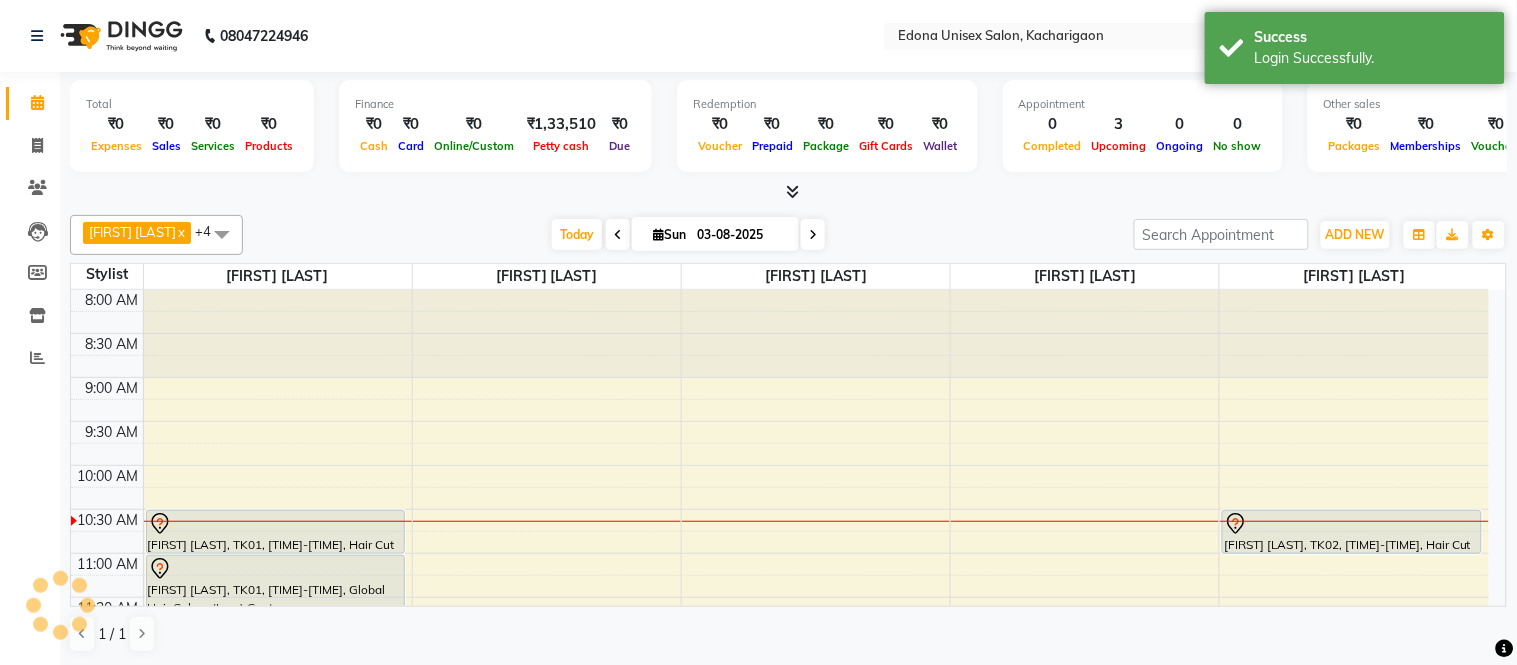 scroll, scrollTop: 177, scrollLeft: 0, axis: vertical 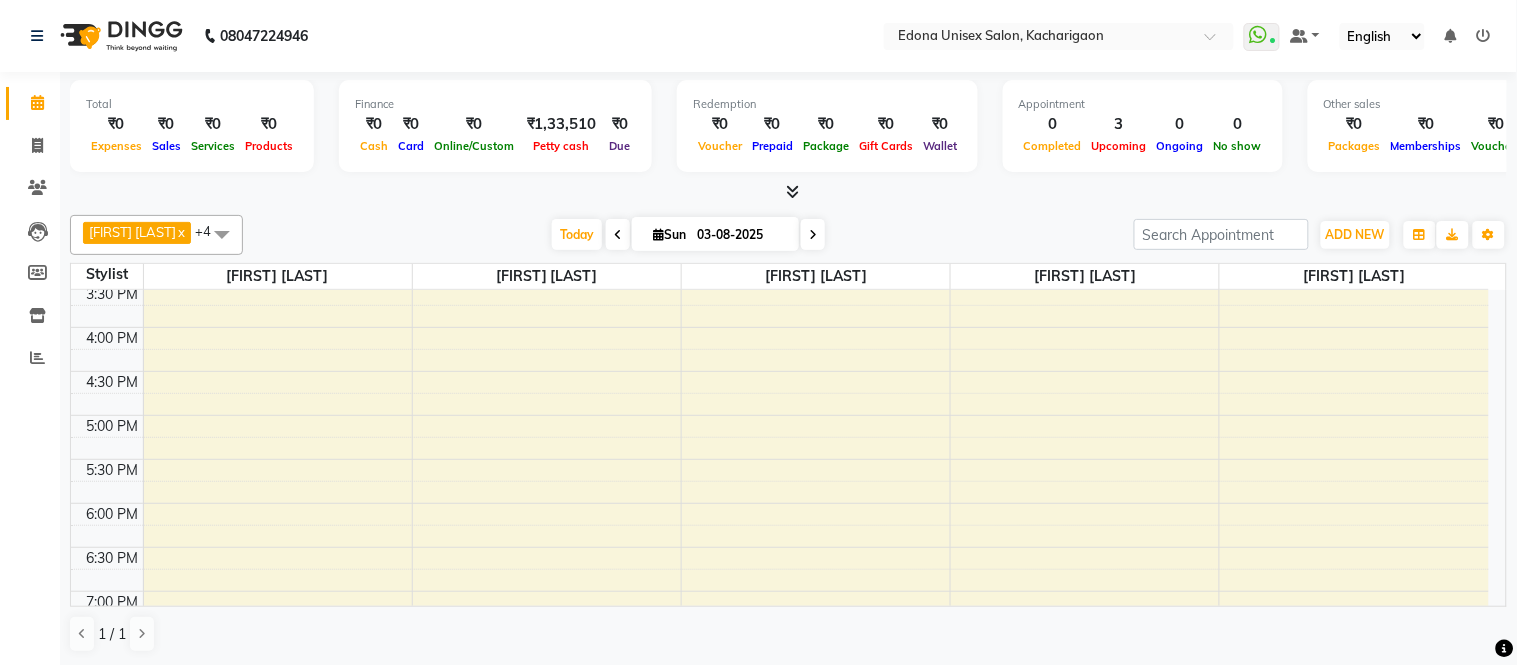 click on "[TIME] [TIME] [TIME] [TIME] [TIME] [TIME] [TIME] [TIME] [TIME] [TIME] [TIME] [TIME] [TIME] [TIME] [TIME] [TIME] [TIME] [TIME] [TIME] [TIME] [TIME] [TIME] [TIME] [TIME] [TIME] [TIME]             [FIRST] [LAST], TK01, [TIME]-[TIME], Hair Cut (Gents)             [FIRST] [LAST], TK01, [TIME]-[TIME], Global Hair Colour (Inoa) Gents             [FIRST] [LAST], TK02, [TIME]-[TIME], Hair Cut (Gents)" at bounding box center [780, 195] 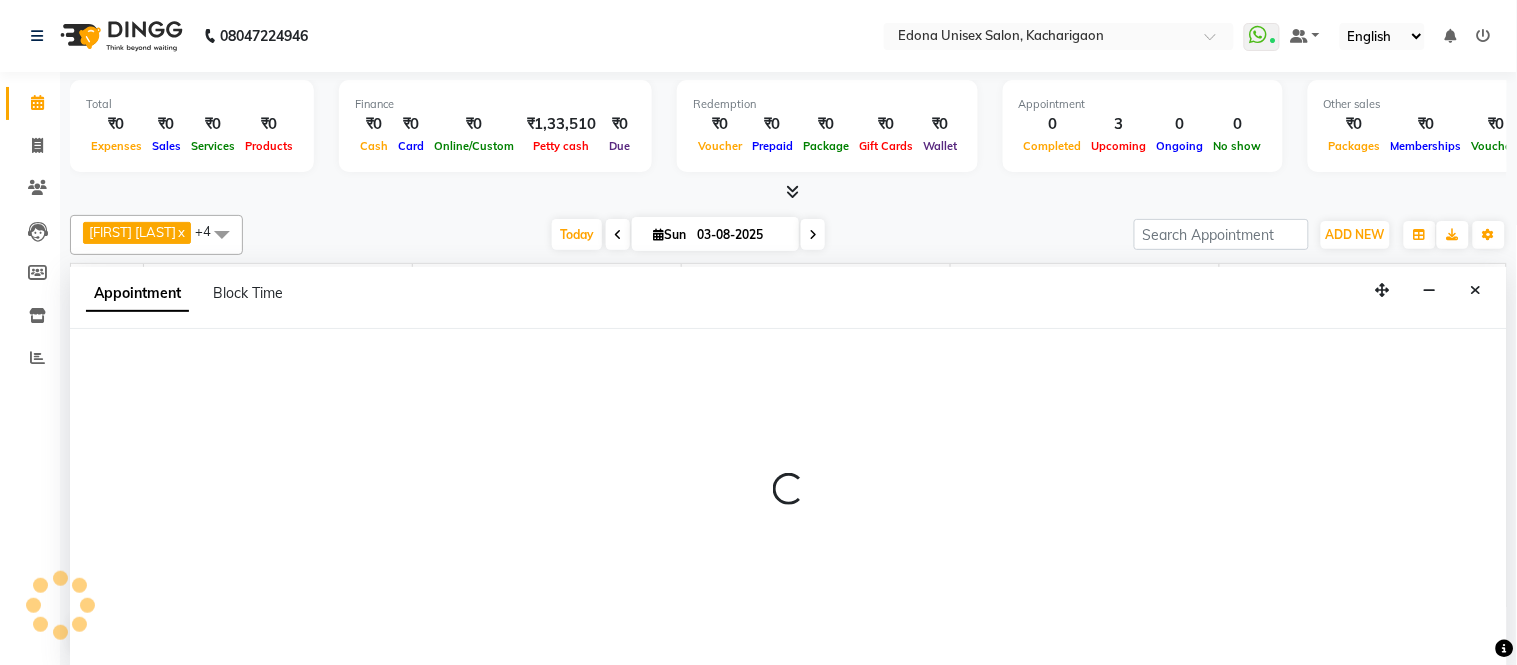 select on "77350" 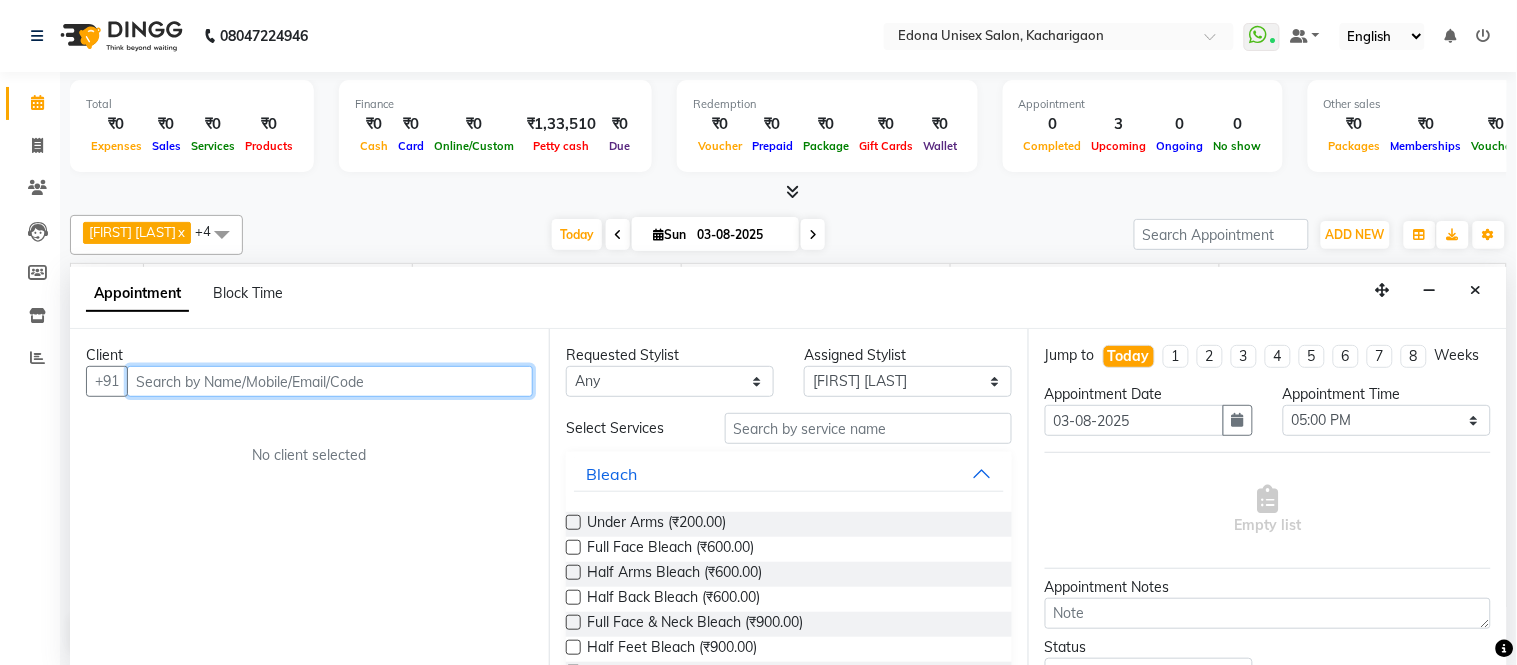 click at bounding box center [330, 381] 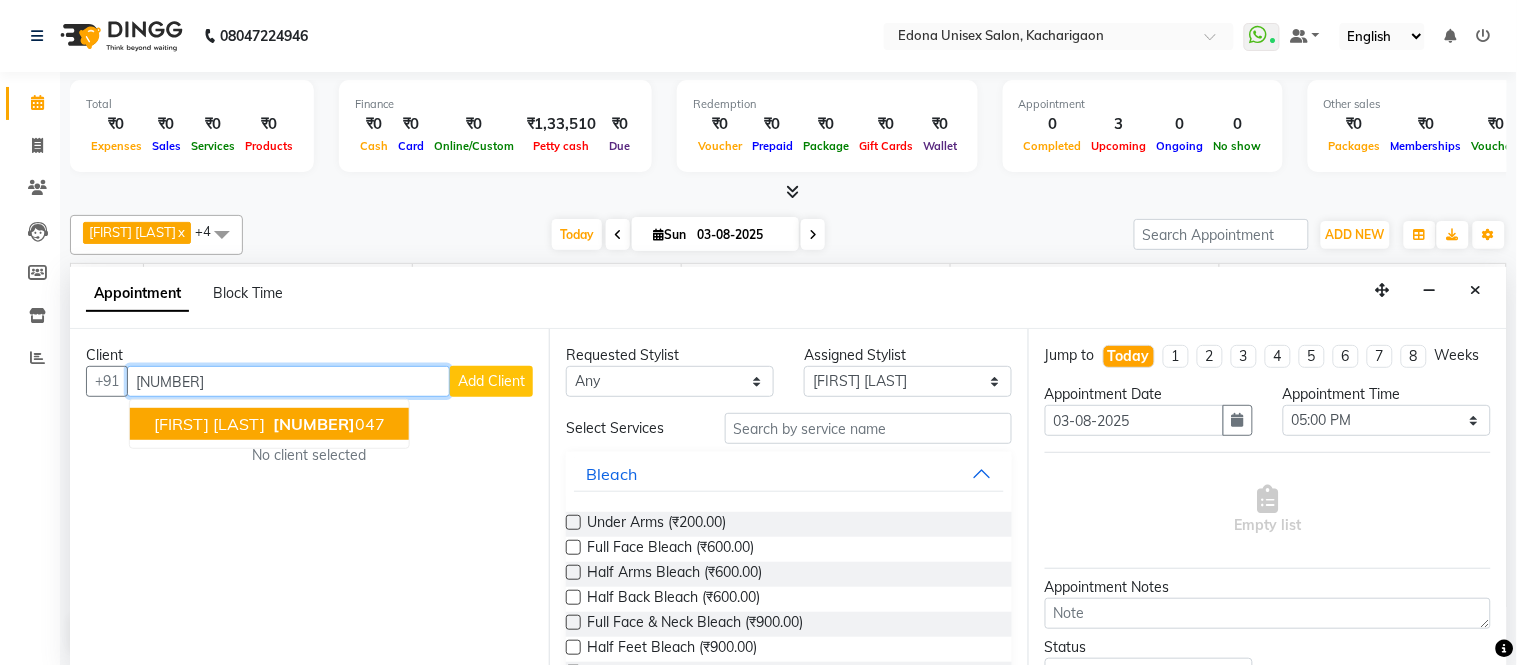 click on "[PHONE] [NUMBER]" at bounding box center [327, 424] 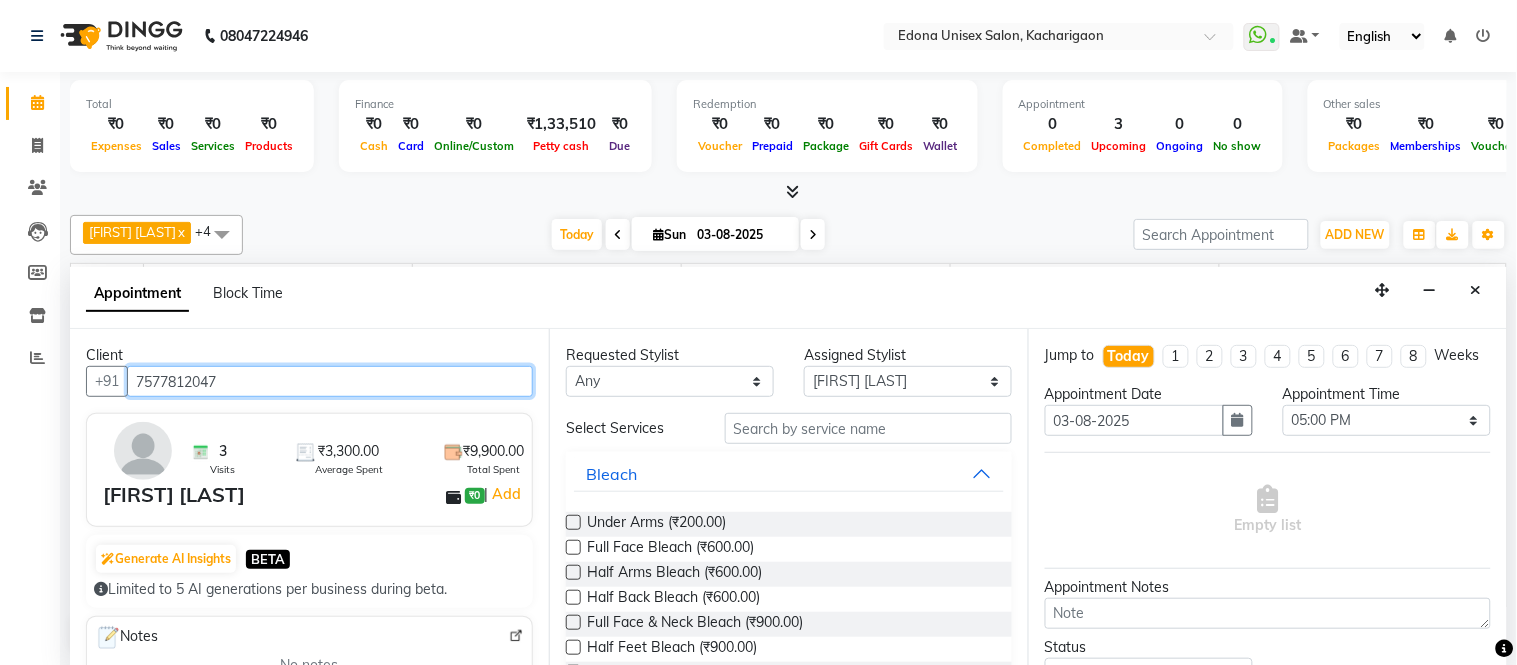 type on "7577812047" 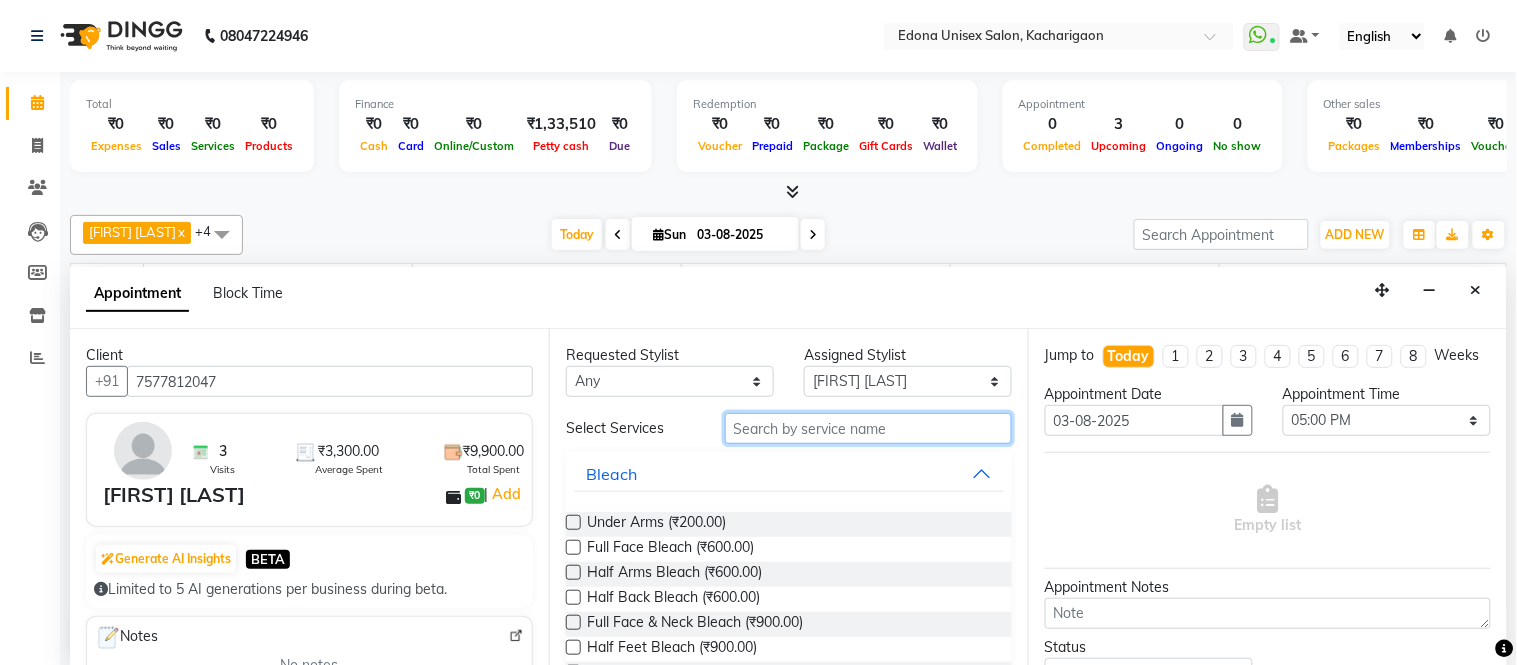 click at bounding box center (868, 428) 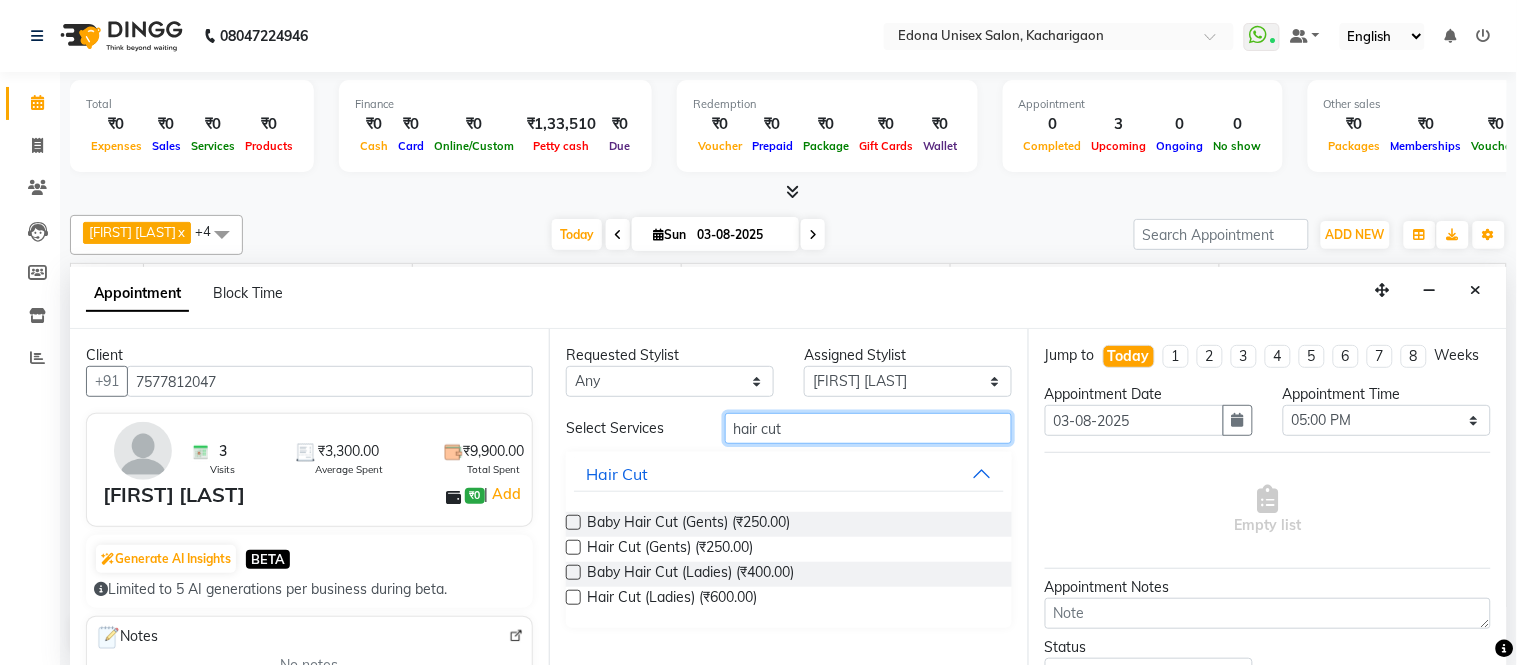 type on "hair cut" 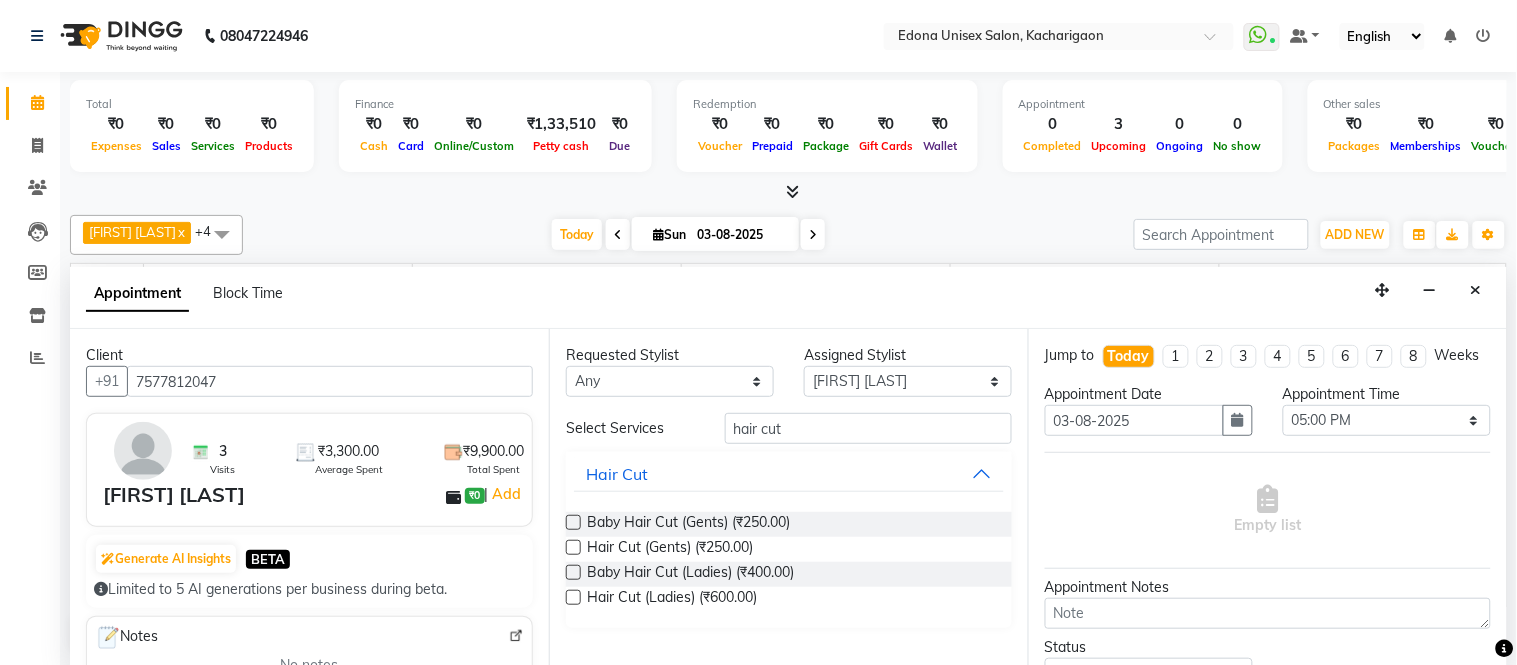 click at bounding box center [573, 597] 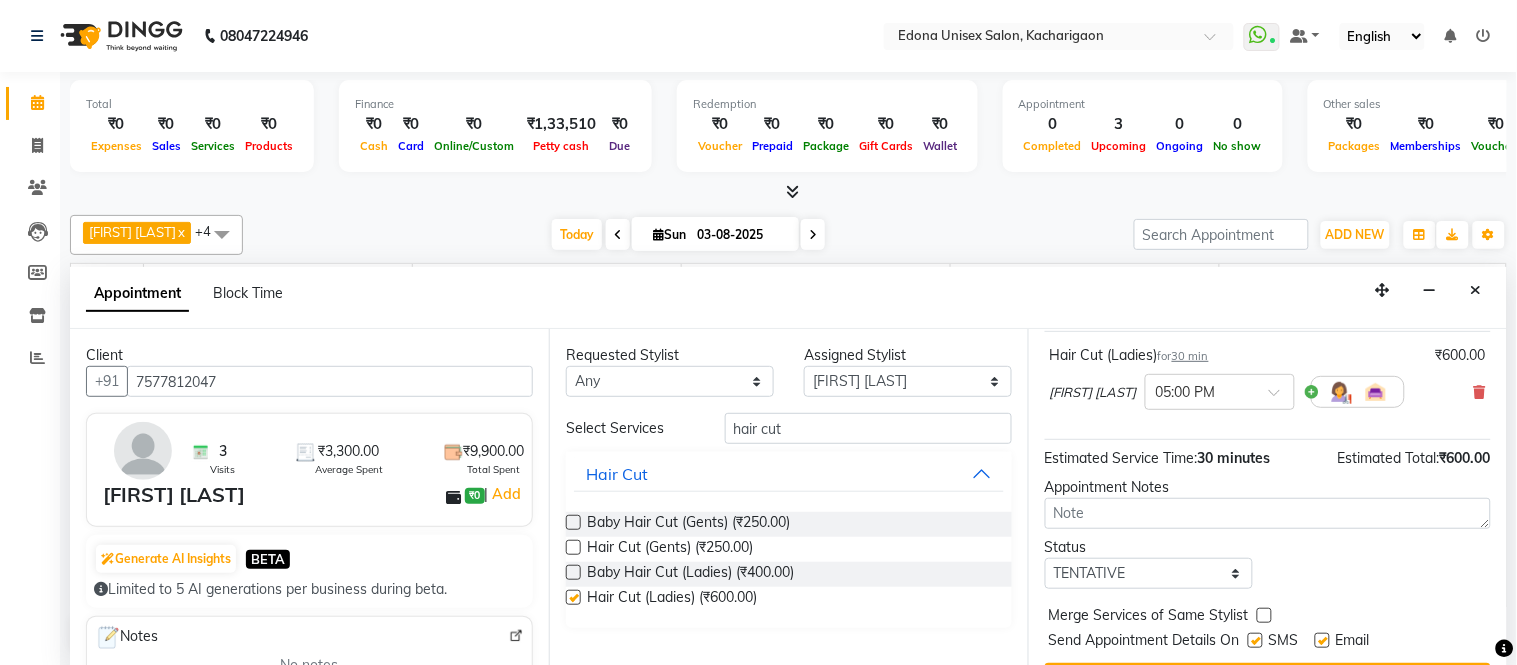 checkbox on "false" 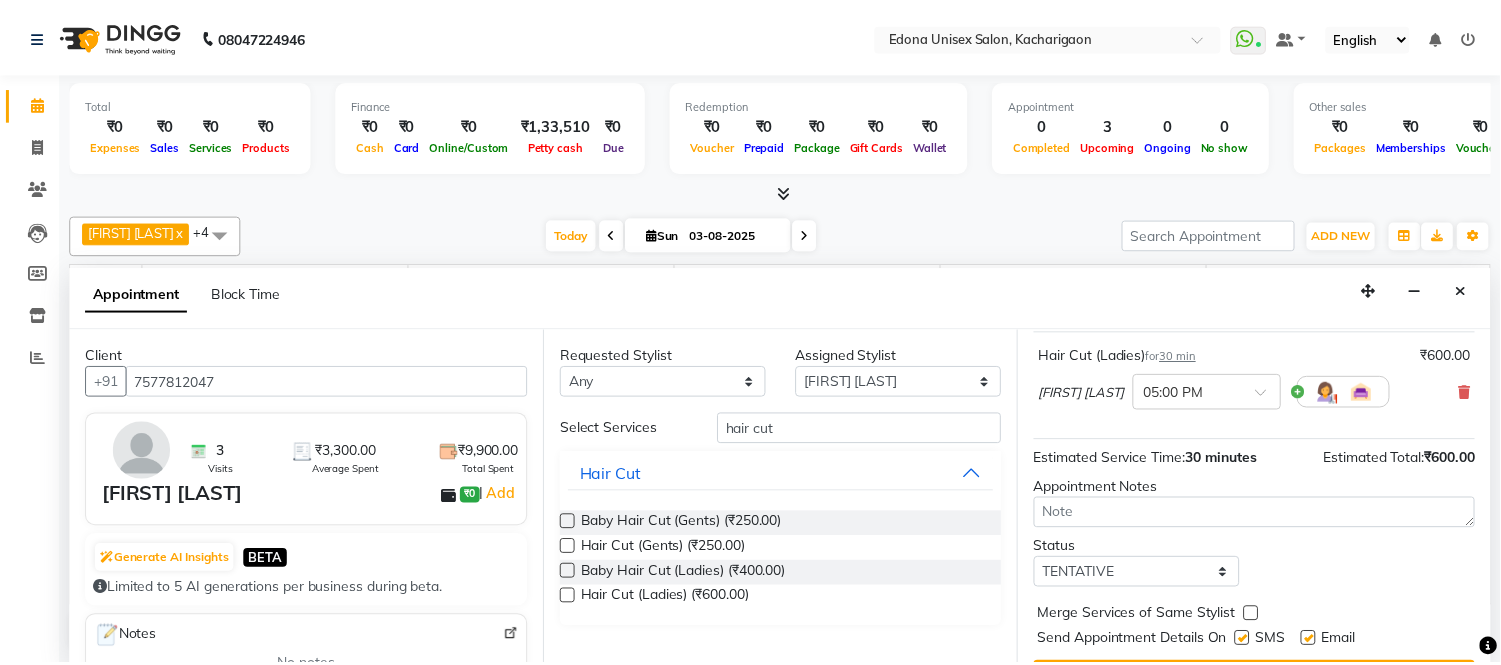 scroll, scrollTop: 188, scrollLeft: 0, axis: vertical 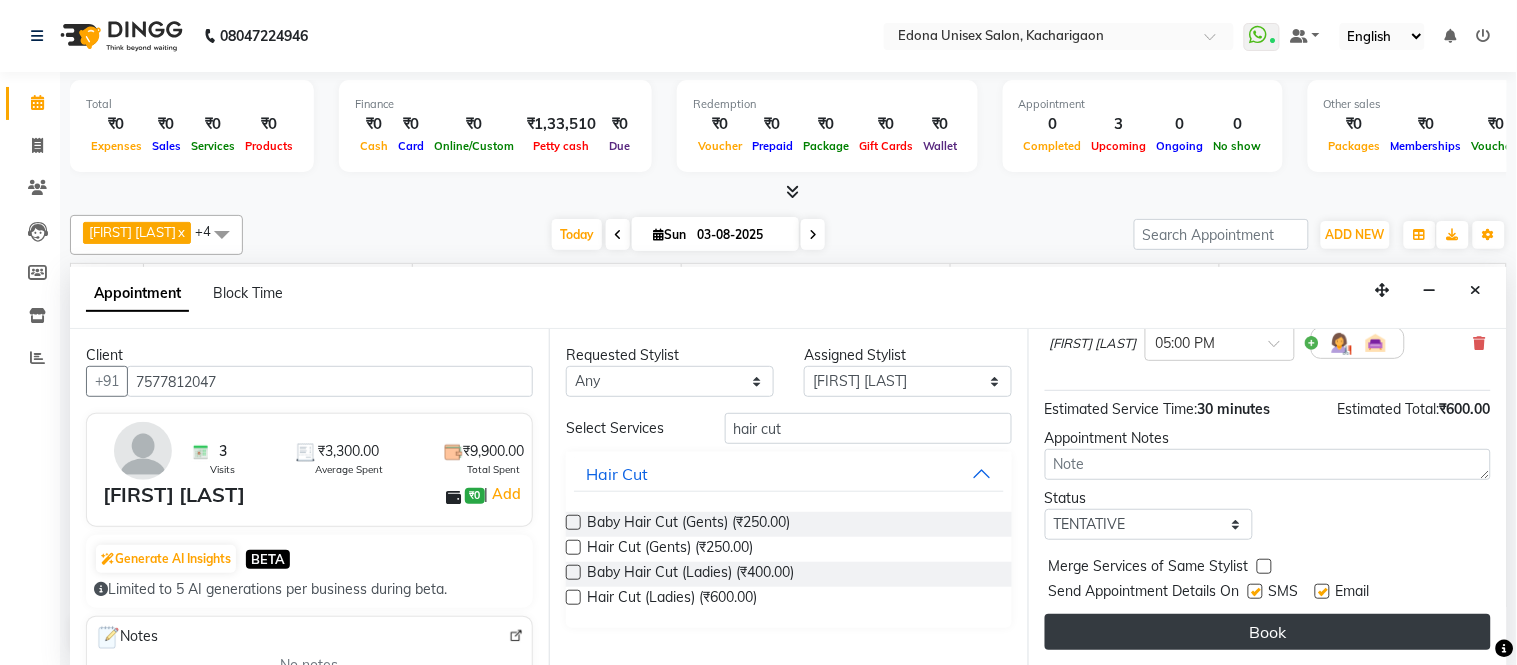 click on "Book" at bounding box center [1268, 632] 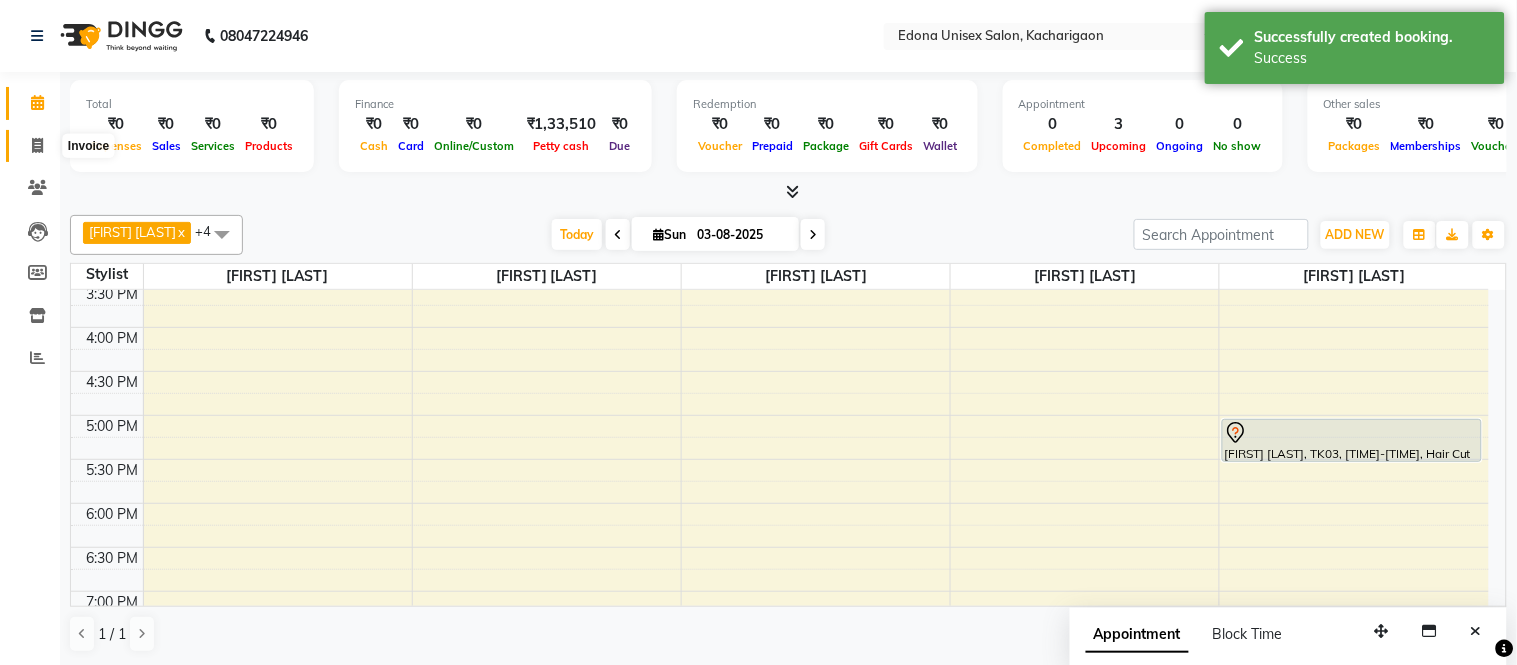 click 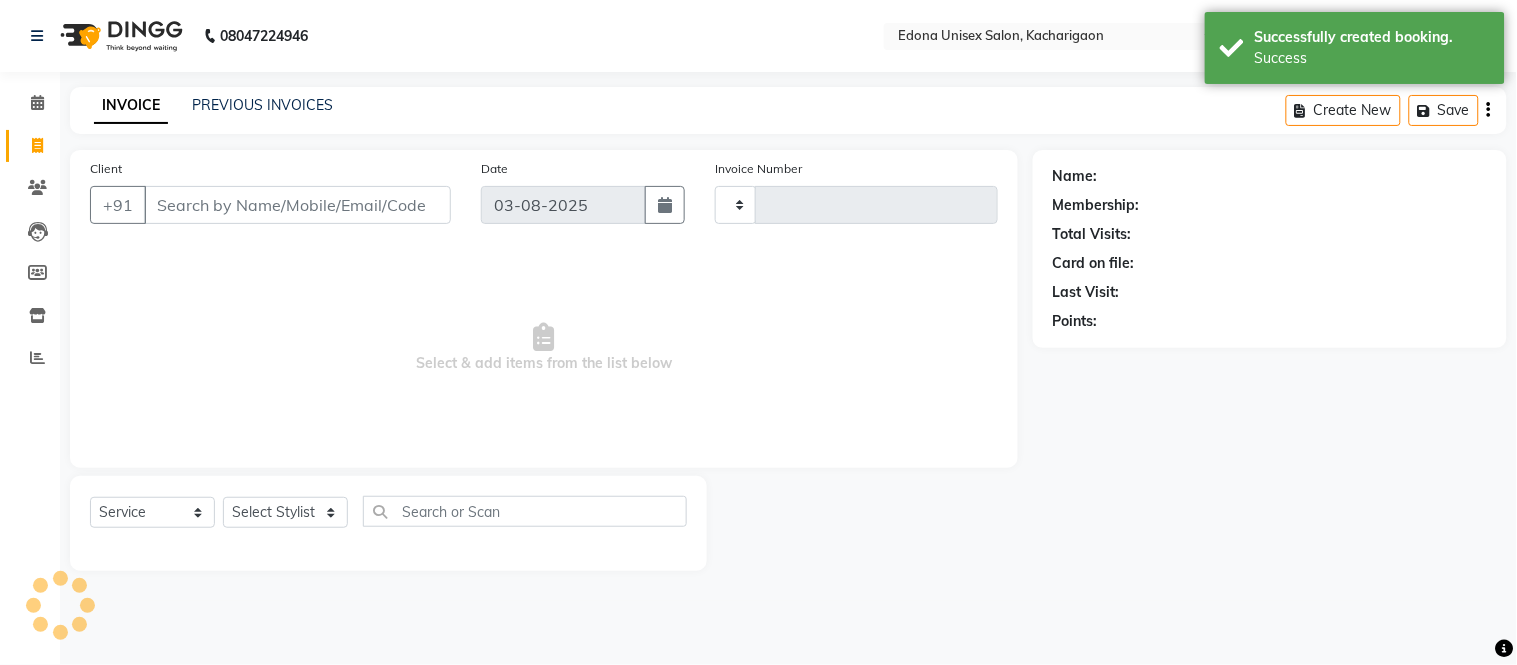 type on "1840" 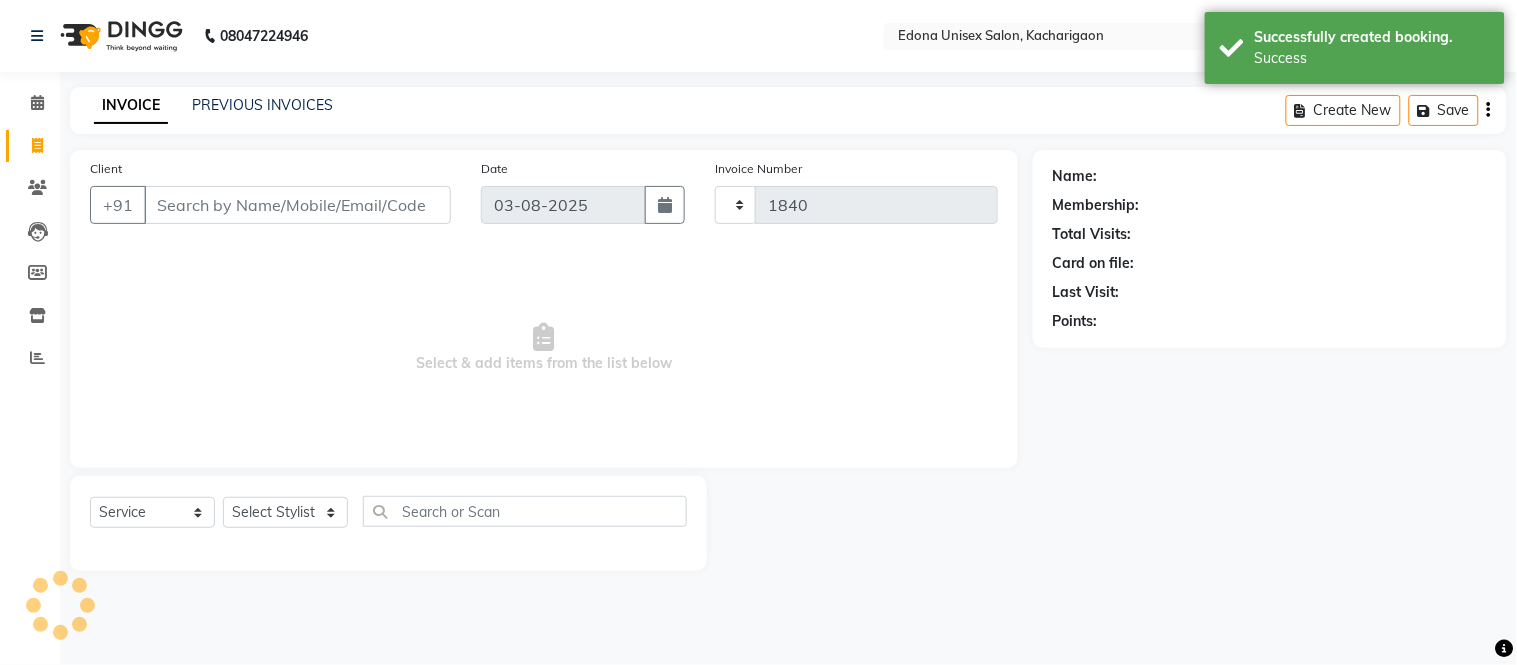 select on "5389" 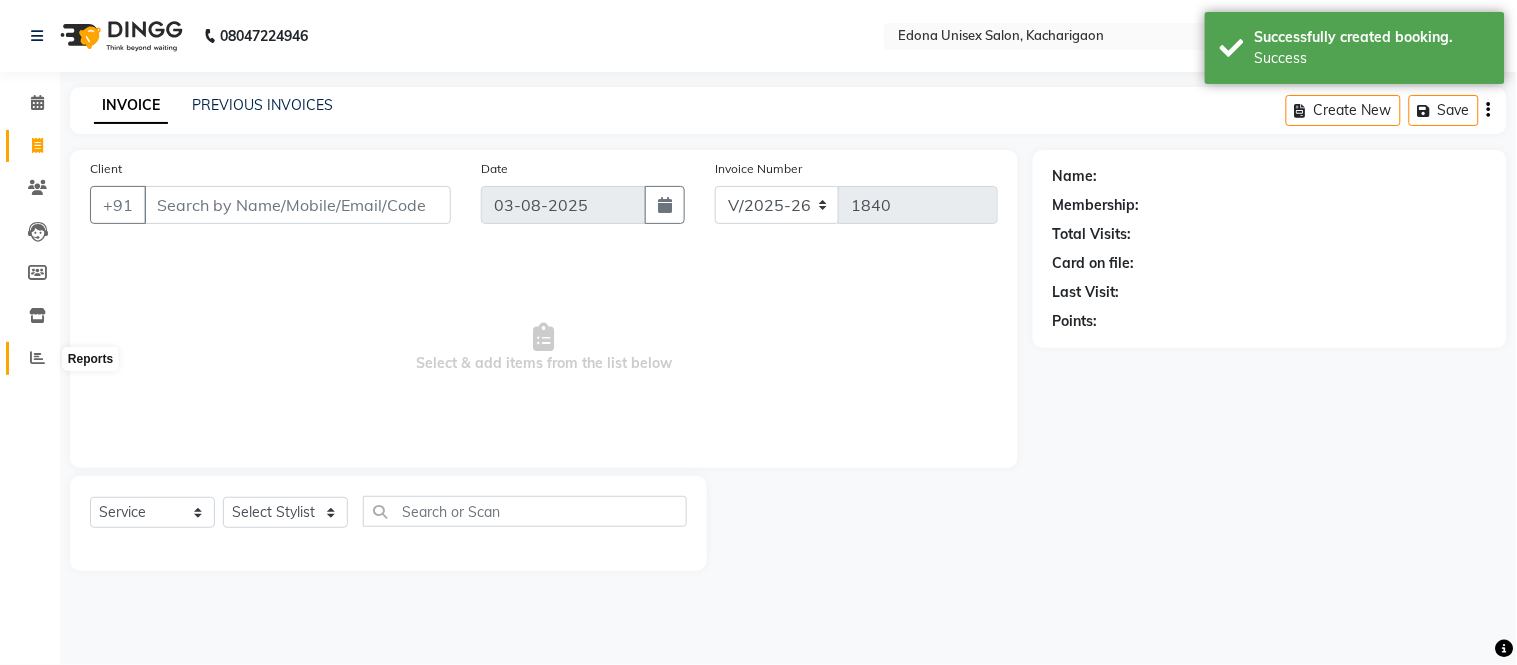 drag, startPoint x: 26, startPoint y: 364, endPoint x: 0, endPoint y: 382, distance: 31.622776 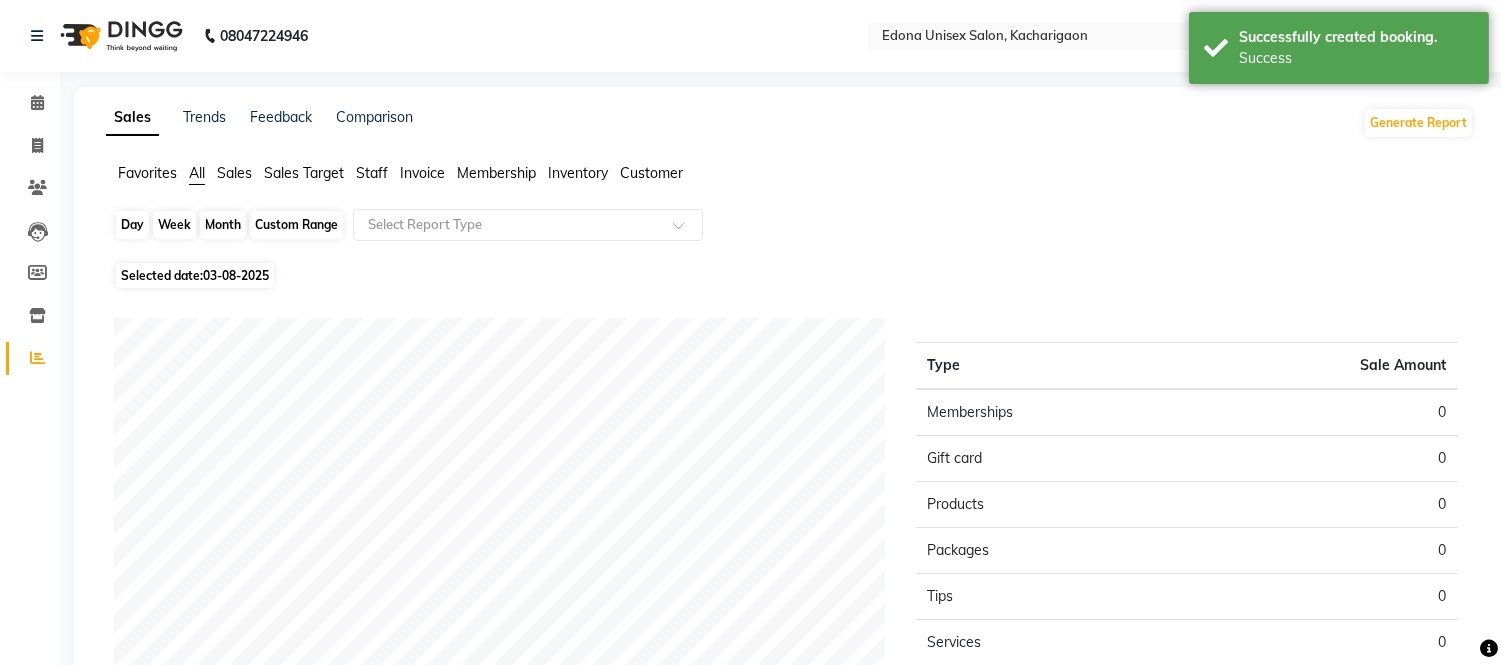 click on "Day" 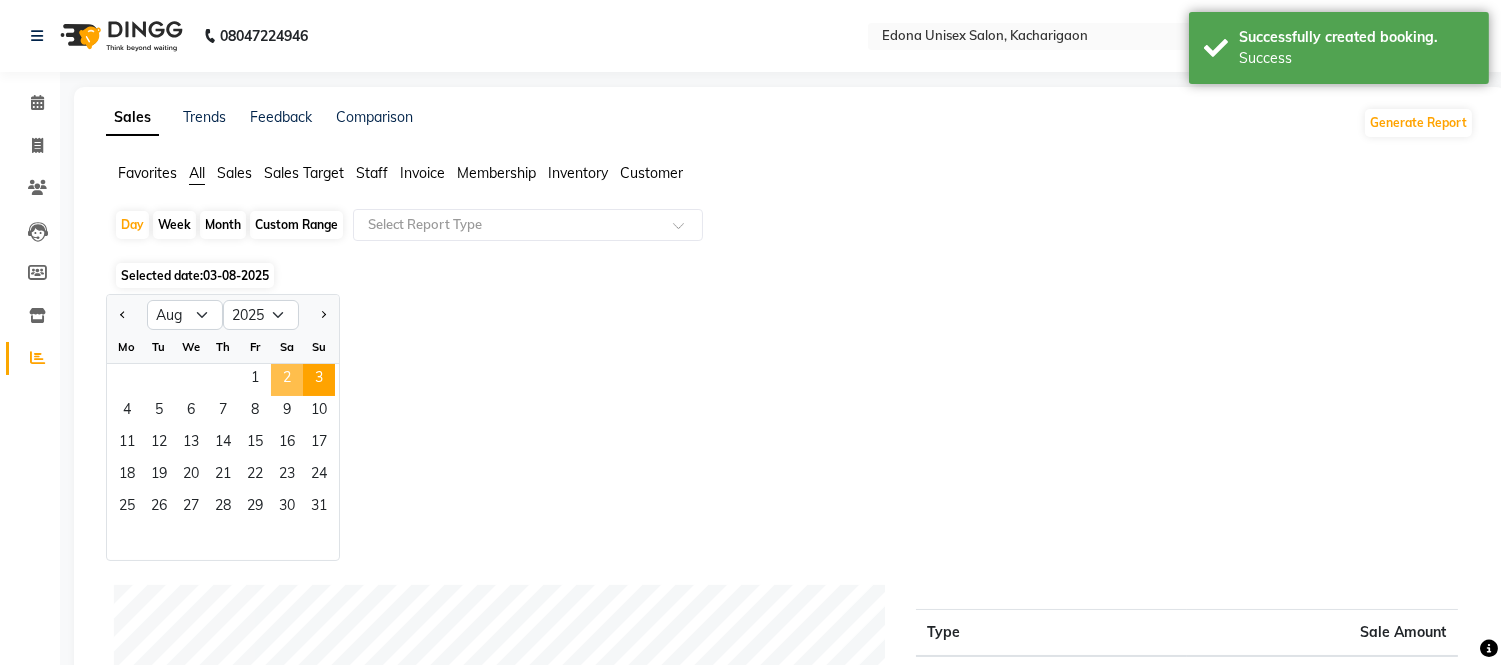 click on "2" 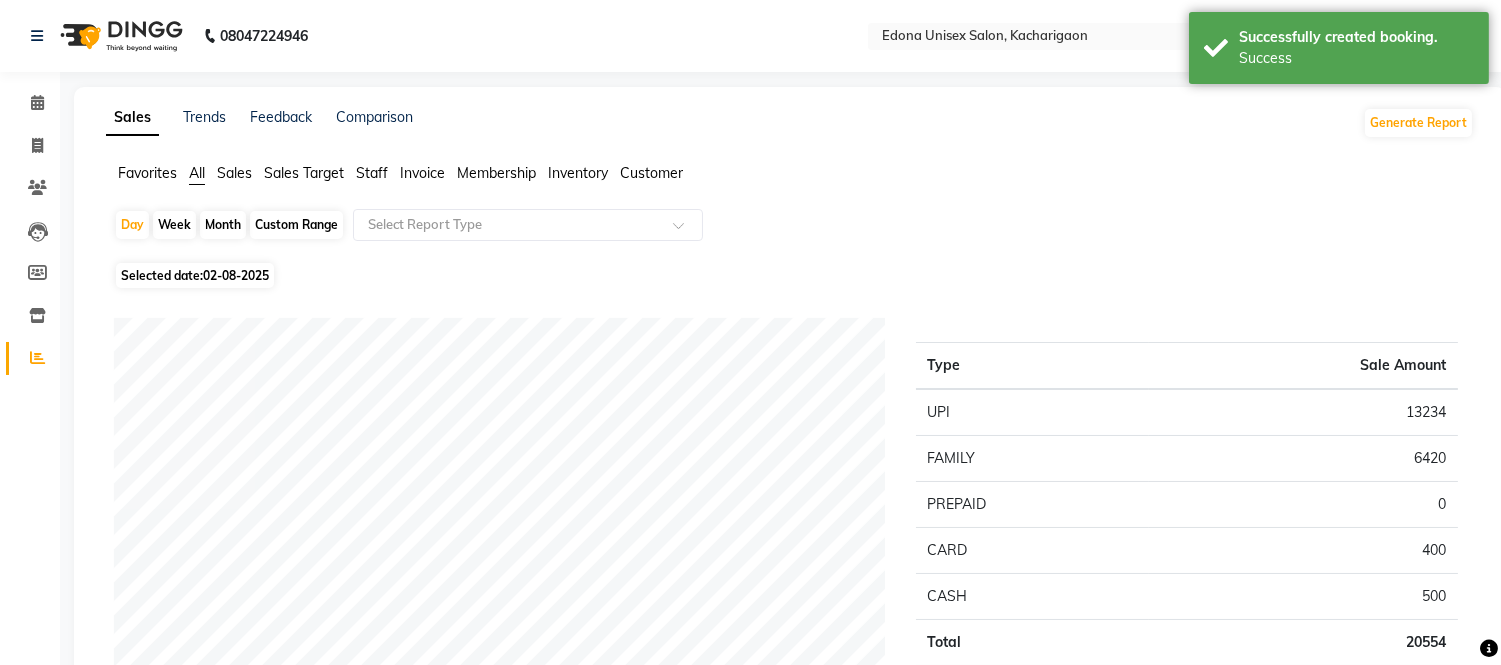 click on "Sales" 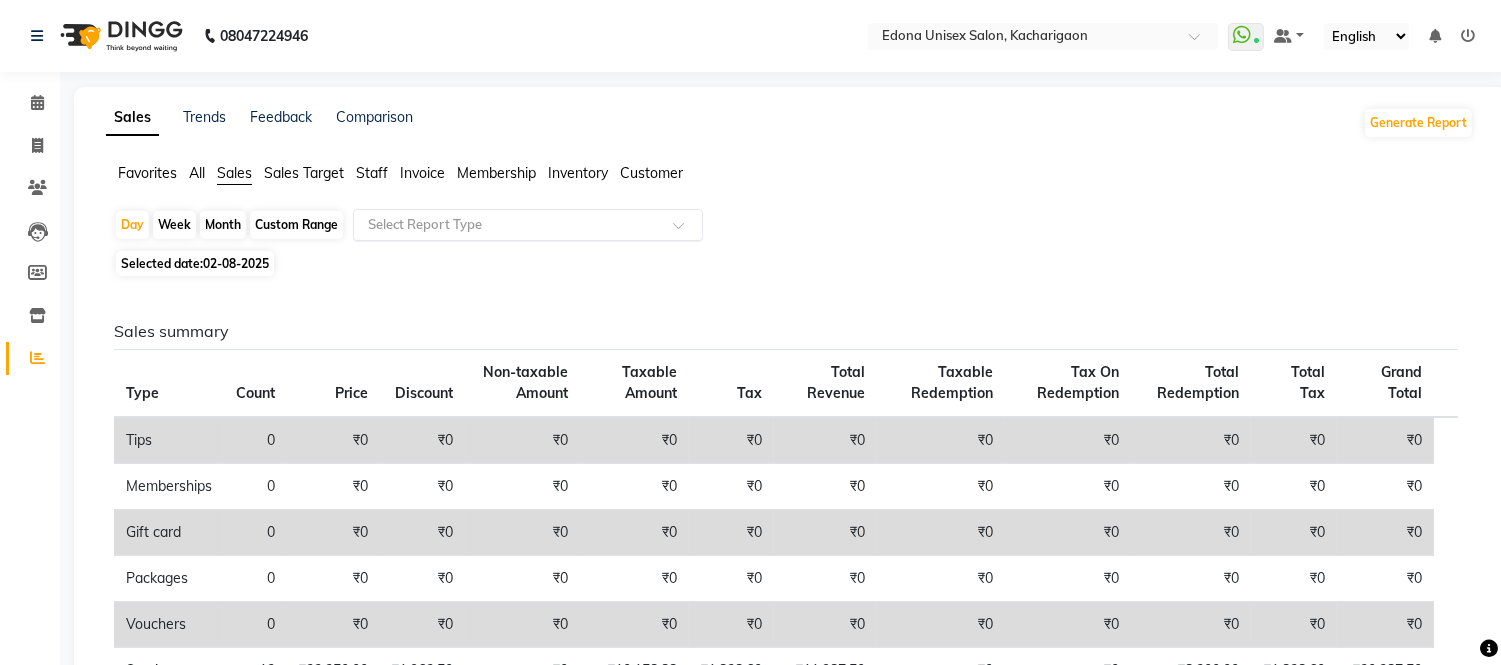 click 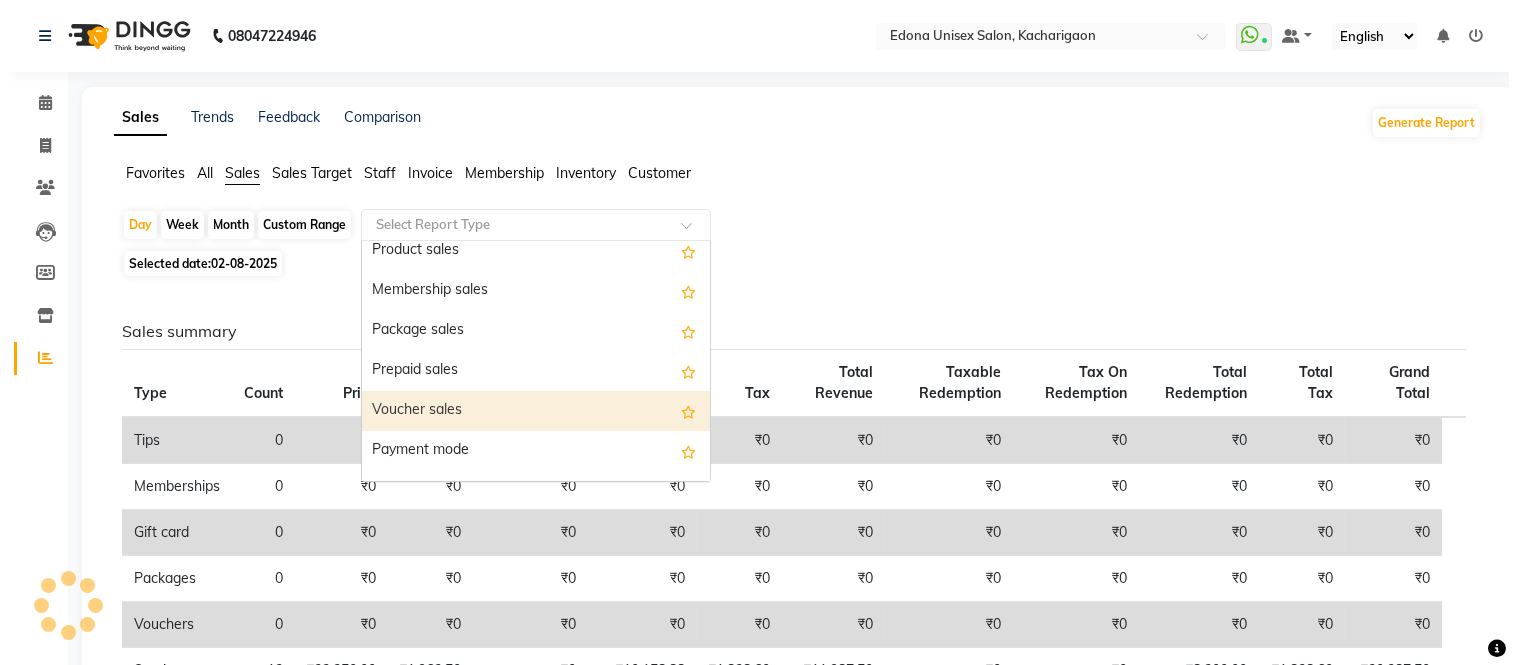 scroll, scrollTop: 222, scrollLeft: 0, axis: vertical 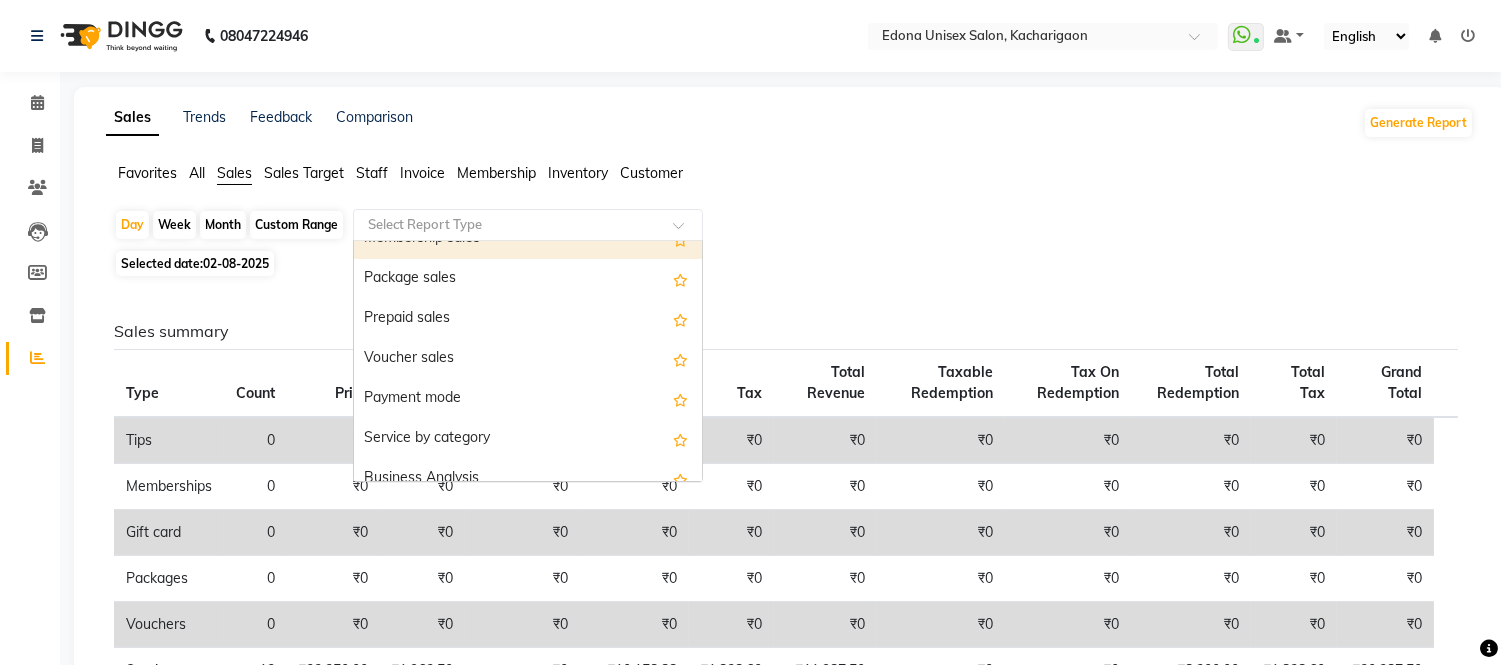 click on "Staff" 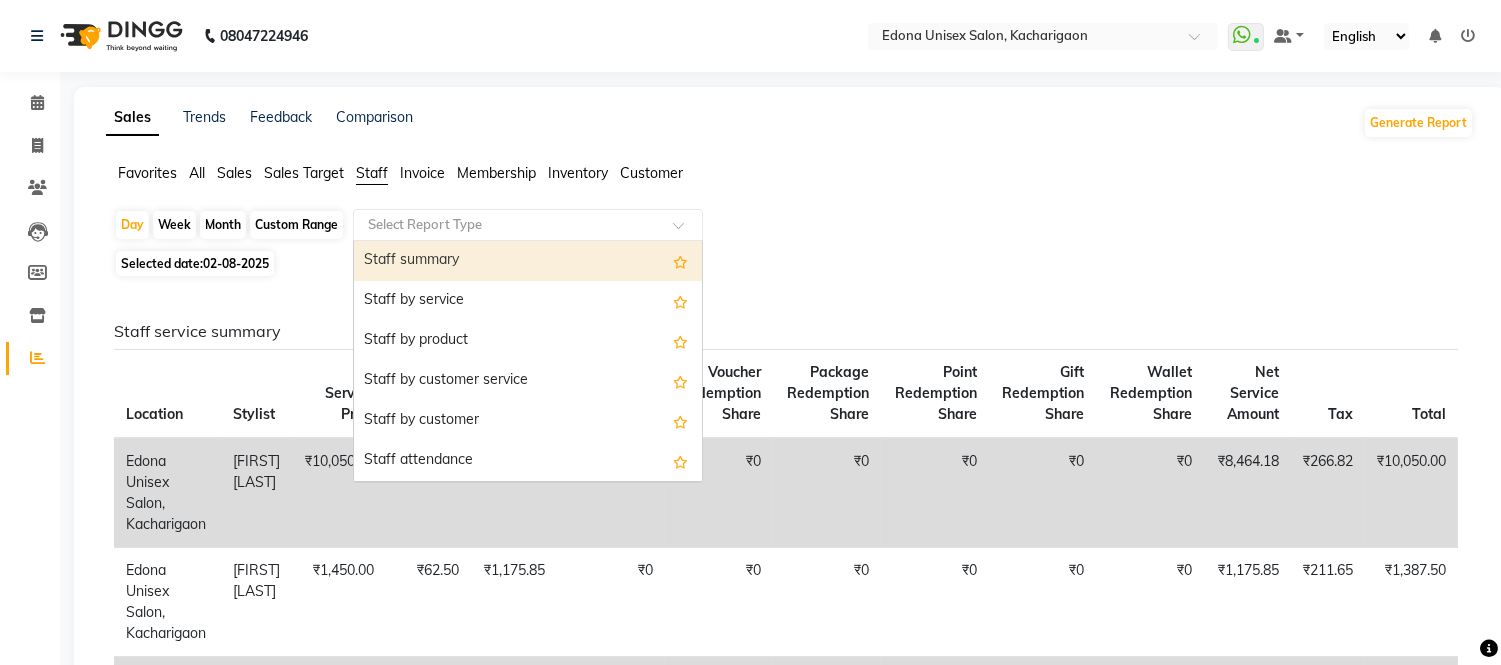 click 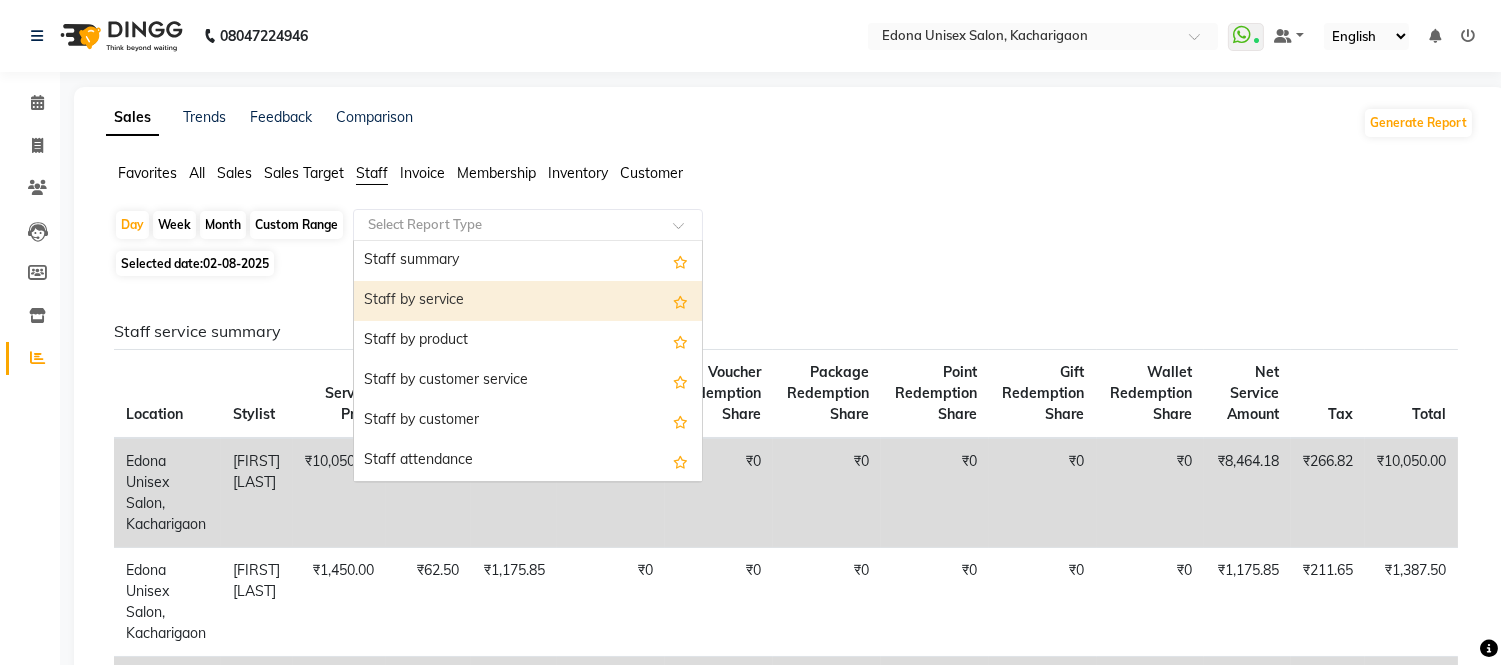 click on "Staff by service" at bounding box center [528, 301] 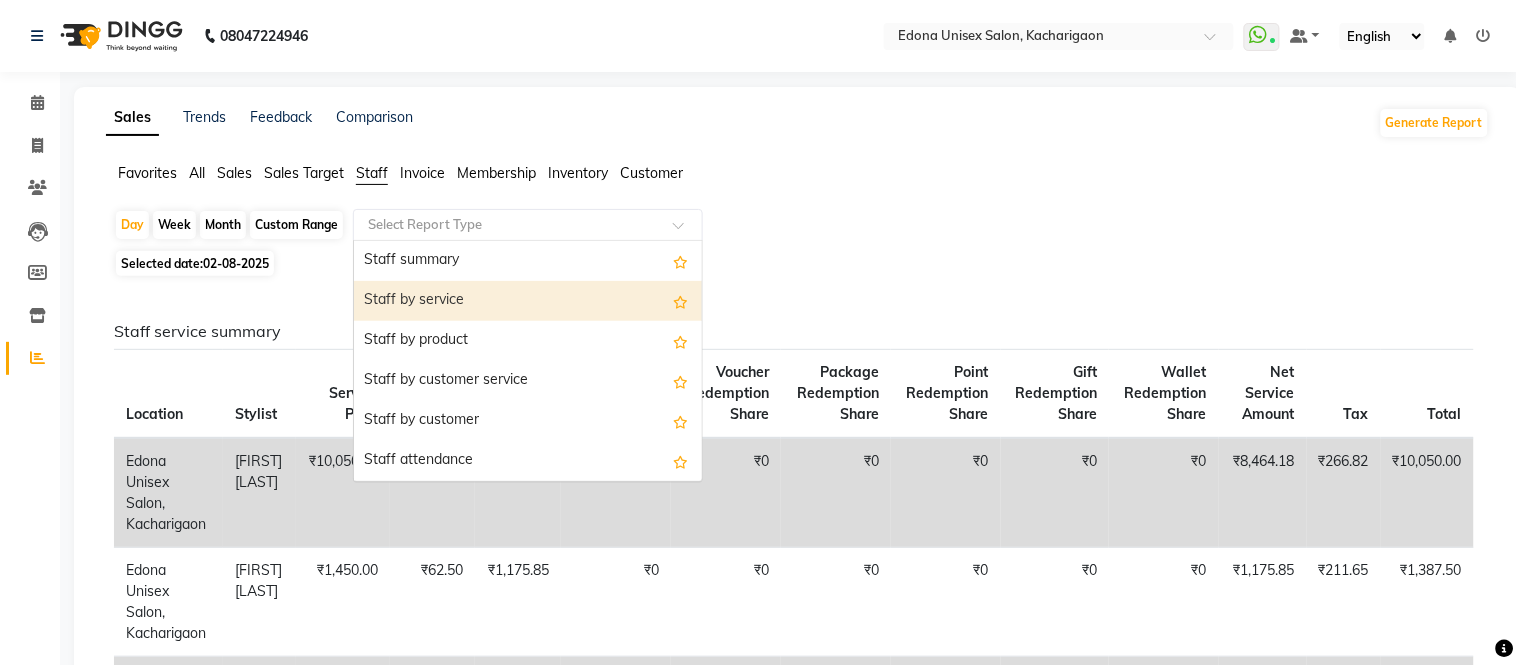 select on "csv" 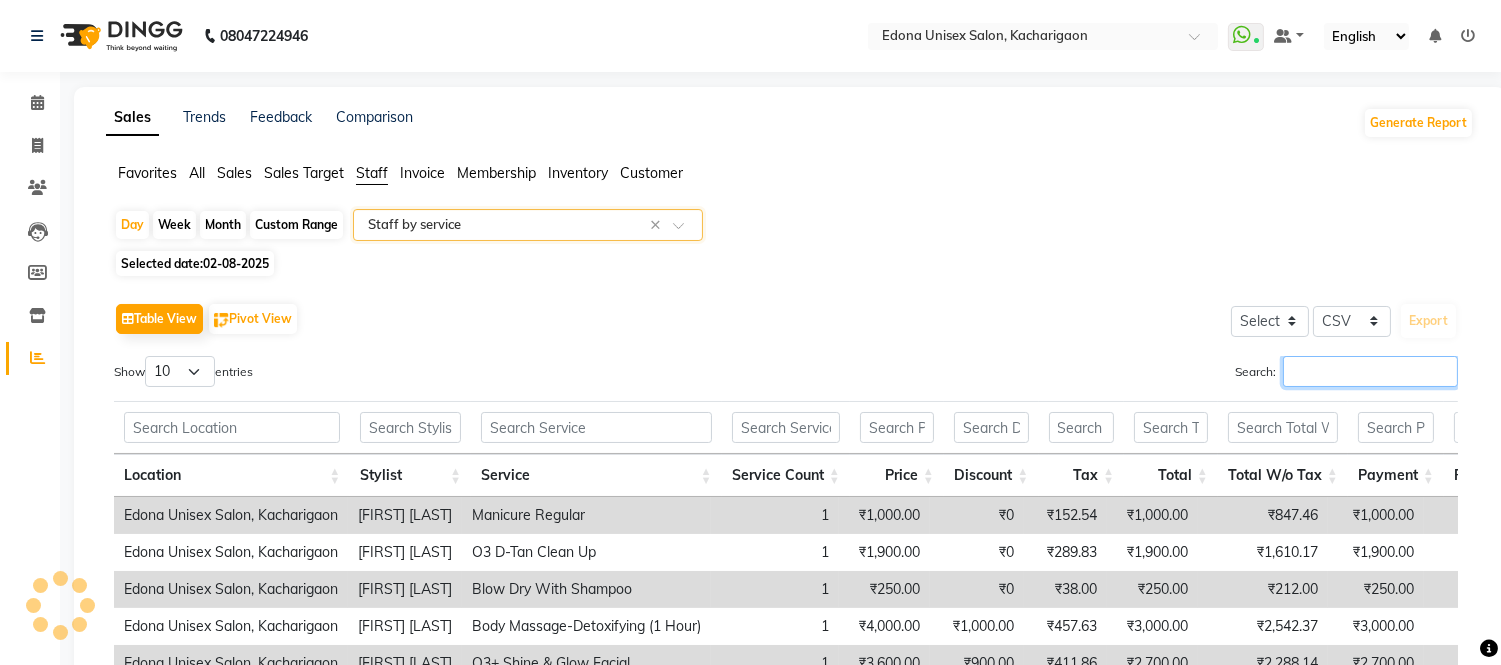 click on "Search:" at bounding box center (1370, 371) 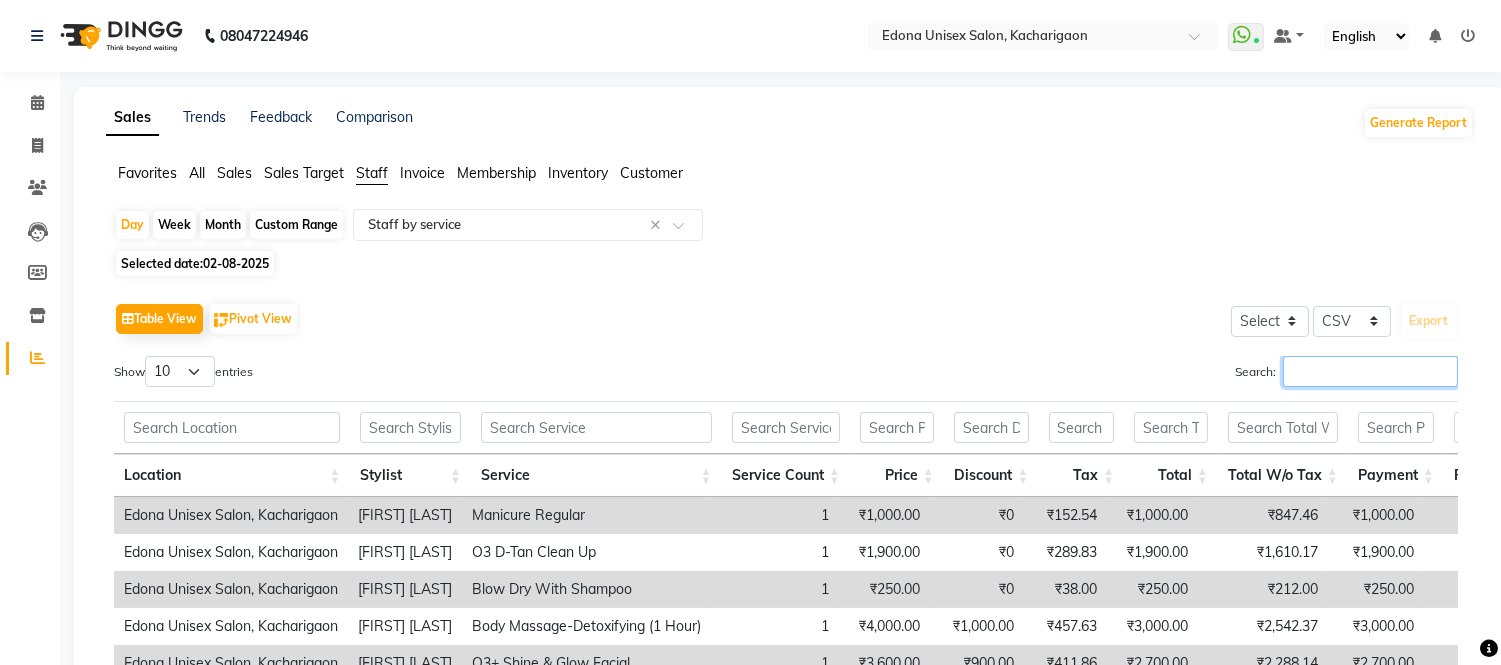 click on "Search:" at bounding box center (1370, 371) 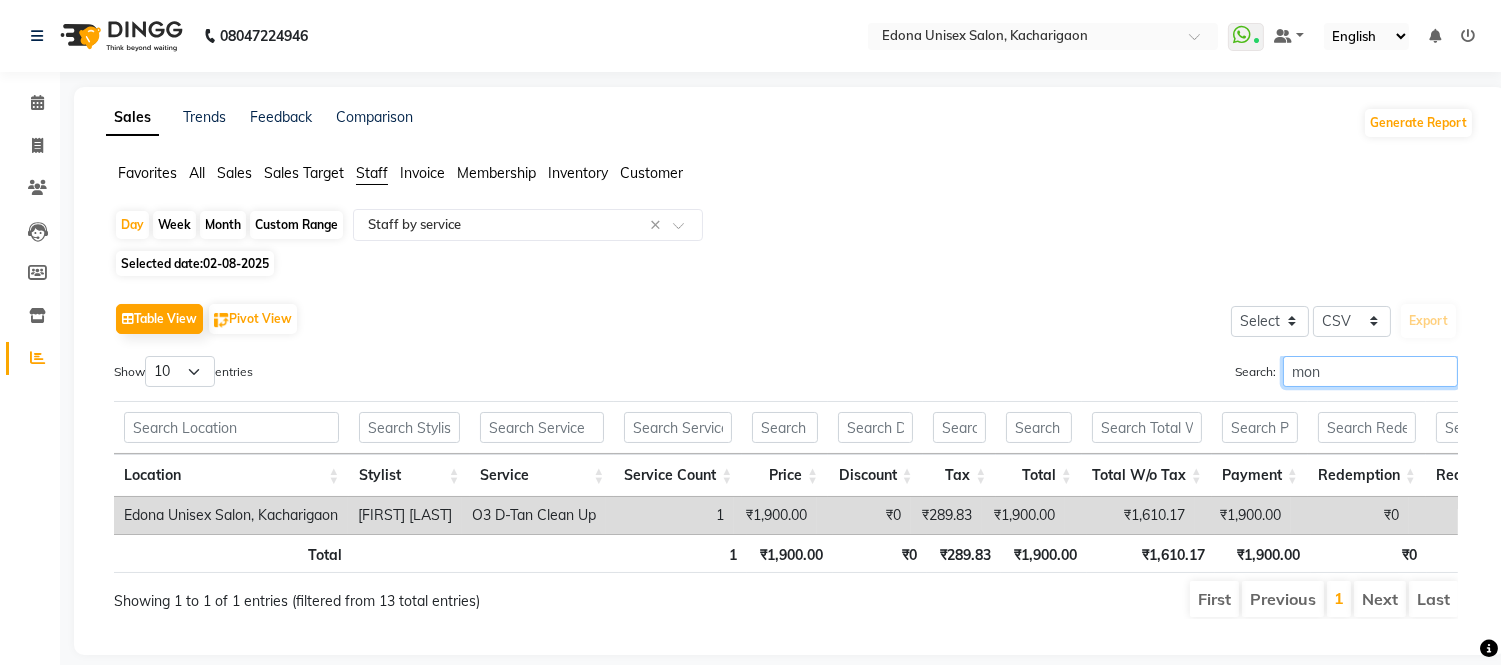 type on "moni" 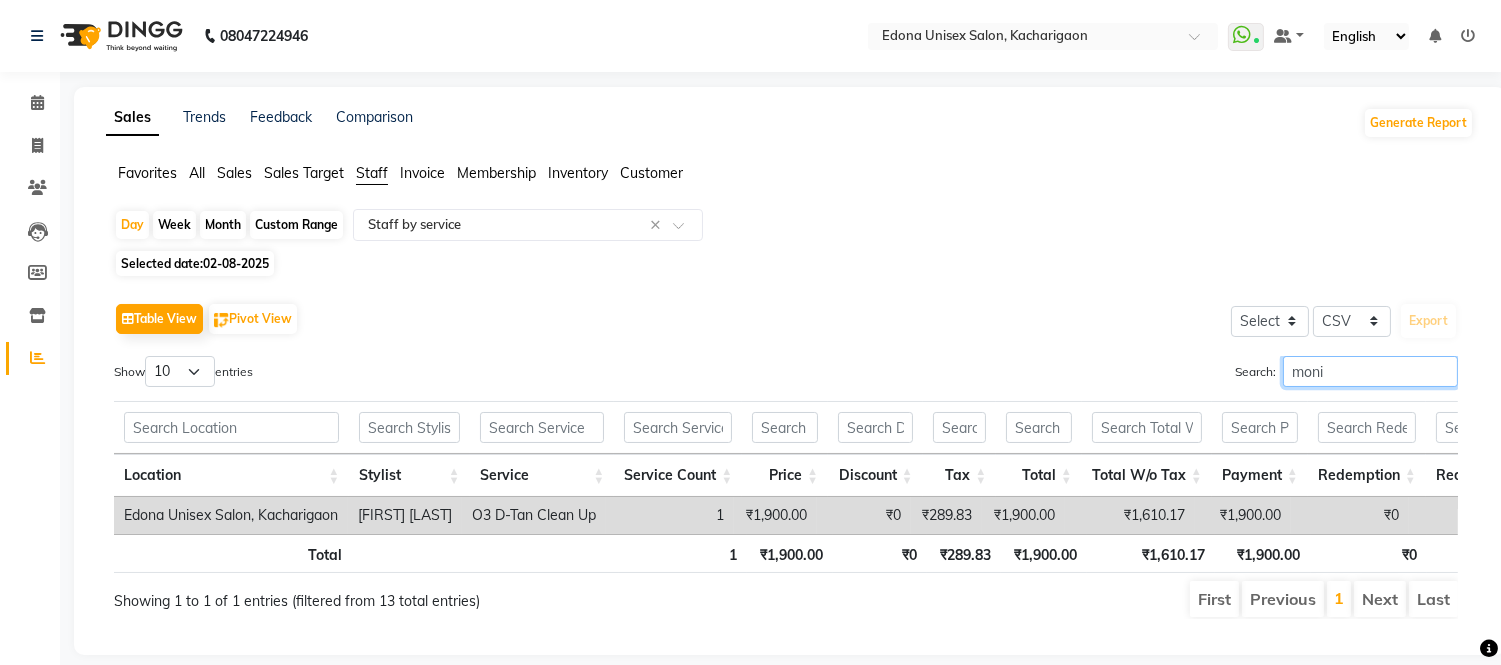 click on "moni" at bounding box center [1370, 371] 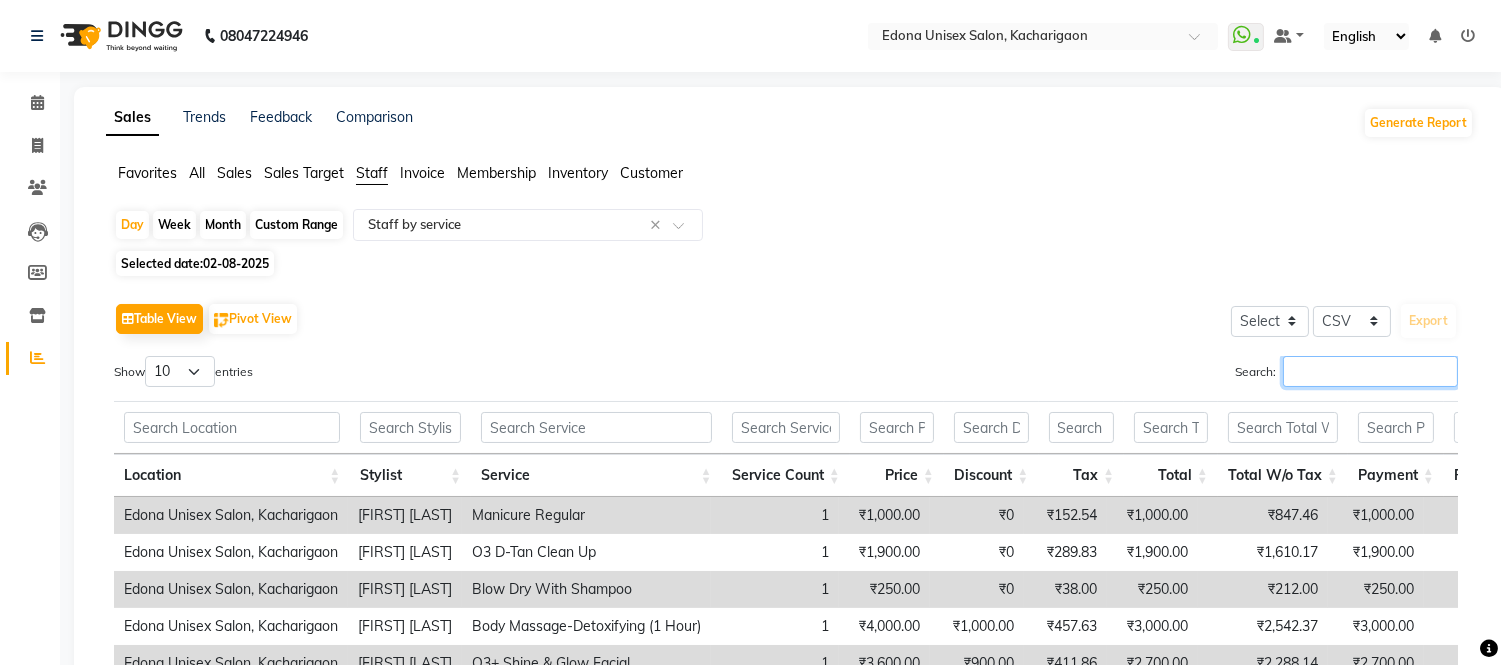click on "Search:" at bounding box center [1370, 371] 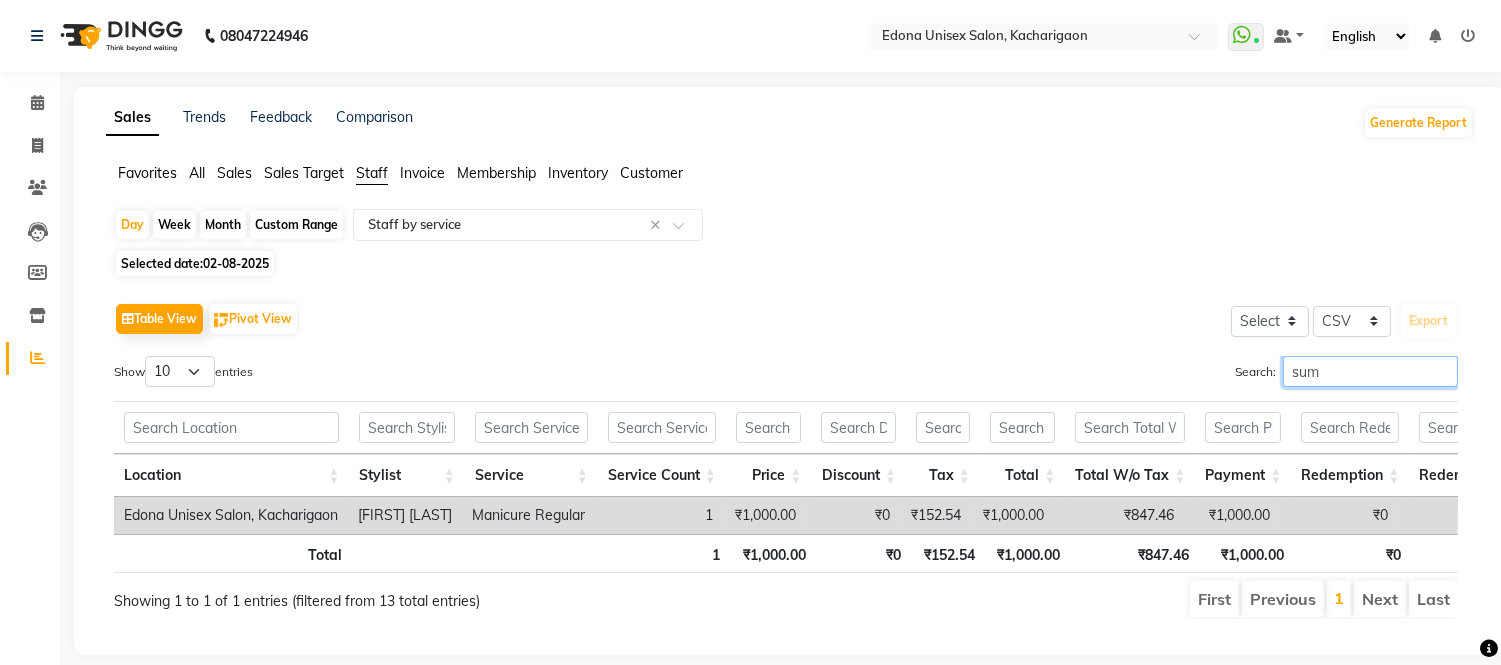 type on "sumi" 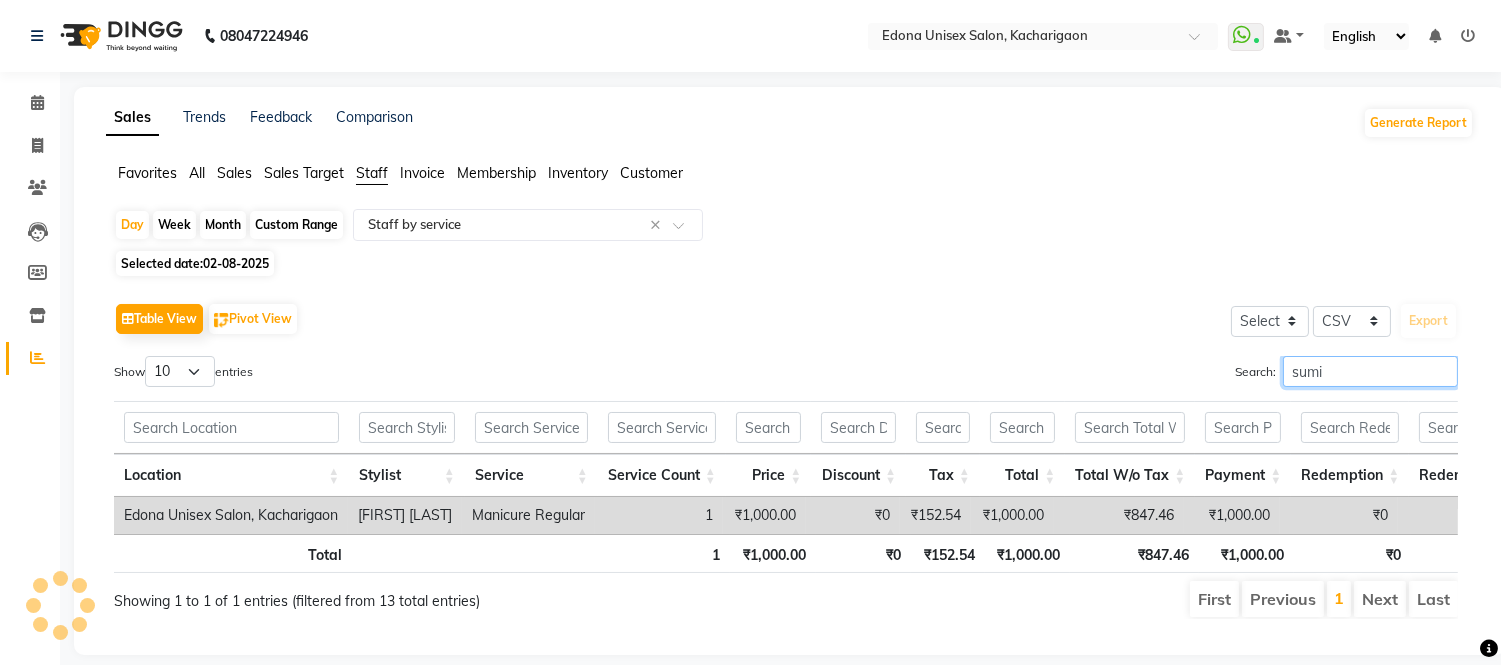 click on "sumi" at bounding box center (1370, 371) 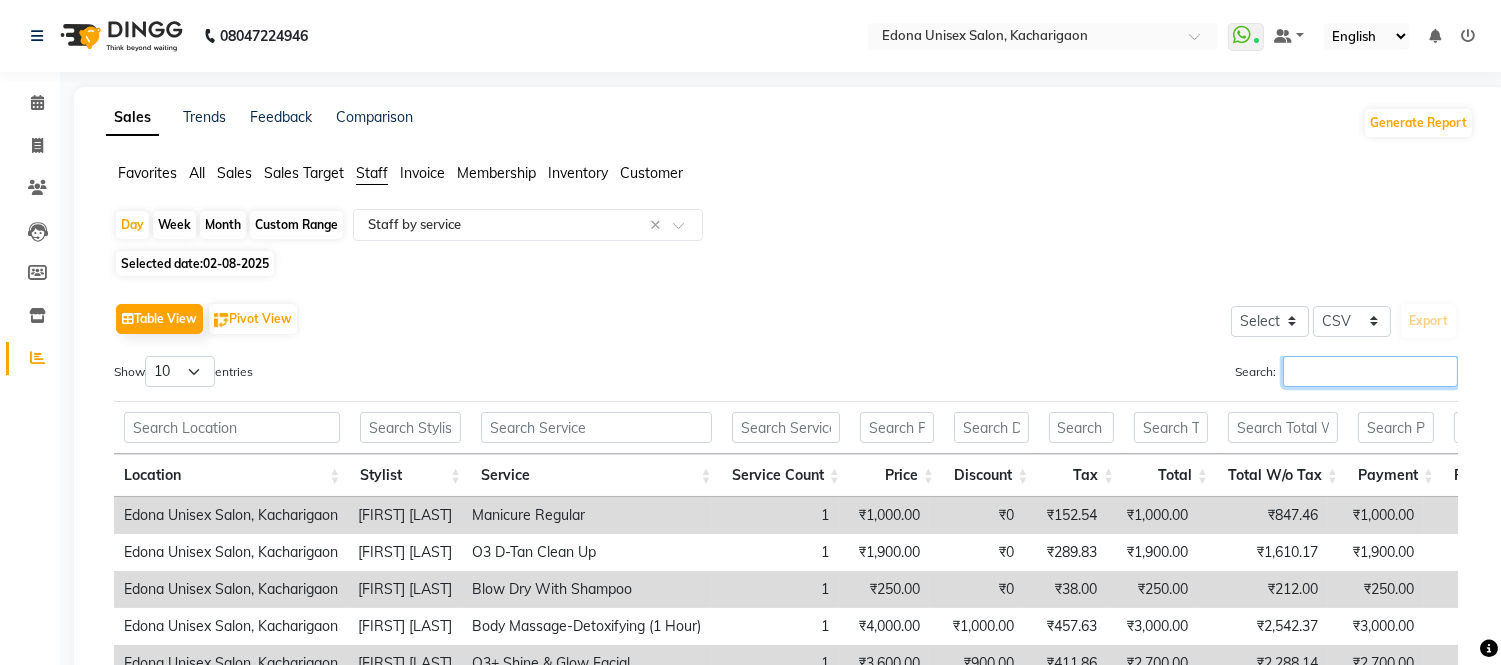 click on "Search:" at bounding box center (1370, 371) 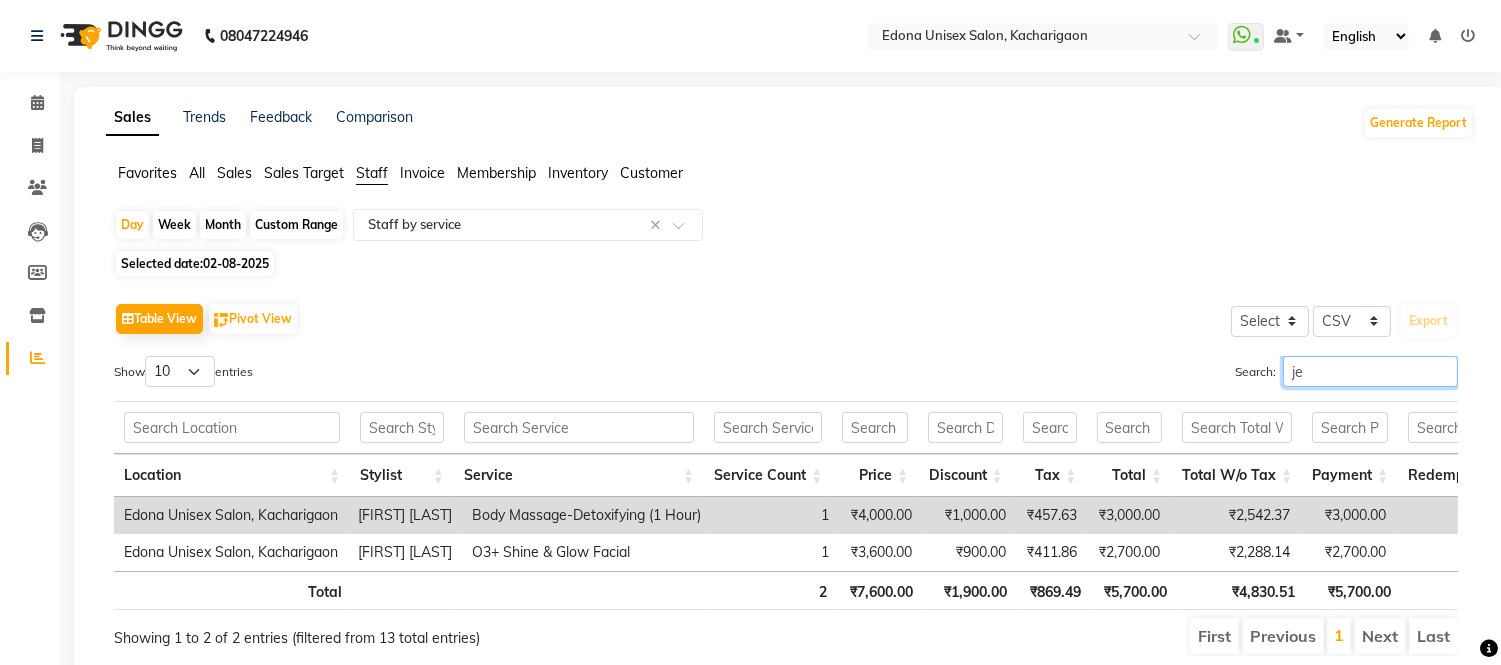 type on "jen" 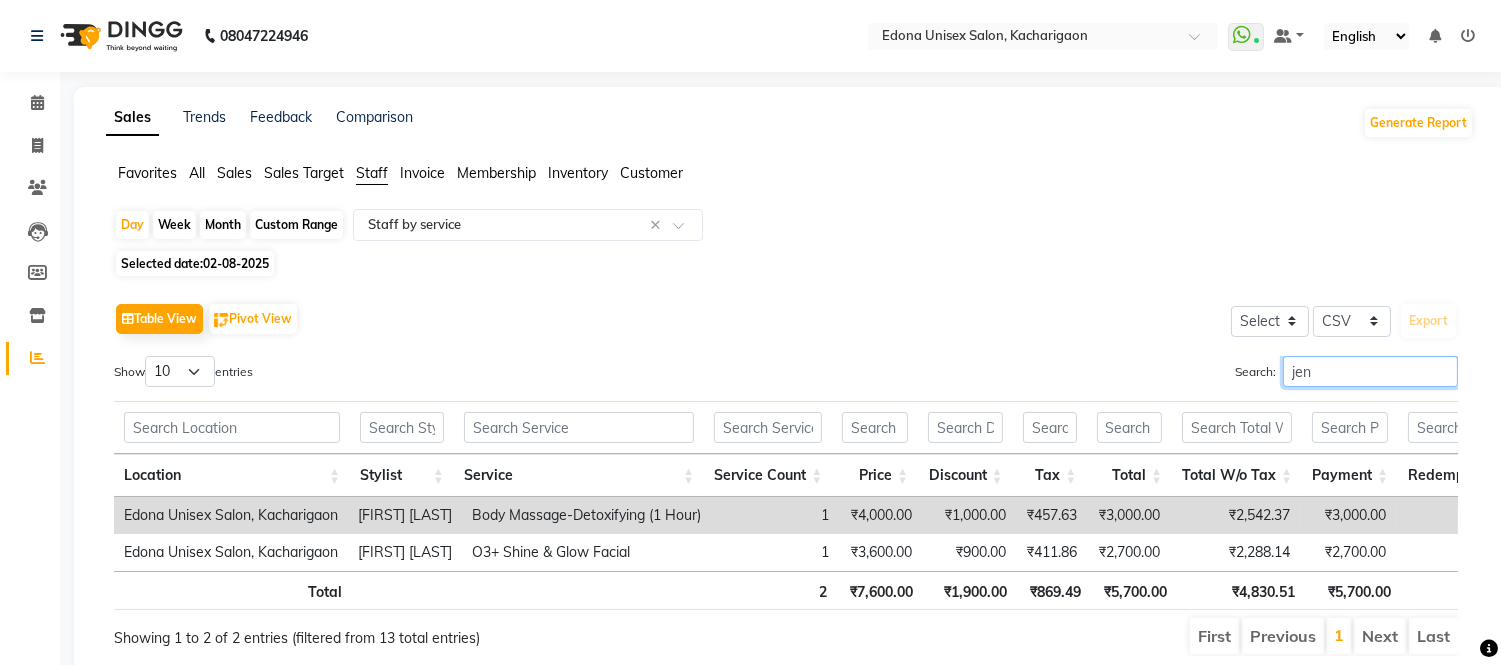 click on "jen" at bounding box center [1370, 371] 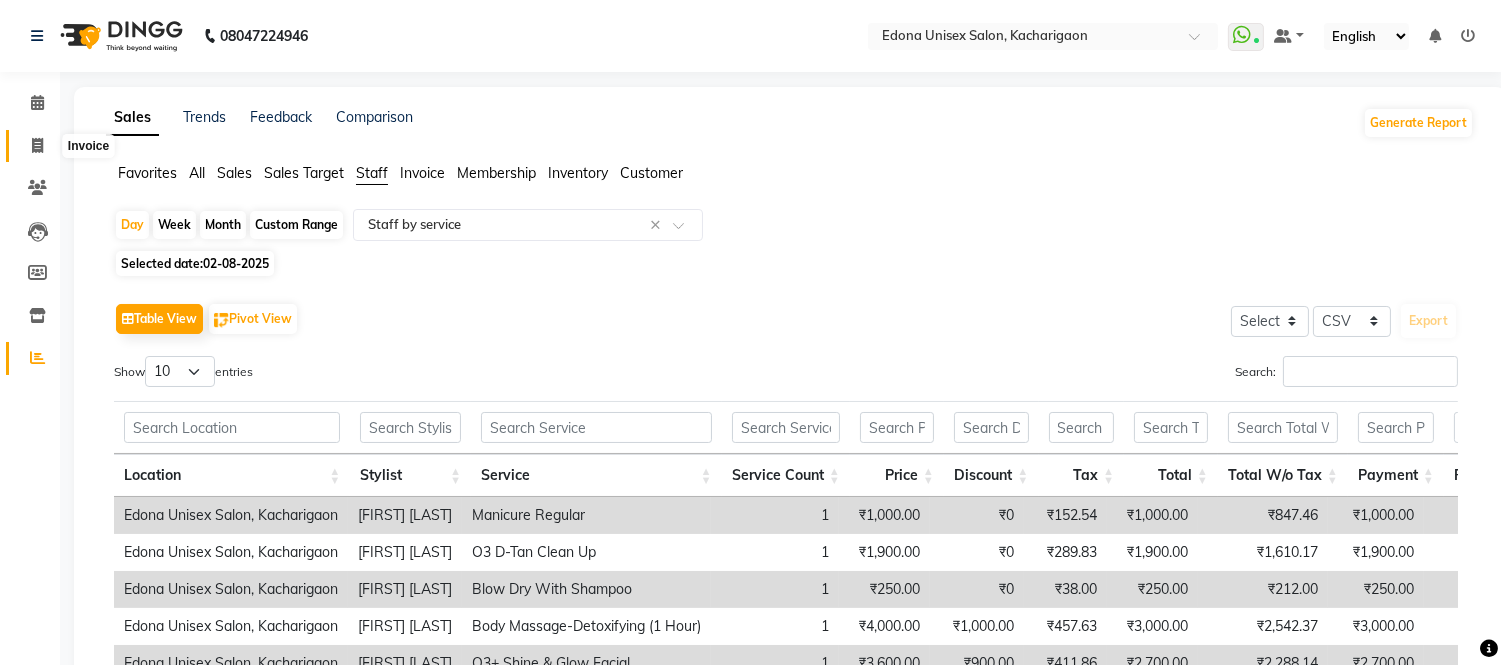 click 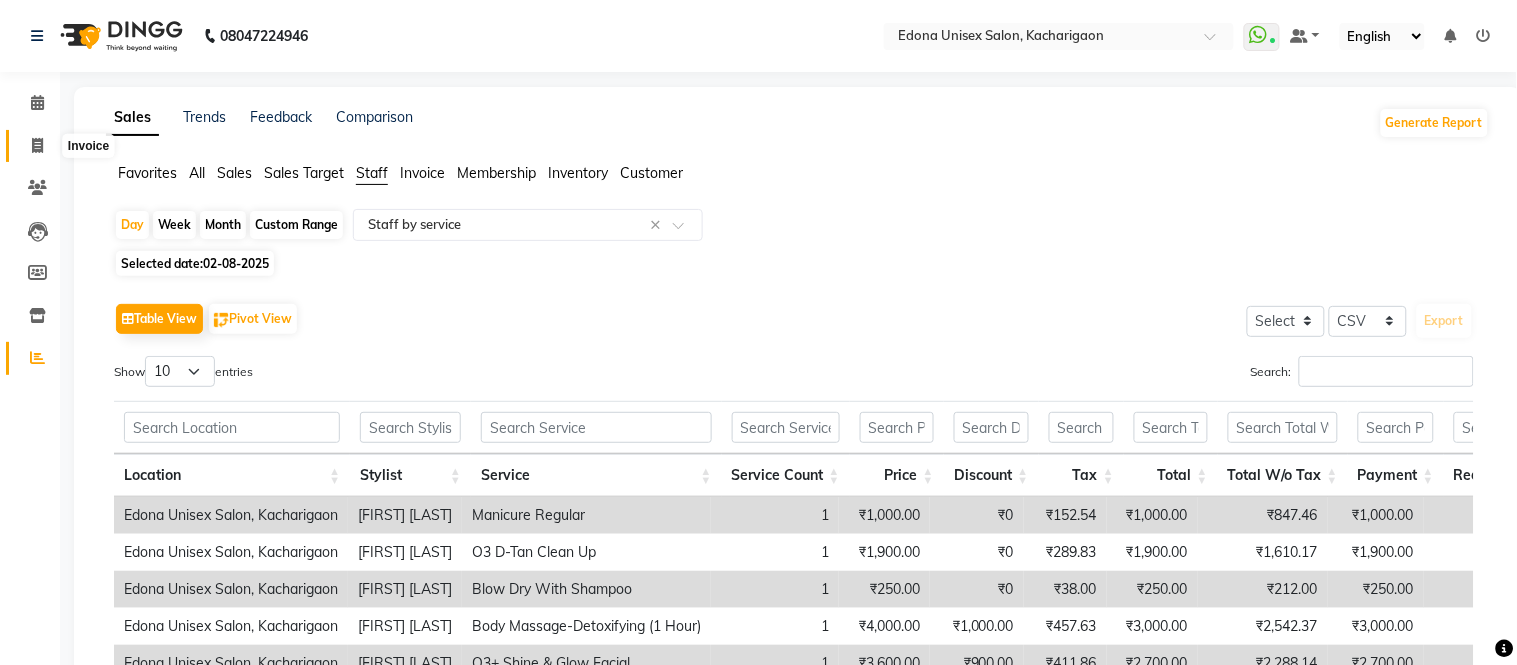 select on "service" 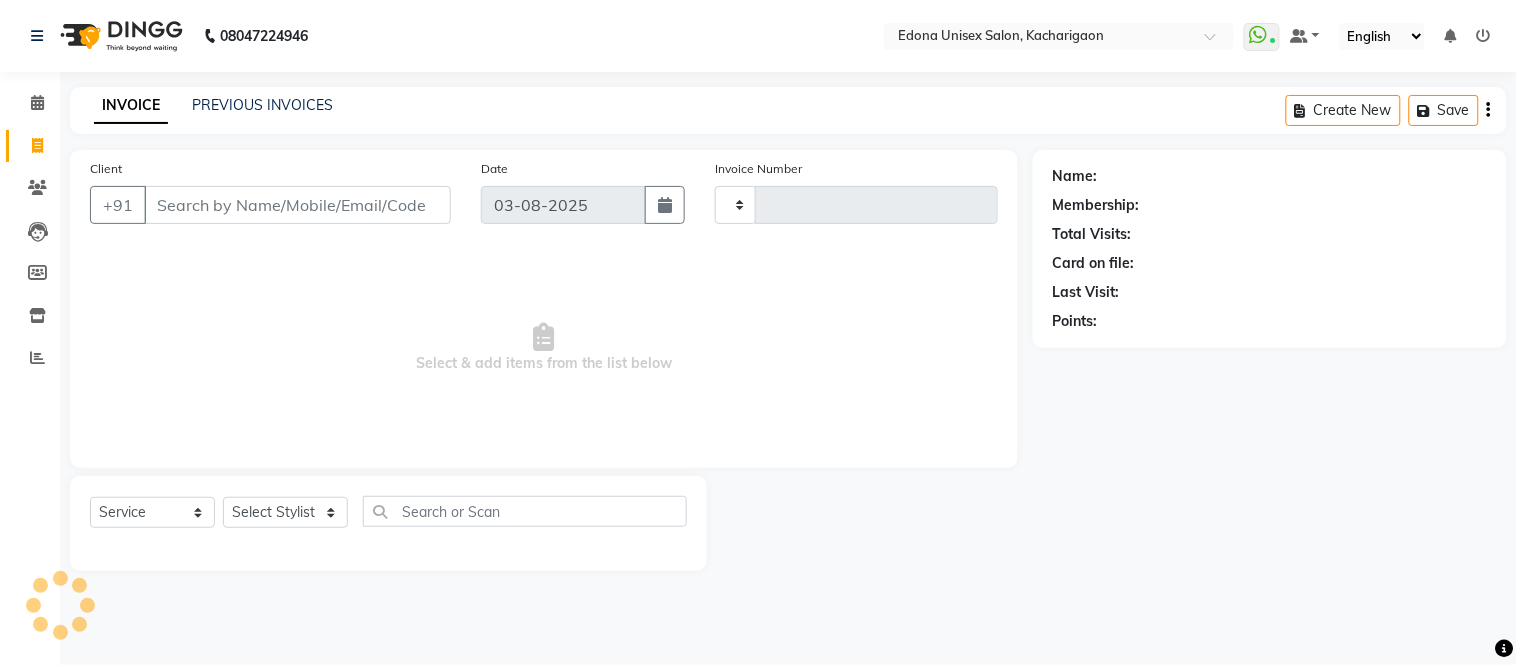 type on "1840" 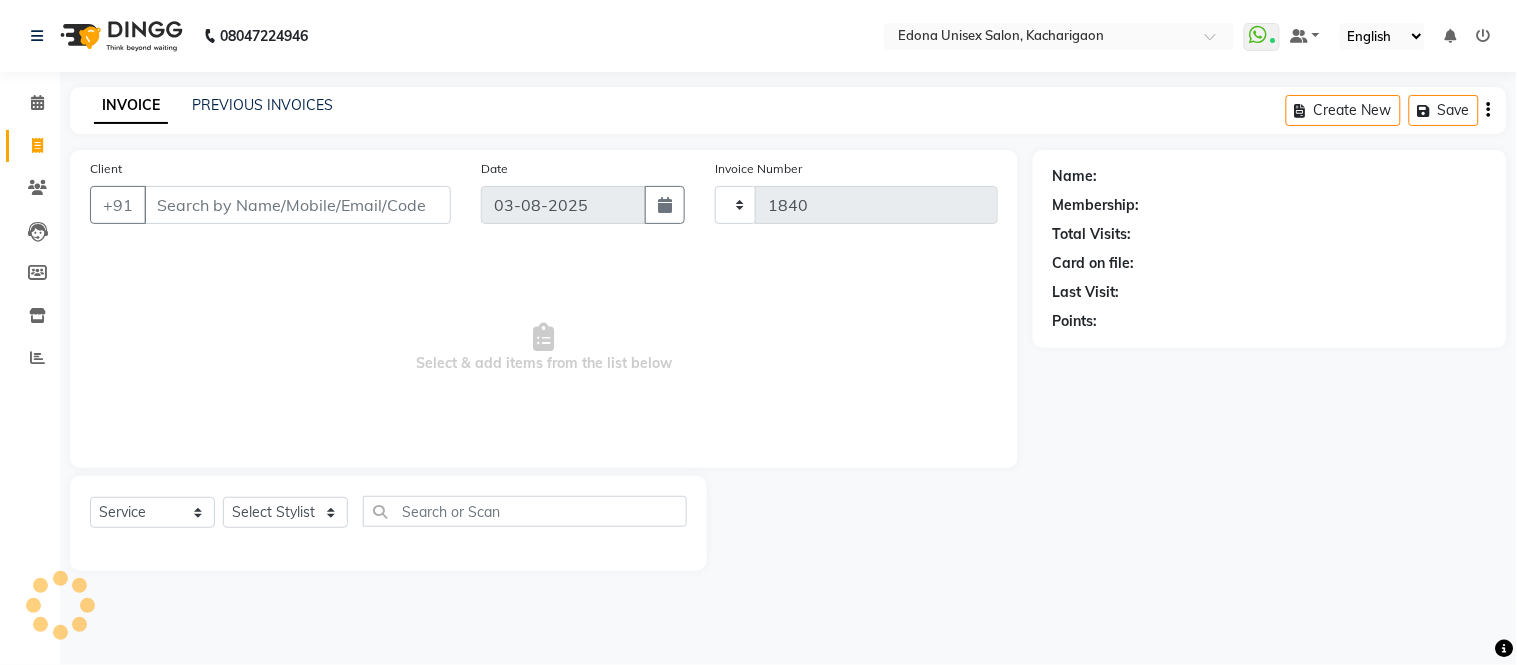 select on "5389" 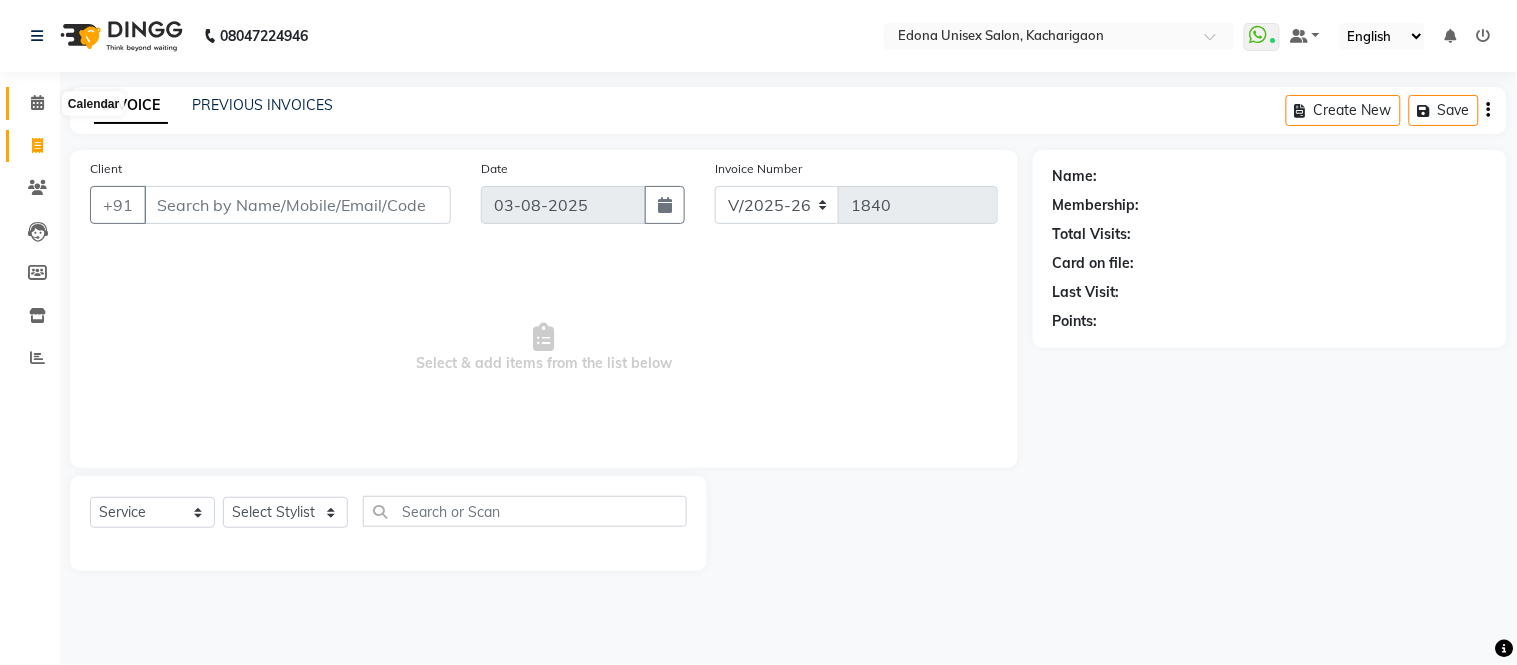 click 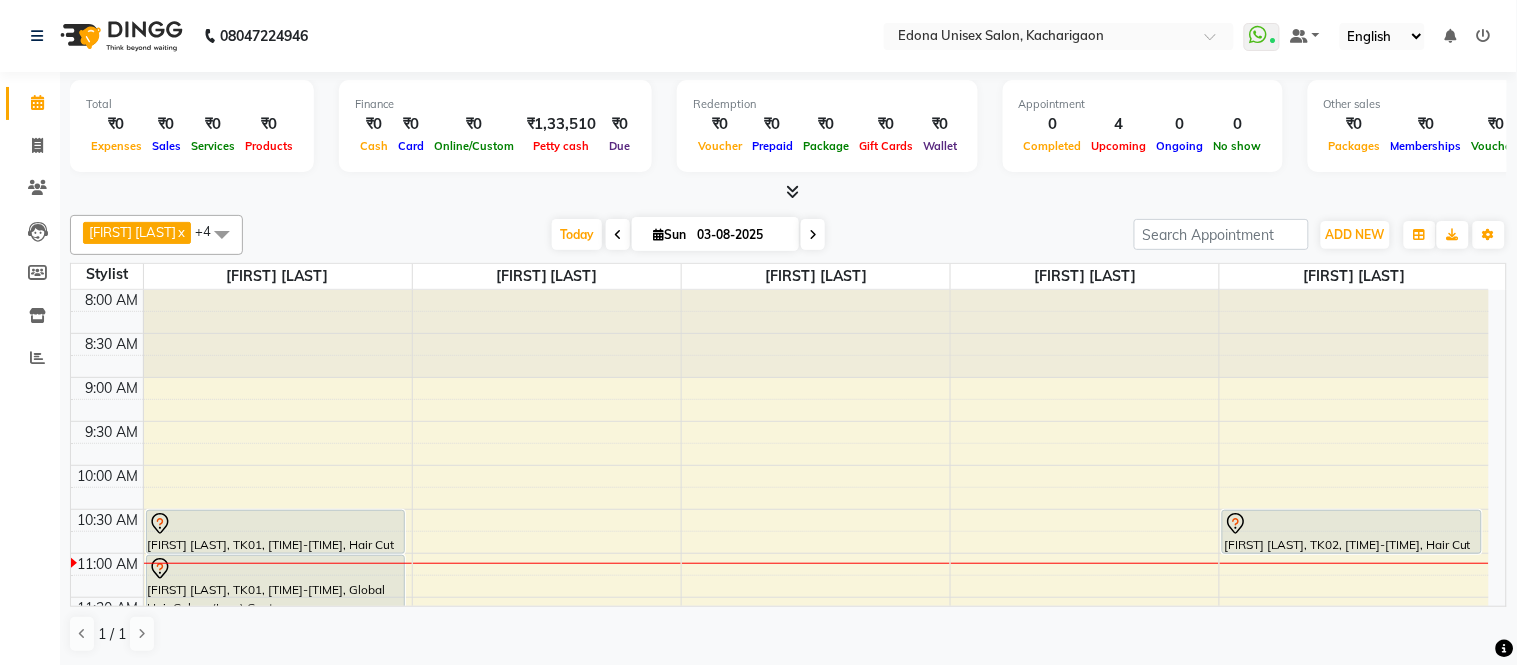 scroll, scrollTop: 111, scrollLeft: 0, axis: vertical 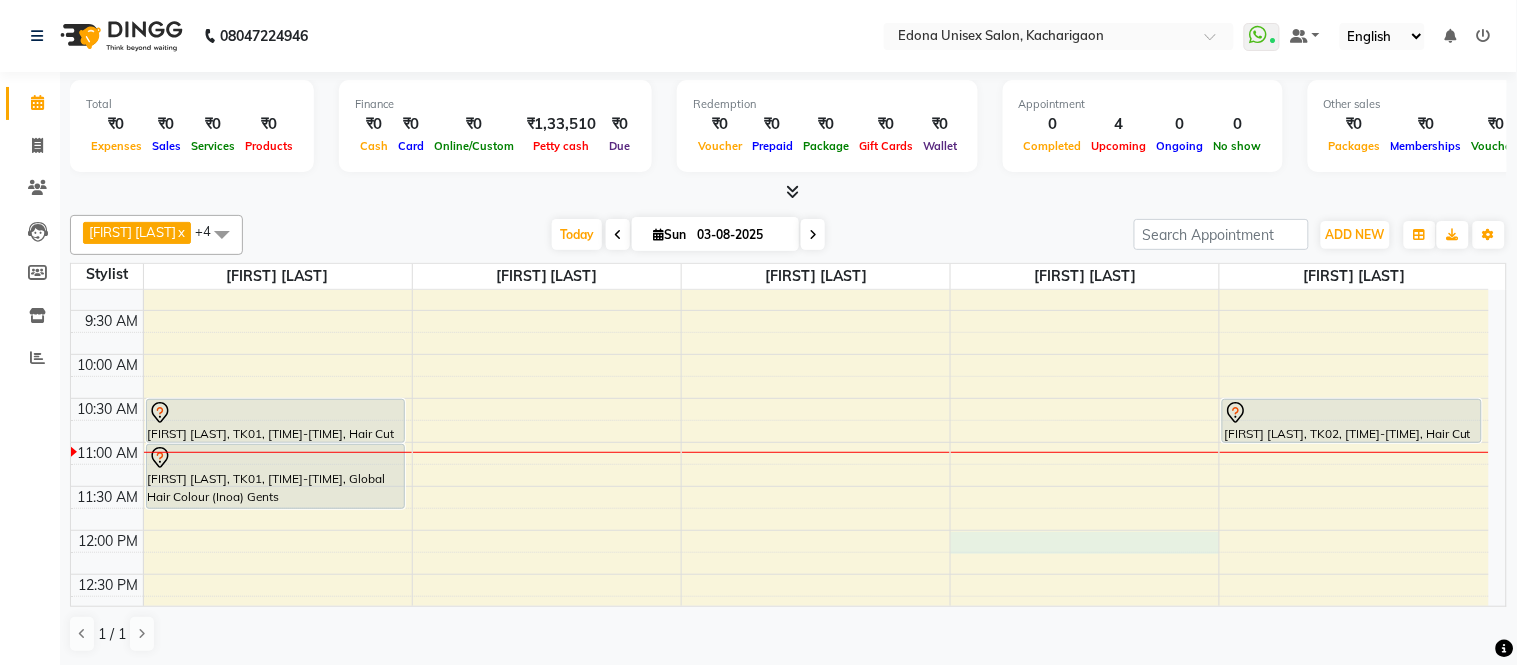 click on "8:00 AM 8:30 AM 9:00 AM 9:30 AM 10:00 AM 10:30 AM 11:00 AM 11:30 AM 12:00 PM 12:30 PM 1:00 PM 1:30 PM 2:00 PM 2:30 PM 3:00 PM 3:30 PM 4:00 PM 4:30 PM 5:00 PM 5:30 PM 6:00 PM 6:30 PM 7:00 PM 7:30 PM 8:00 PM 8:30 PM             Paramanada Kakoty, TK01, 10:30 AM-11:00 AM, Hair Cut (Gents)             Paramanada Kakoty, TK01, 11:00 AM-11:45 AM, Global Hair Colour (Inoa) Gents             Abhijeet Singharoy, TK02, 10:30 AM-11:00 AM, Hair Cut (Gents)             Manisha Devi, TK03, 05:00 PM-05:30 PM, Hair Cut (Ladies)" at bounding box center [780, 750] 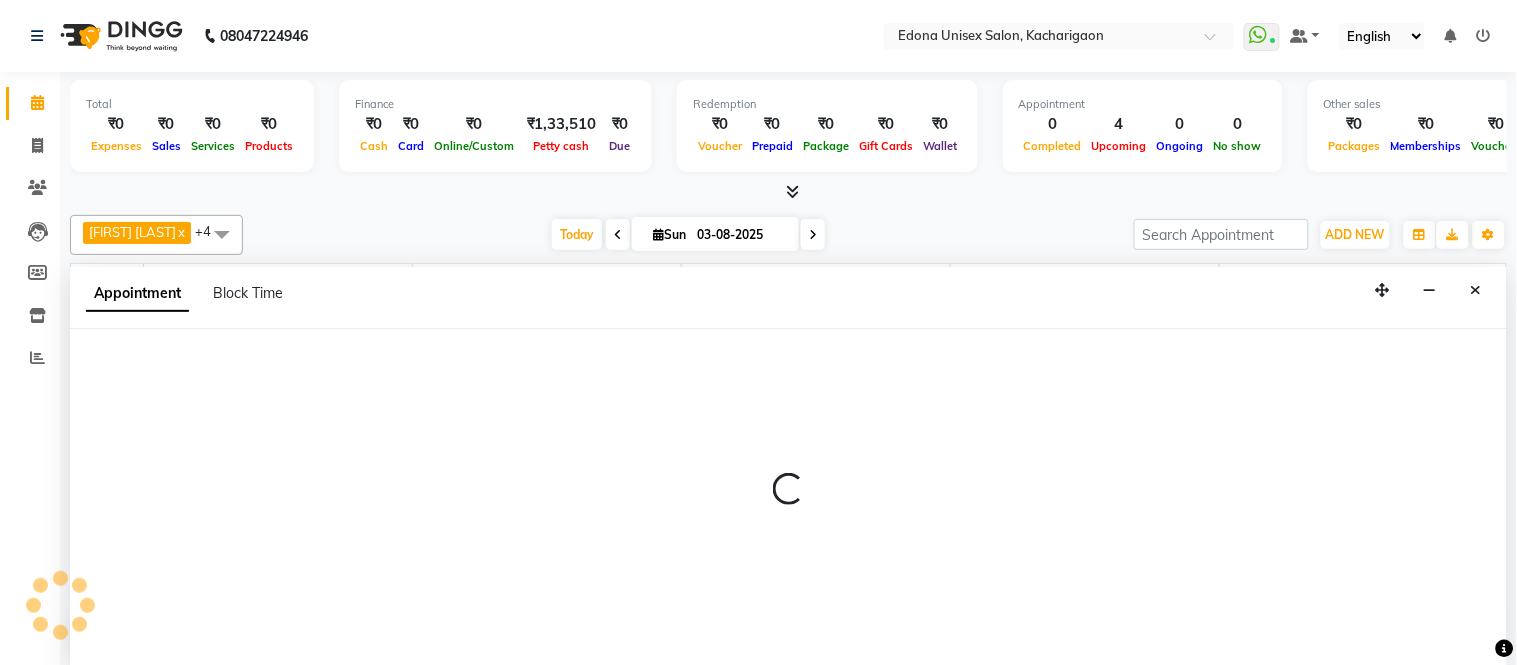 select on "54018" 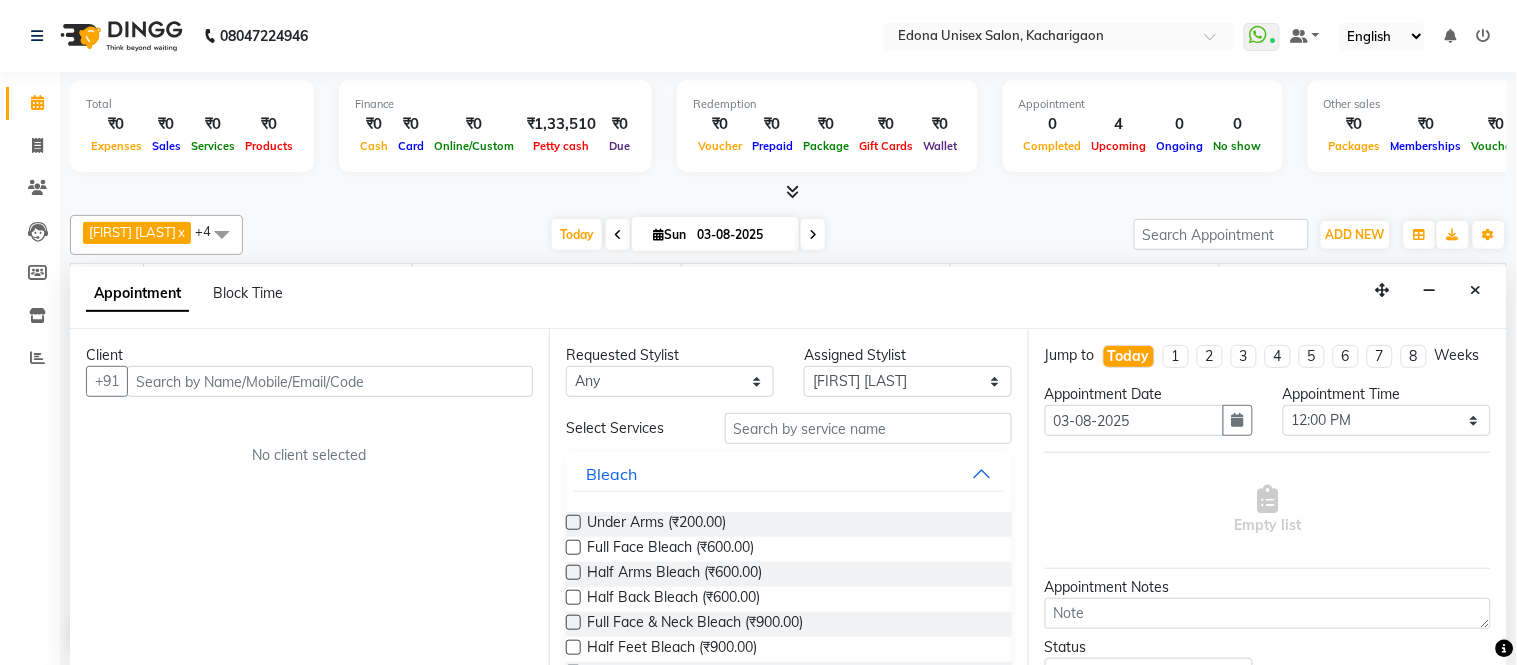 click at bounding box center [330, 381] 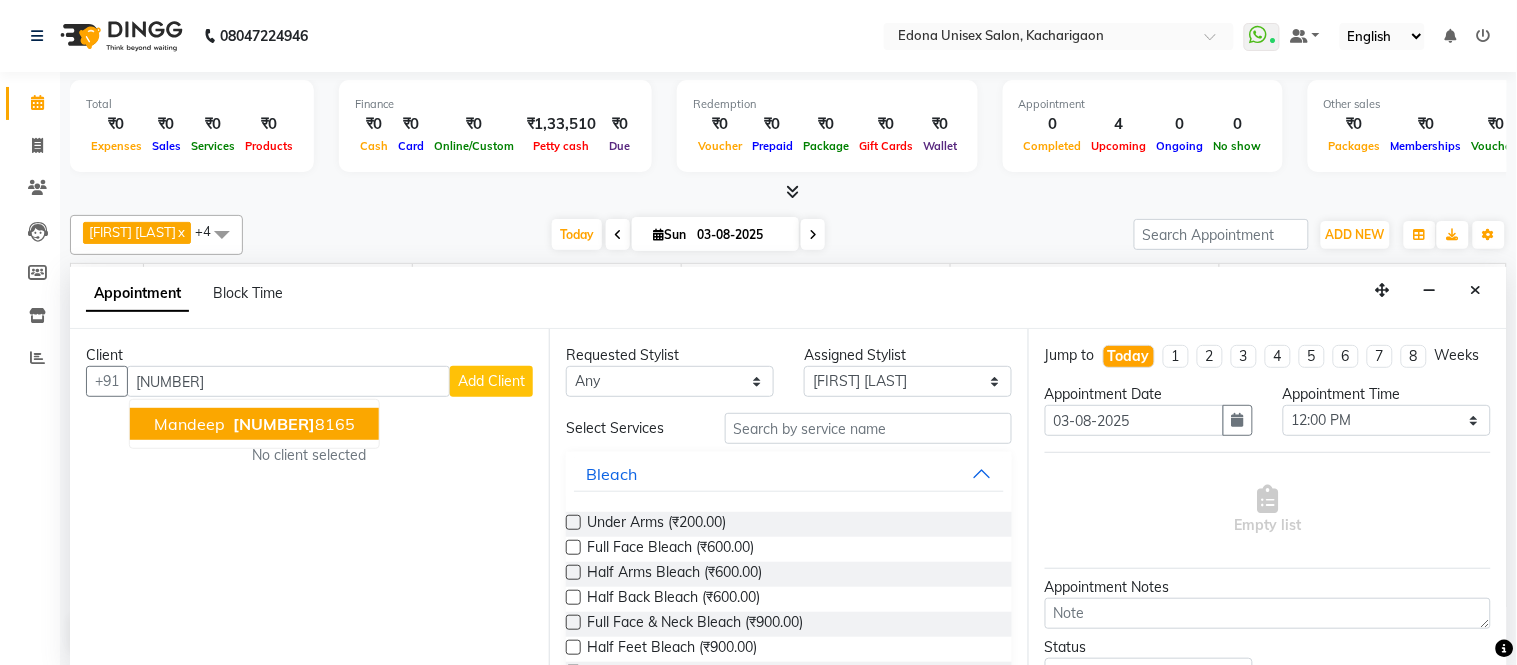 click on "914955" at bounding box center (274, 424) 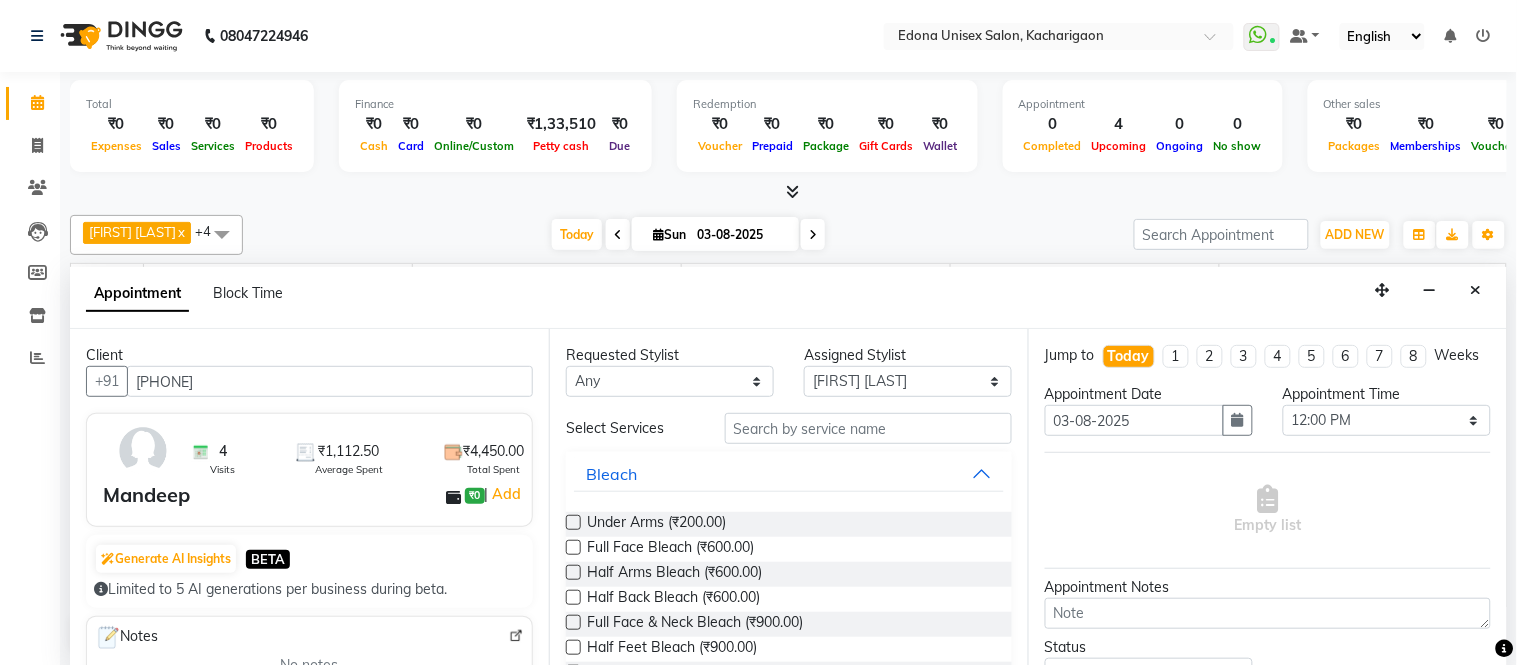 type on "[PHONE]" 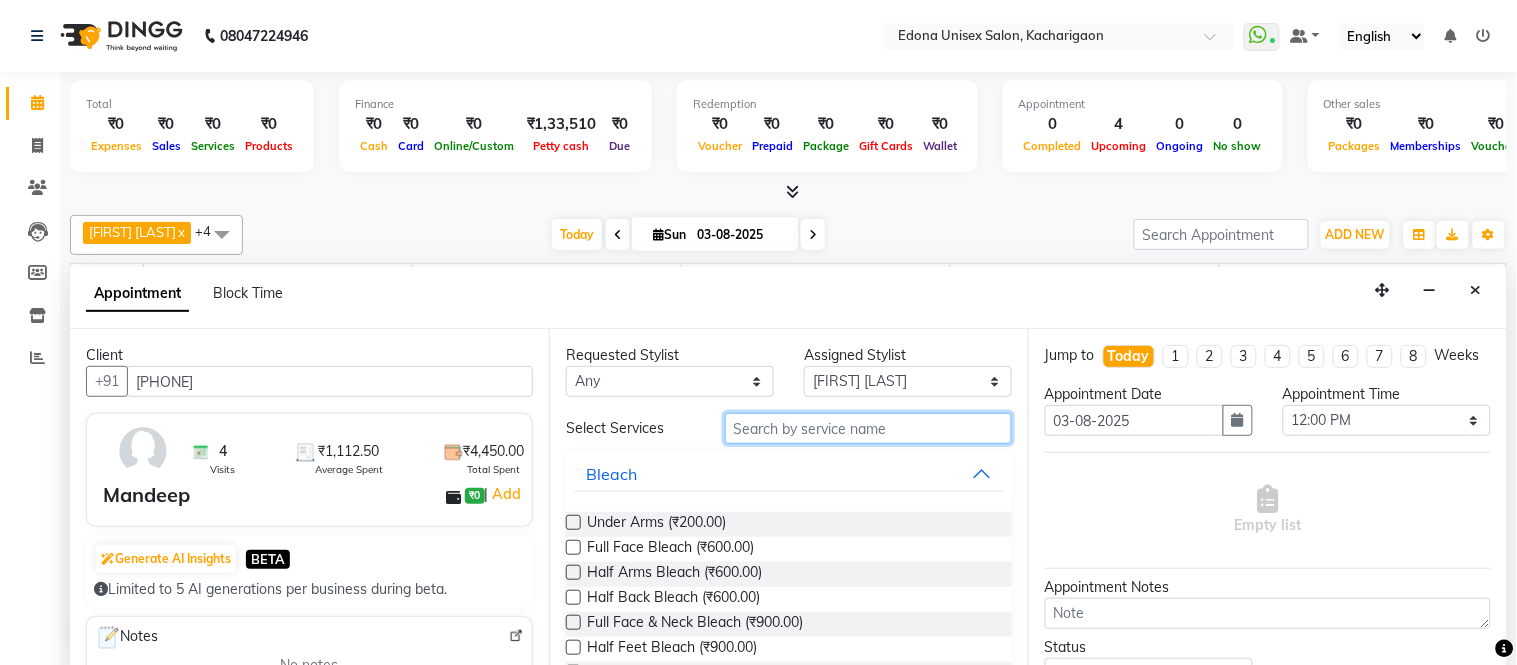 click at bounding box center (868, 428) 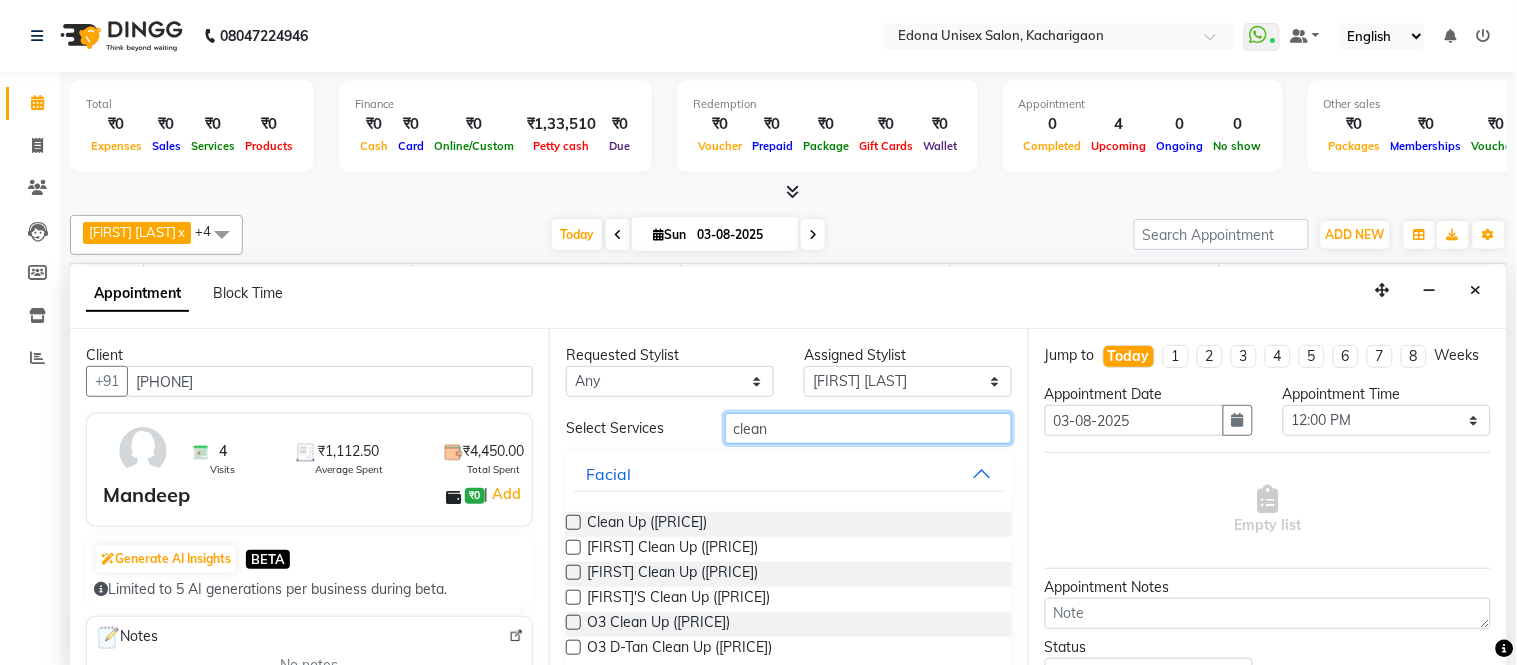 type on "clean" 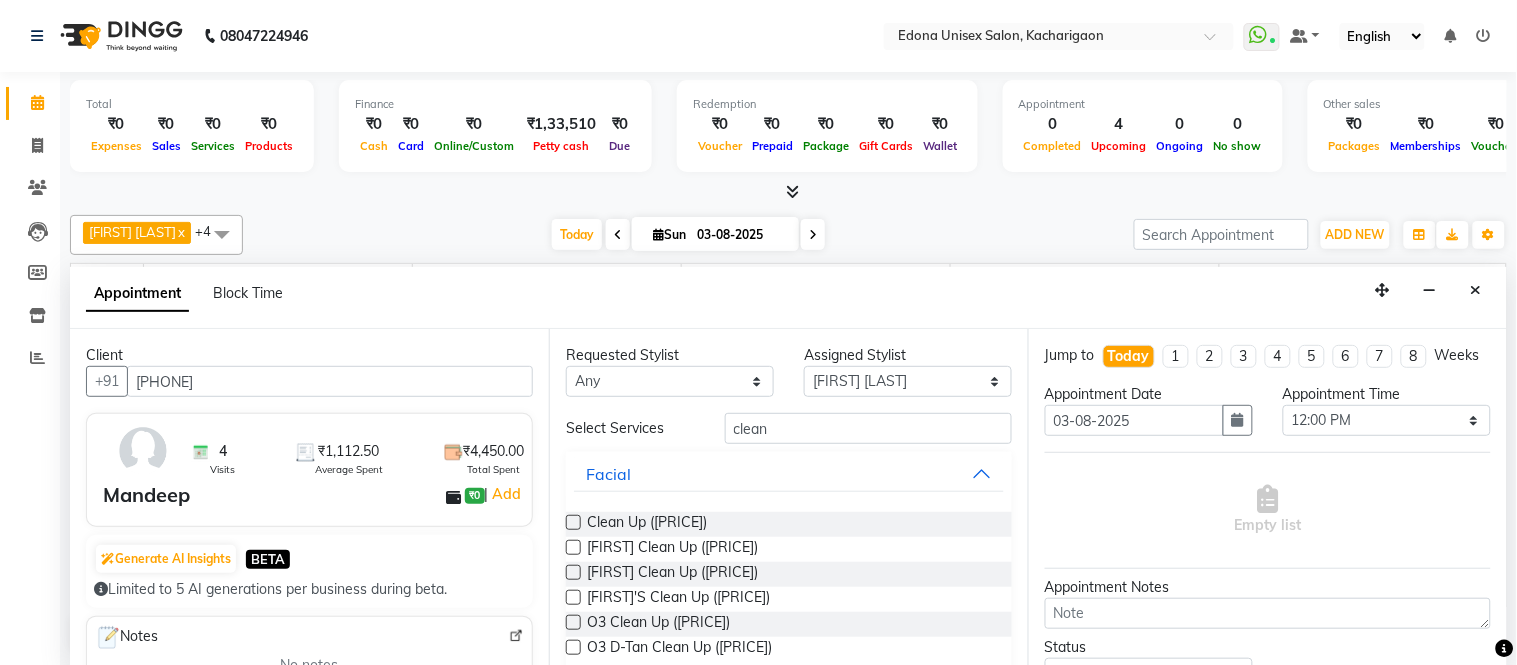 click at bounding box center (573, 522) 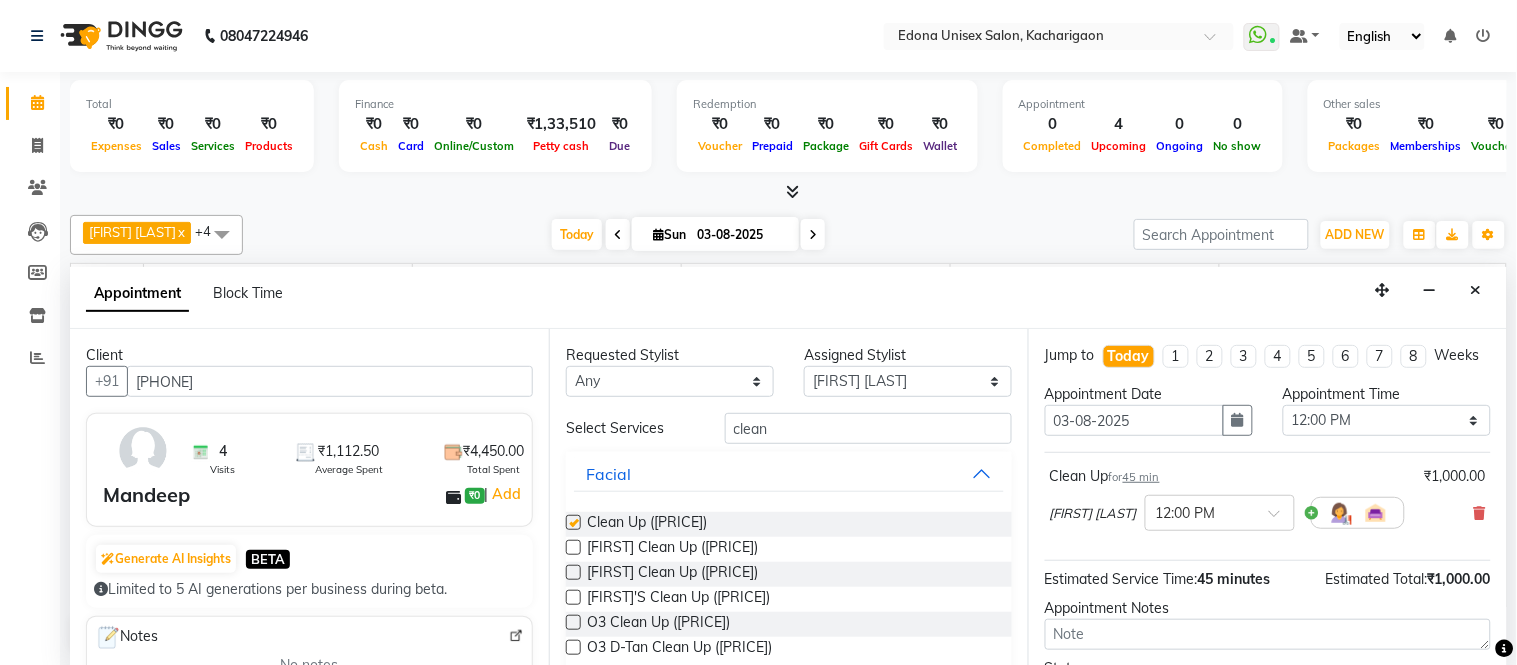 checkbox on "false" 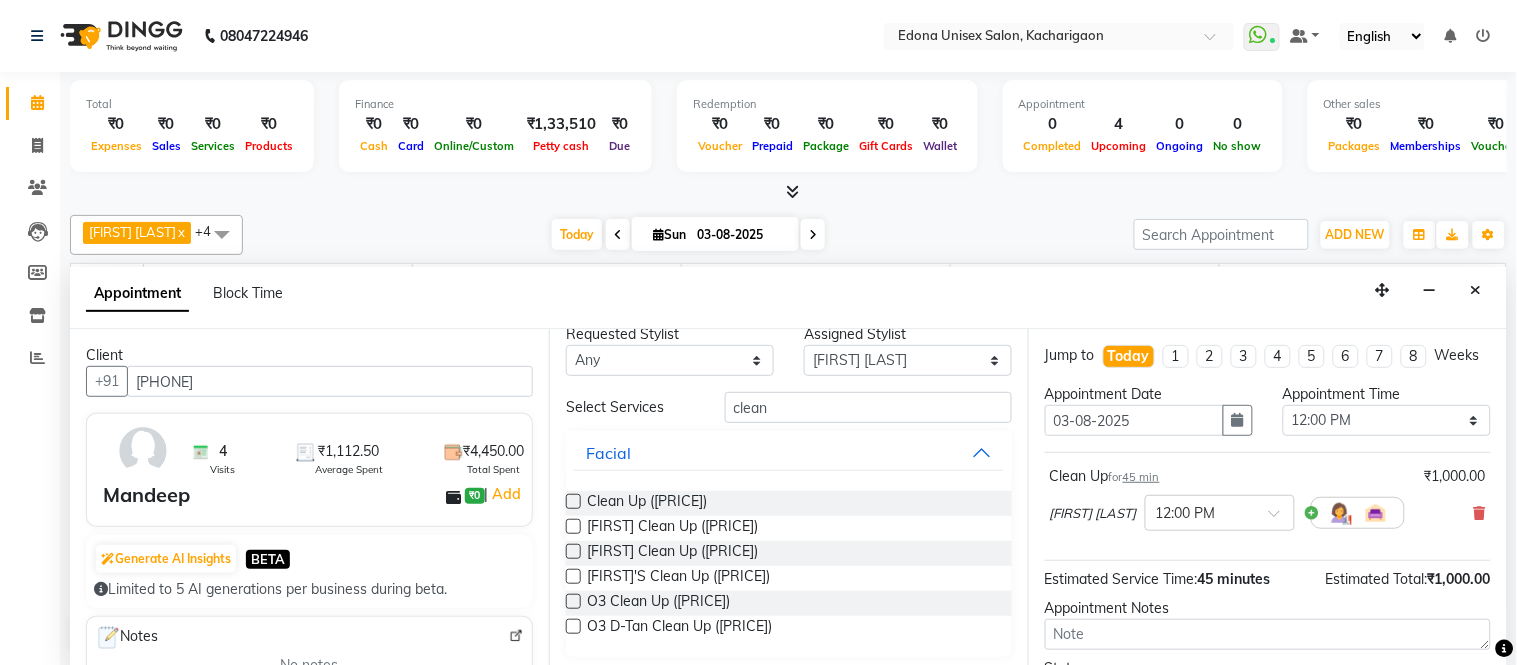scroll, scrollTop: 26, scrollLeft: 0, axis: vertical 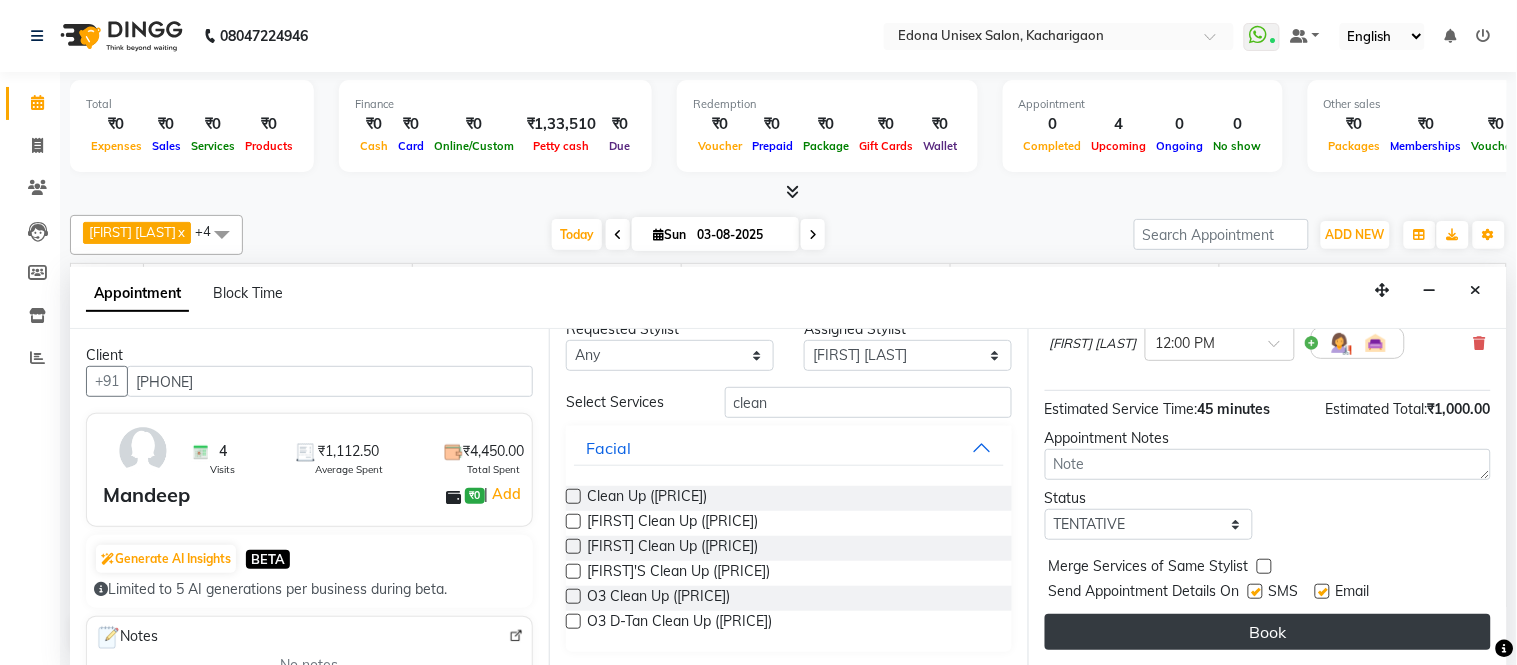 click on "Book" at bounding box center [1268, 632] 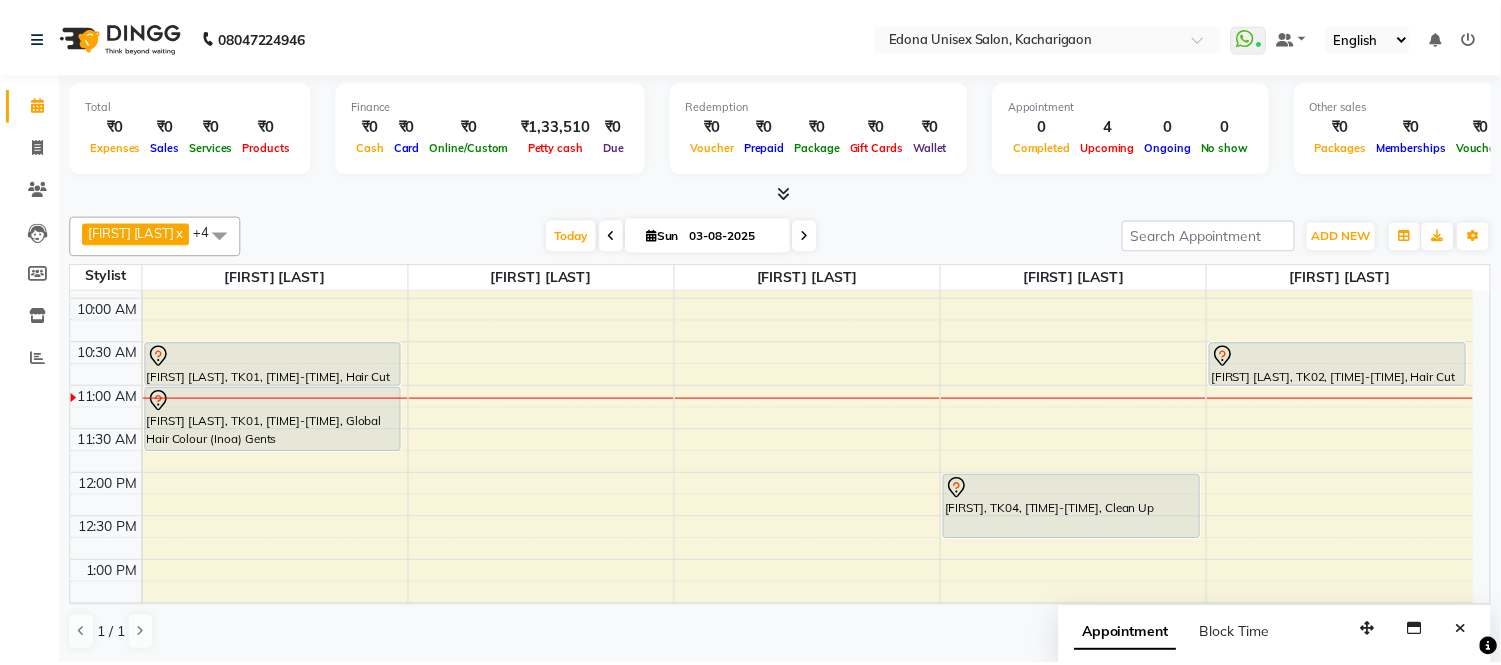 scroll, scrollTop: 222, scrollLeft: 0, axis: vertical 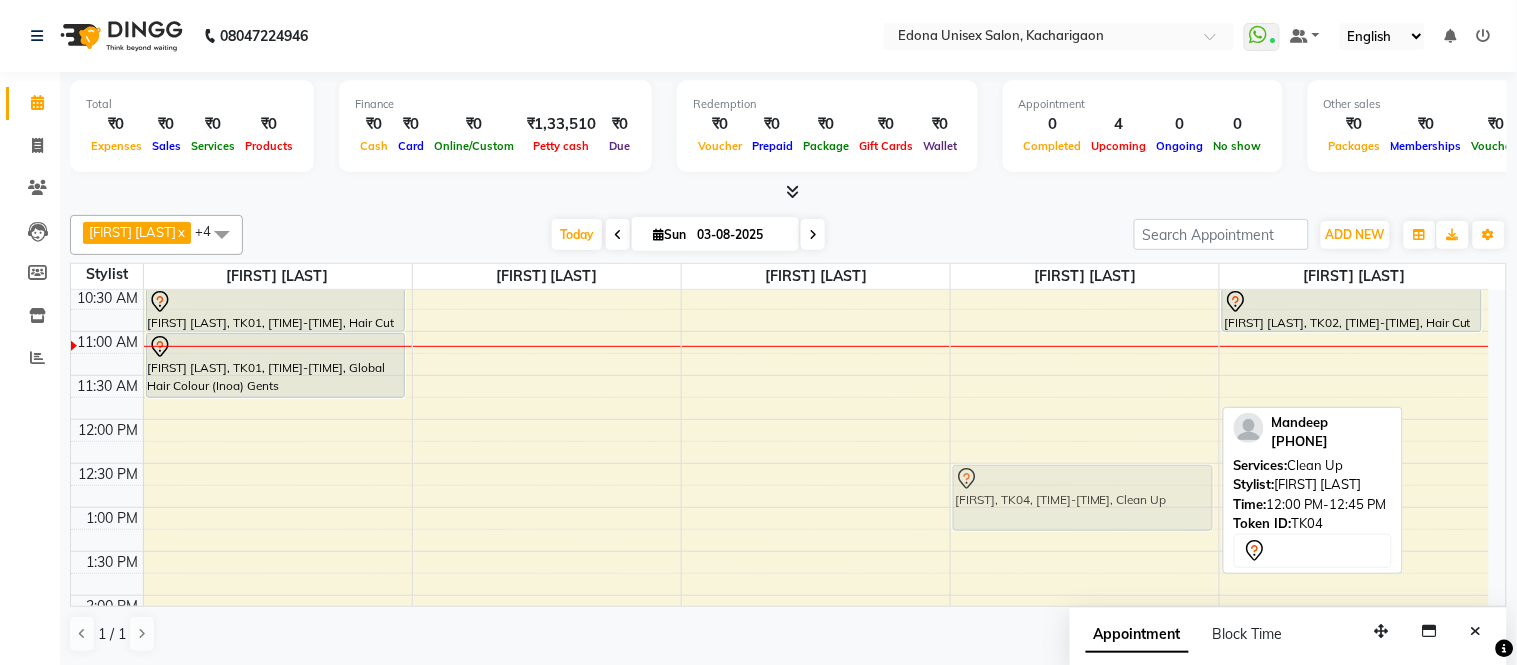 drag, startPoint x: 962, startPoint y: 435, endPoint x: 976, endPoint y: 488, distance: 54.81788 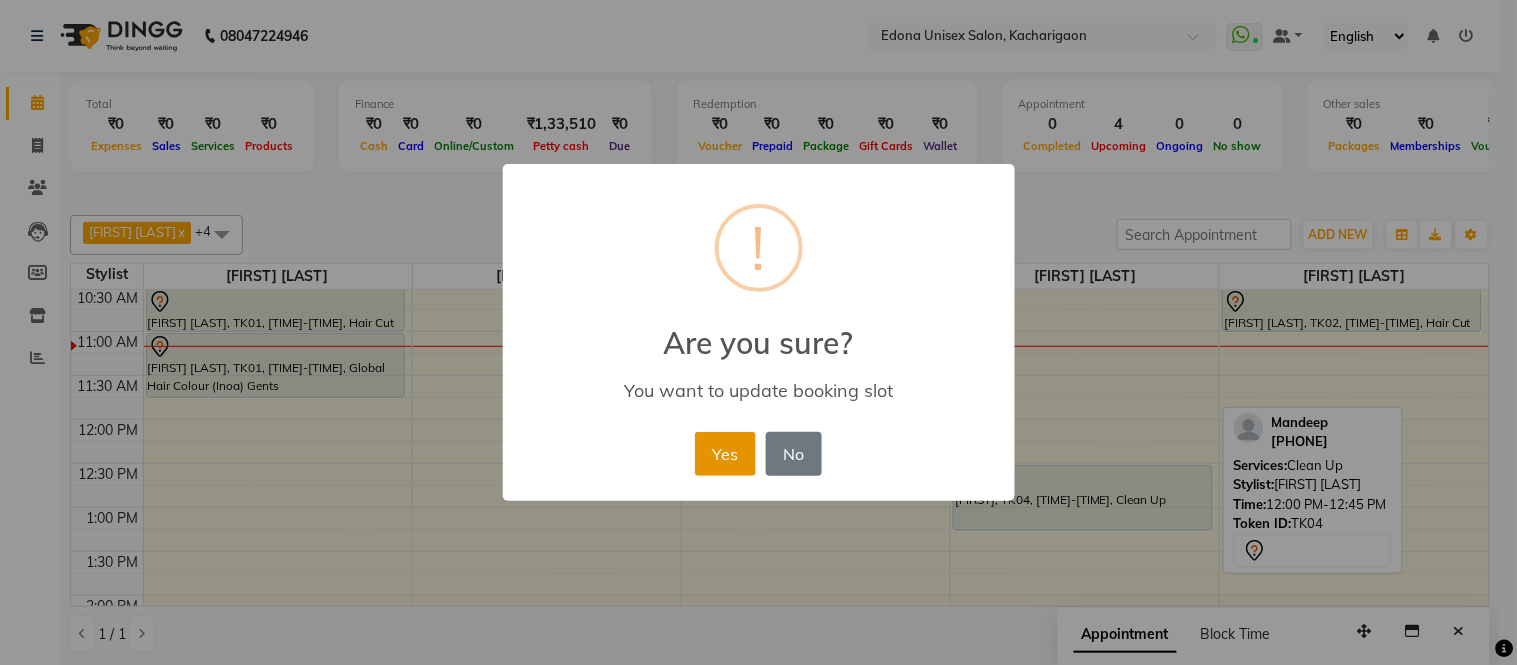 click on "Yes" at bounding box center [725, 454] 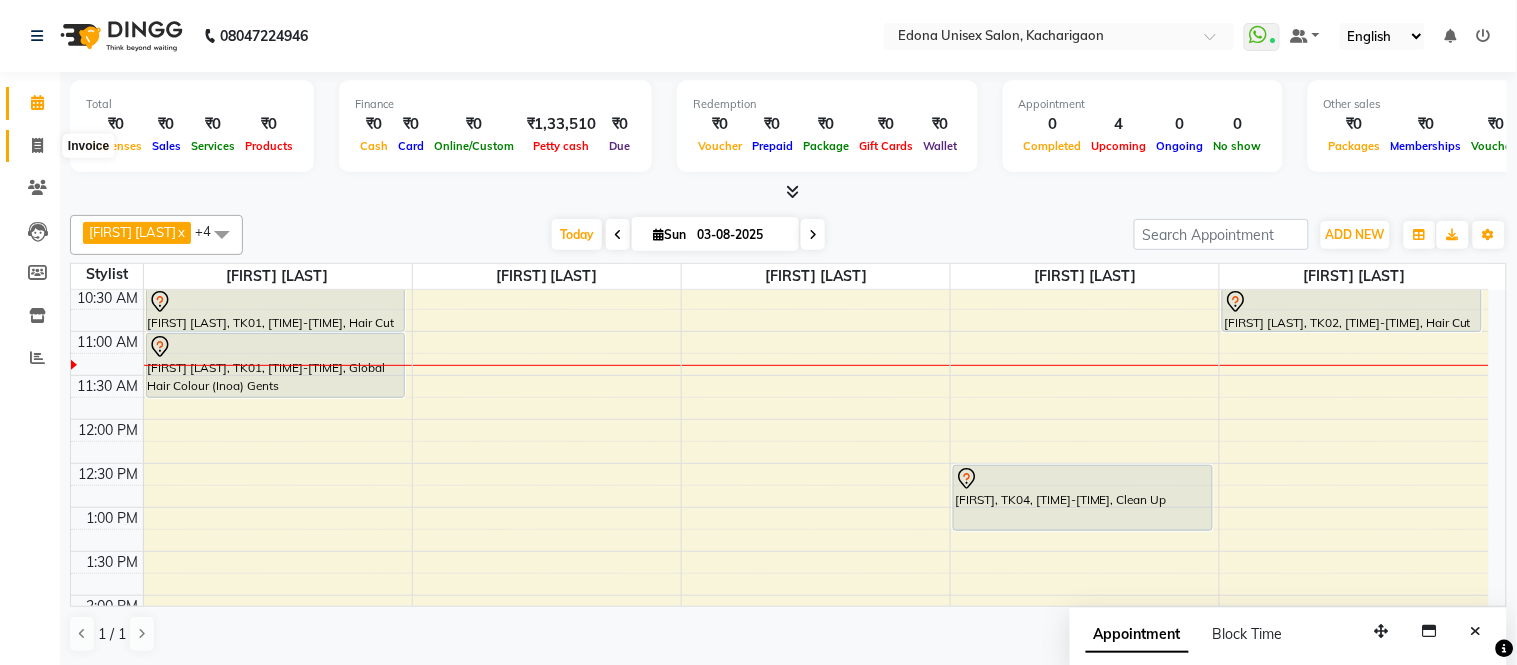click 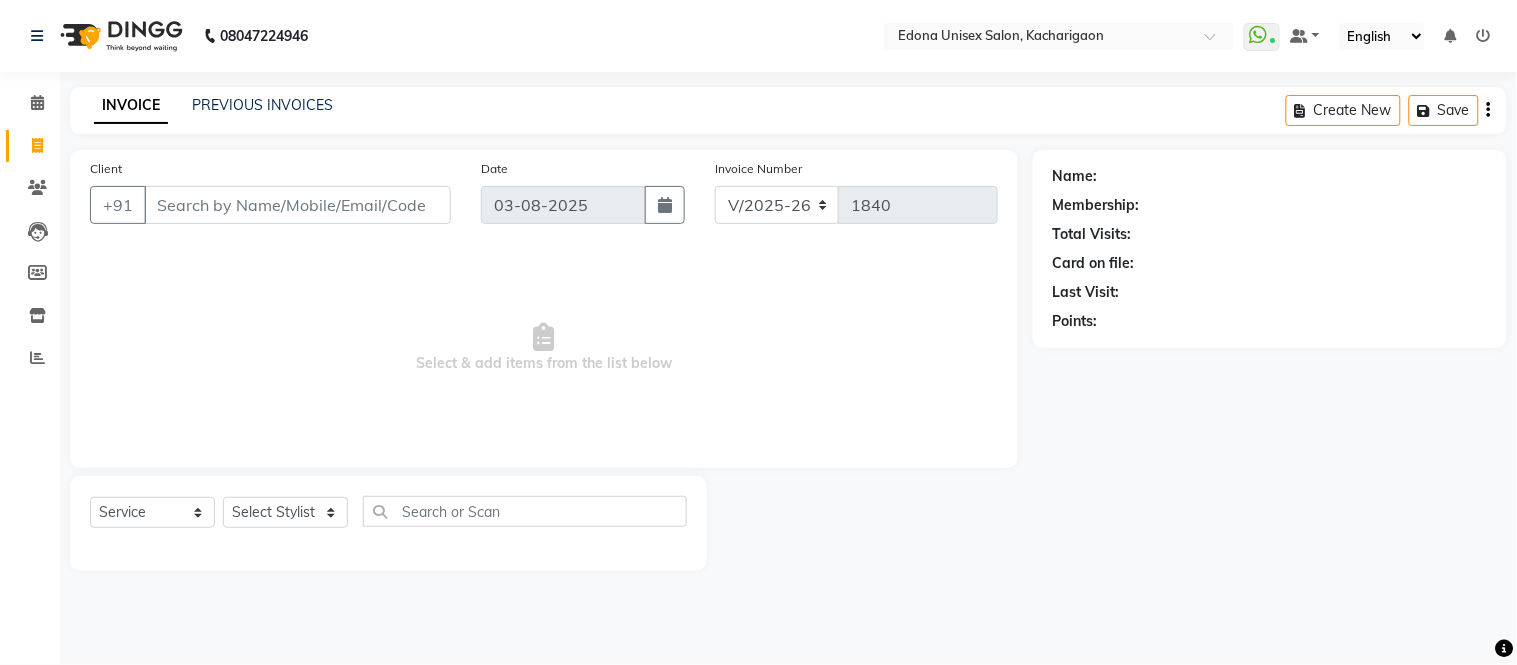 click on "Client" at bounding box center (297, 205) 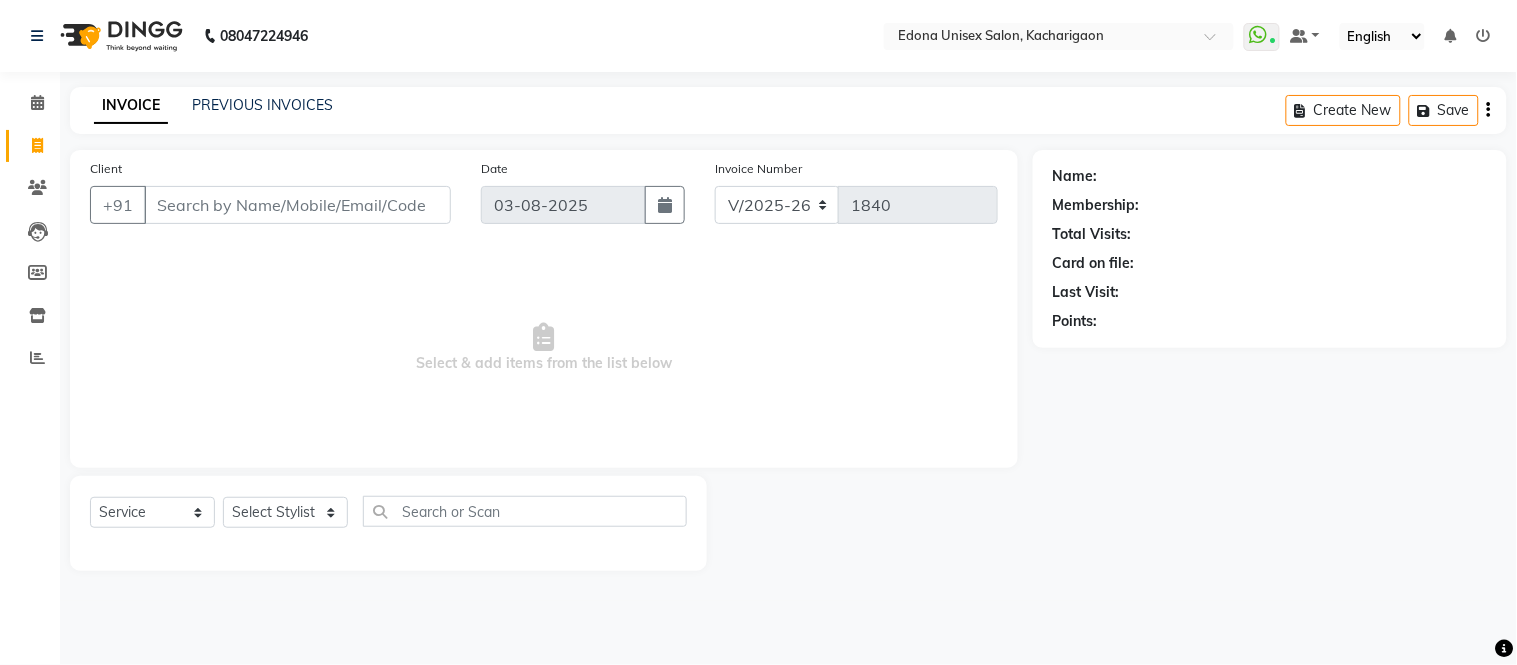 drag, startPoint x: 345, startPoint y: 212, endPoint x: 348, endPoint y: 192, distance: 20.22375 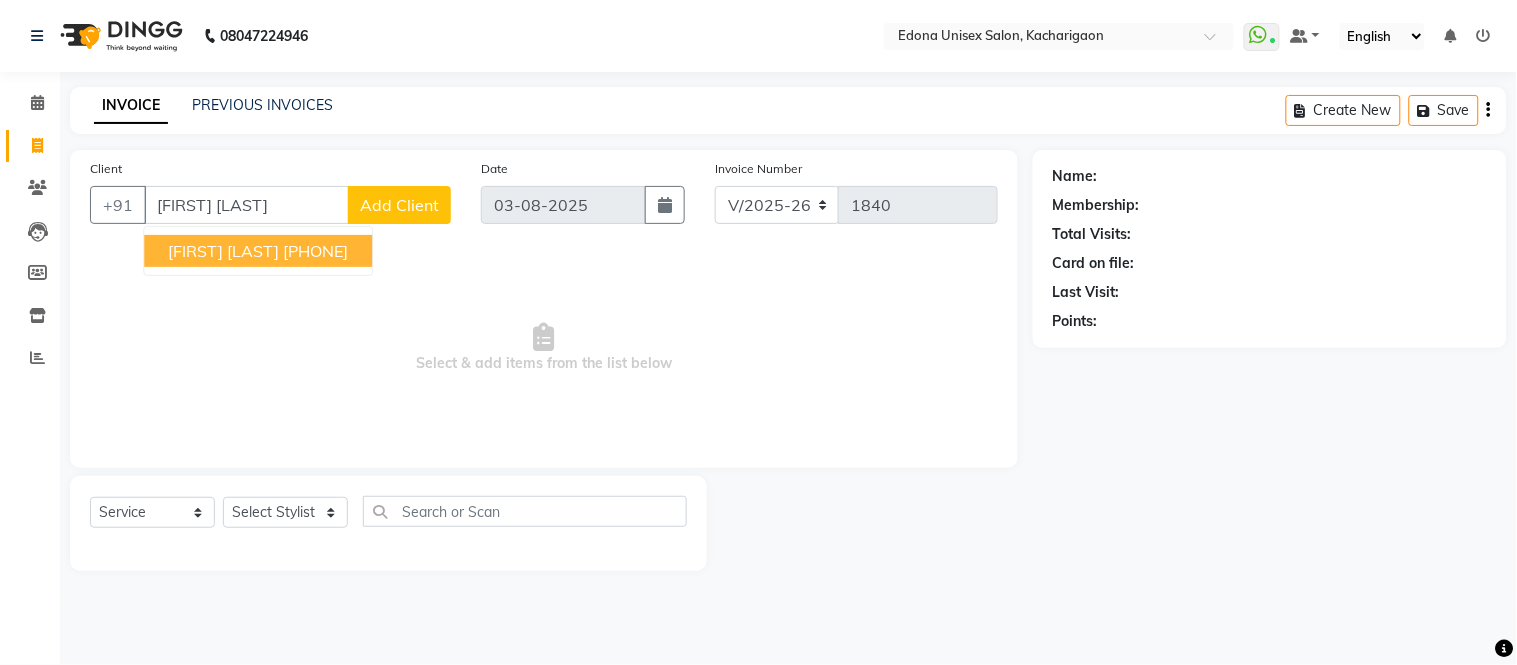 click on "Ankit Jain" at bounding box center (223, 251) 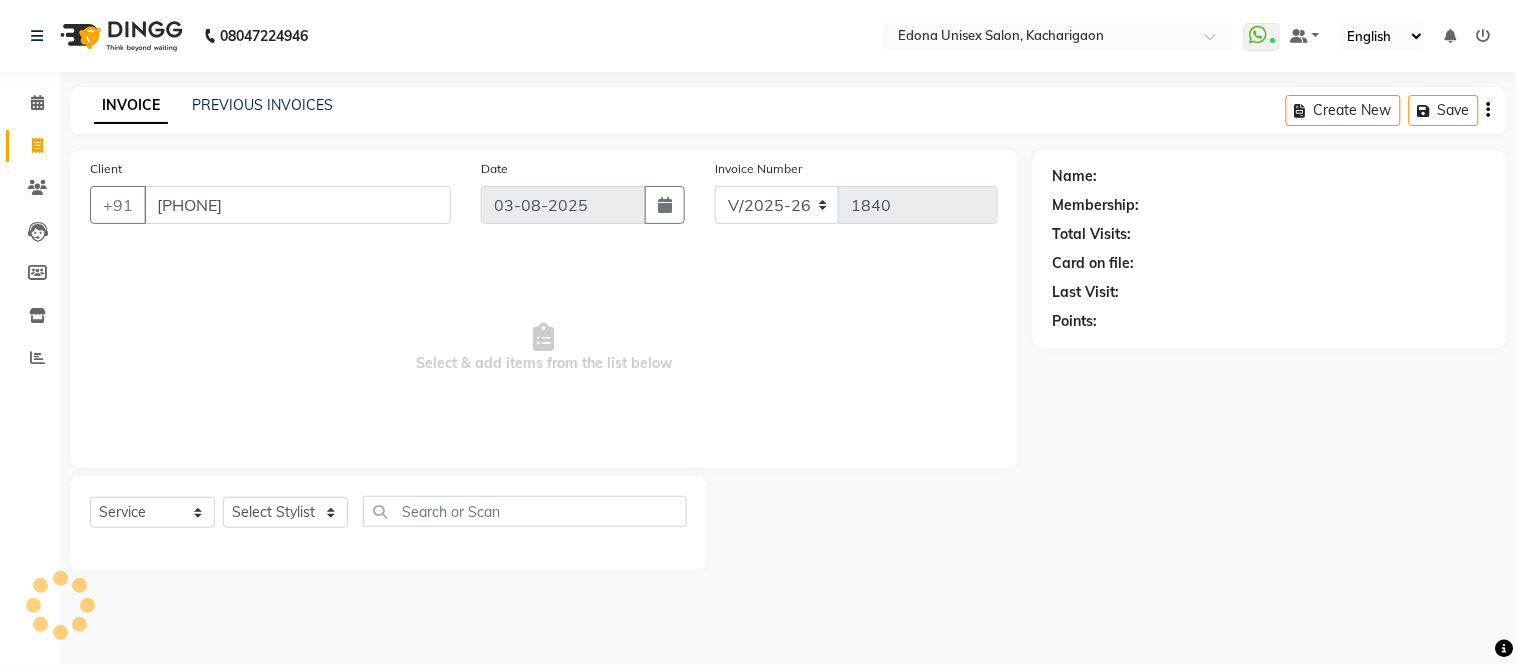 type on "9395088788" 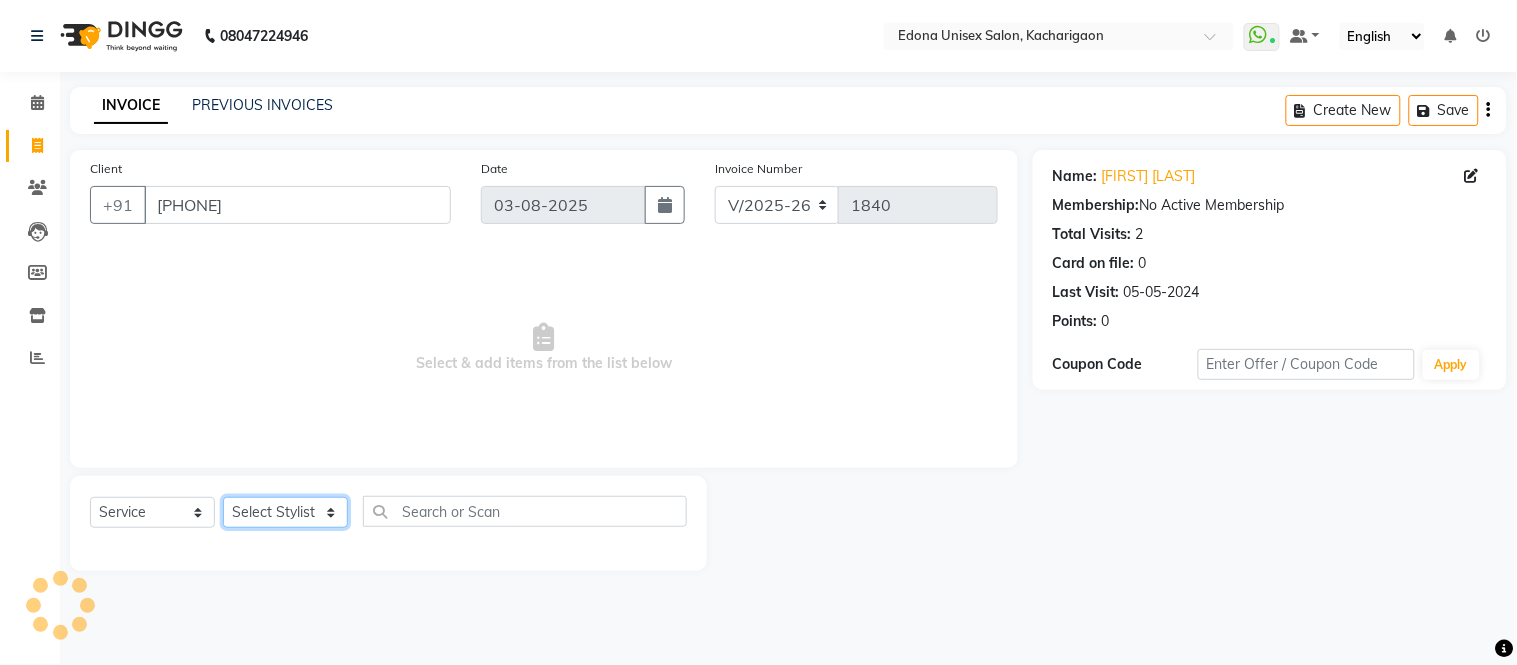 drag, startPoint x: 288, startPoint y: 516, endPoint x: 285, endPoint y: 504, distance: 12.369317 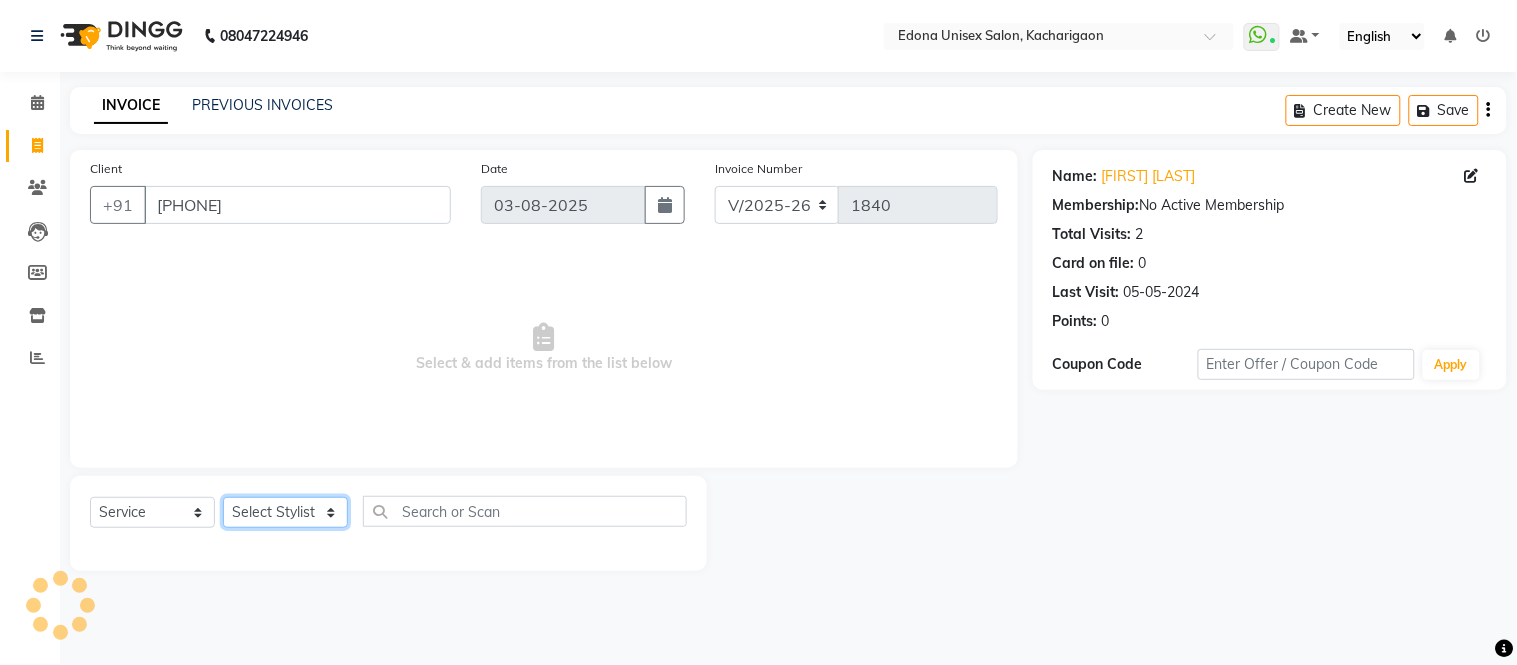 click on "Select Stylist Admin Anju Sonar Bir Basumtary Bishal Bharma Hemen Daimari Hombr Jogi Jenny Kayina Kriti Lokesh Verma Mithiser Bodo Monisha Goyari Neha Sonar Pahi Prabir Das Rashmi Basumtary Reshma Sultana Roselin Basumtary Sumitra Subba" 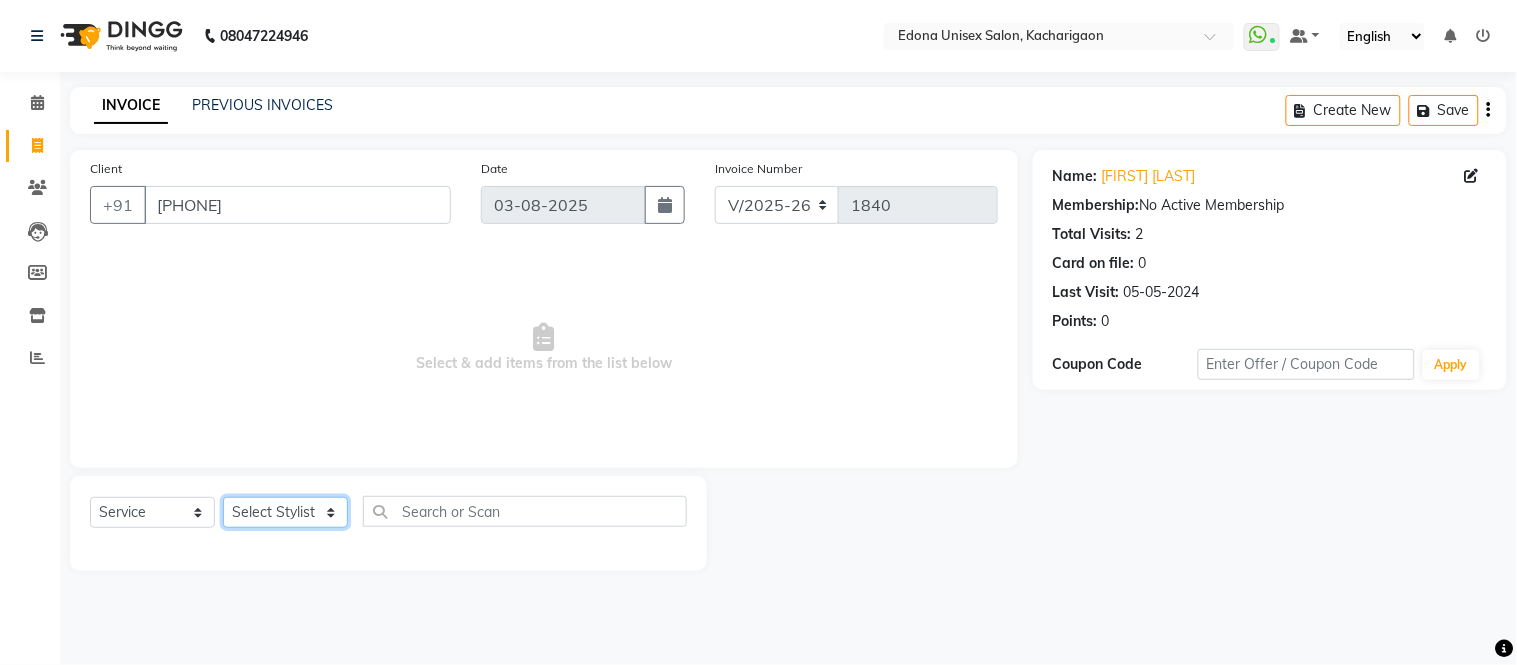 select on "35927" 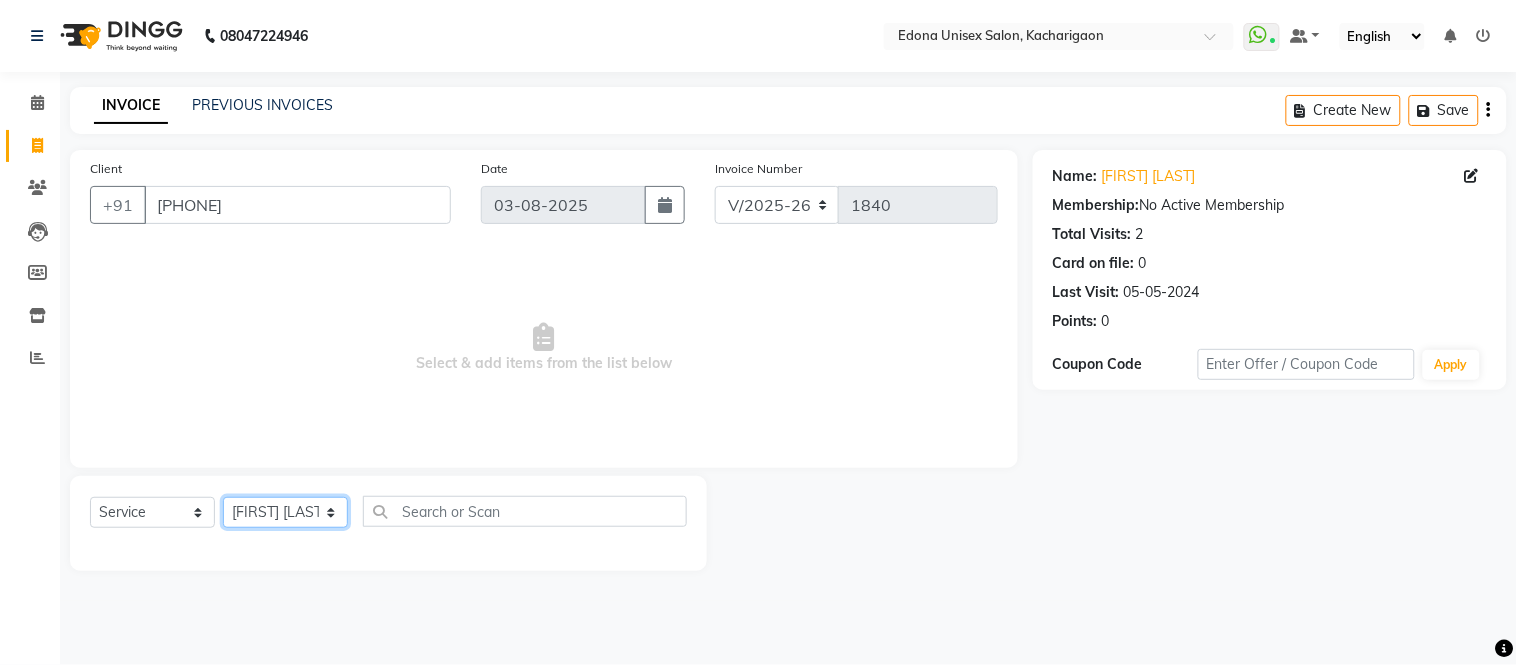 click on "Select Stylist Admin Anju Sonar Bir Basumtary Bishal Bharma Hemen Daimari Hombr Jogi Jenny Kayina Kriti Lokesh Verma Mithiser Bodo Monisha Goyari Neha Sonar Pahi Prabir Das Rashmi Basumtary Reshma Sultana Roselin Basumtary Sumitra Subba" 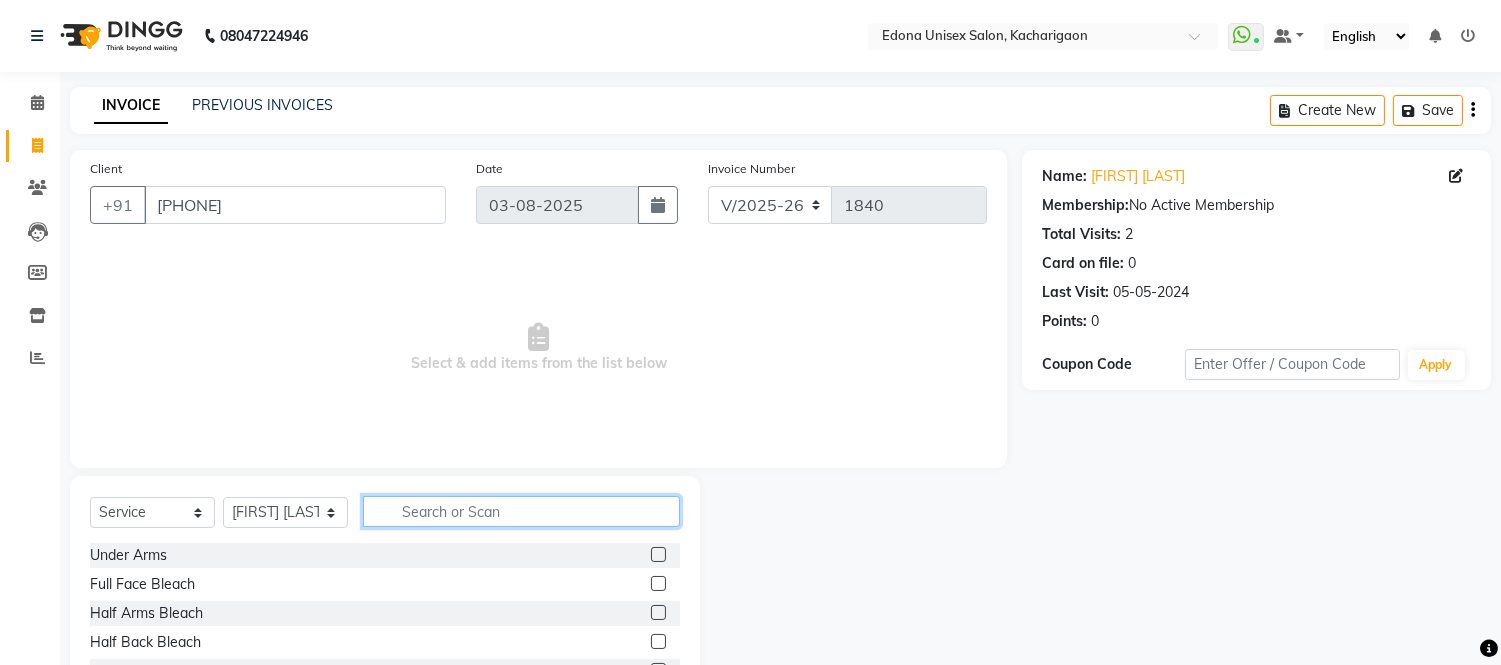 click 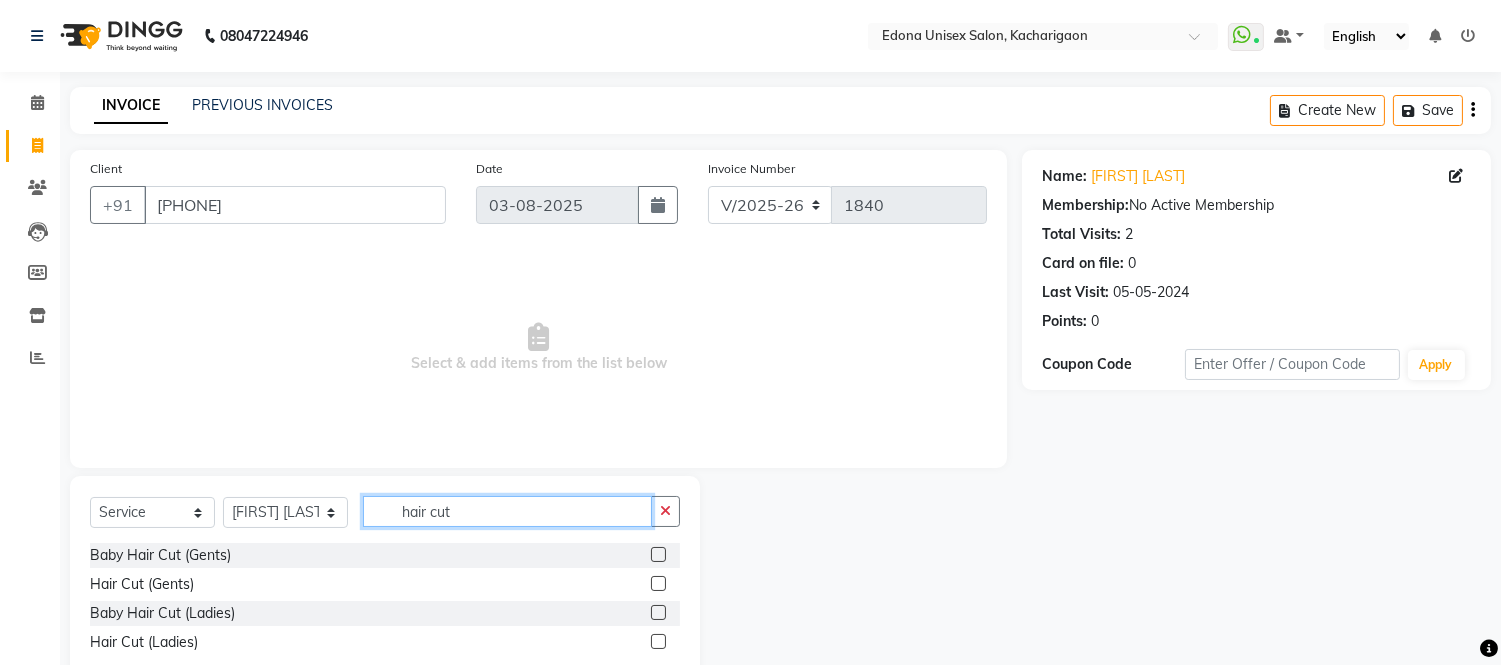 type on "hair cut" 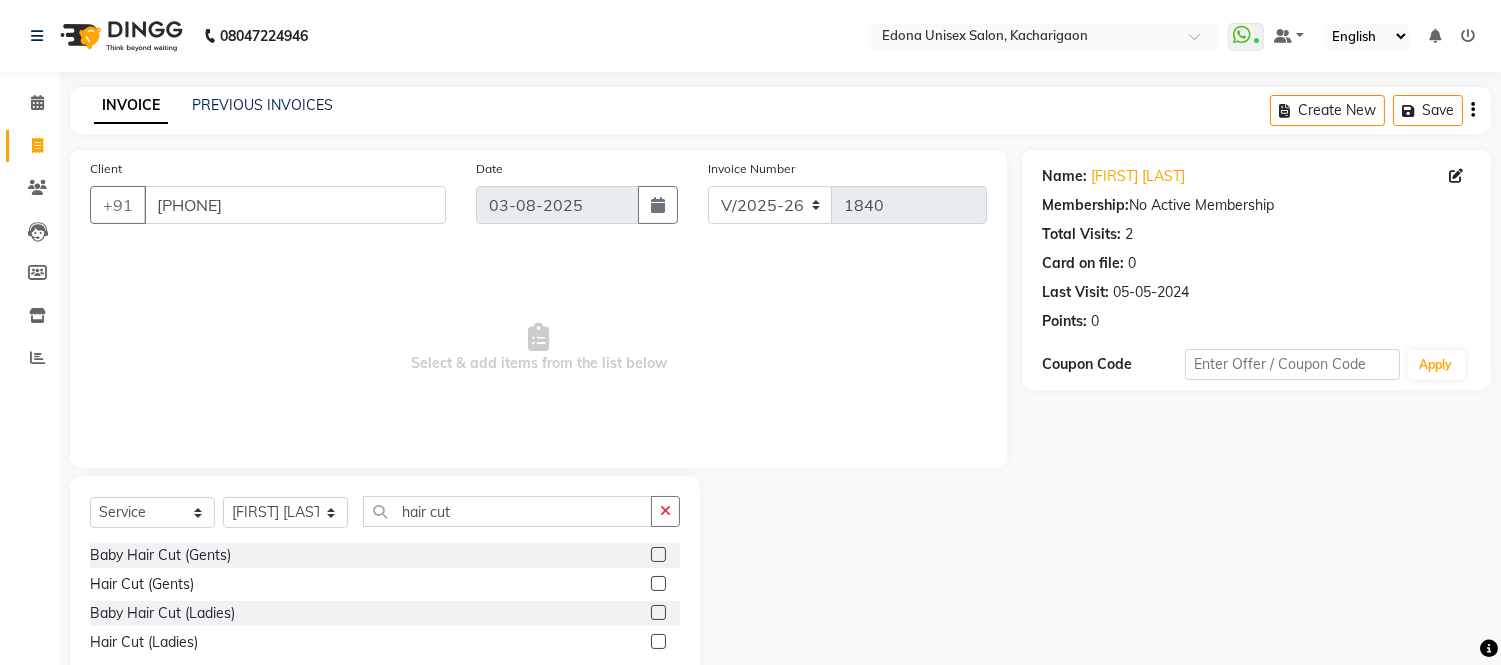 click 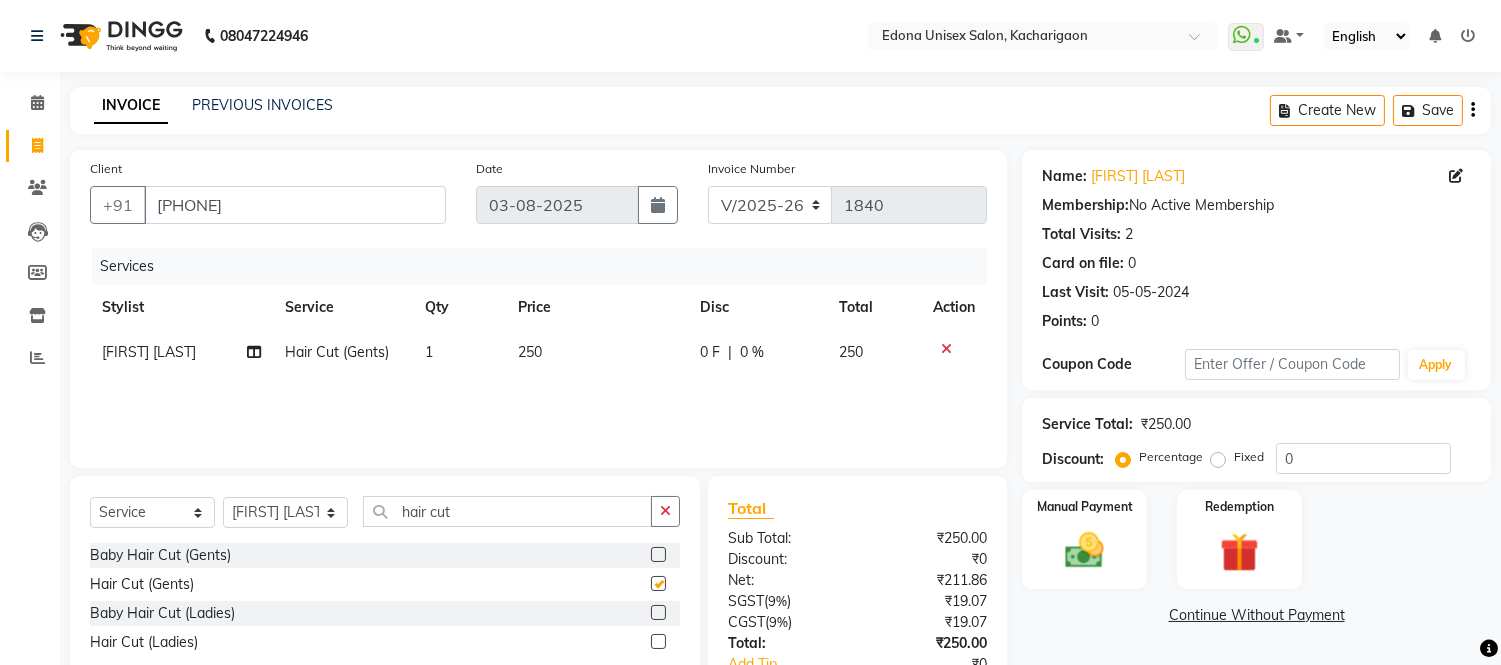 checkbox on "false" 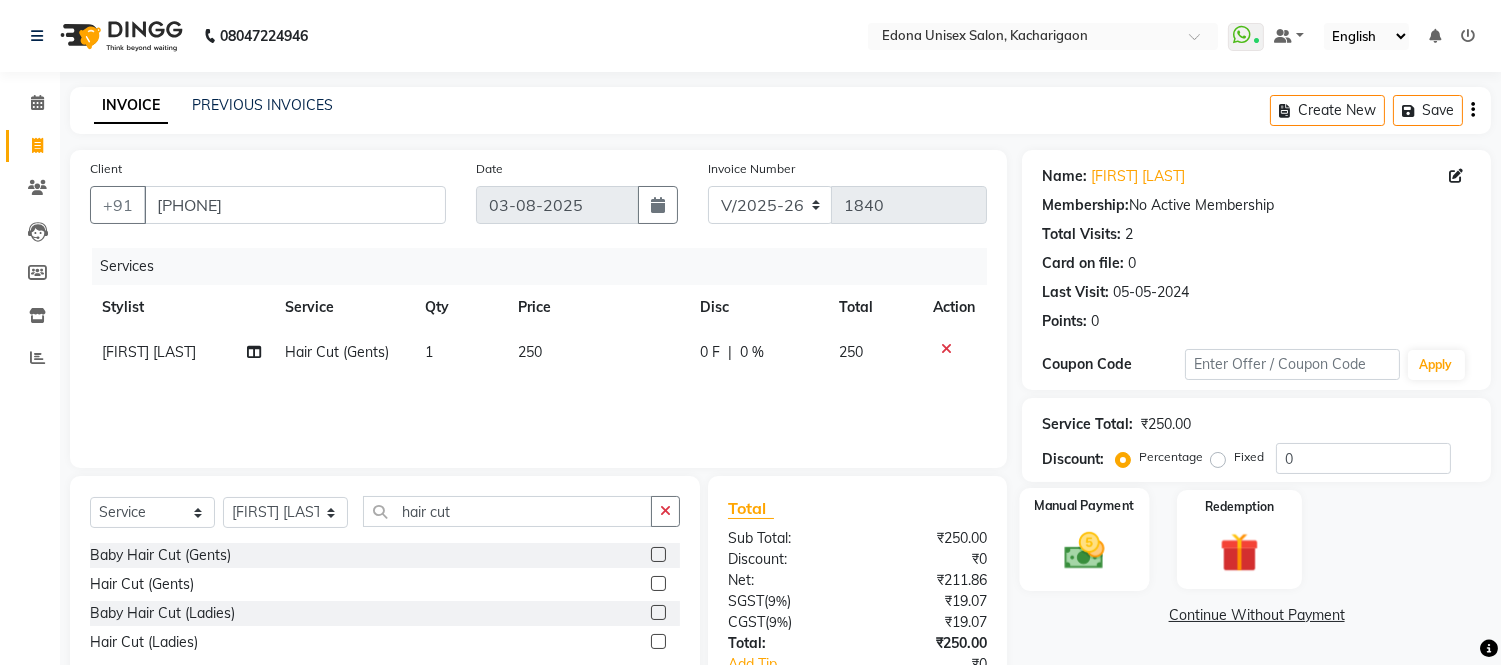 click 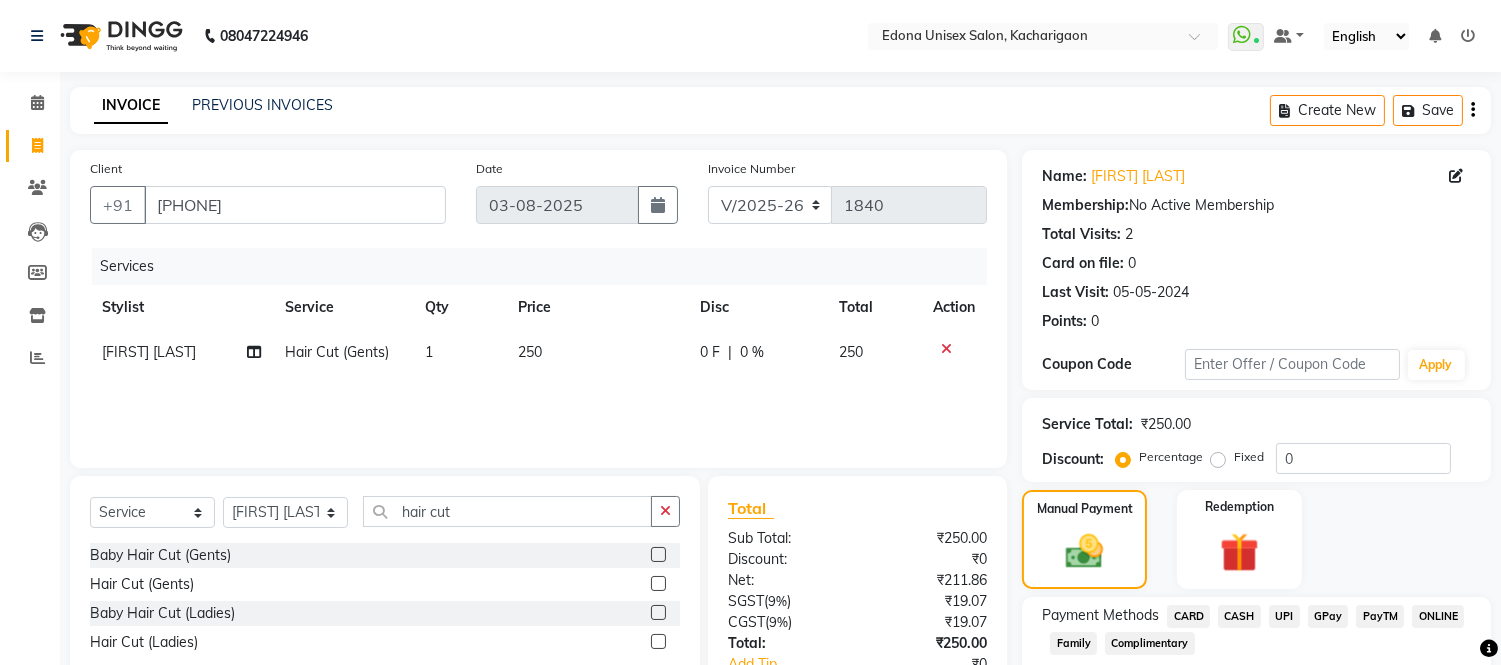 scroll, scrollTop: 134, scrollLeft: 0, axis: vertical 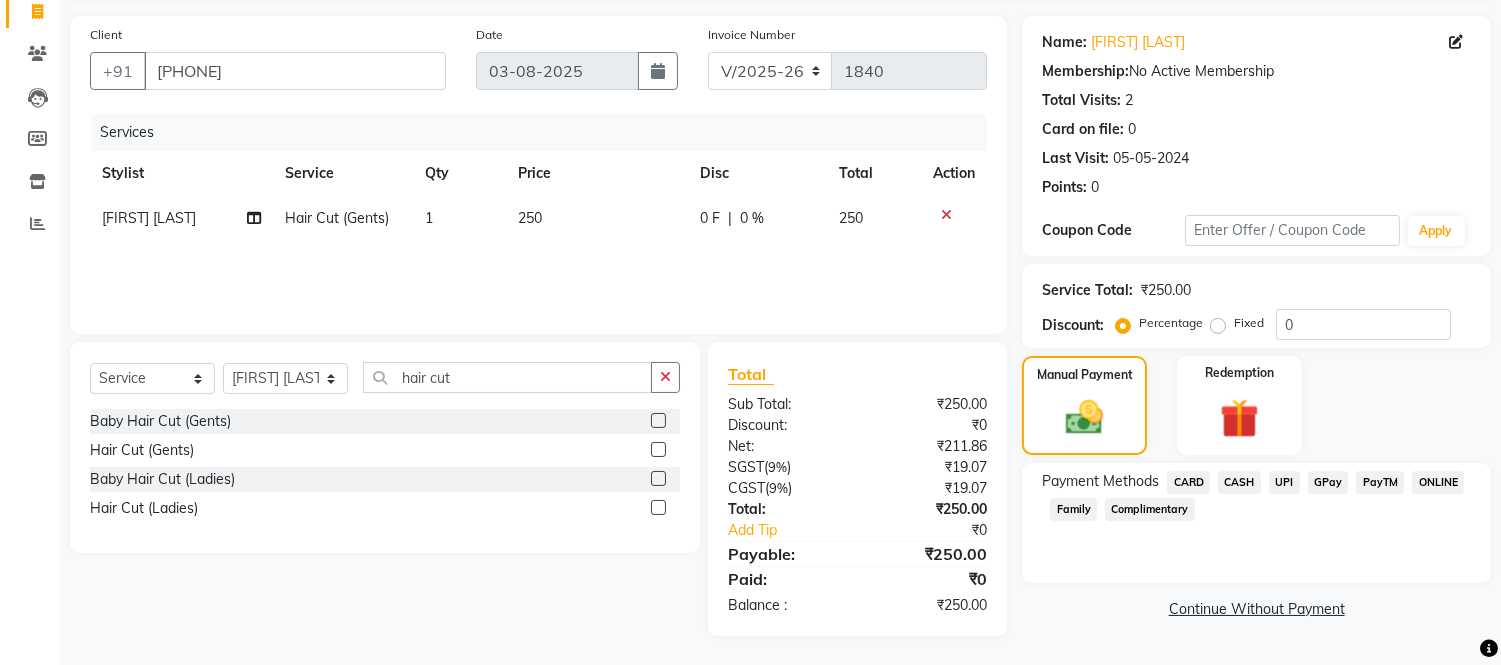 click on "CASH" 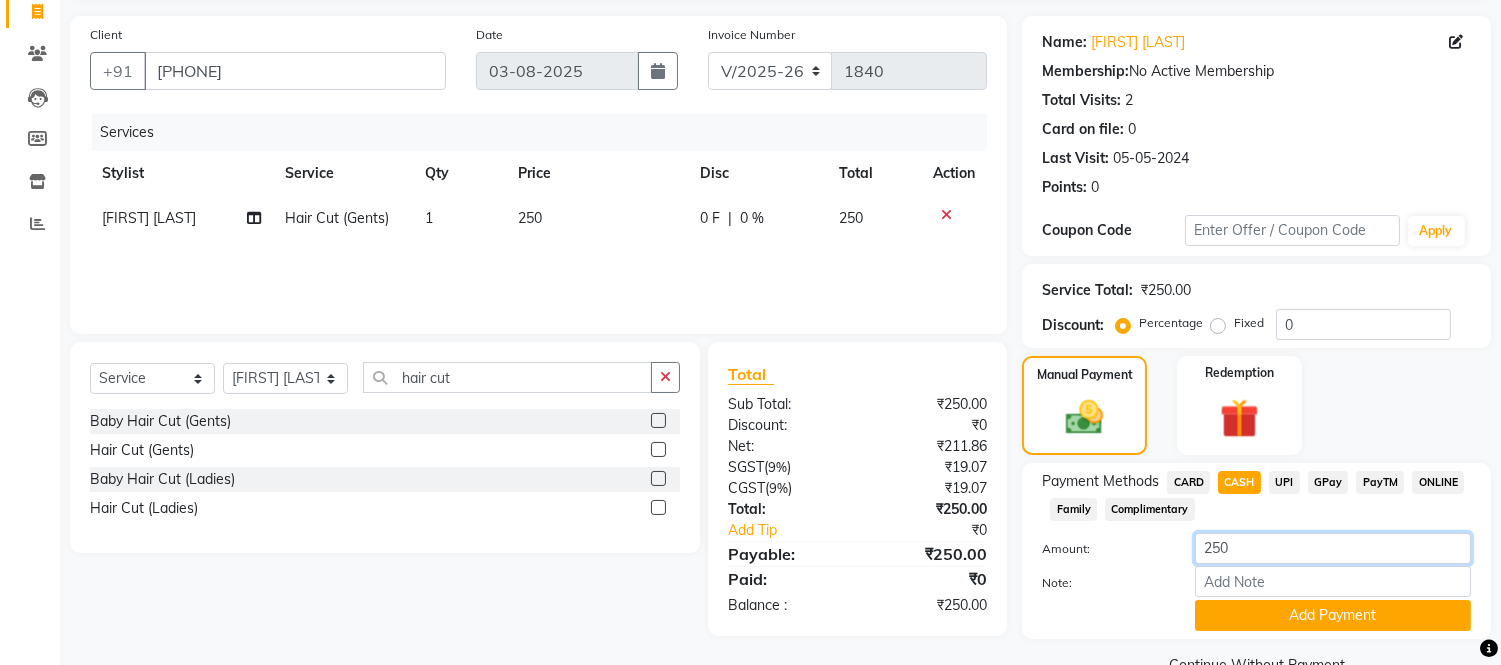 click on "250" 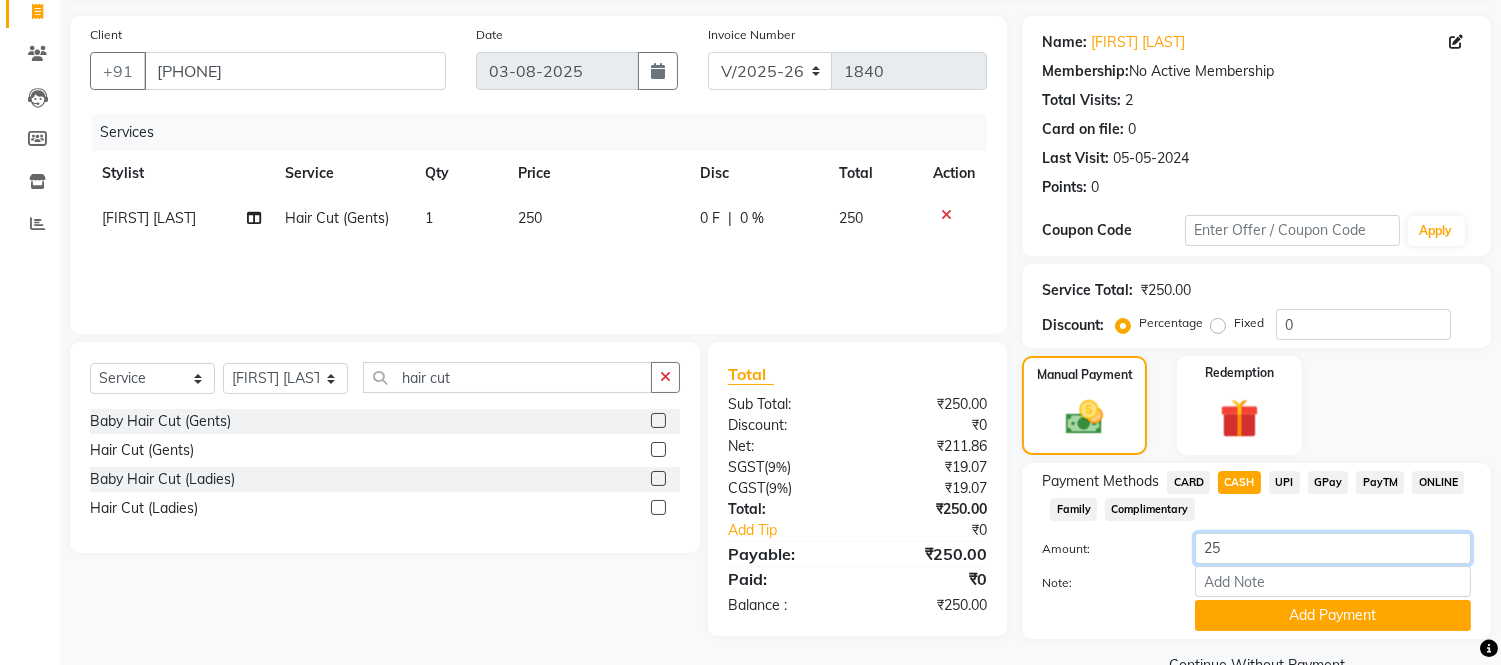 type on "2" 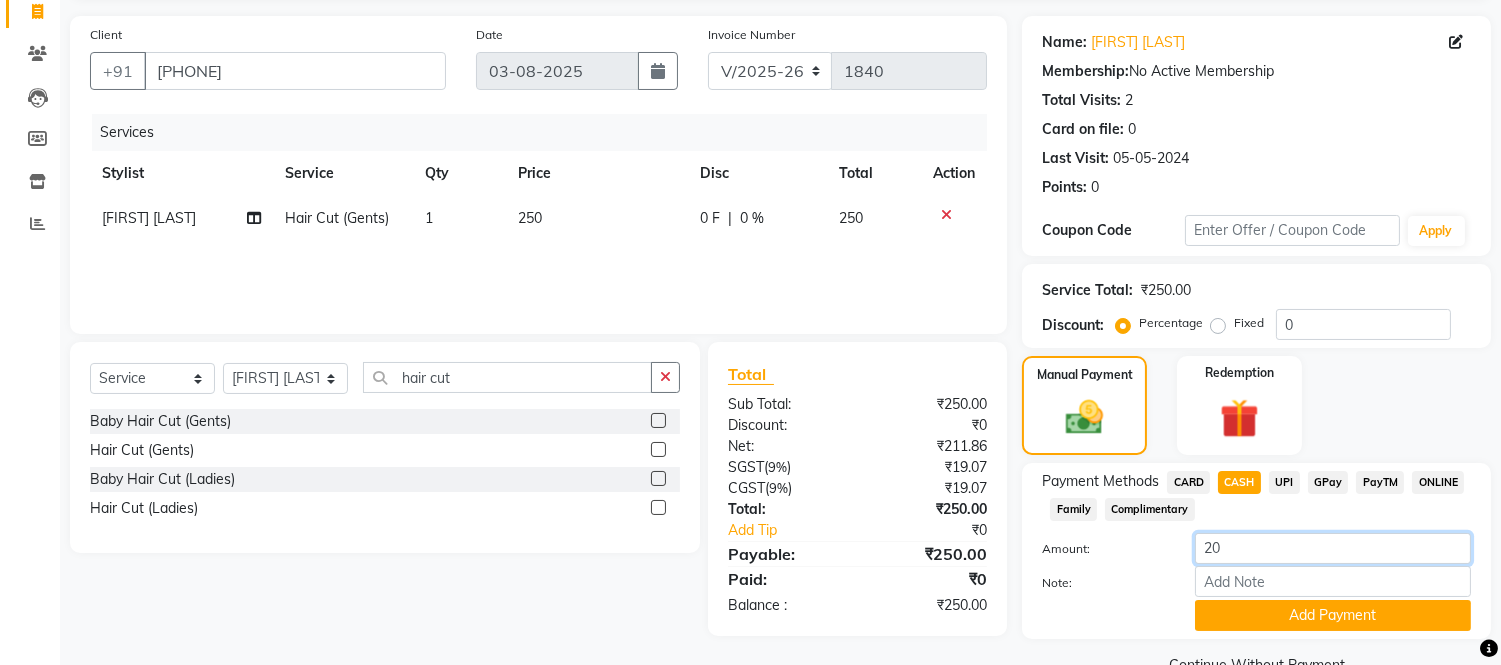 type on "2" 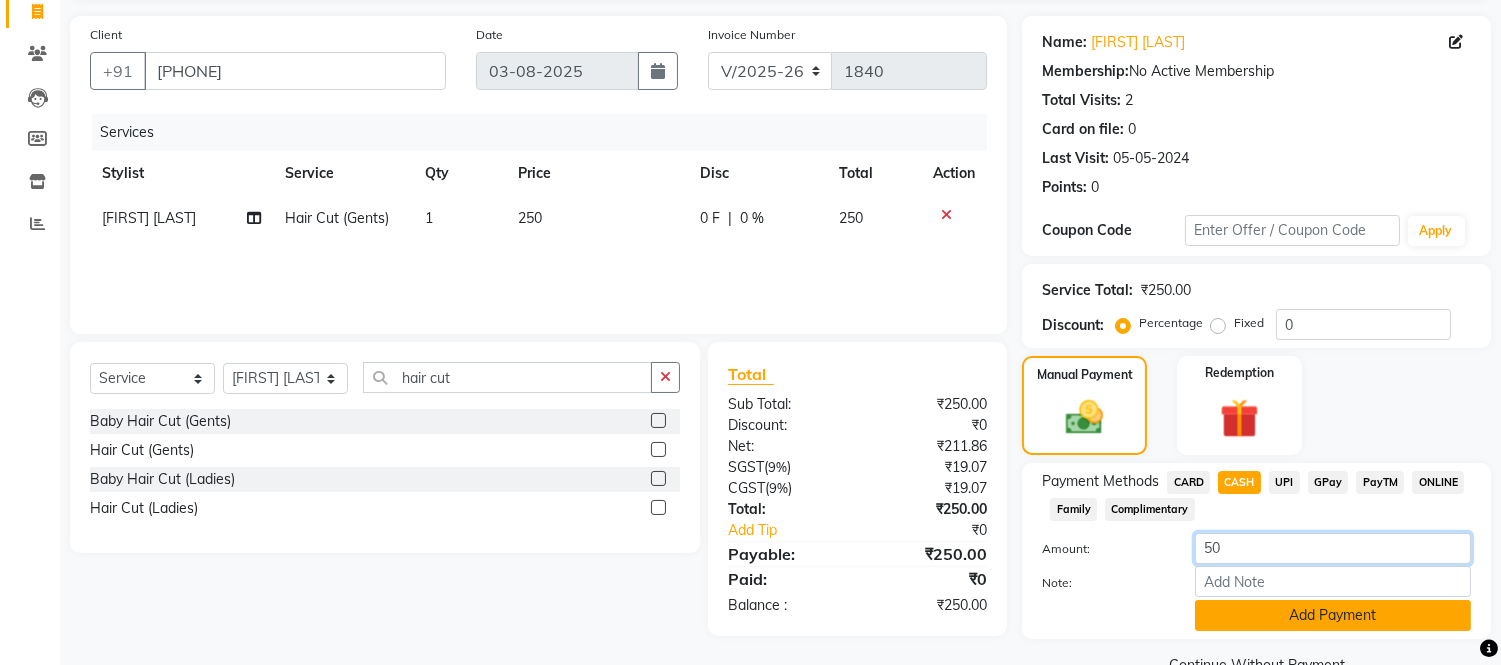 type on "50" 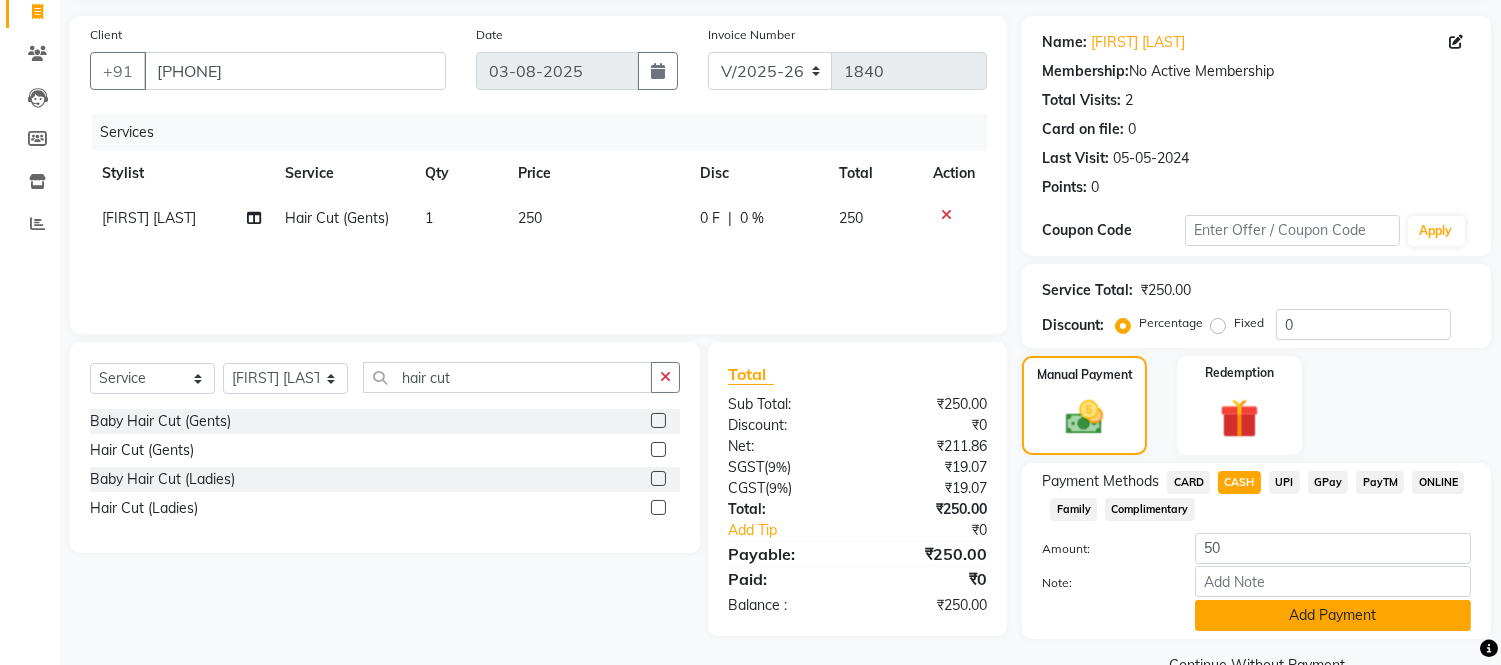 click on "Add Payment" 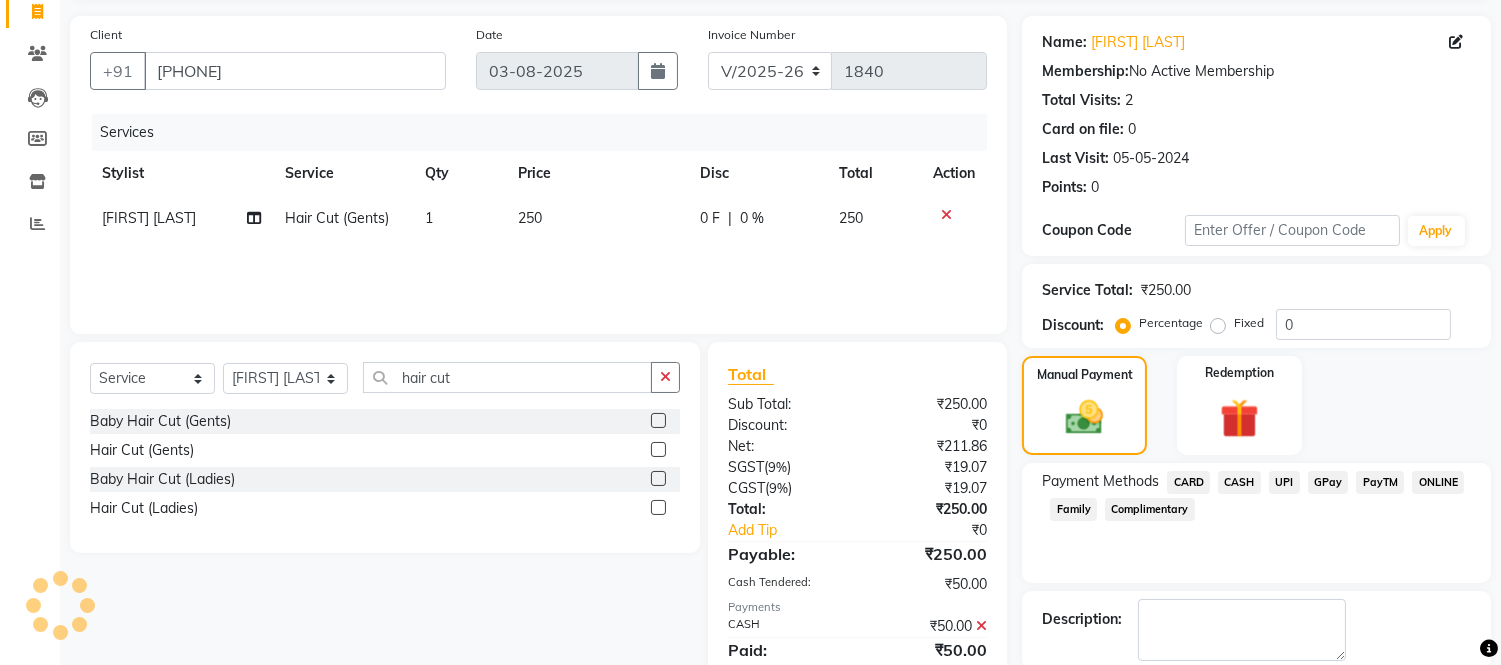 click on "UPI" 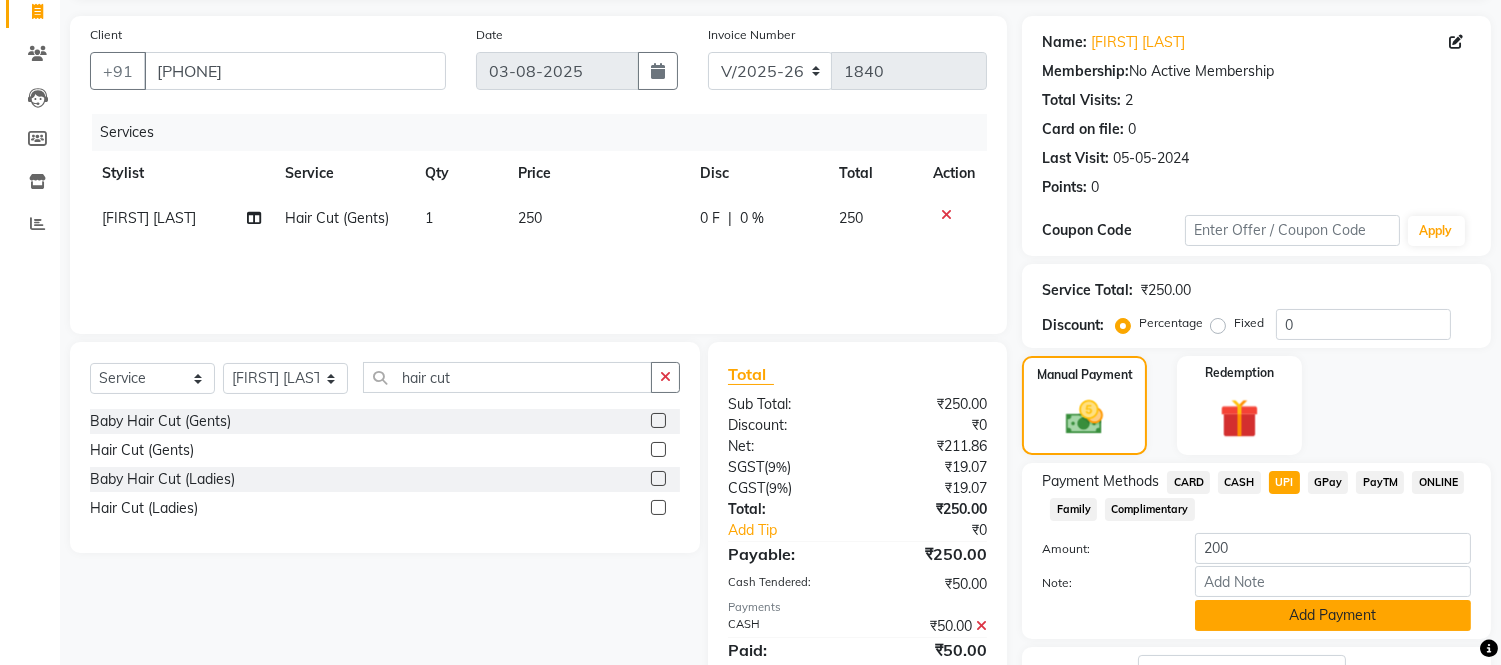 scroll, scrollTop: 292, scrollLeft: 0, axis: vertical 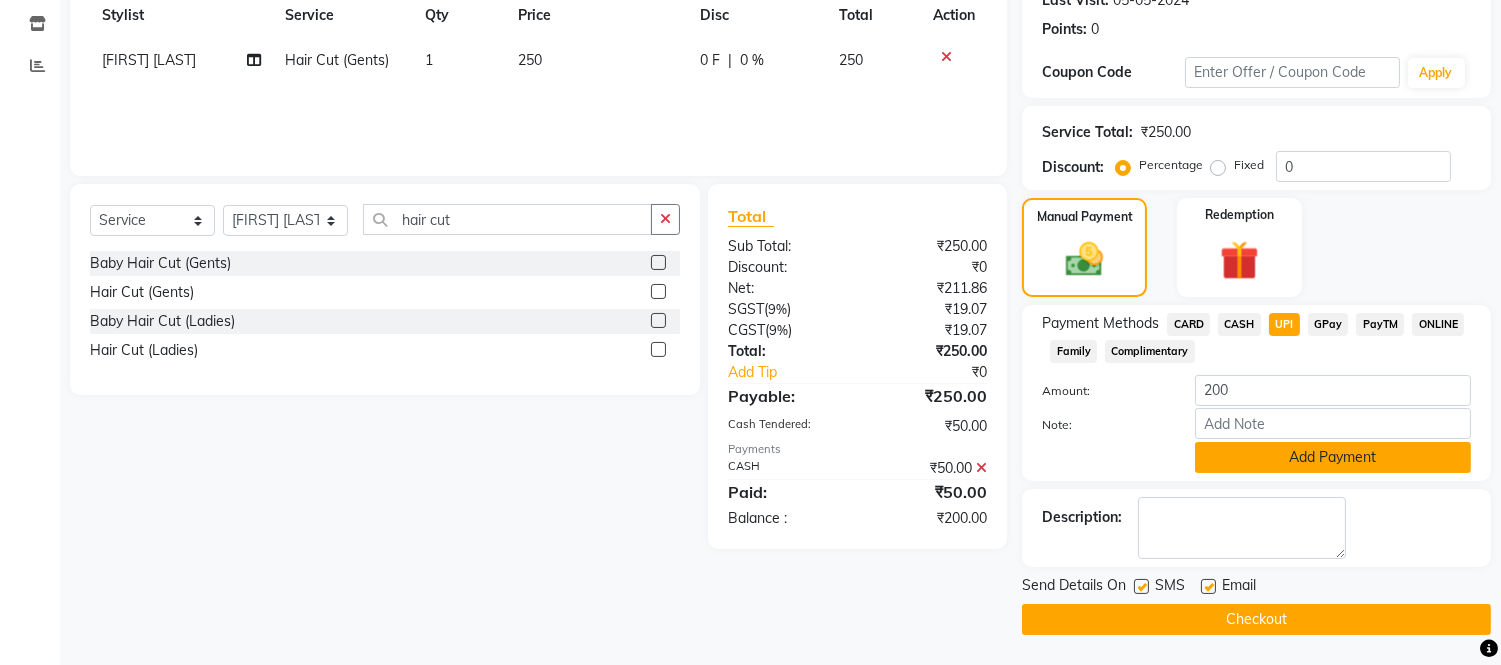 click on "Add Payment" 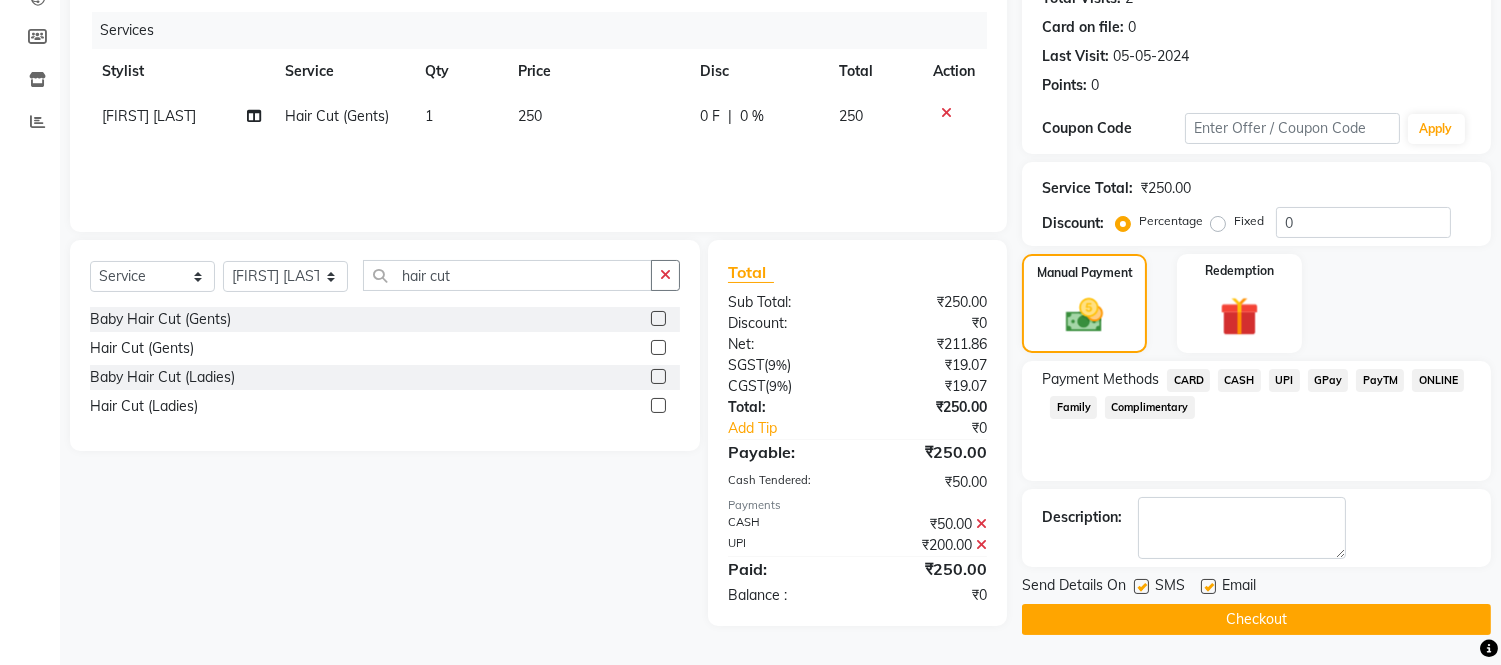 scroll, scrollTop: 234, scrollLeft: 0, axis: vertical 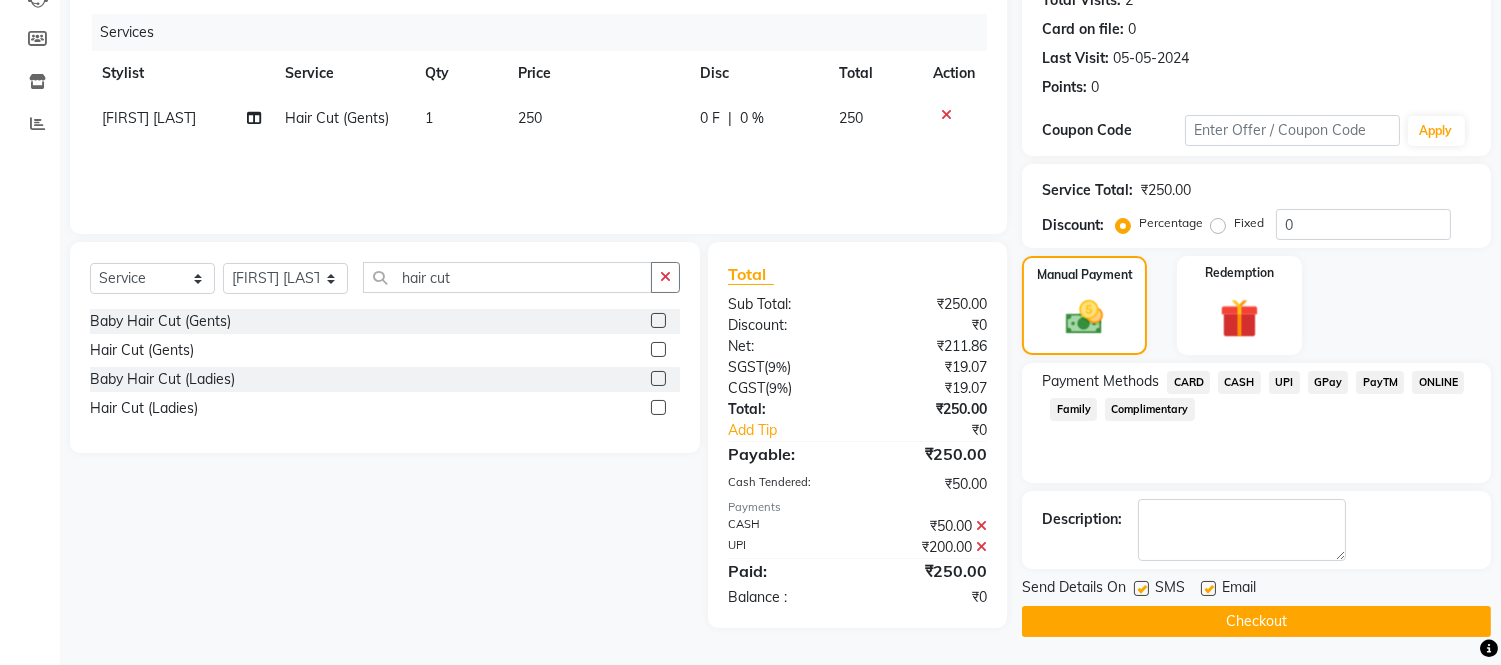 click on "Checkout" 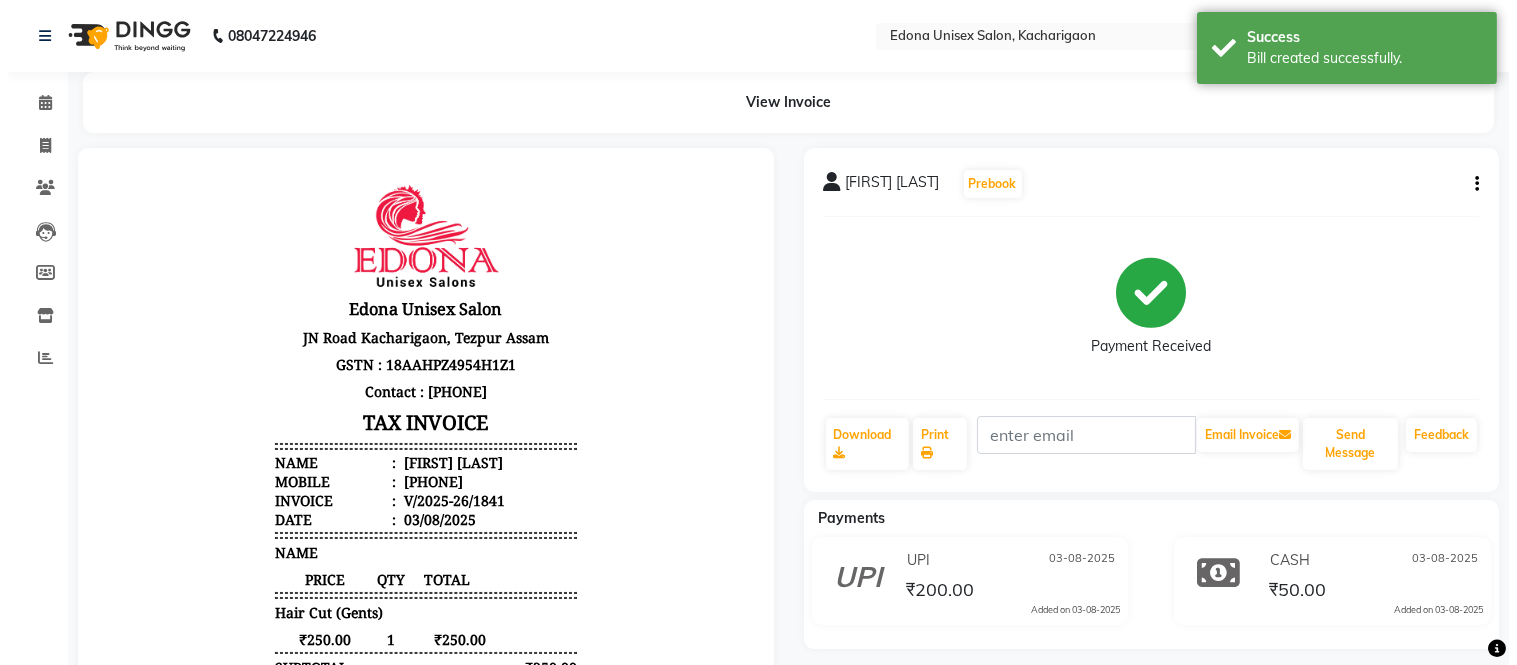 scroll, scrollTop: 0, scrollLeft: 0, axis: both 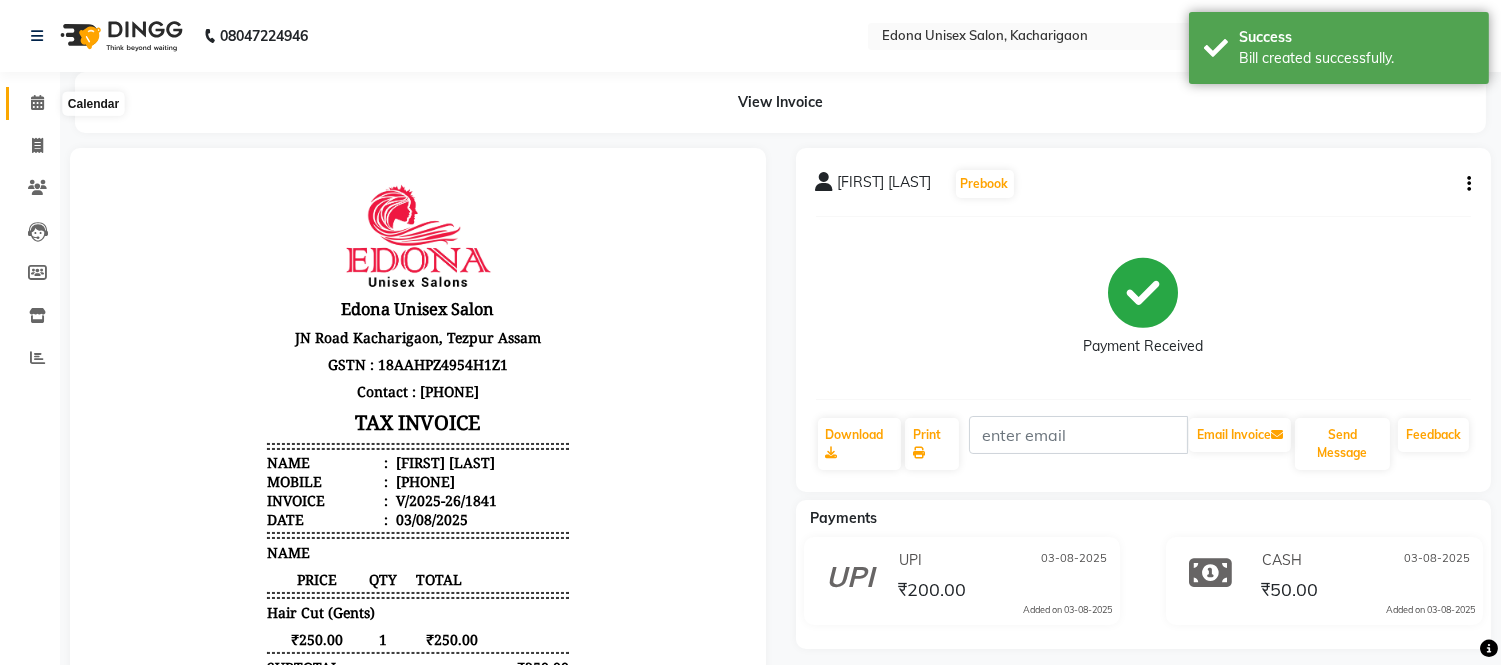 click 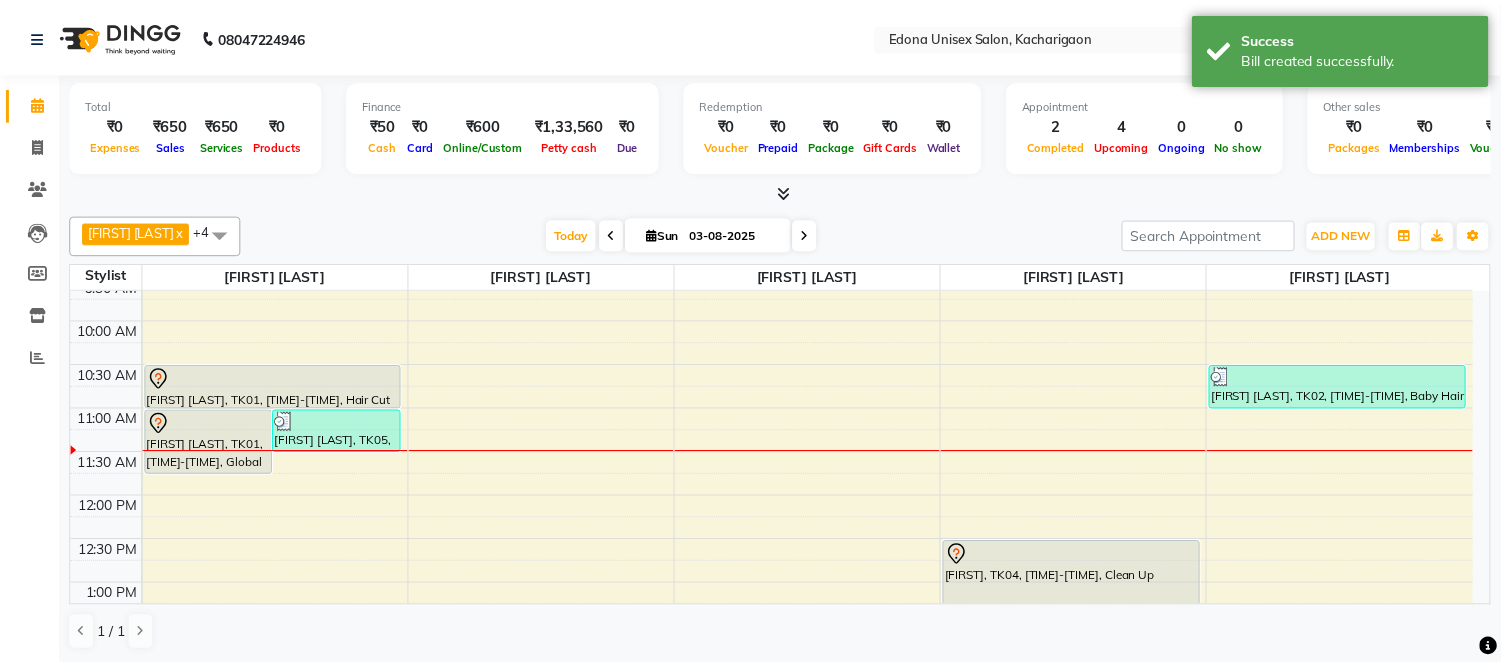 scroll, scrollTop: 0, scrollLeft: 0, axis: both 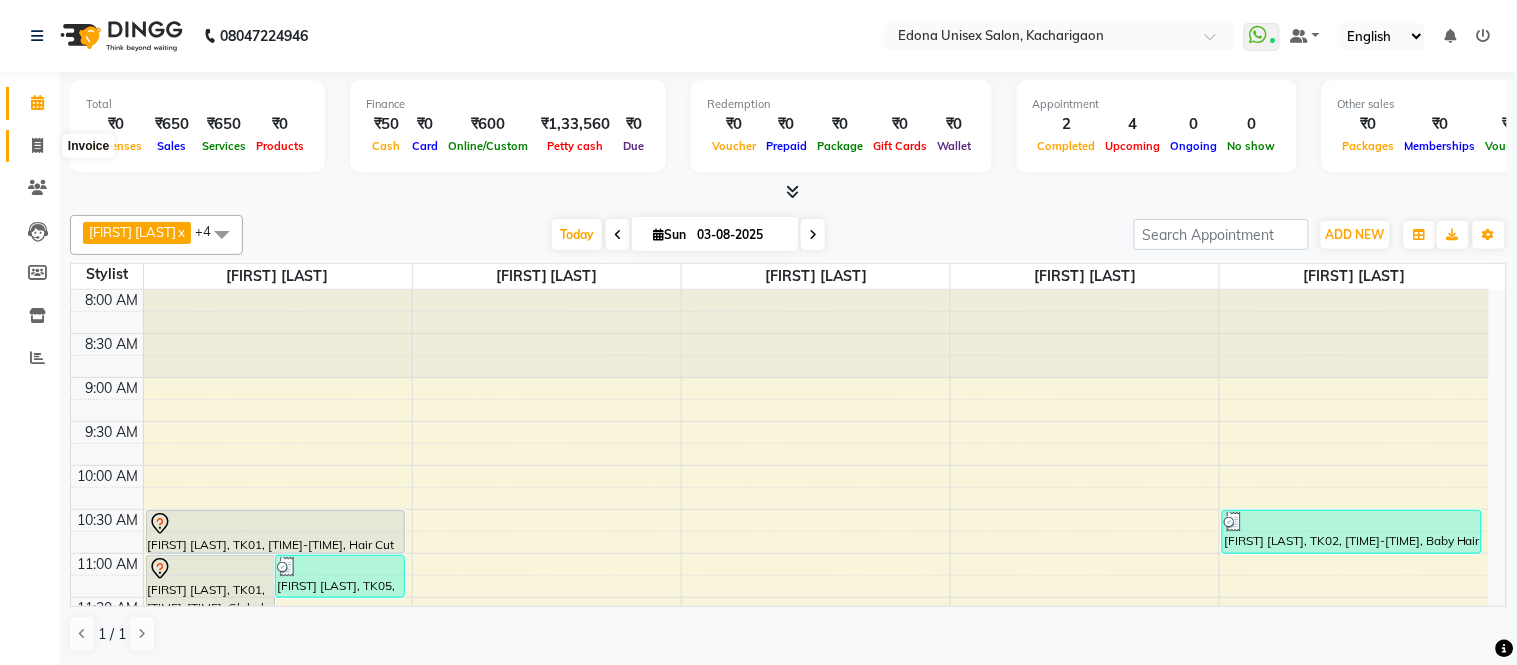 click 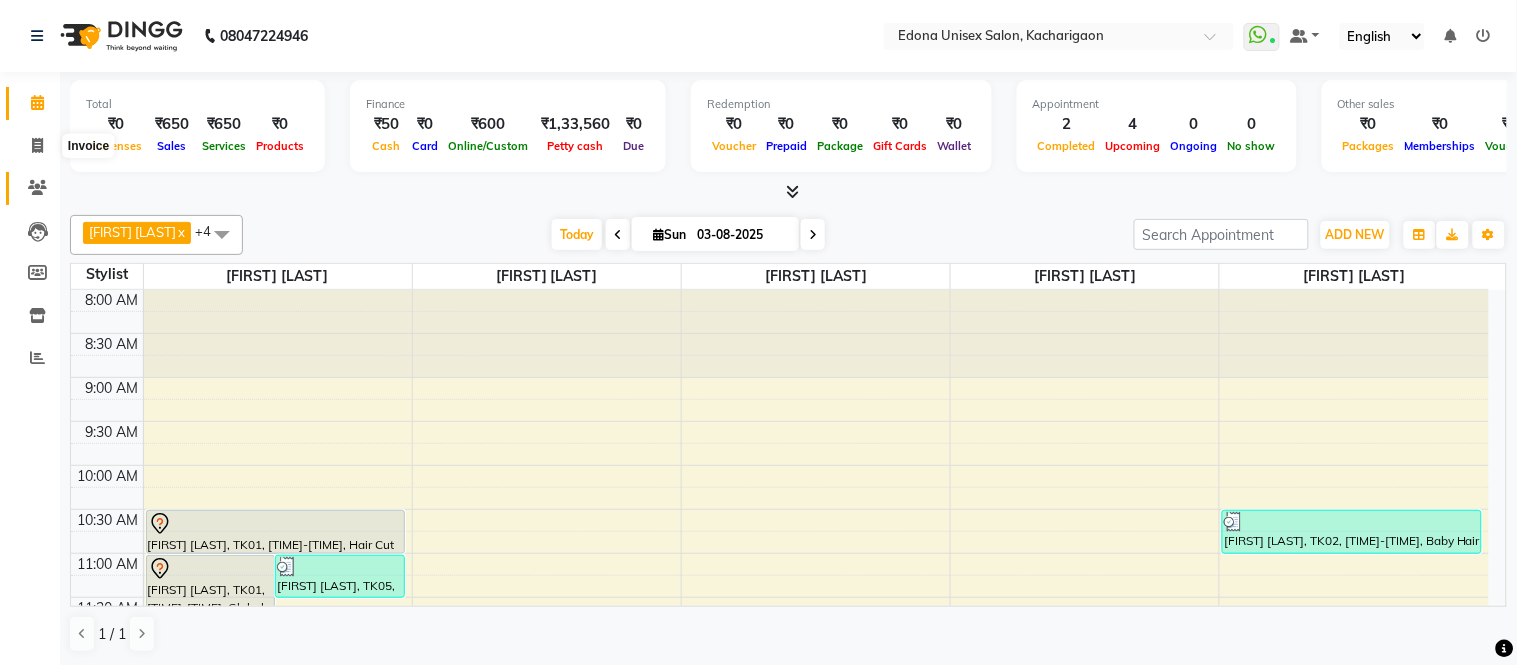 select on "service" 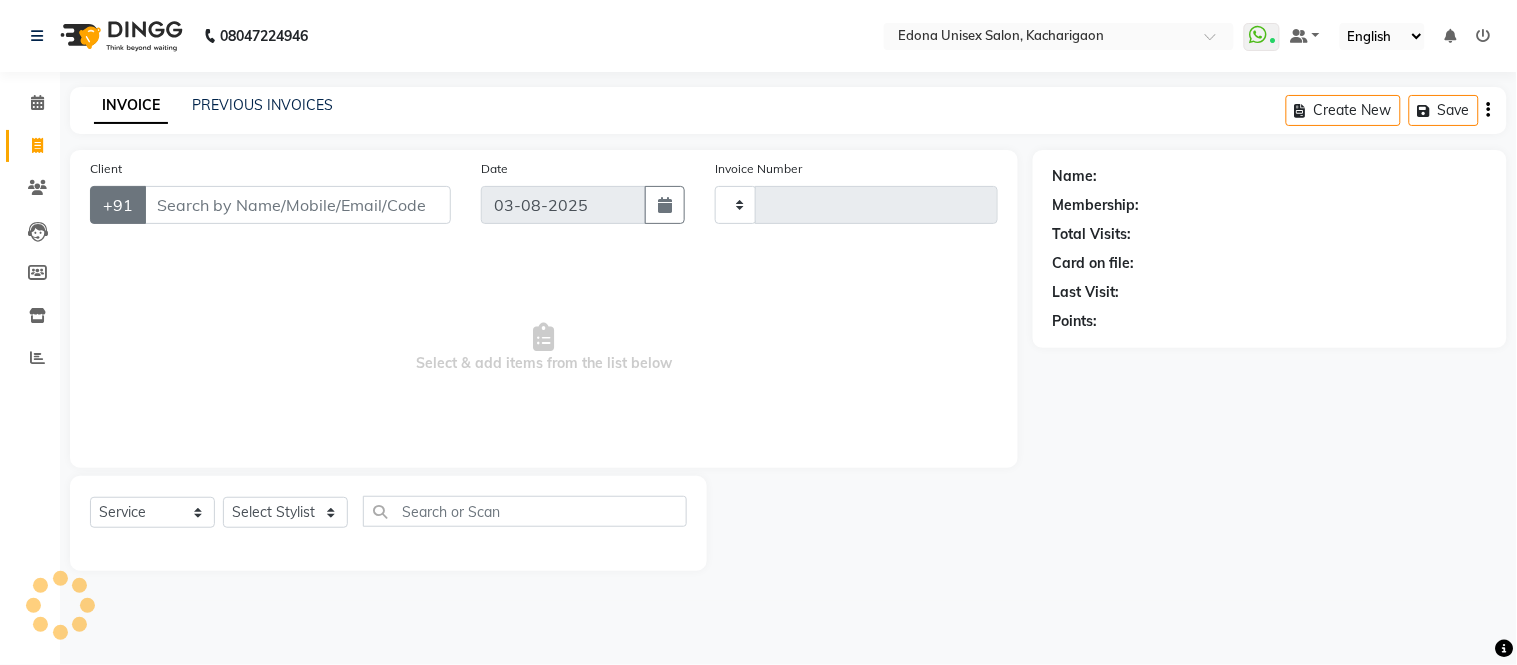 type on "1842" 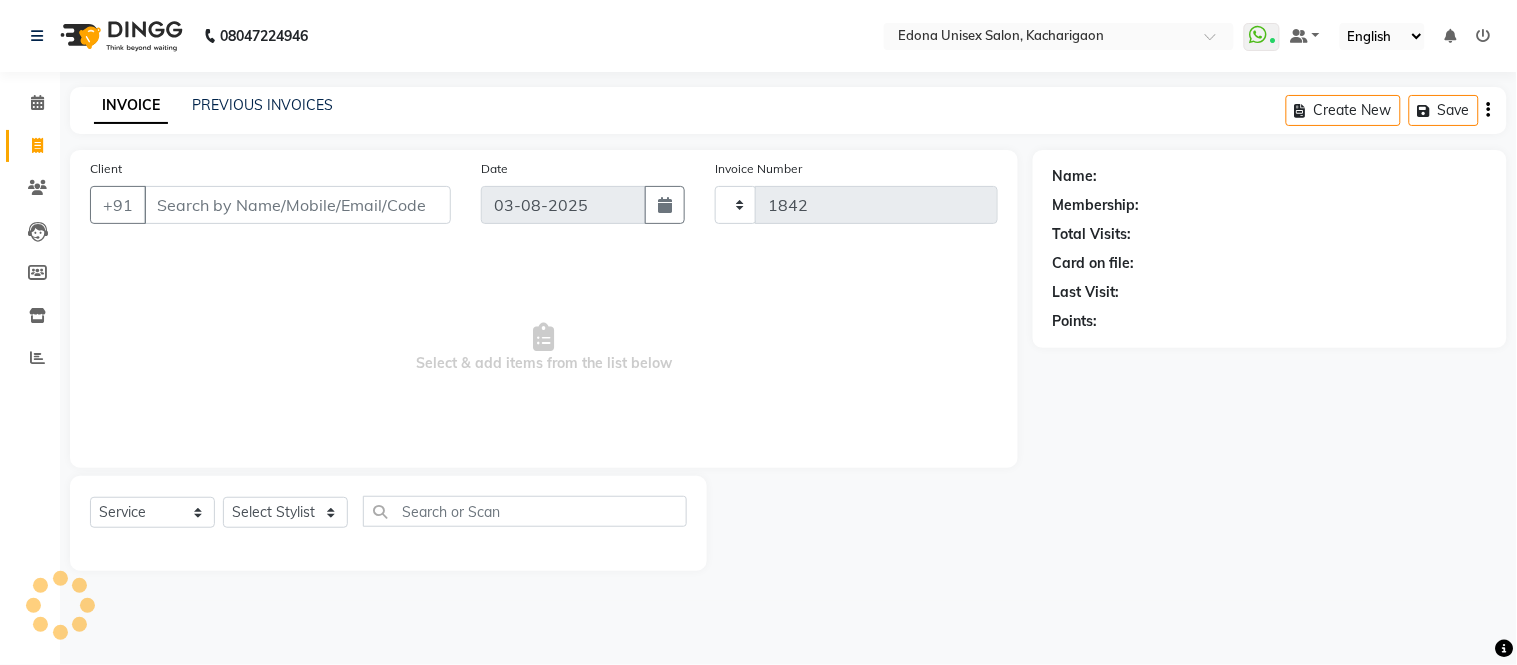 select on "5389" 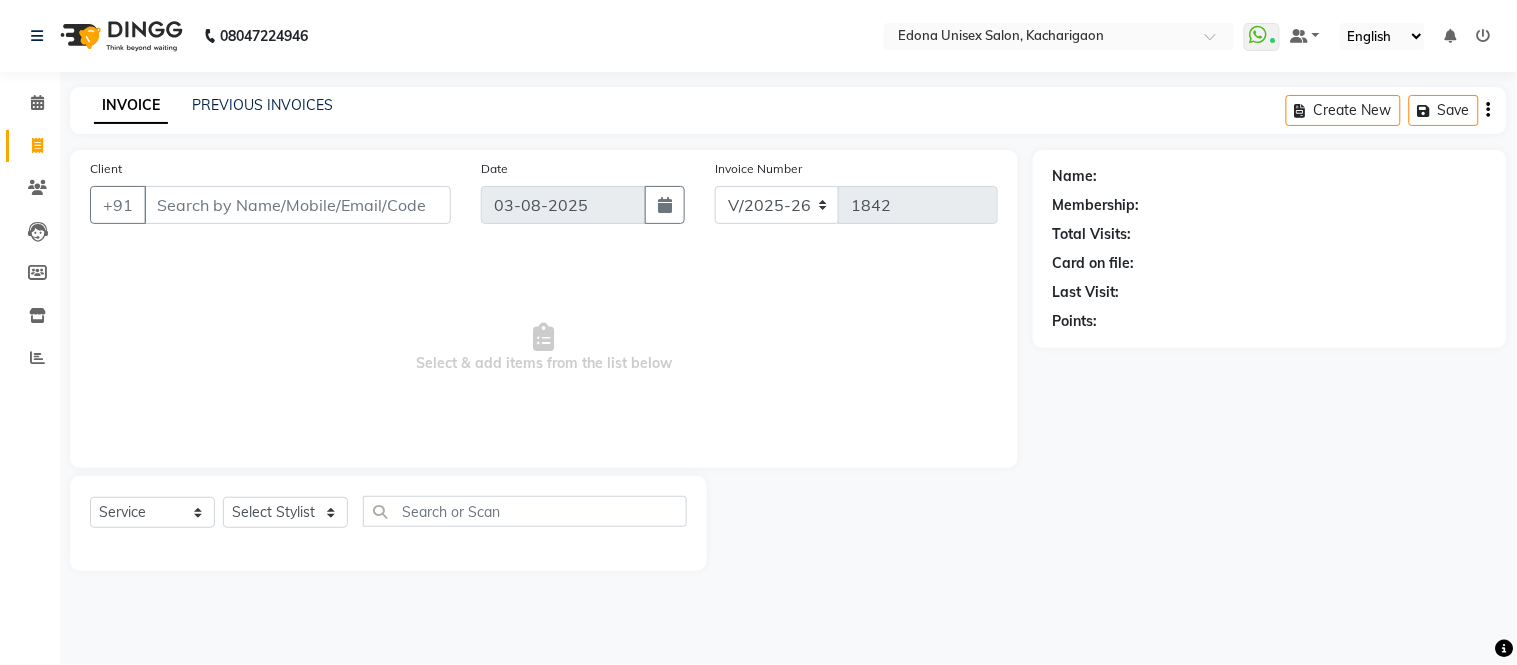 click on "Client" at bounding box center [297, 205] 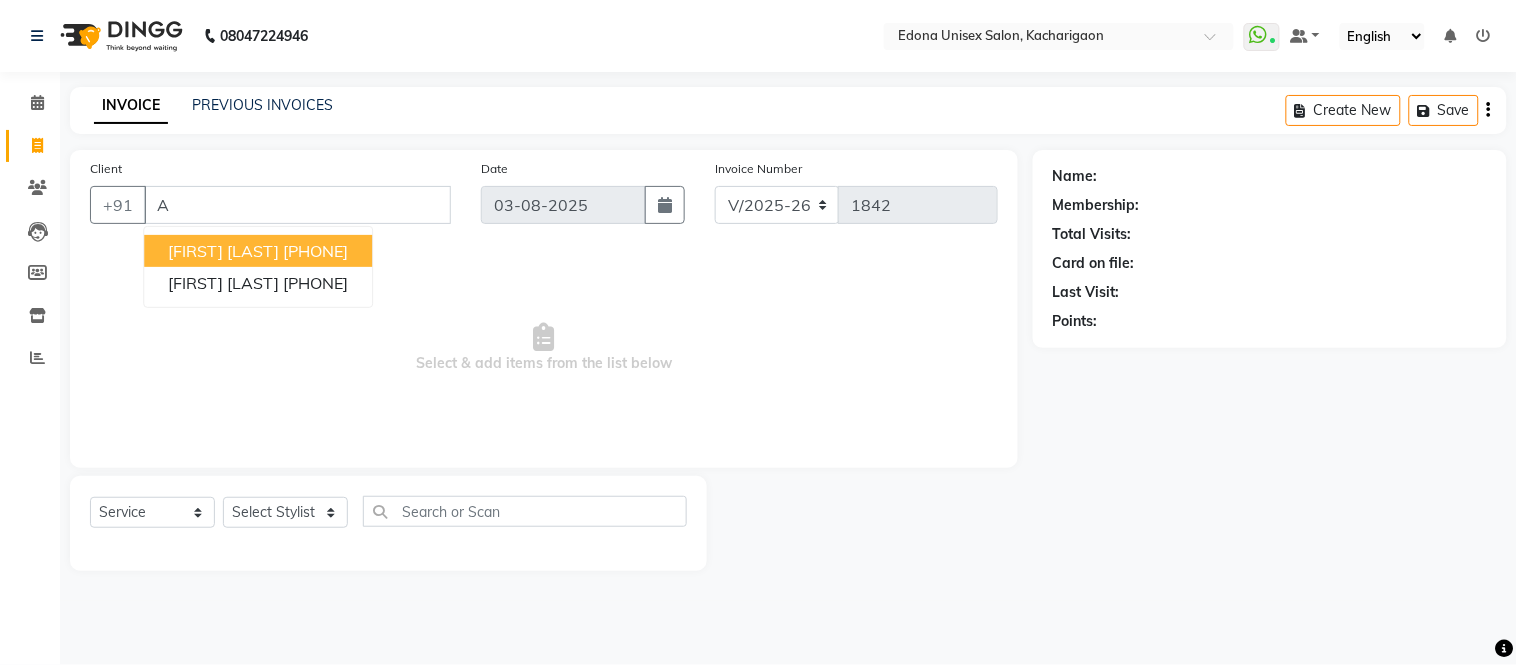 type on "A" 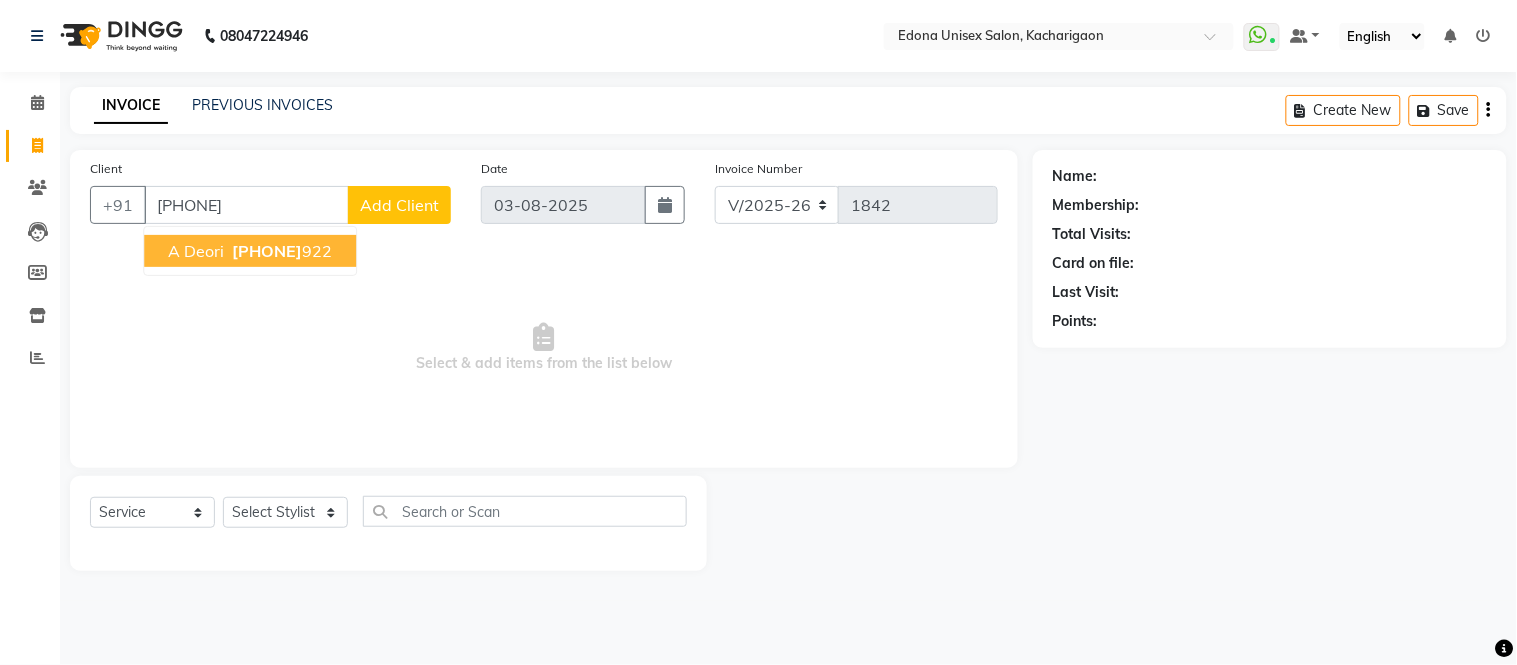 click on "6003710 922" at bounding box center [280, 251] 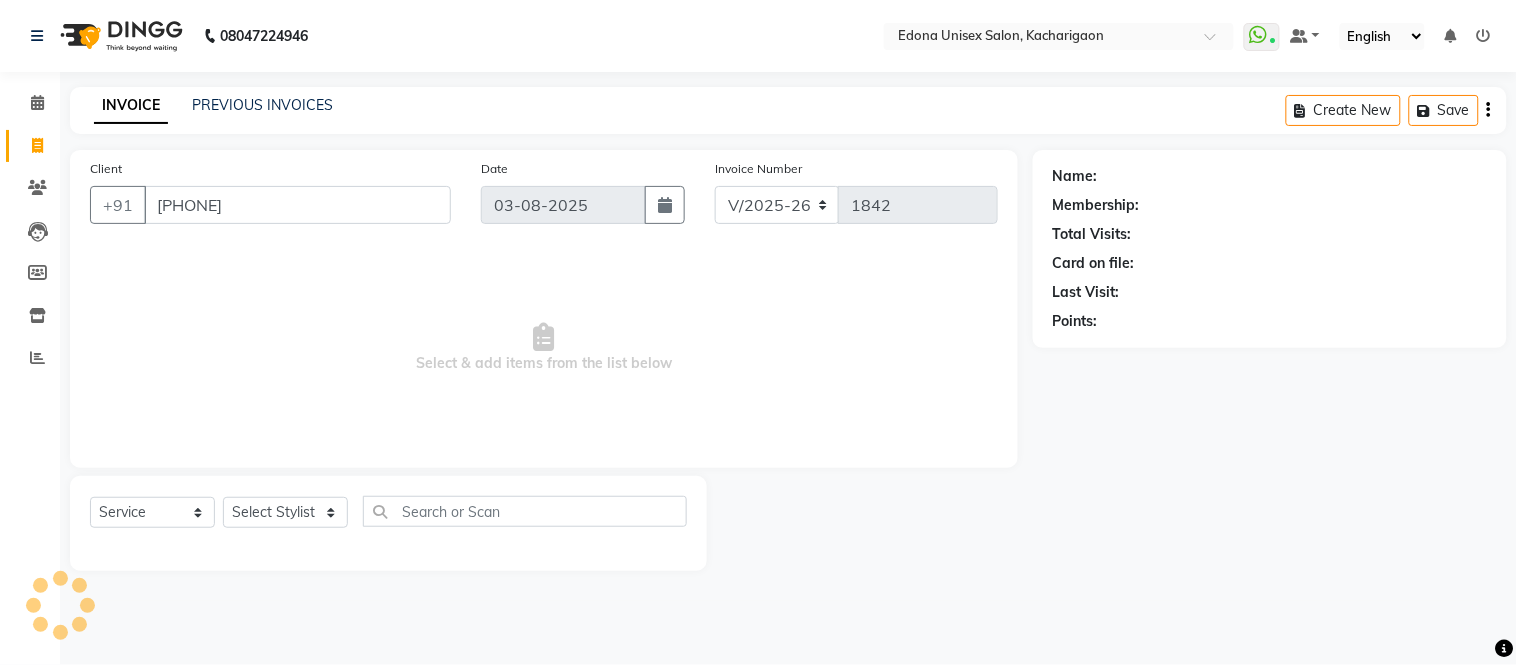 type on "6003710922" 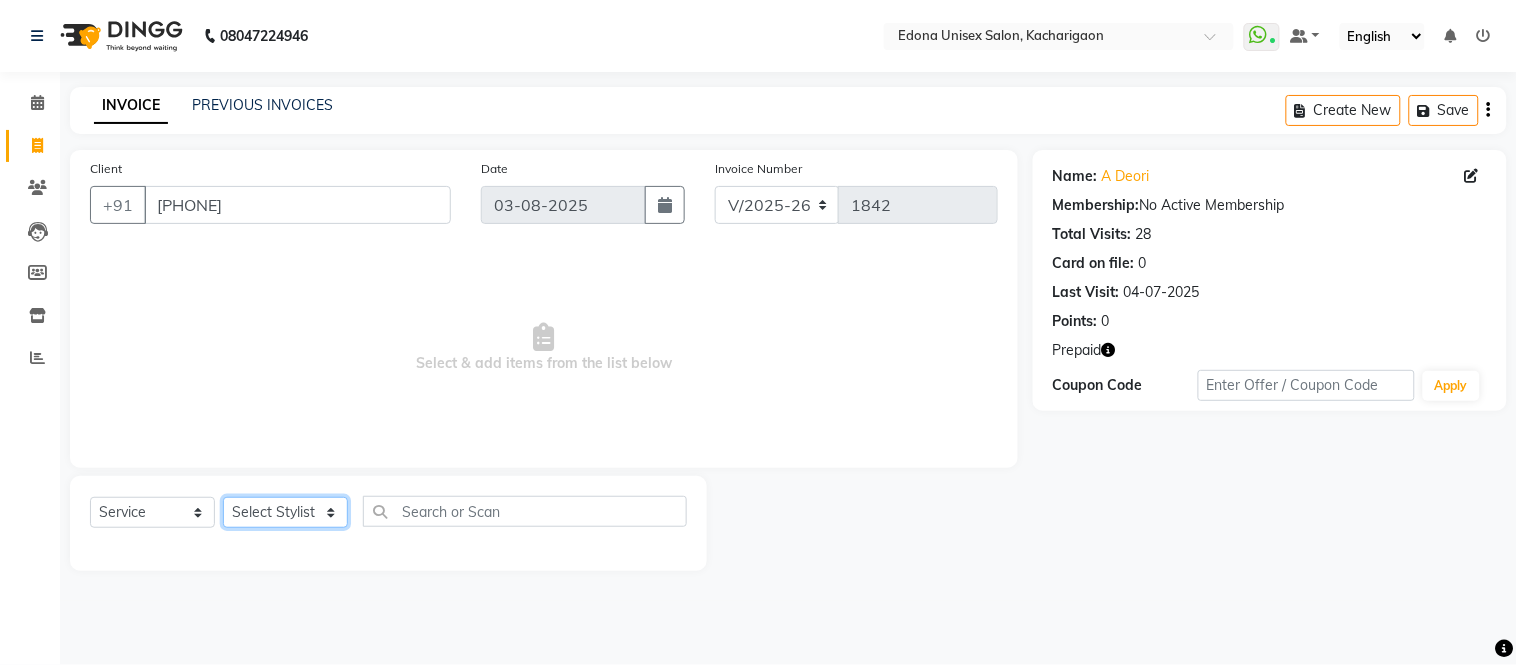 click on "Select Stylist Admin Anju Sonar Bir Basumtary Bishal Bharma Hemen Daimari Hombr Jogi Jenny Kayina Kriti Lokesh Verma Mithiser Bodo Monisha Goyari Neha Sonar Pahi Prabir Das Rashmi Basumtary Reshma Sultana Roselin Basumtary Sumitra Subba" 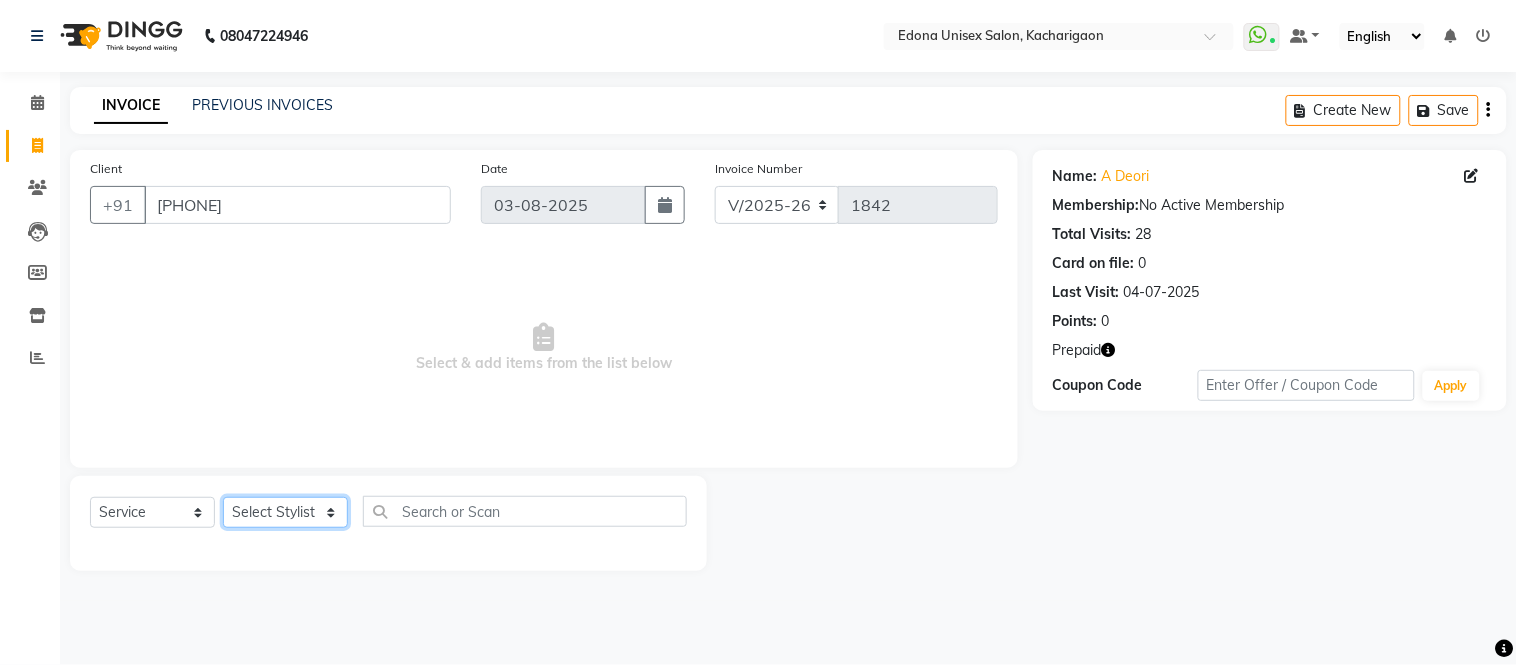 select on "35927" 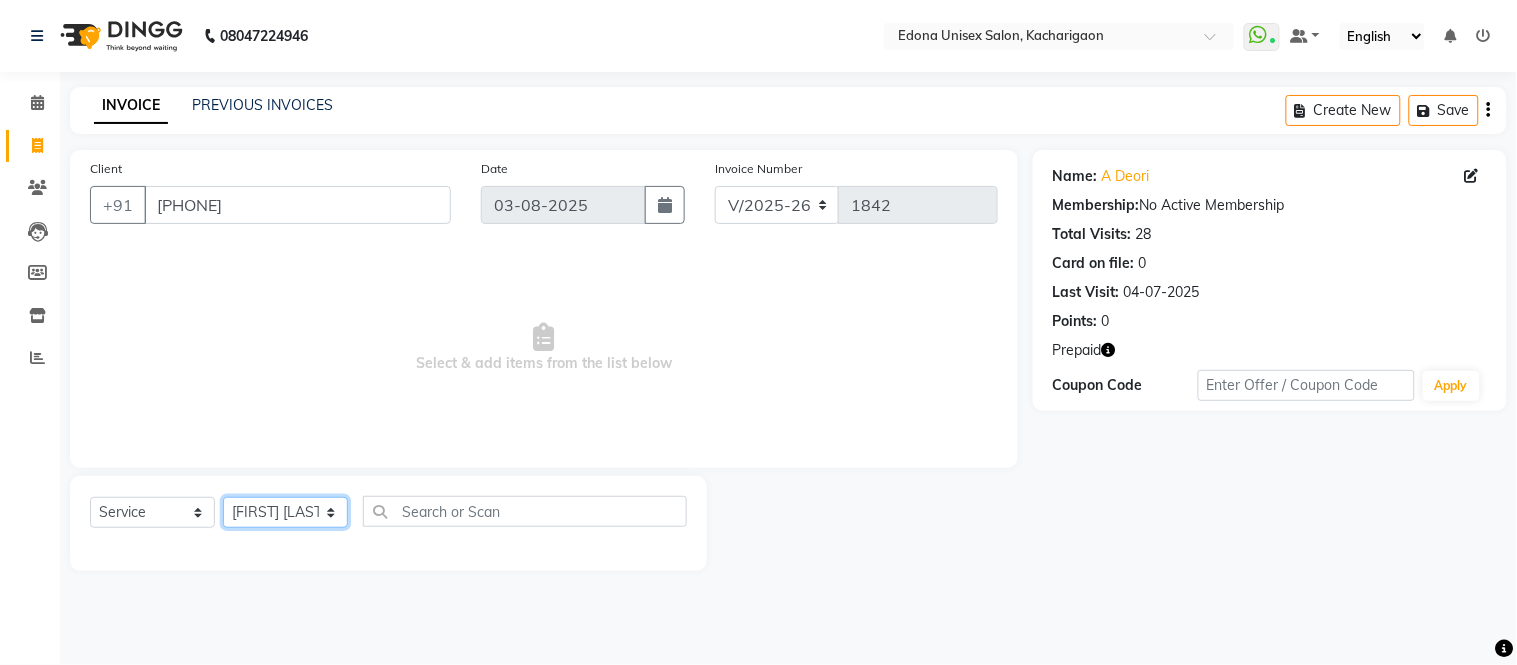 click on "Select Stylist Admin Anju Sonar Bir Basumtary Bishal Bharma Hemen Daimari Hombr Jogi Jenny Kayina Kriti Lokesh Verma Mithiser Bodo Monisha Goyari Neha Sonar Pahi Prabir Das Rashmi Basumtary Reshma Sultana Roselin Basumtary Sumitra Subba" 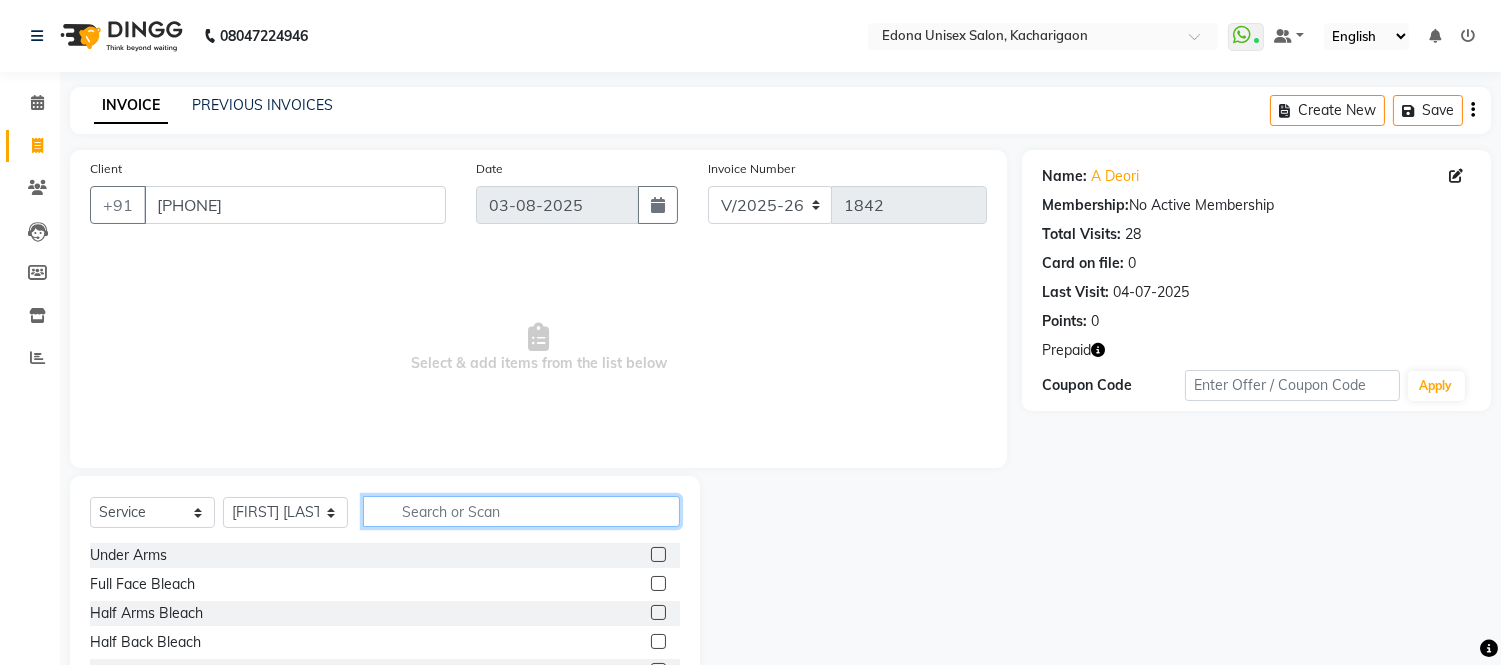 click 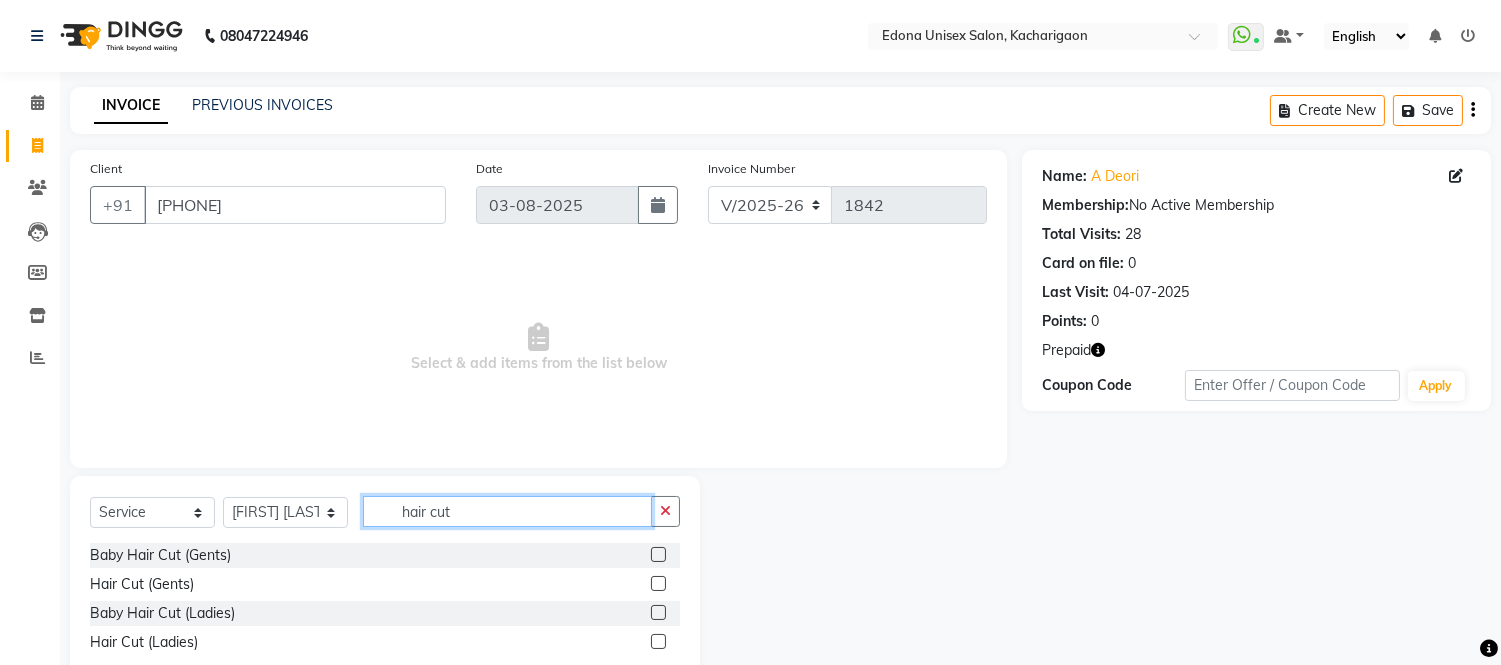 type on "hair cut" 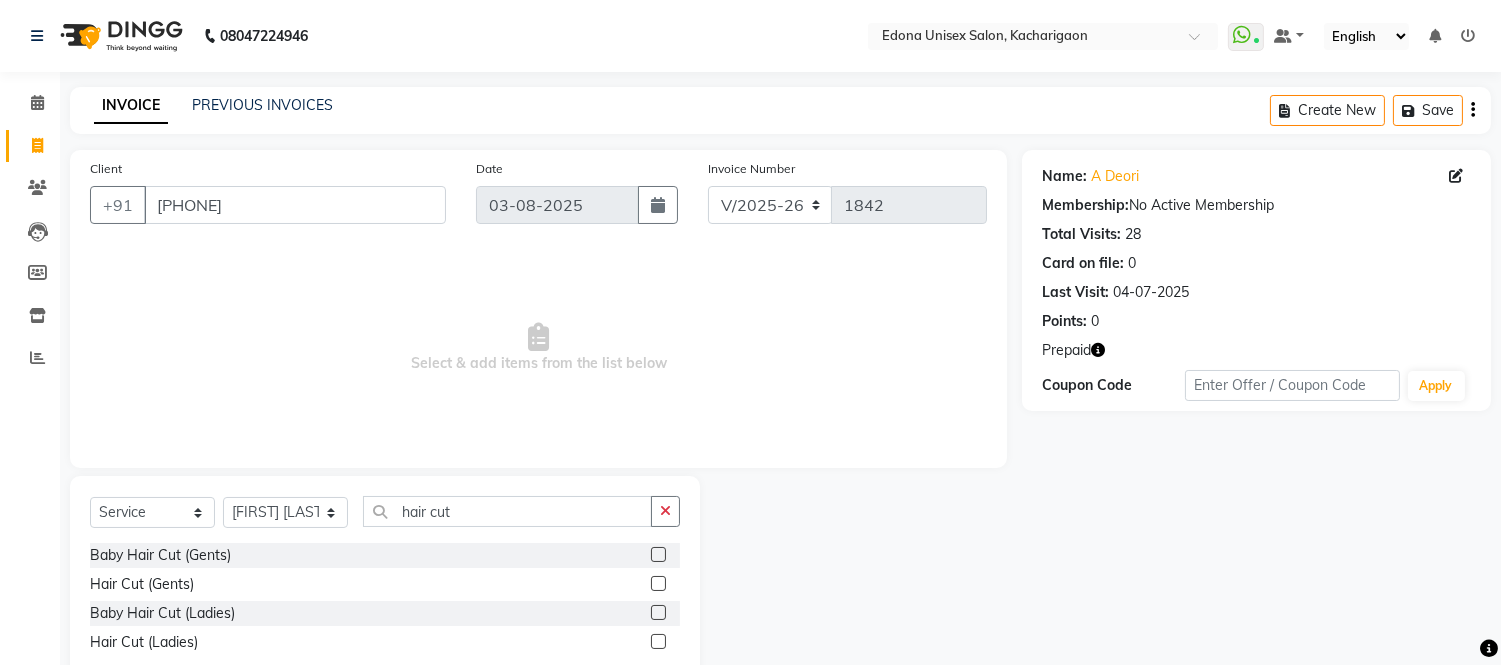 click 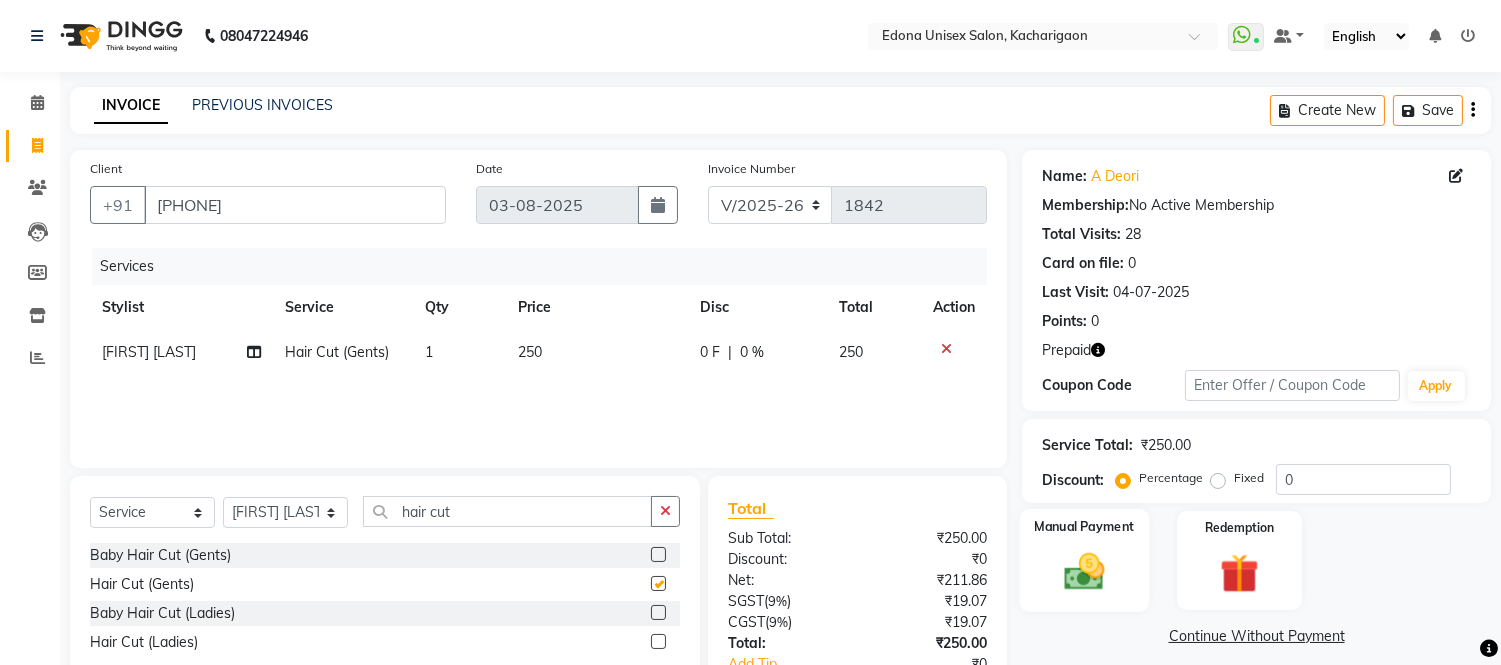 checkbox on "false" 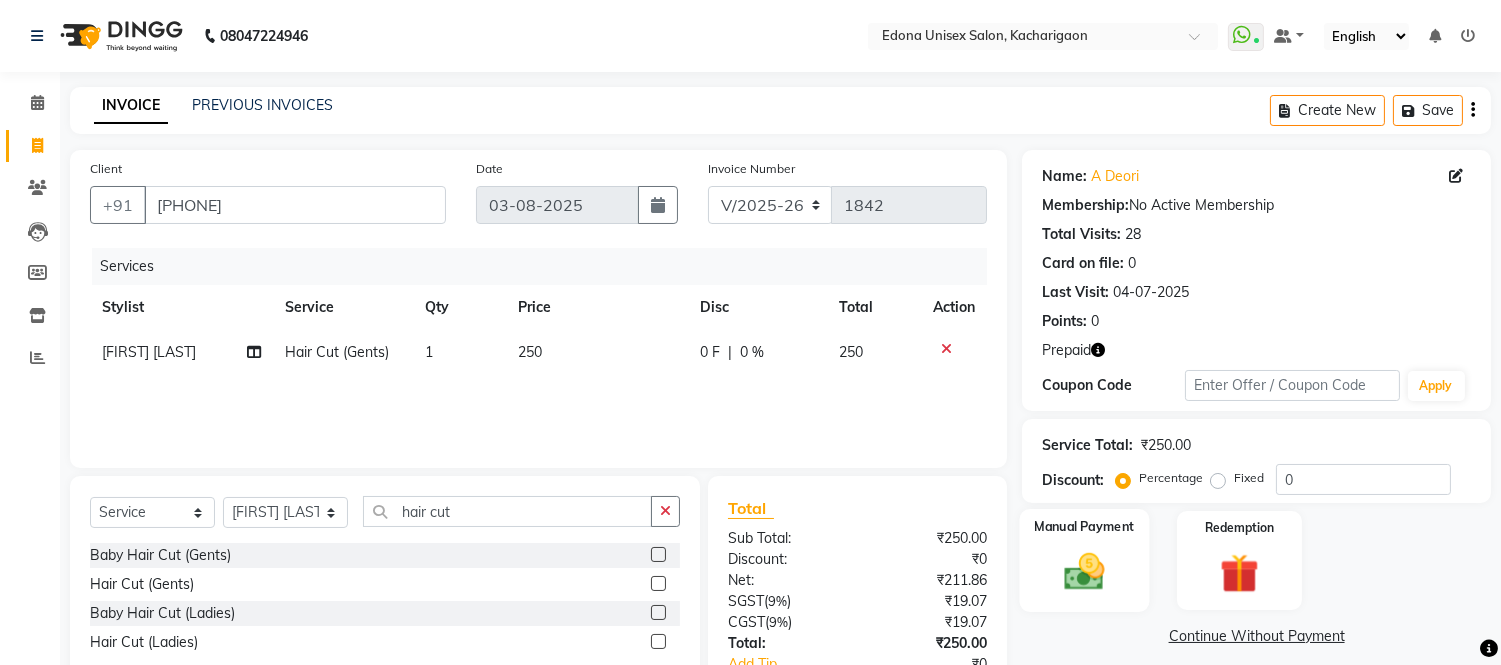 scroll, scrollTop: 134, scrollLeft: 0, axis: vertical 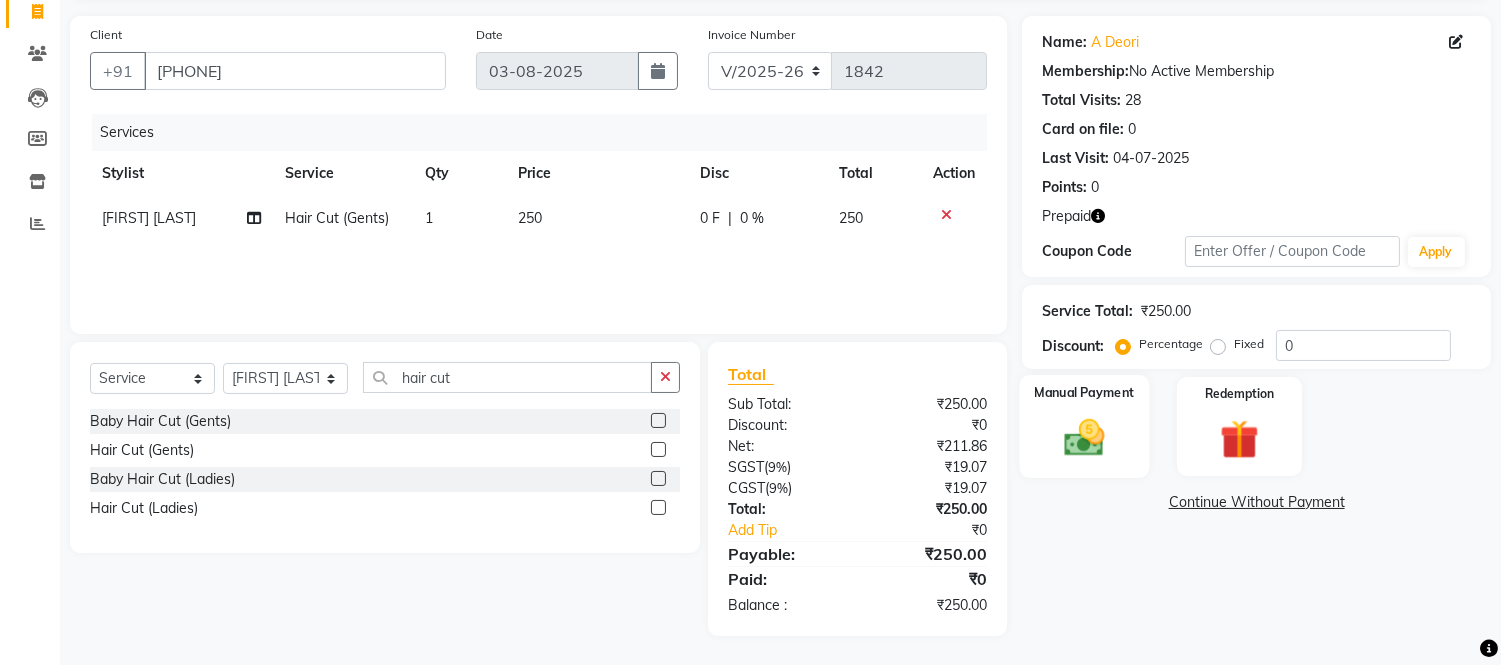 click 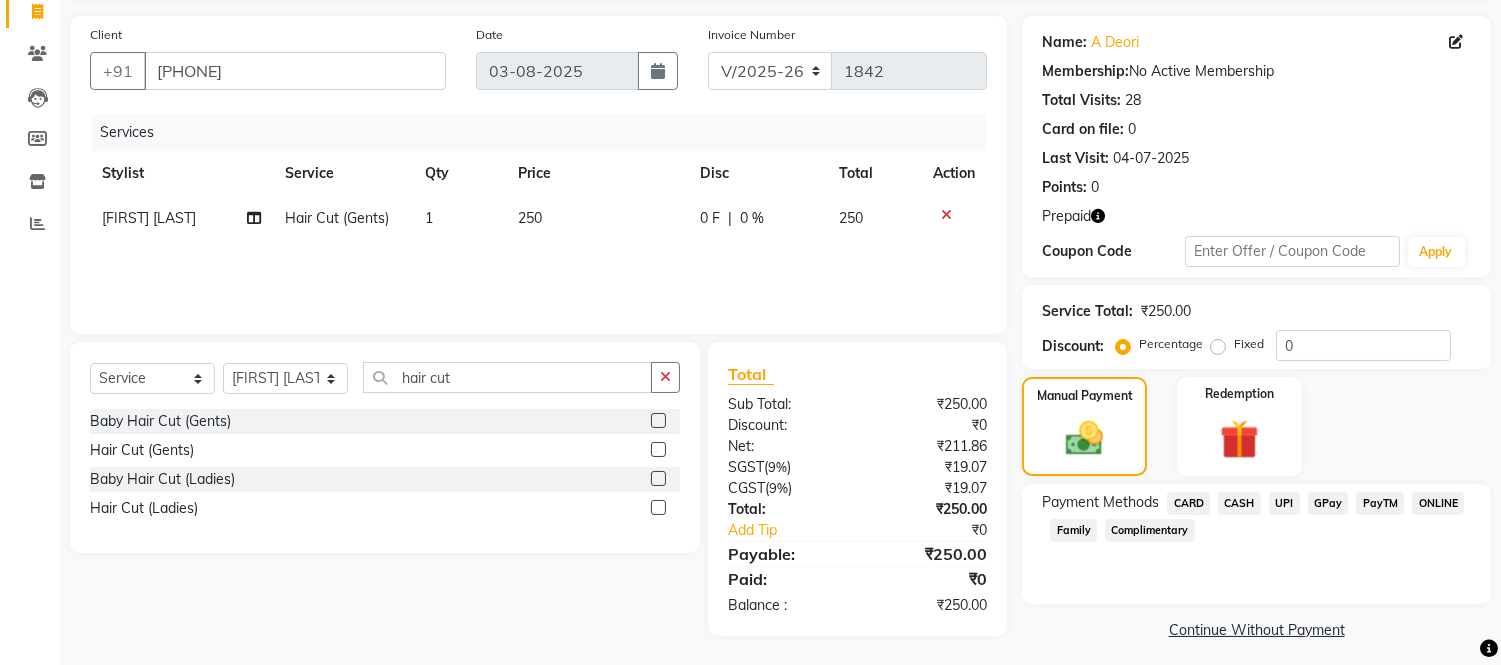 click on "CASH" 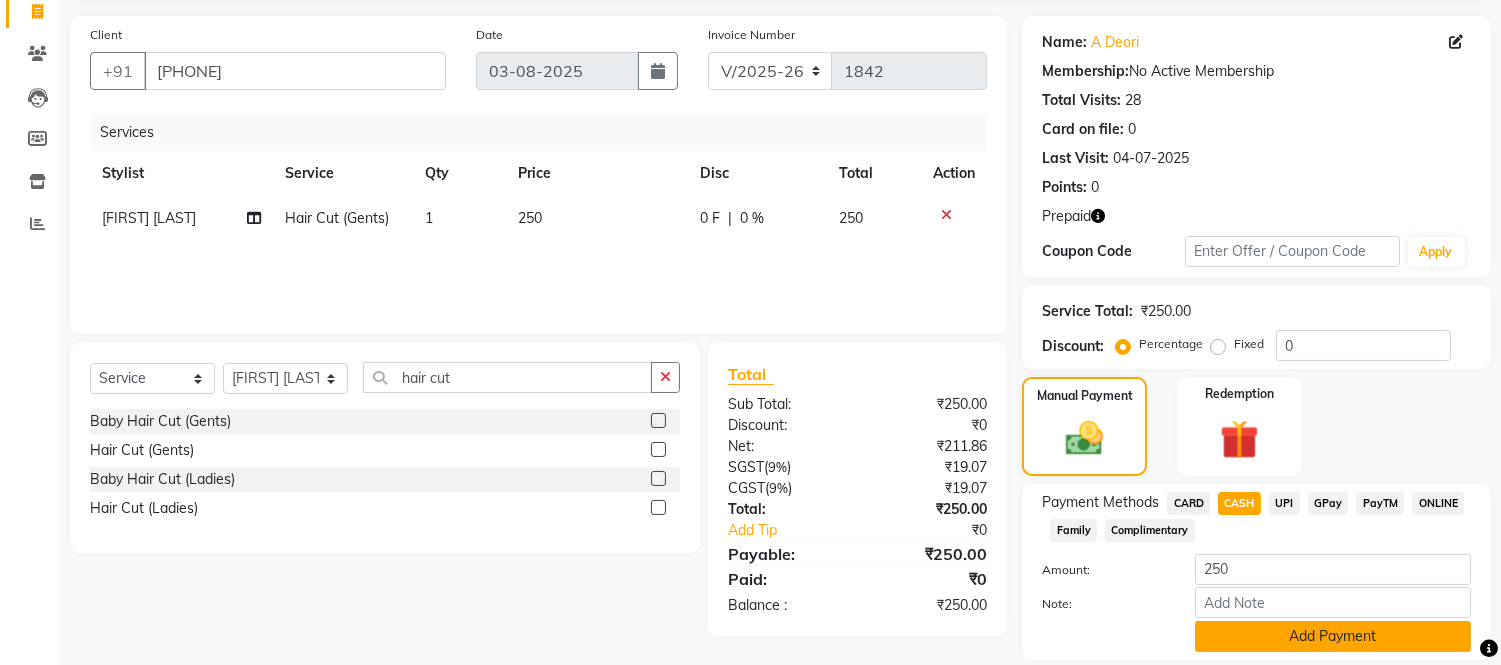 click on "Add Payment" 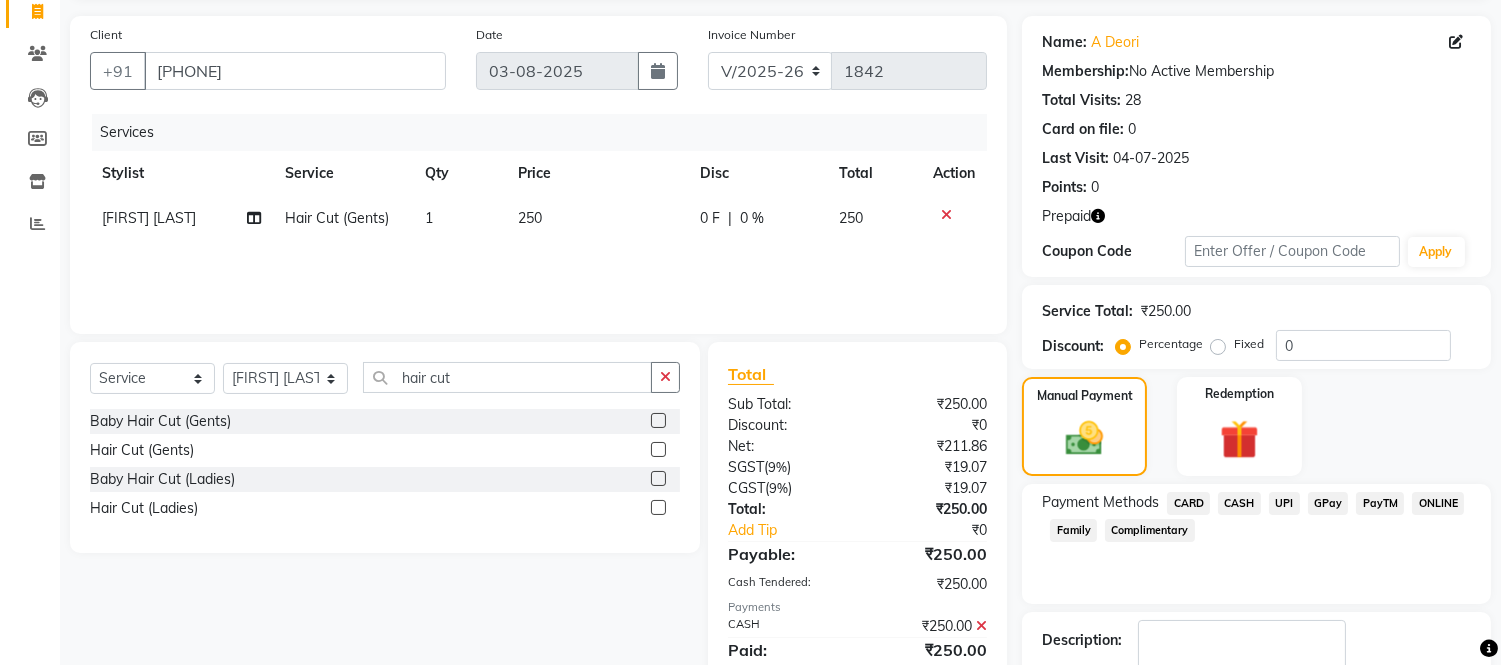 scroll, scrollTop: 255, scrollLeft: 0, axis: vertical 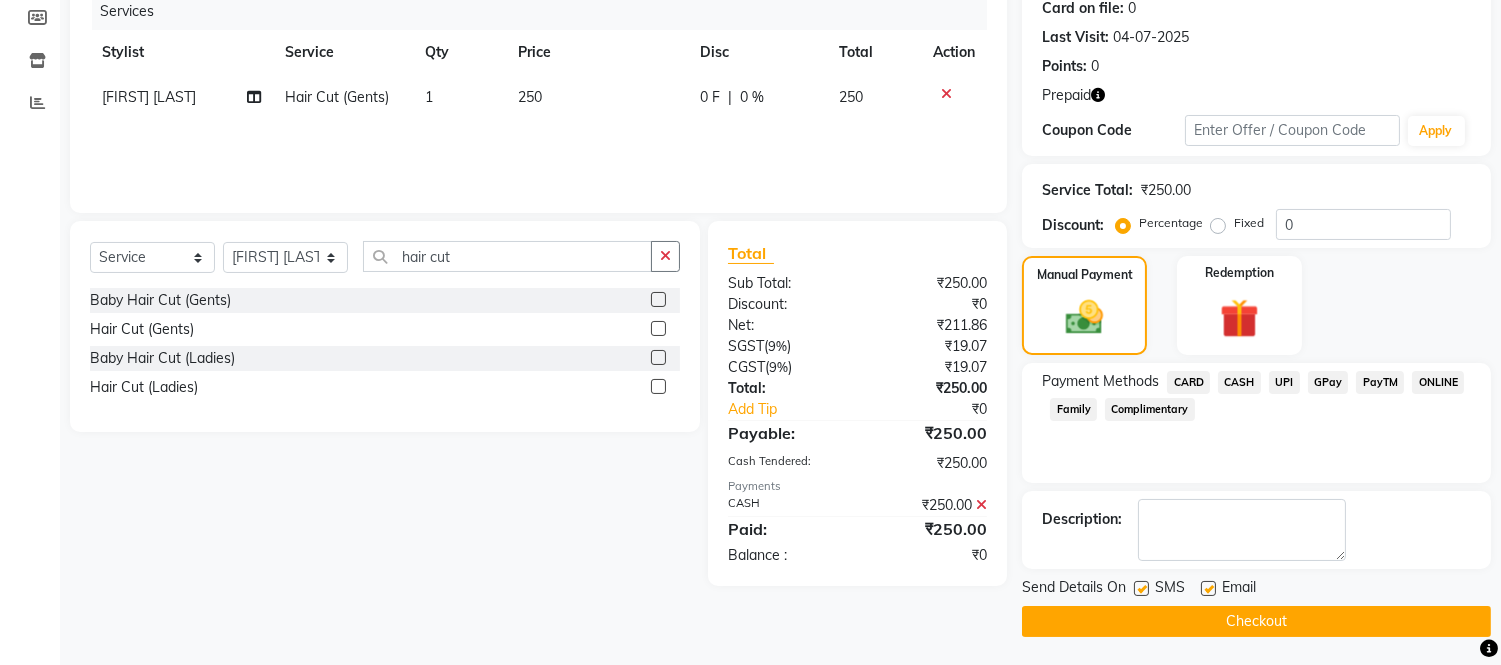 click on "Checkout" 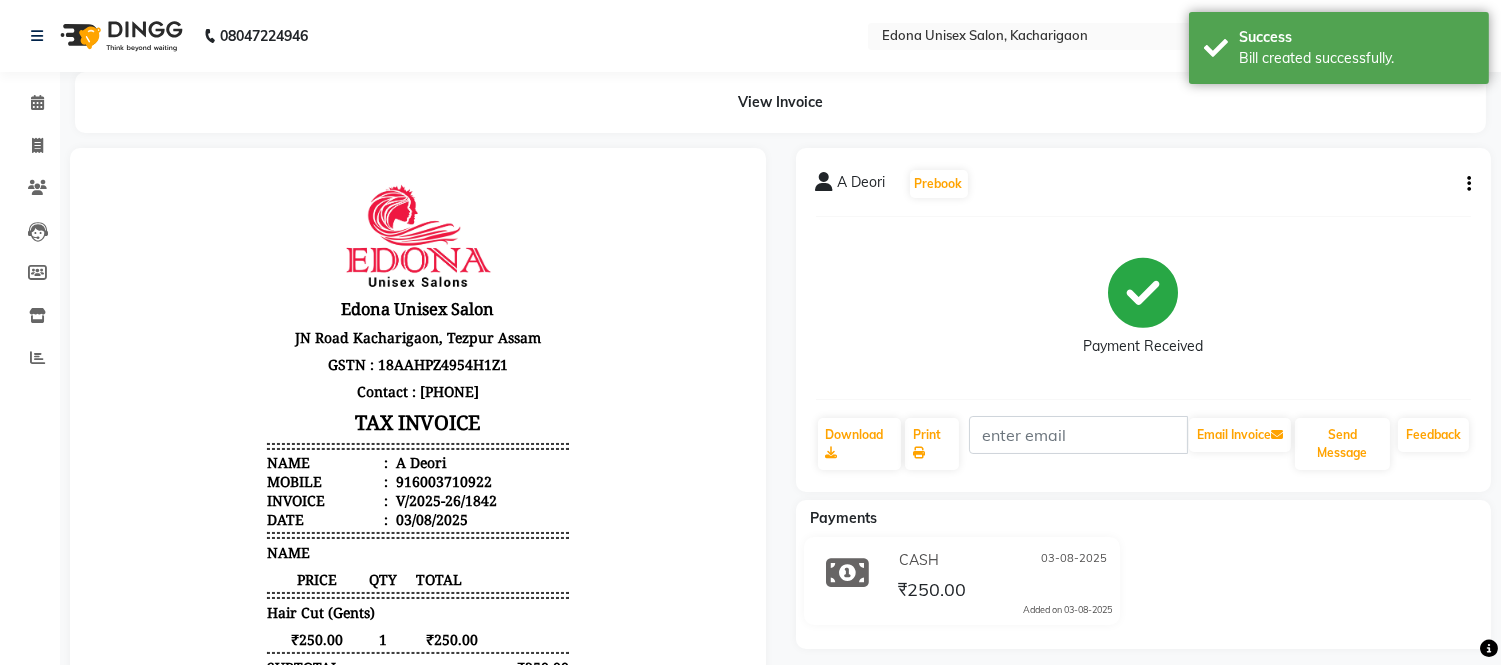 scroll, scrollTop: 0, scrollLeft: 0, axis: both 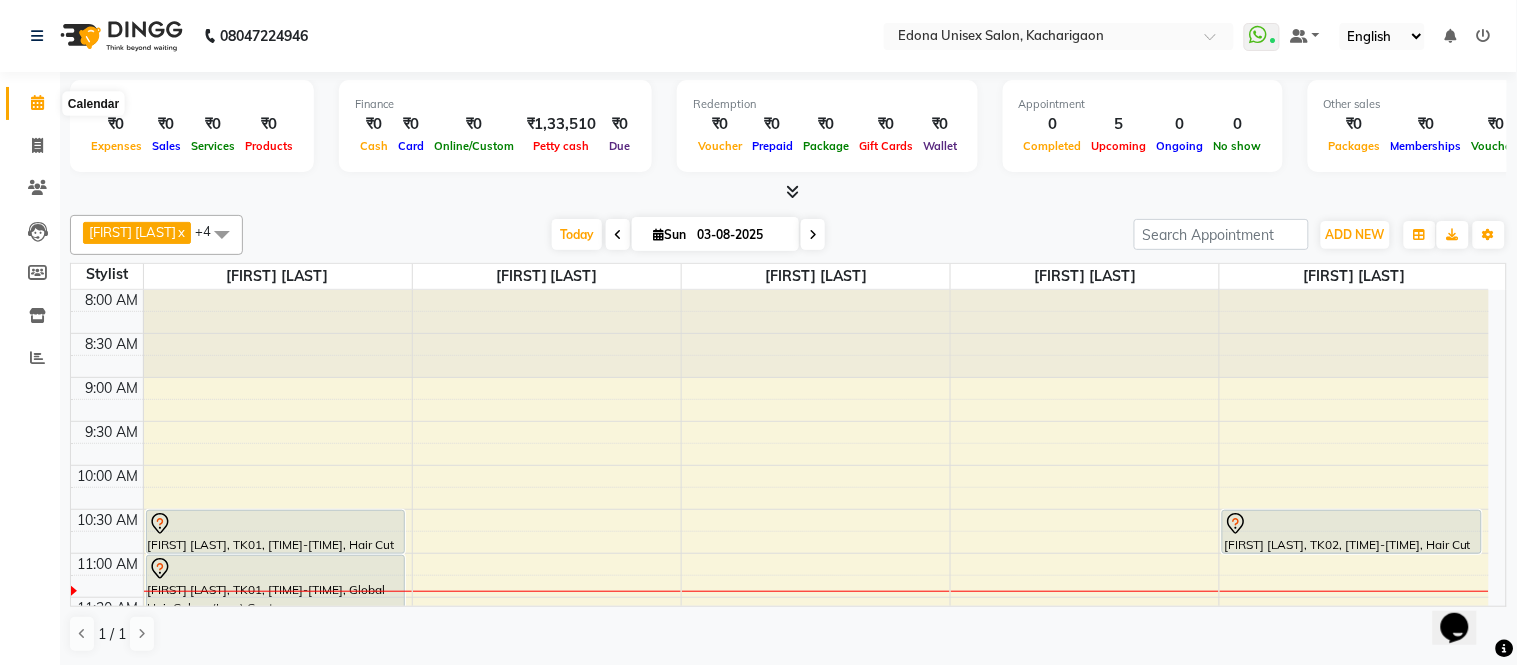 click 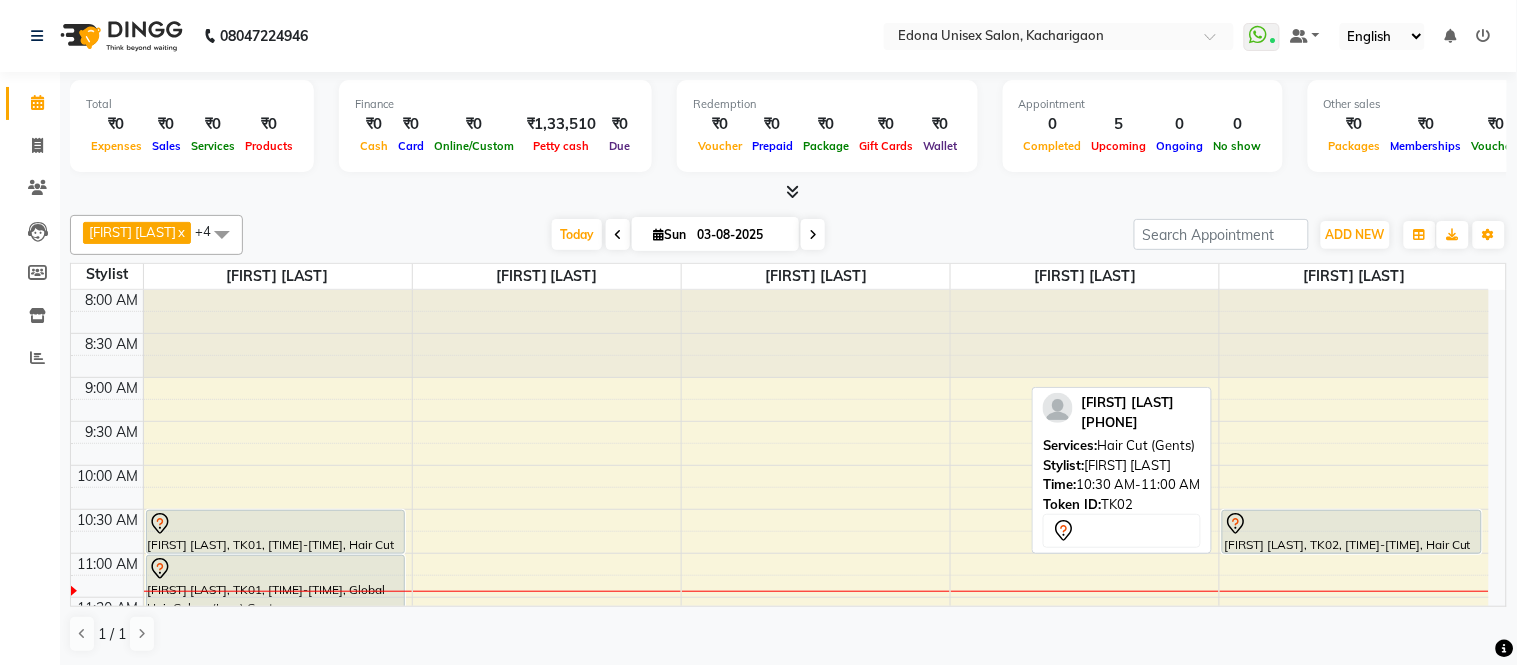 click at bounding box center (1352, 553) 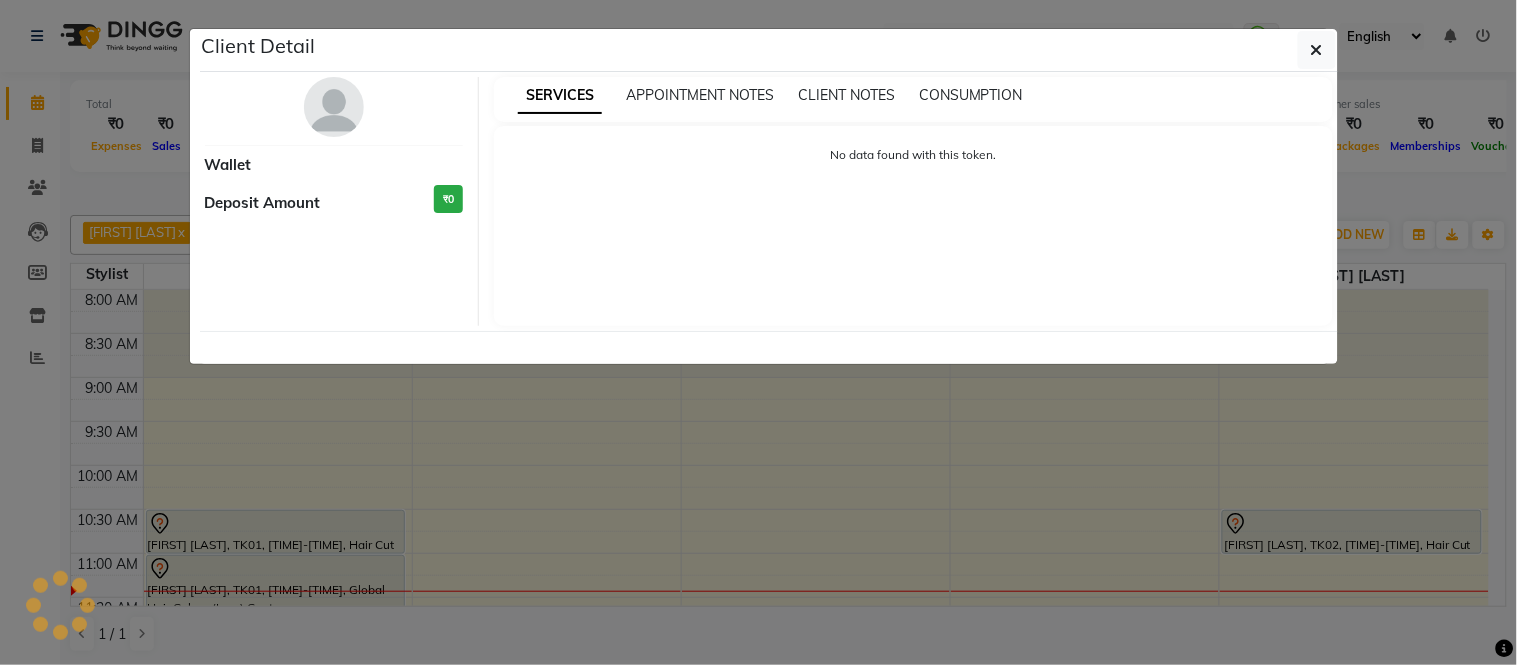 select on "7" 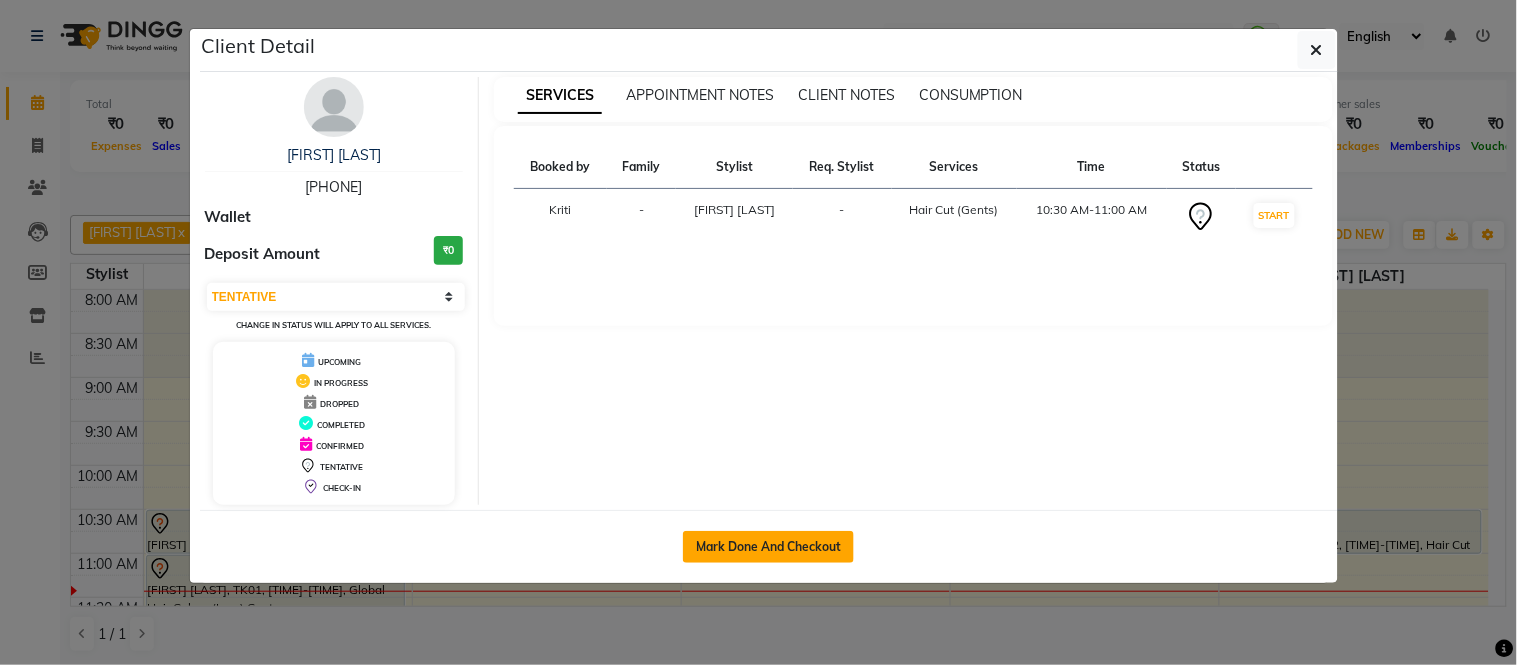 drag, startPoint x: 841, startPoint y: 542, endPoint x: 841, endPoint y: 560, distance: 18 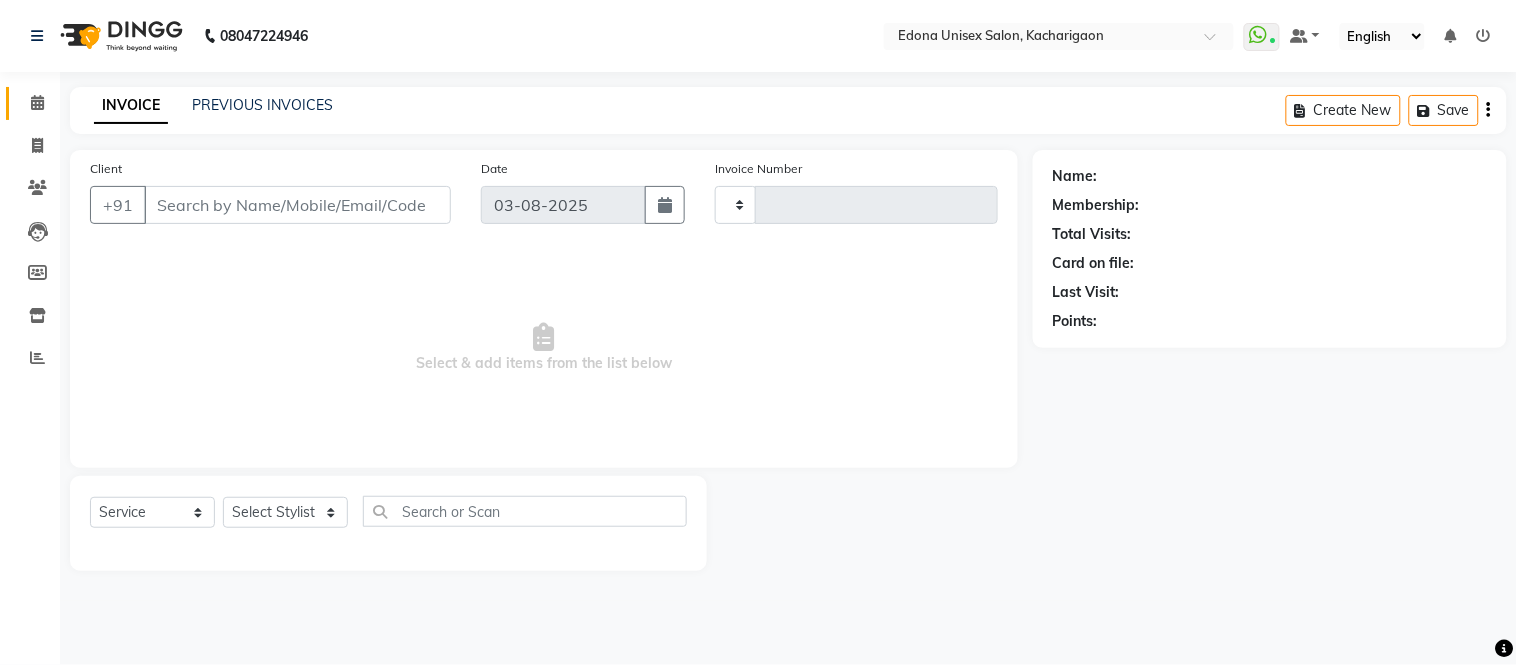 type on "1840" 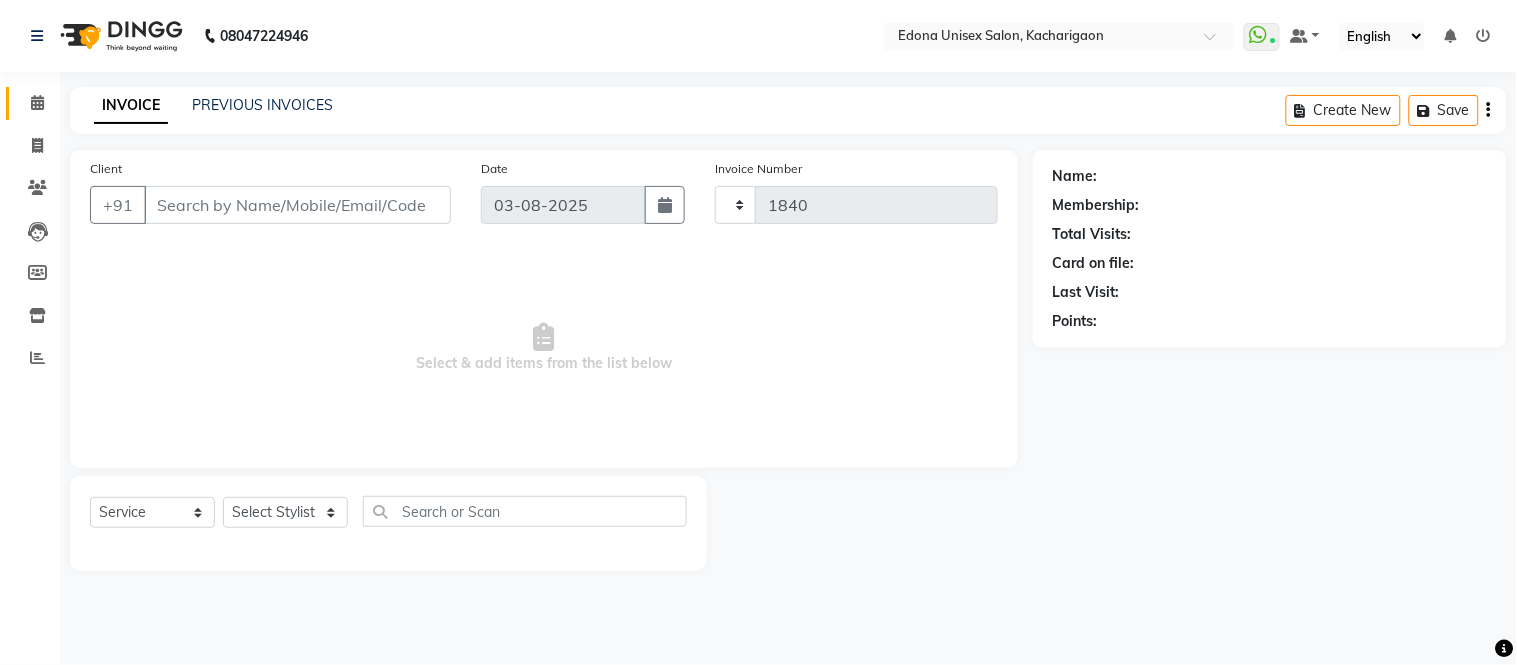 select on "5389" 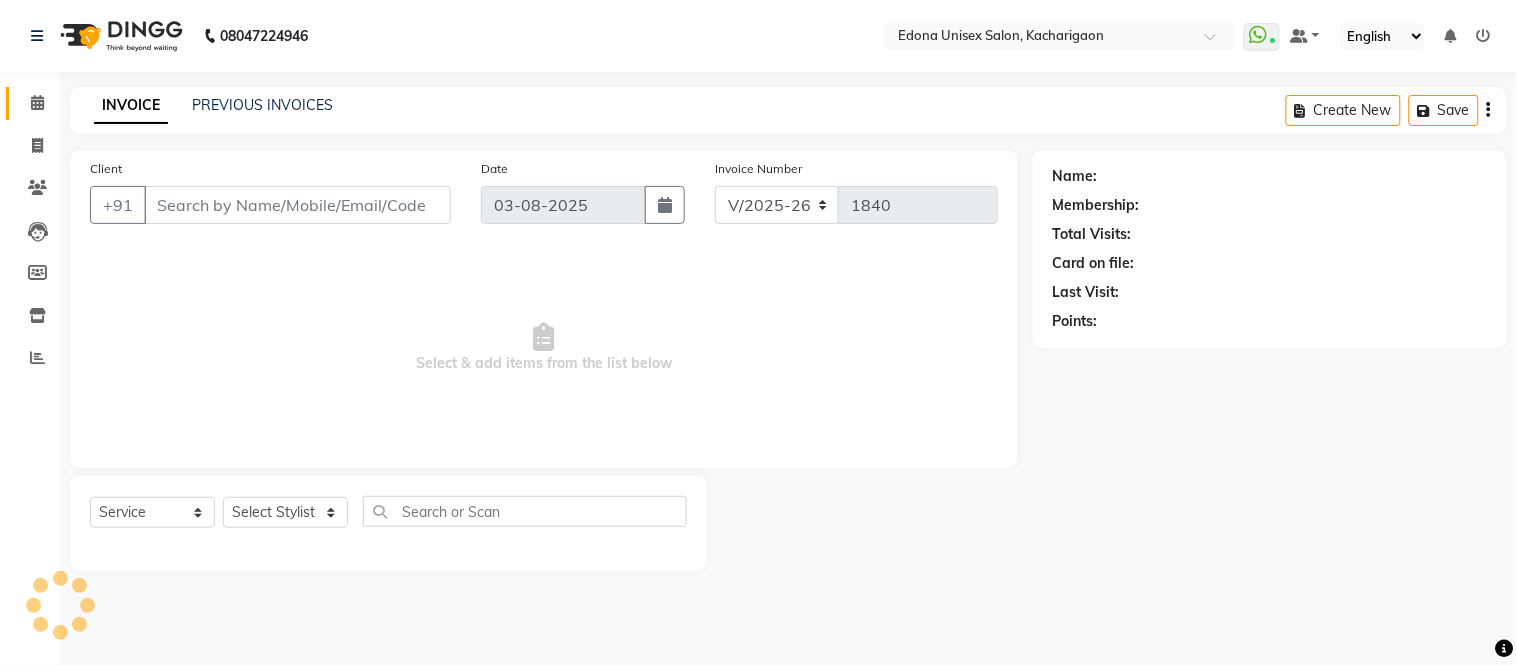 type on "[PHONE]" 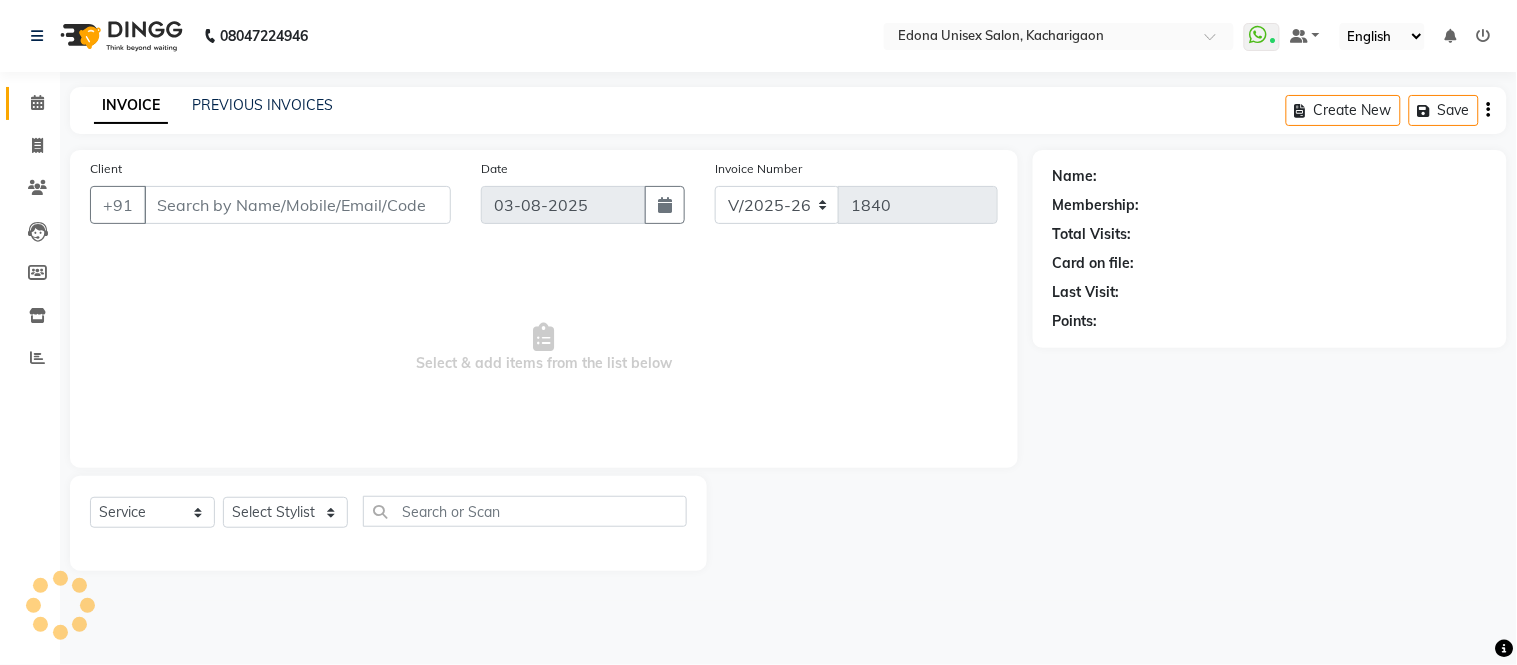 select on "77350" 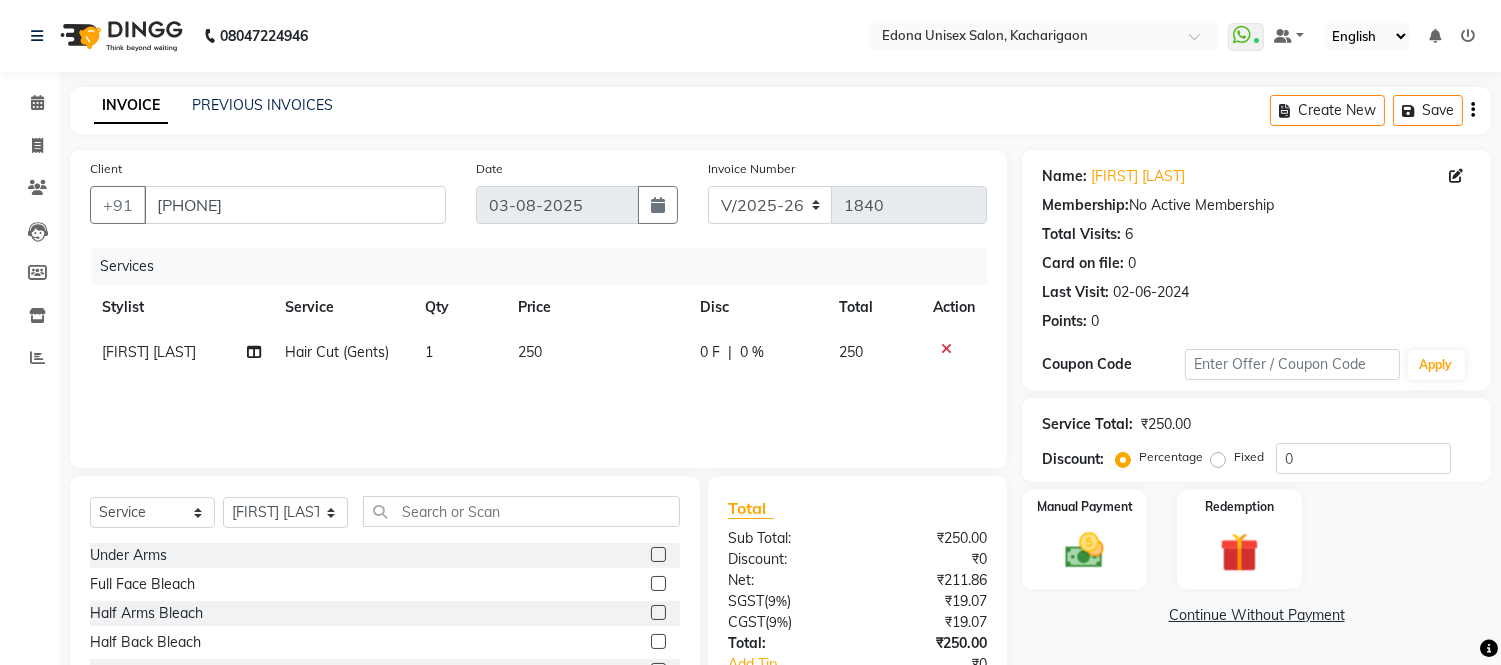 click on "250" 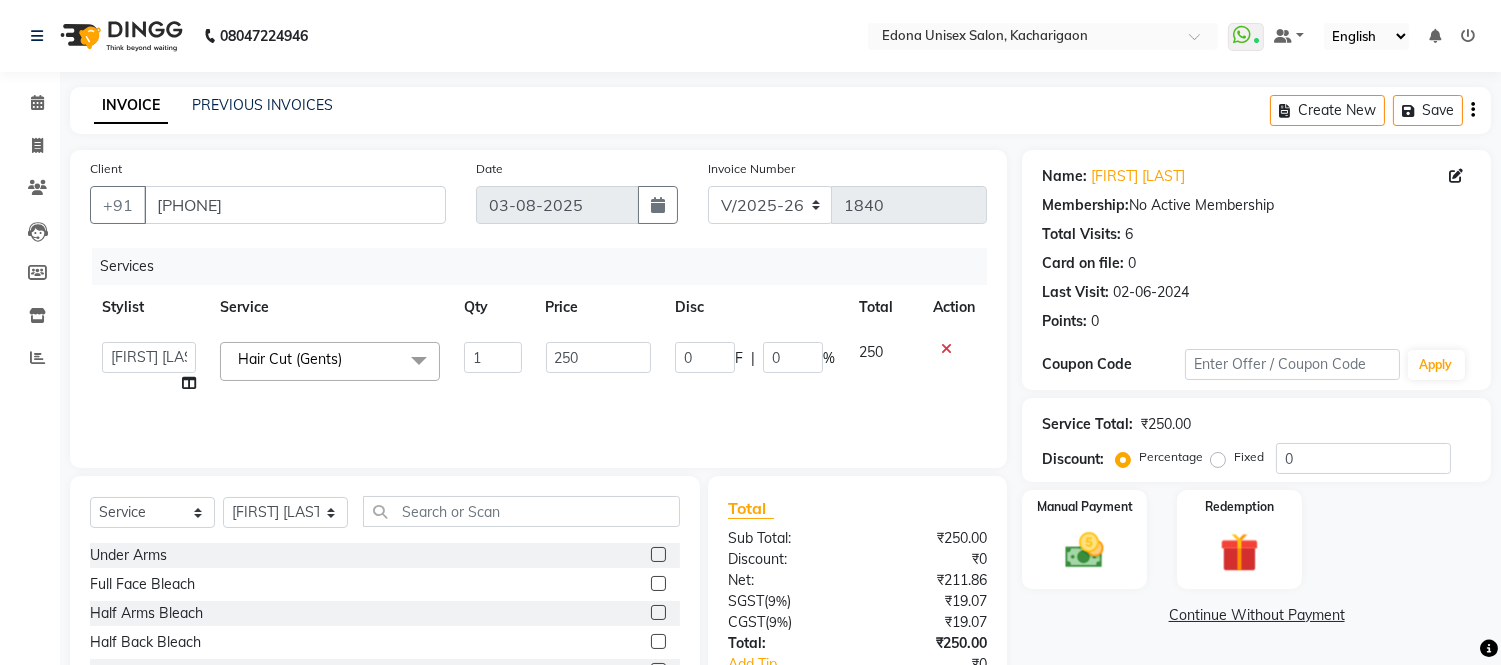 click on "Hair Cut (Gents)  x" 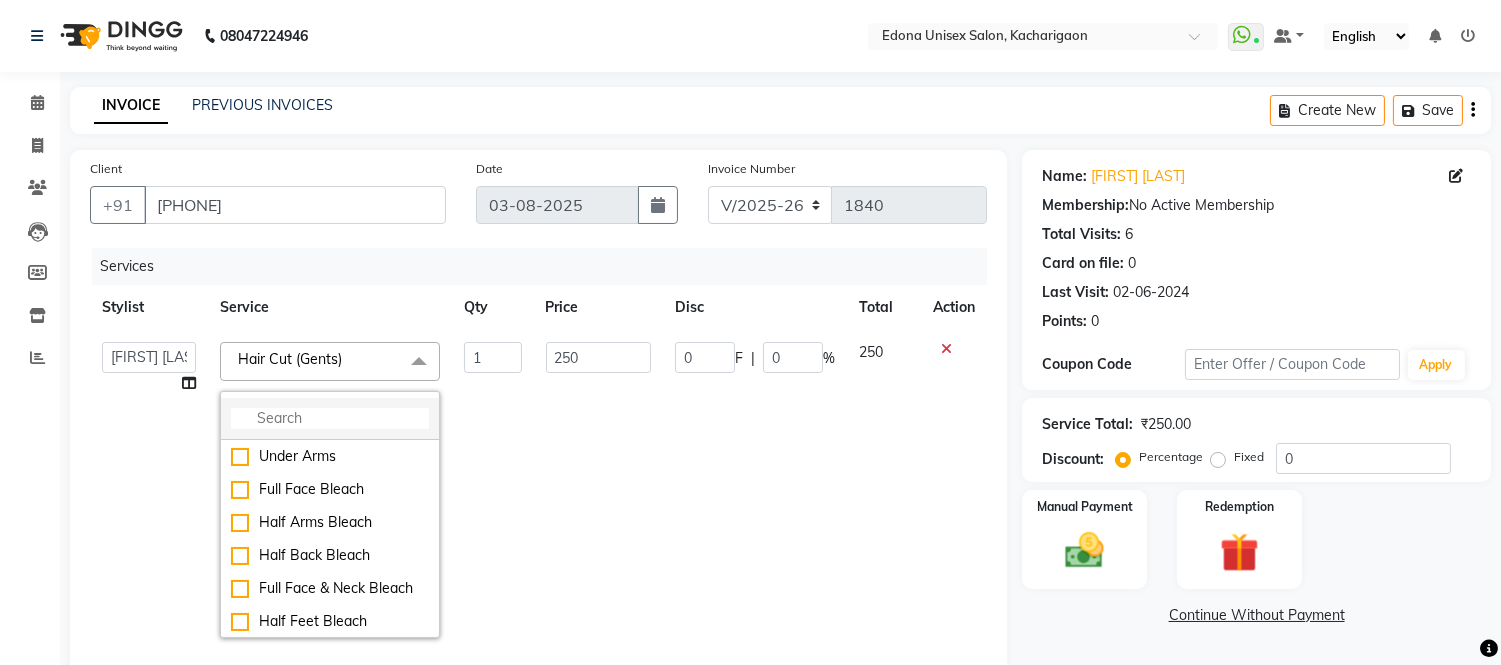 click 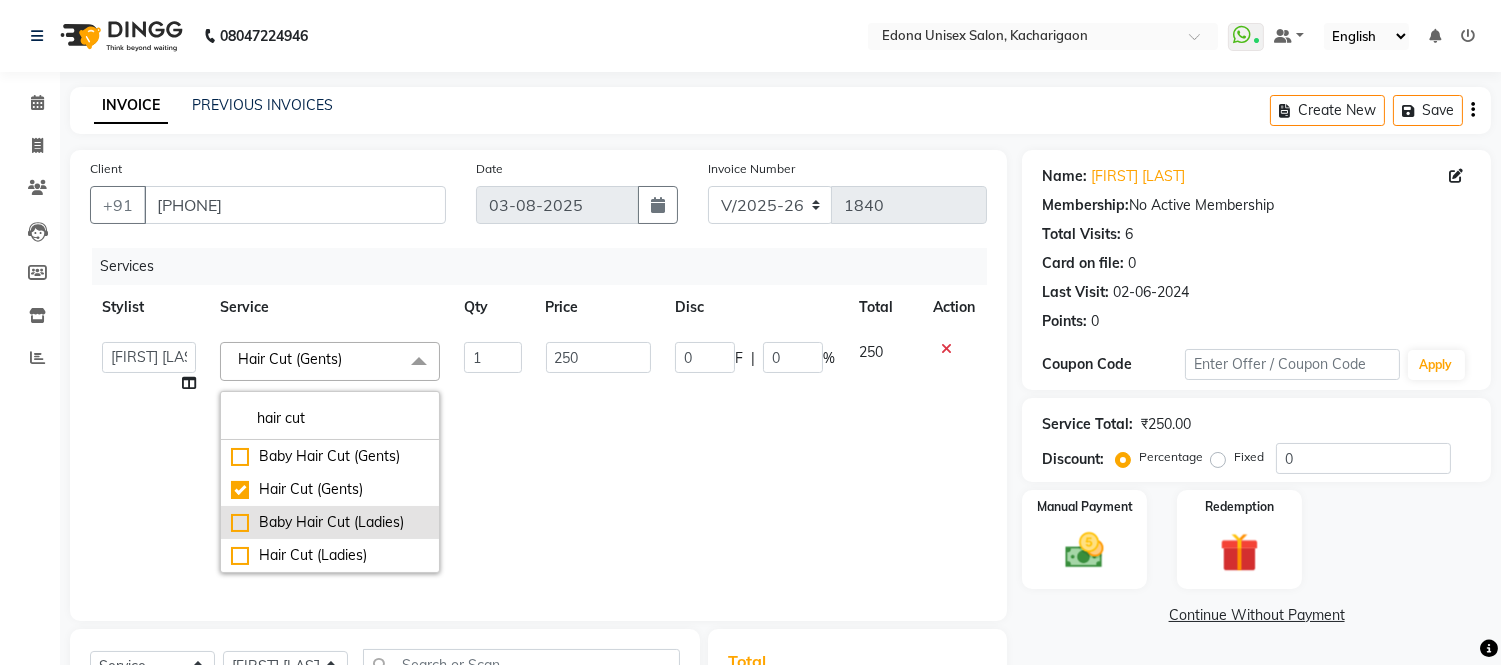 type on "hair cut" 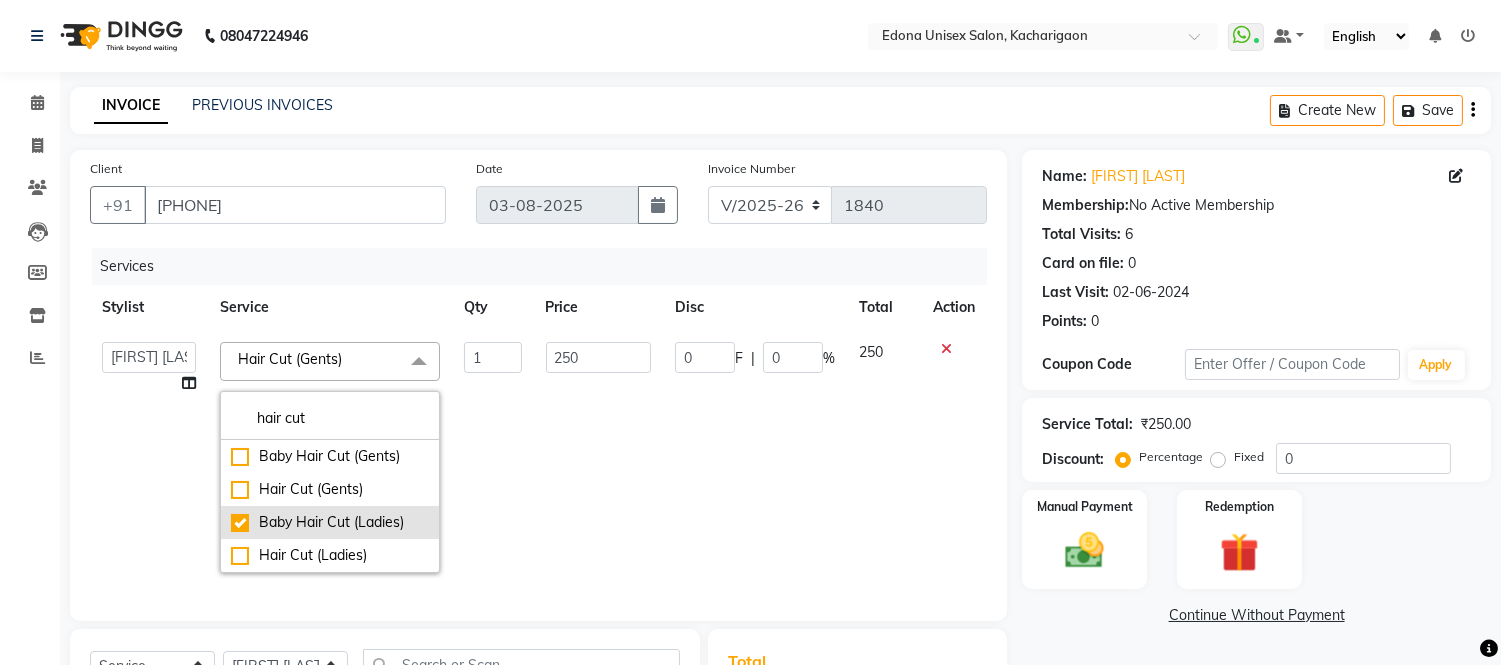checkbox on "false" 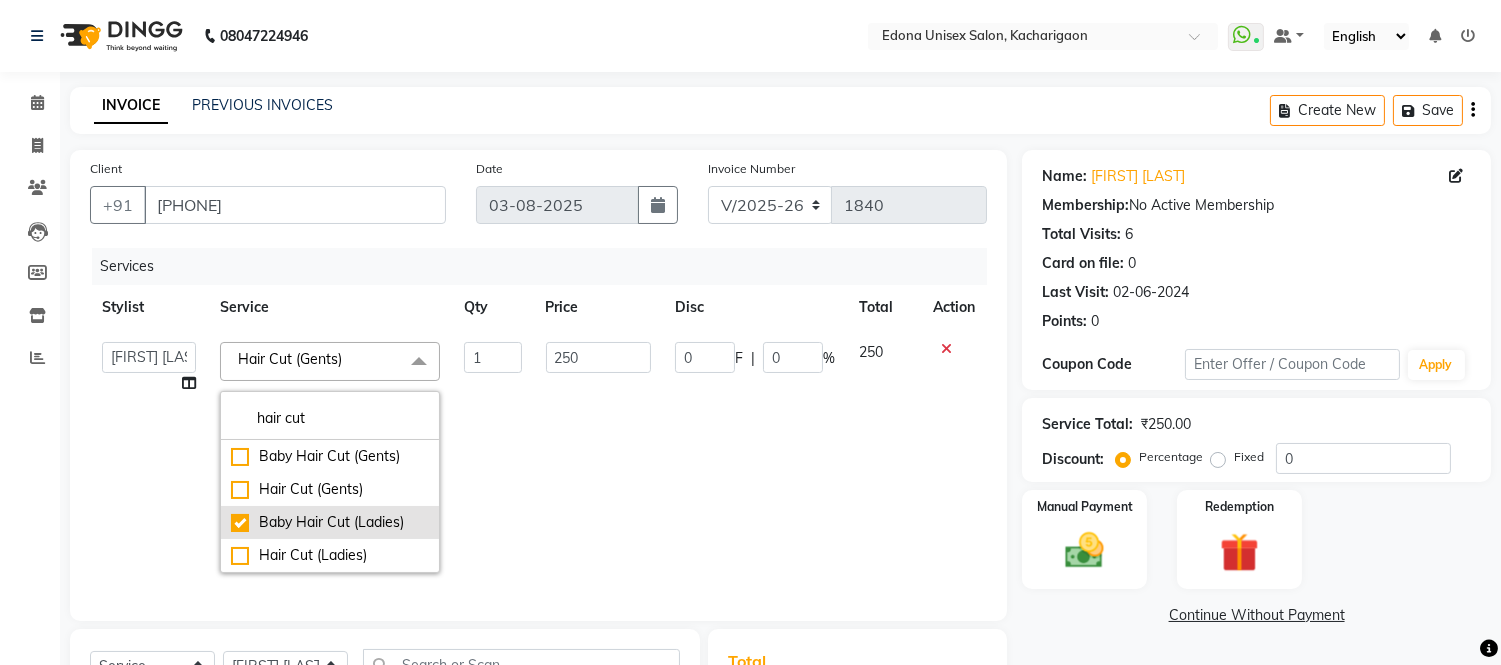 checkbox on "true" 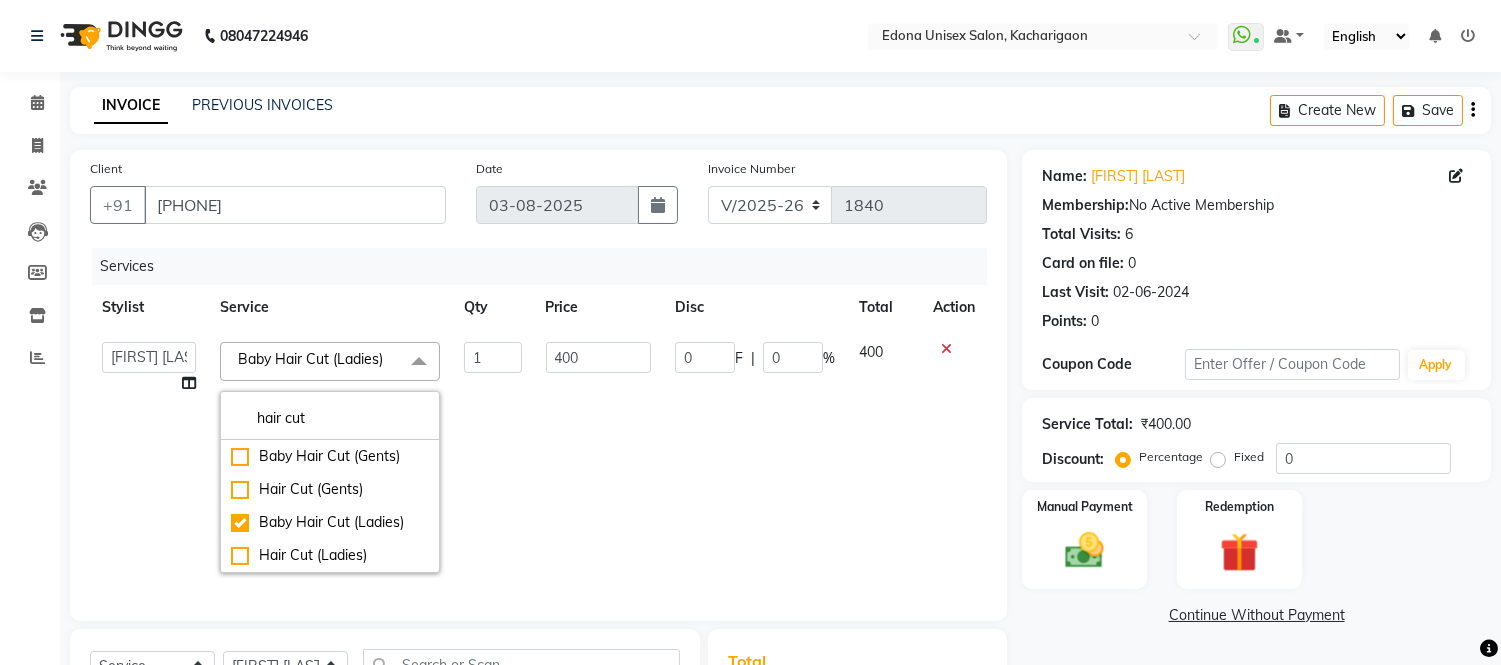 click on "400" 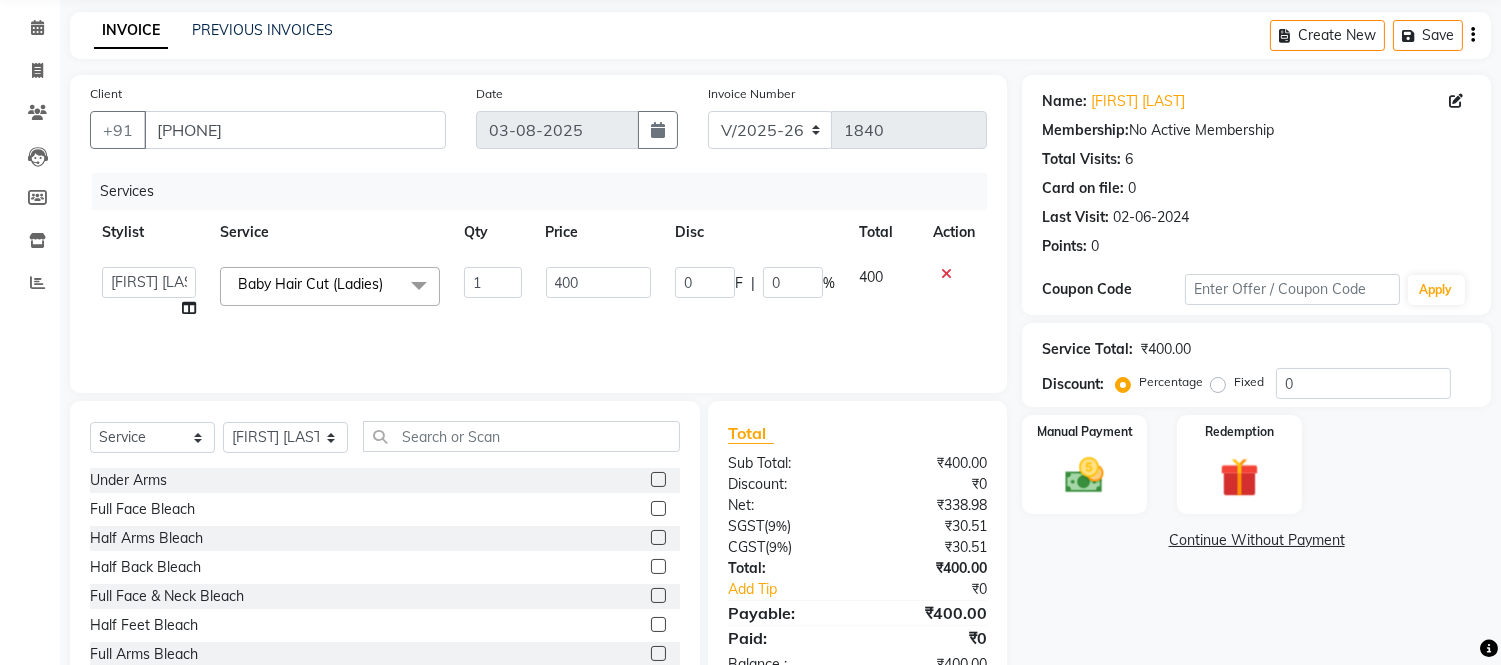 scroll, scrollTop: 111, scrollLeft: 0, axis: vertical 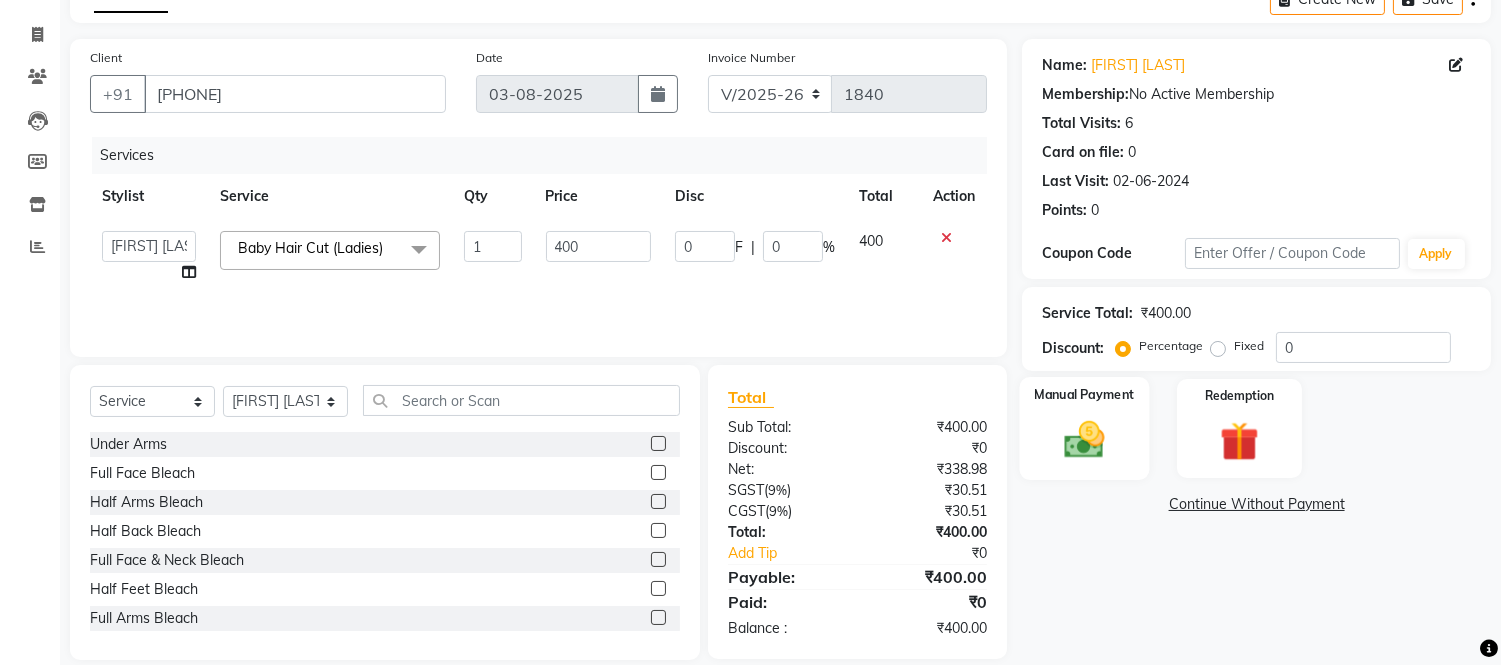 click 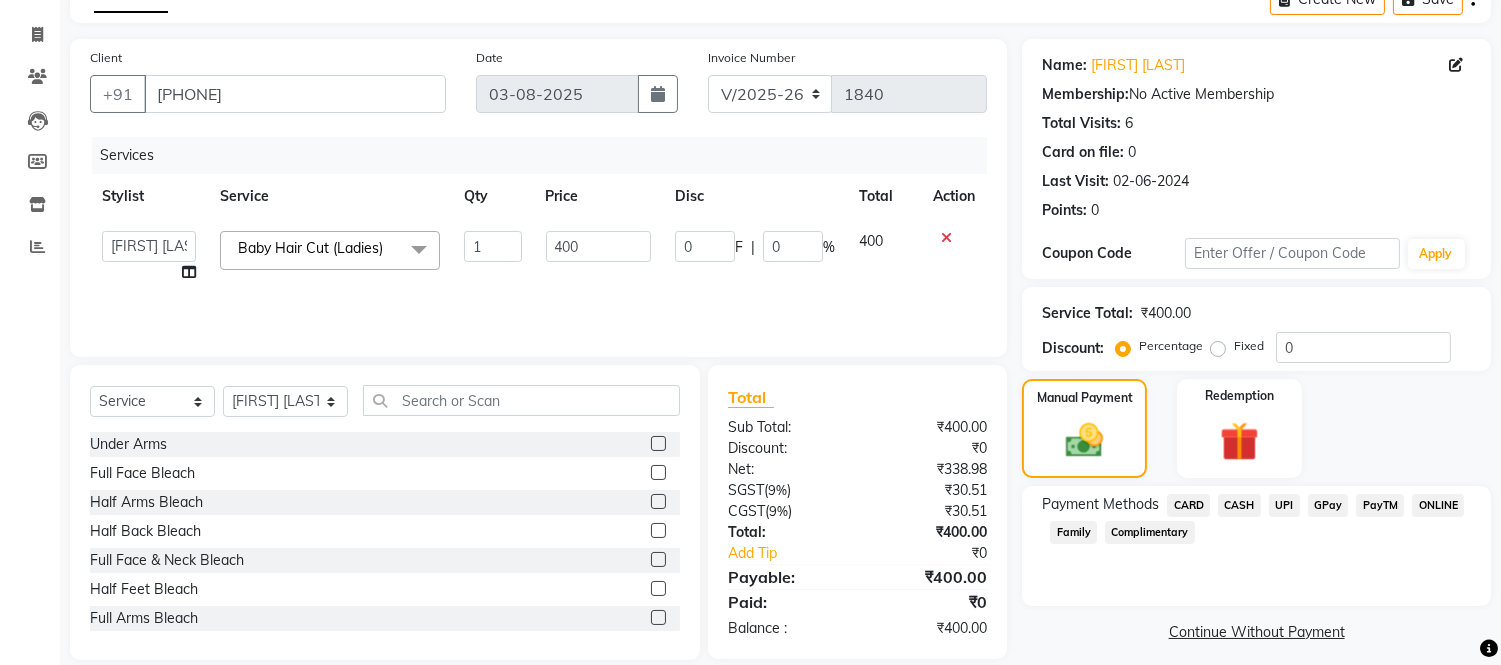 click on "UPI" 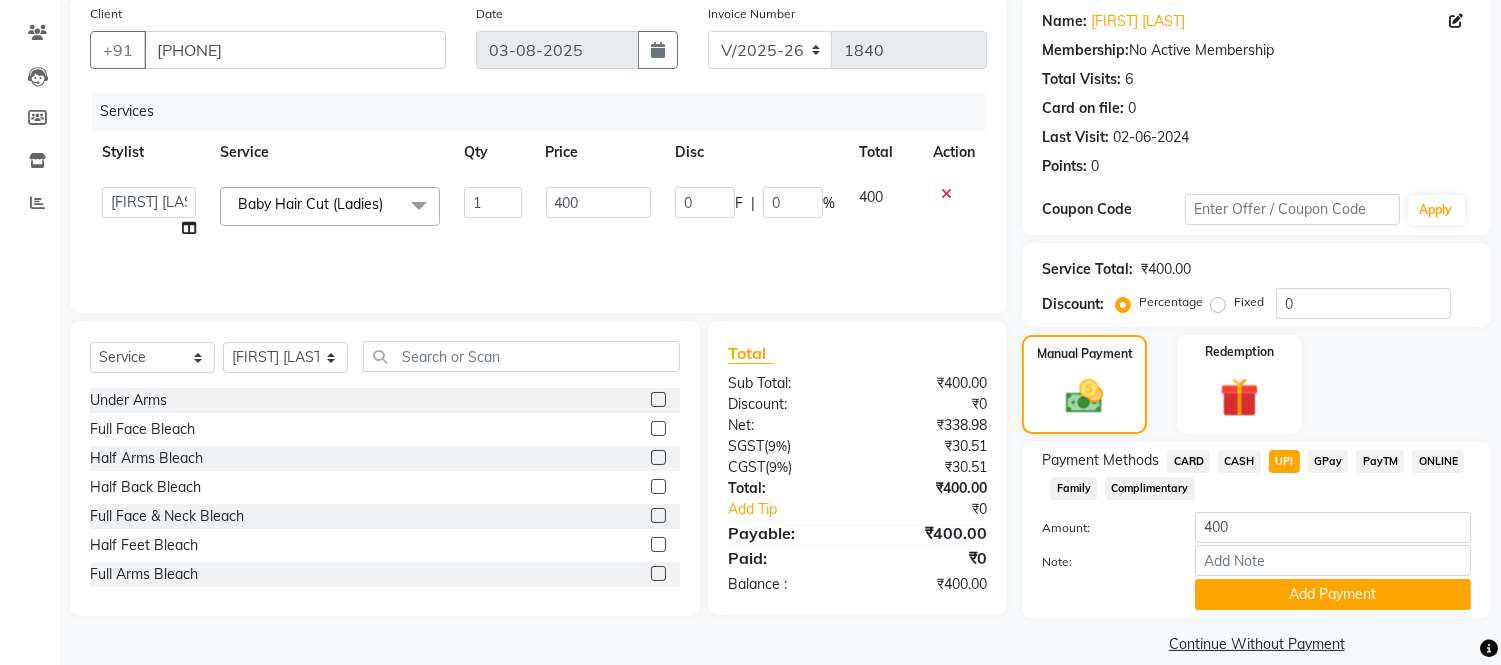 scroll, scrollTop: 178, scrollLeft: 0, axis: vertical 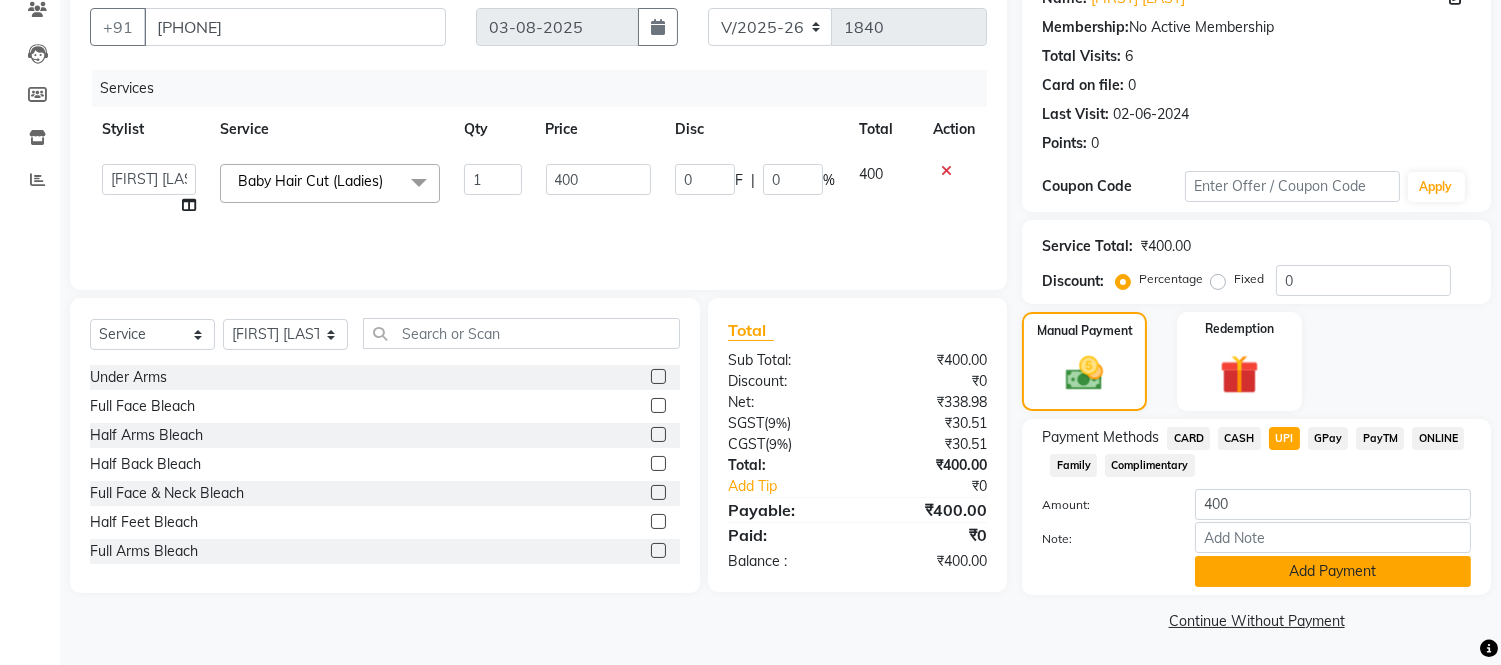 click on "Add Payment" 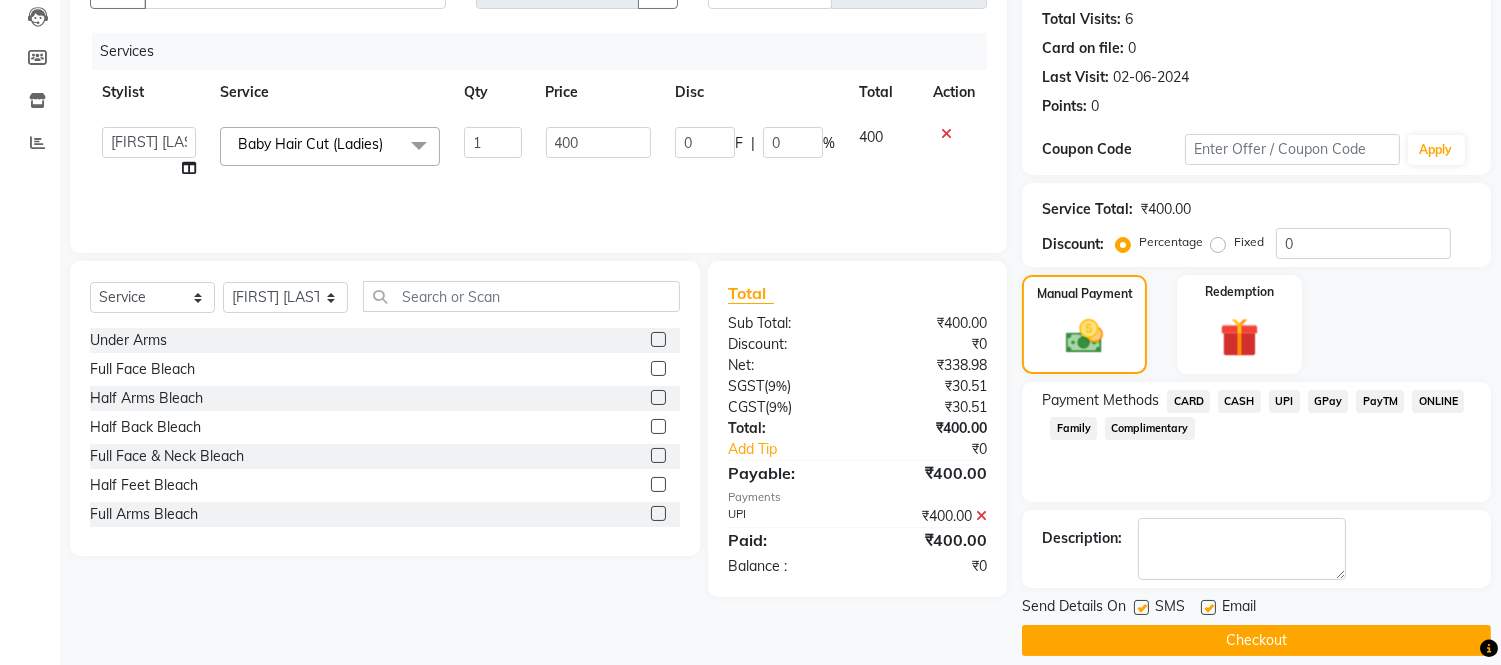 scroll, scrollTop: 234, scrollLeft: 0, axis: vertical 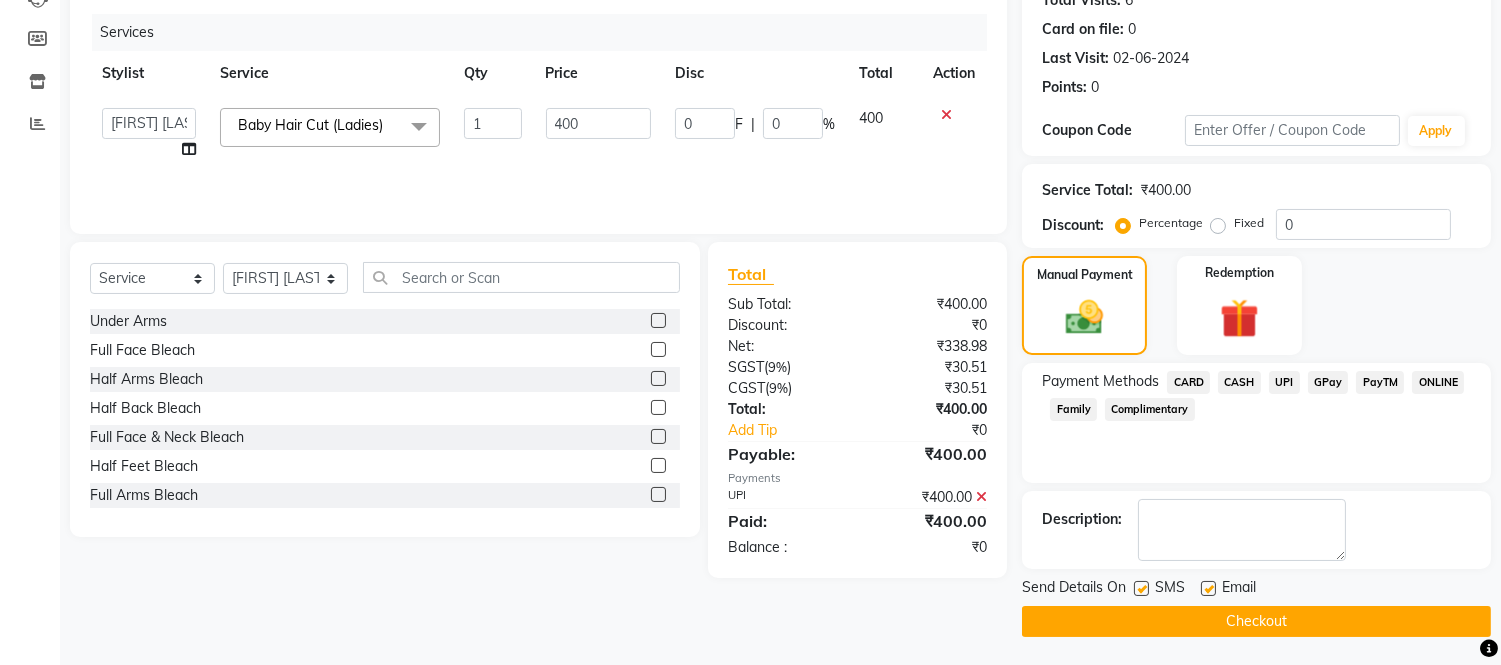 click on "Checkout" 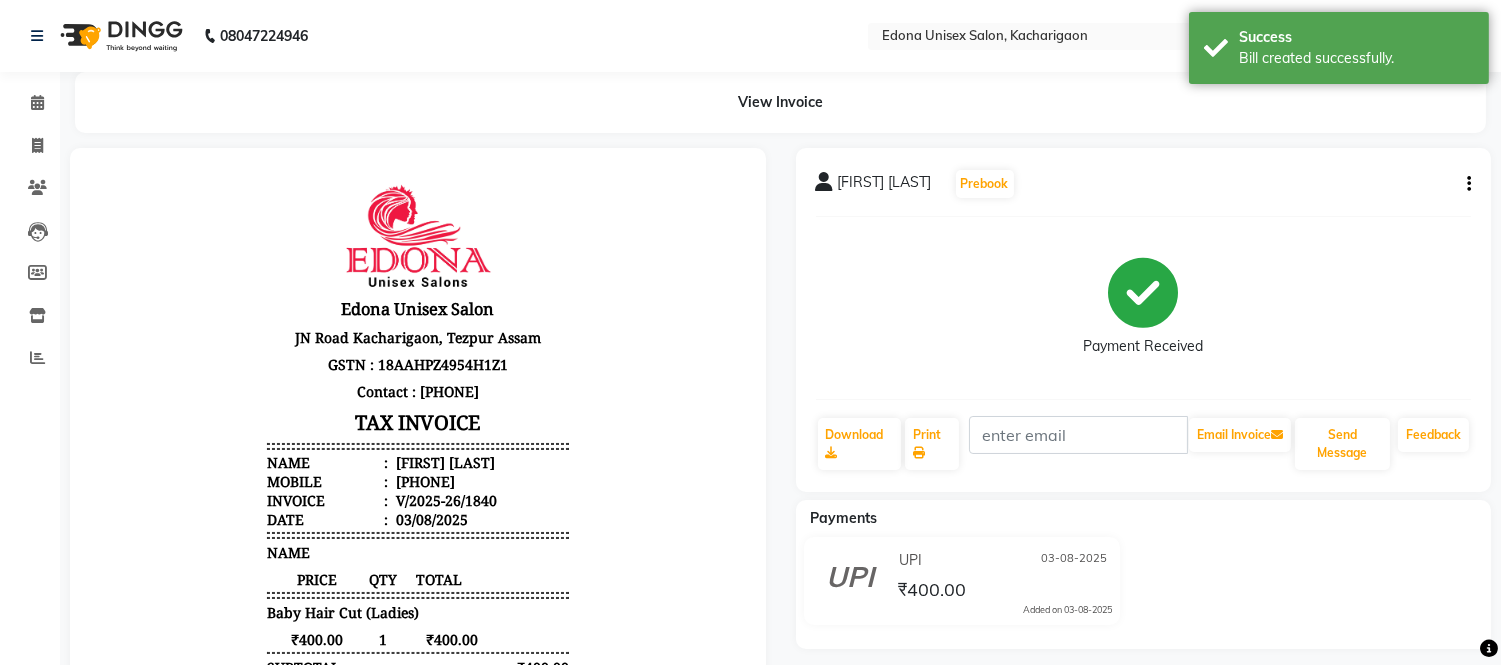 scroll, scrollTop: 0, scrollLeft: 0, axis: both 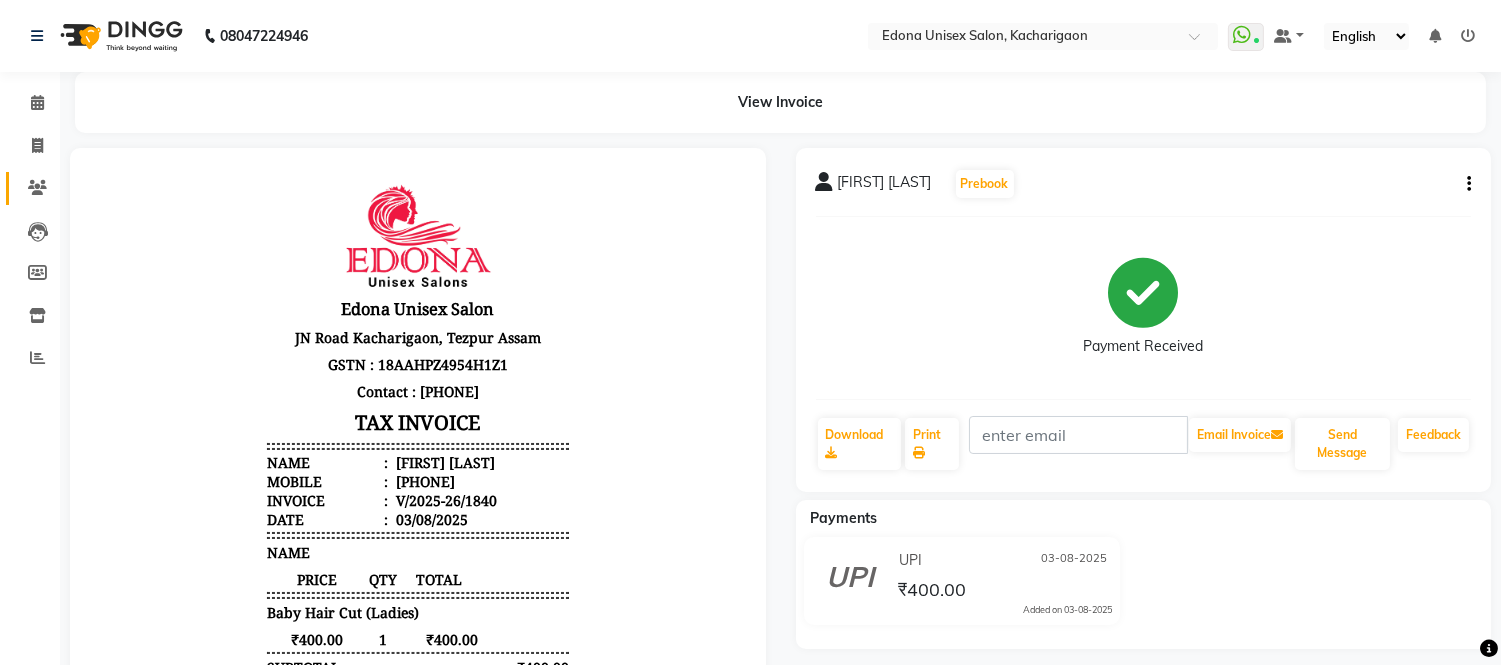 drag, startPoint x: 0, startPoint y: 355, endPoint x: 33, endPoint y: 182, distance: 176.11928 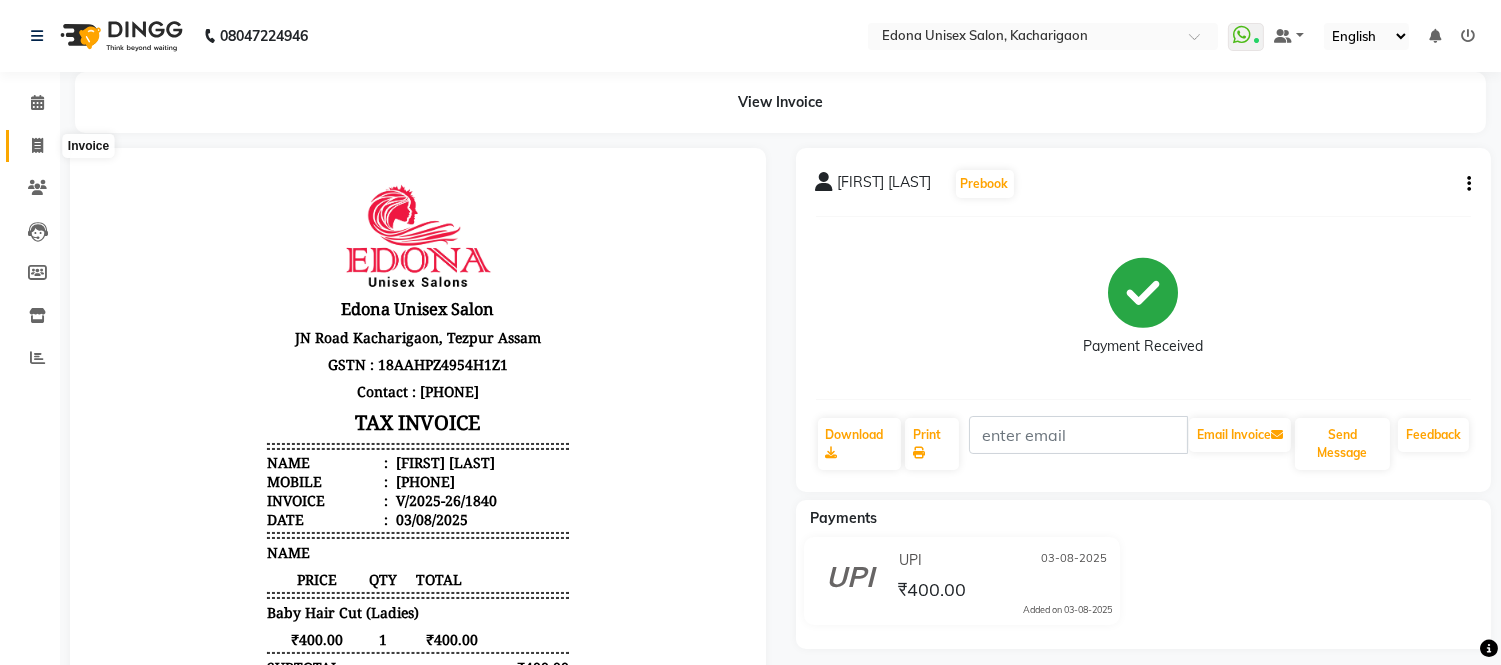 click 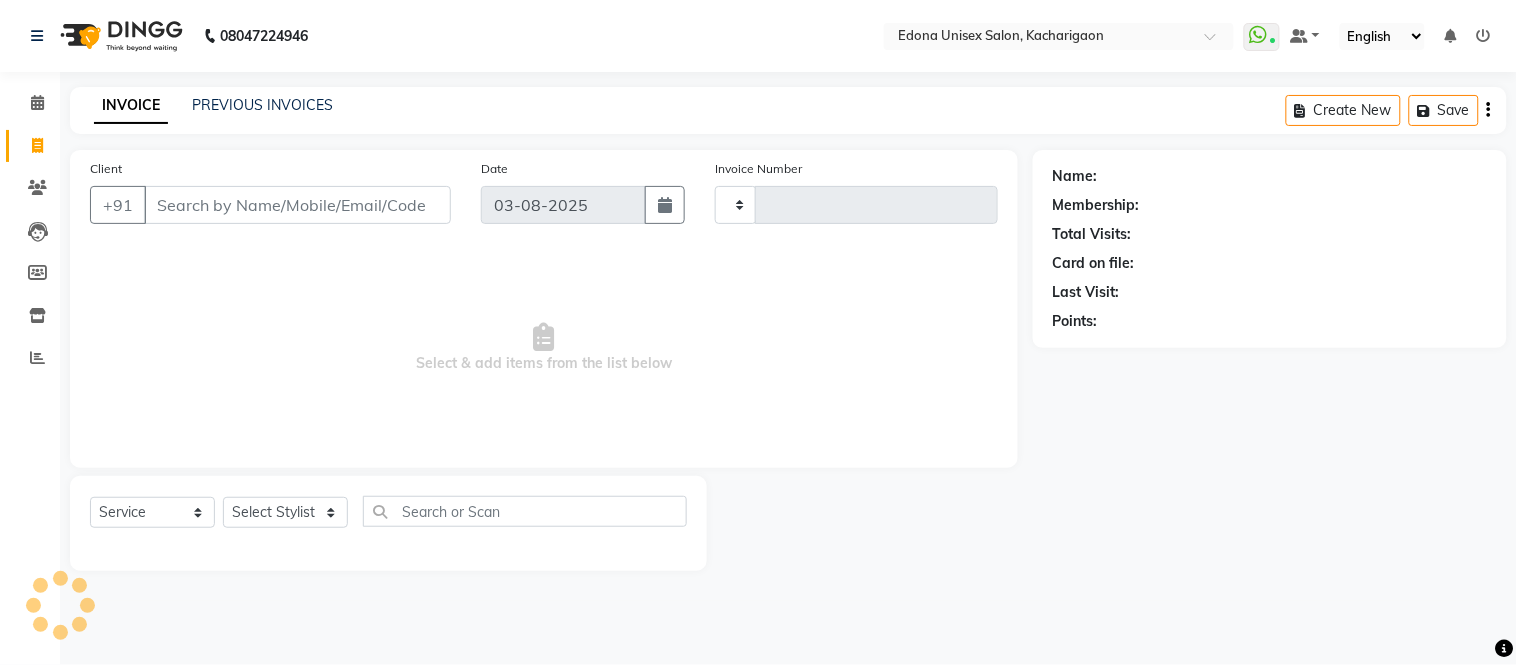 type on "1843" 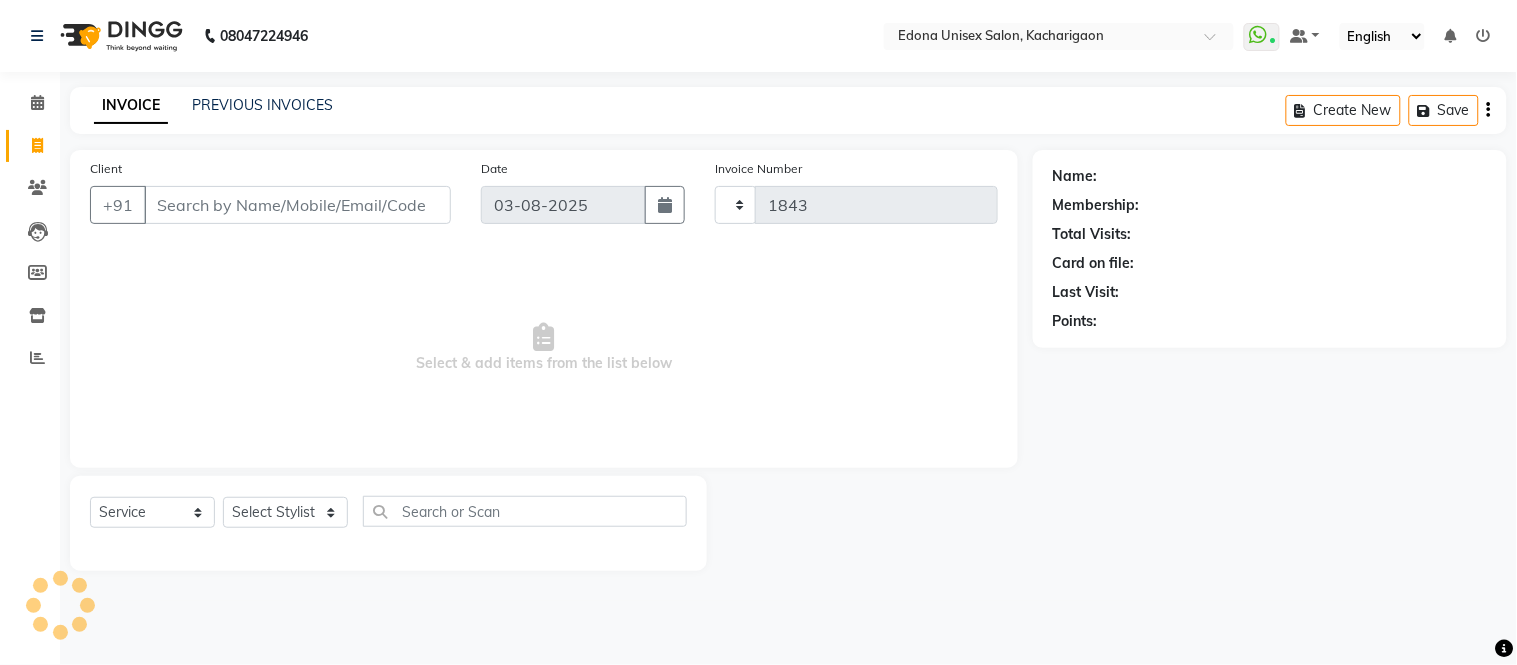 select on "5389" 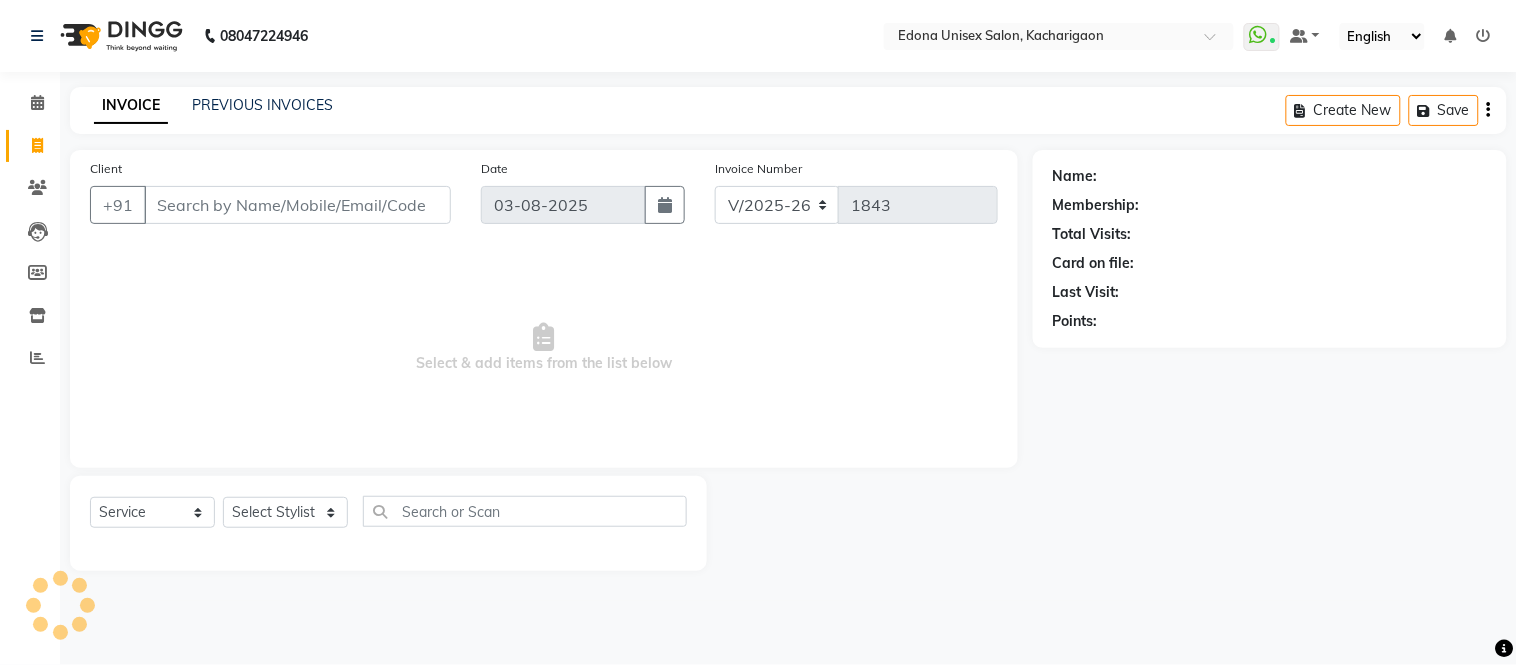 click on "Select  Service  Product  Membership  Package Voucher Prepaid Gift Card  Select Stylist Admin [FIRST] [LAST] [FIRST] [LAST] [FIRST] [LAST] [FIRST] [LAST] [FIRST] [LAST] [FIRST] [LAST] [FIRST] [LAST] [FIRST] [LAST] [FIRST] [LAST] [FIRST] [LAST] [FIRST] [LAST] [FIRST] [LAST] [FIRST] [LAST] [FIRST] [LAST] [FIRST] [LAST] [FIRST] [LAST]" 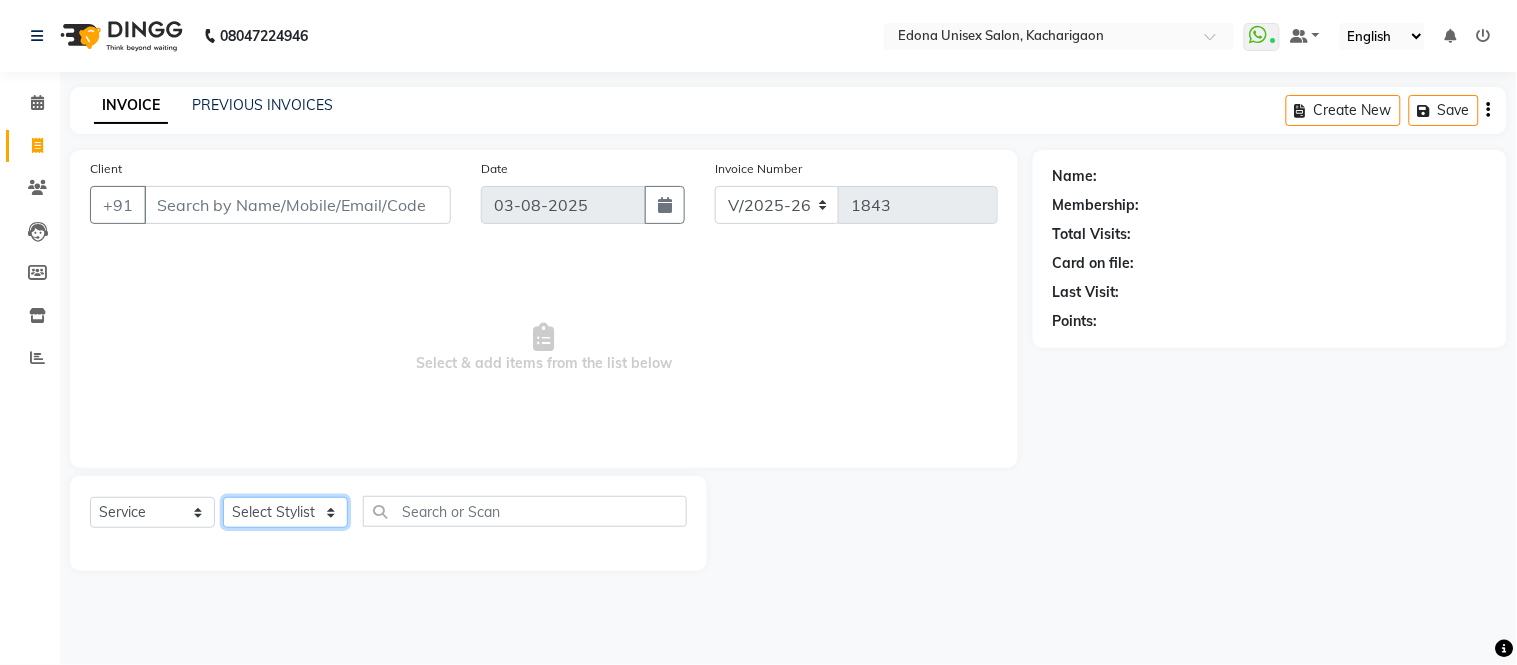 click on "Select Stylist Admin Anju Sonar Bir Basumtary Bishal Bharma Hemen Daimari Hombr Jogi Jenny Kayina Kriti Lokesh Verma Mithiser Bodo Monisha Goyari Neha Sonar Pahi Prabir Das Rashmi Basumtary Reshma Sultana Roselin Basumtary Sumitra Subba" 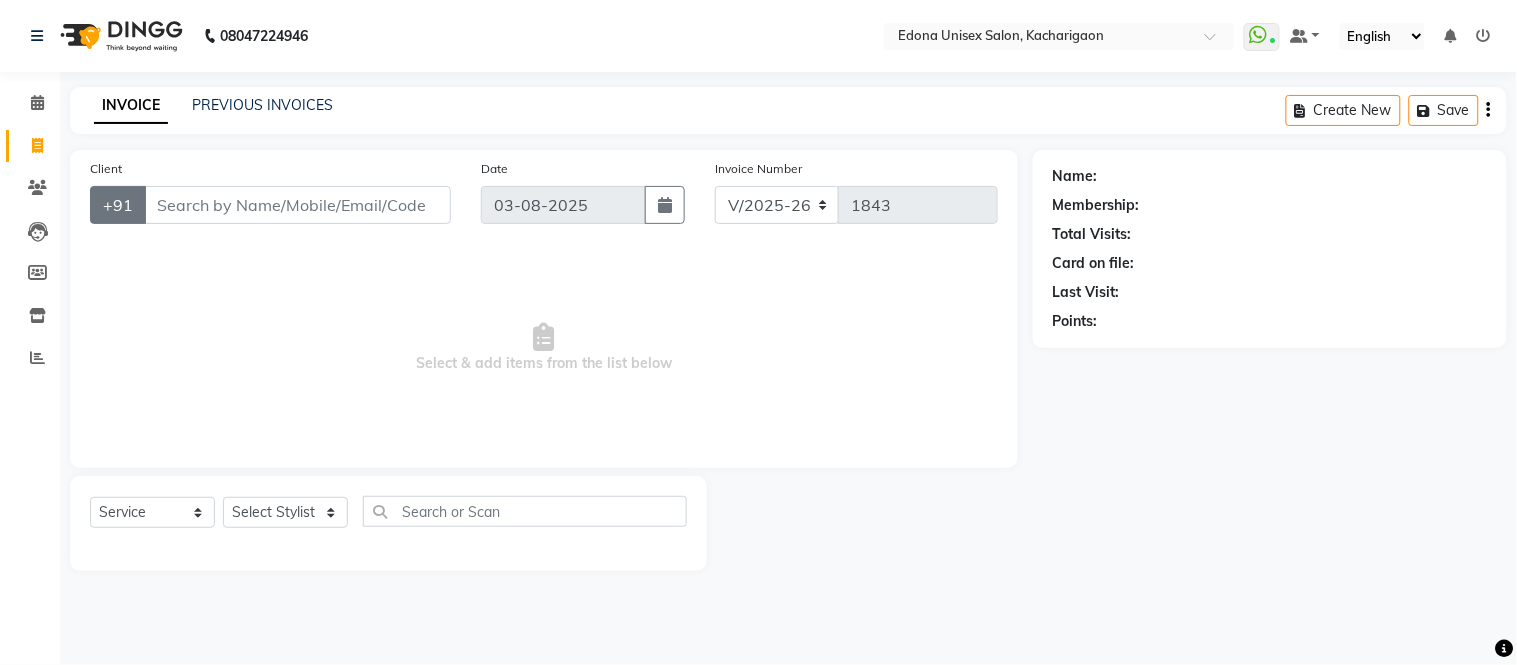 click on "+91" 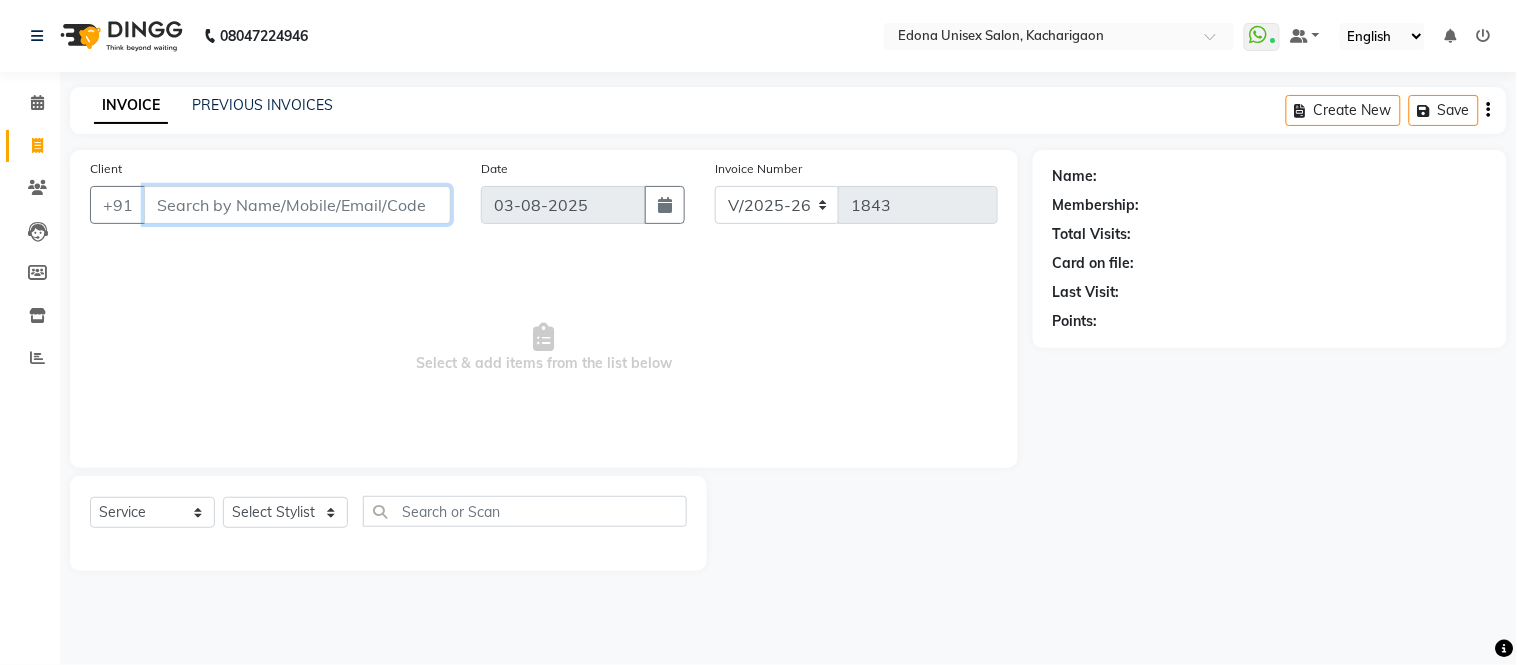 click on "Client" at bounding box center (297, 205) 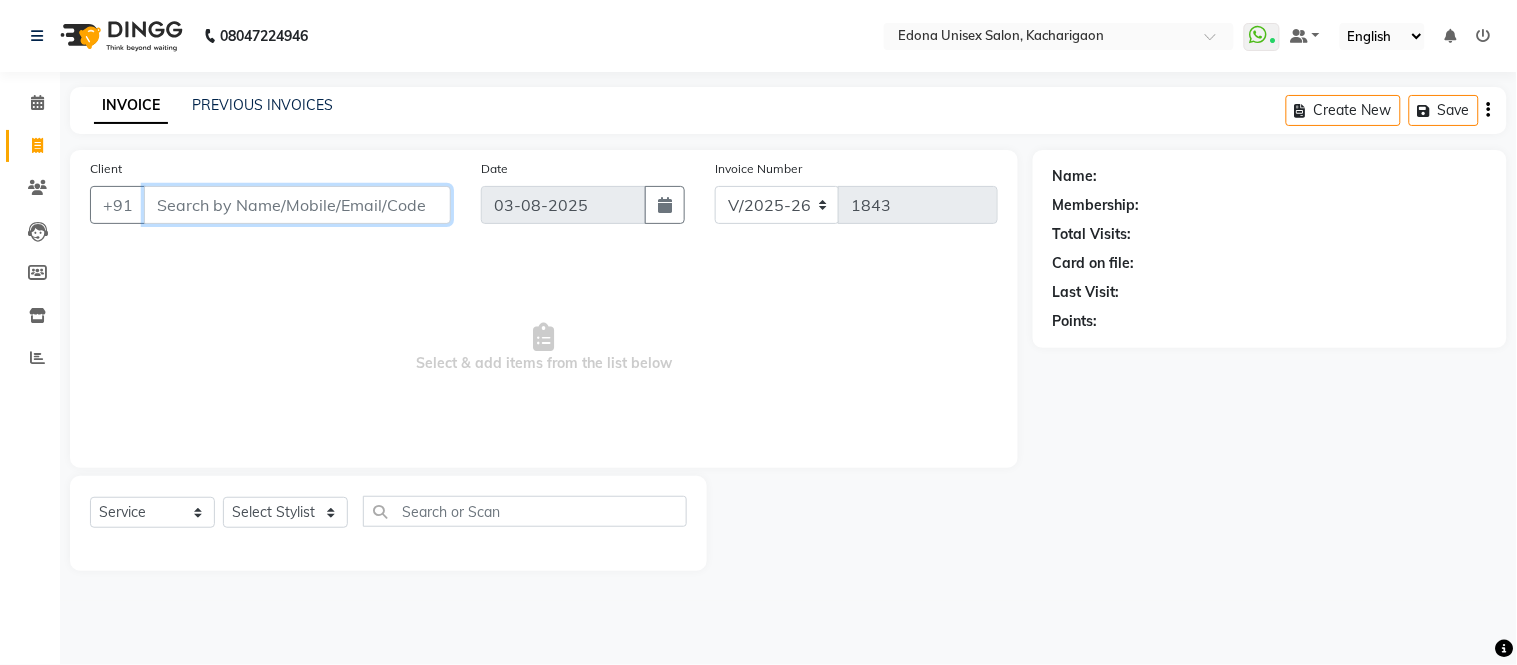 click on "Client" at bounding box center [297, 205] 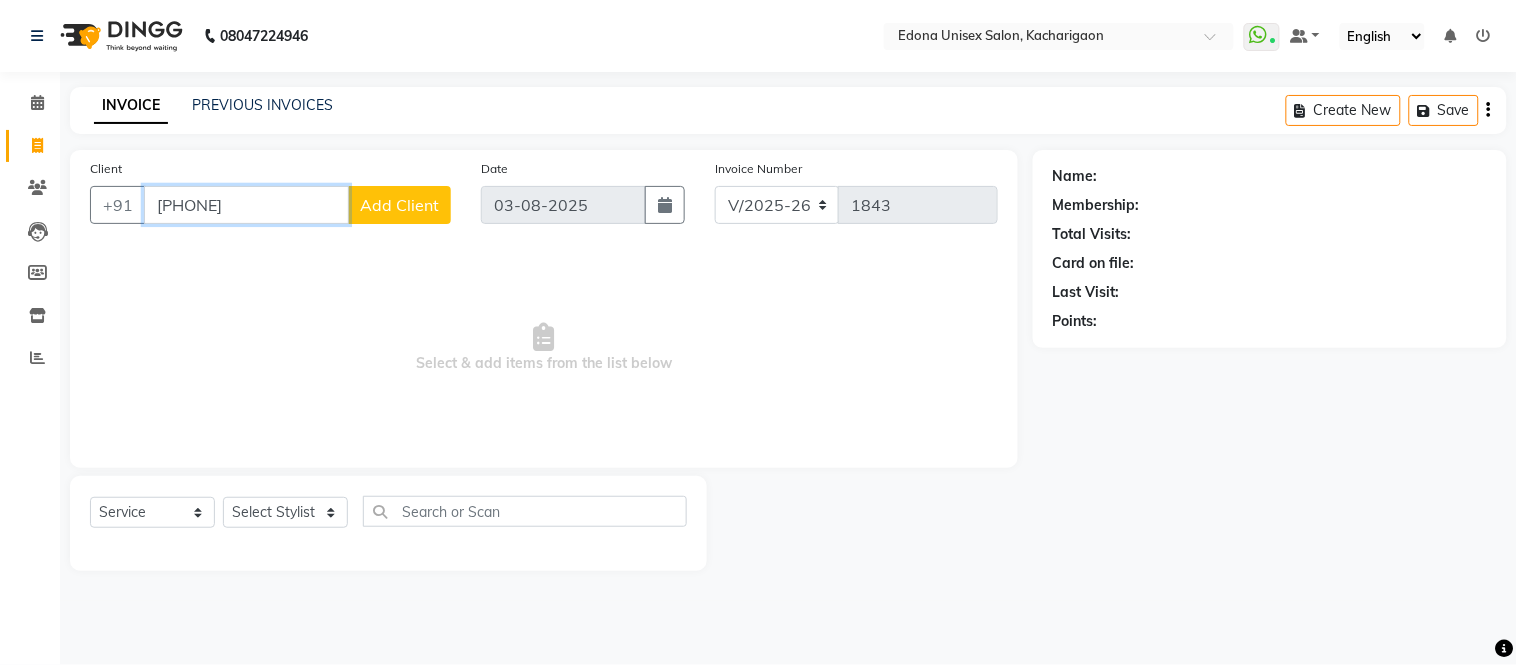 click on "[PHONE]" at bounding box center (246, 205) 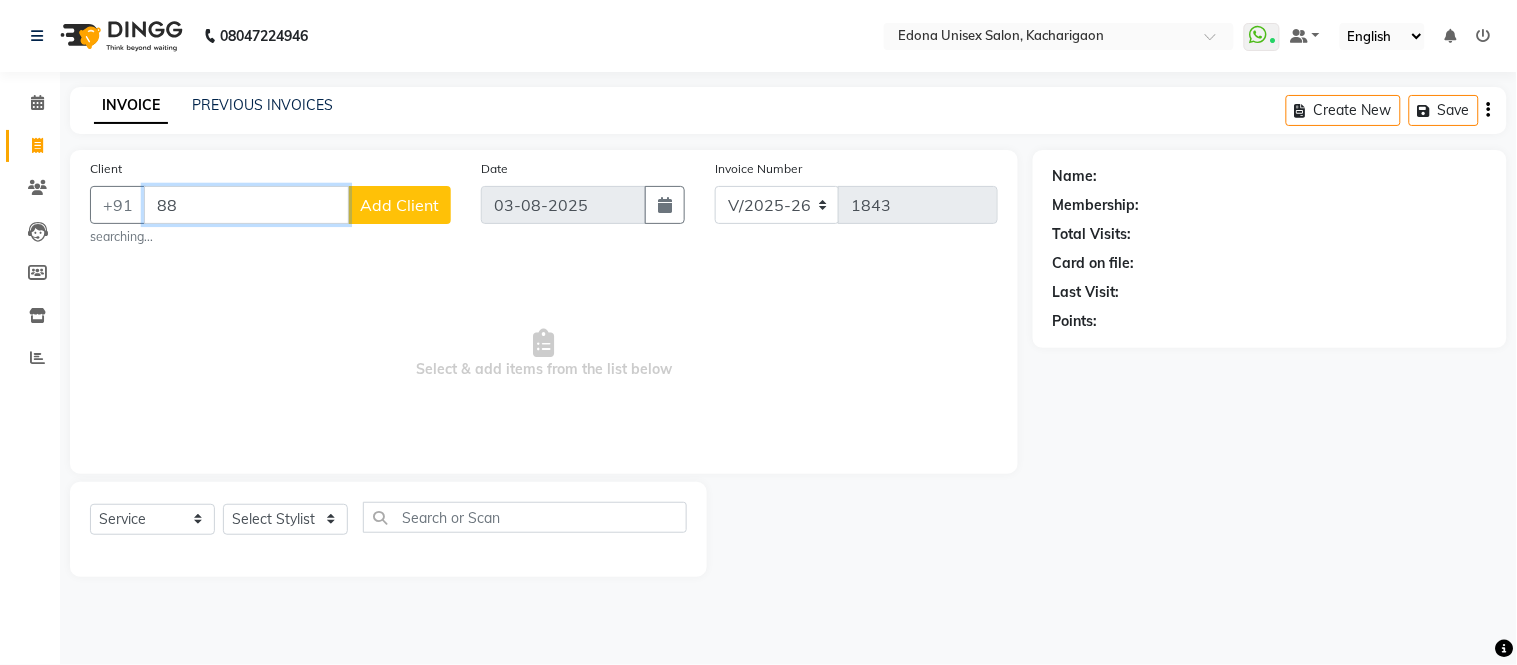 type on "8" 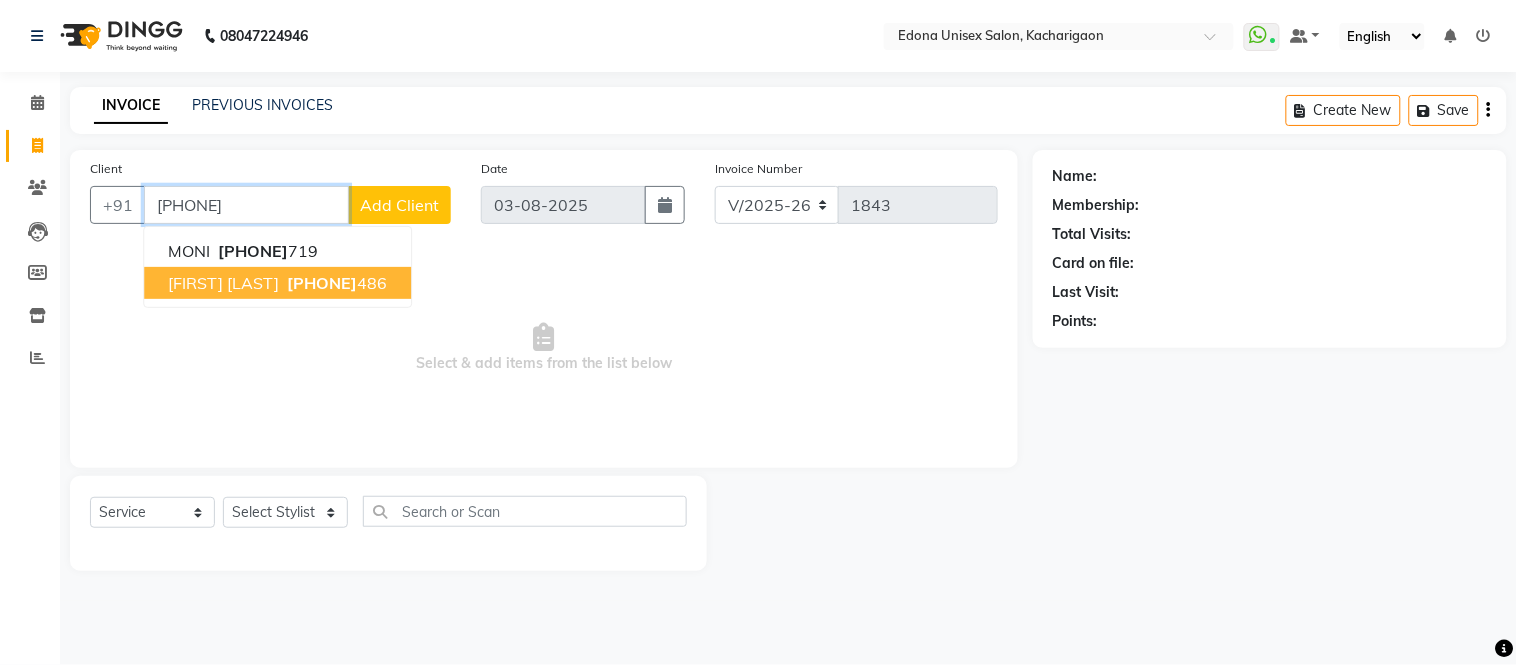 click on "[PHONE]" at bounding box center (322, 283) 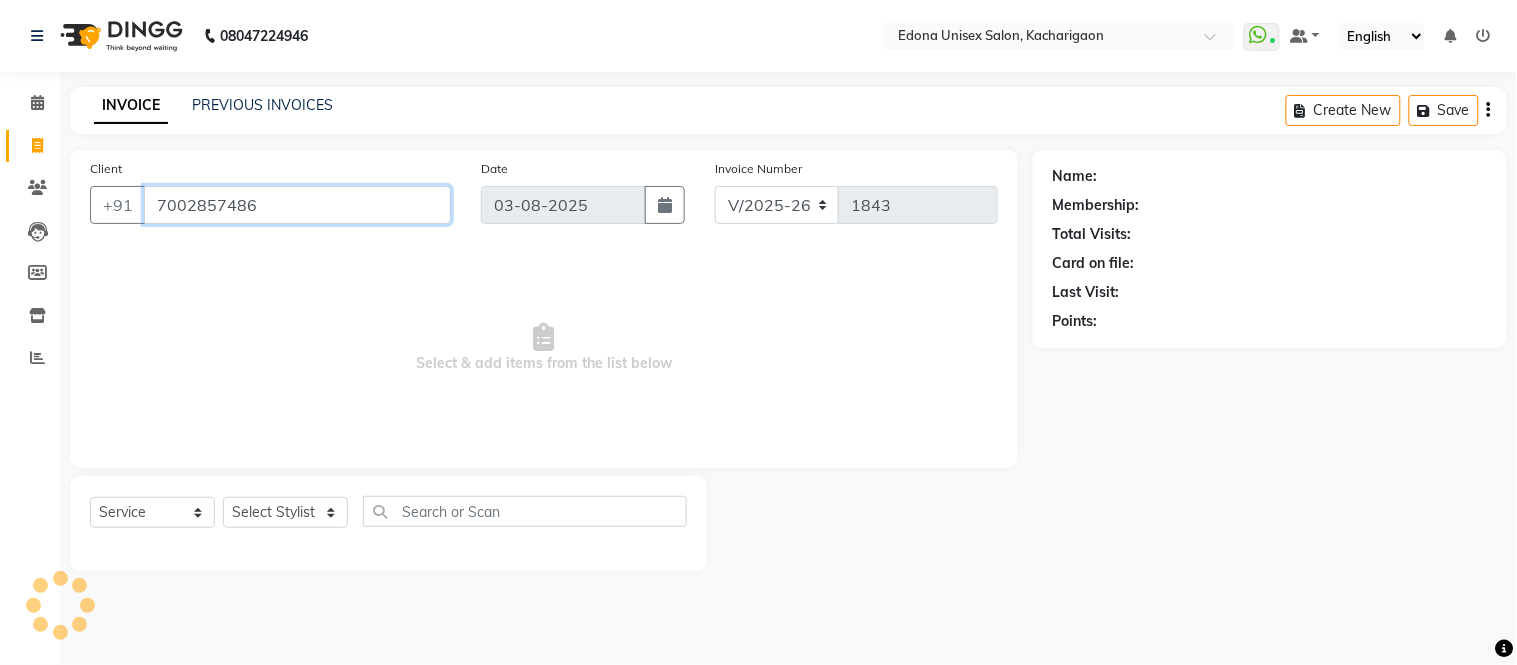 type on "7002857486" 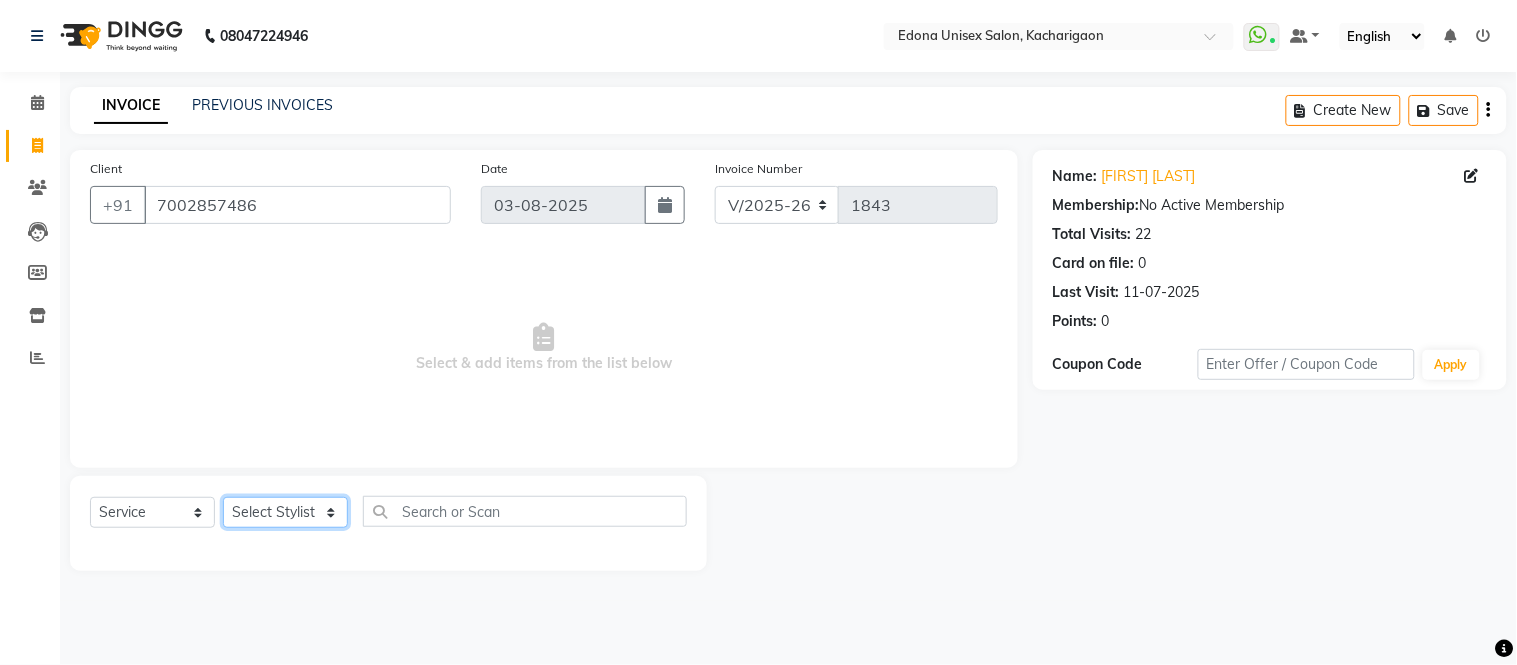 click on "Select Stylist Admin Anju Sonar Bir Basumtary Bishal Bharma Hemen Daimari Hombr Jogi Jenny Kayina Kriti Lokesh Verma Mithiser Bodo Monisha Goyari Neha Sonar Pahi Prabir Das Rashmi Basumtary Reshma Sultana Roselin Basumtary Sumitra Subba" 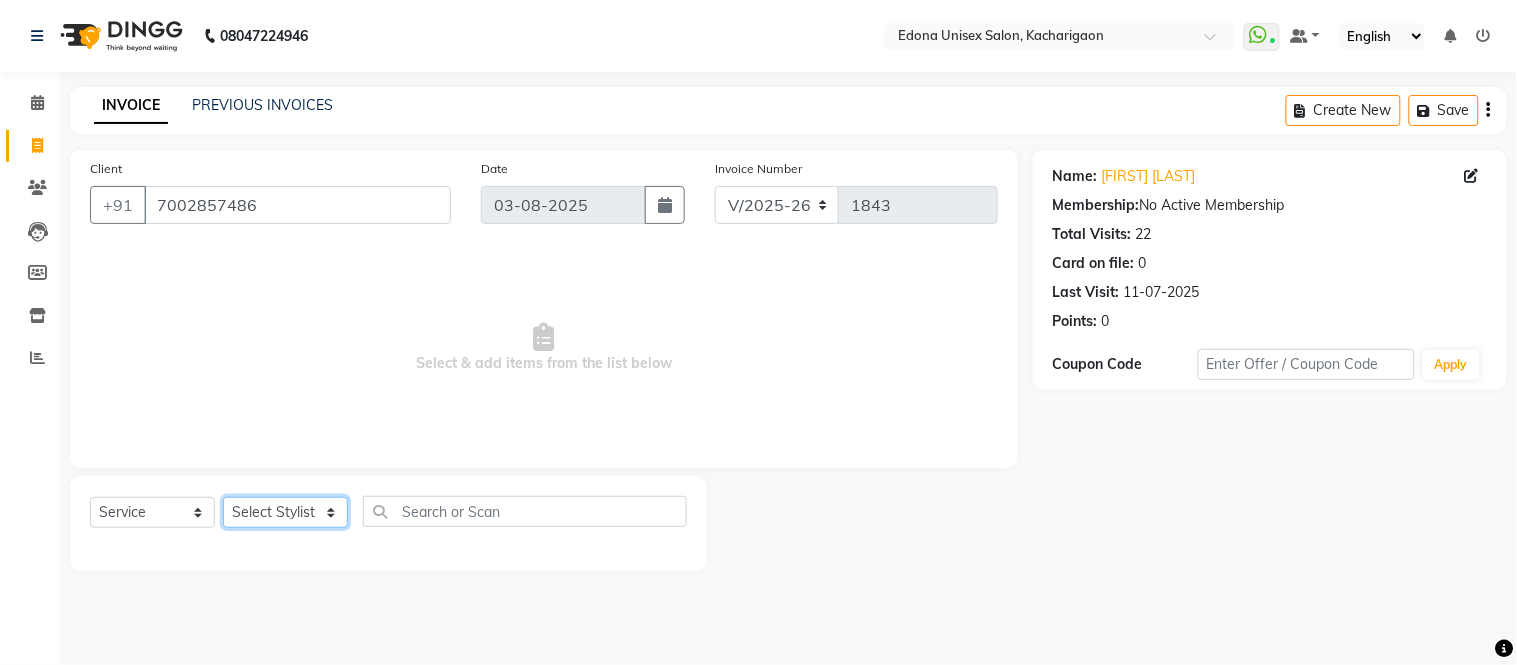 select on "35927" 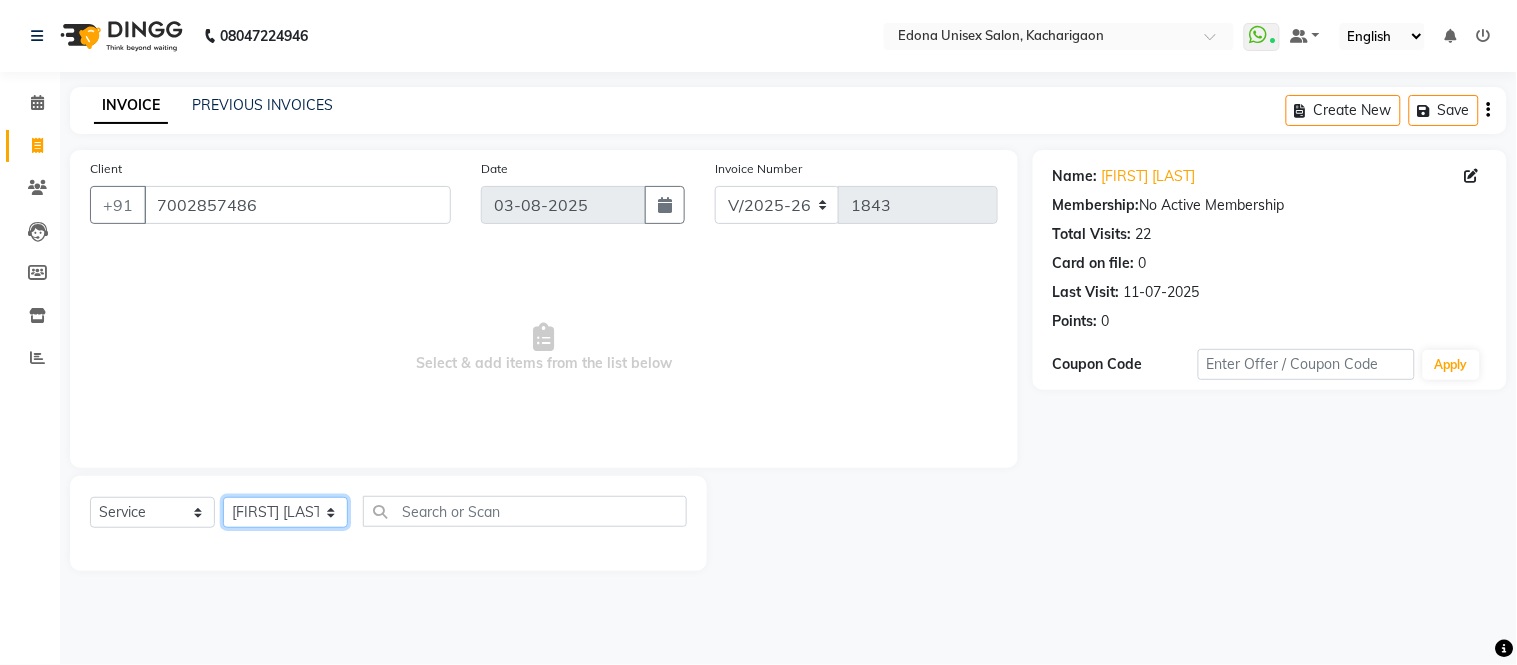 click on "Select Stylist Admin Anju Sonar Bir Basumtary Bishal Bharma Hemen Daimari Hombr Jogi Jenny Kayina Kriti Lokesh Verma Mithiser Bodo Monisha Goyari Neha Sonar Pahi Prabir Das Rashmi Basumtary Reshma Sultana Roselin Basumtary Sumitra Subba" 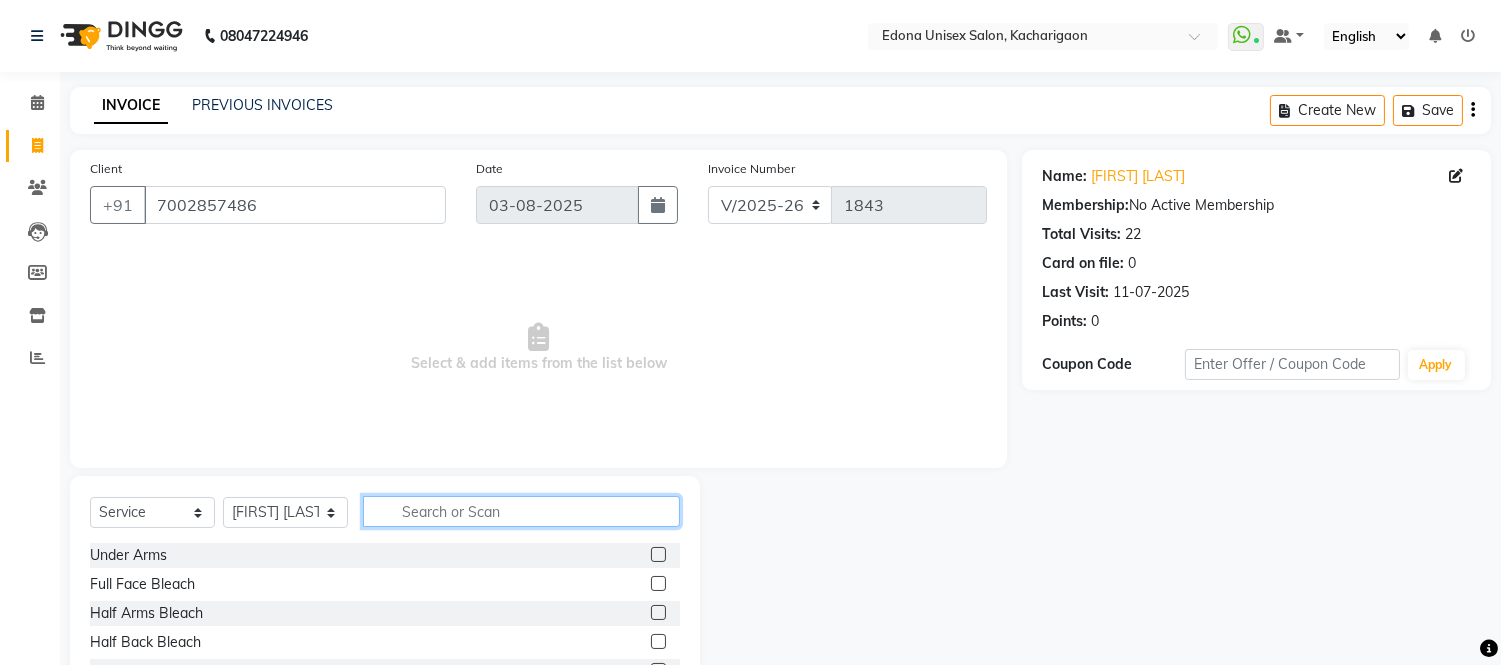 click 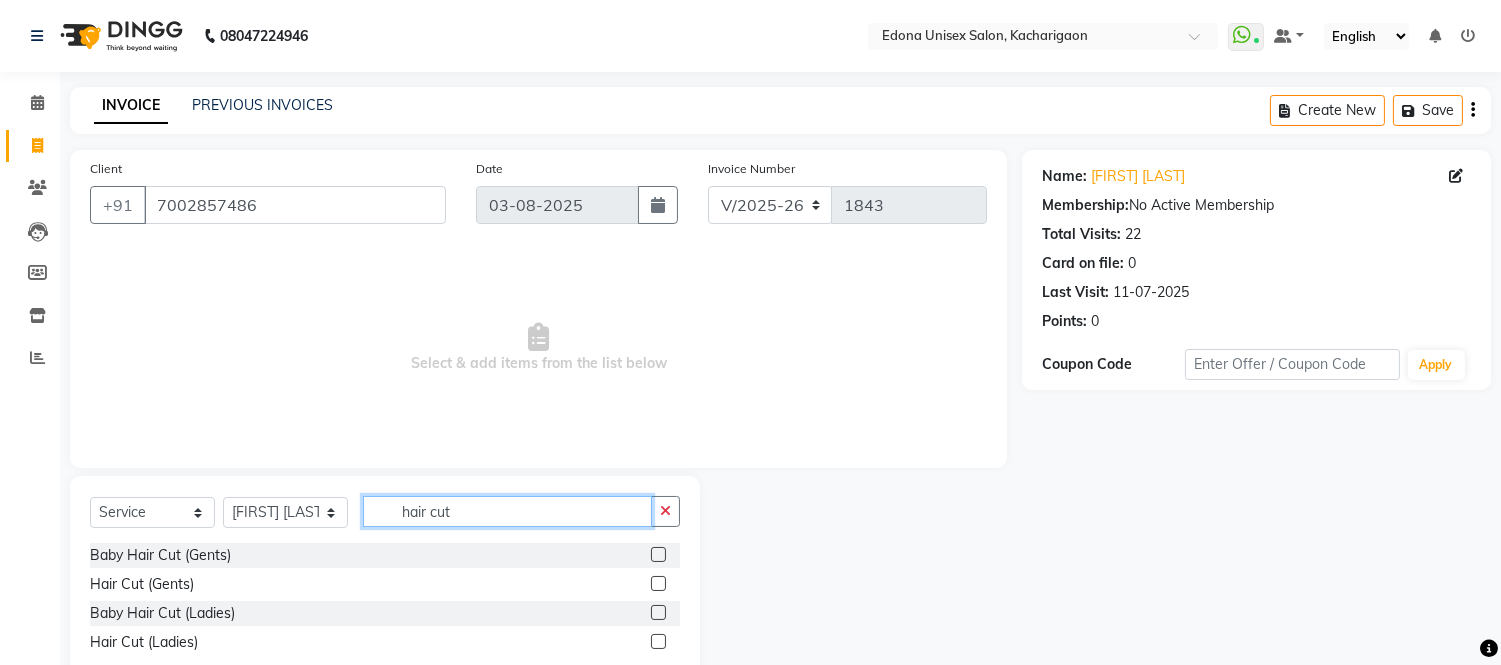 scroll, scrollTop: 52, scrollLeft: 0, axis: vertical 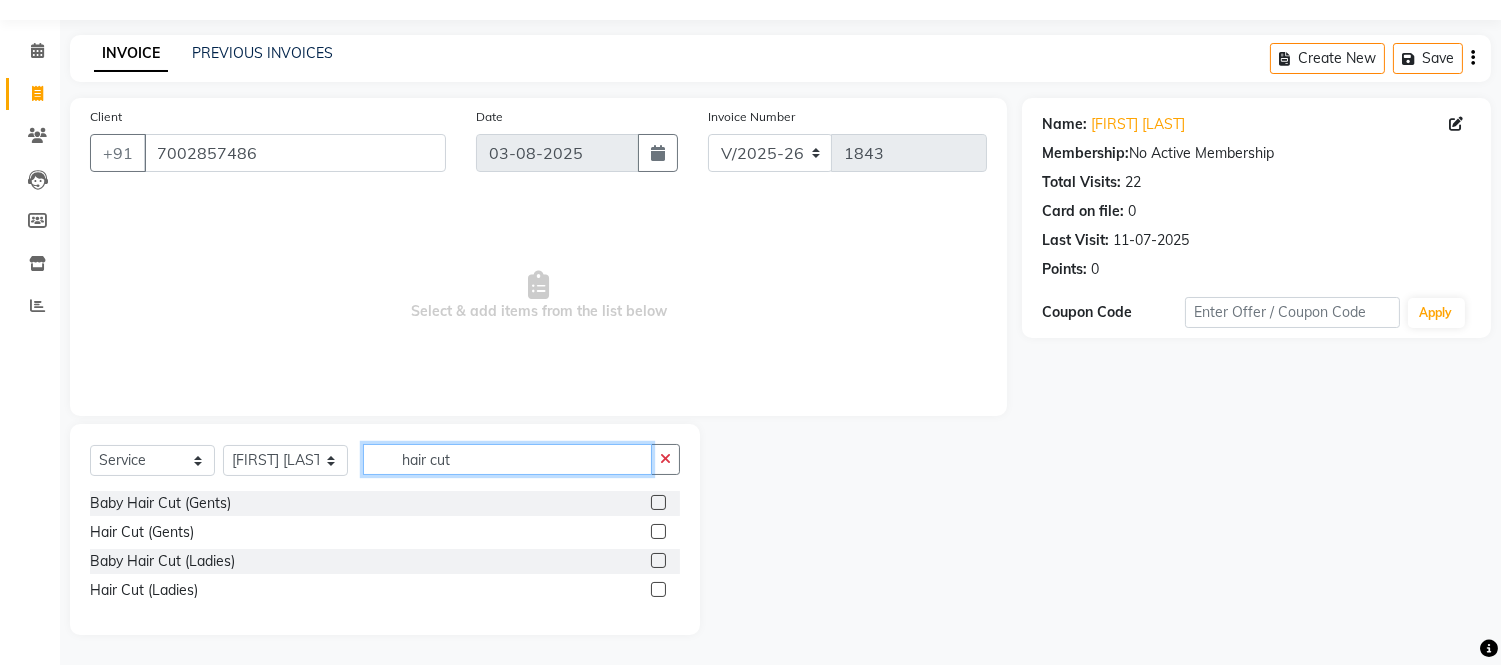 type on "hair cut" 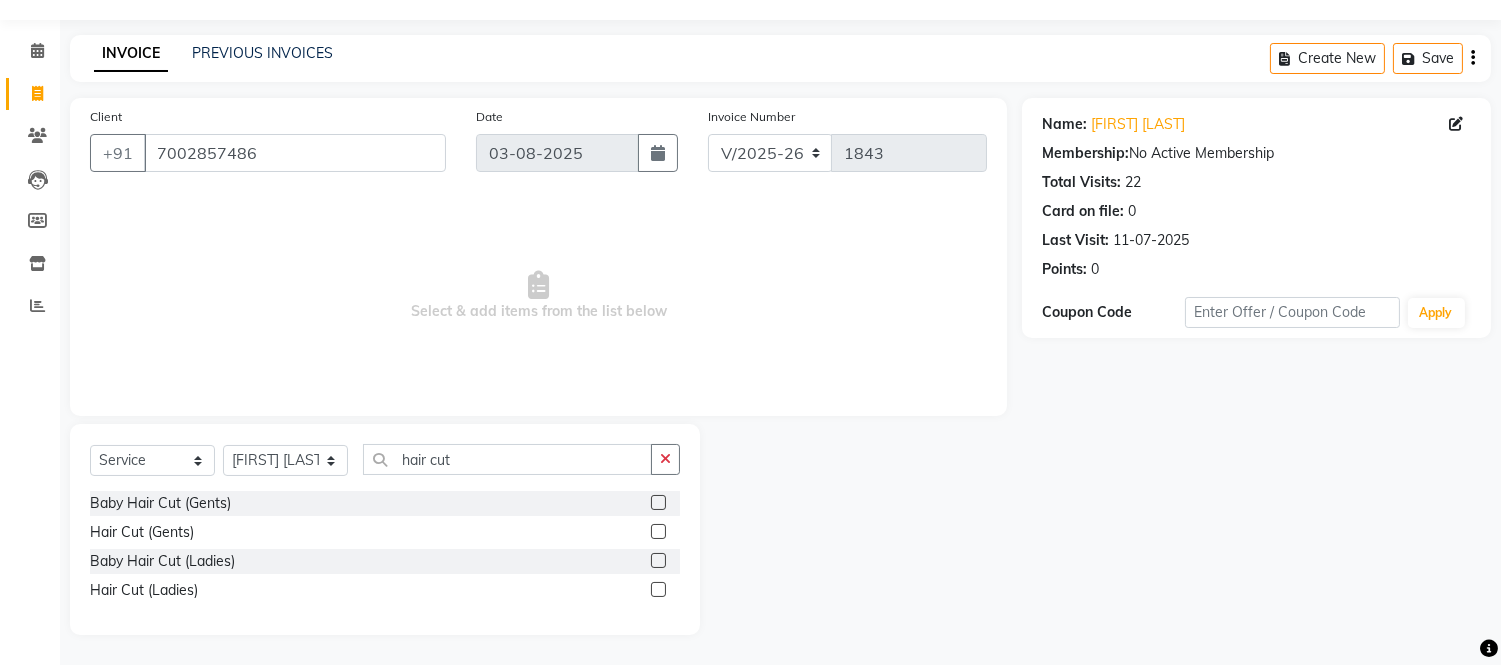 click 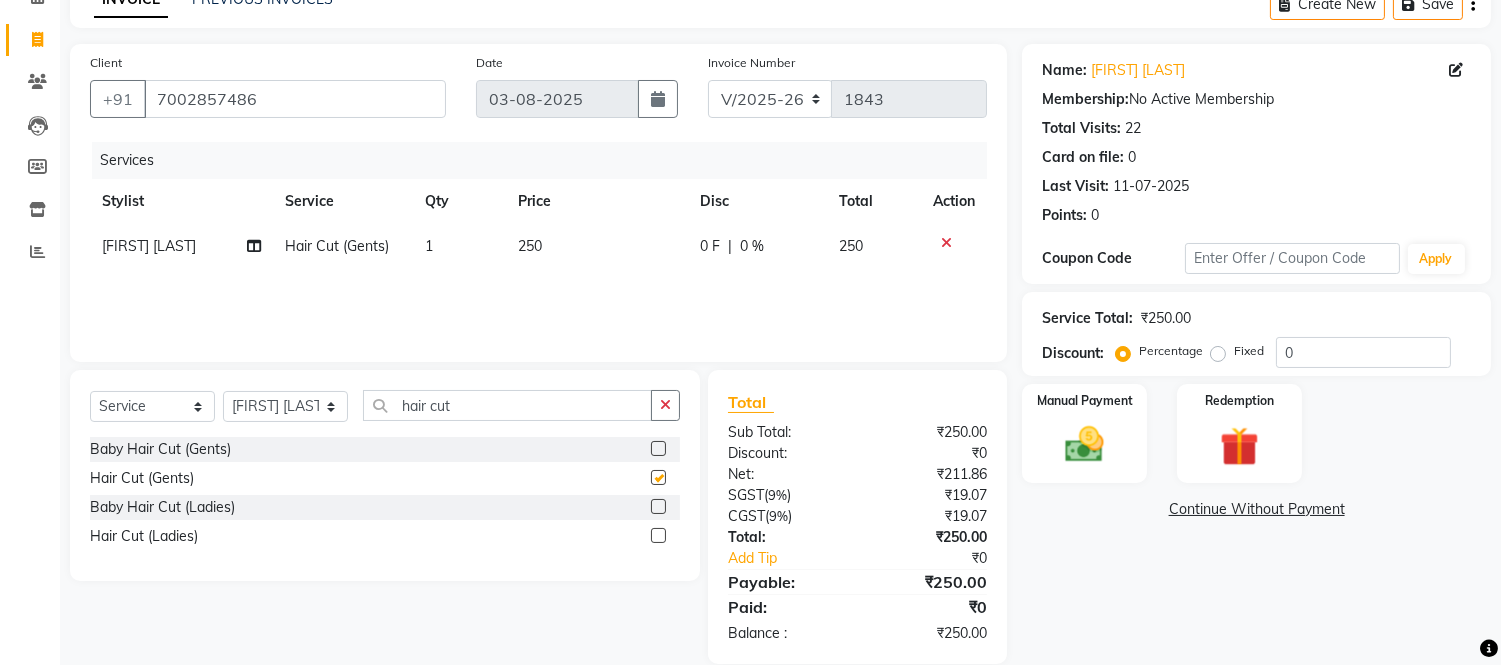 checkbox on "false" 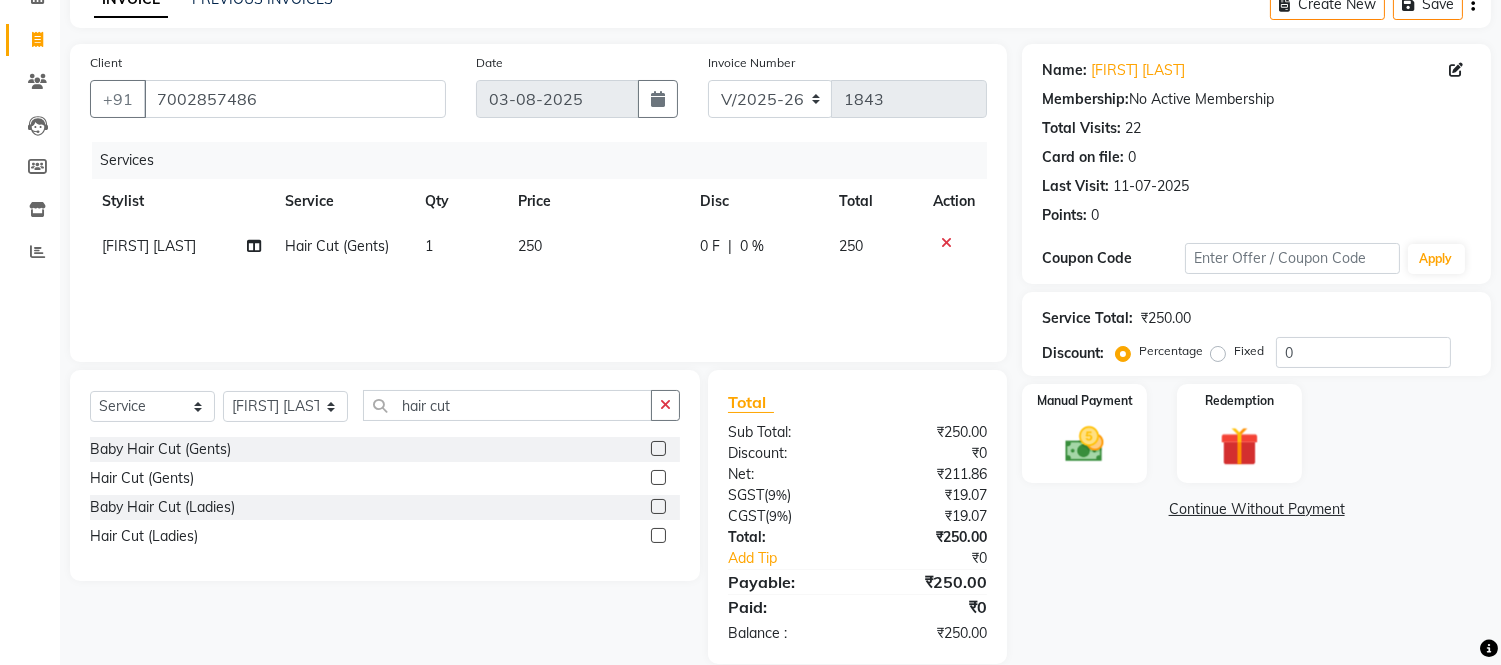 scroll, scrollTop: 134, scrollLeft: 0, axis: vertical 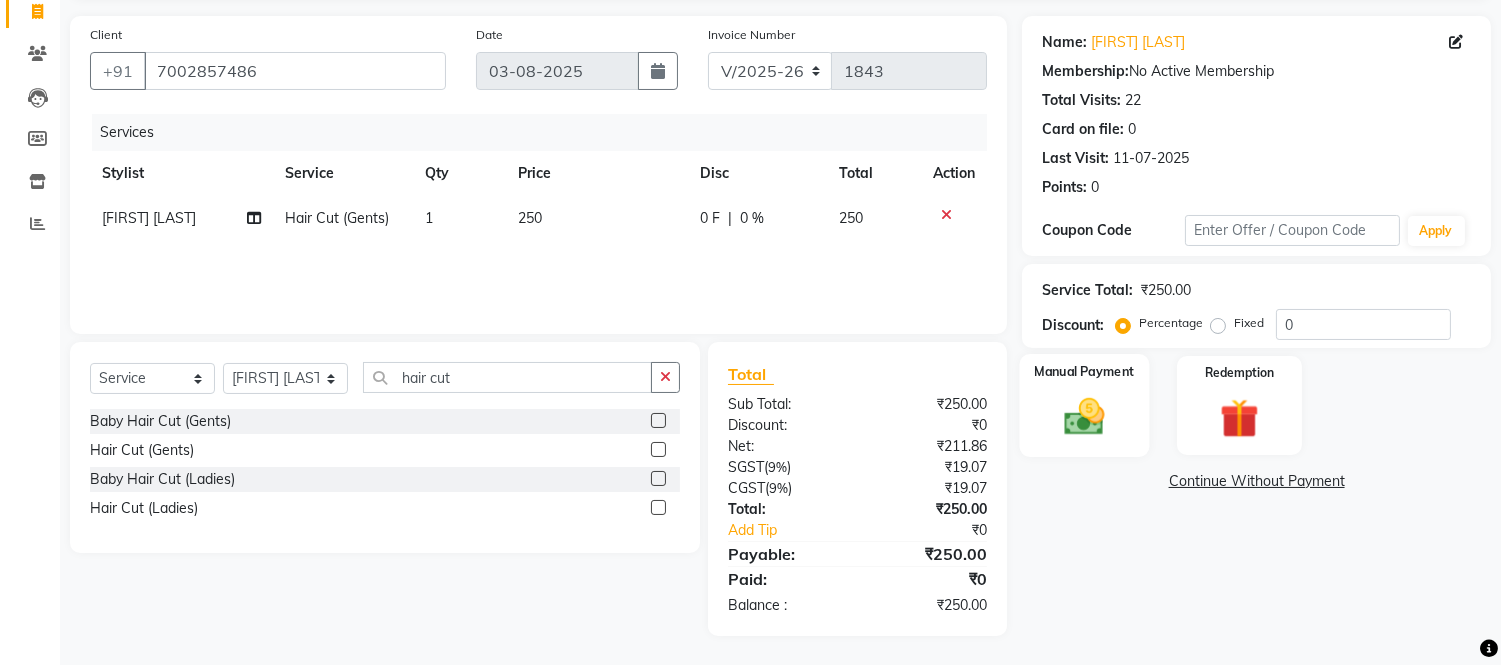 click 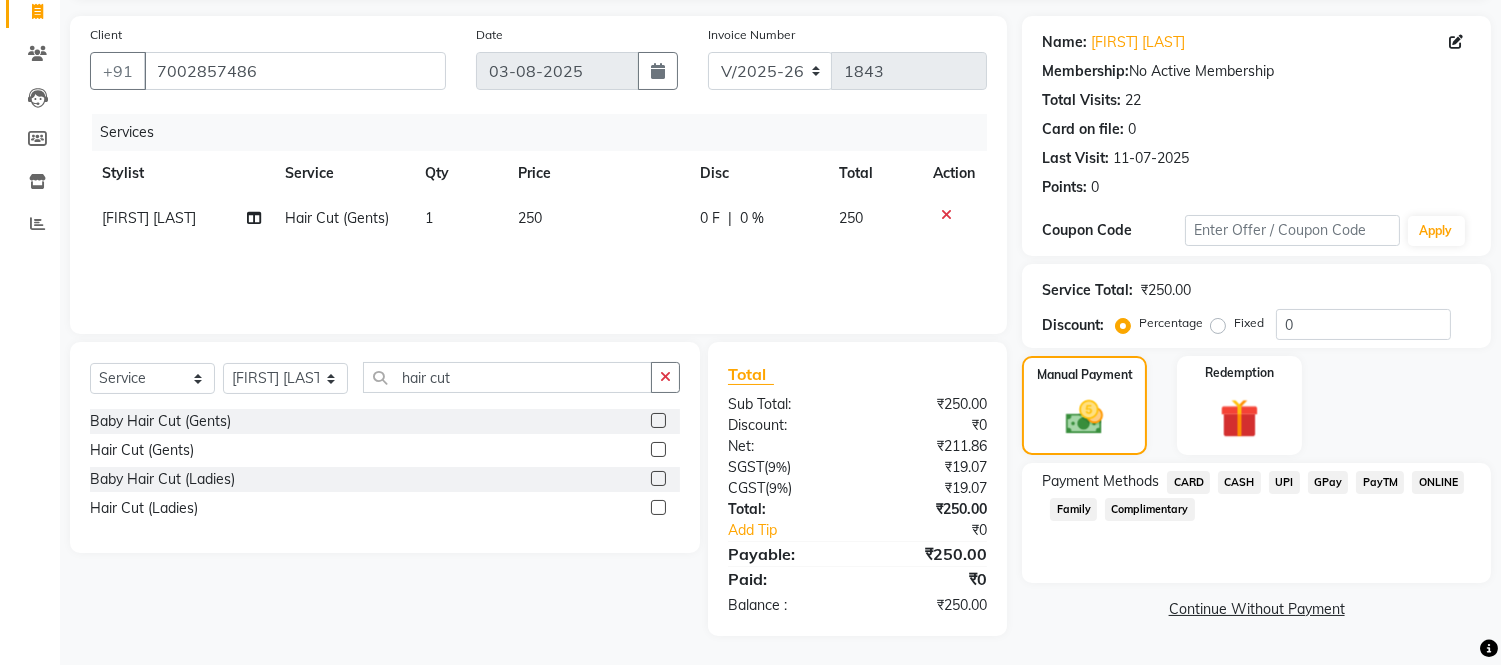 click on "CASH" 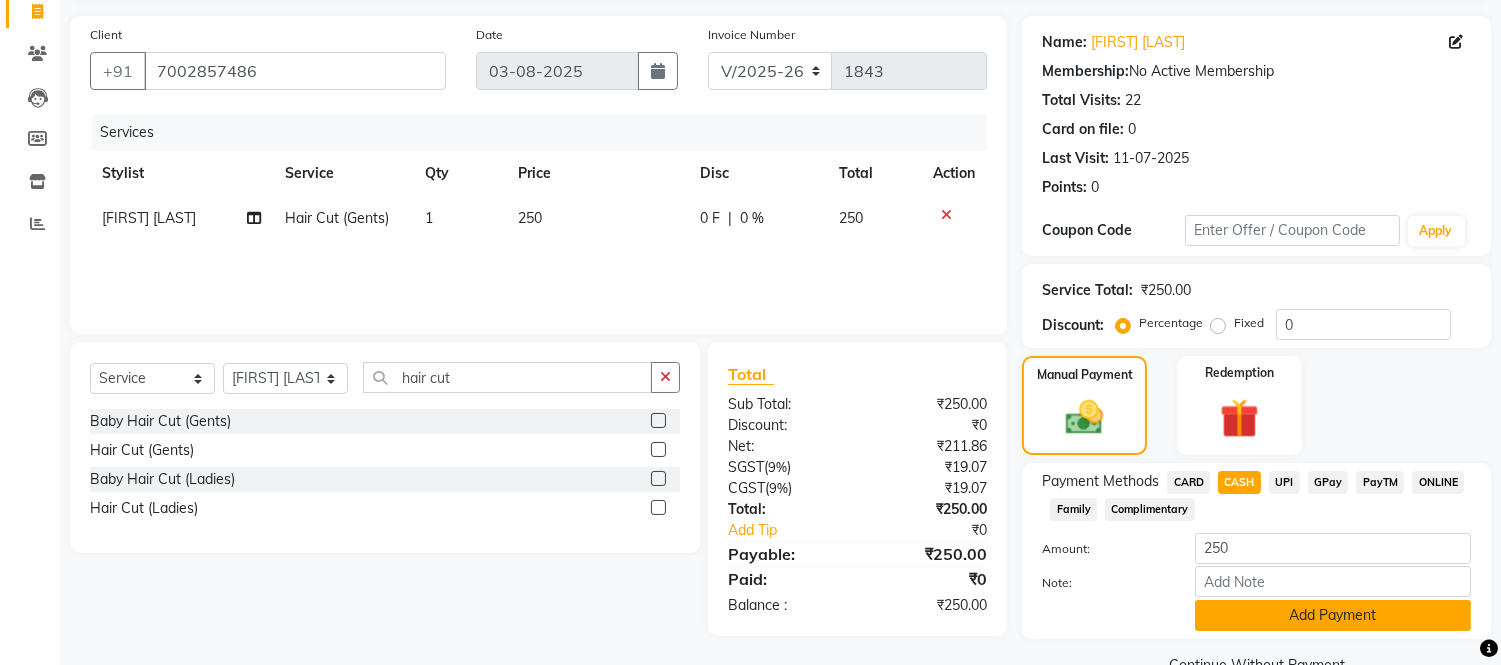 click on "Add Payment" 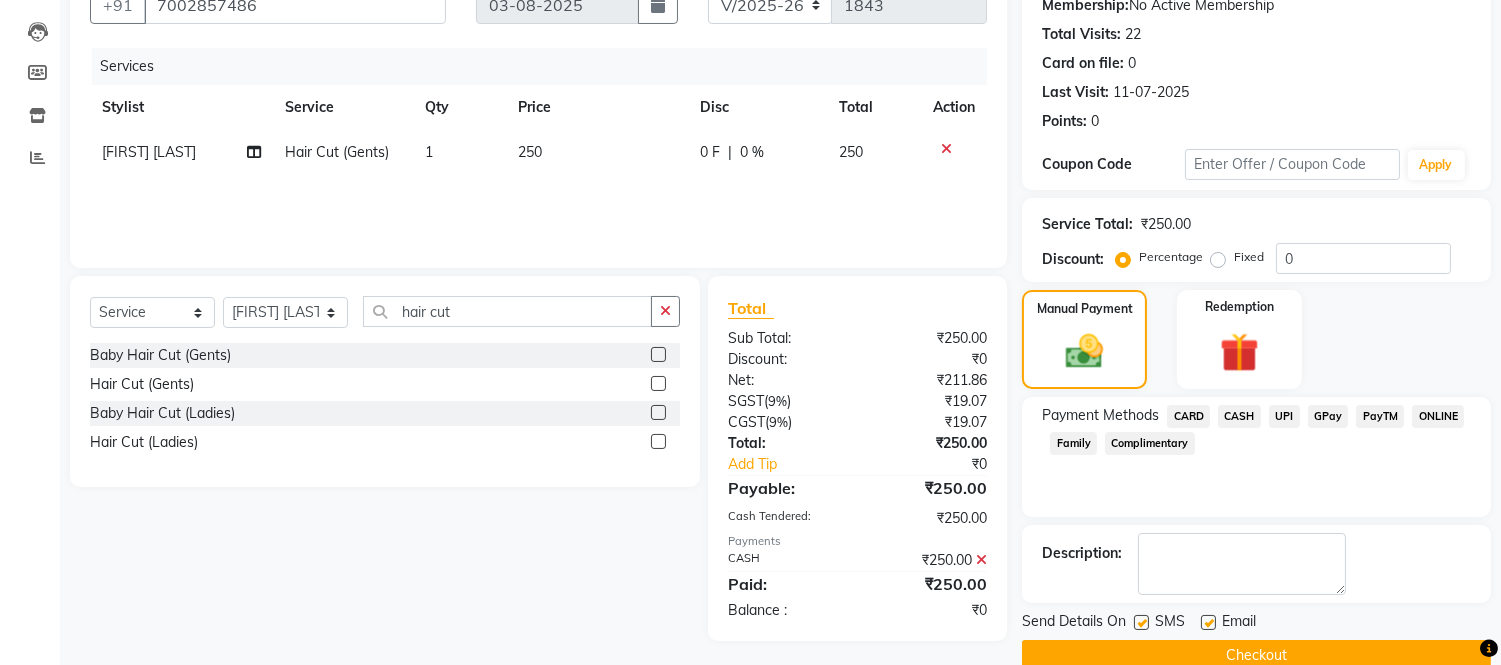 scroll, scrollTop: 234, scrollLeft: 0, axis: vertical 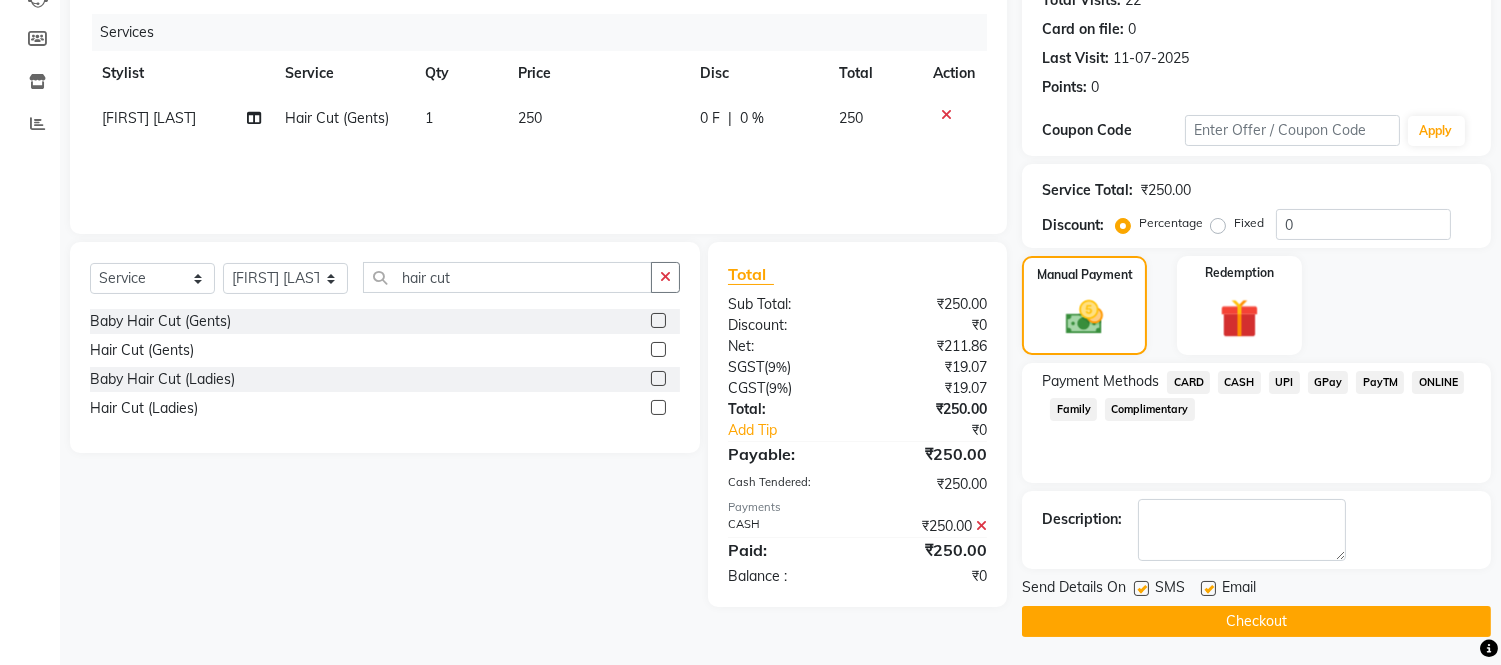 click on "Checkout" 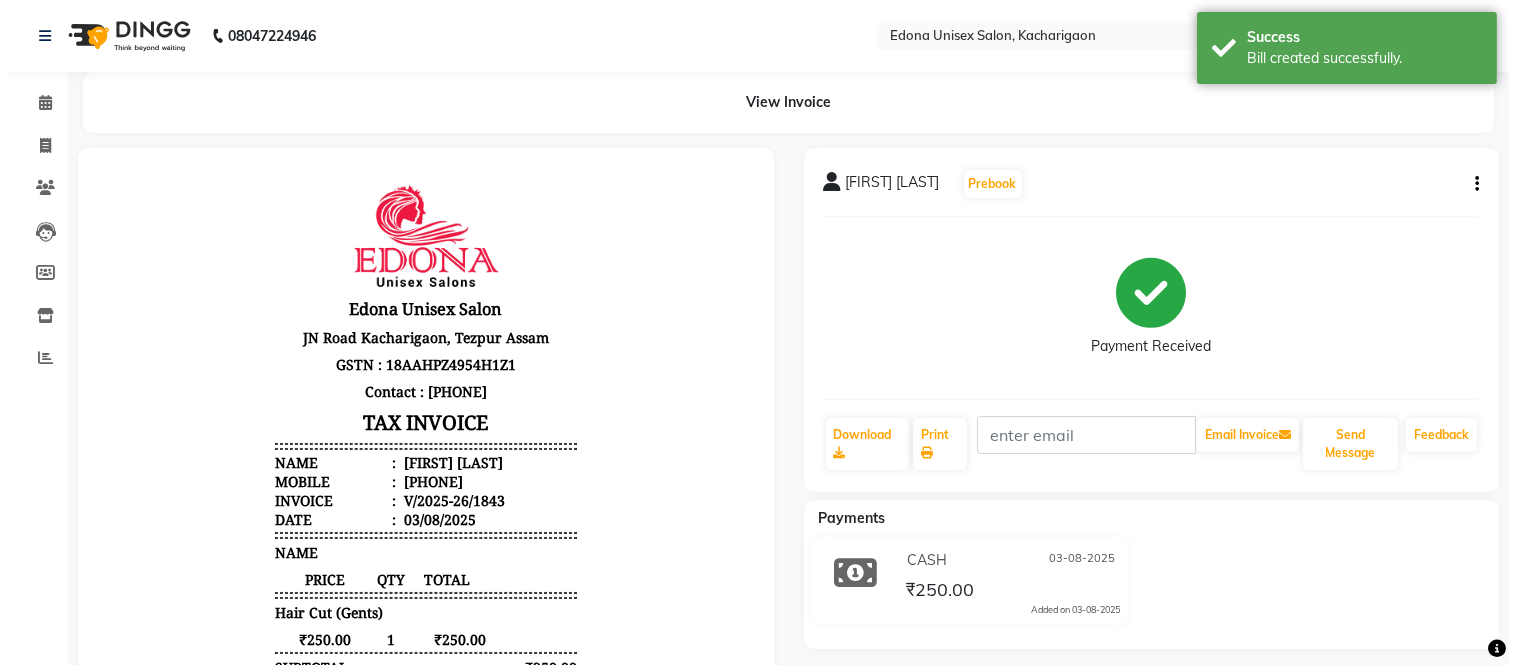 scroll, scrollTop: 0, scrollLeft: 0, axis: both 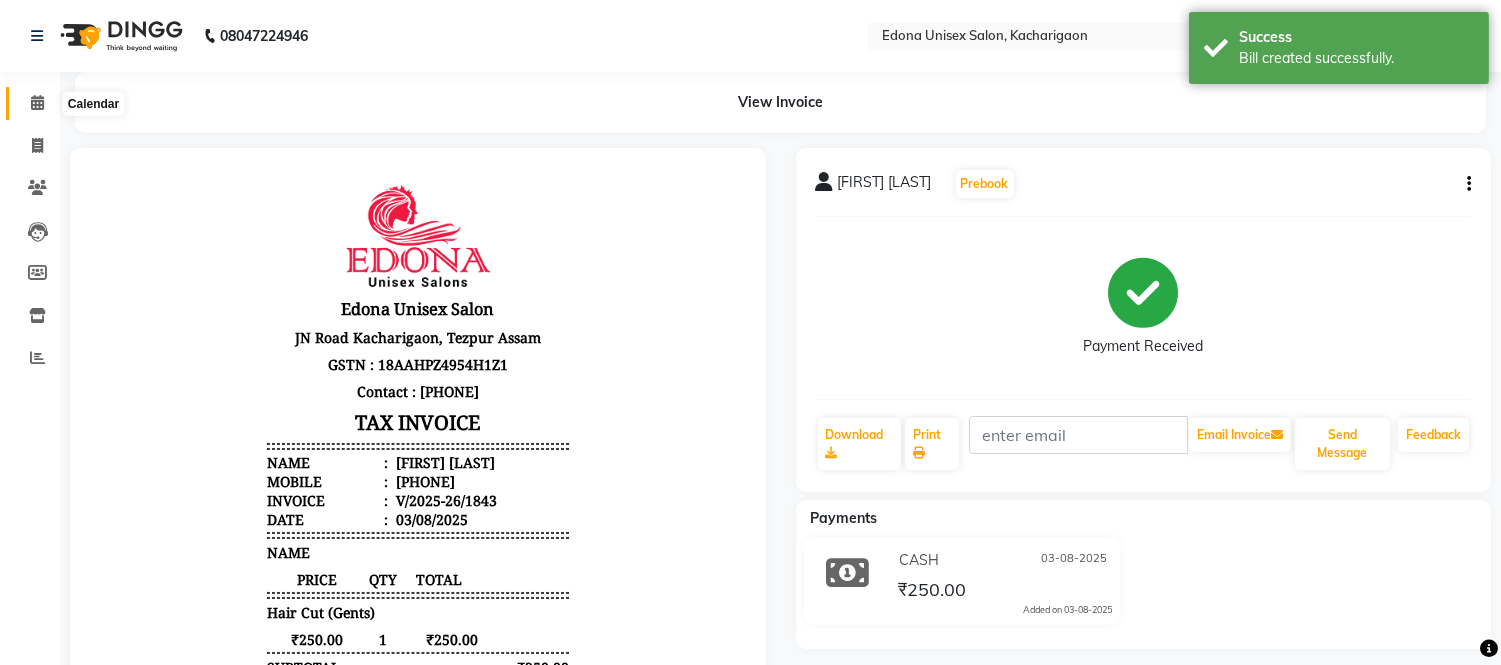 click 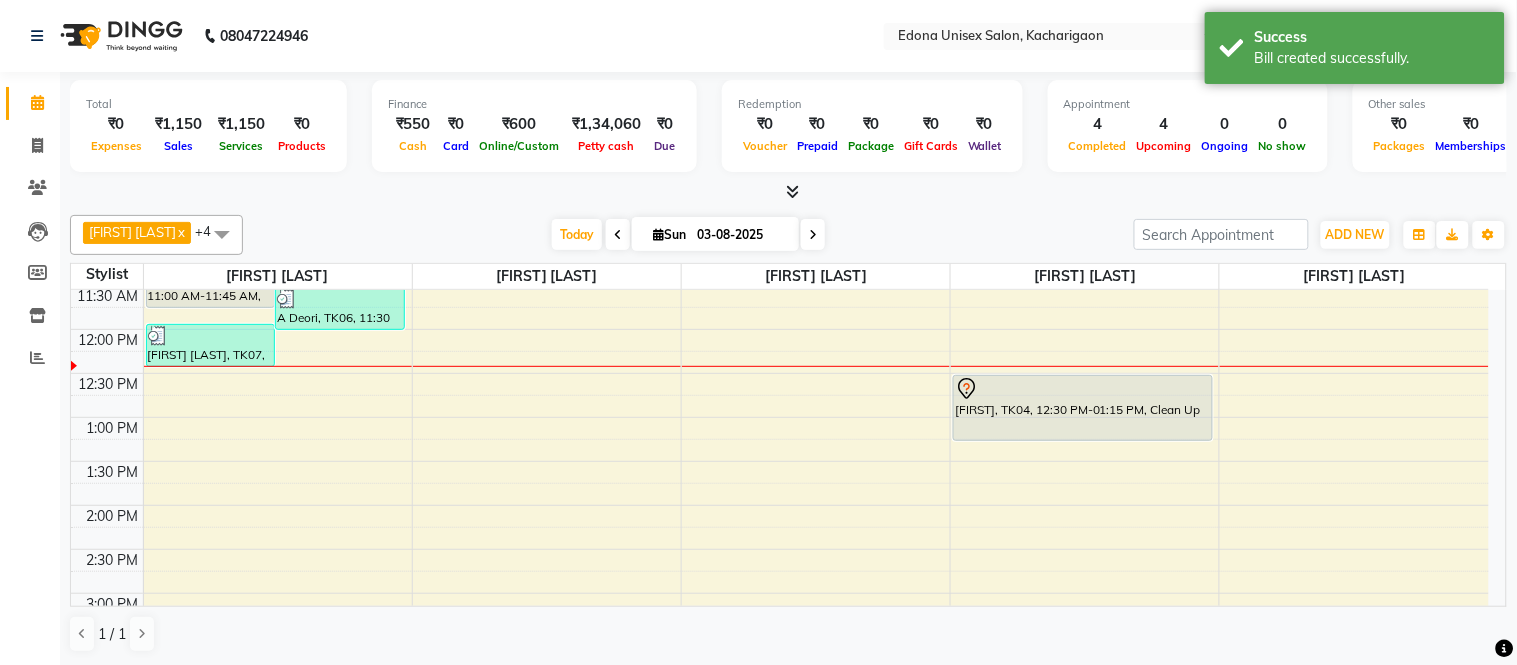 scroll, scrollTop: 333, scrollLeft: 0, axis: vertical 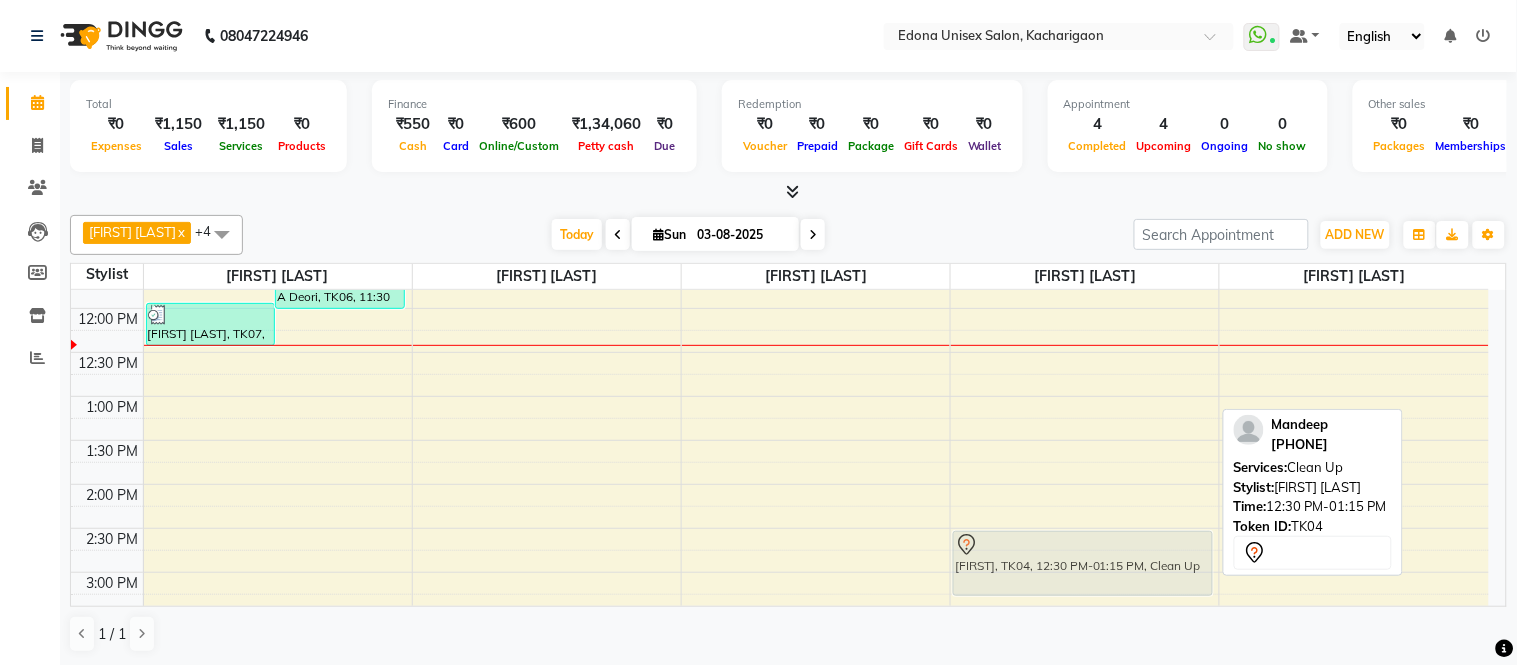 drag, startPoint x: 977, startPoint y: 367, endPoint x: 1054, endPoint y: 540, distance: 189.36209 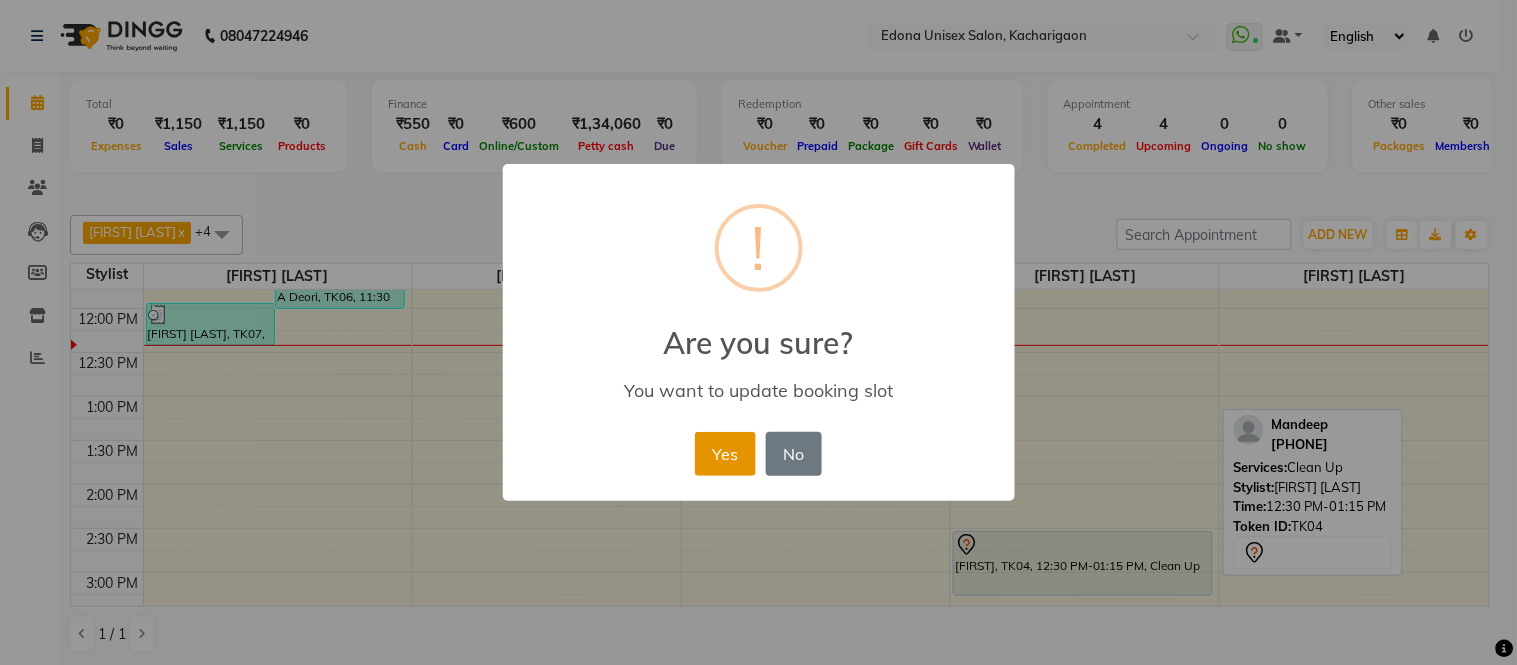 click on "Yes" at bounding box center [725, 454] 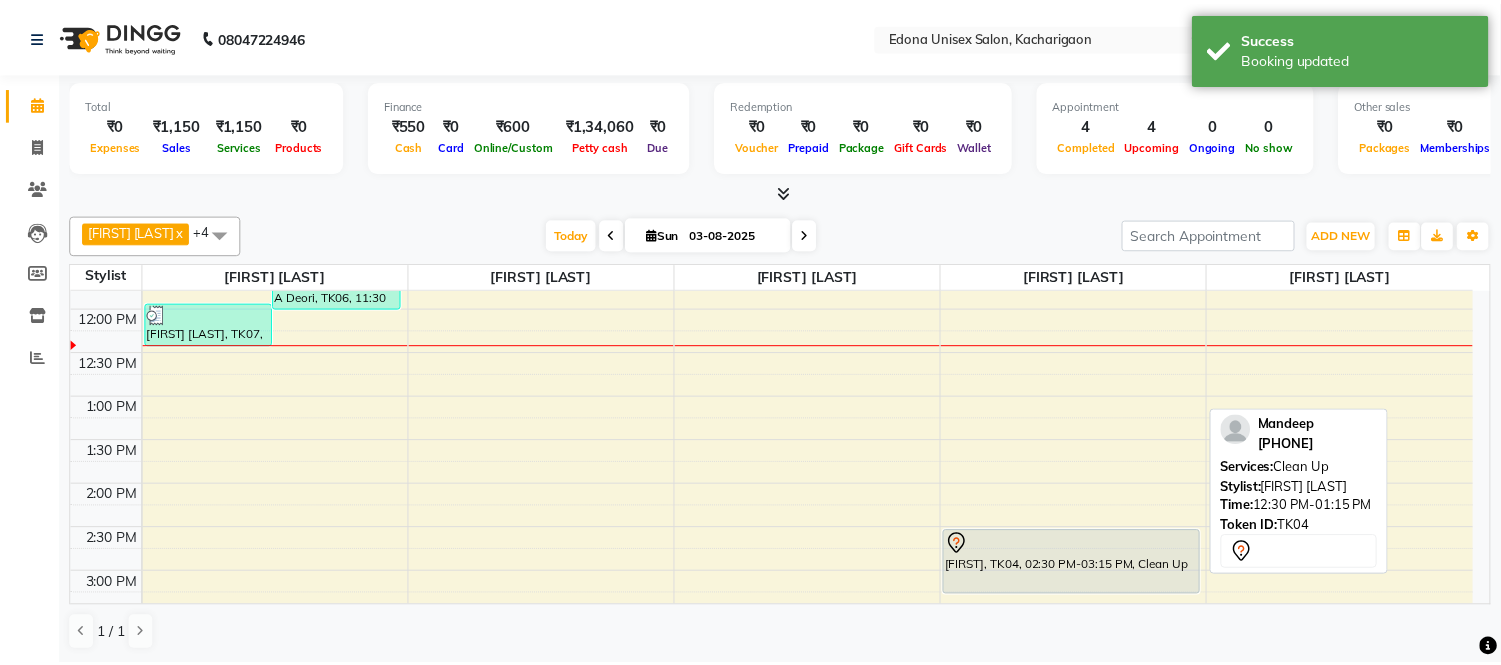 scroll, scrollTop: 444, scrollLeft: 0, axis: vertical 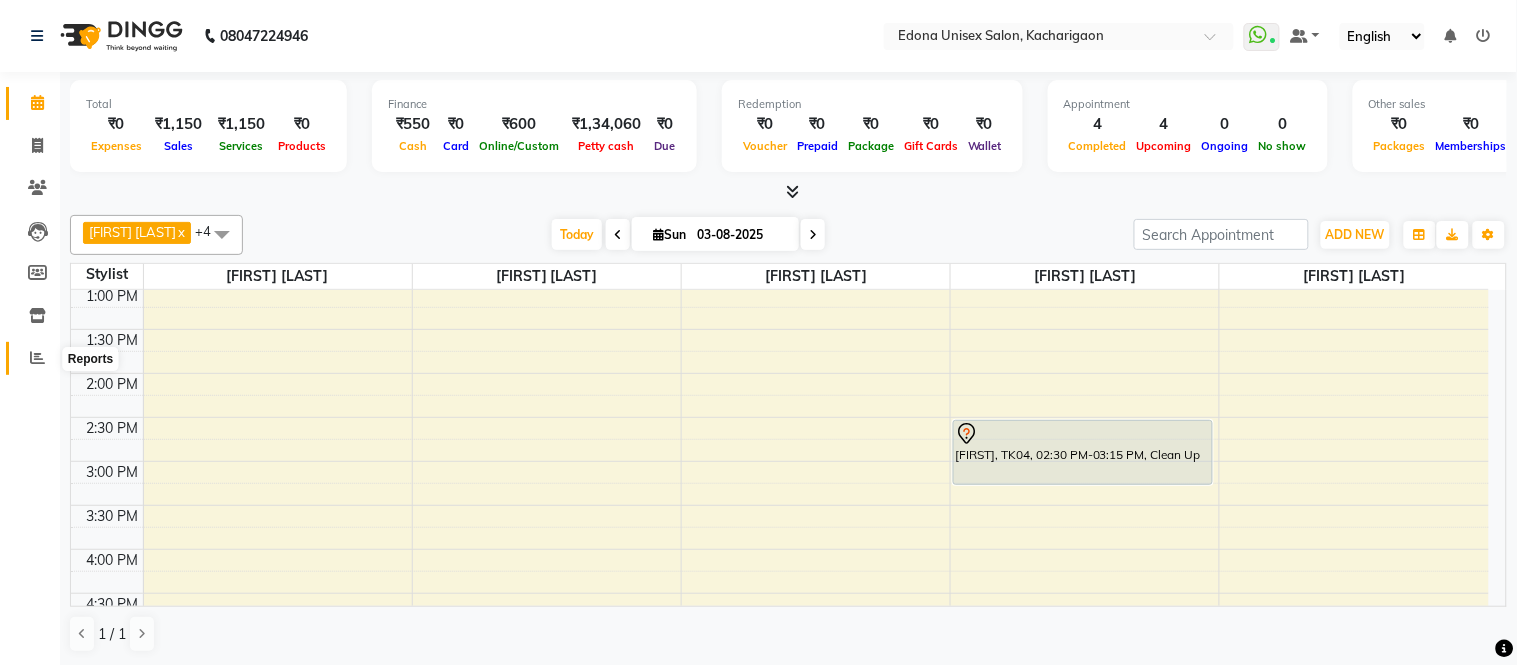 click 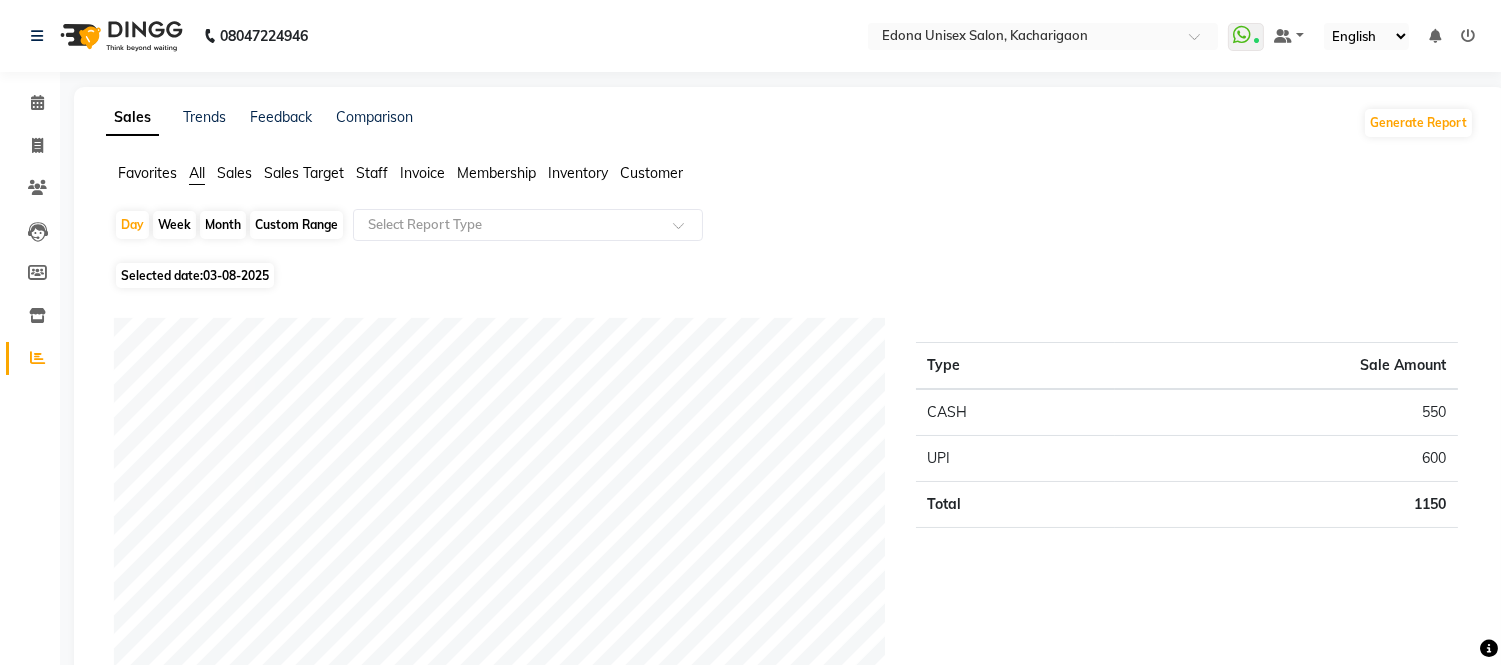 click on "Sales" 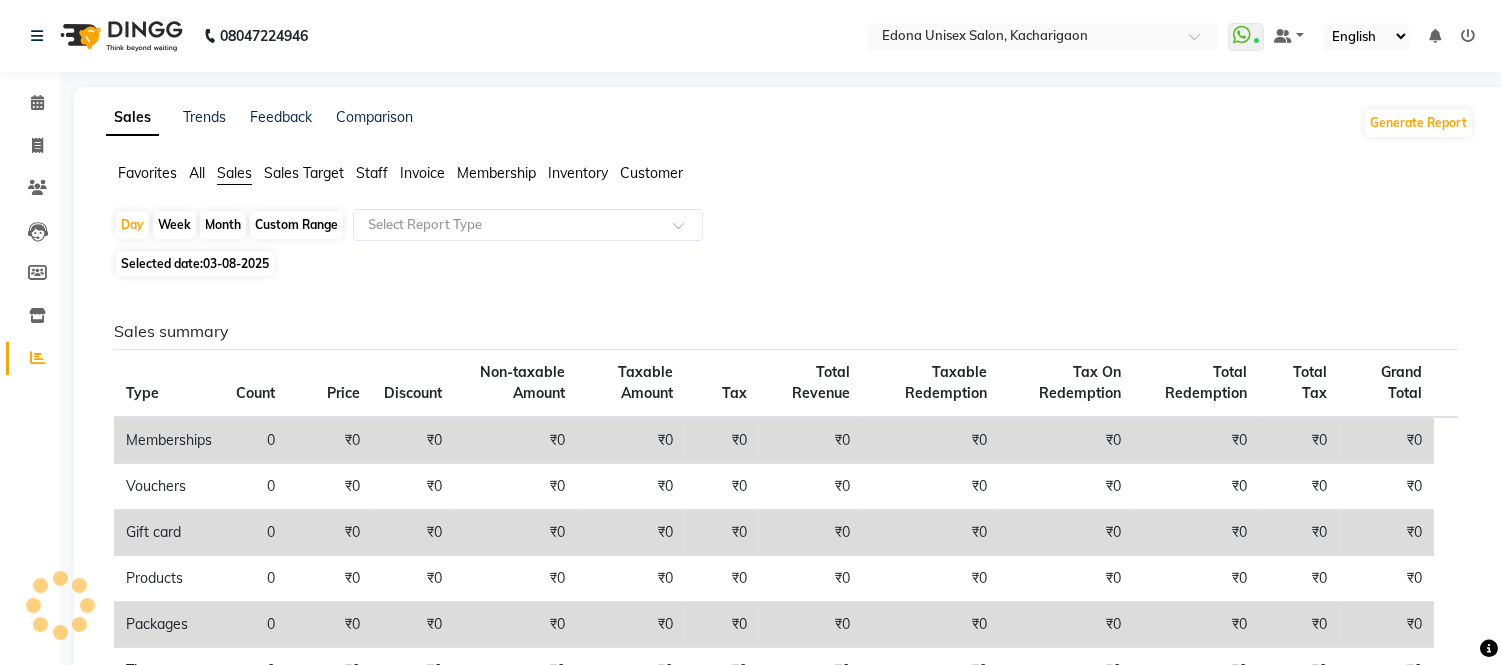 click on "Month" 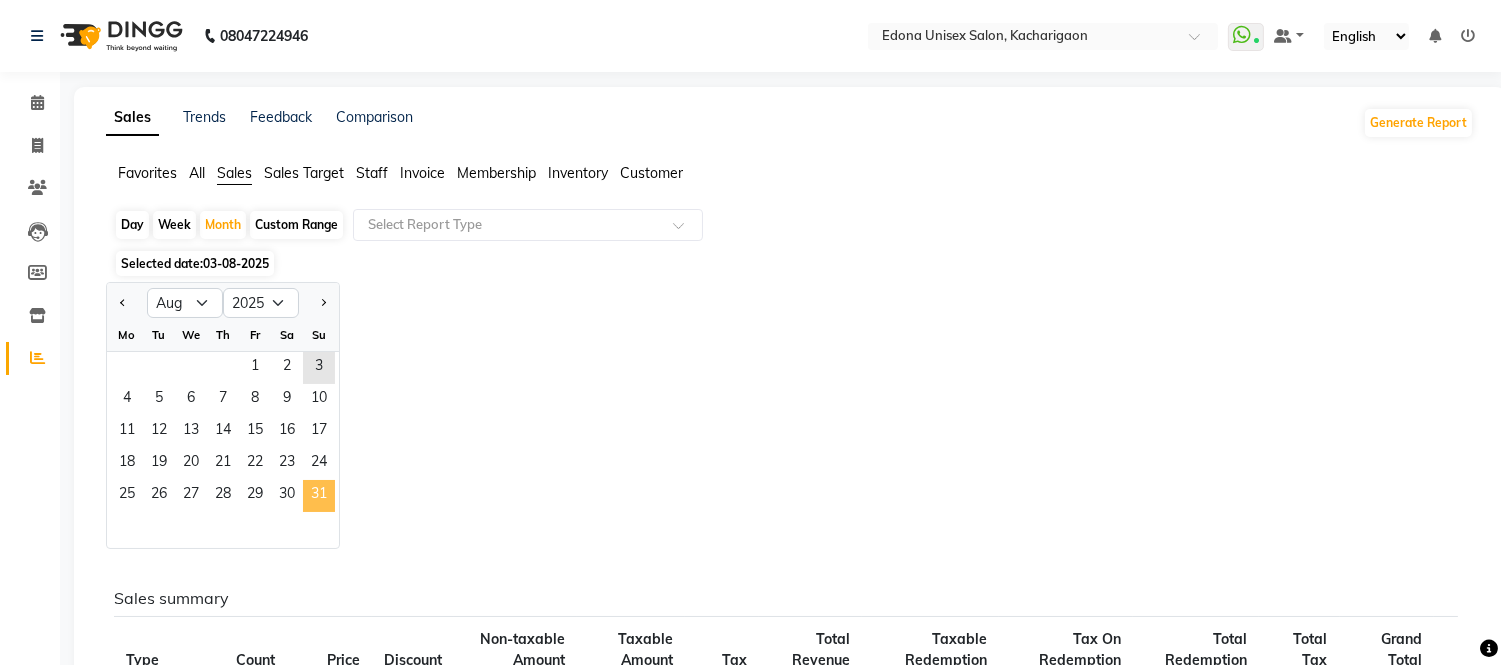 click on "31" 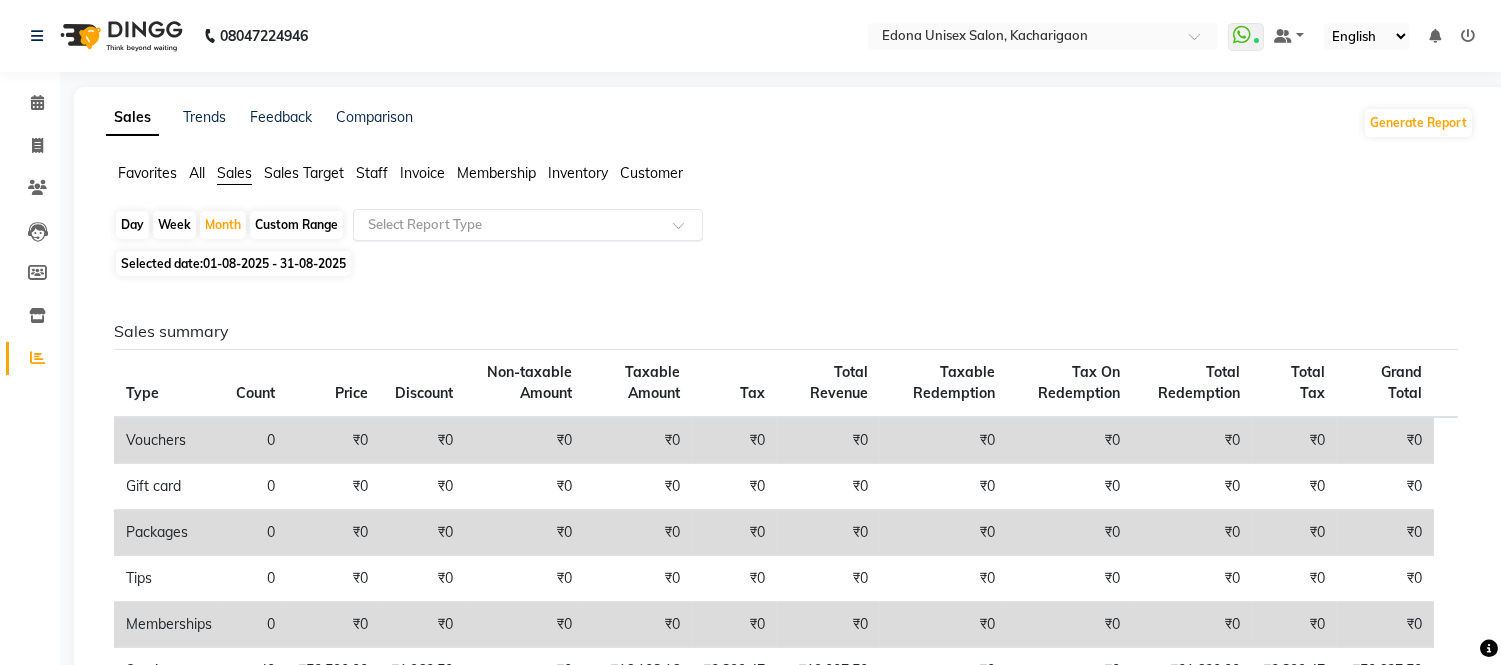click 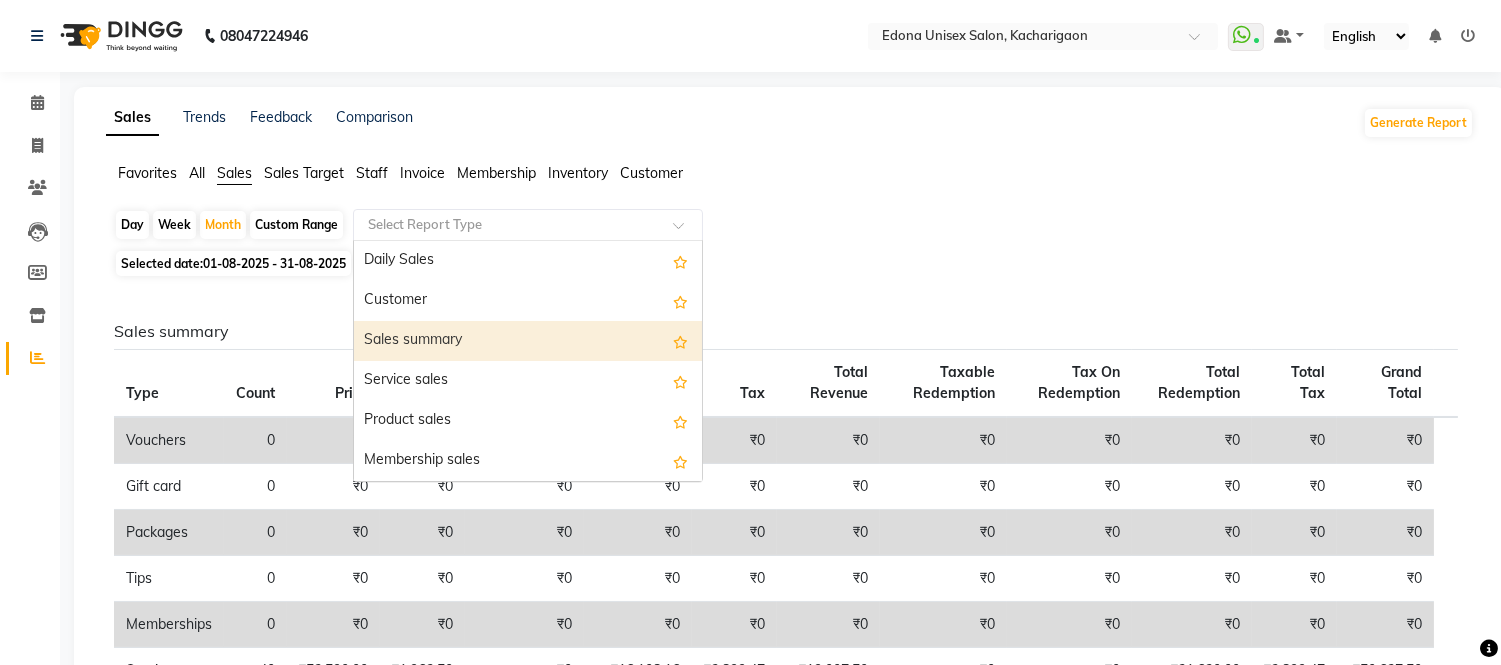 click on "Sales summary" at bounding box center (528, 341) 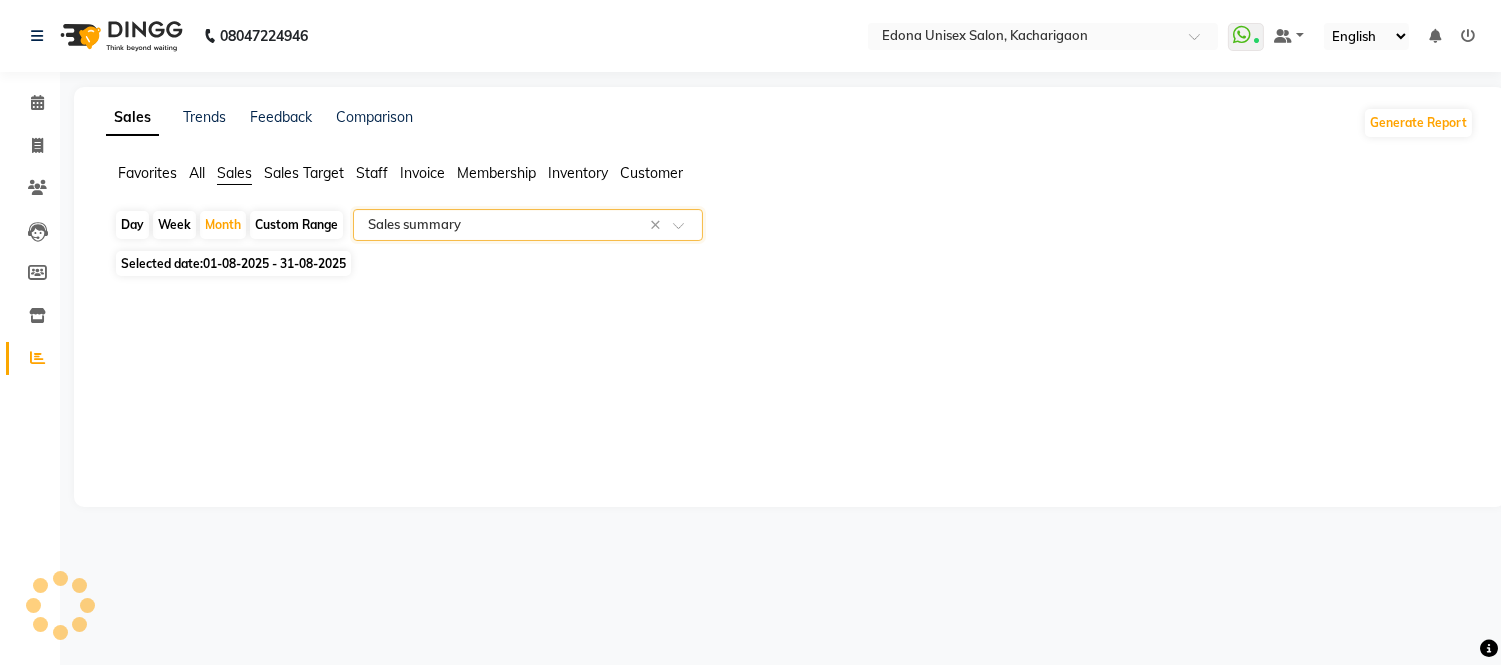 select on "csv" 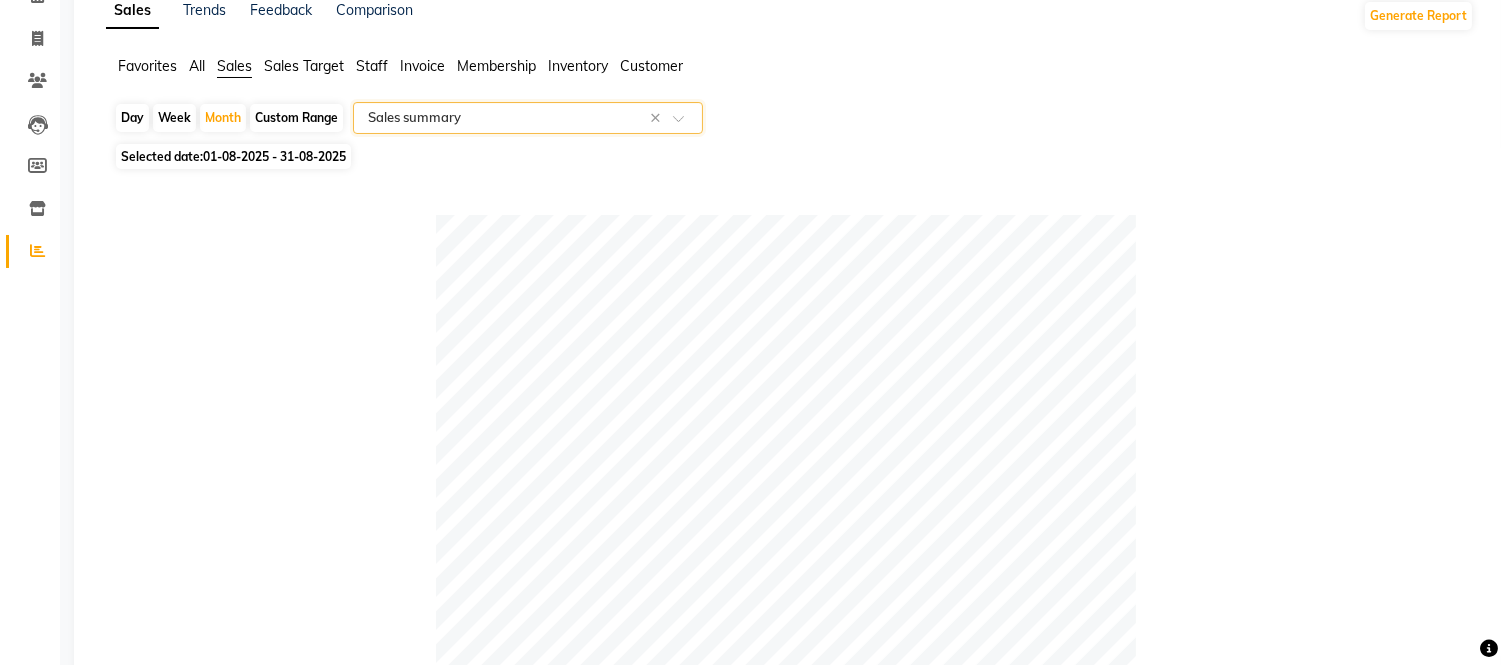 scroll, scrollTop: 0, scrollLeft: 0, axis: both 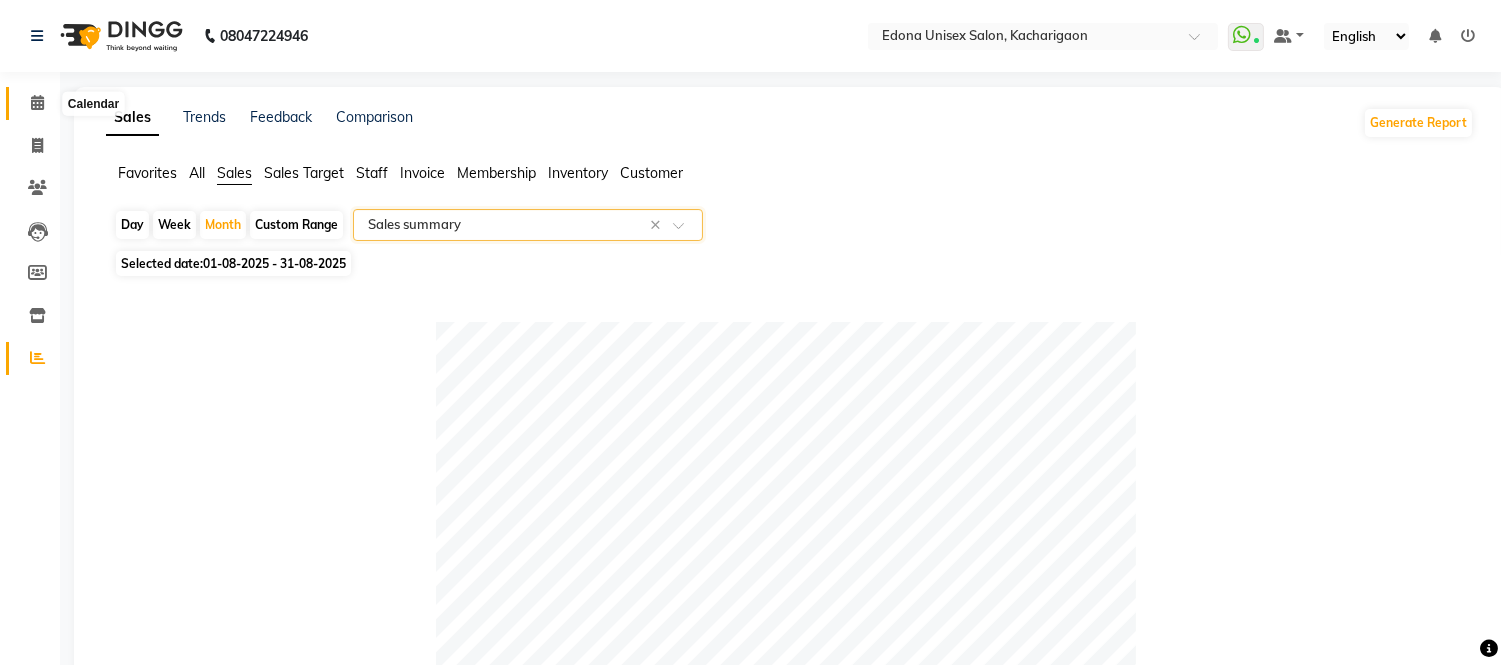 click 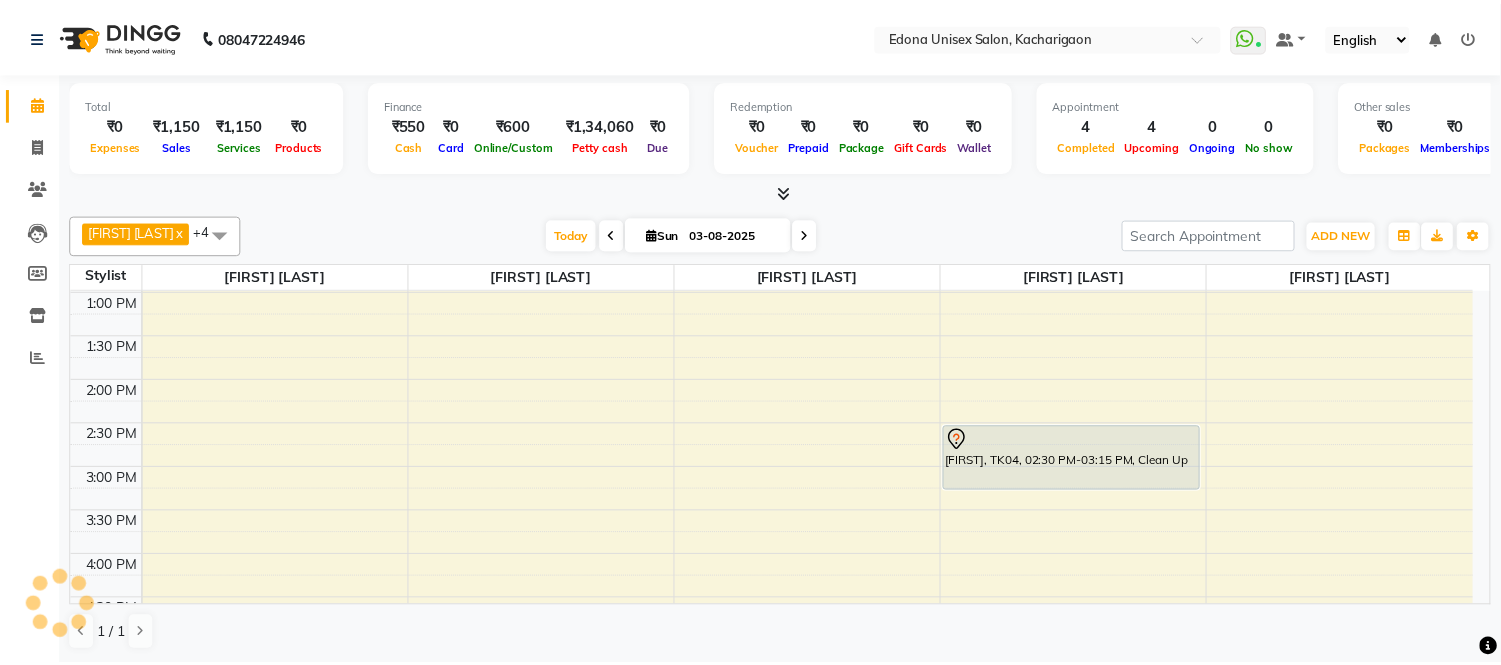 scroll, scrollTop: 550, scrollLeft: 0, axis: vertical 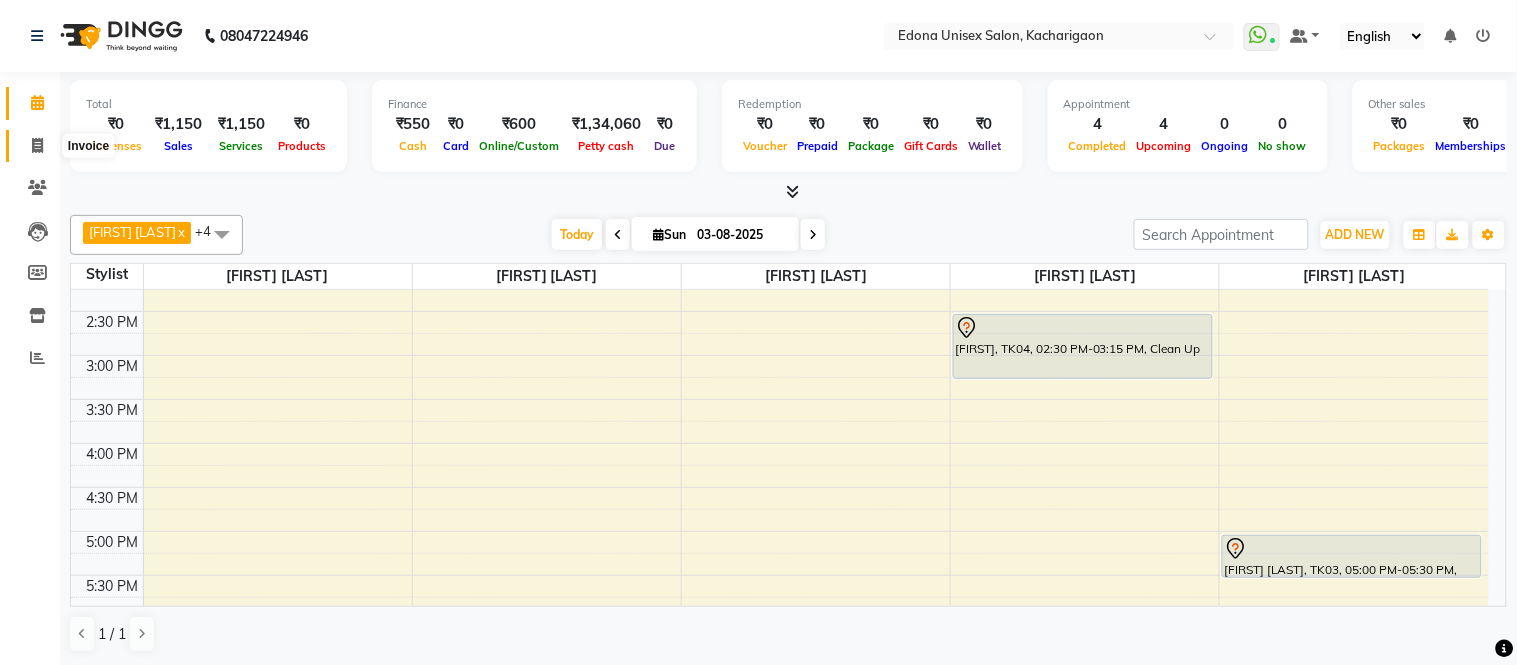 click 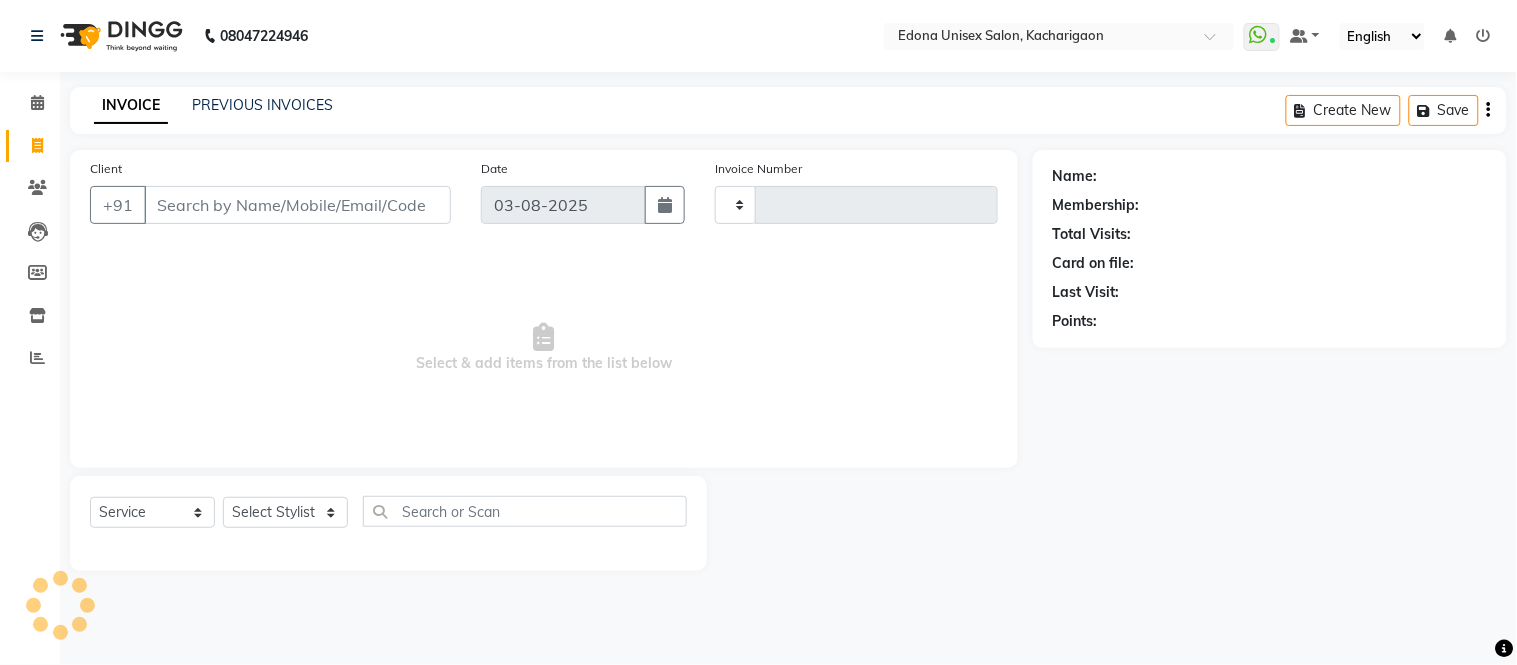 type on "1844" 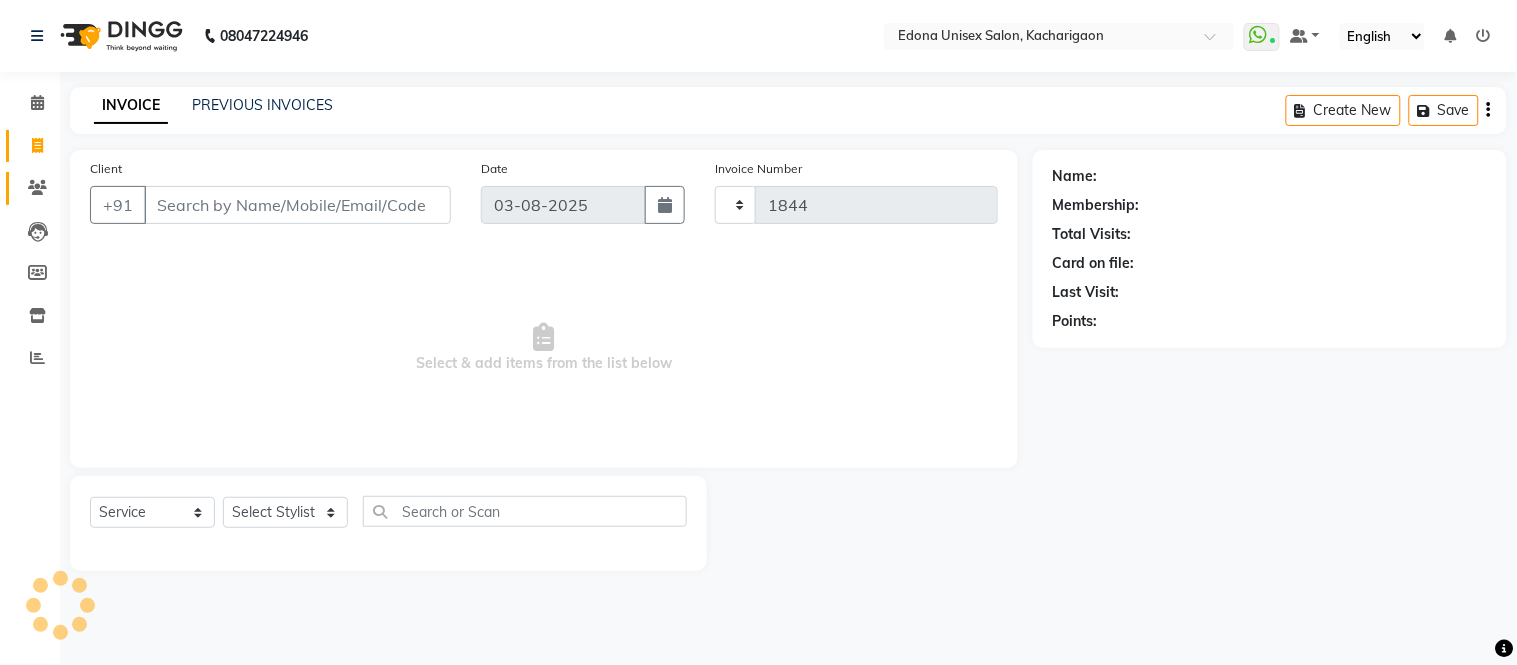 select on "5389" 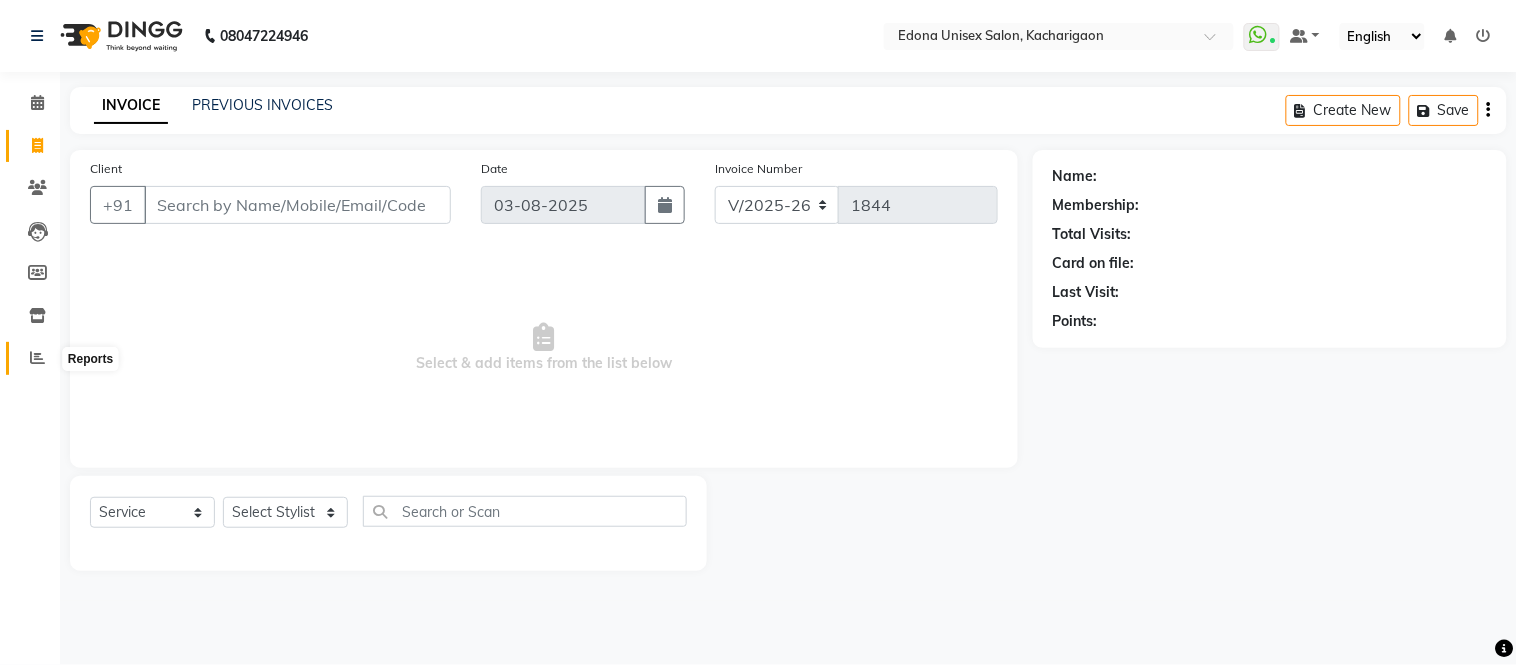 click 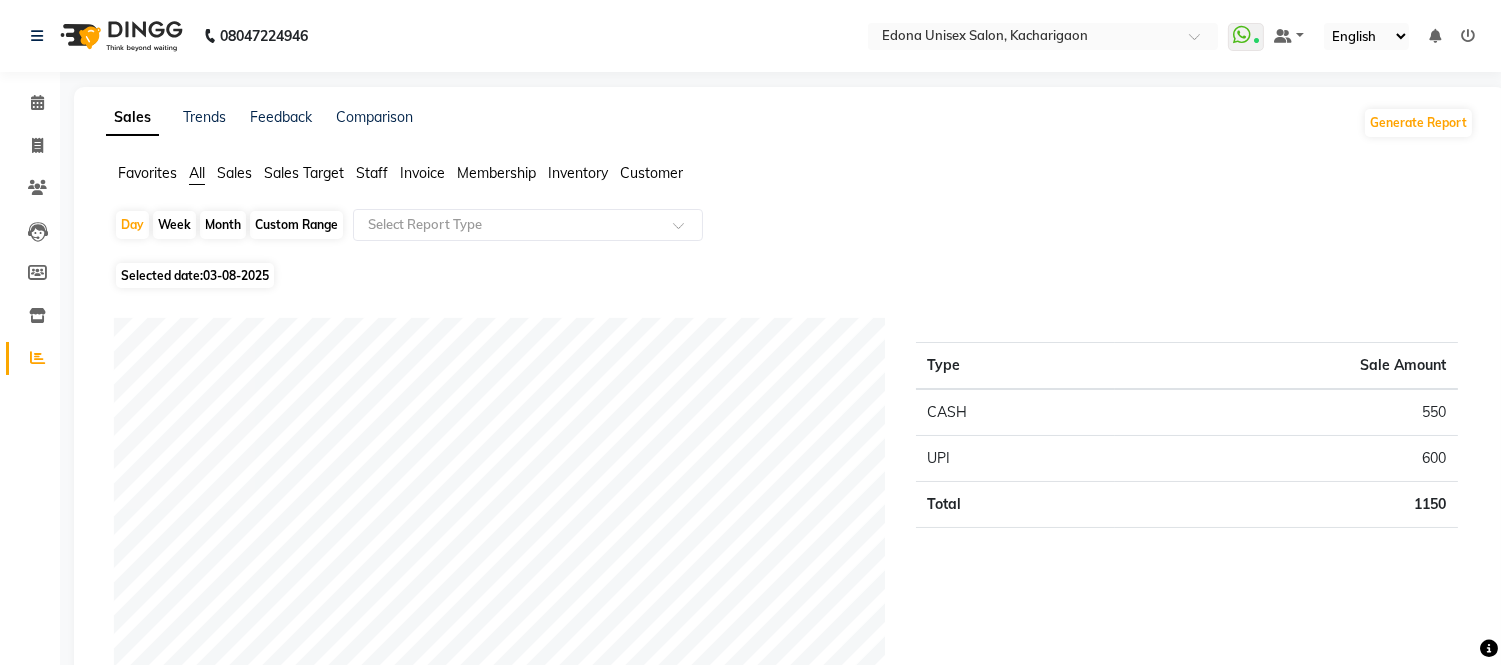 click on "Month" 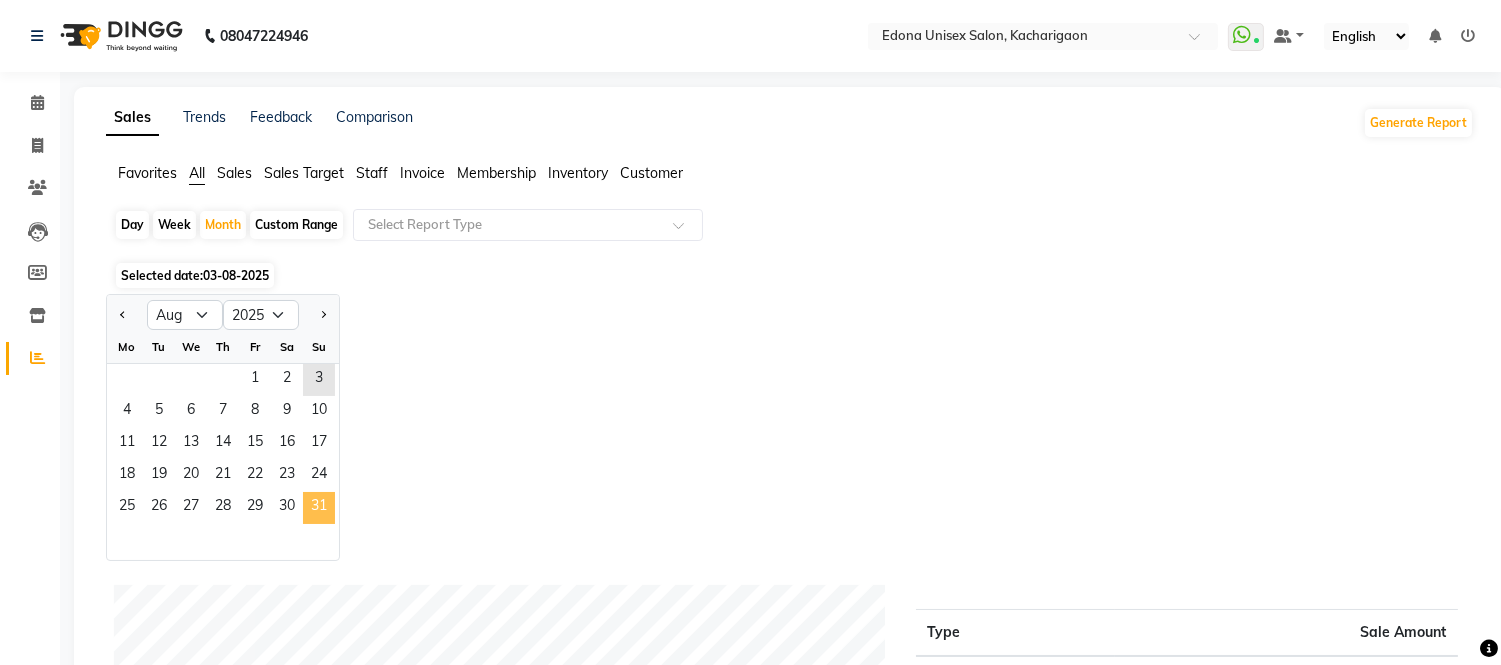click on "31" 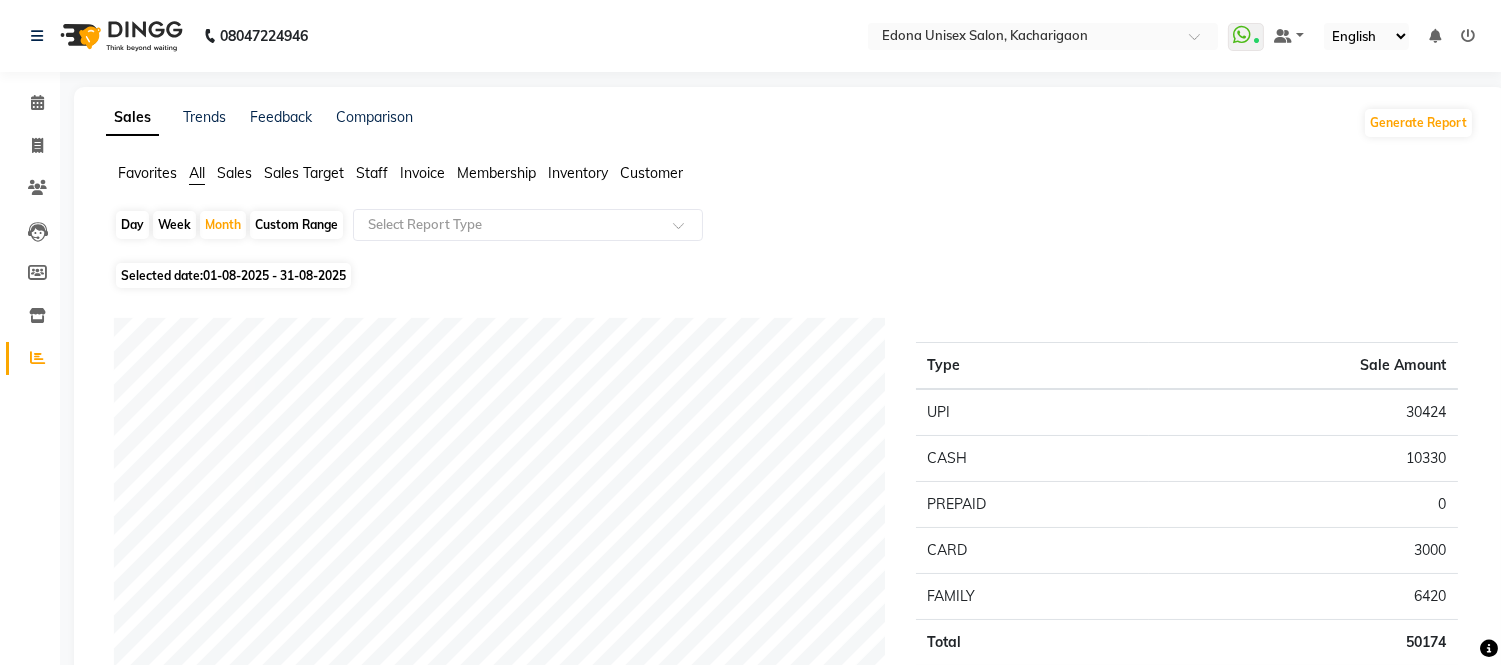 click on "Sales" 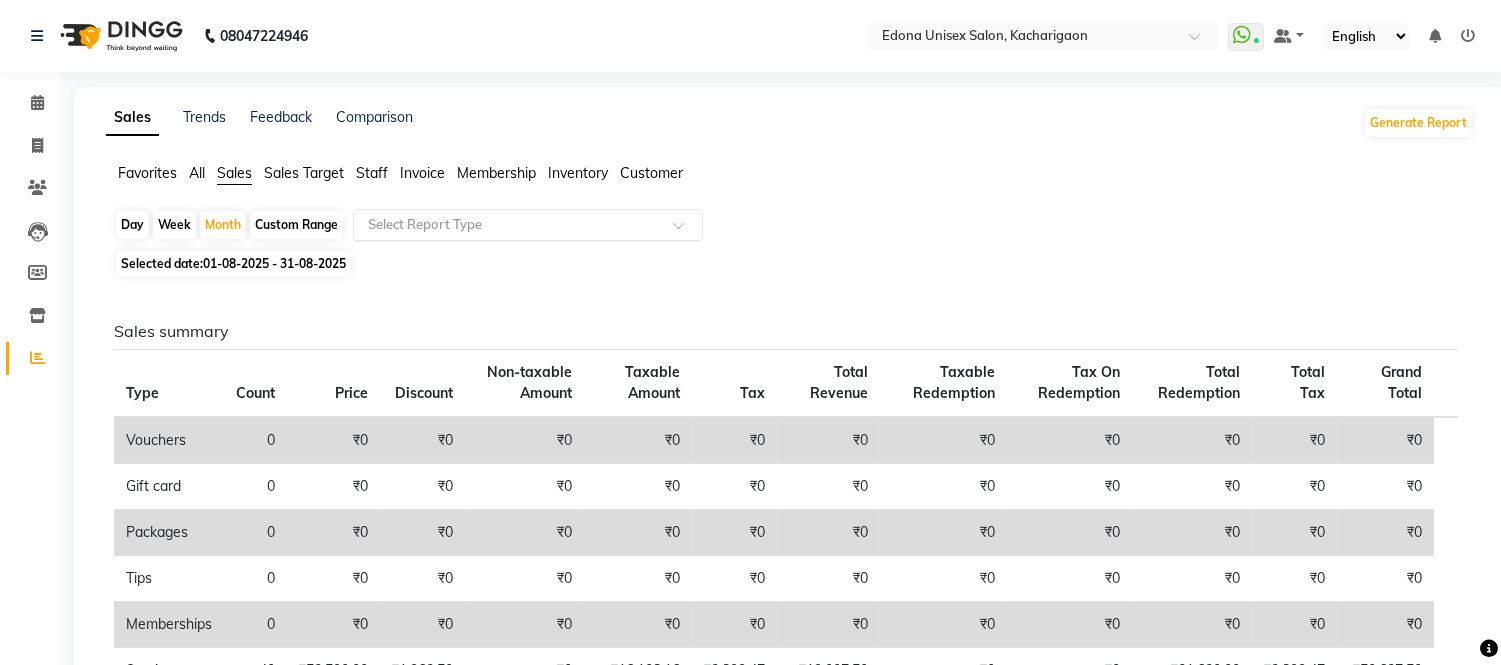 click 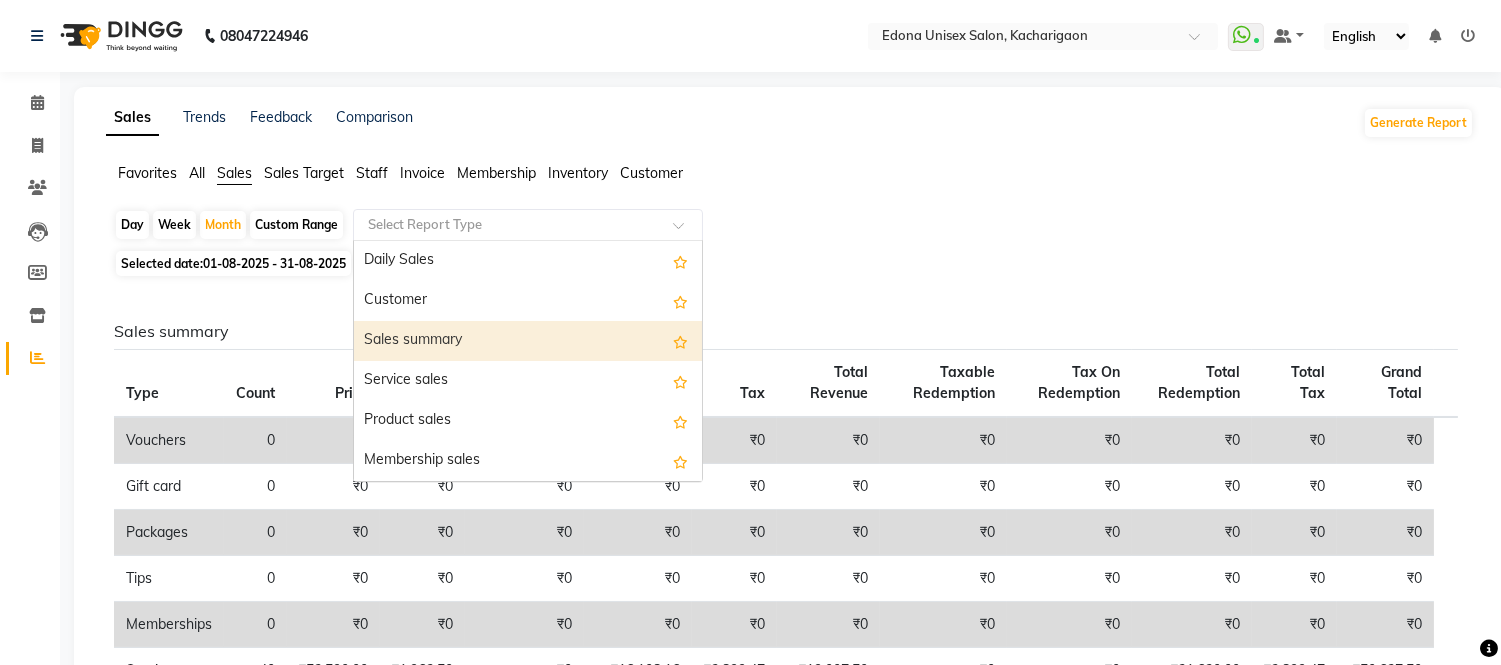 click on "Sales summary" at bounding box center (528, 341) 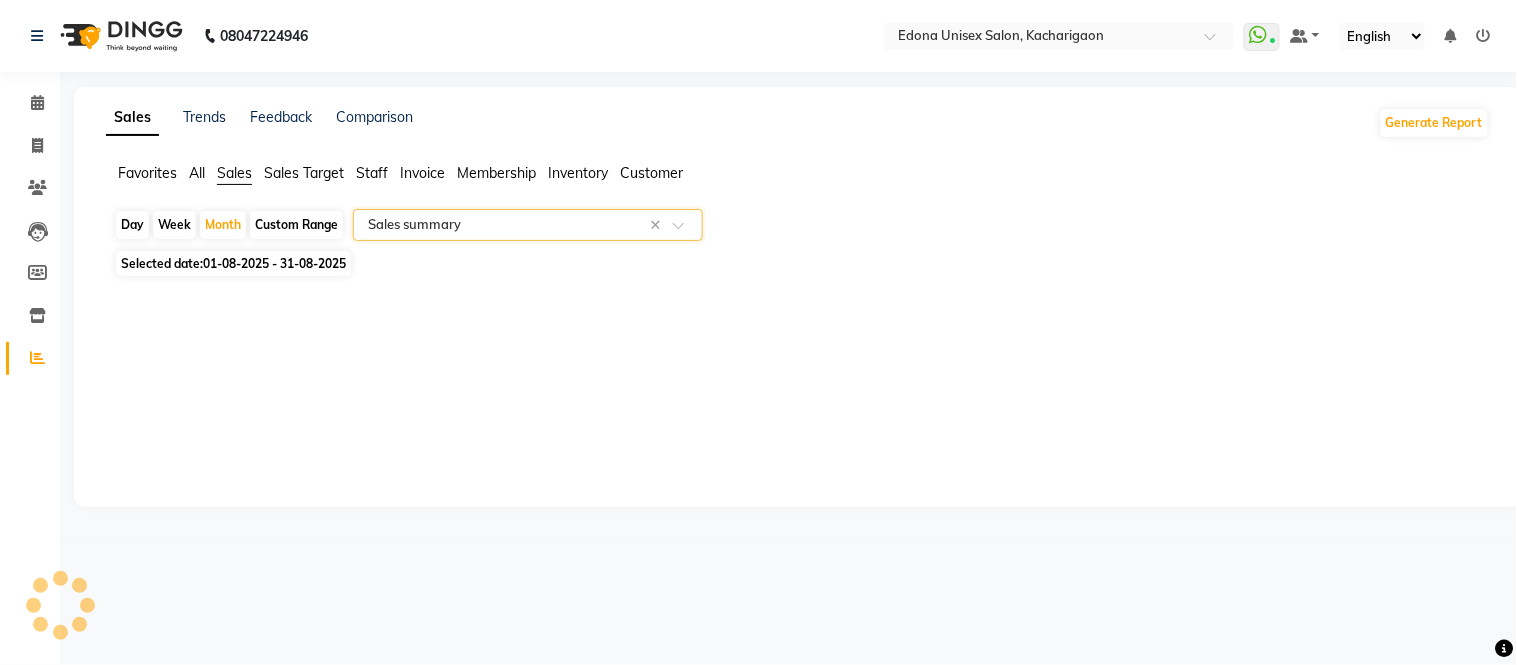 select on "csv" 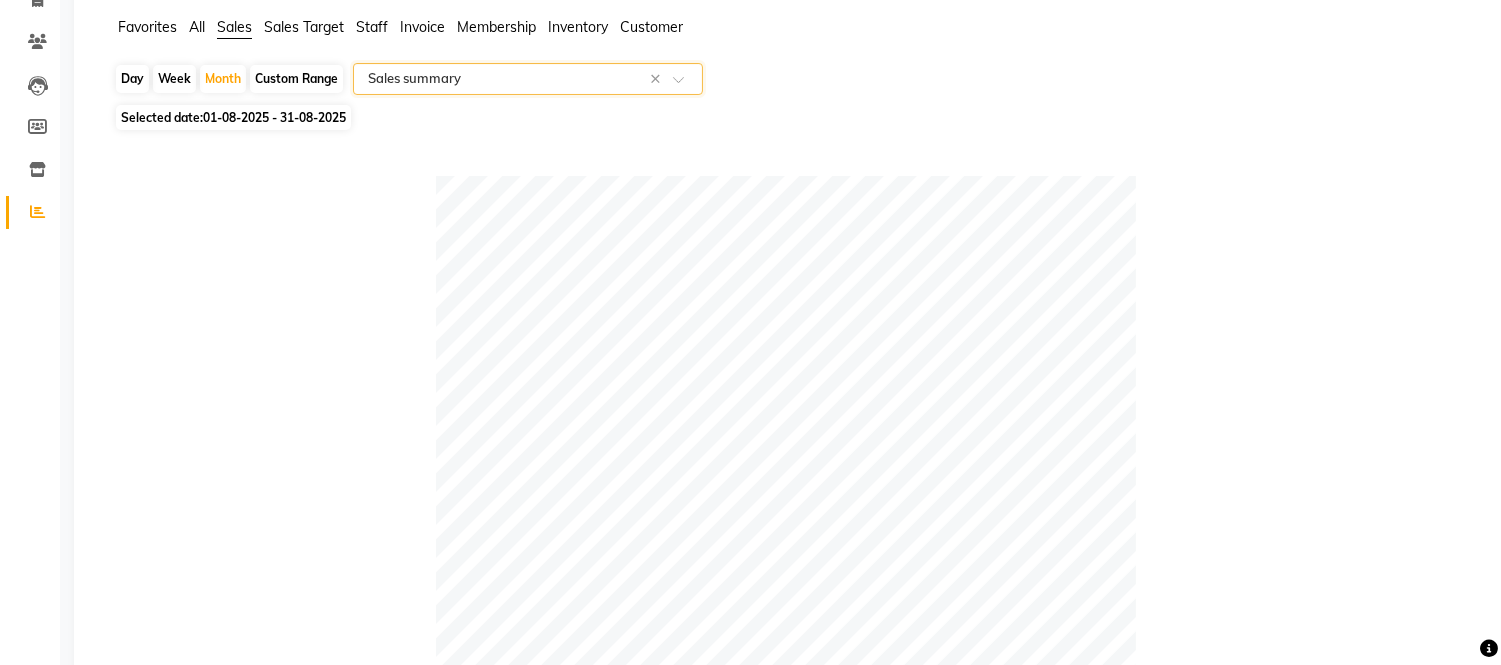 scroll, scrollTop: 222, scrollLeft: 0, axis: vertical 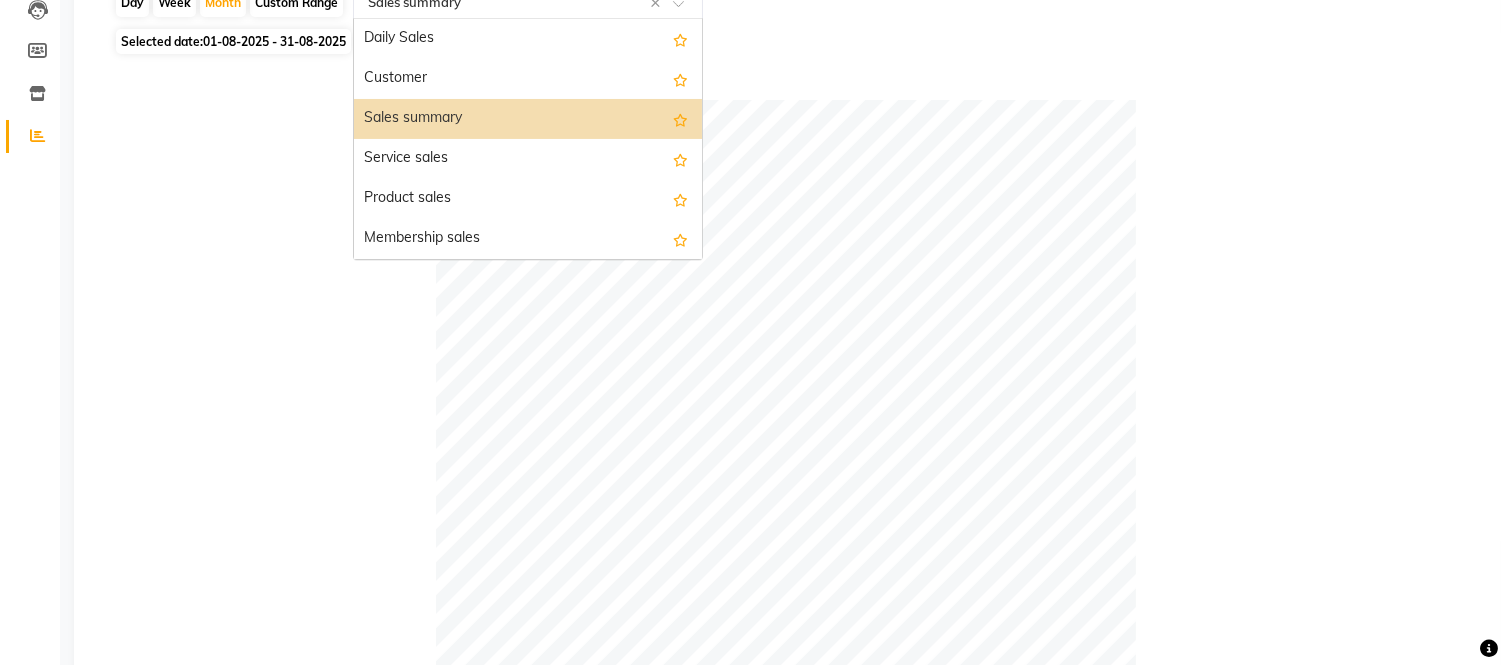 click 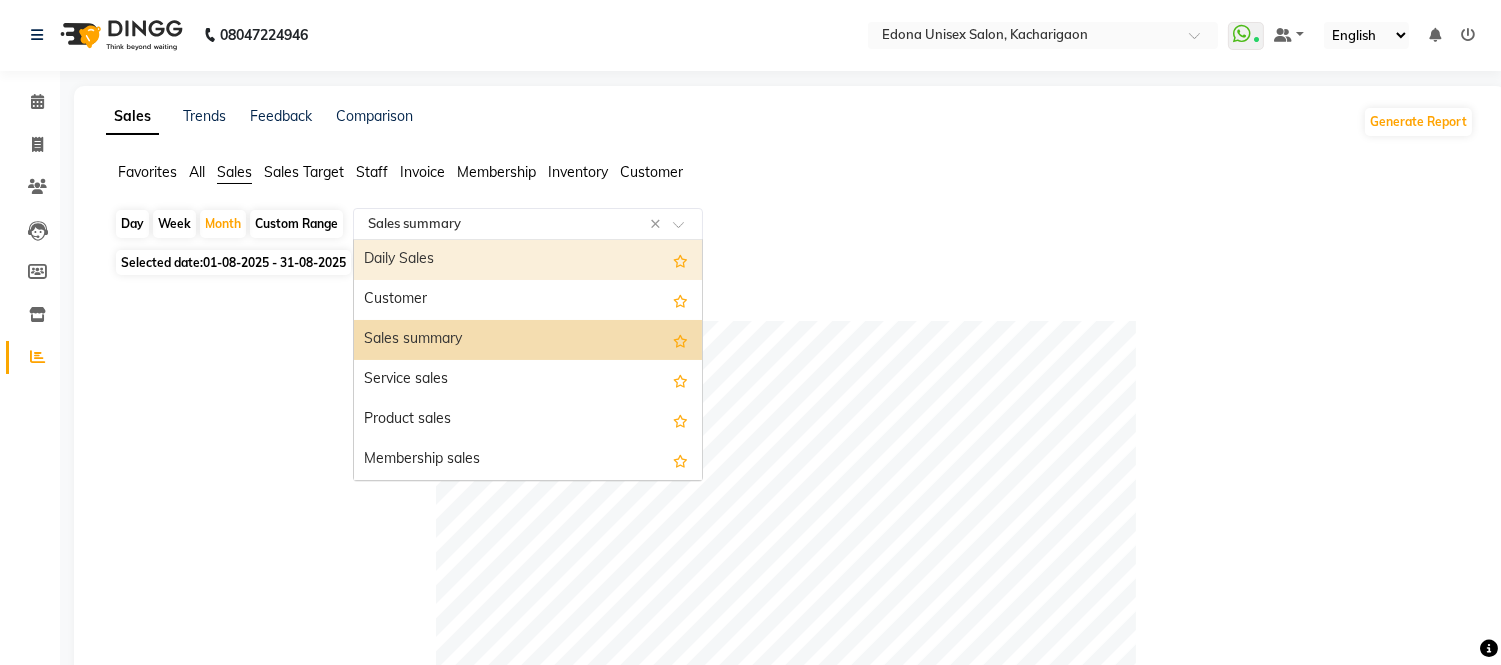 scroll, scrollTop: 0, scrollLeft: 0, axis: both 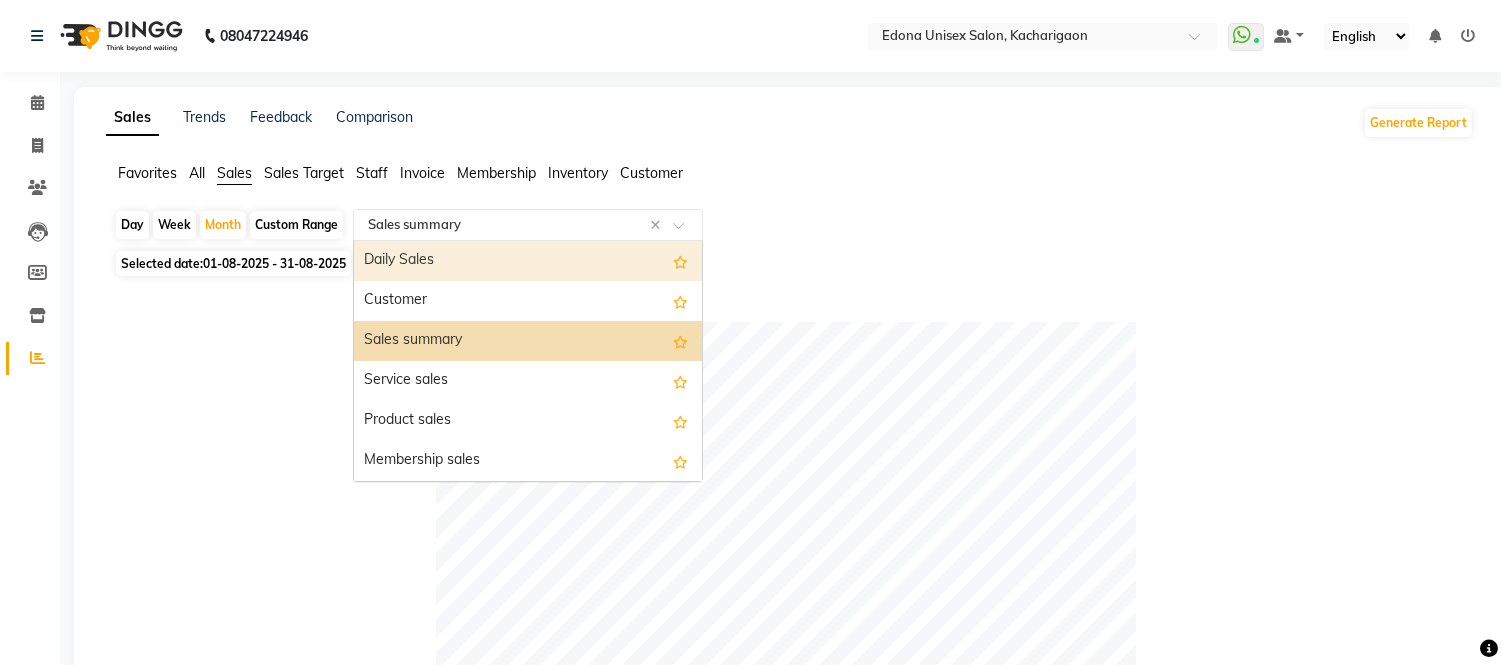 click on "Staff" 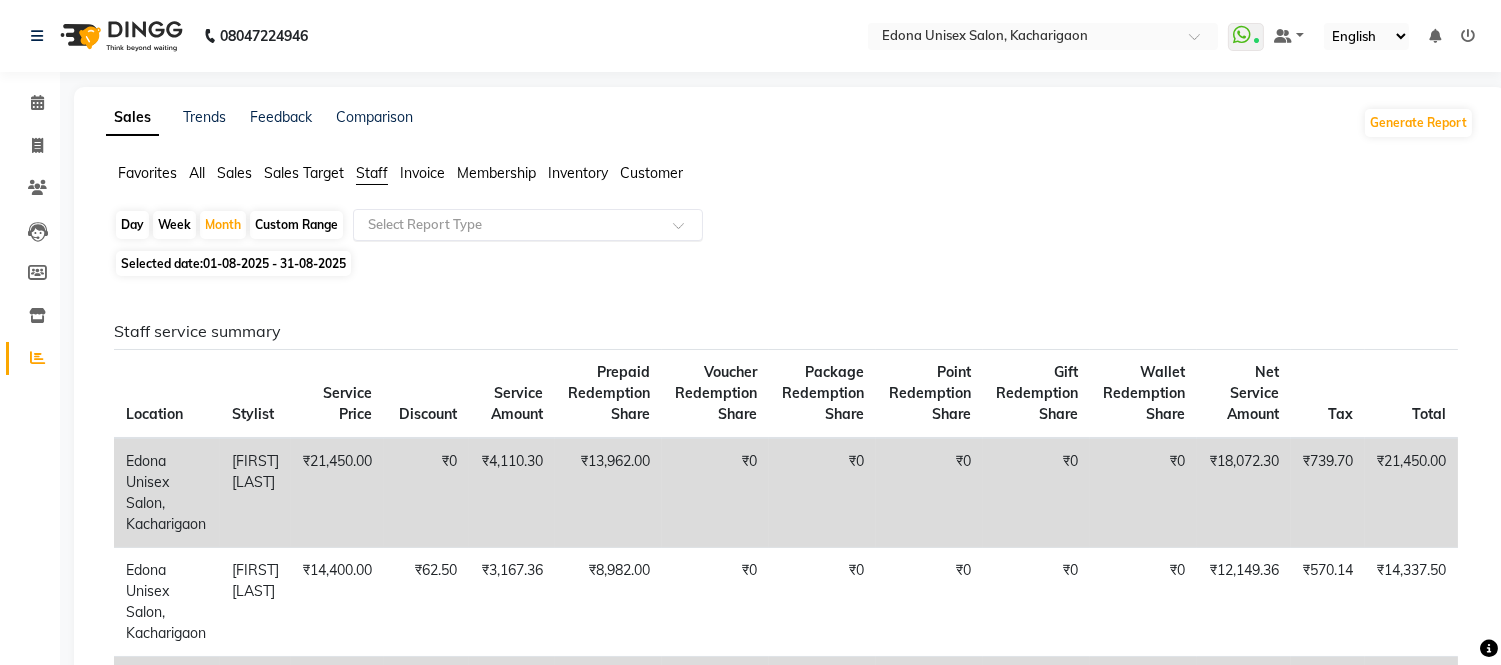 click 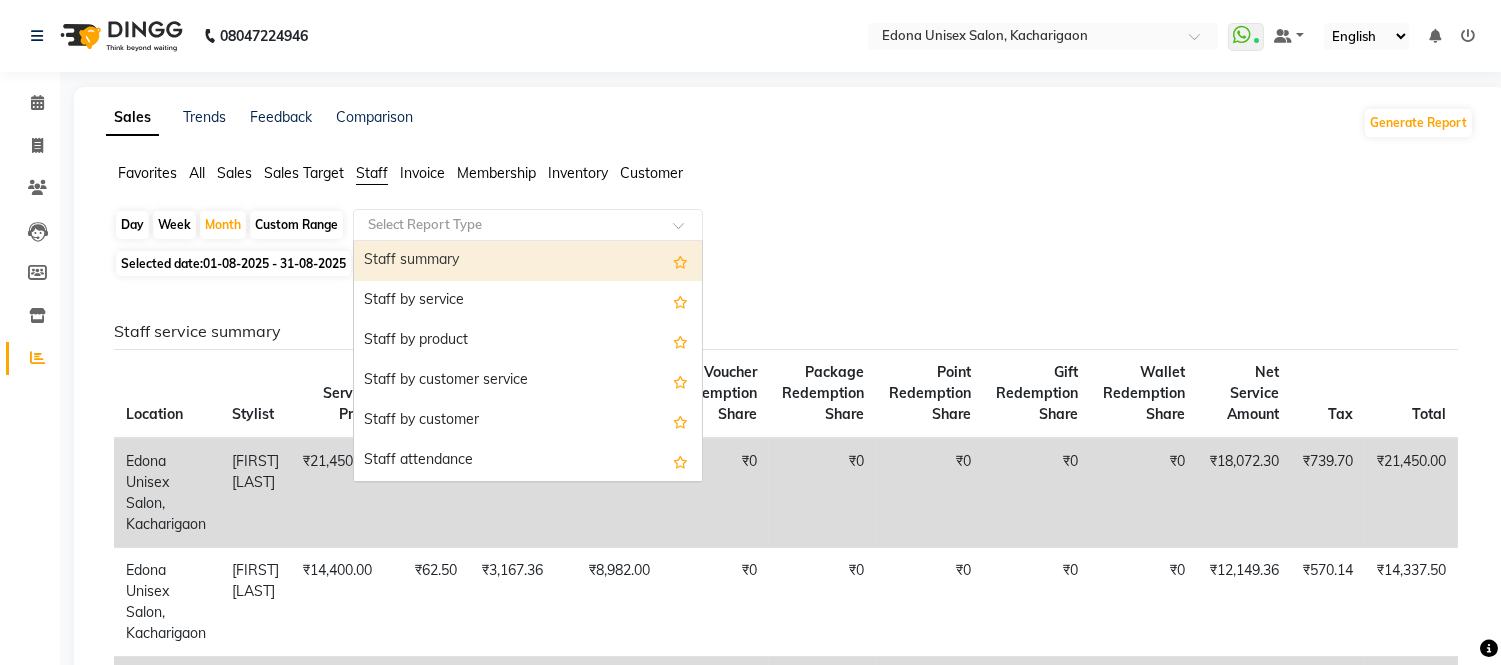 click on "Staff summary" at bounding box center [528, 261] 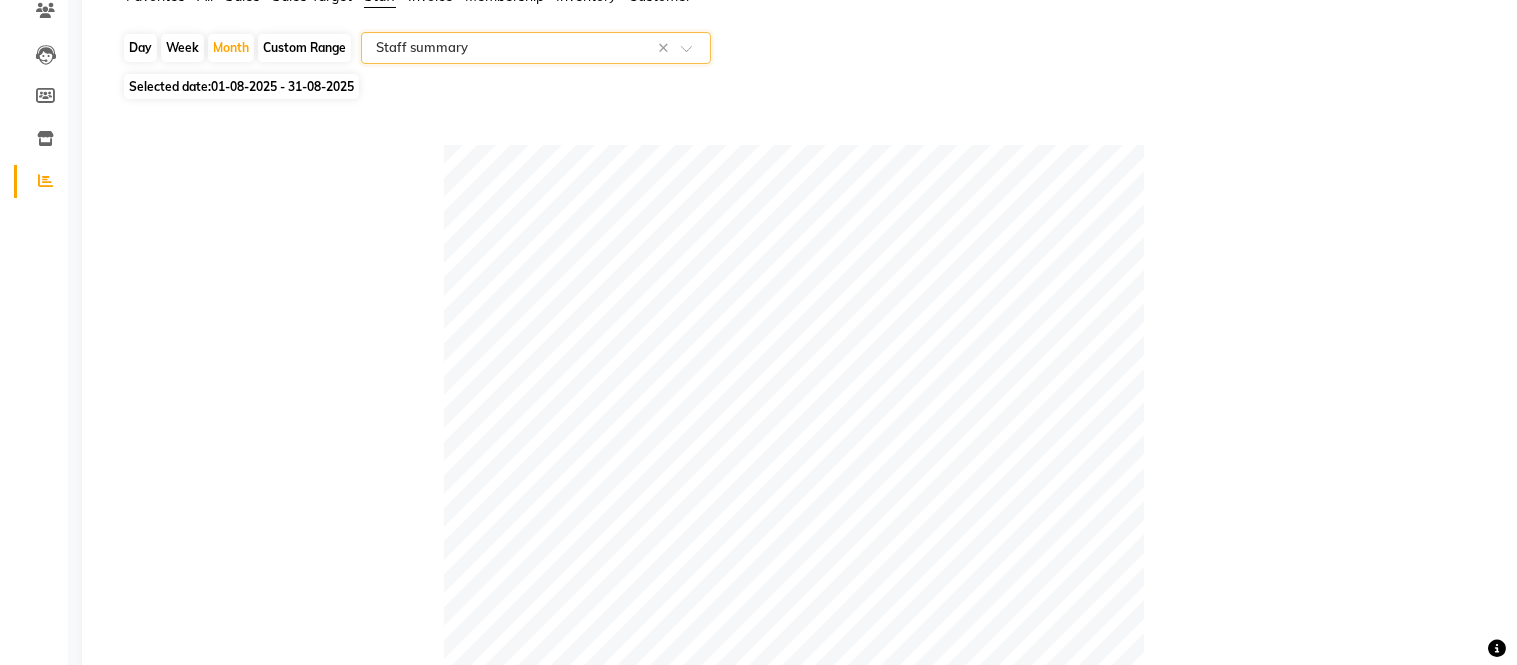 scroll, scrollTop: 0, scrollLeft: 0, axis: both 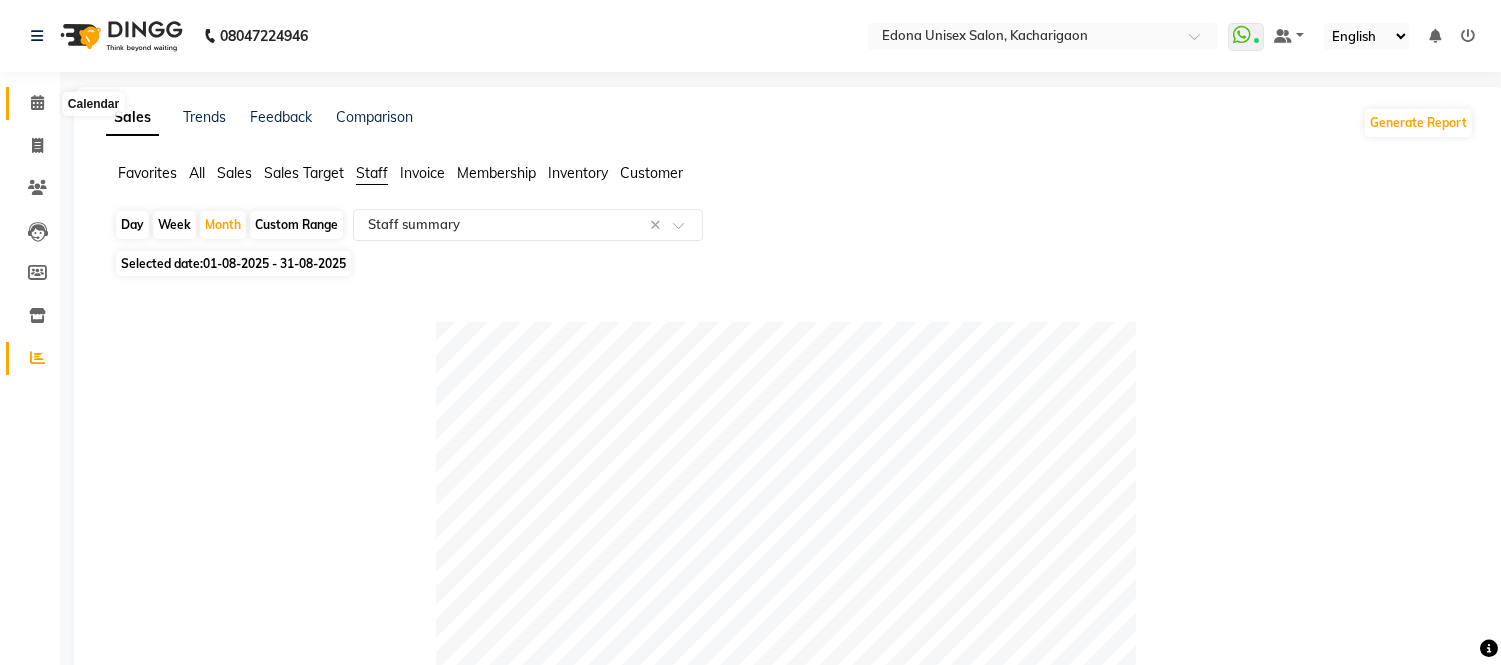 click 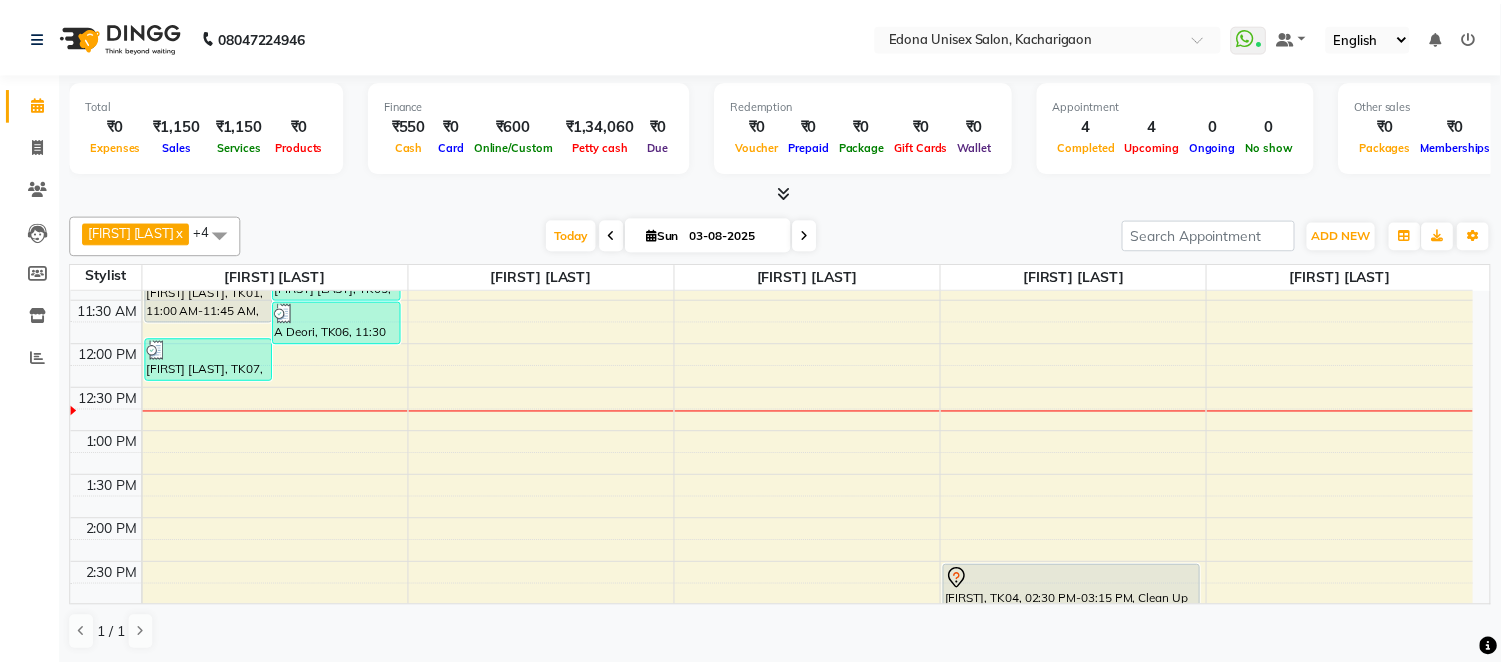 scroll, scrollTop: 222, scrollLeft: 0, axis: vertical 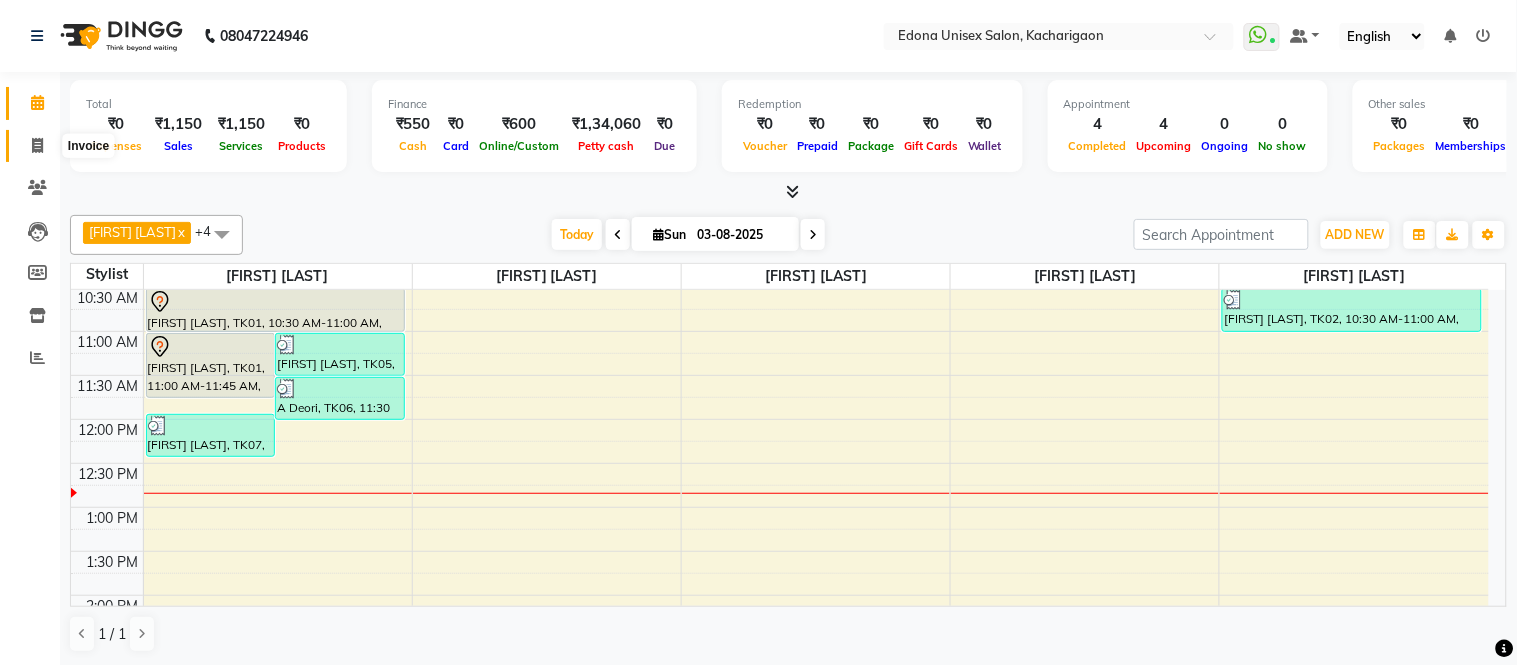 click 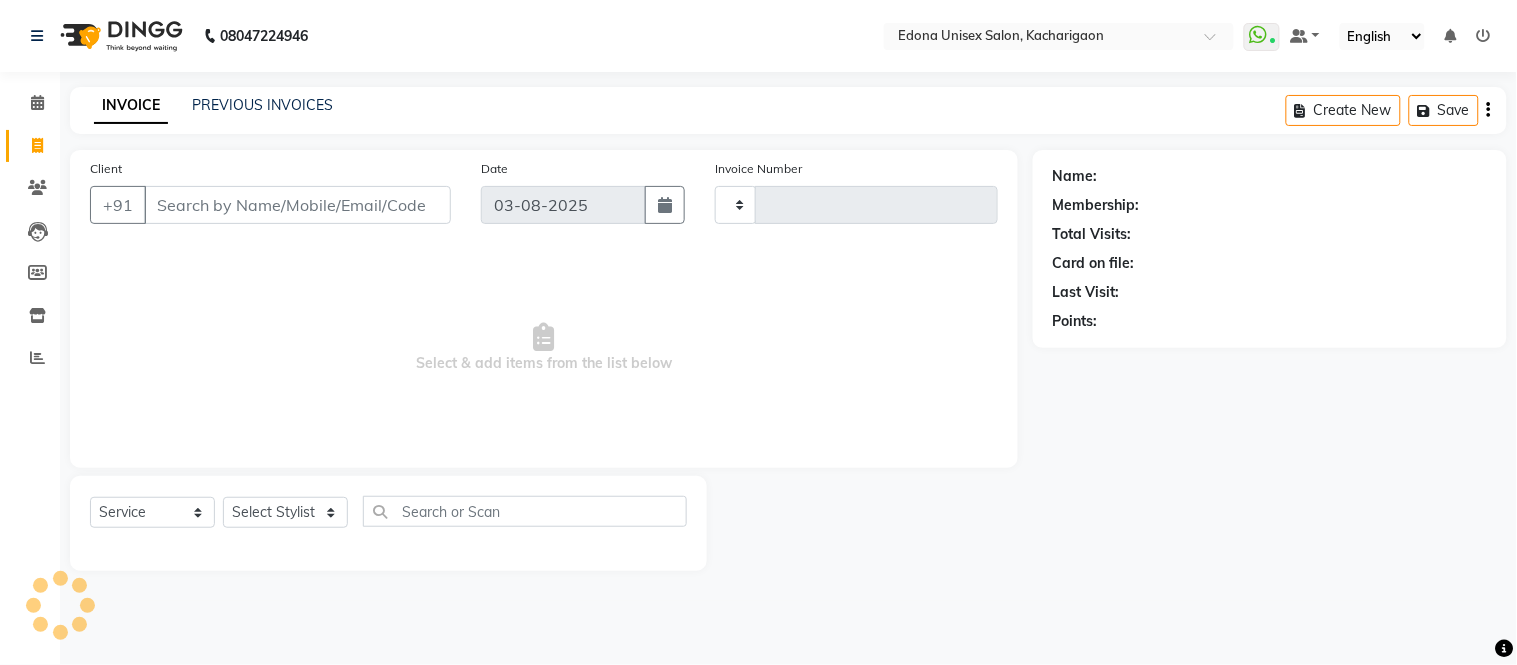type on "1844" 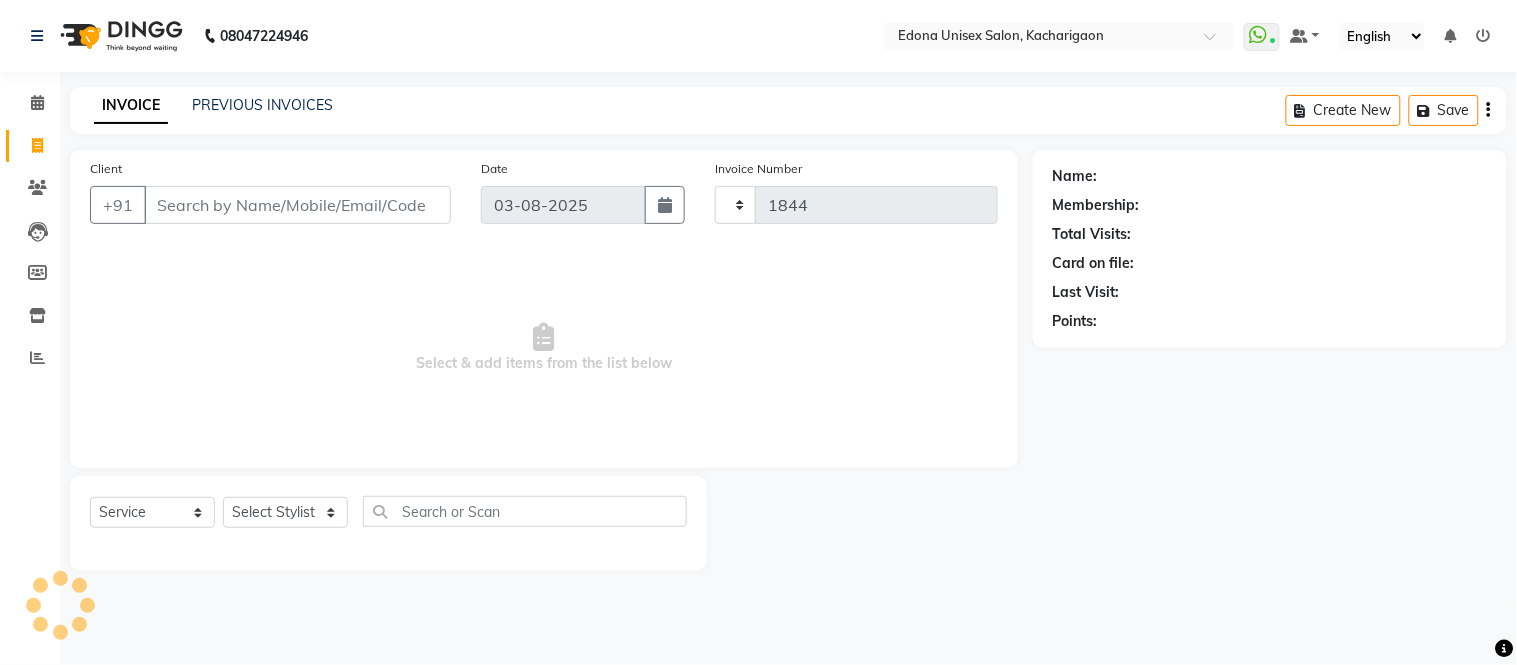 select on "5389" 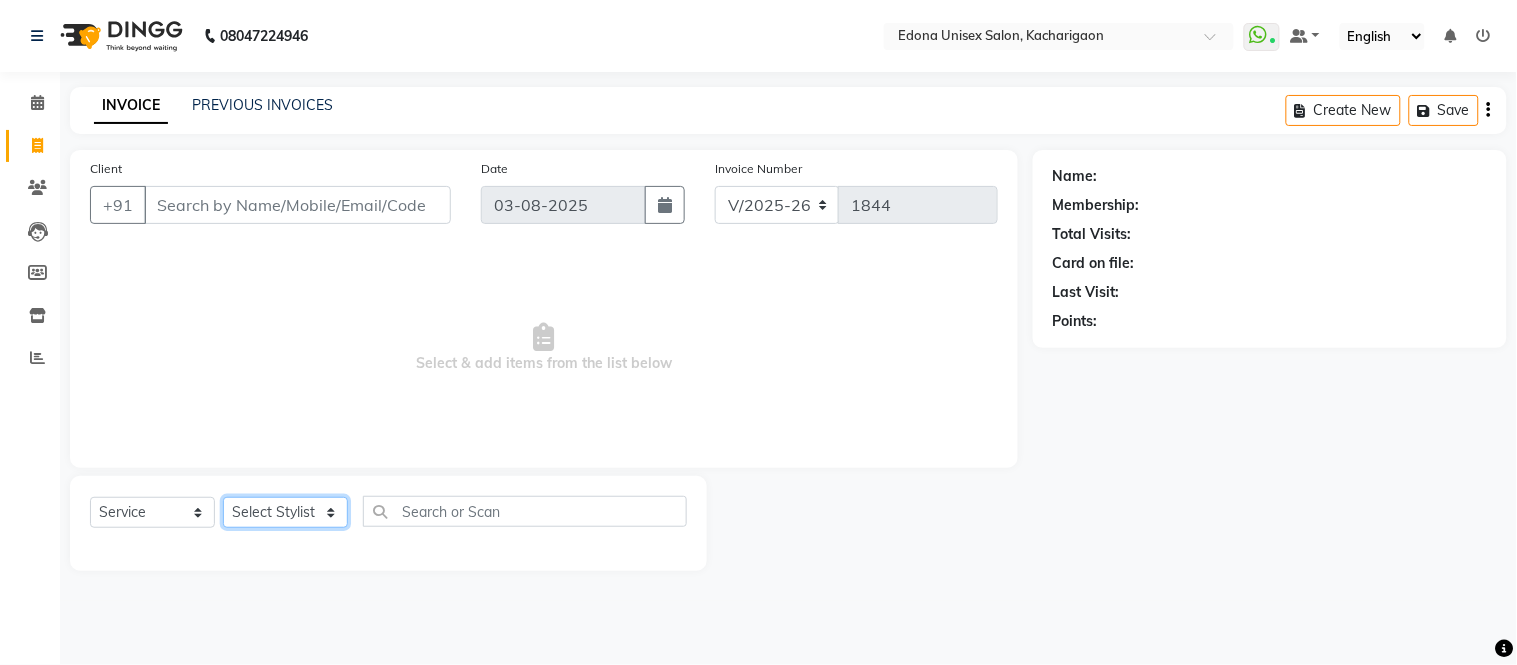 click on "Select Stylist Admin Anju Sonar Bir Basumtary Bishal Bharma Hemen Daimari Hombr Jogi Jenny Kayina Kriti Lokesh Verma Mithiser Bodo Monisha Goyari Neha Sonar Pahi Prabir Das Rashmi Basumtary Reshma Sultana Roselin Basumtary Sumitra Subba" 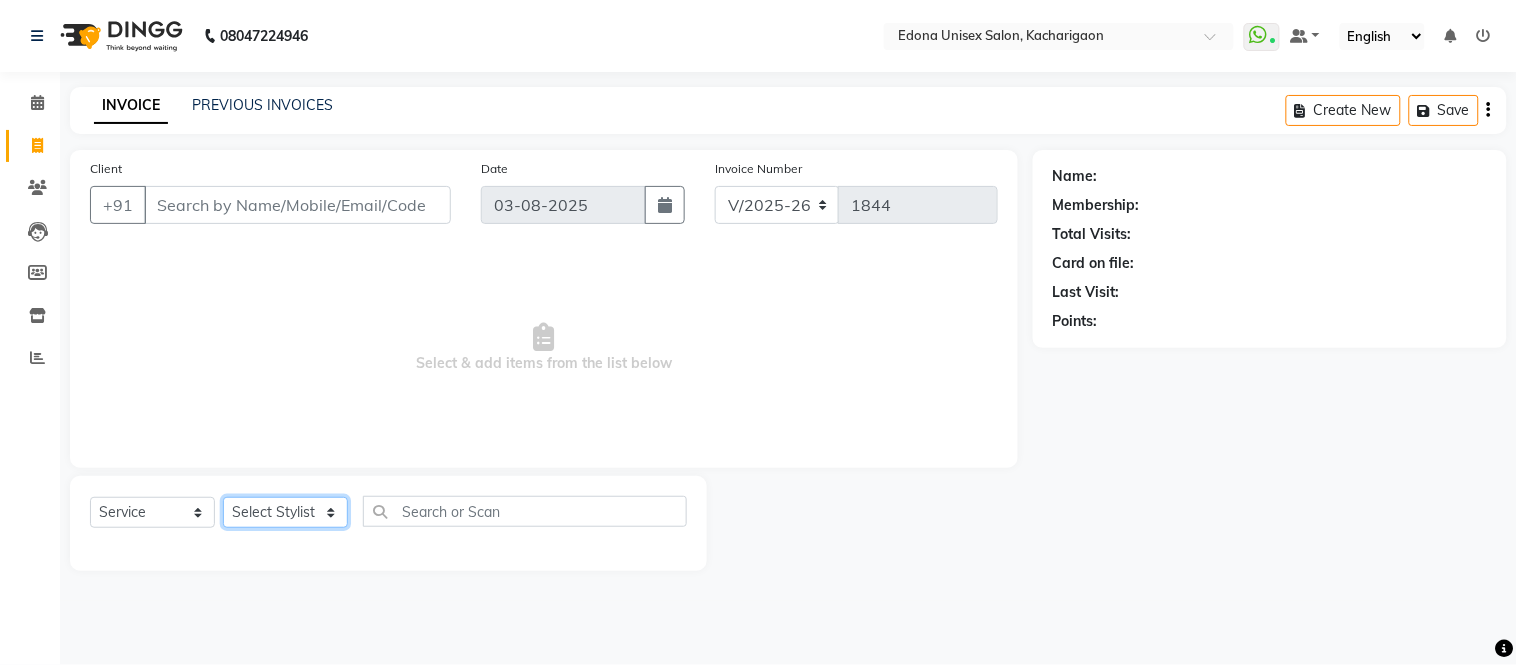 select on "35945" 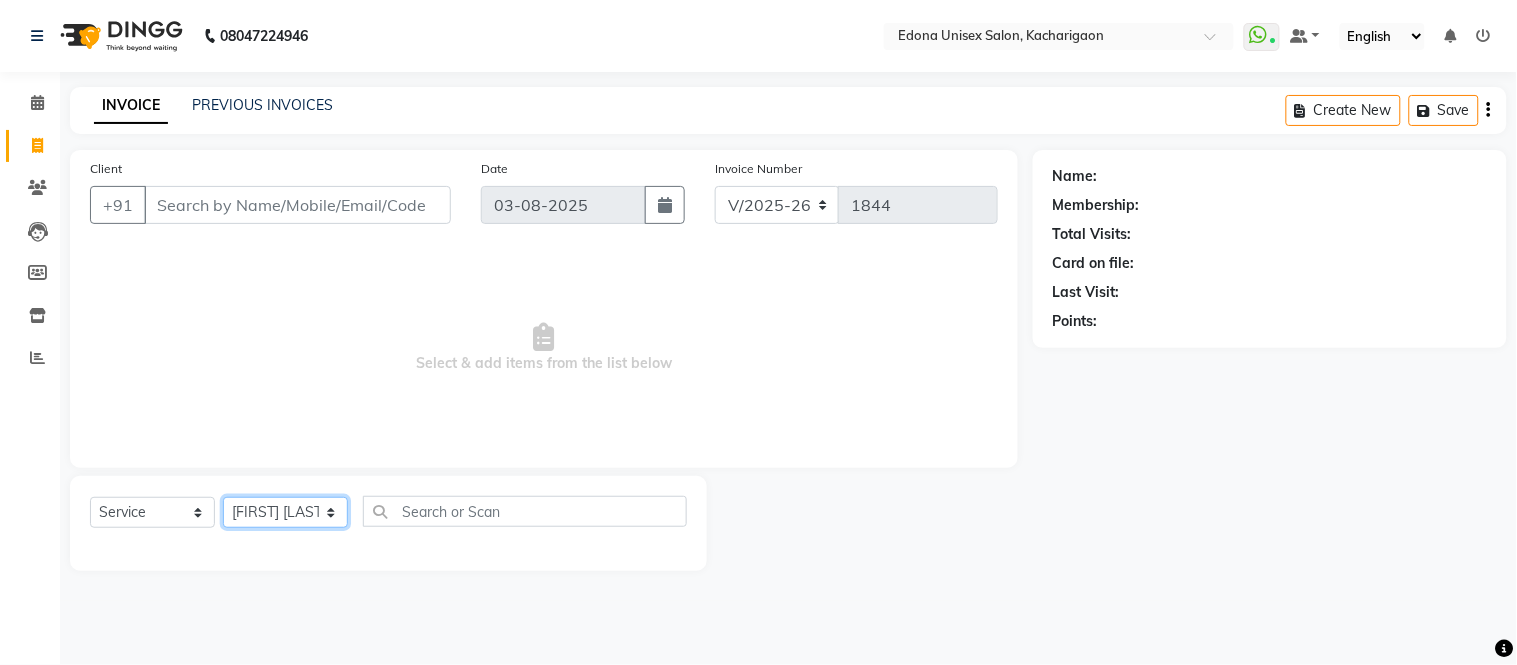 click on "Select Stylist Admin Anju Sonar Bir Basumtary Bishal Bharma Hemen Daimari Hombr Jogi Jenny Kayina Kriti Lokesh Verma Mithiser Bodo Monisha Goyari Neha Sonar Pahi Prabir Das Rashmi Basumtary Reshma Sultana Roselin Basumtary Sumitra Subba" 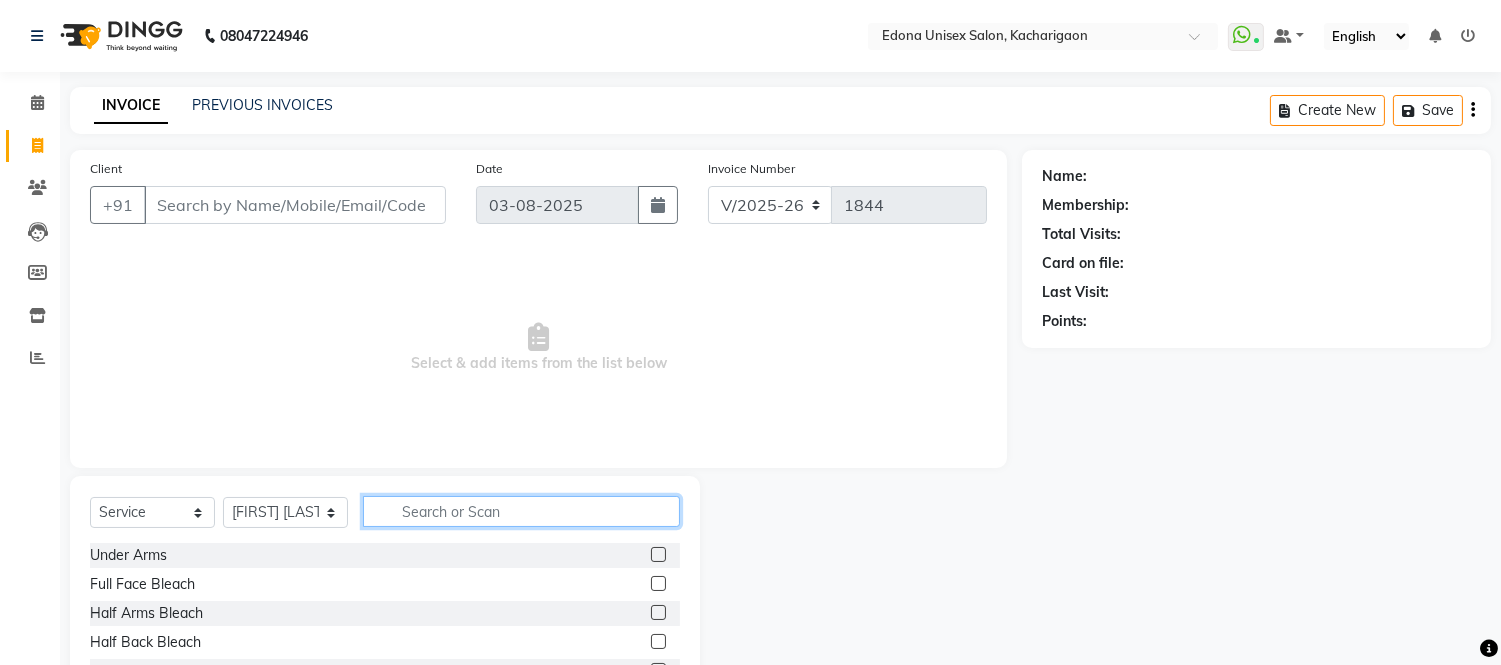 click 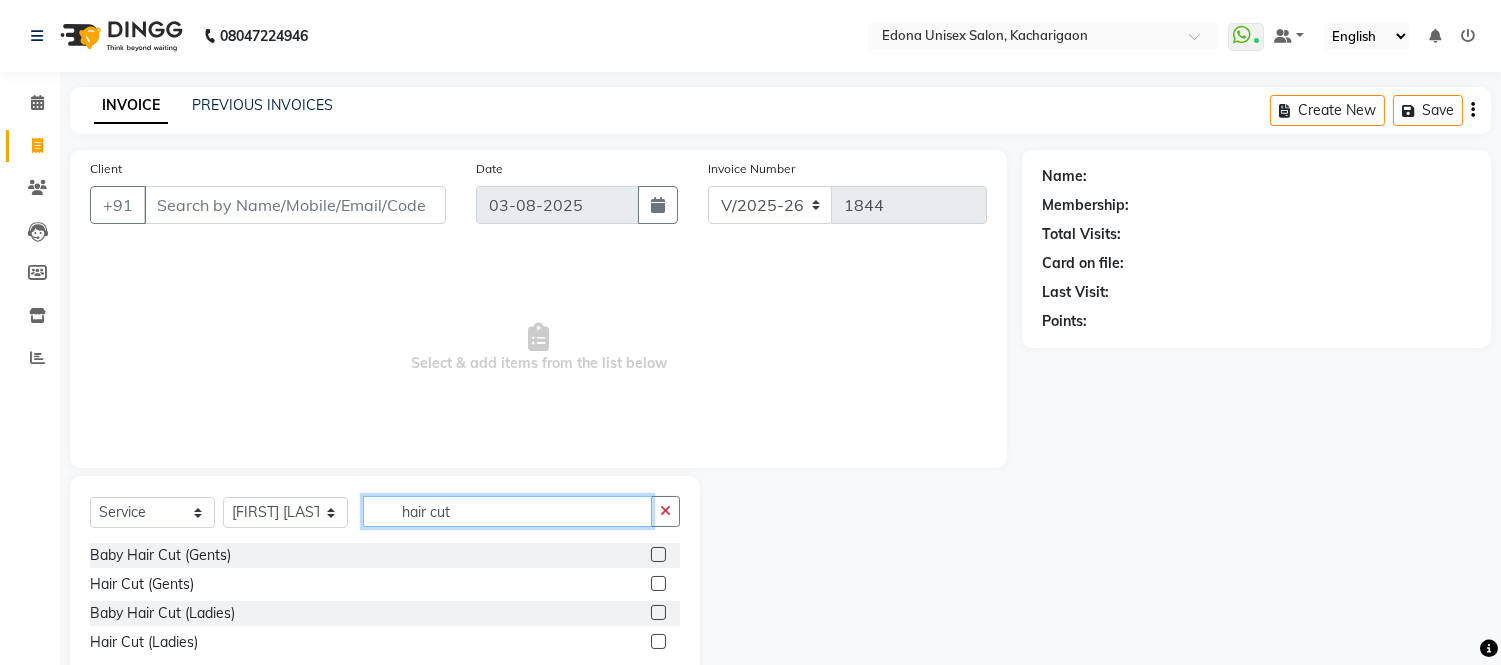 type on "hair cut" 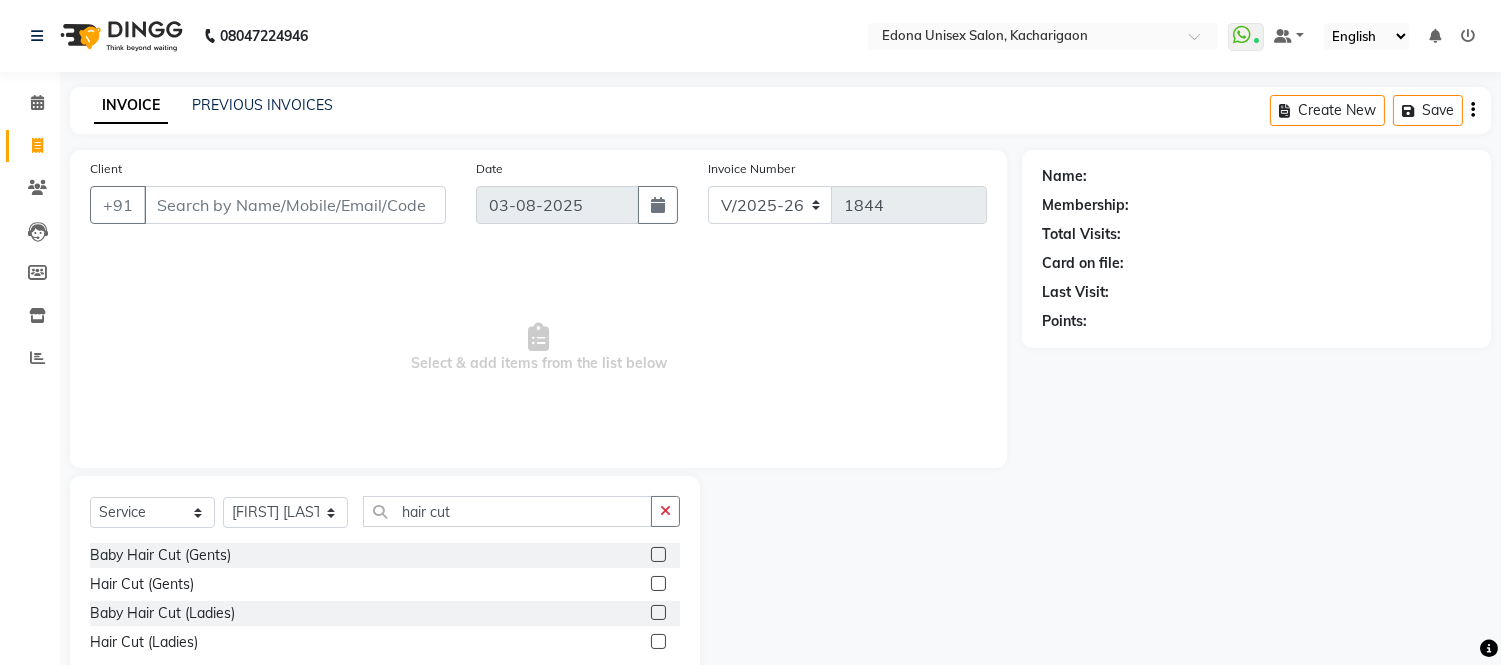 click 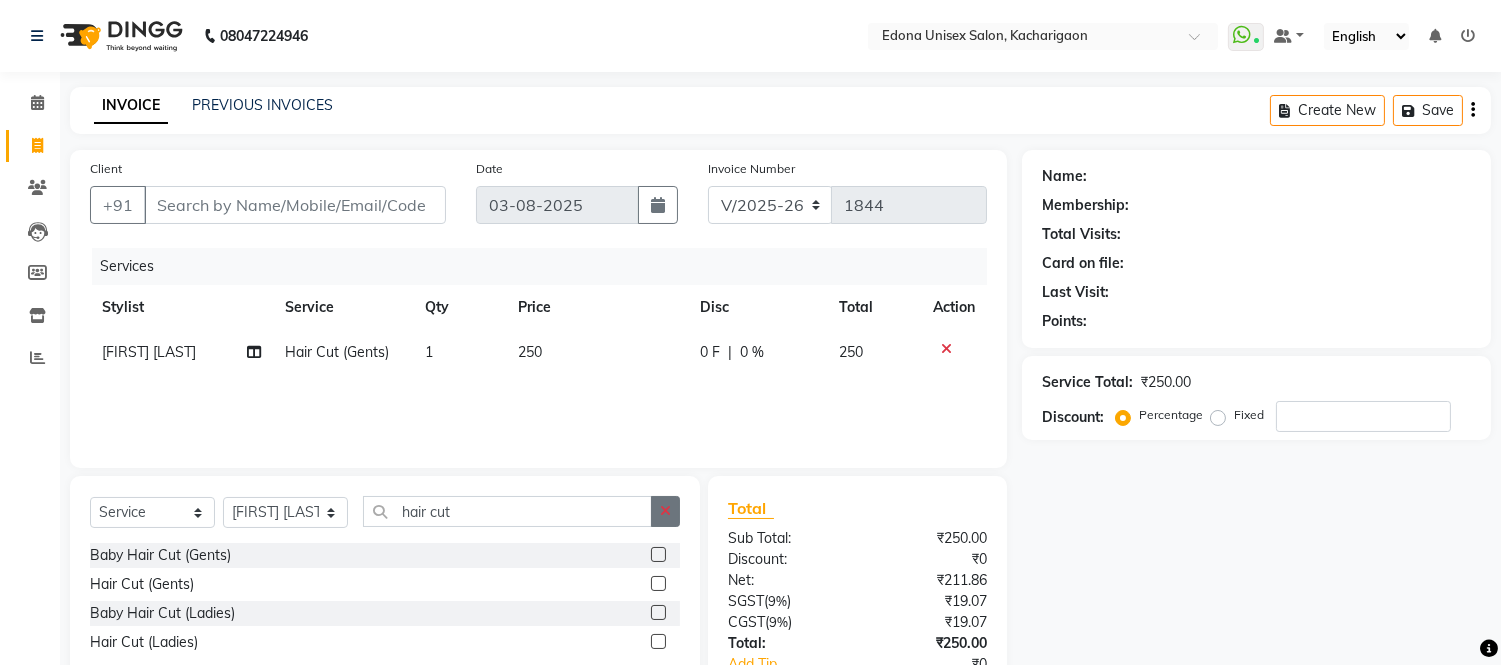 checkbox on "false" 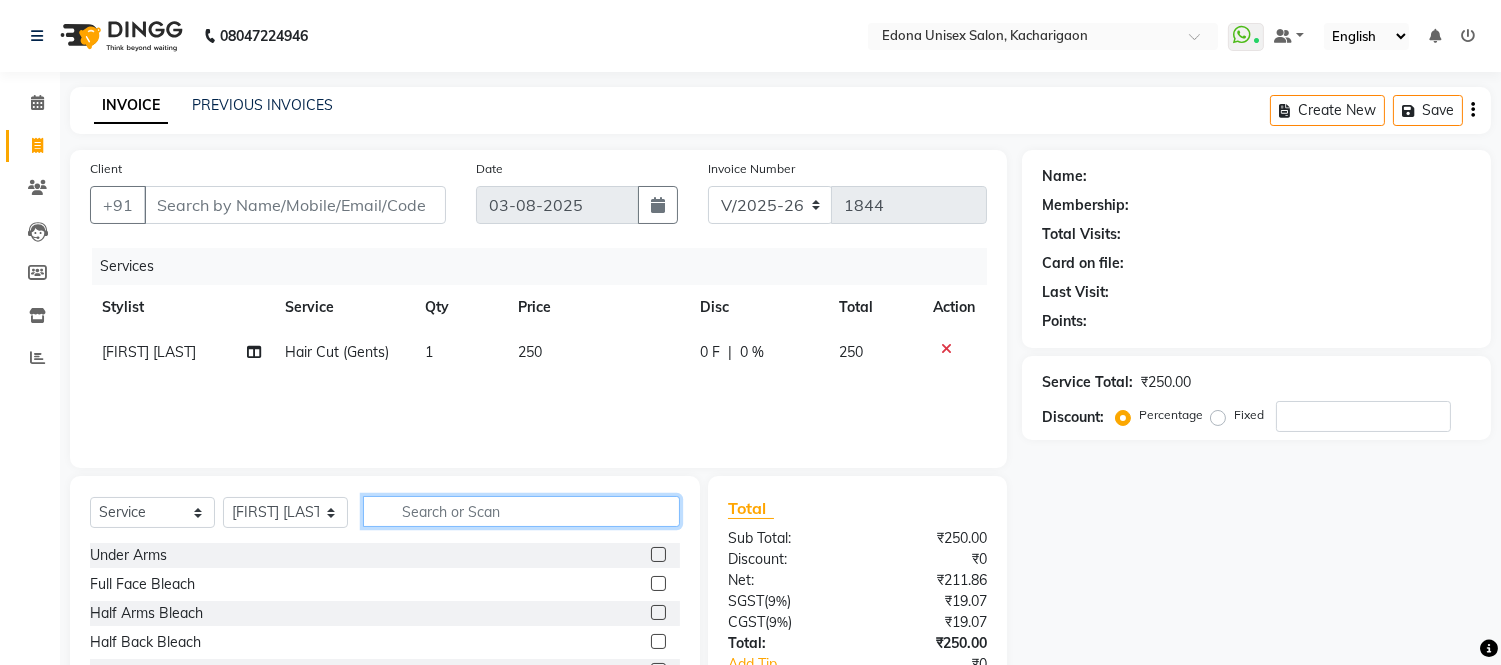 click 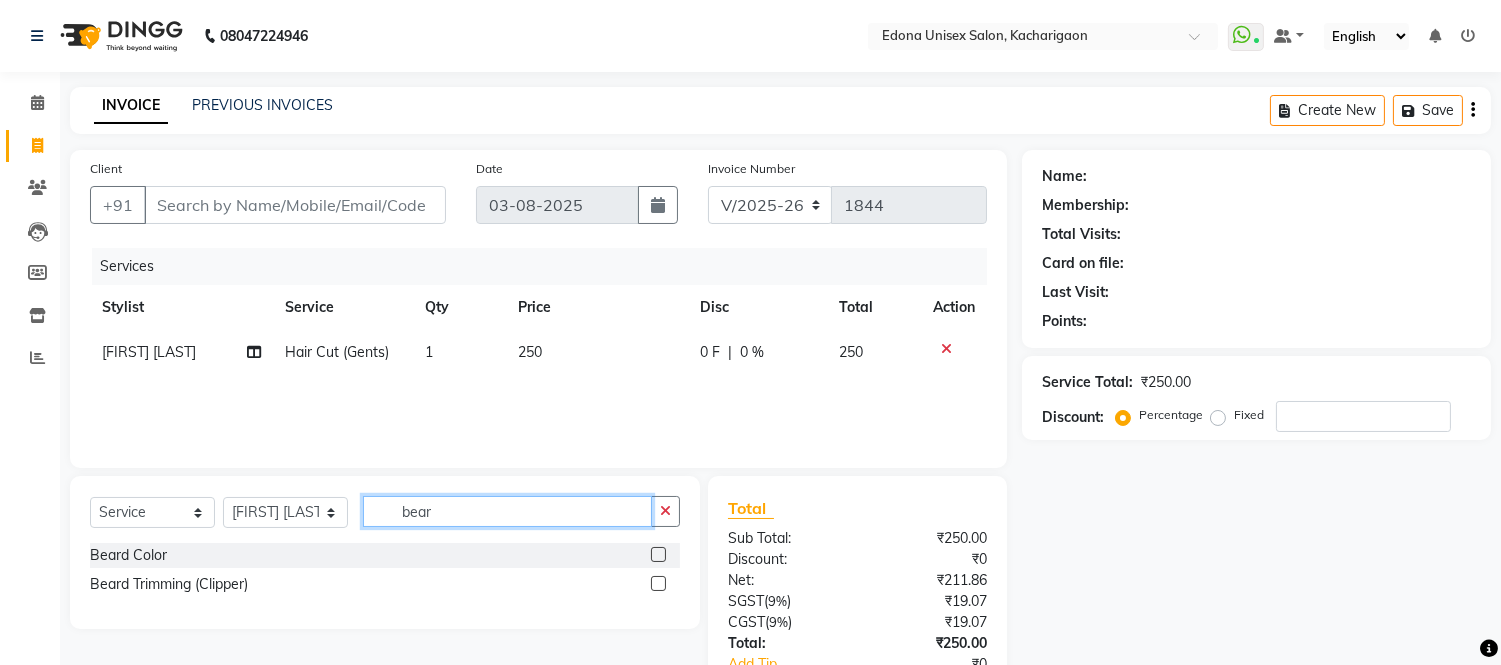 type on "bear" 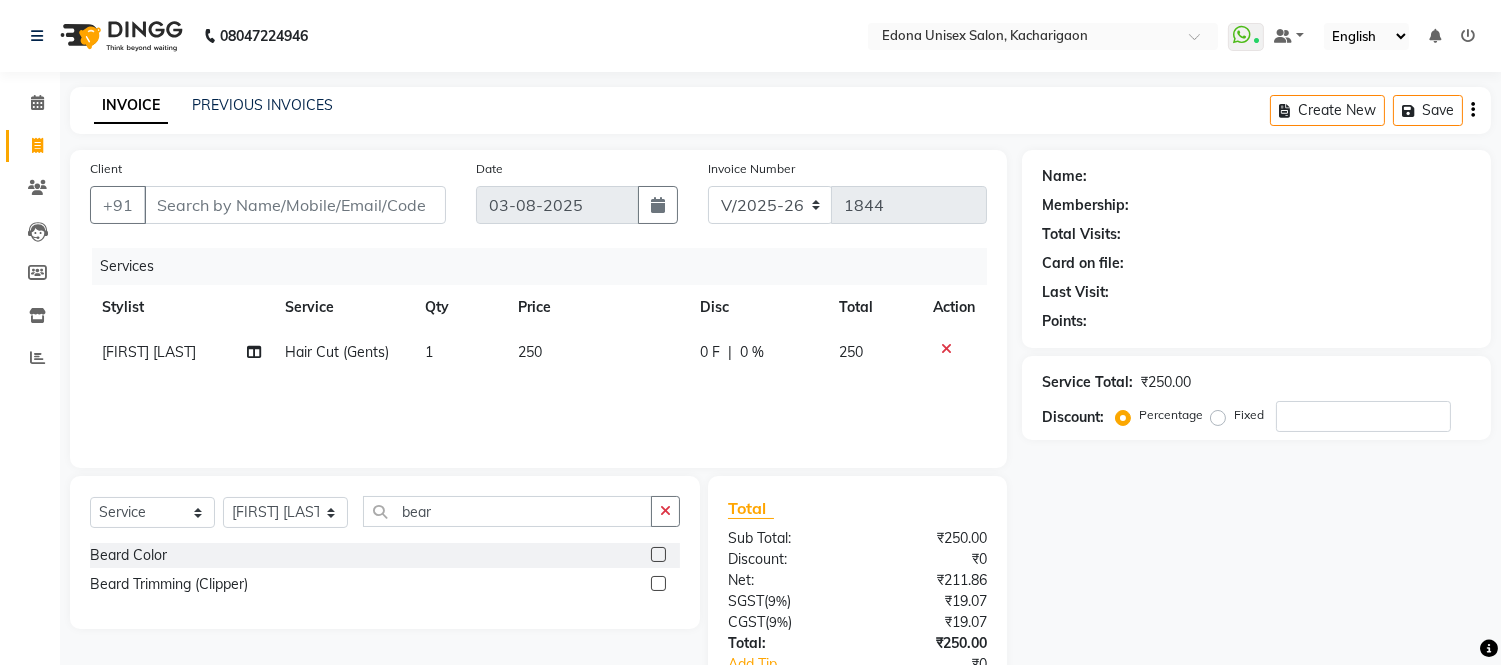 click 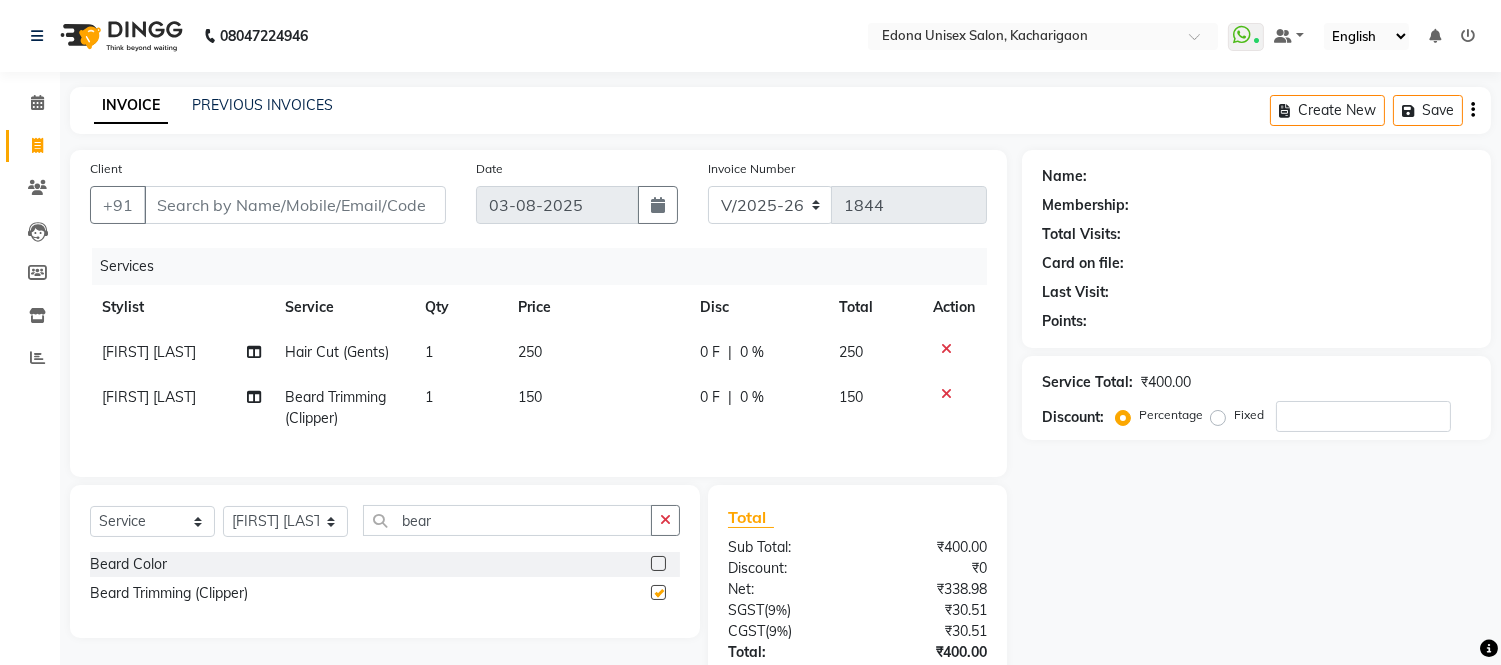 checkbox on "false" 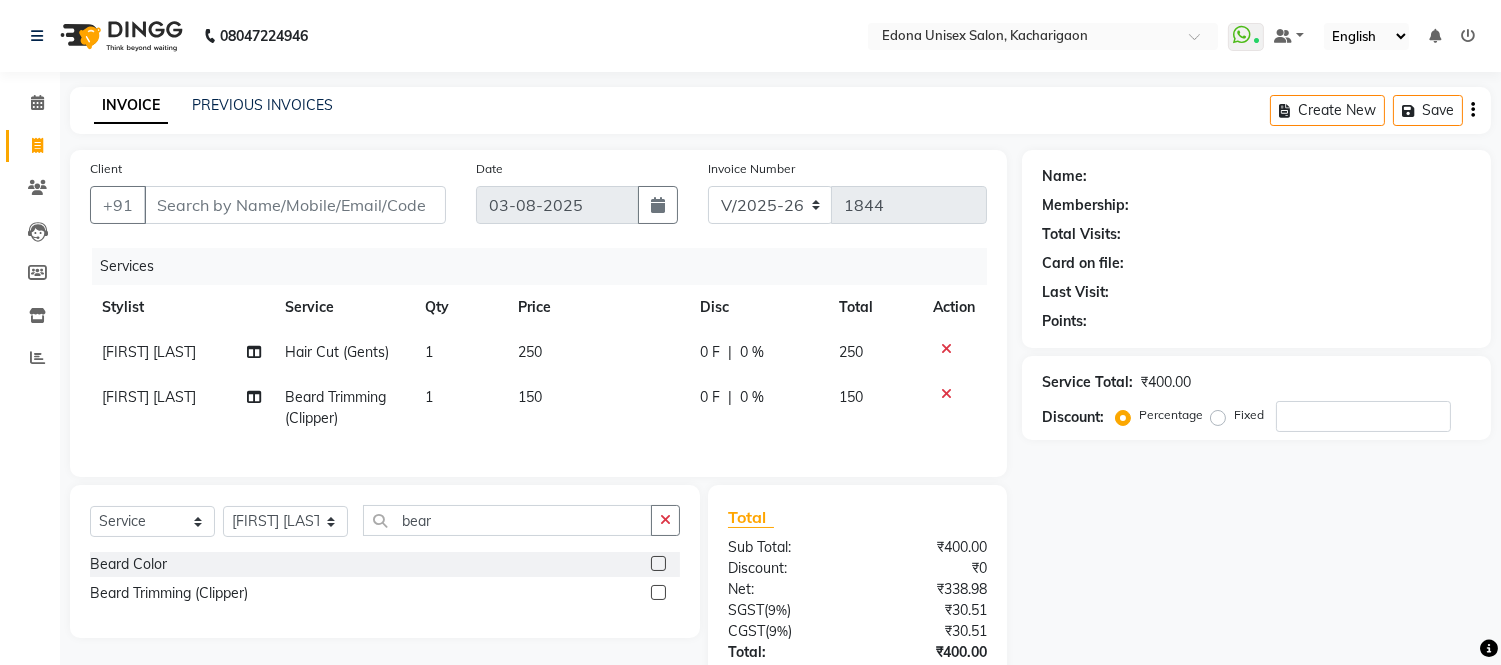 click on "1" 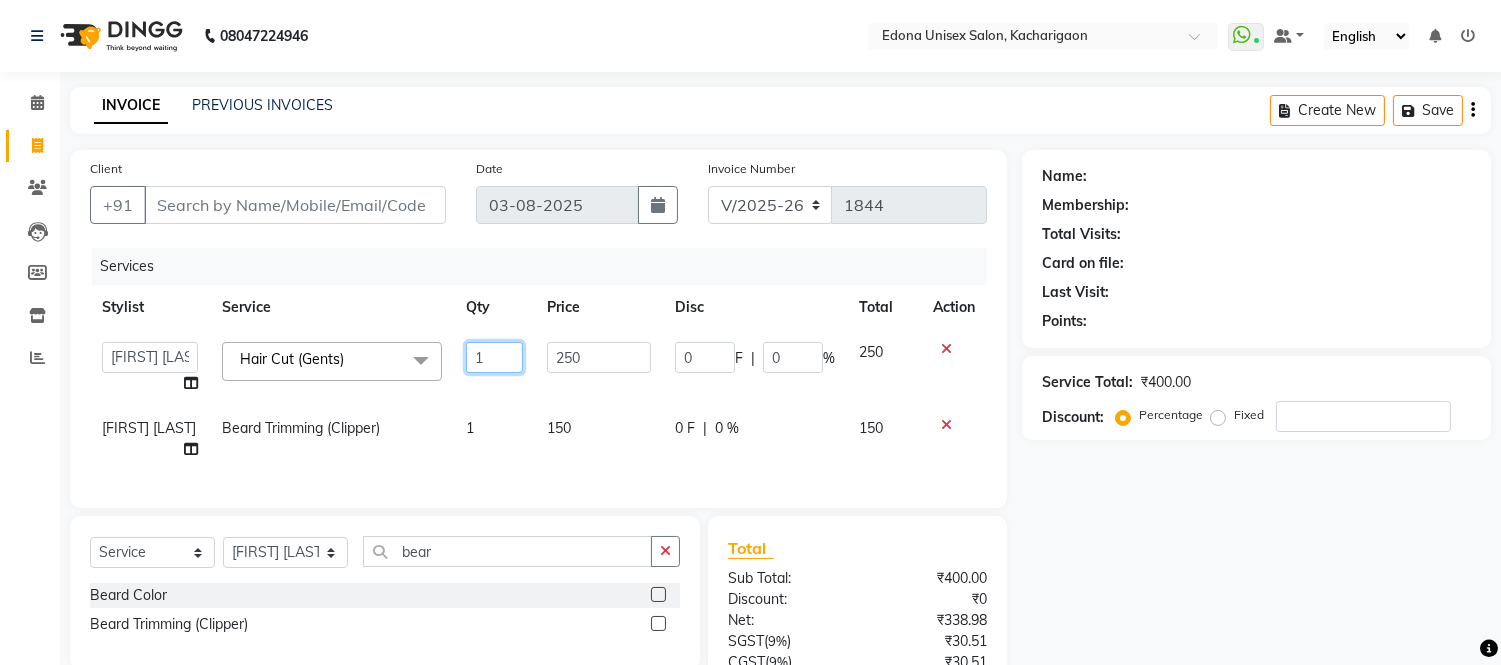 drag, startPoint x: 485, startPoint y: 348, endPoint x: 498, endPoint y: 346, distance: 13.152946 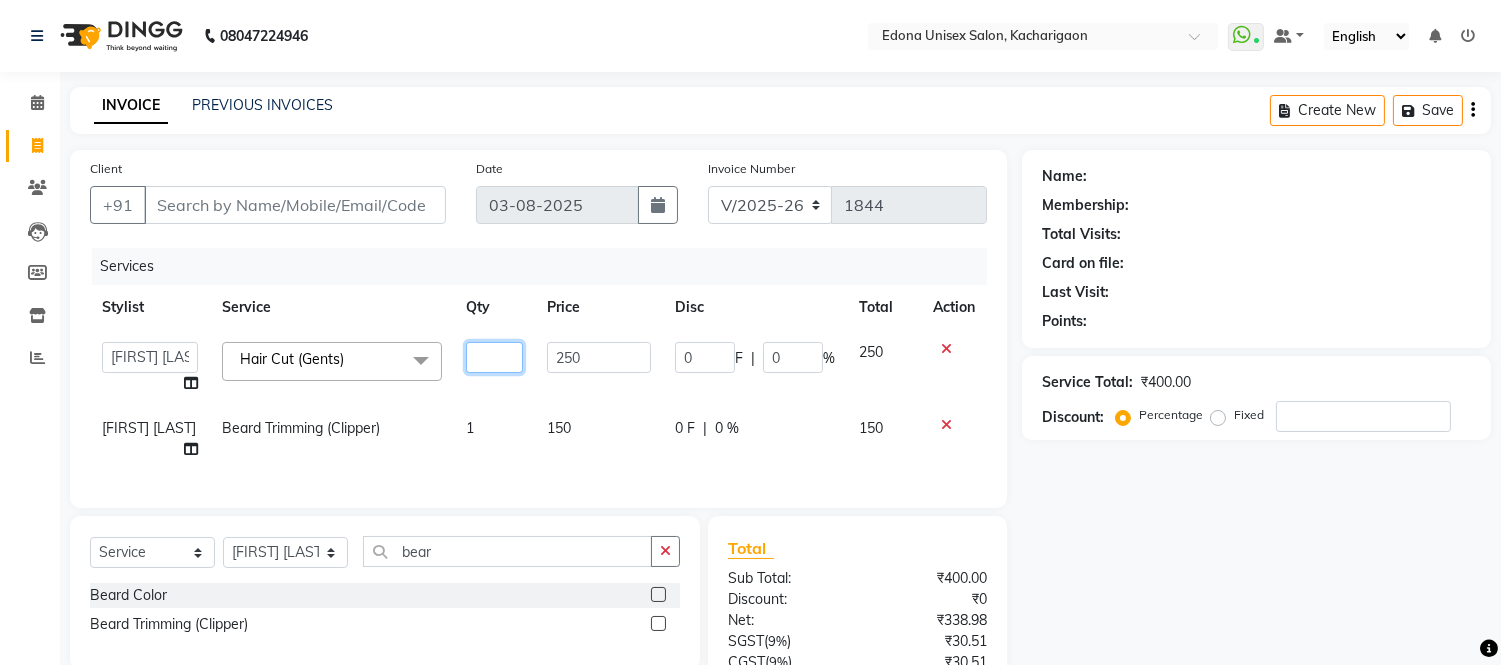 type on "2" 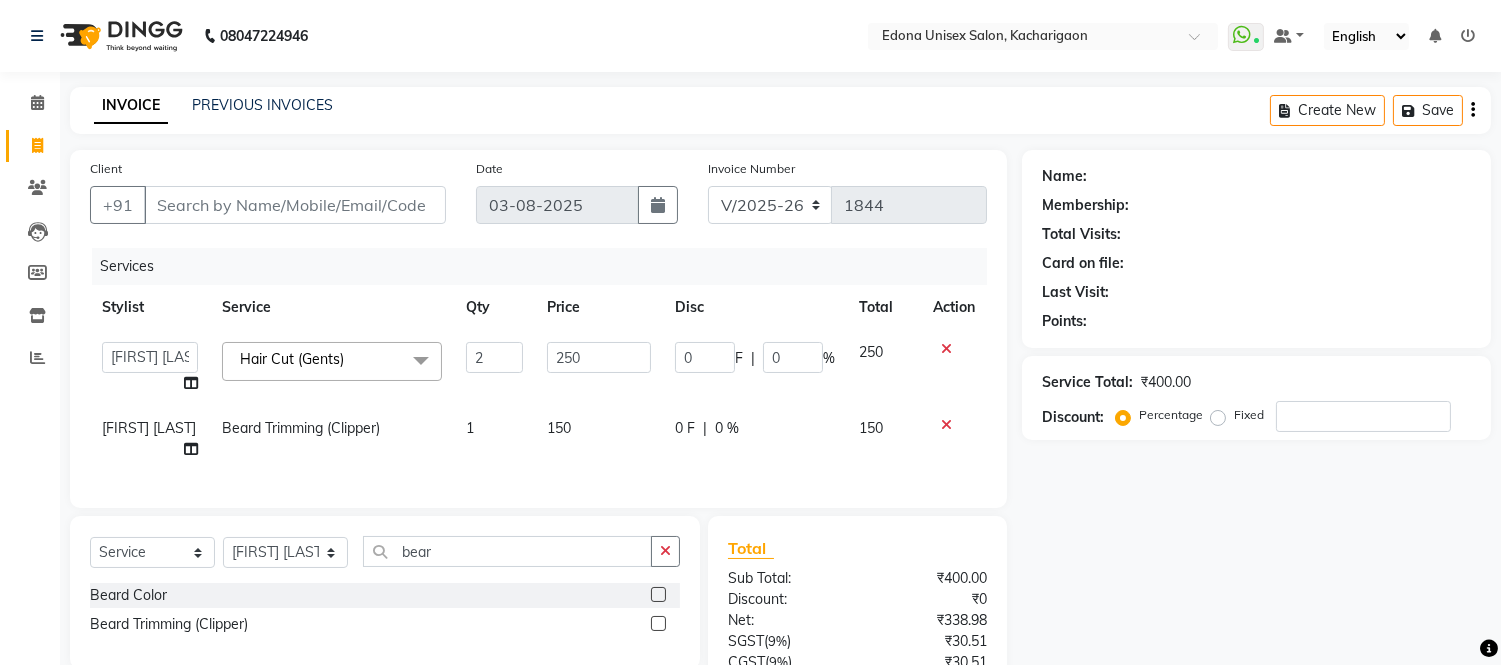 click on "1" 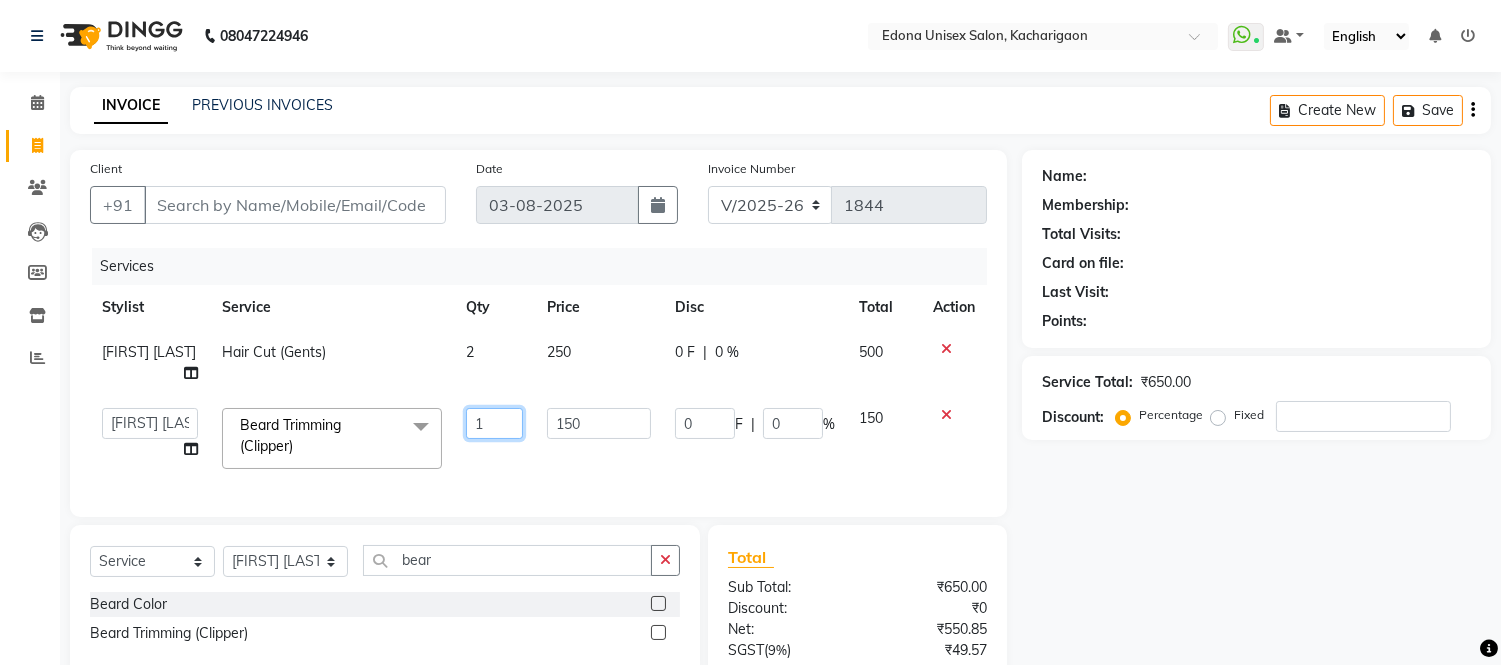 click on "1" 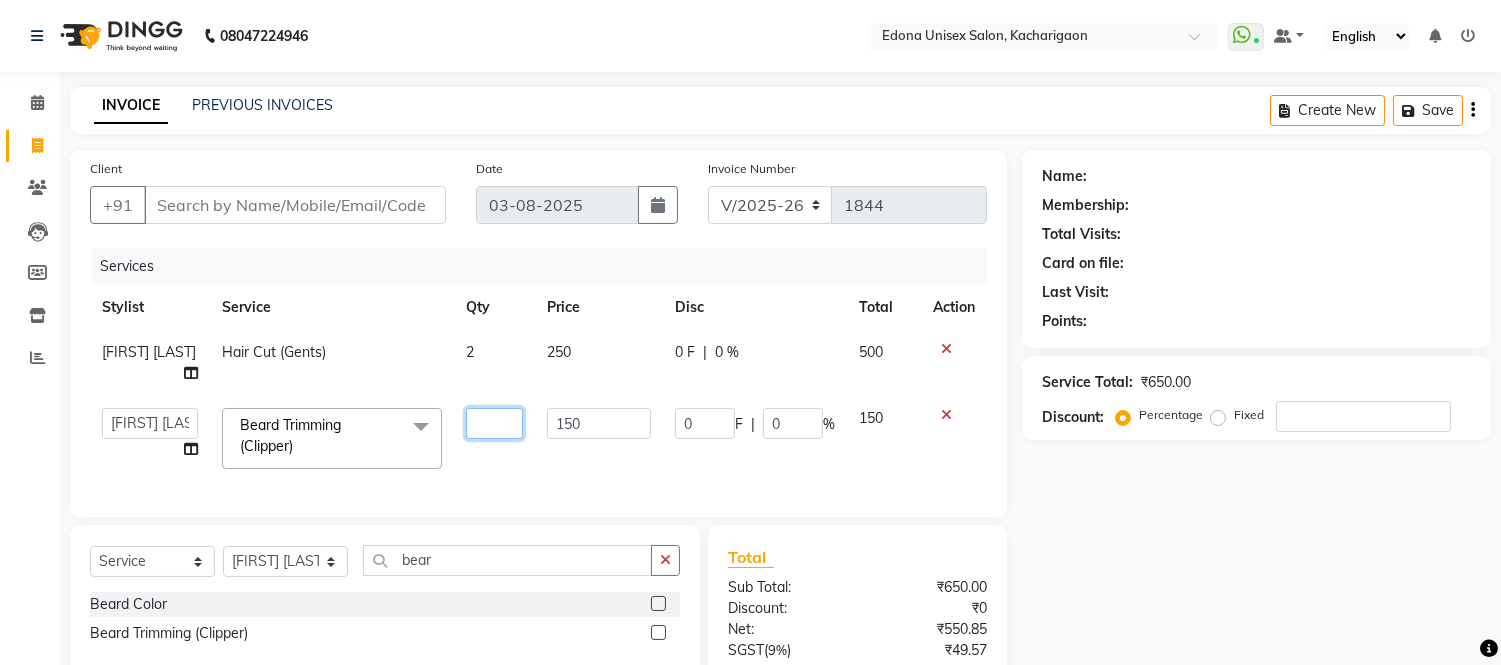 type on "2" 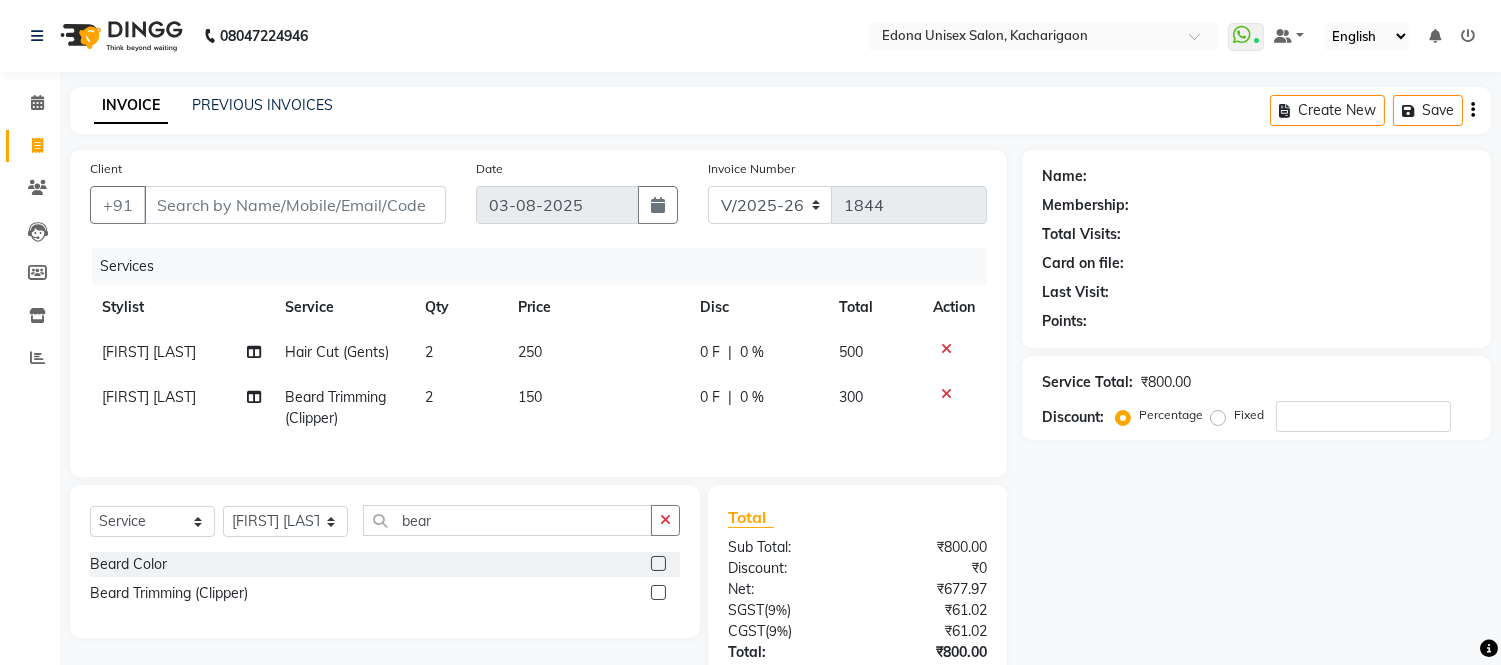 click on "Client +91 Date 03-08-2025 Invoice Number V/2025 V/2025-26 1844 Services Stylist Service Qty Price Disc Total Action Bishal Bharma Hair Cut (Gents) 2 250 0 F | 0 % 500 Bishal Bharma Beard Trimming (Clipper) 2 150 0 F | 0 % 300" 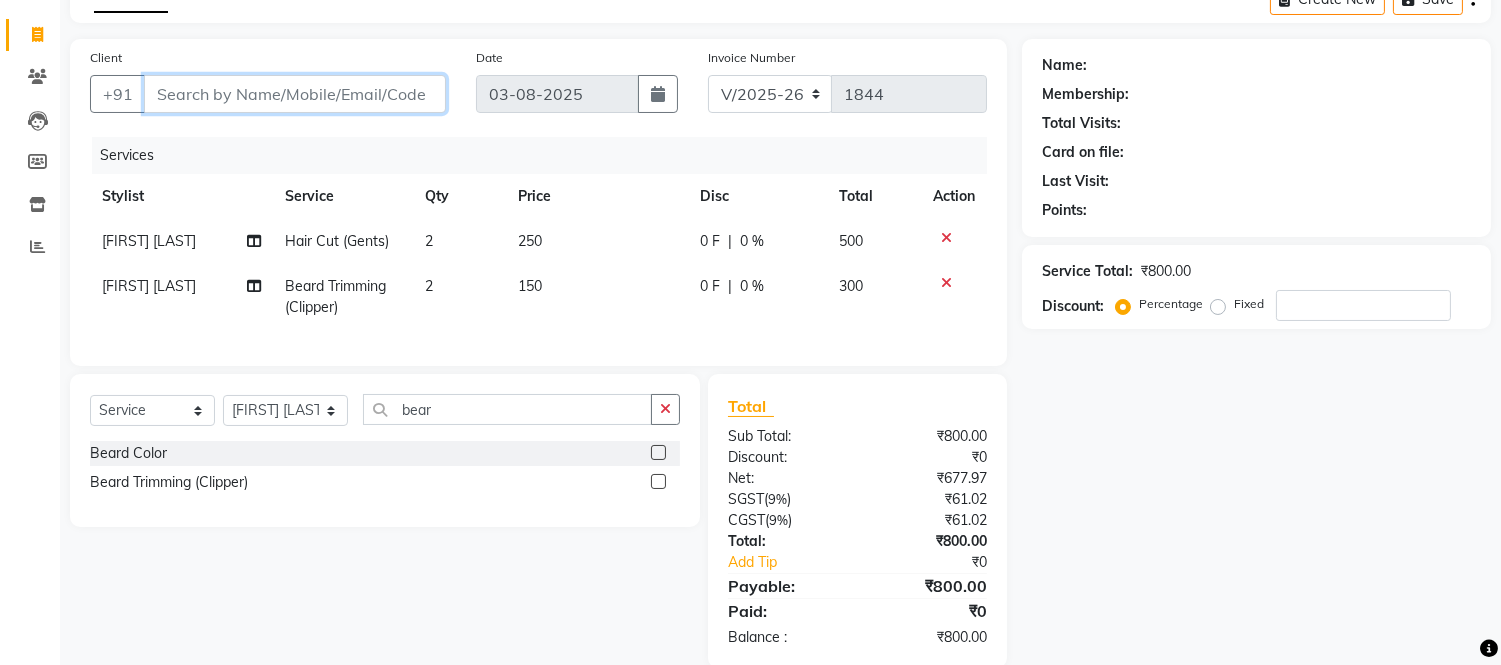 click on "Client" at bounding box center (295, 94) 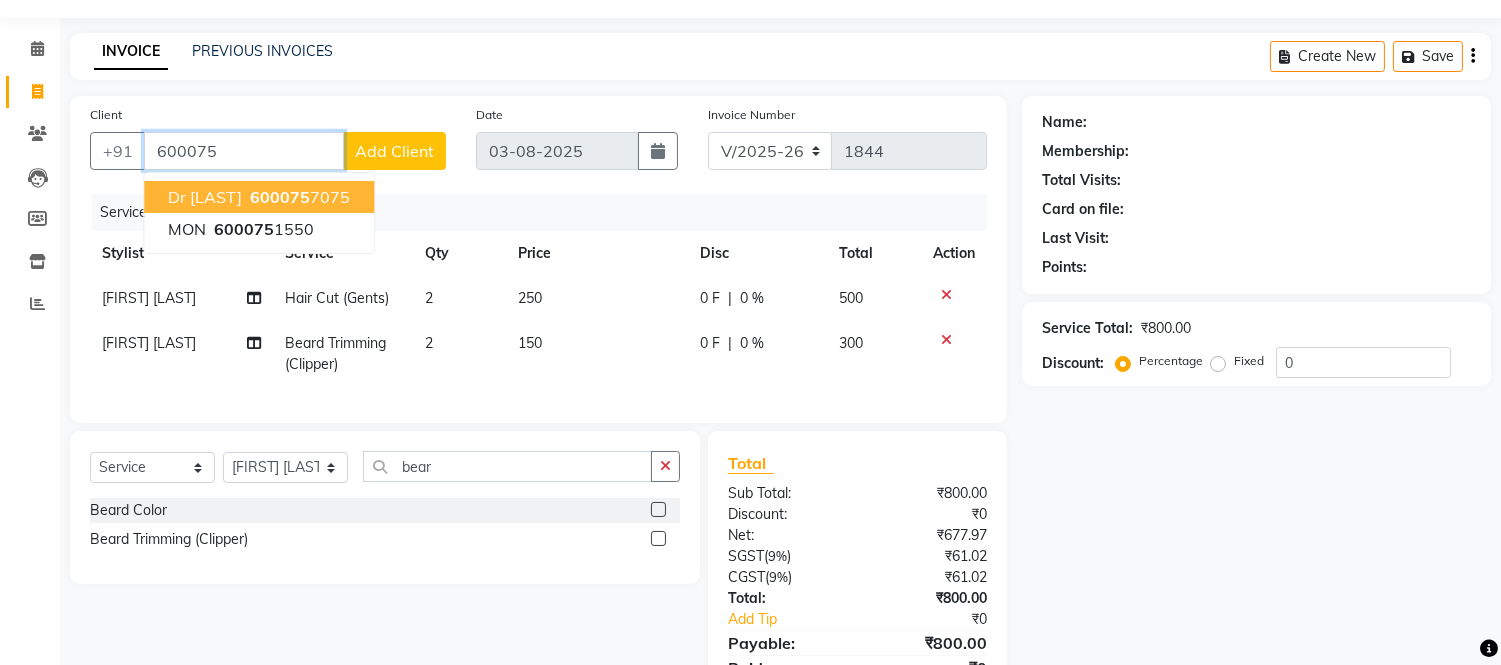 scroll, scrollTop: 0, scrollLeft: 0, axis: both 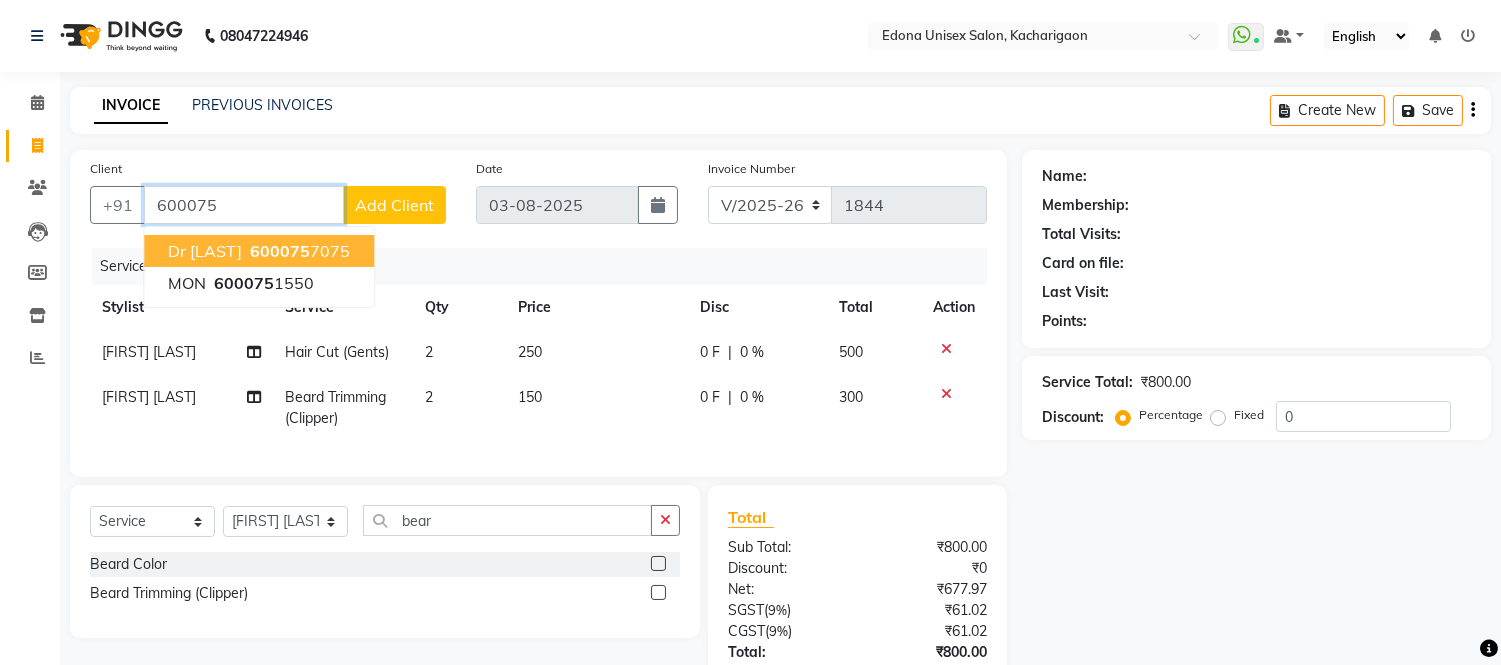 click on "600075" at bounding box center [280, 251] 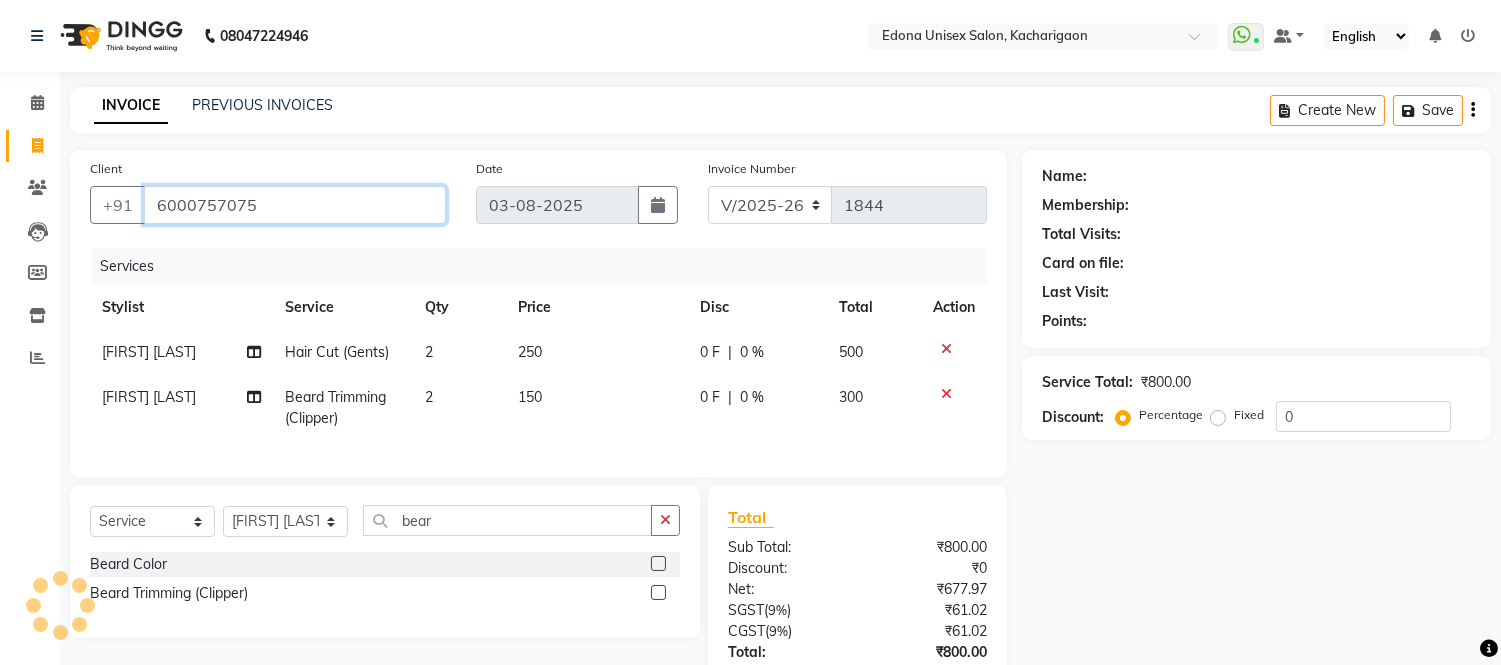 type on "6000757075" 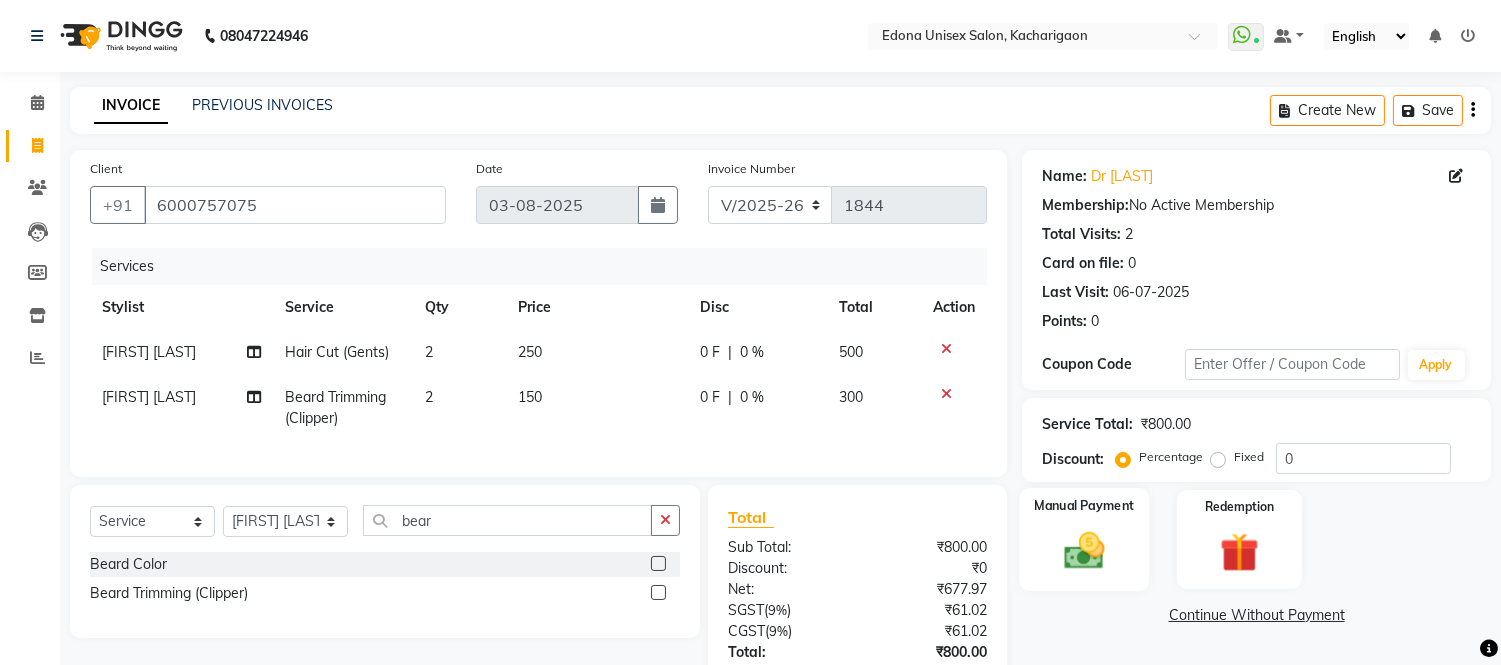 click on "Manual Payment" 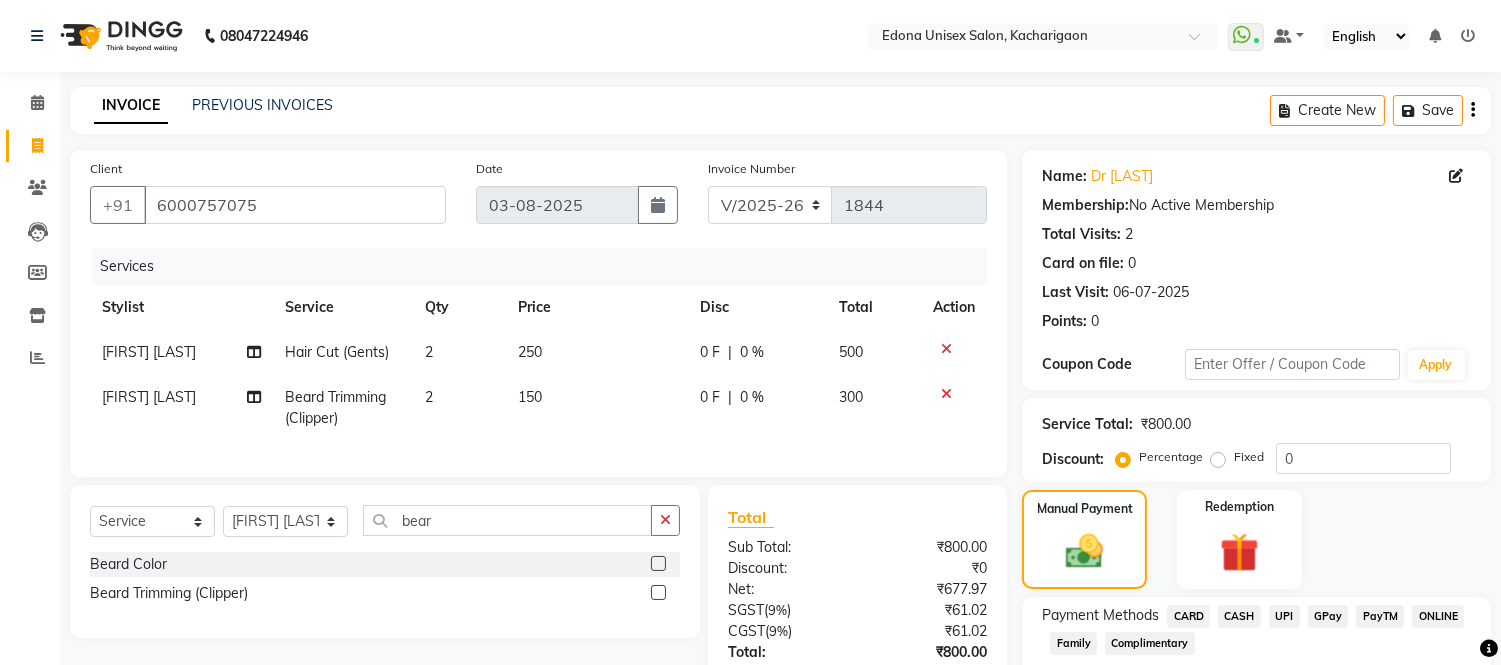 click on "UPI" 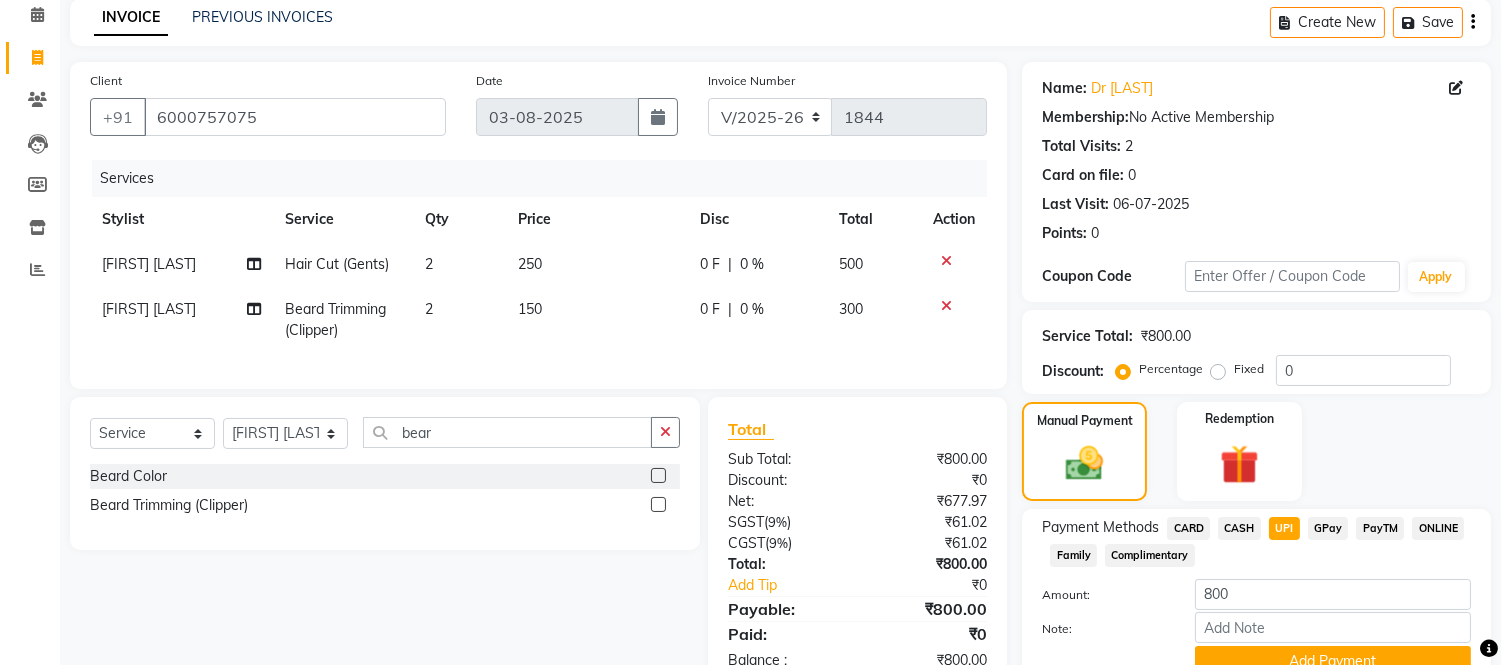 scroll, scrollTop: 178, scrollLeft: 0, axis: vertical 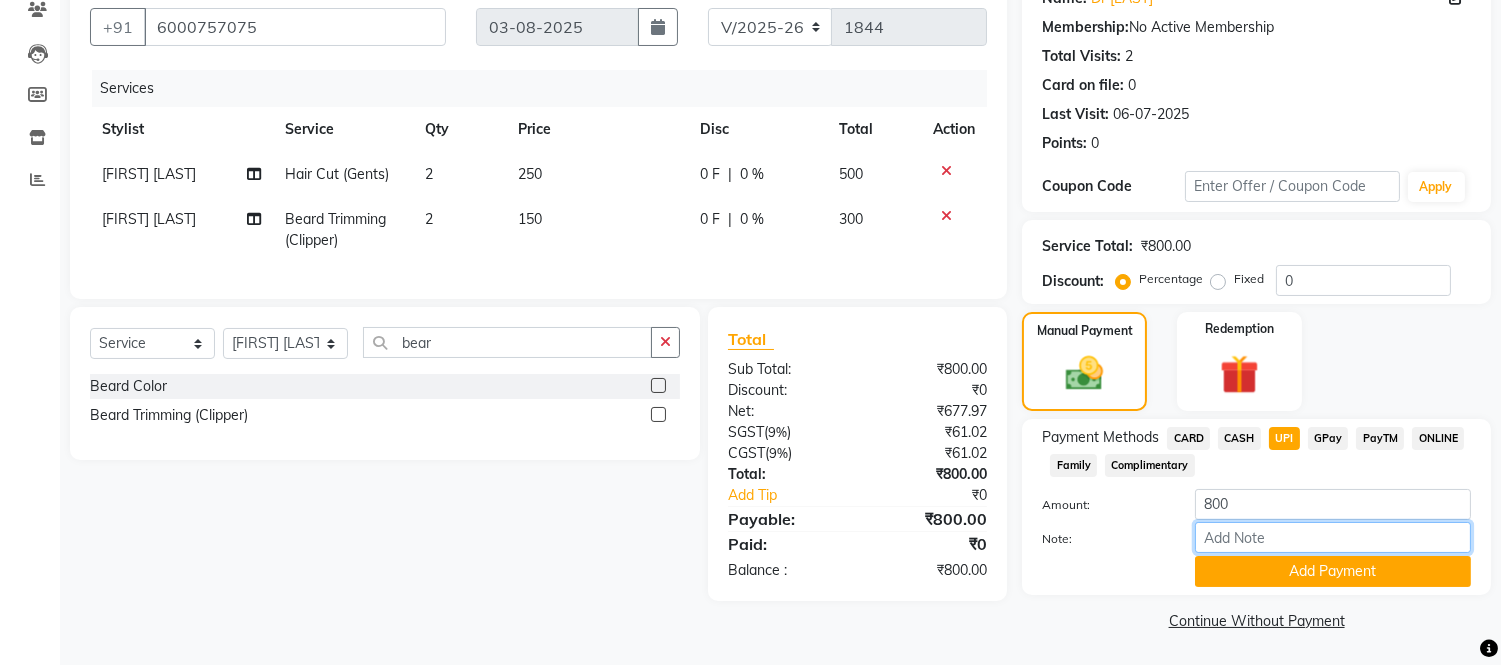 click on "Note:" at bounding box center [1333, 537] 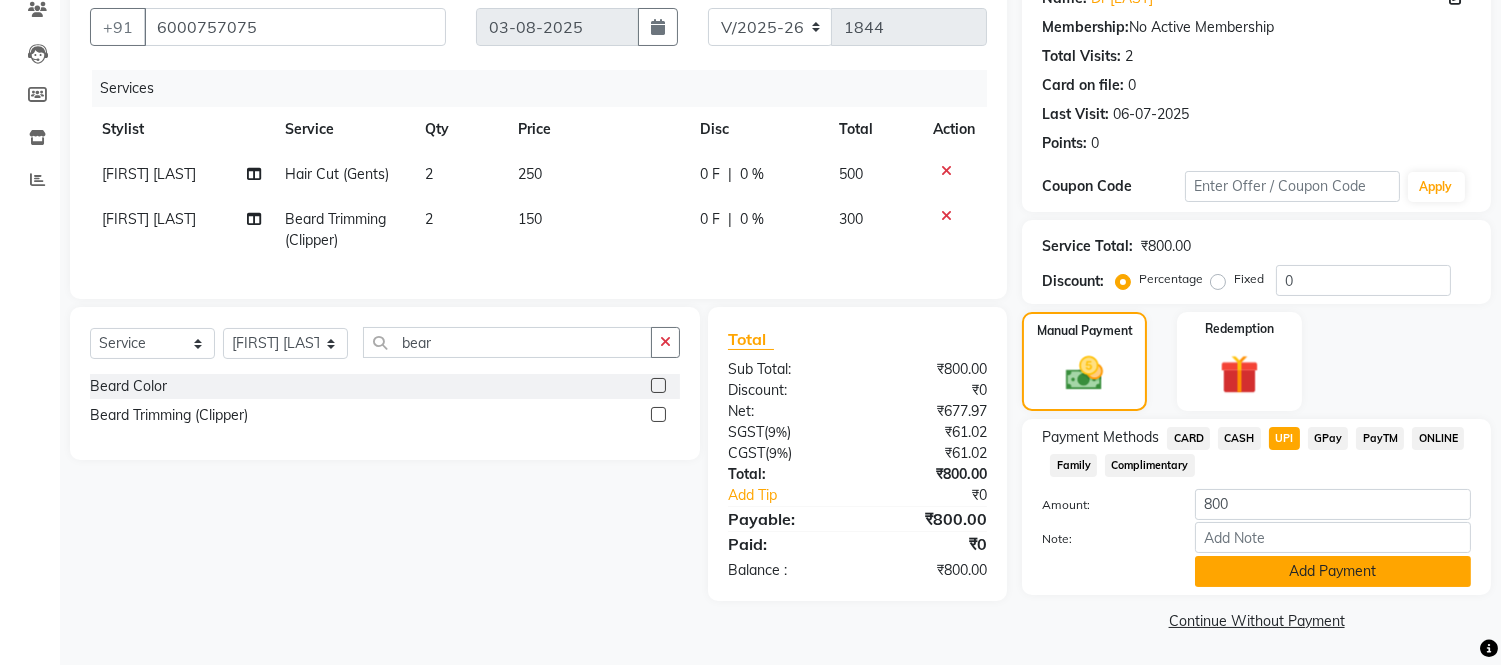 click on "Add Payment" 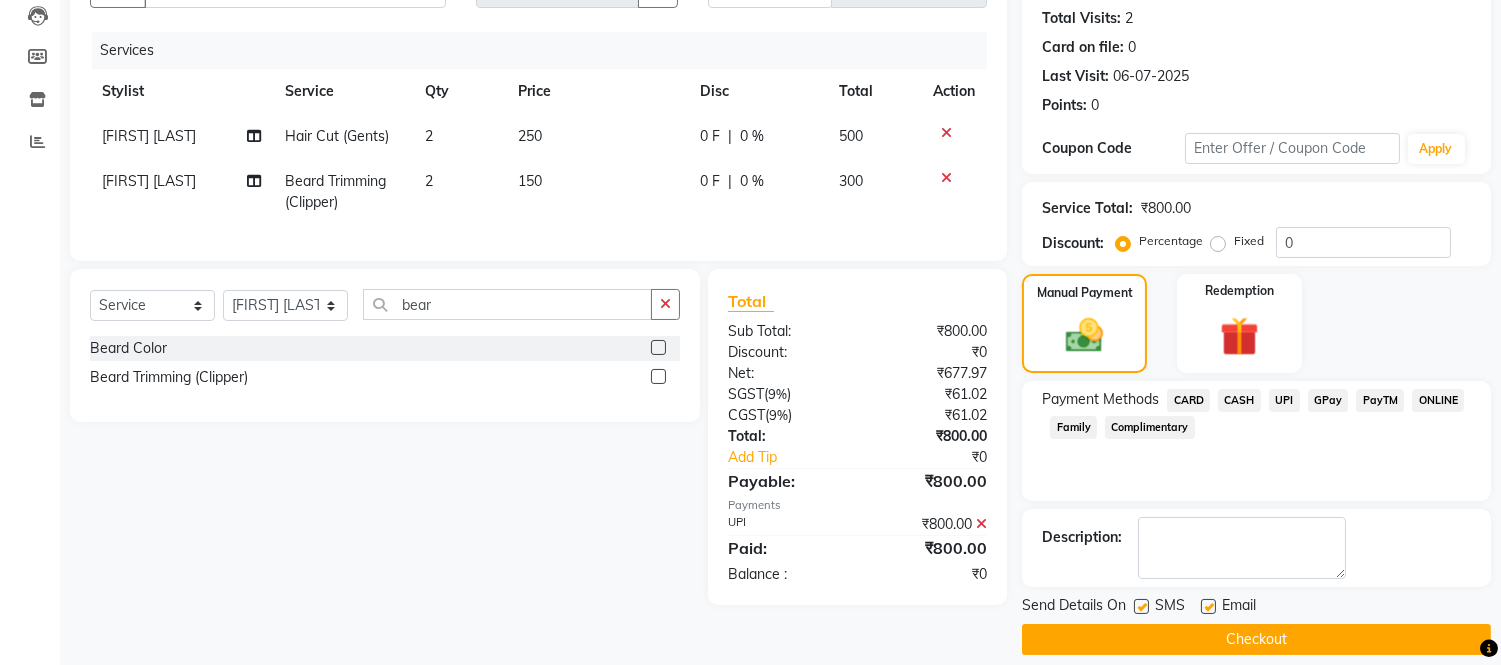 scroll, scrollTop: 234, scrollLeft: 0, axis: vertical 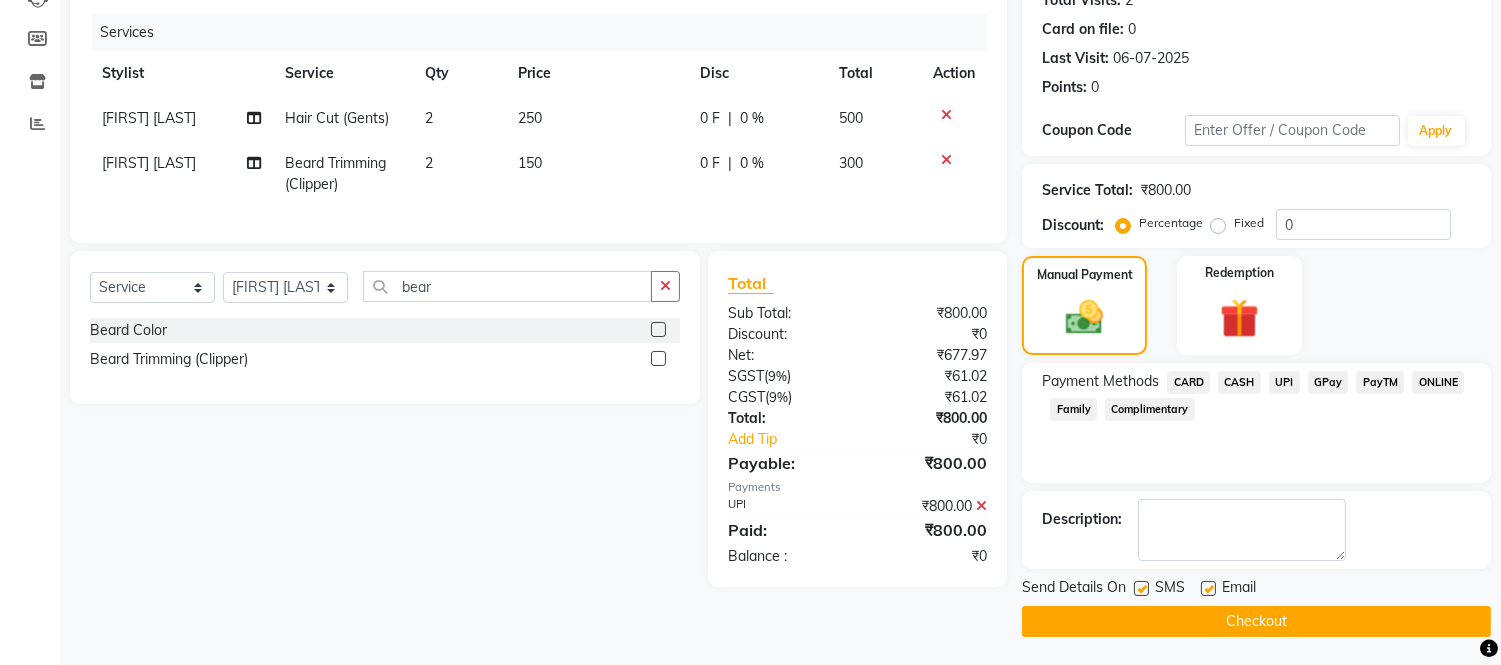 click on "Checkout" 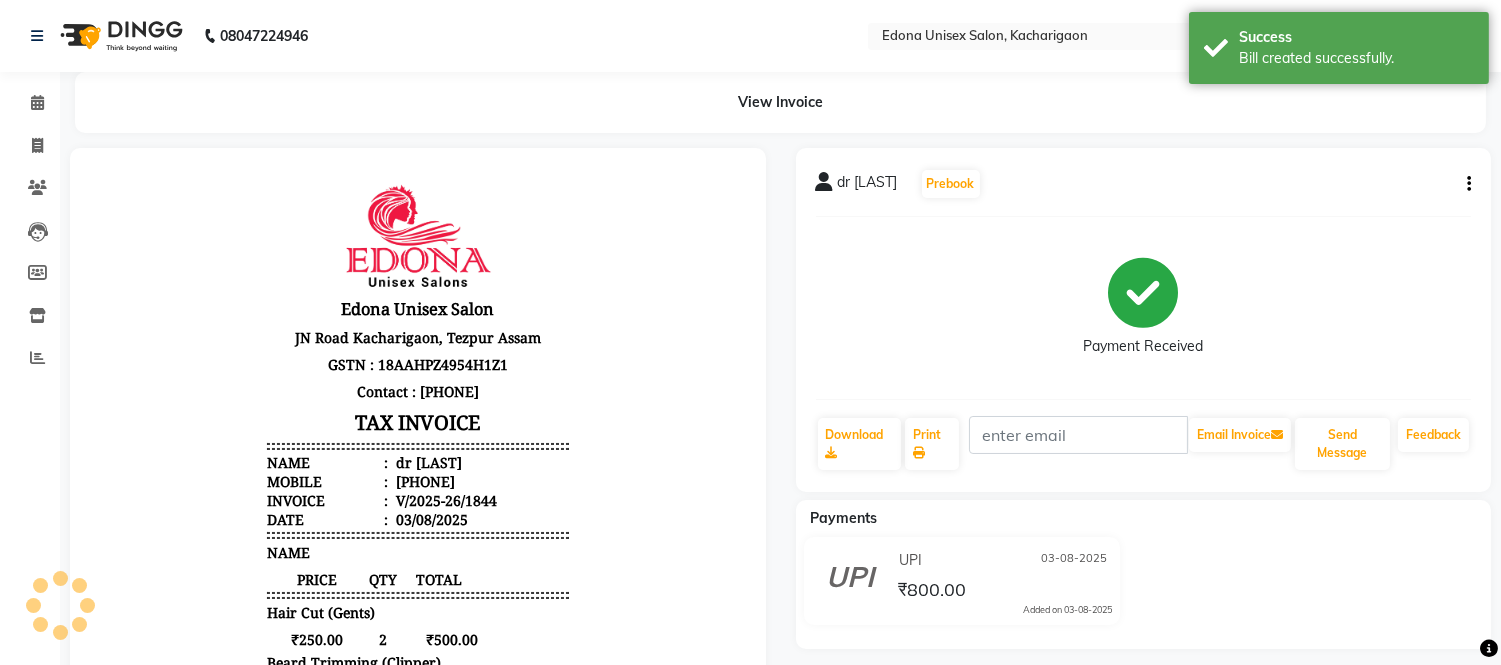 scroll, scrollTop: 0, scrollLeft: 0, axis: both 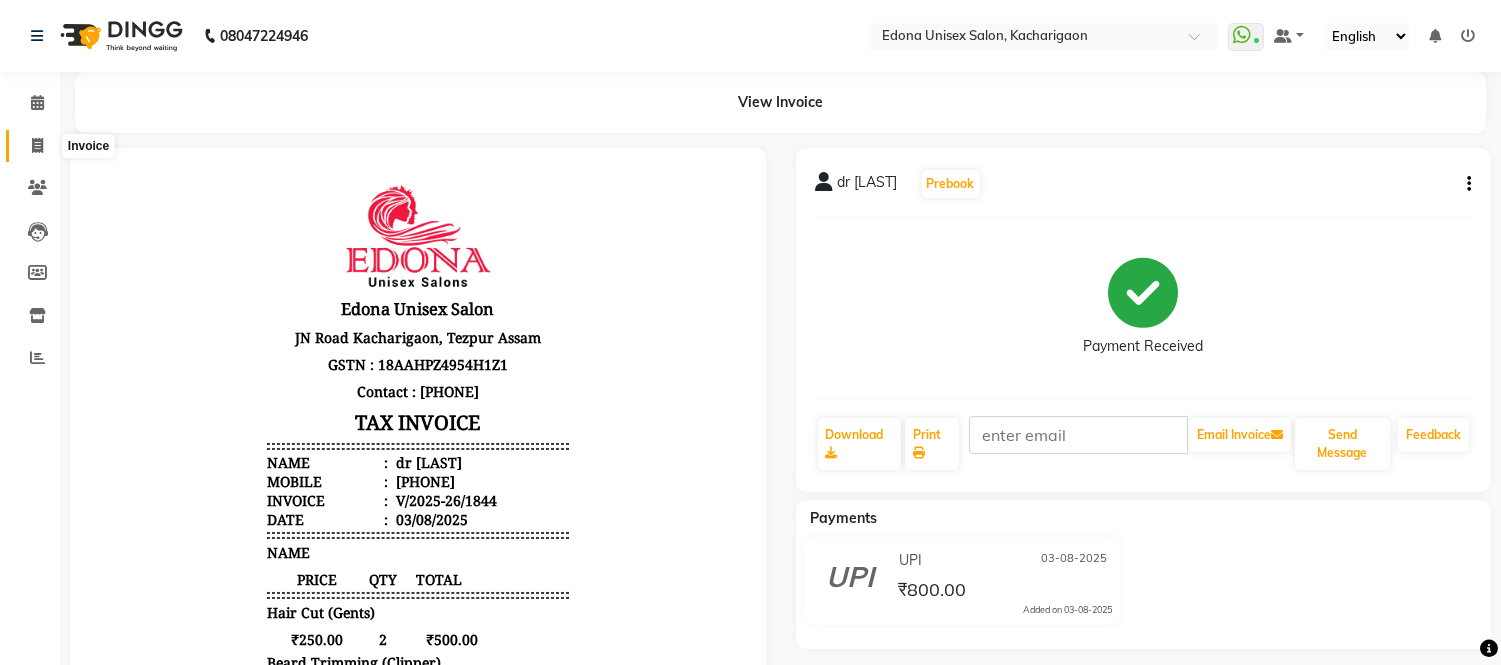 click 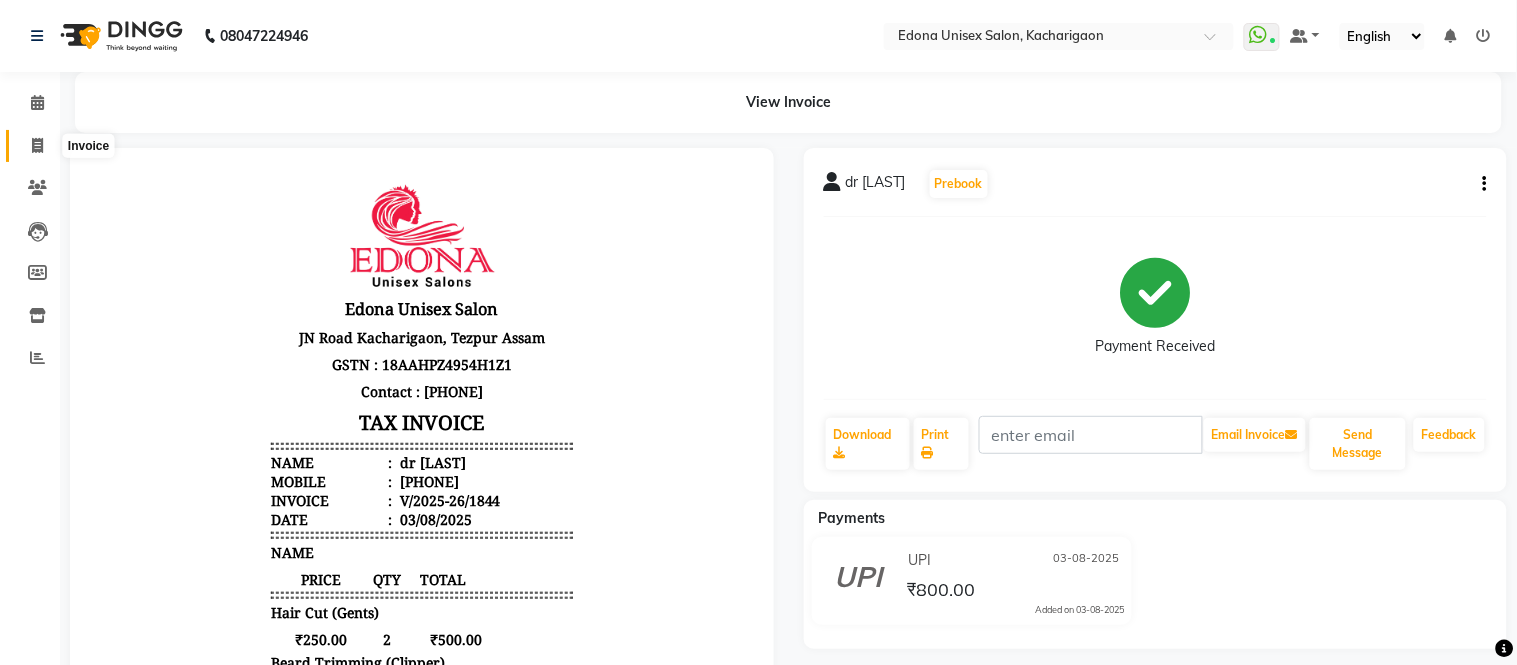 select on "service" 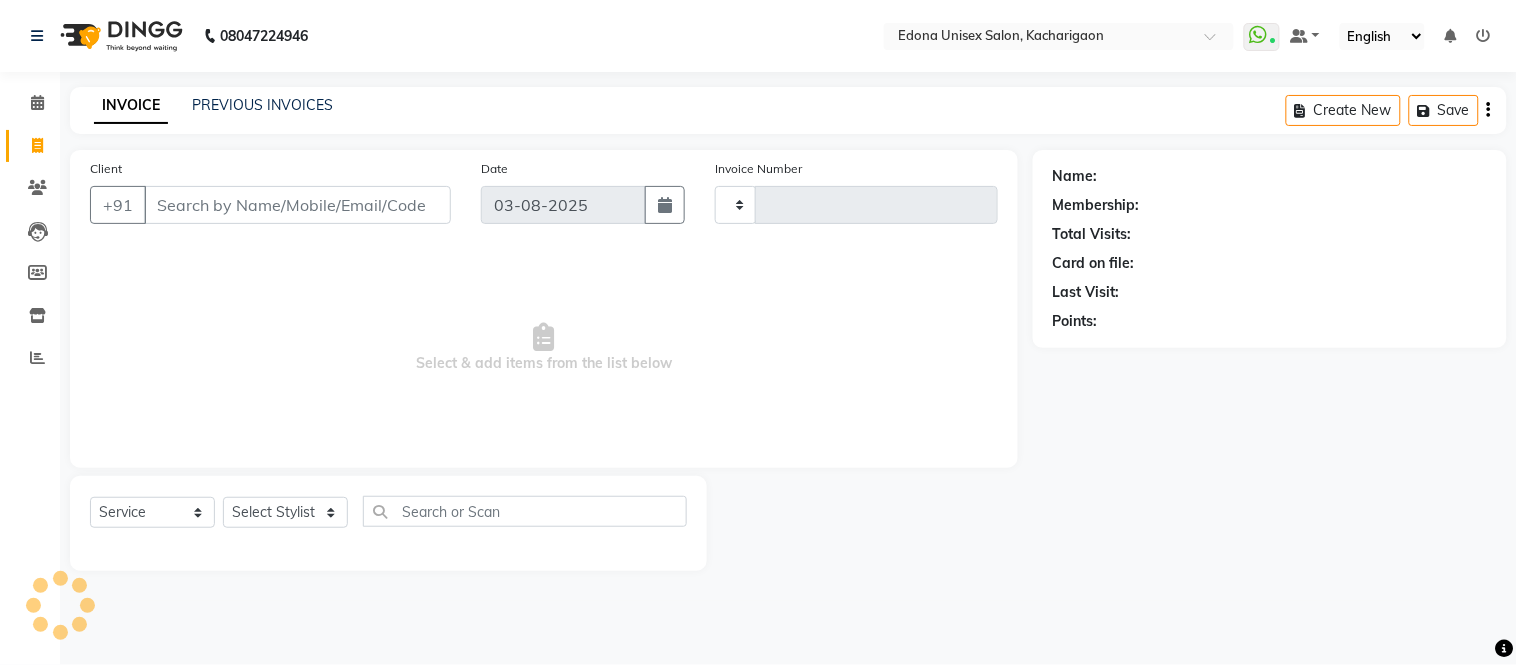 type on "1845" 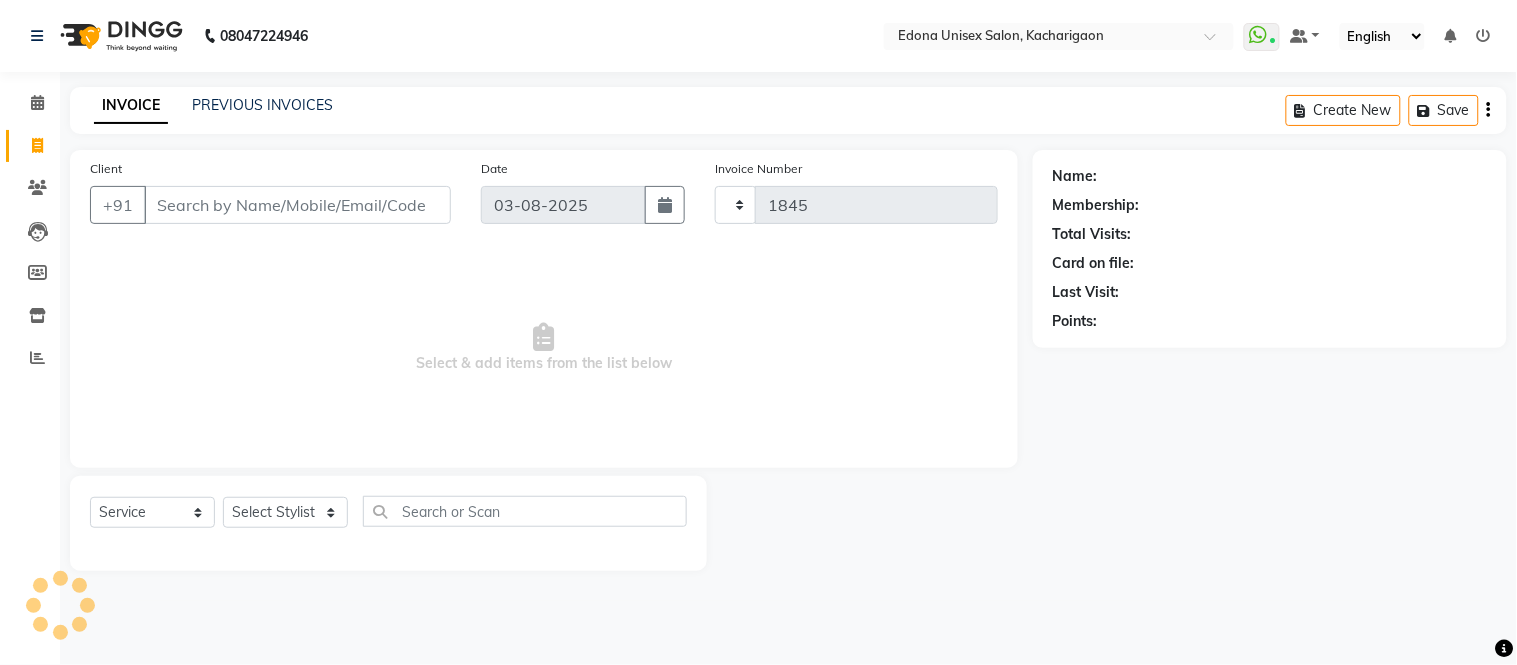 select on "5389" 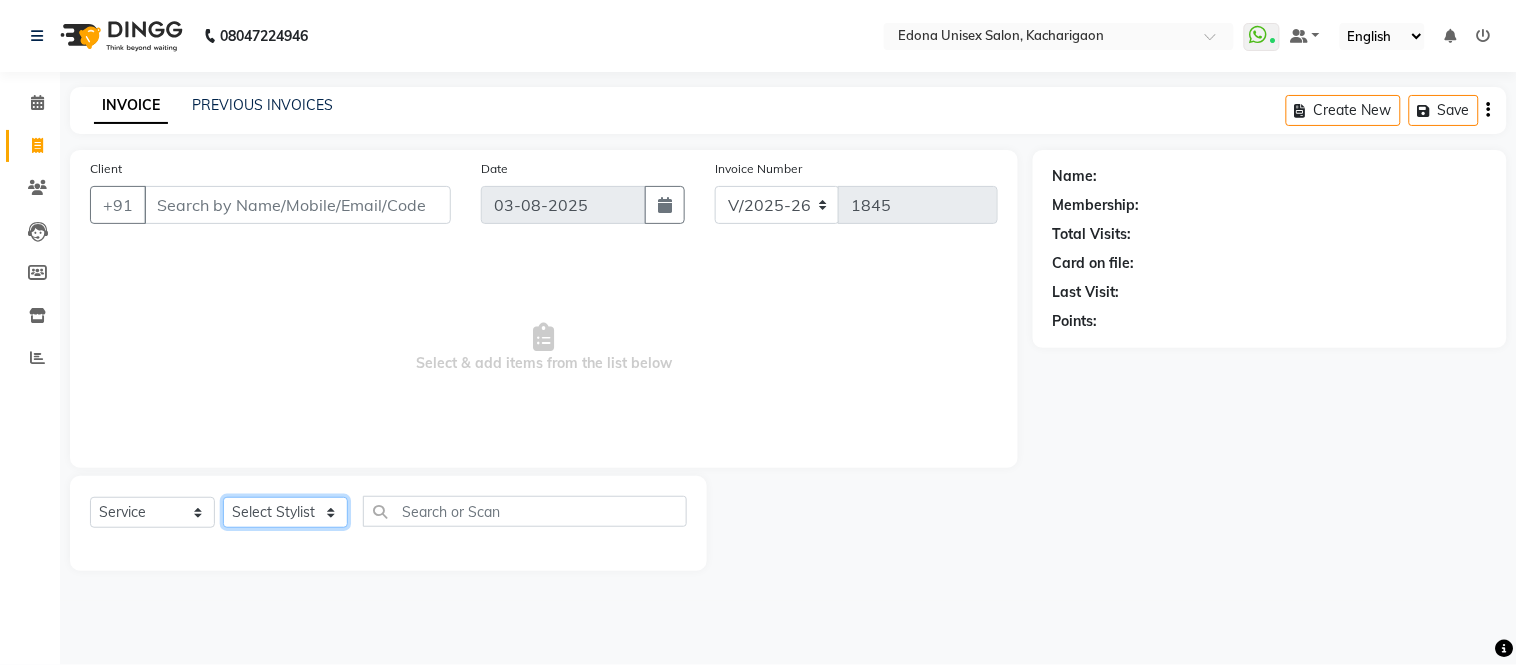 click on "Select Stylist Admin Anju Sonar Bir Basumtary Bishal Bharma Hemen Daimari Hombr Jogi Jenny Kayina Kriti Lokesh Verma Mithiser Bodo Monisha Goyari Neha Sonar Pahi Prabir Das Rashmi Basumtary Reshma Sultana Roselin Basumtary Sumitra Subba" 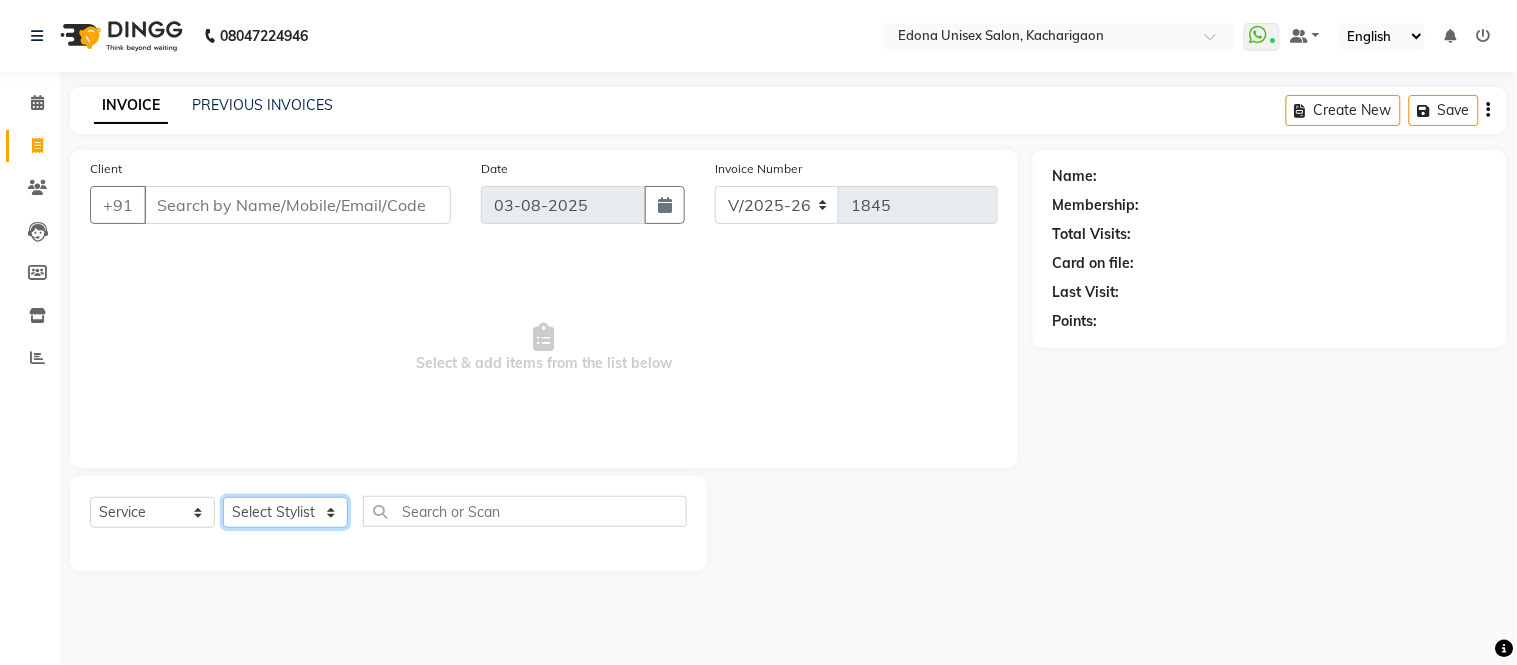 select on "35945" 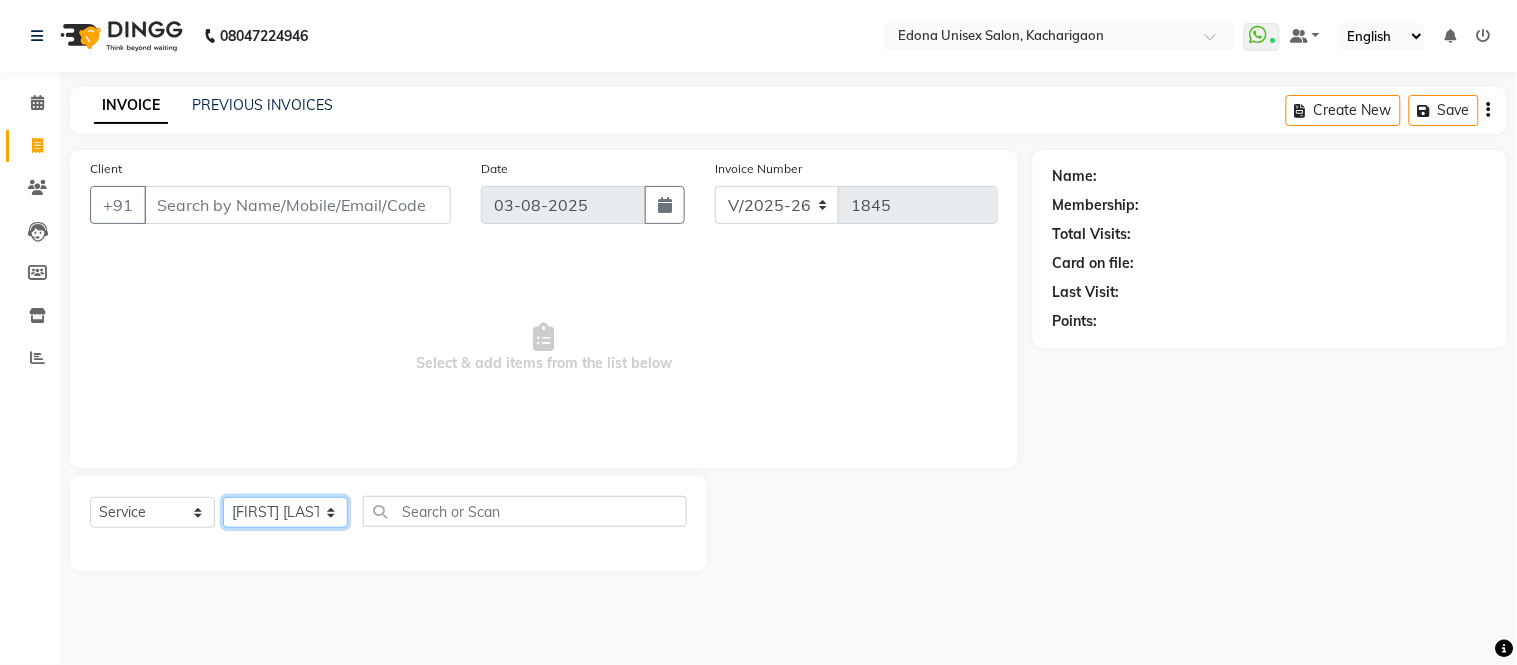 click on "Select Stylist Admin Anju Sonar Bir Basumtary Bishal Bharma Hemen Daimari Hombr Jogi Jenny Kayina Kriti Lokesh Verma Mithiser Bodo Monisha Goyari Neha Sonar Pahi Prabir Das Rashmi Basumtary Reshma Sultana Roselin Basumtary Sumitra Subba" 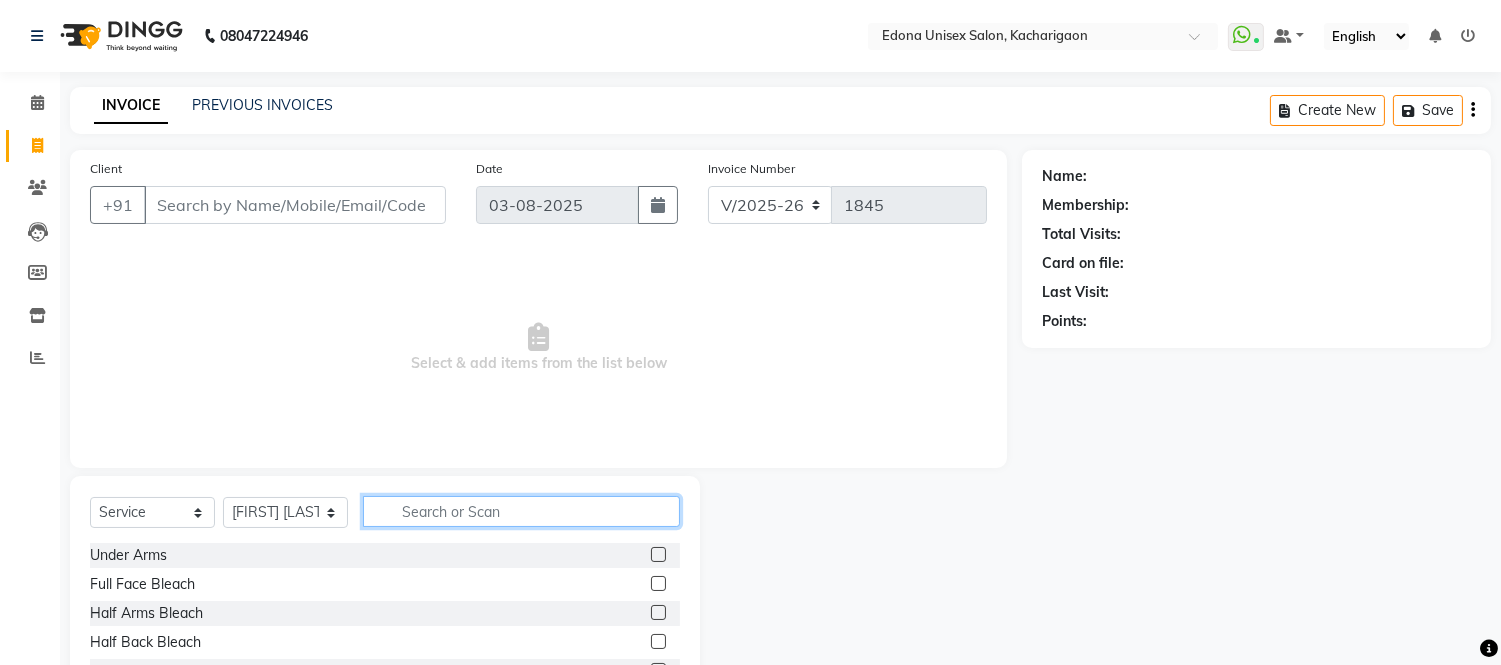 click 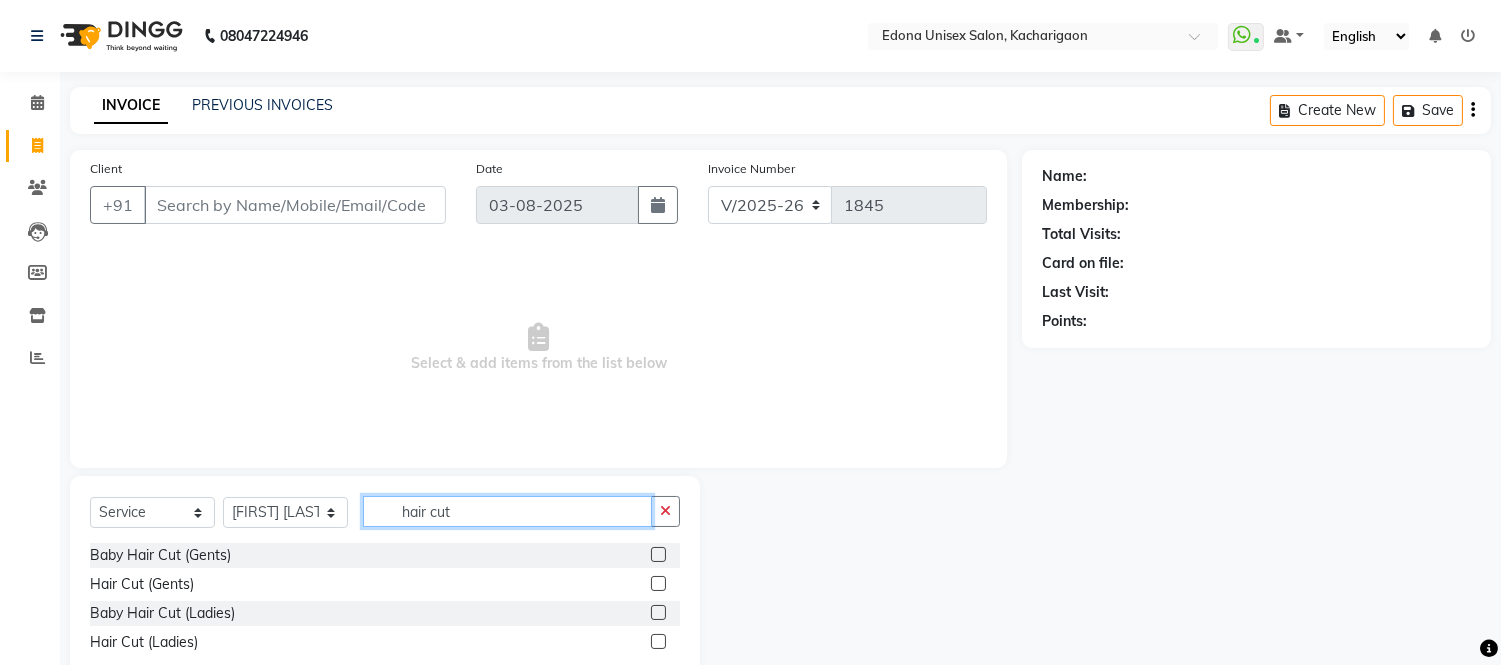 type on "hair cut" 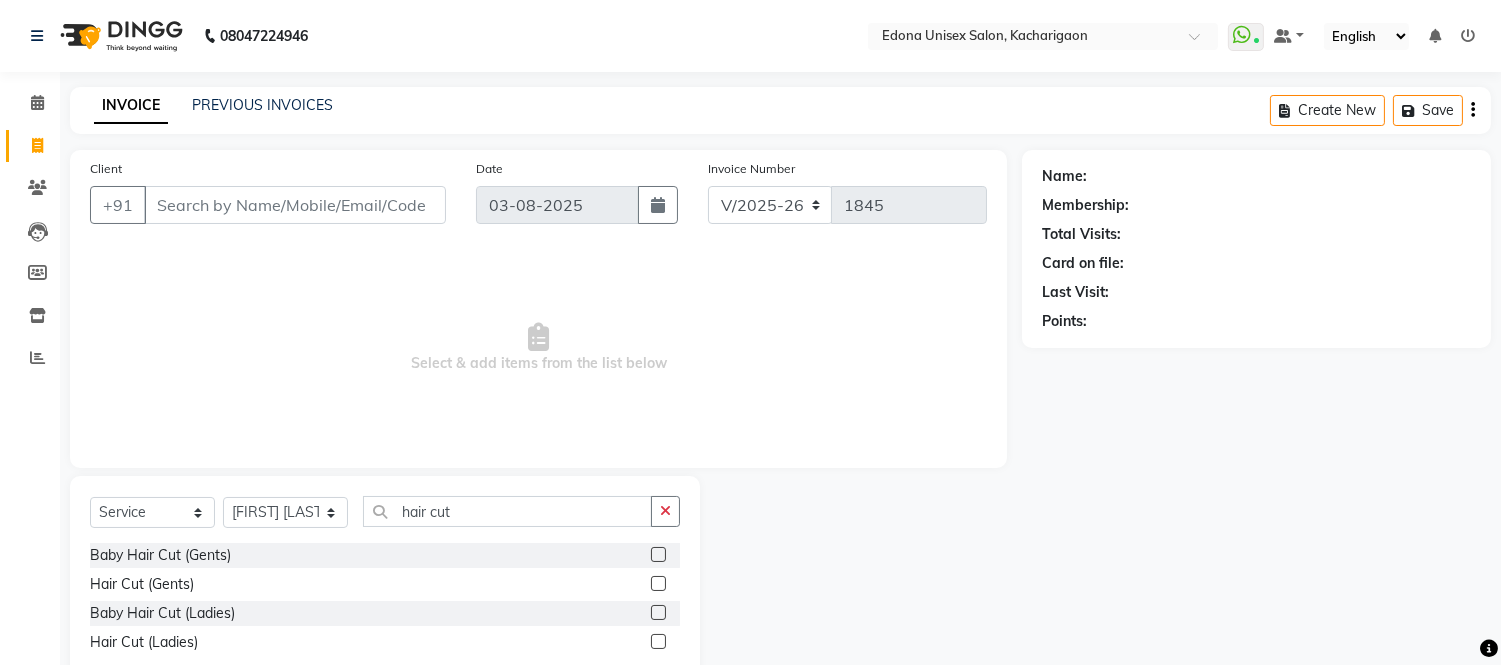 click 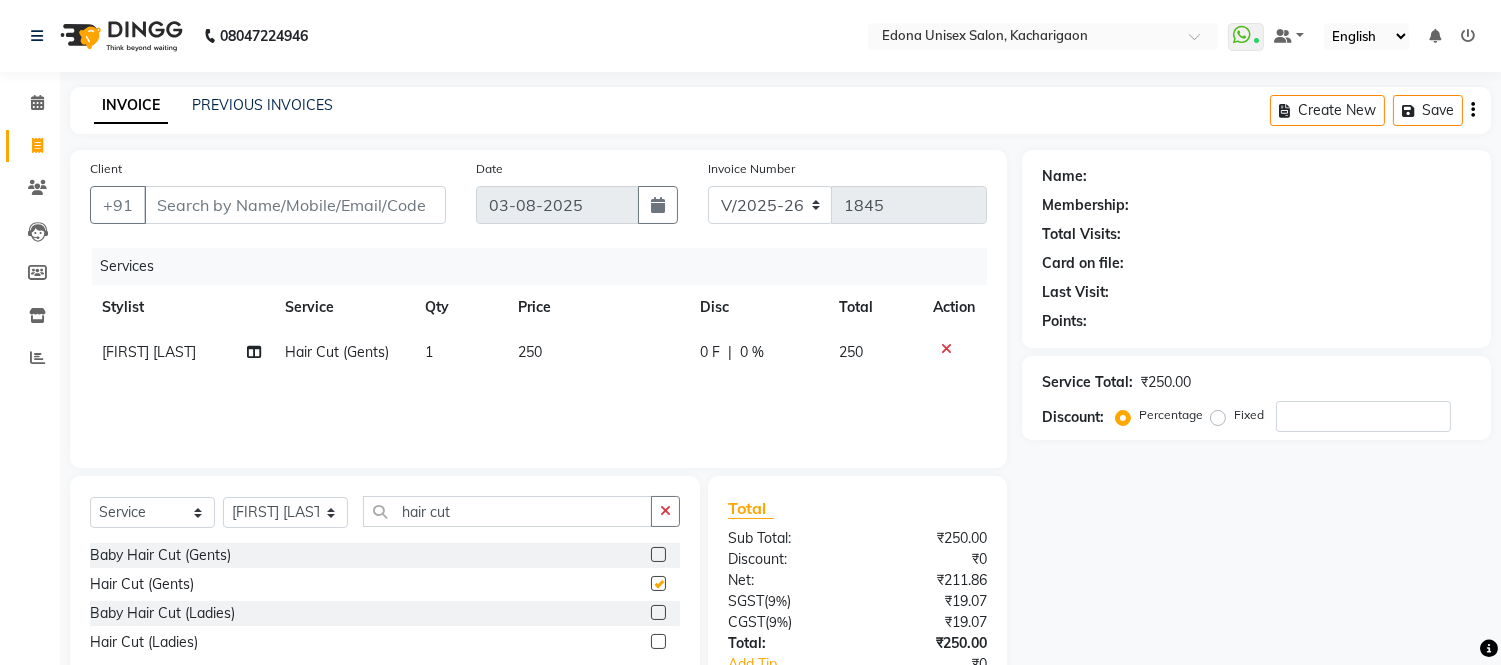 checkbox on "false" 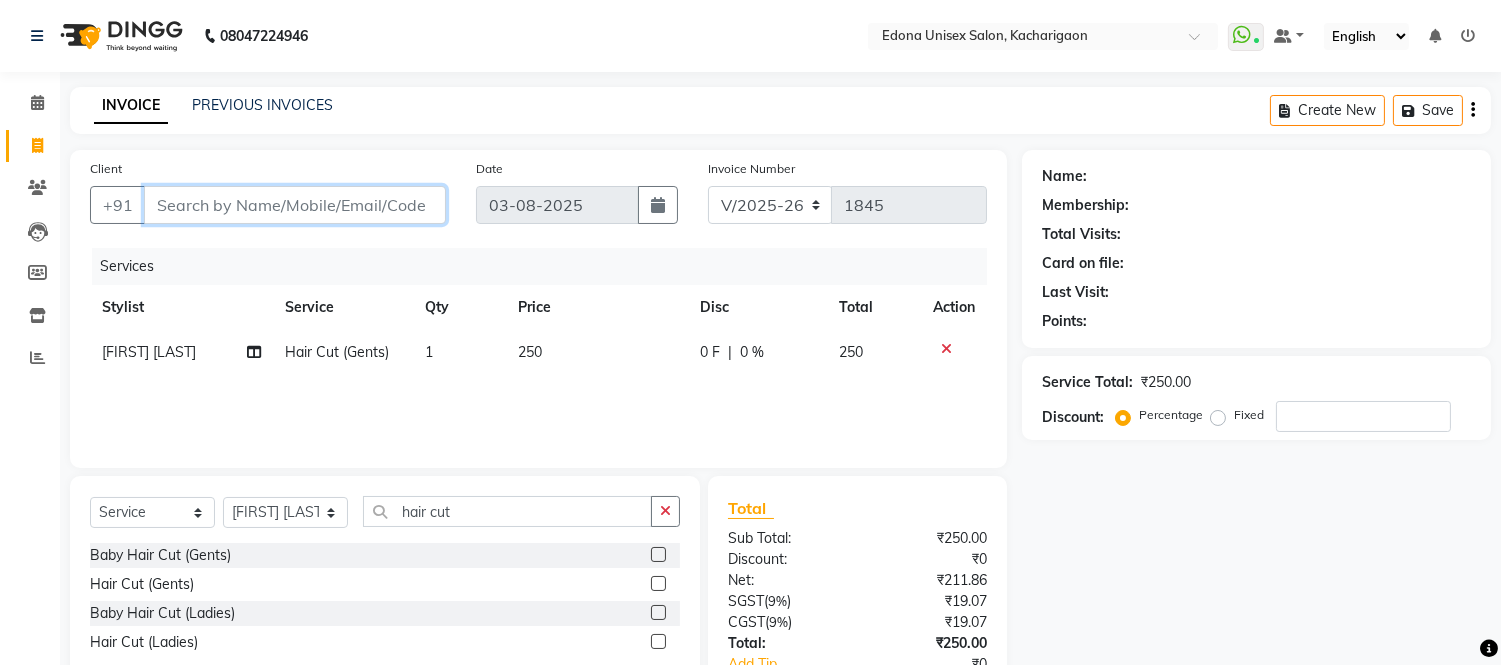 click on "Client" at bounding box center (295, 205) 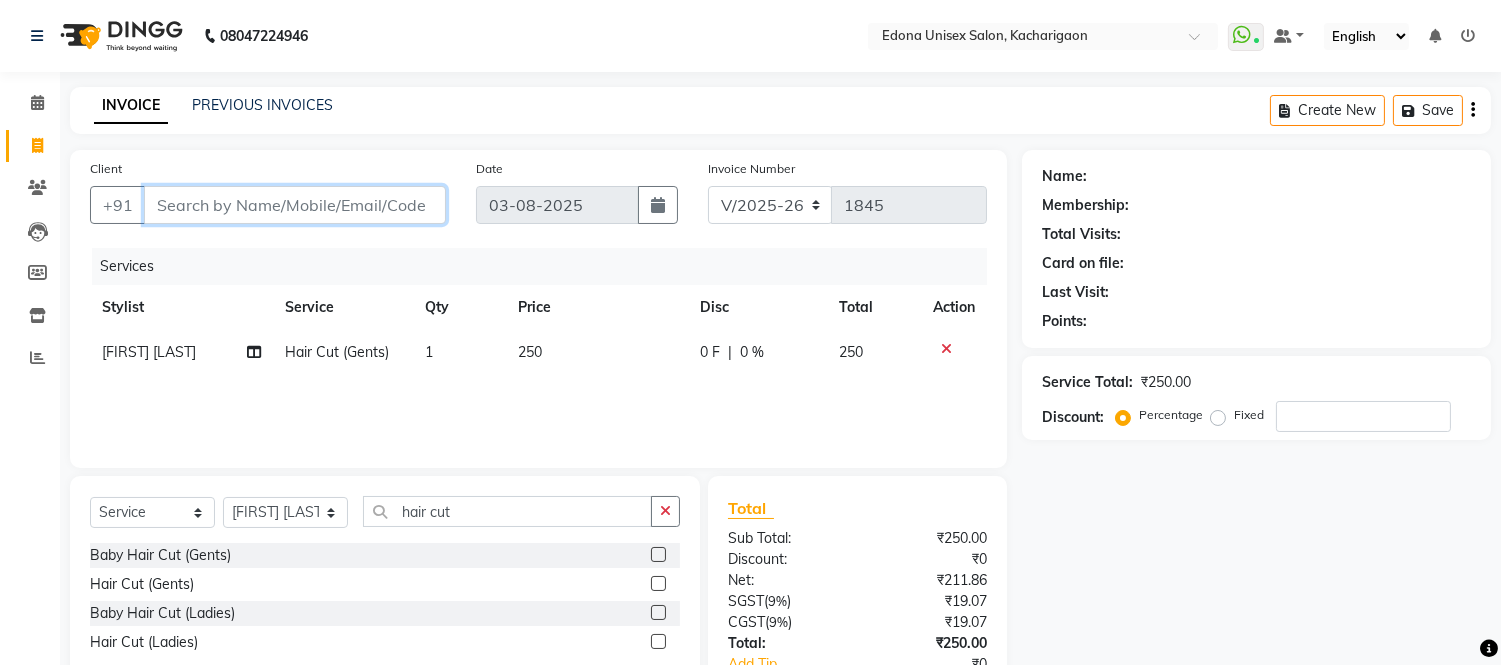 type on "8" 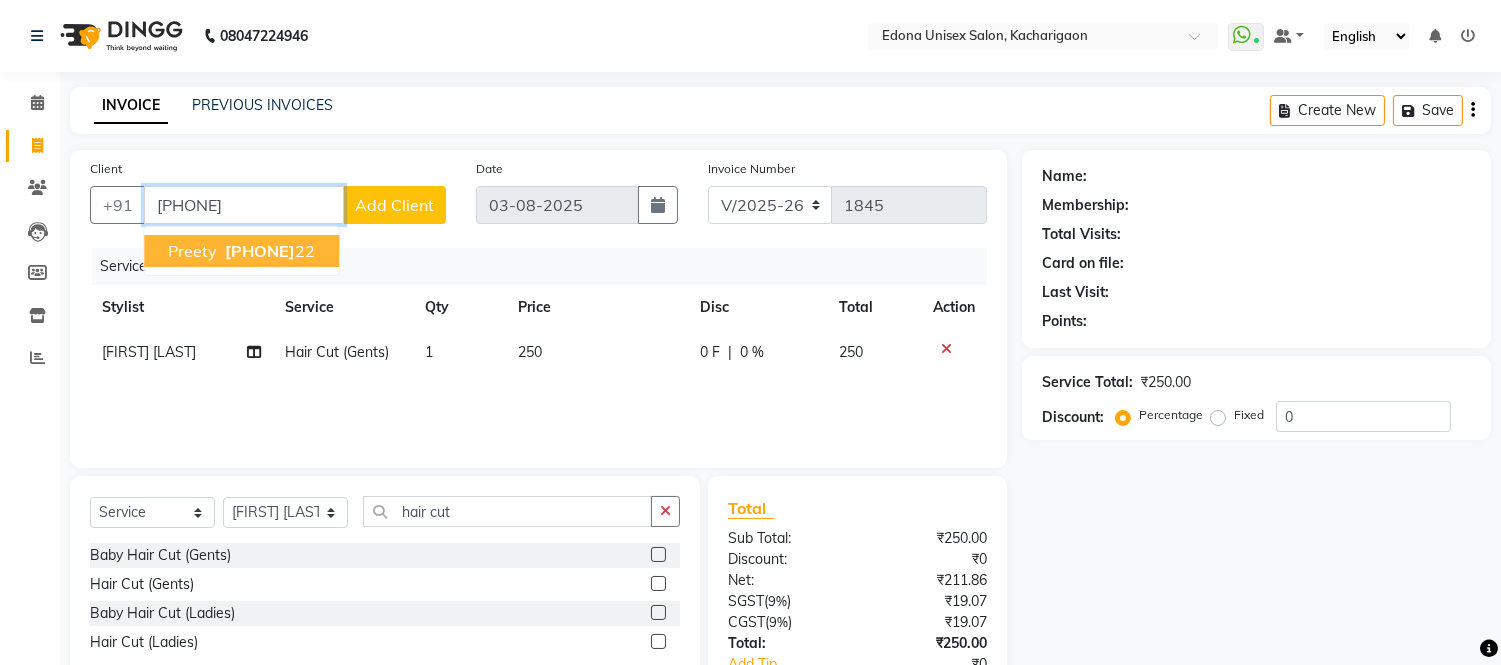 click on "preety   86381181 22" at bounding box center [241, 251] 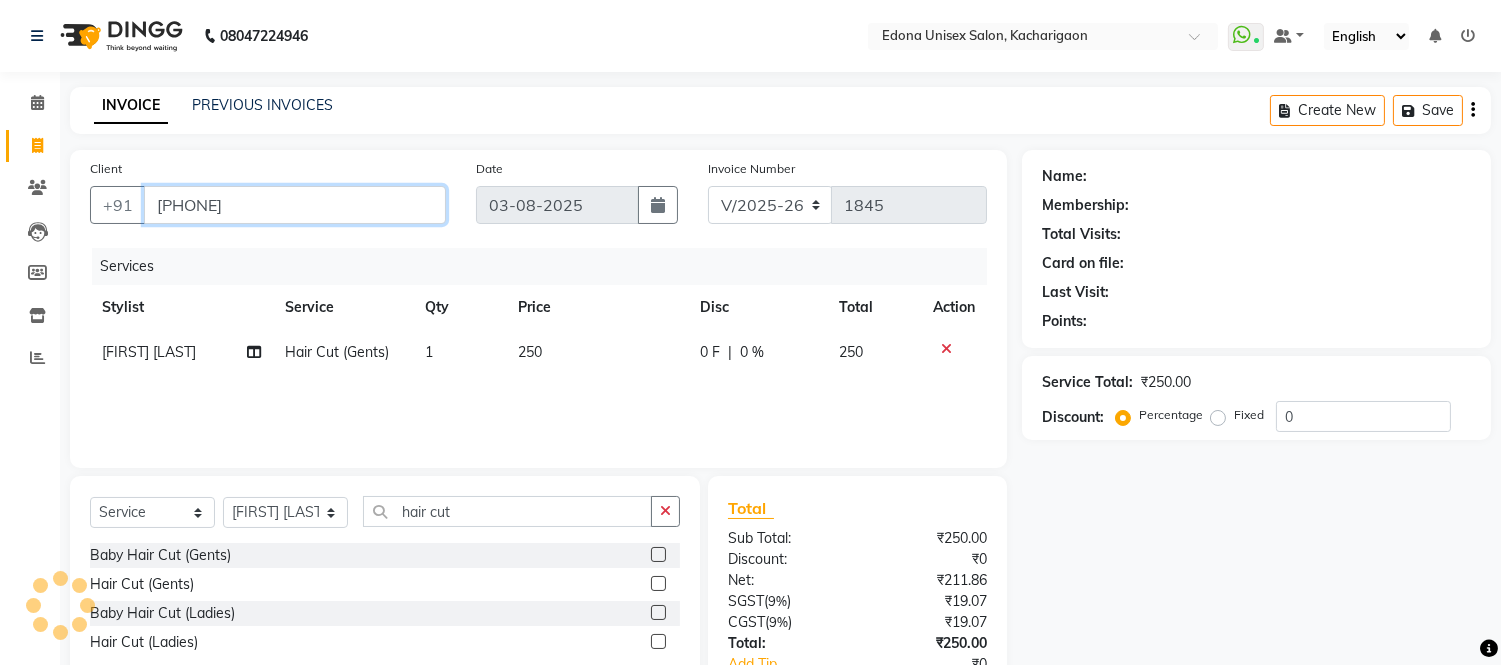 type on "8638118122" 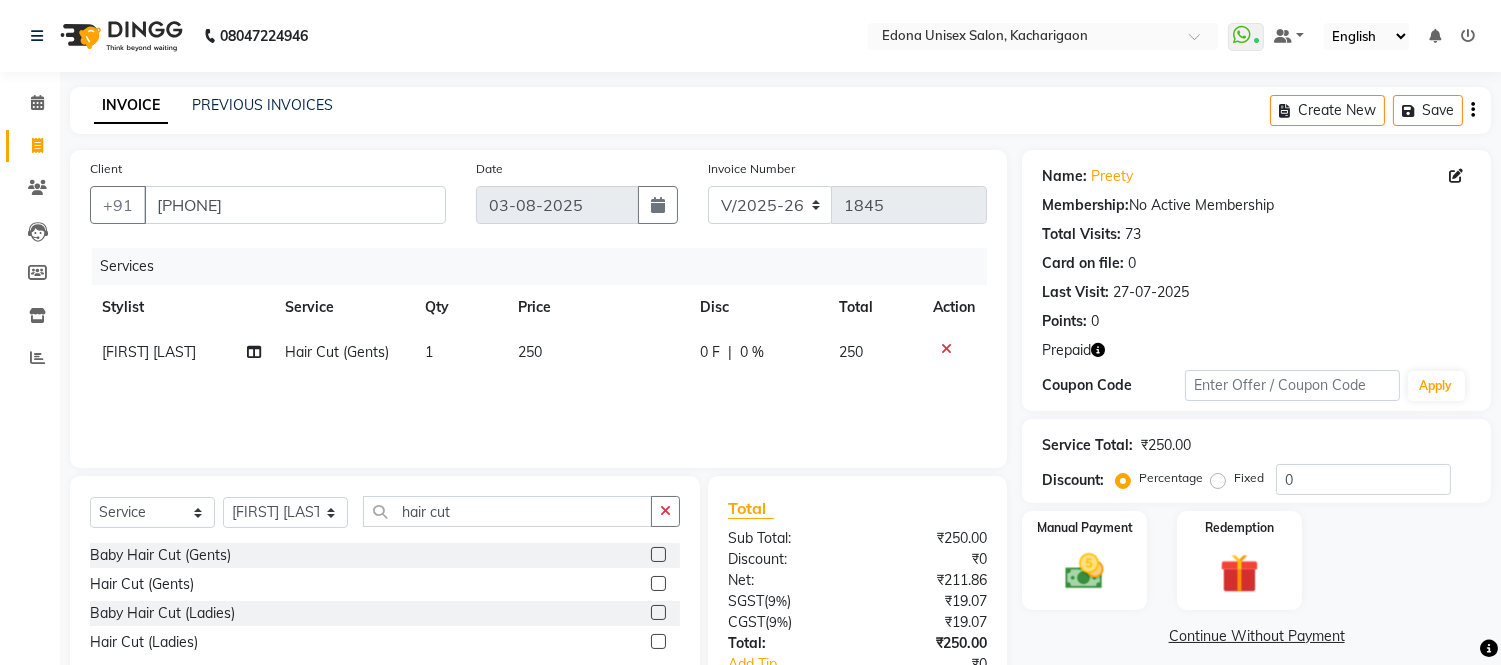 click 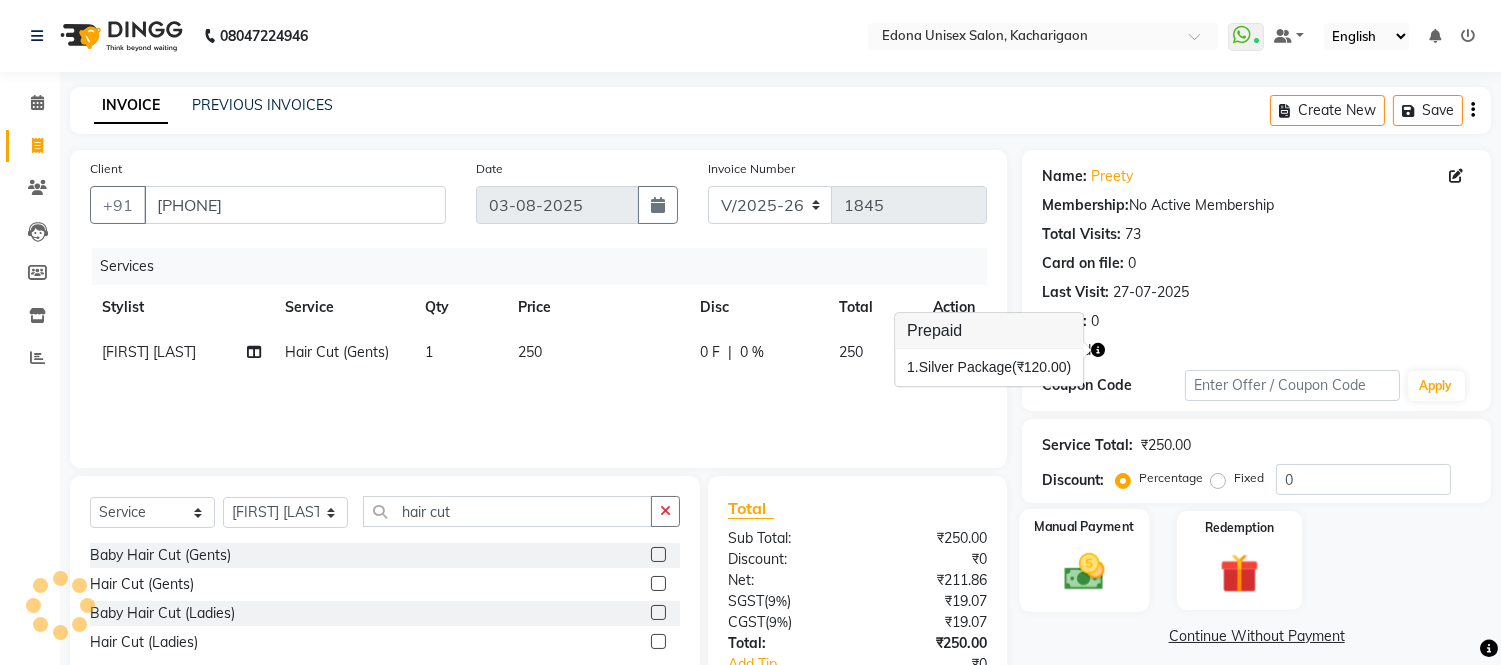 click 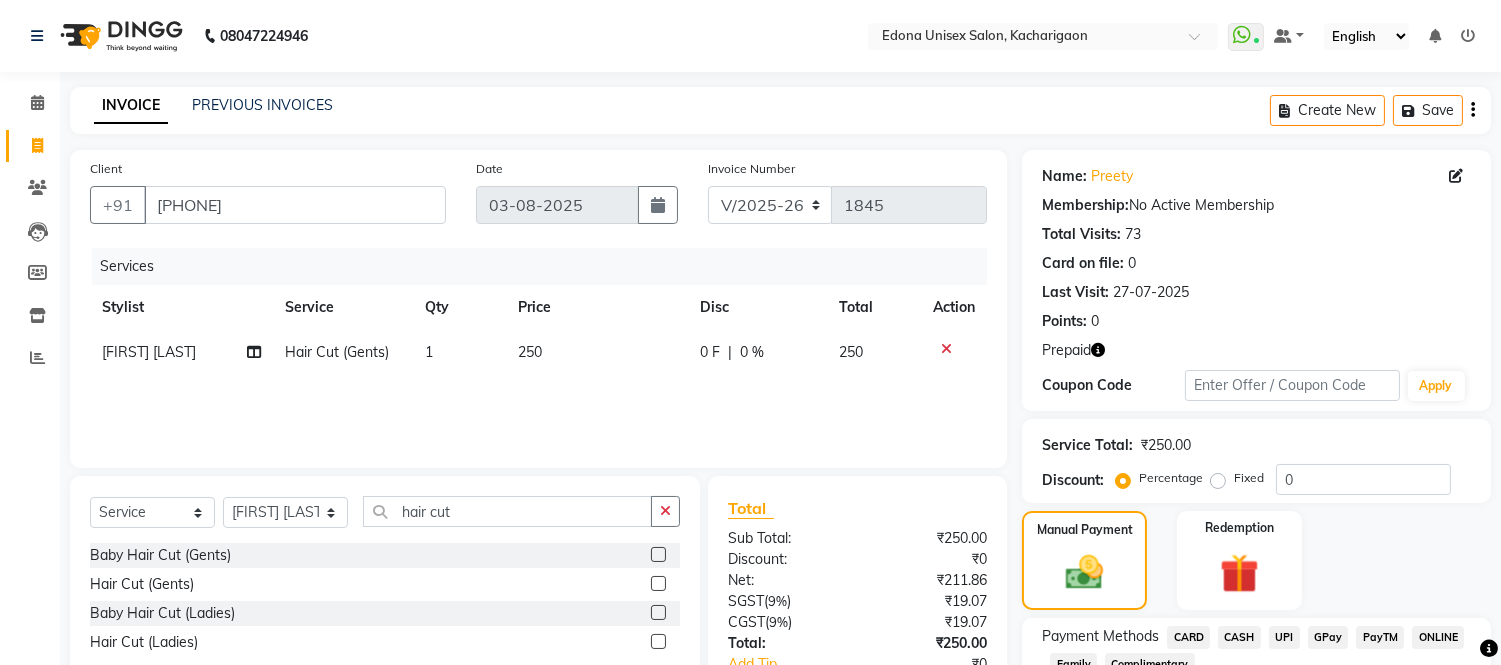 click on "CARD" 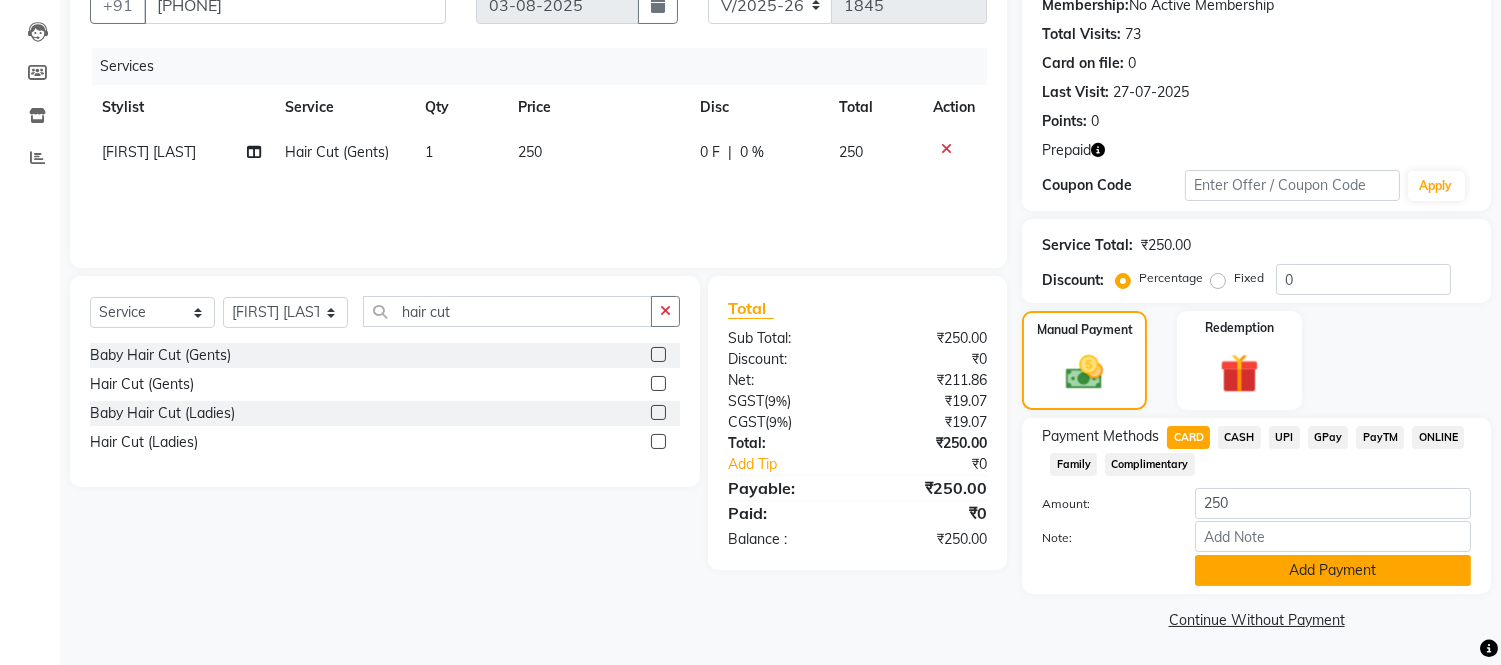 click on "Add Payment" 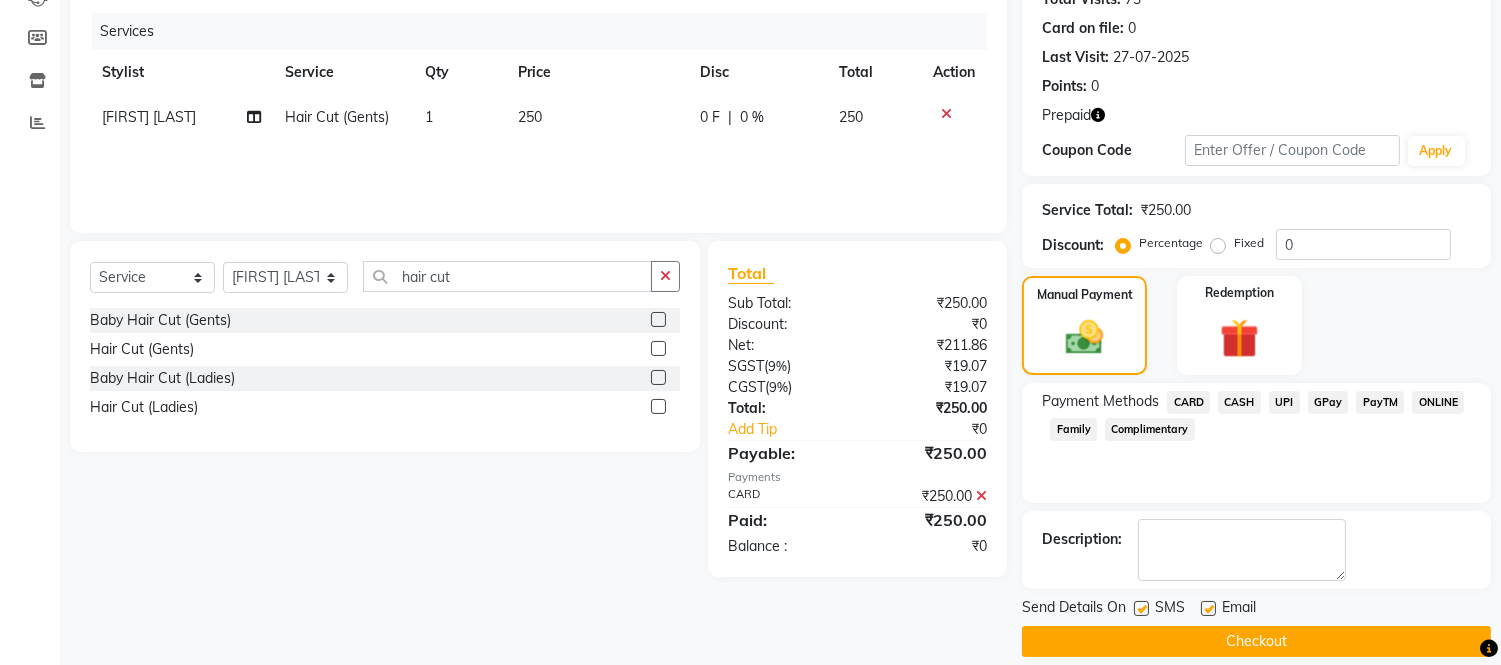 scroll, scrollTop: 255, scrollLeft: 0, axis: vertical 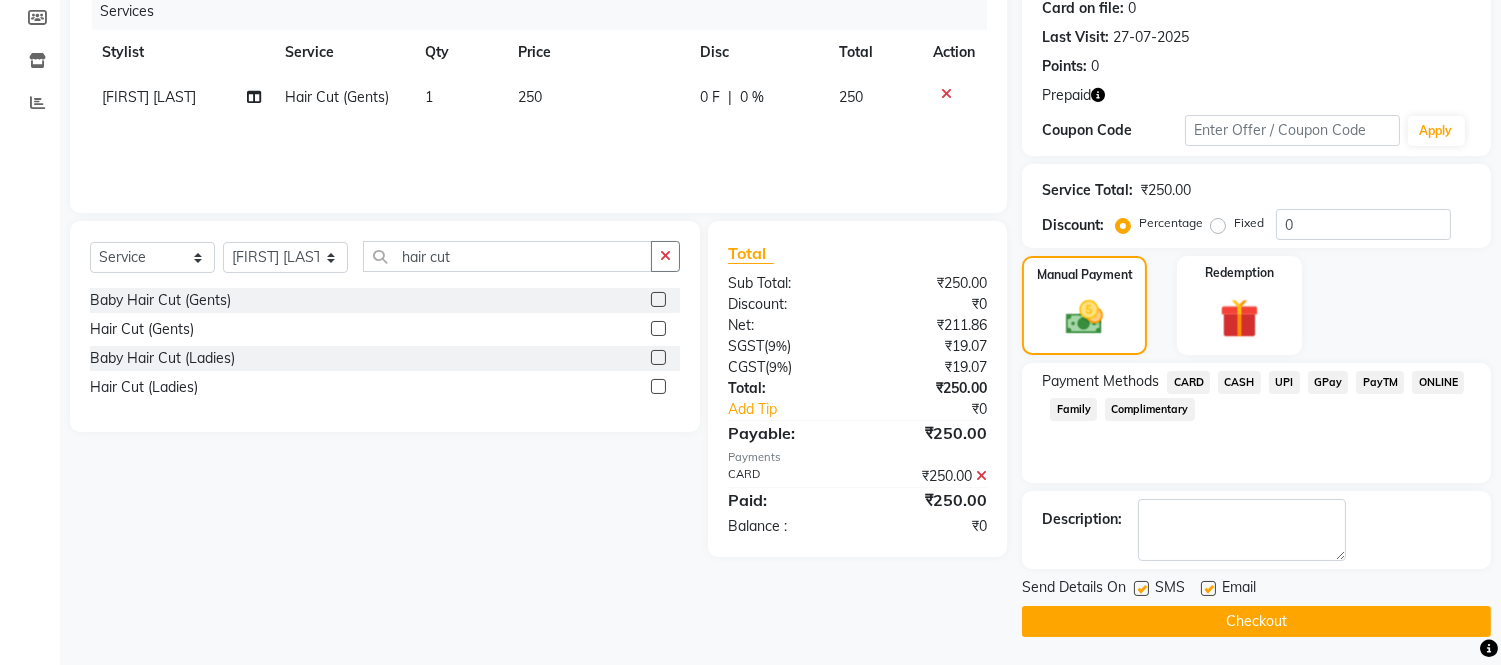 click on "Checkout" 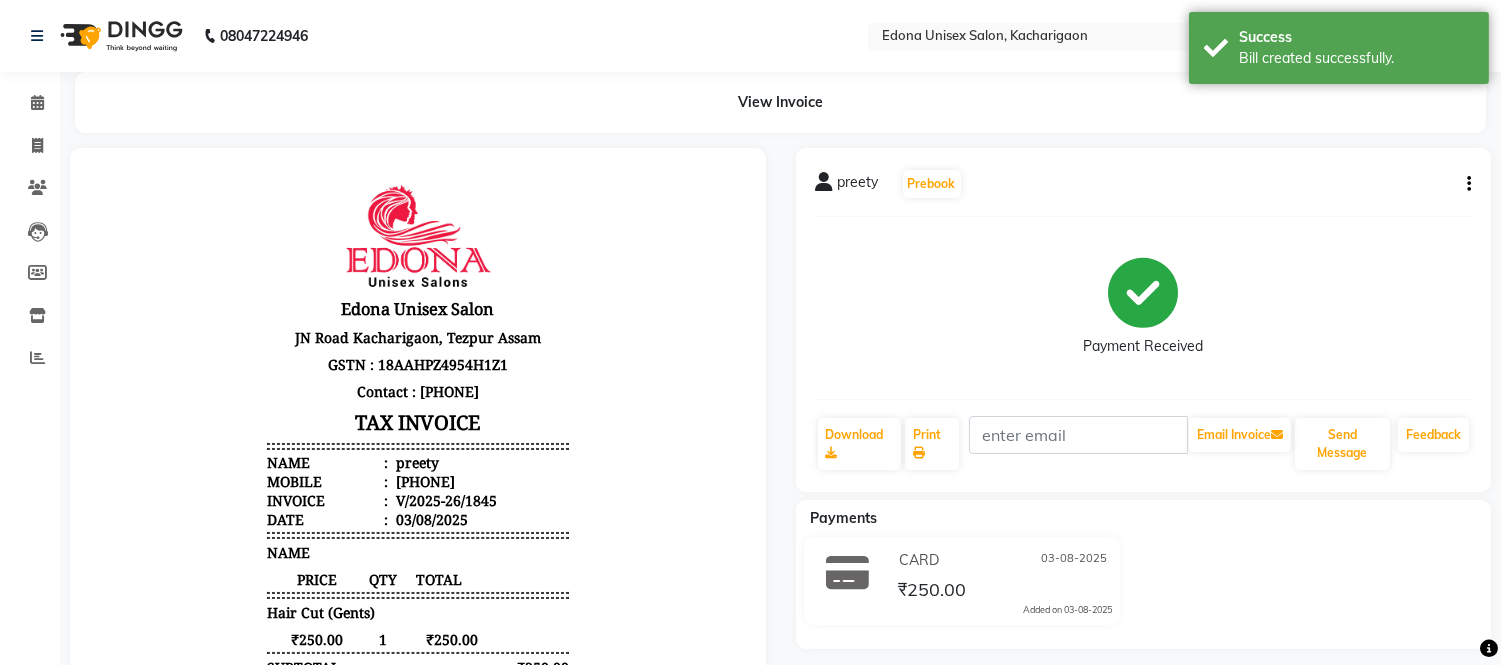 scroll, scrollTop: 0, scrollLeft: 0, axis: both 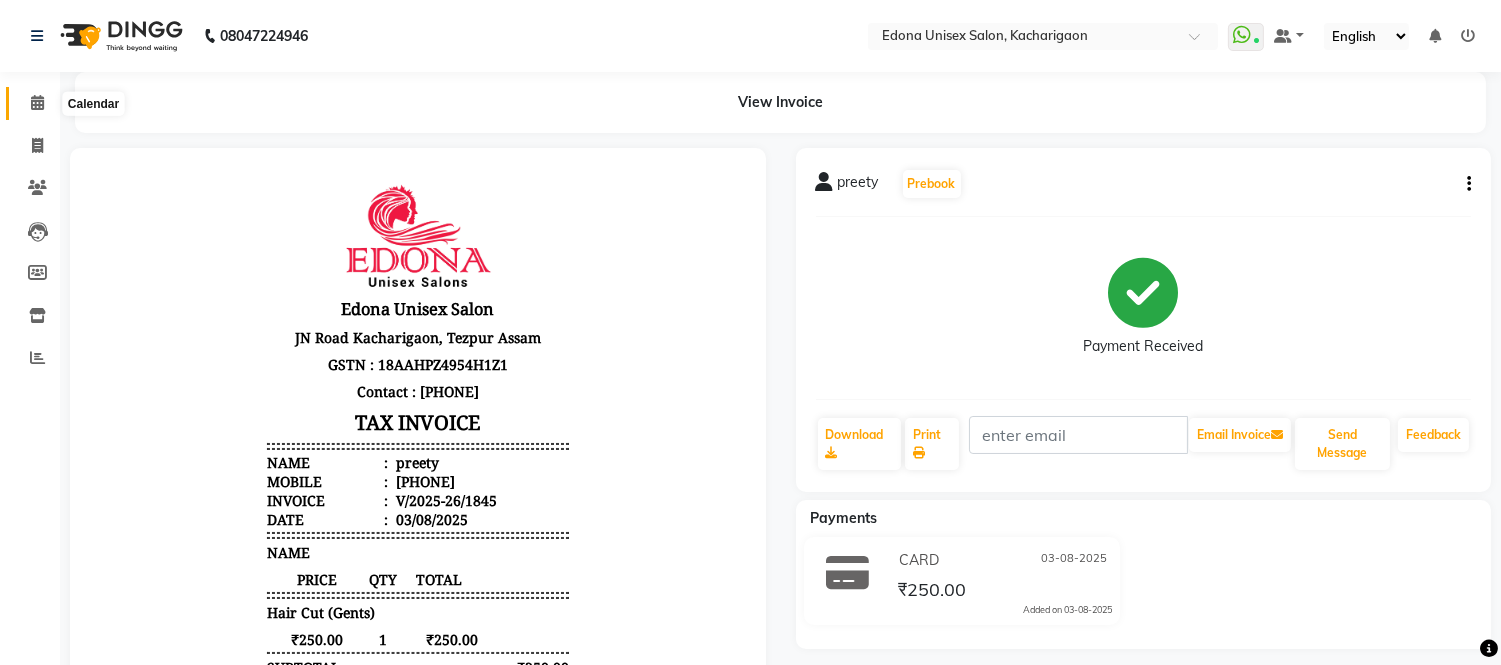click 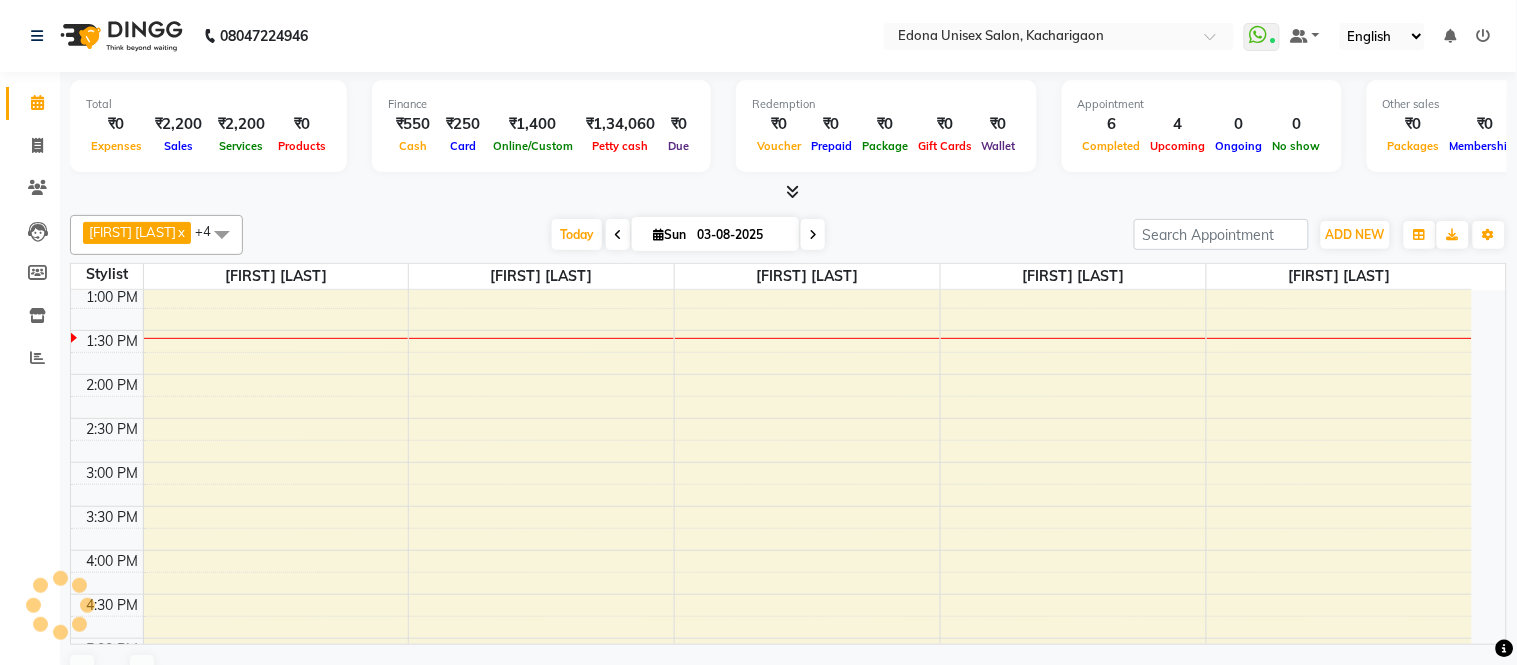 scroll, scrollTop: 0, scrollLeft: 0, axis: both 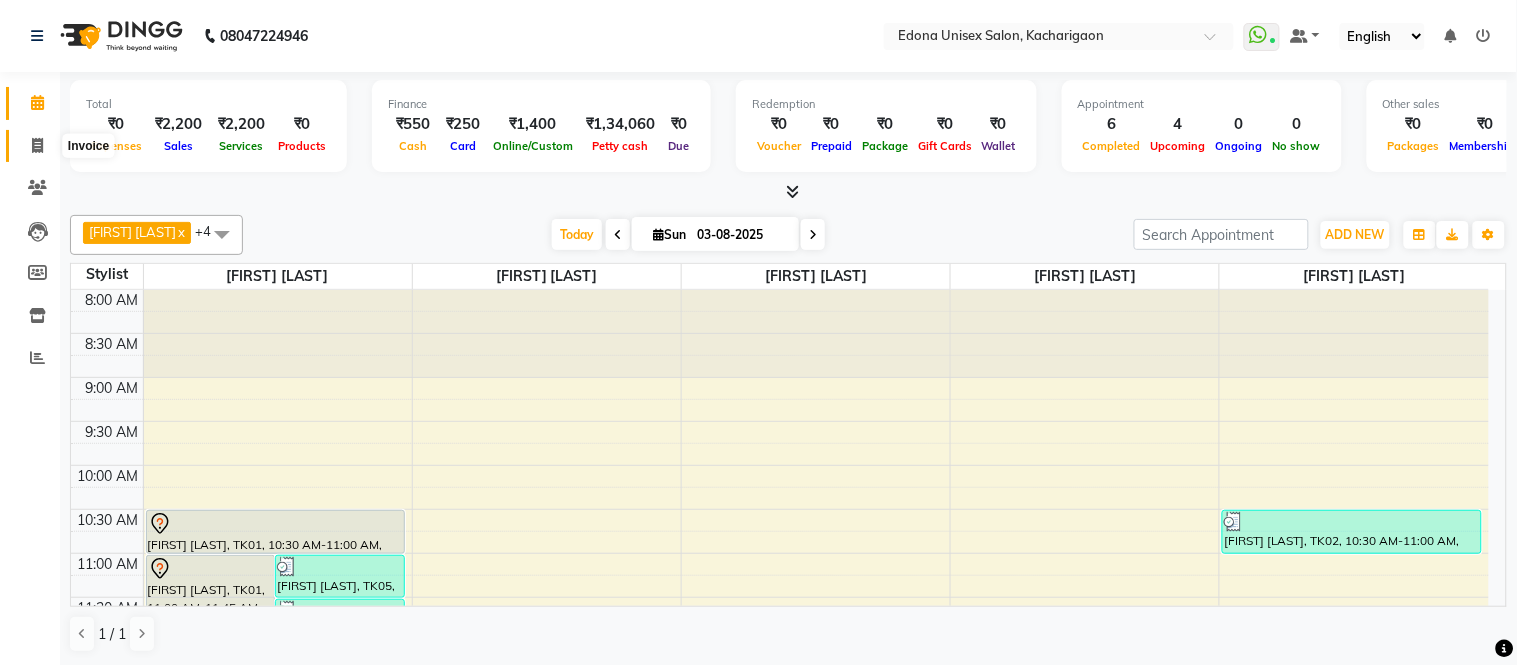 click 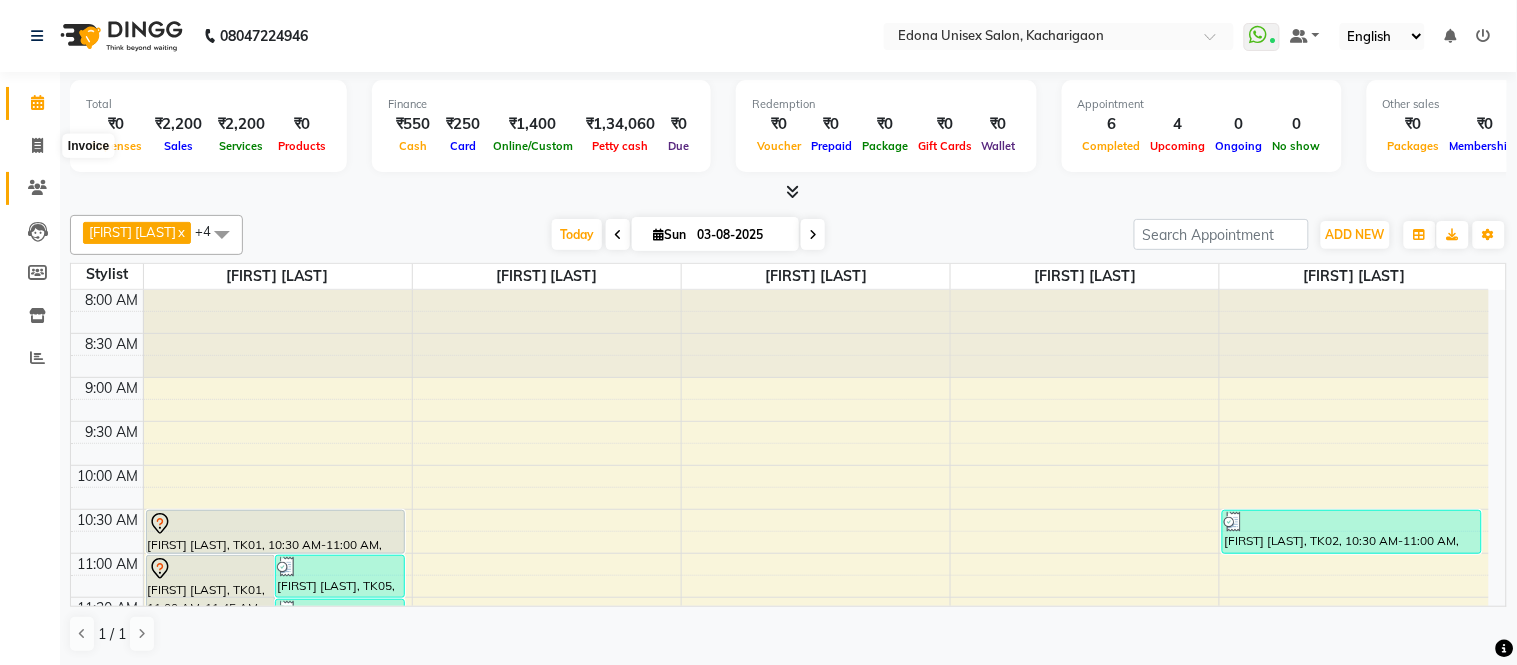 select on "service" 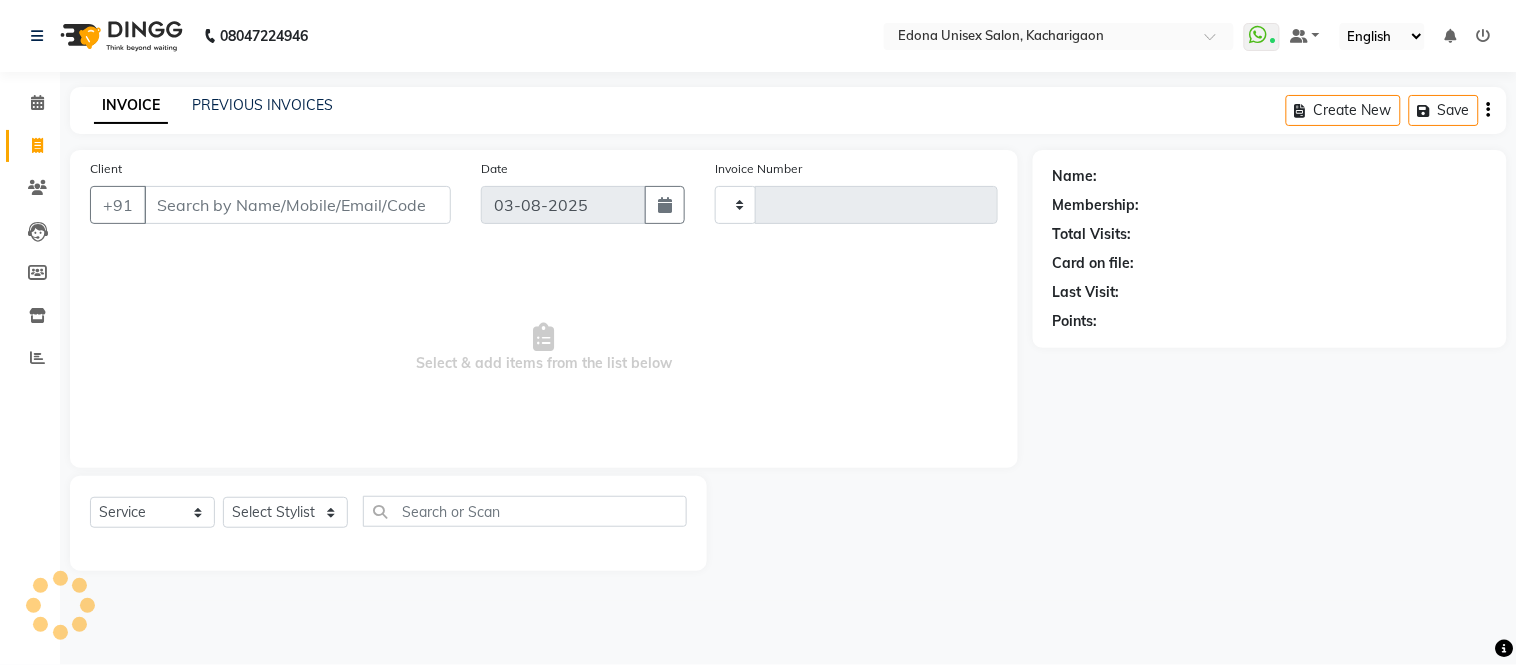 type on "1846" 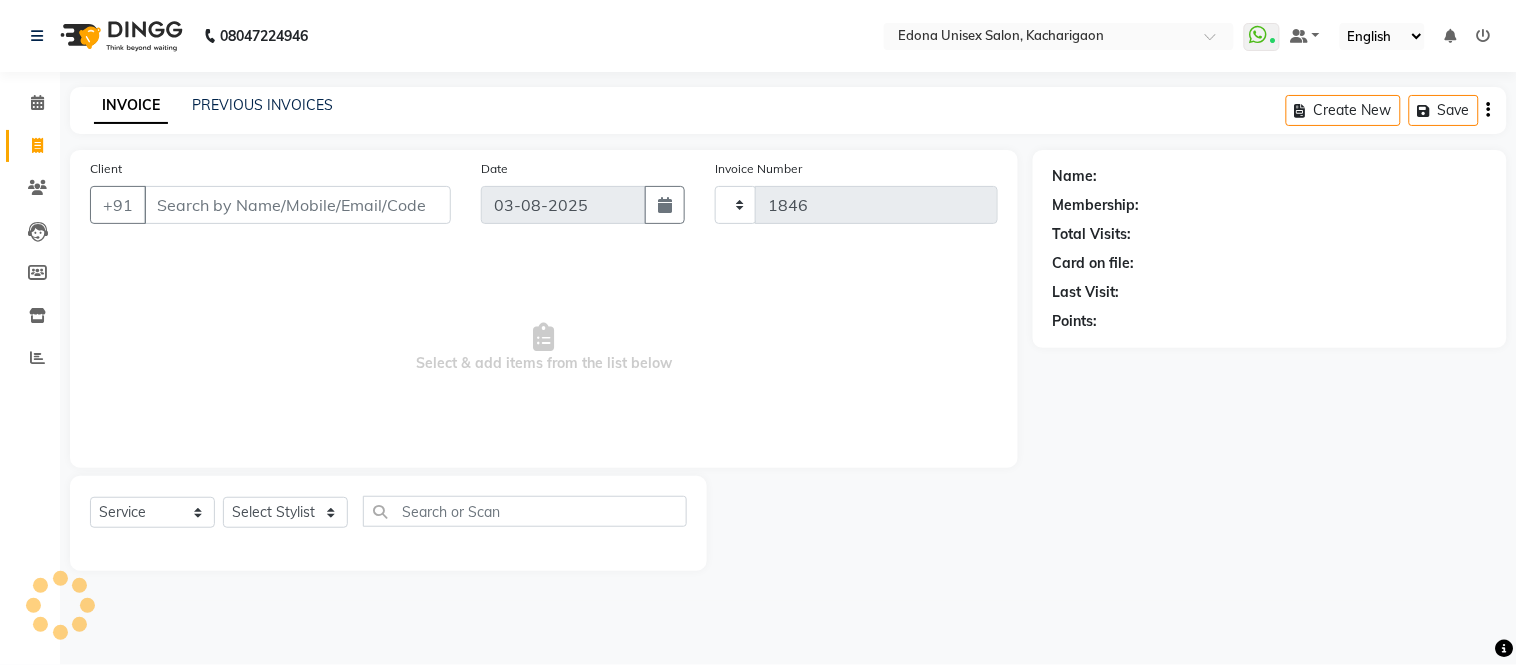 select on "5389" 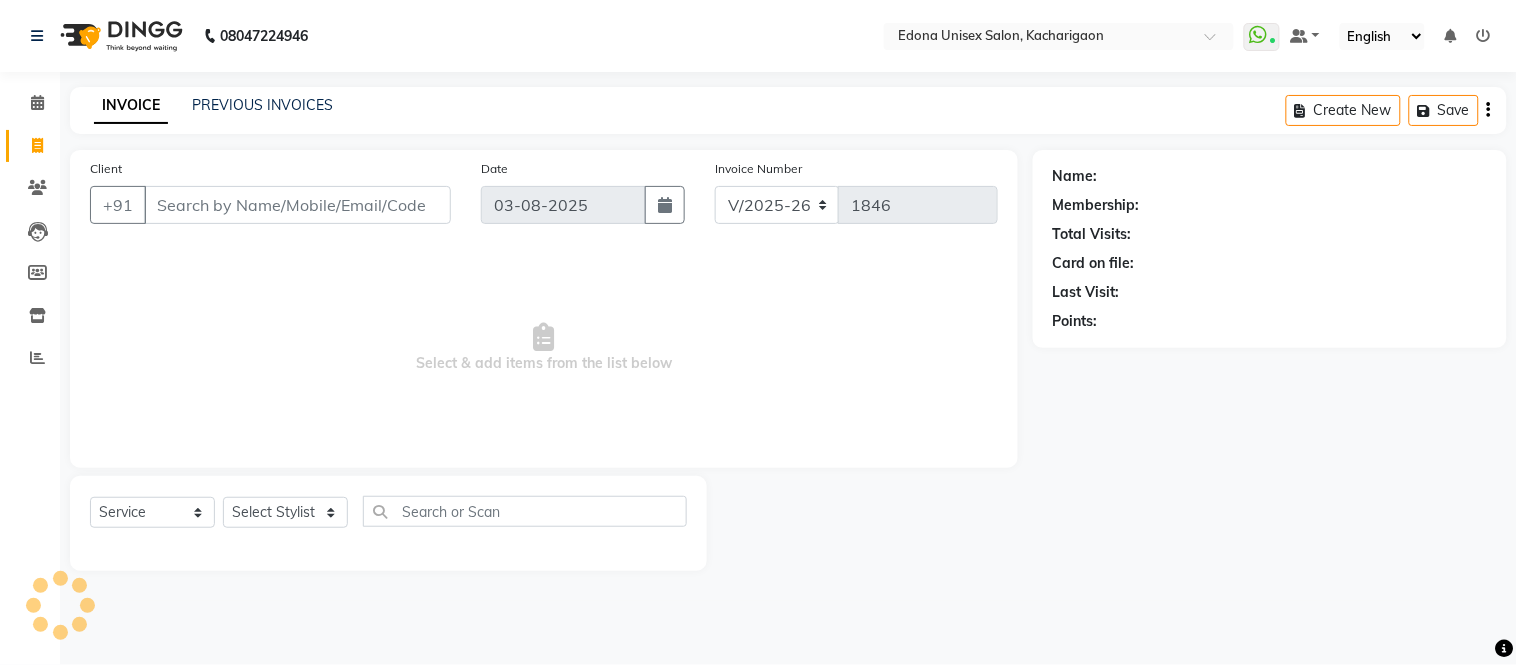 click on "Client" at bounding box center [297, 205] 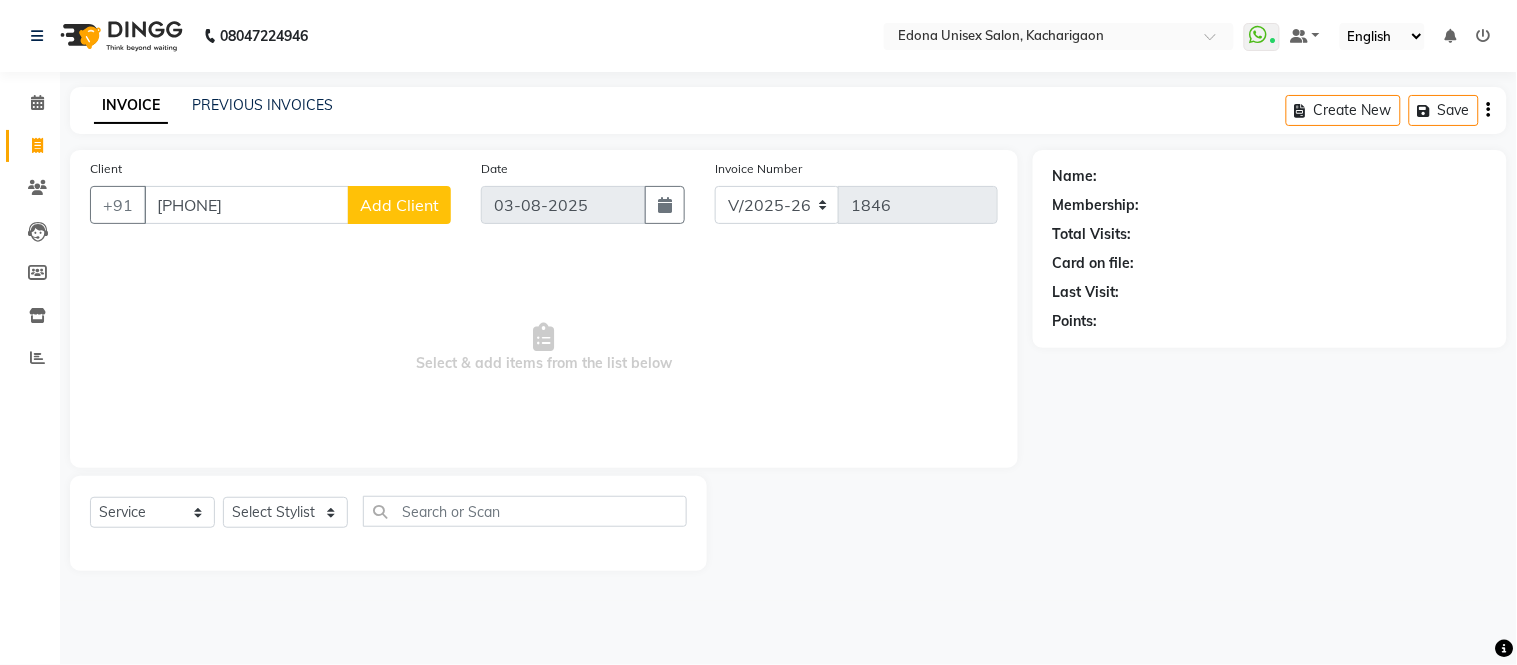 type on "7857042101" 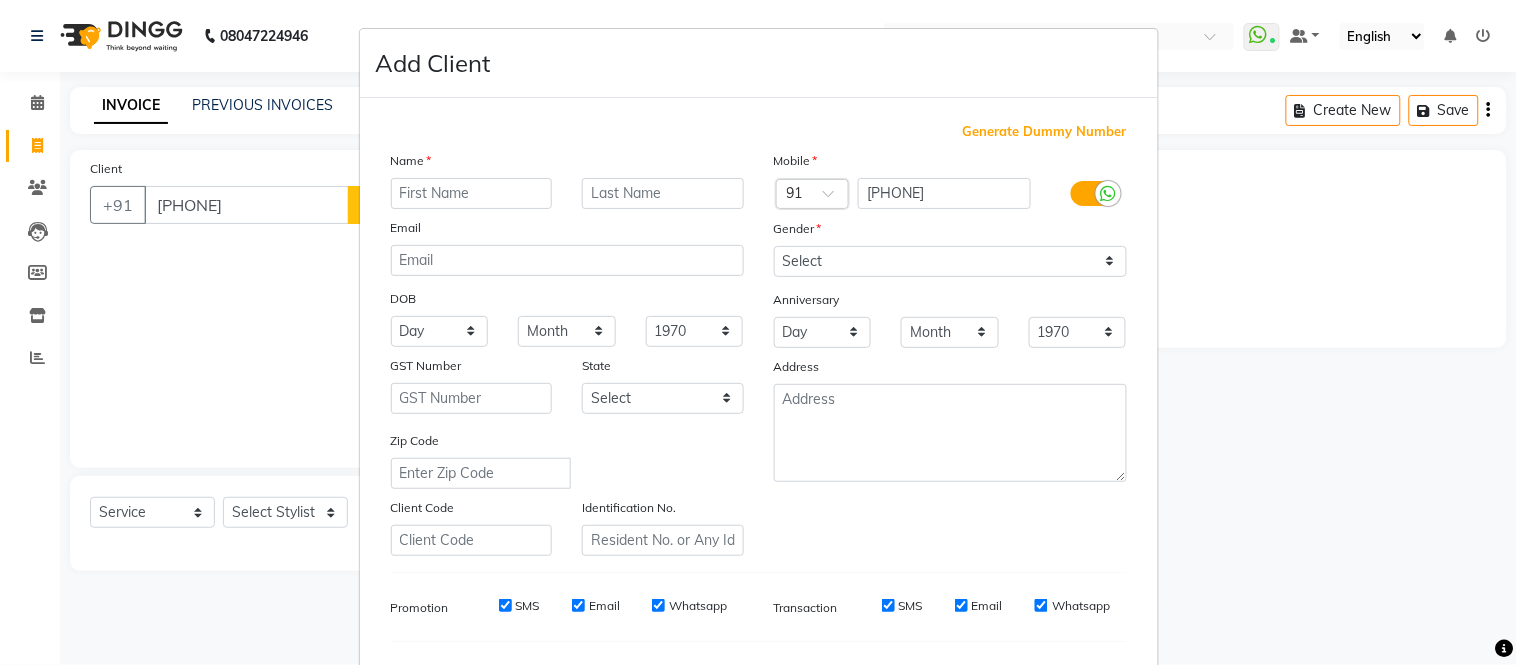 click at bounding box center (472, 193) 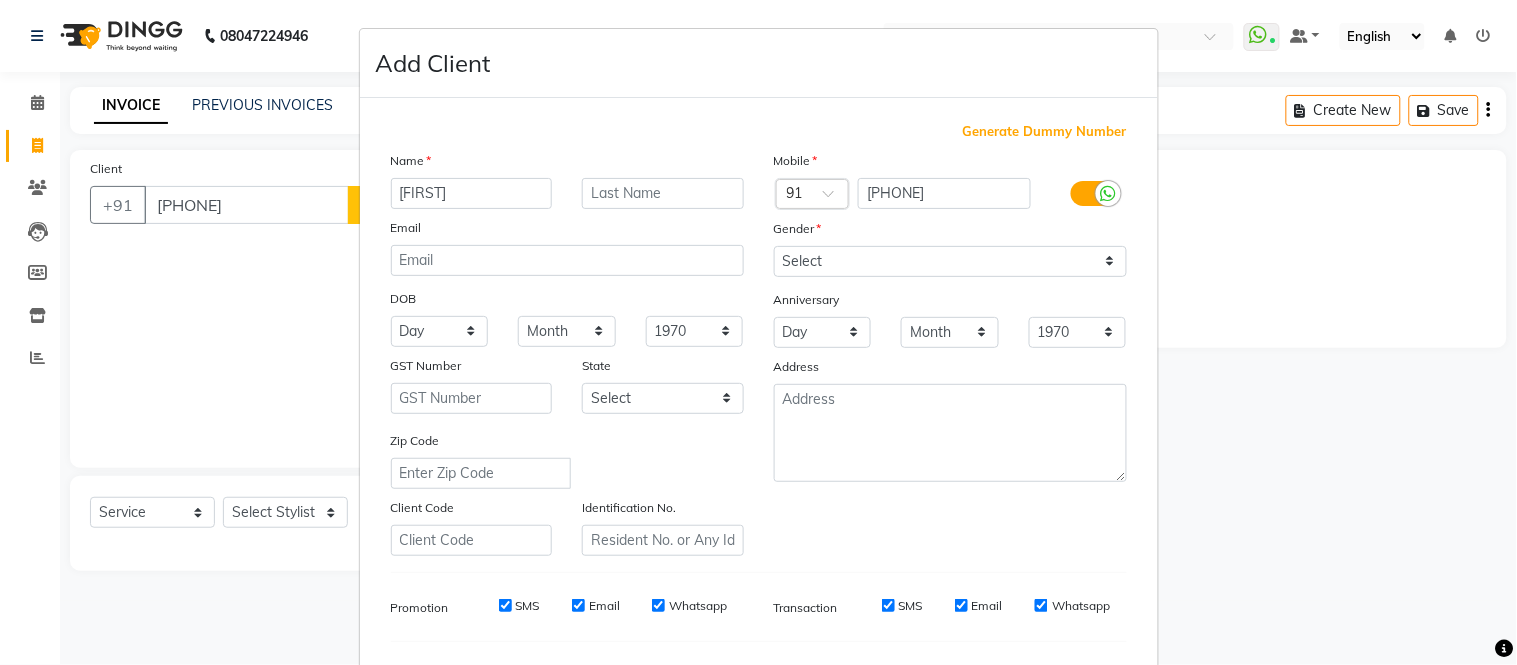 type on "Ariyan" 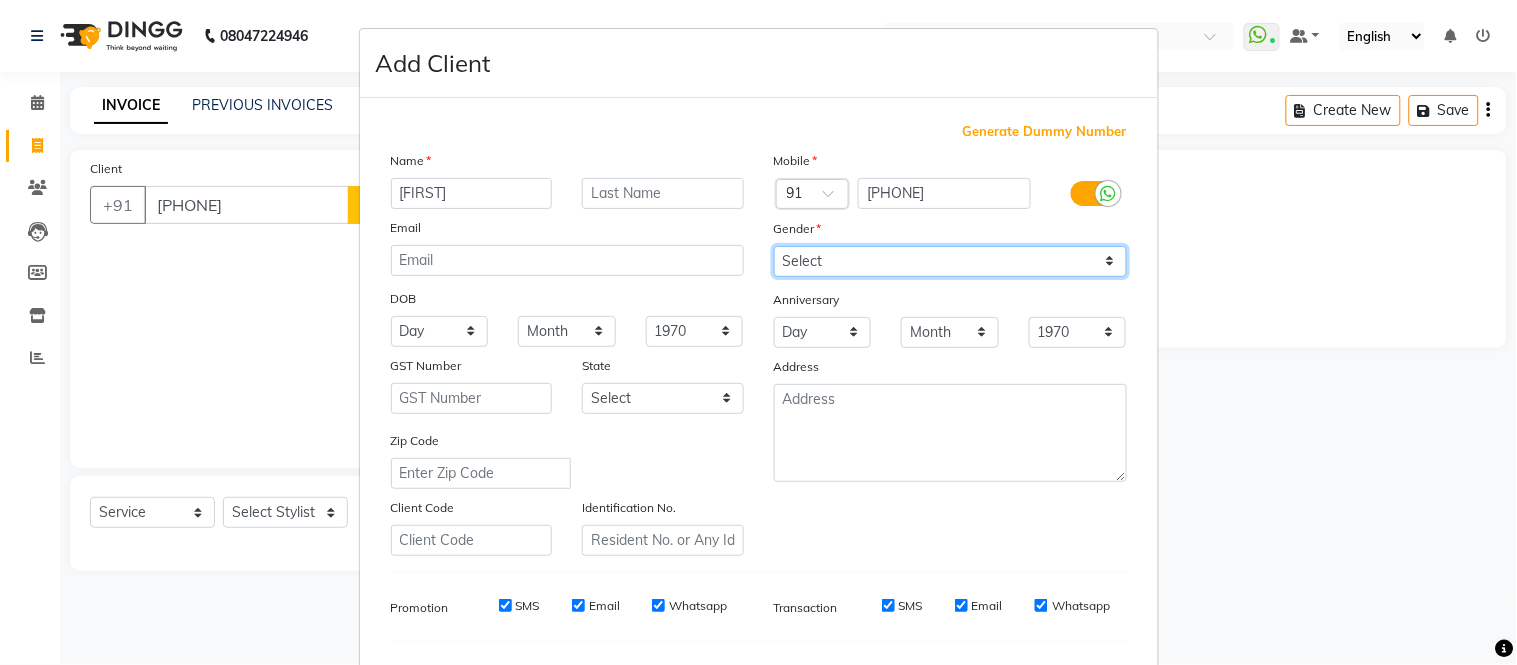 click on "Select Male Female Other Prefer Not To Say" at bounding box center [950, 261] 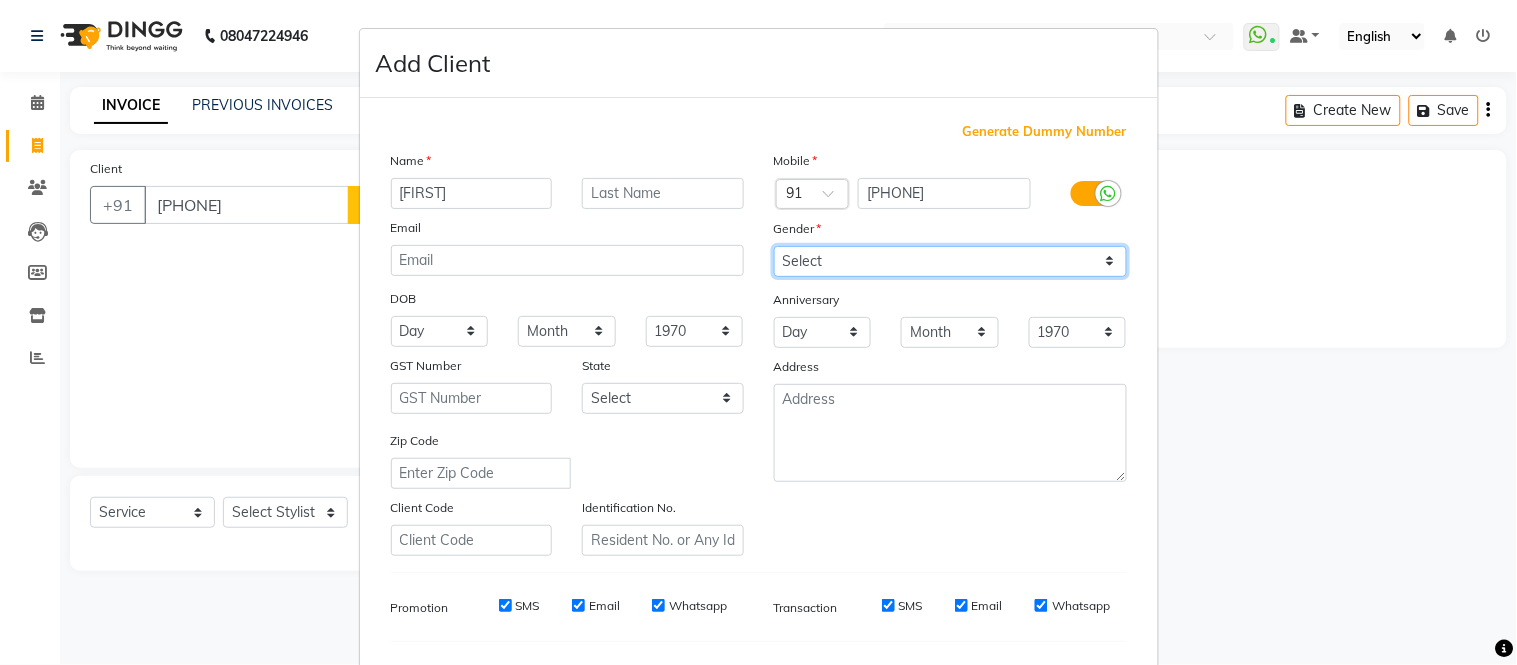 select on "male" 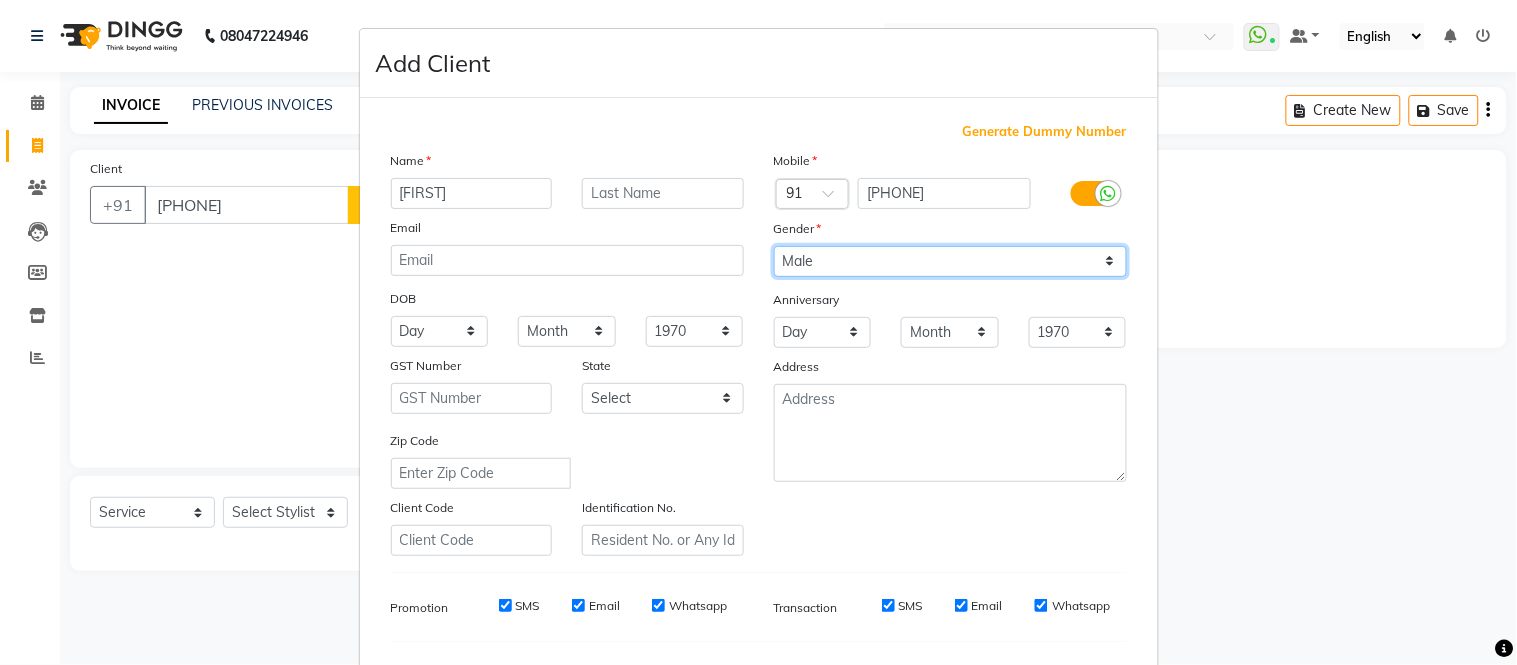click on "Select Male Female Other Prefer Not To Say" at bounding box center (950, 261) 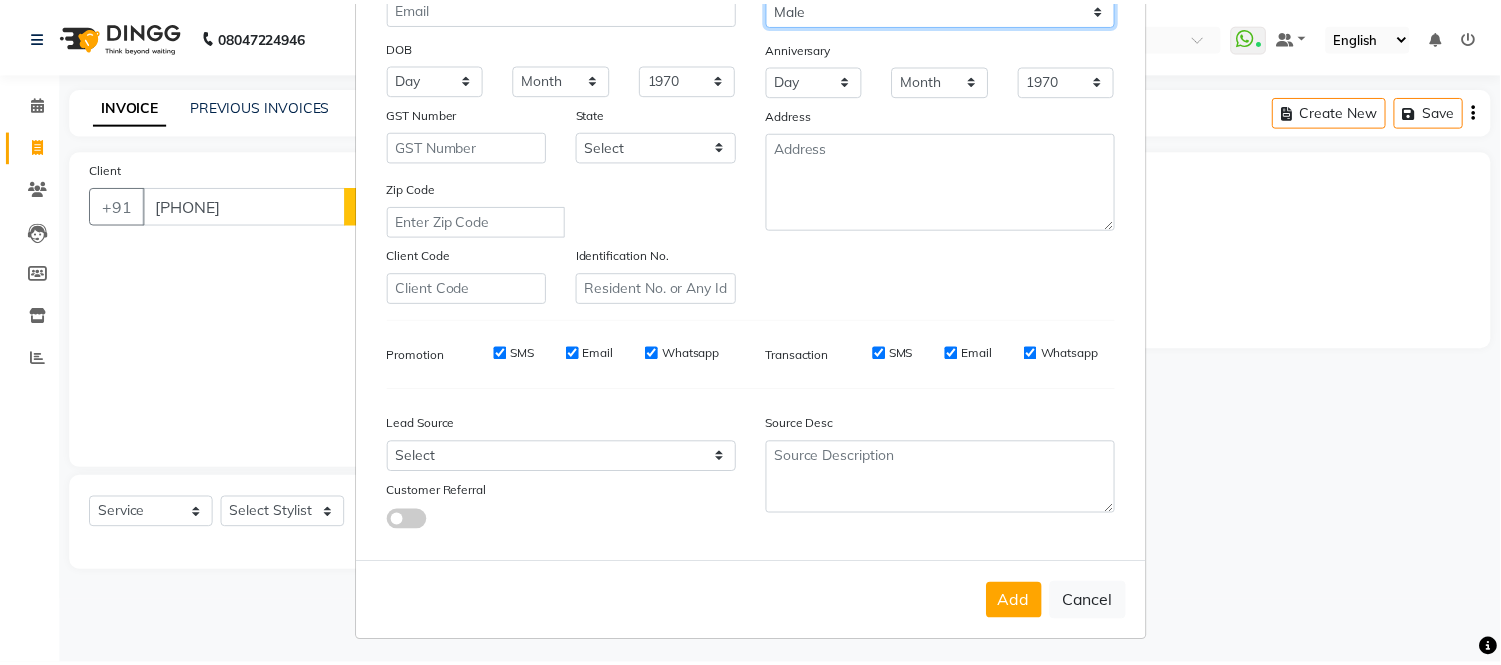 scroll, scrollTop: 258, scrollLeft: 0, axis: vertical 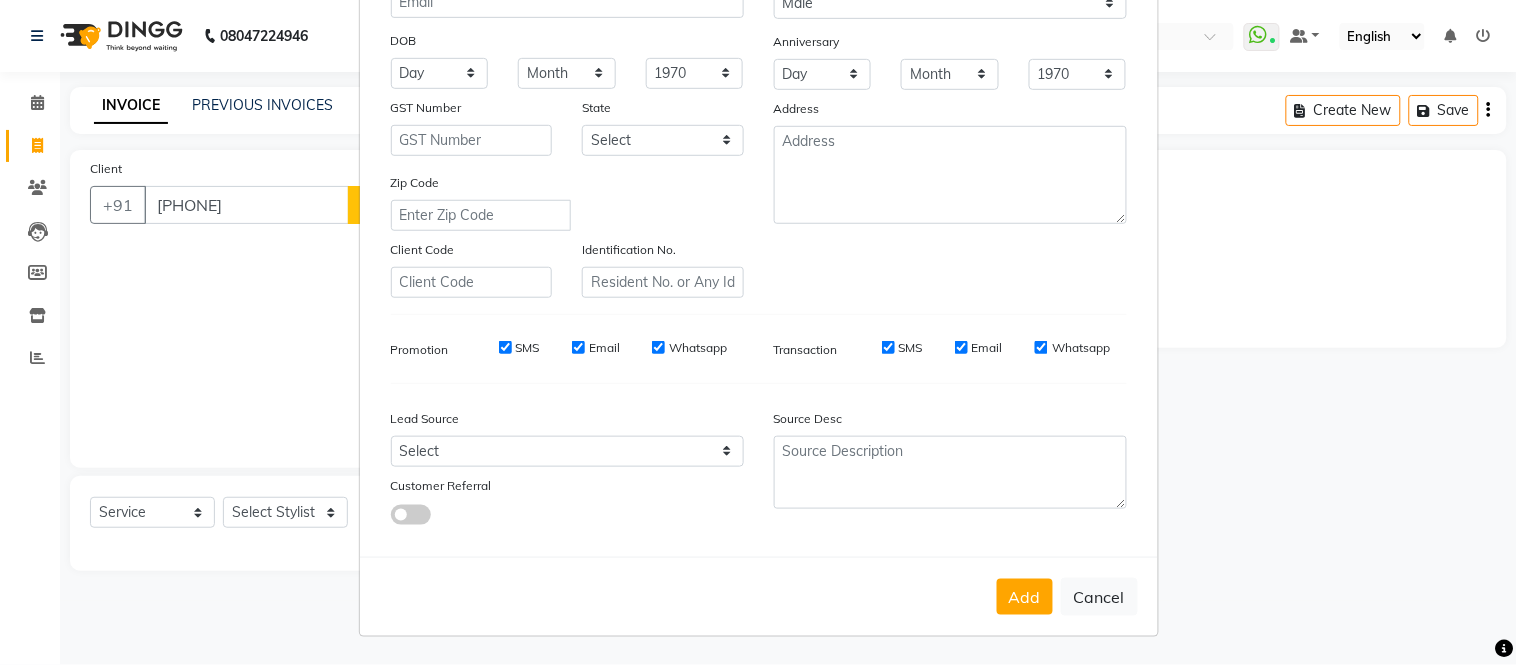 click on "Add   Cancel" at bounding box center [759, 596] 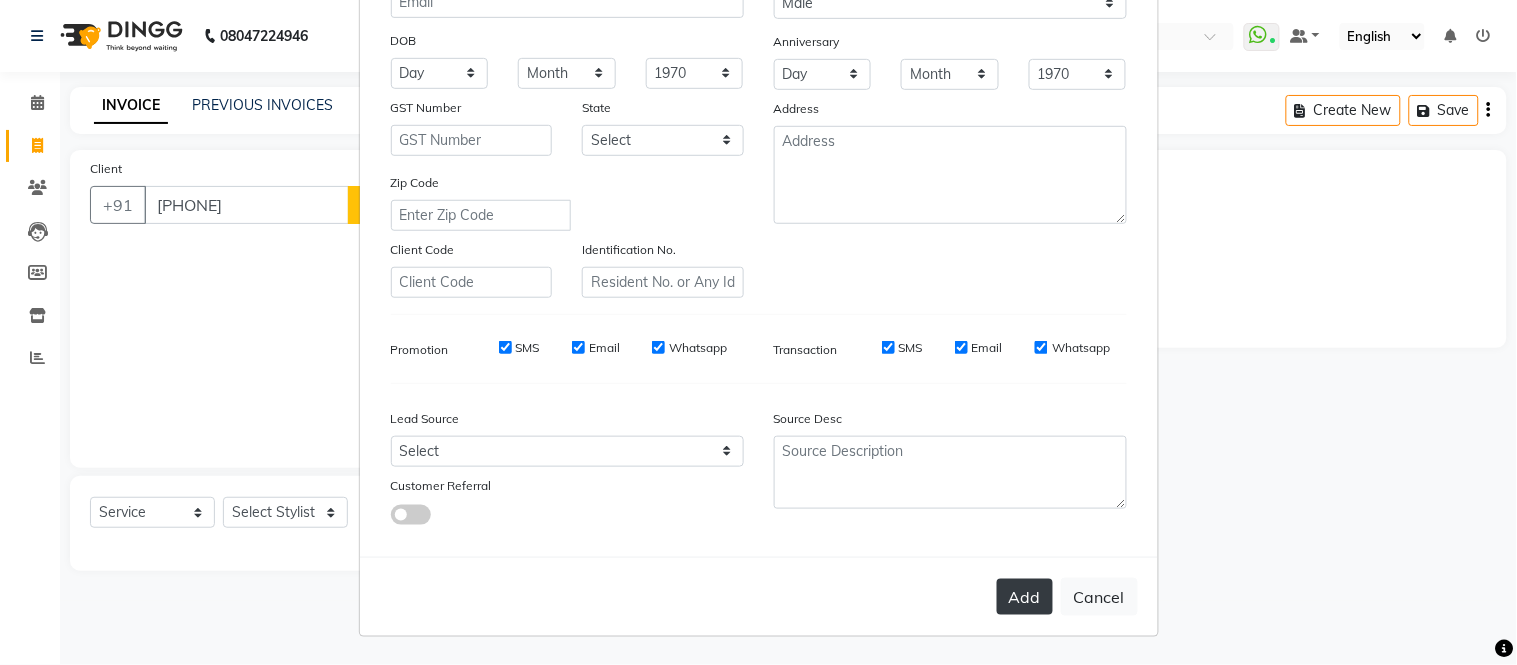 click on "Add" at bounding box center [1025, 597] 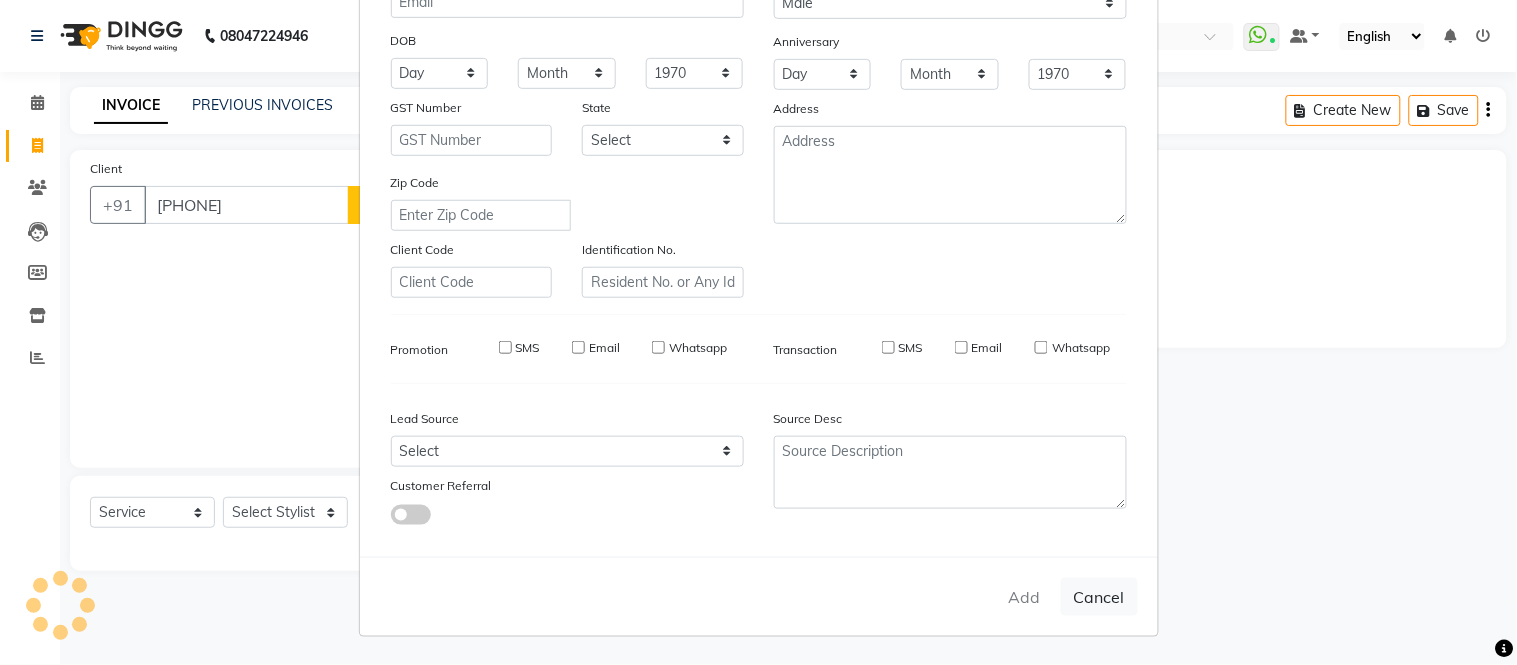 type 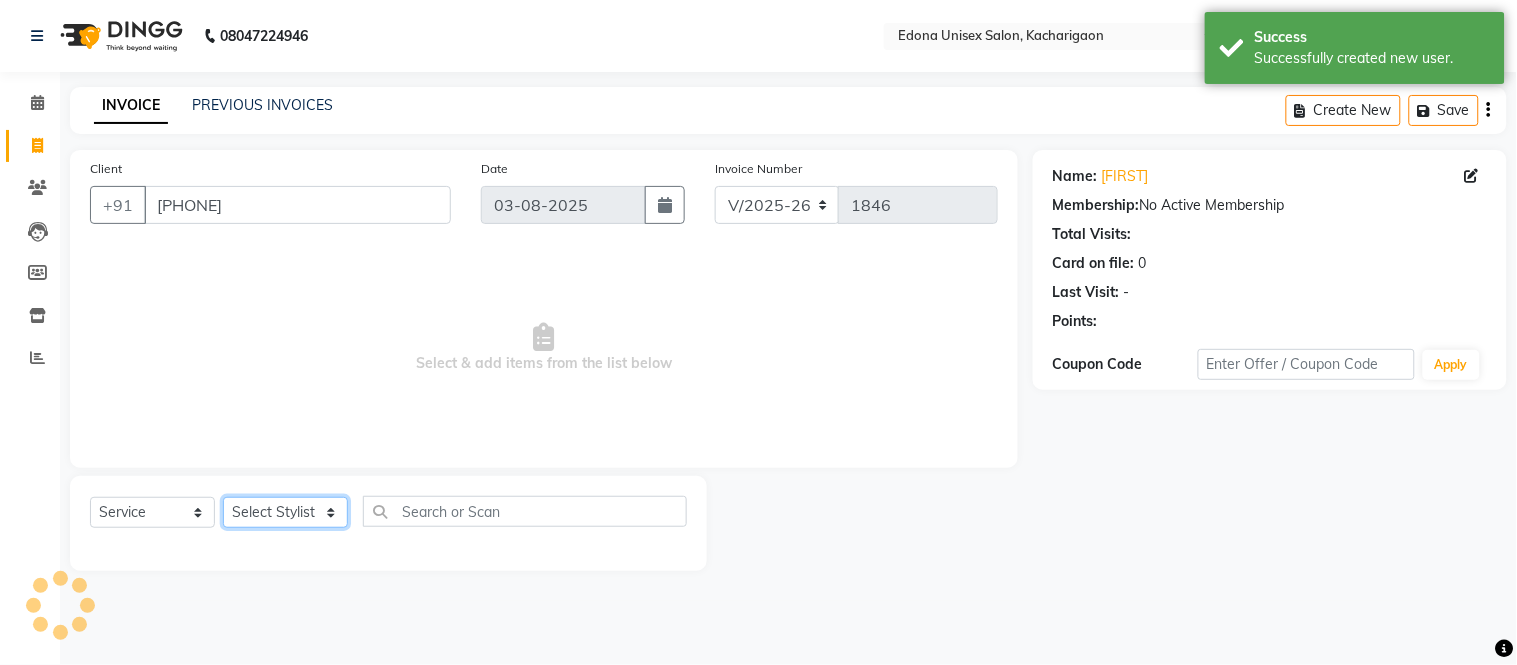 click on "Select Stylist Admin Anju Sonar Bir Basumtary Bishal Bharma Hemen Daimari Hombr Jogi Jenny Kayina Kriti Lokesh Verma Mithiser Bodo Monisha Goyari Neha Sonar Pahi Prabir Das Rashmi Basumtary Reshma Sultana Roselin Basumtary Sumitra Subba" 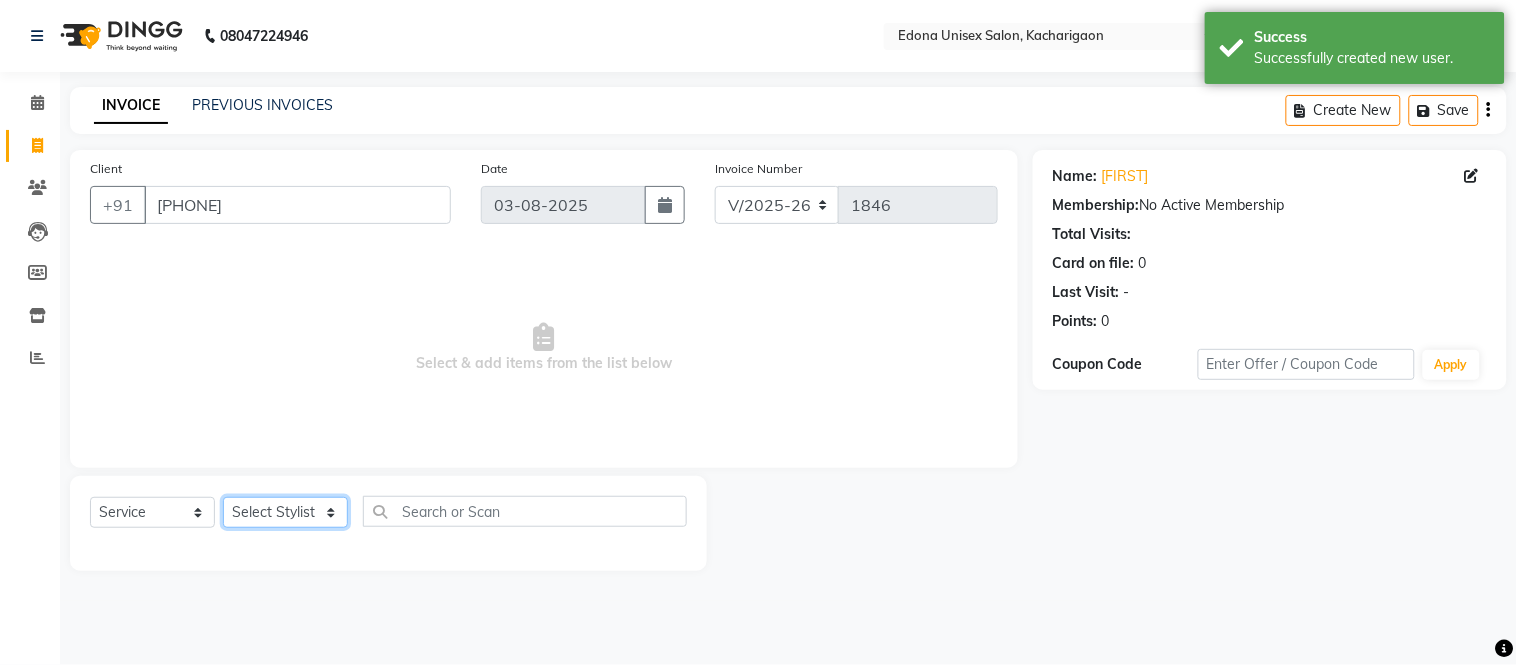 select on "77350" 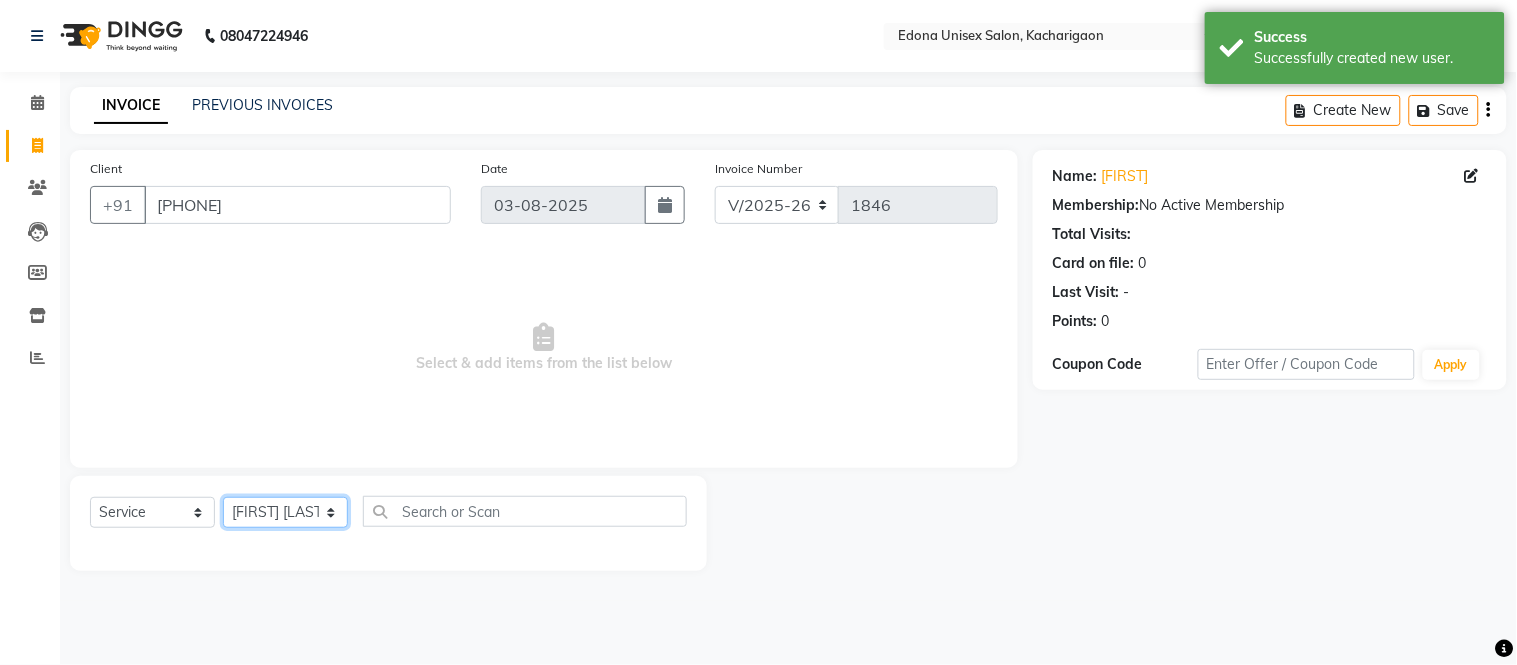 click on "Select Stylist Admin Anju Sonar Bir Basumtary Bishal Bharma Hemen Daimari Hombr Jogi Jenny Kayina Kriti Lokesh Verma Mithiser Bodo Monisha Goyari Neha Sonar Pahi Prabir Das Rashmi Basumtary Reshma Sultana Roselin Basumtary Sumitra Subba" 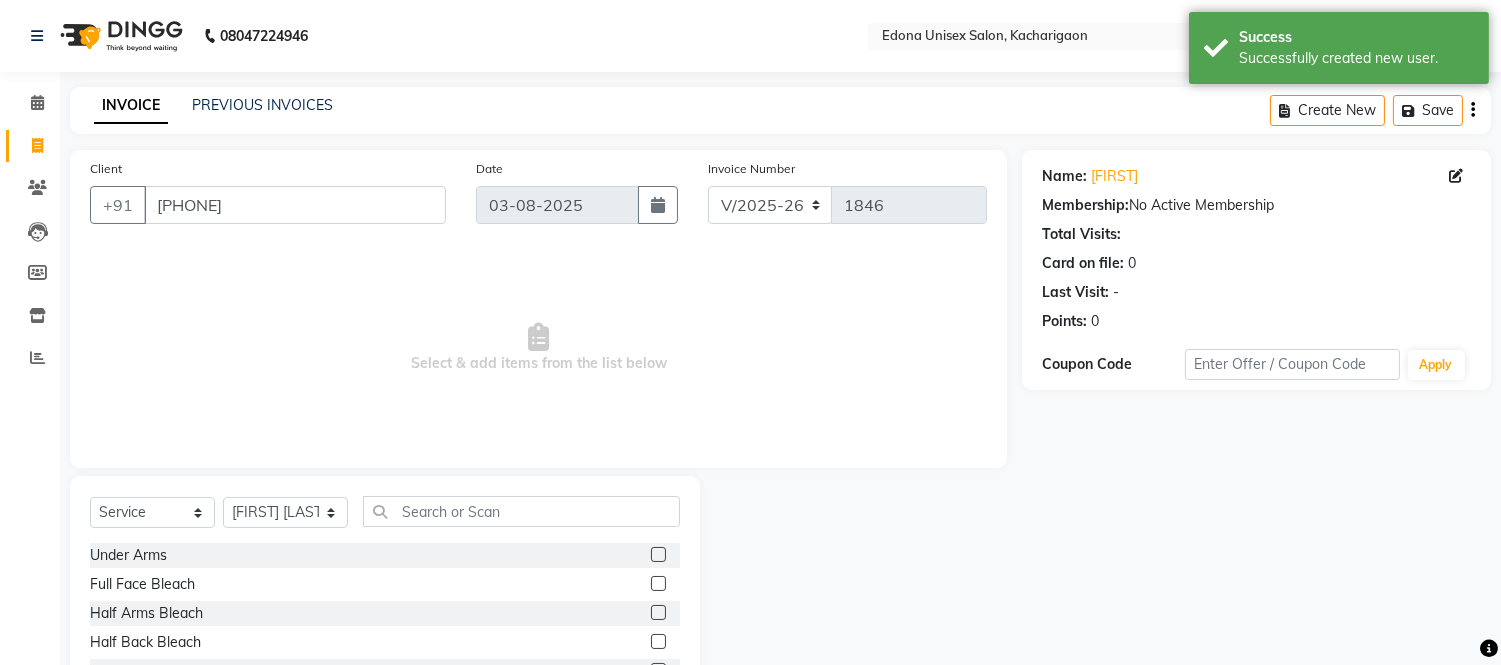click on "Select  Service  Product  Membership  Package Voucher Prepaid Gift Card  Select Stylist Admin Anju Sonar Bir Basumtary Bishal Bharma Hemen Daimari Hombr Jogi Jenny Kayina Kriti Lokesh Verma Mithiser Bodo Monisha Goyari Neha Sonar Pahi Prabir Das Rashmi Basumtary Reshma Sultana Roselin Basumtary Sumitra Subba Under Arms  Full Face Bleach  Half Arms Bleach  Half Back Bleach  Full Face & Neck Bleach  Half Feet Bleach  Full Arms Bleach  Full Back Bleach  Full Feet Bleach  Full Body Bleach  Nano Plastia  Neck D-Tan  Full/Face D-Tan  Half Arms D-Tan  Half Feet D-Tan  Back D-Tan  Full Arms D-Tan  Full Feet D-Tan  Other Pack  Clean Up  Lotus Clean Up  Jeannot Clean Up  Cheryl'S Clean Up  O3 Clean Up  Basic Facial  O3 D-Tan Clean Up  Advanced Facial  Cheryl'S Facial  Jeannot Facial  O3+ Whitning & Brighting Facial  Lotus (Preservita) Facial  O3+ Shine & Glow Facial  O3+ Anti Agening Facial  O3+ Anti Pigmention Facial  Treatment Facial  Bridal Facial  O3+ Diamond Facial  Hydra facial  Beard Color  Shaving  Chin Wax" 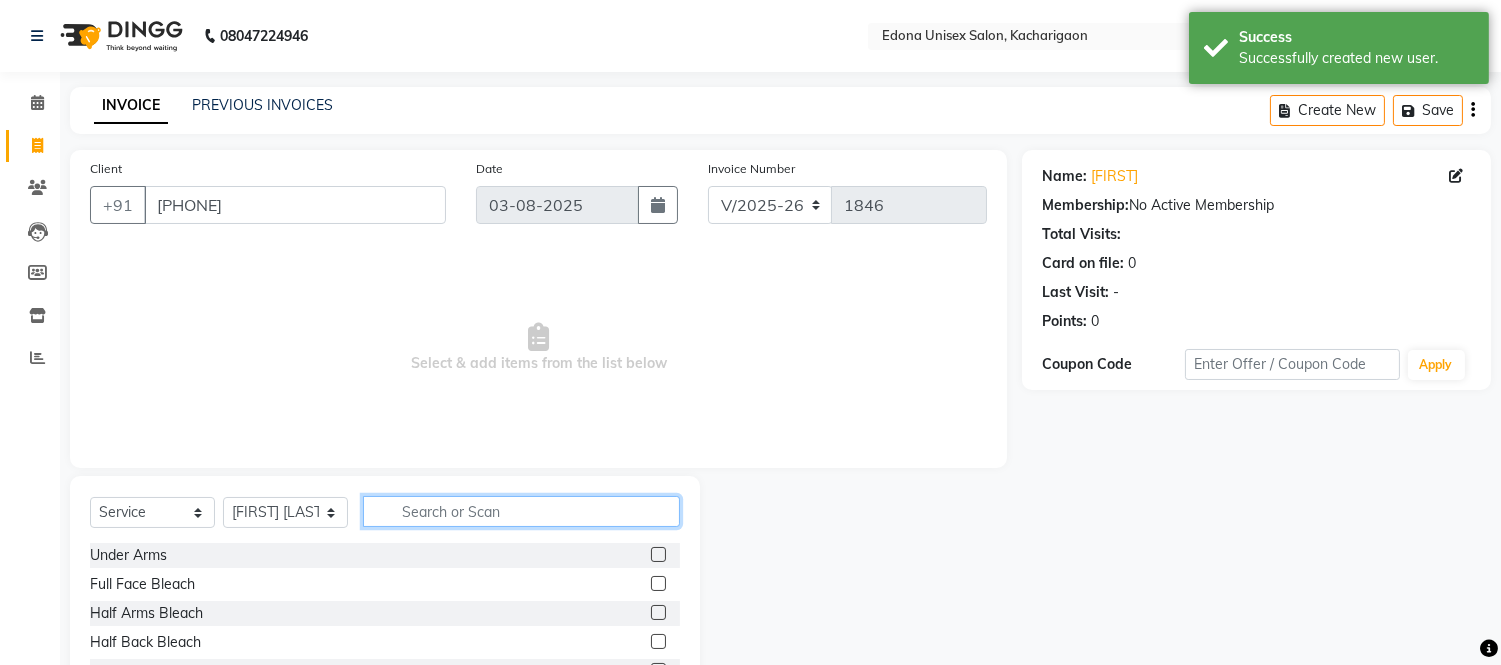 click 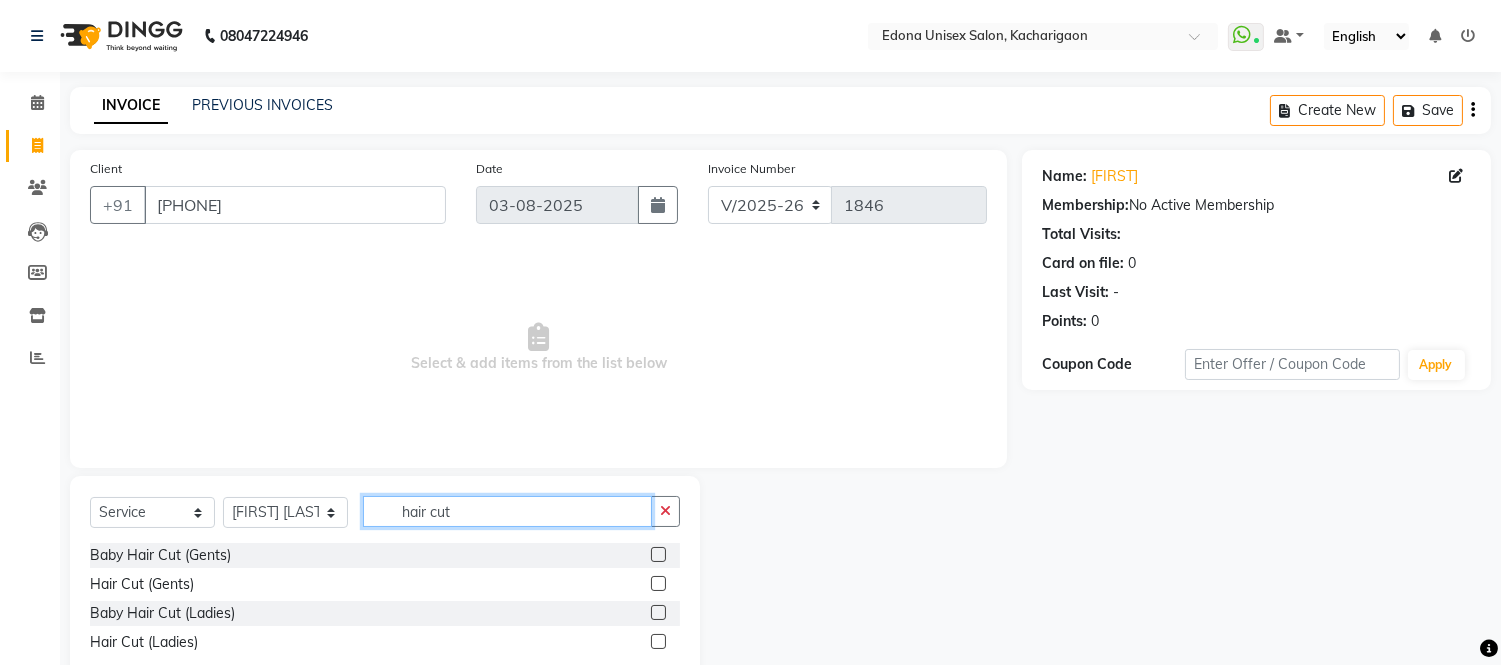 type on "hair cut" 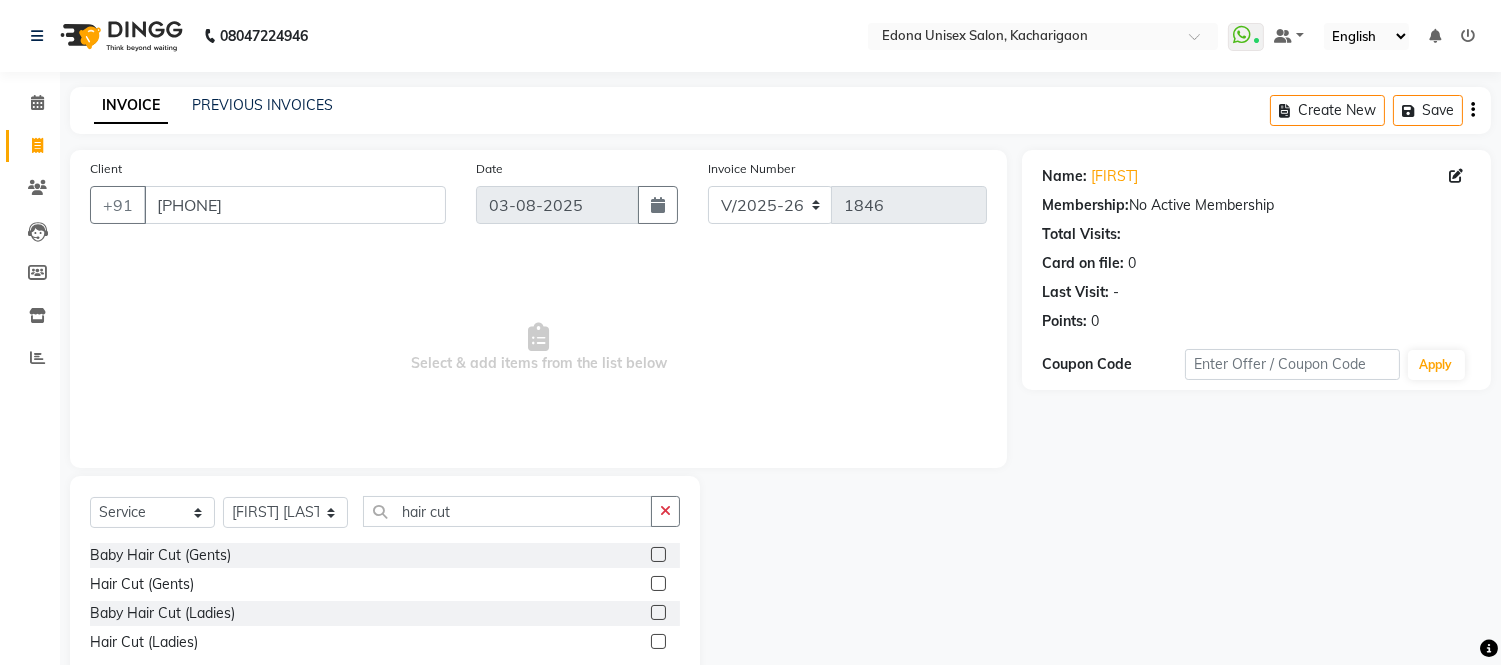 click 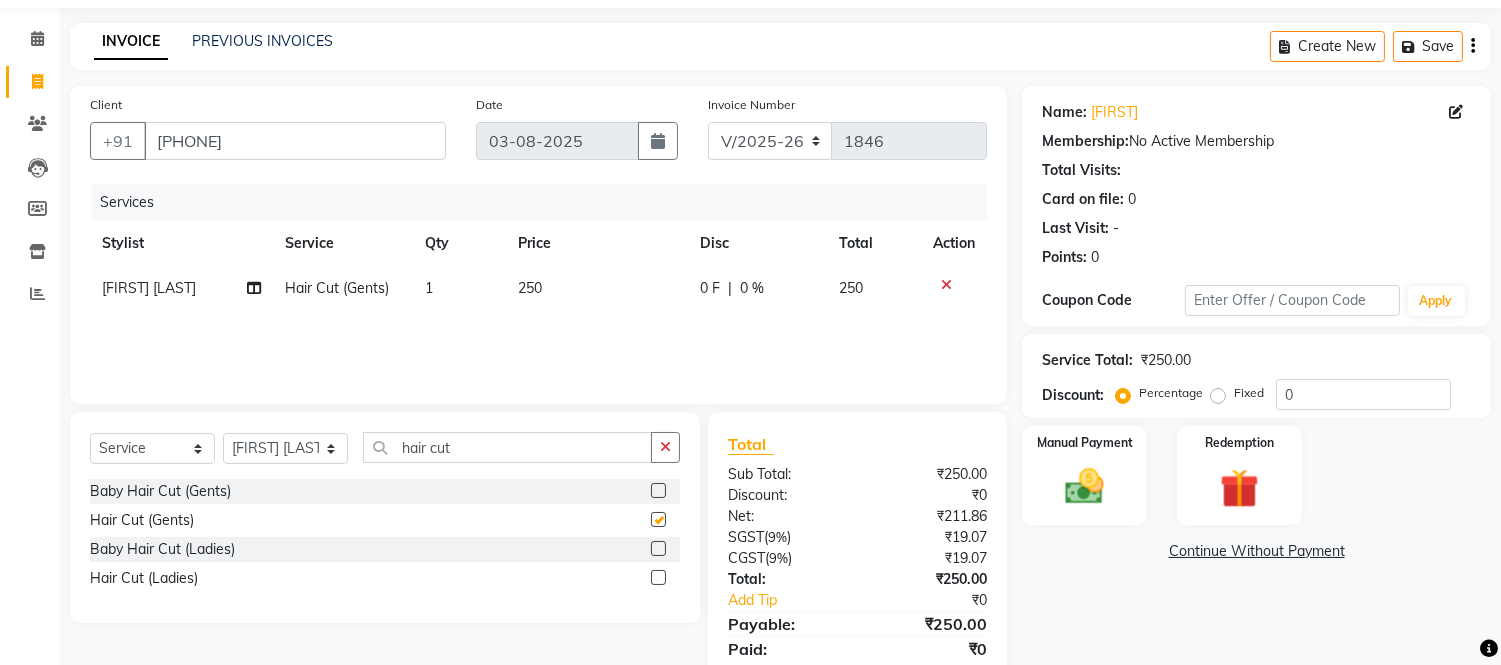 checkbox on "false" 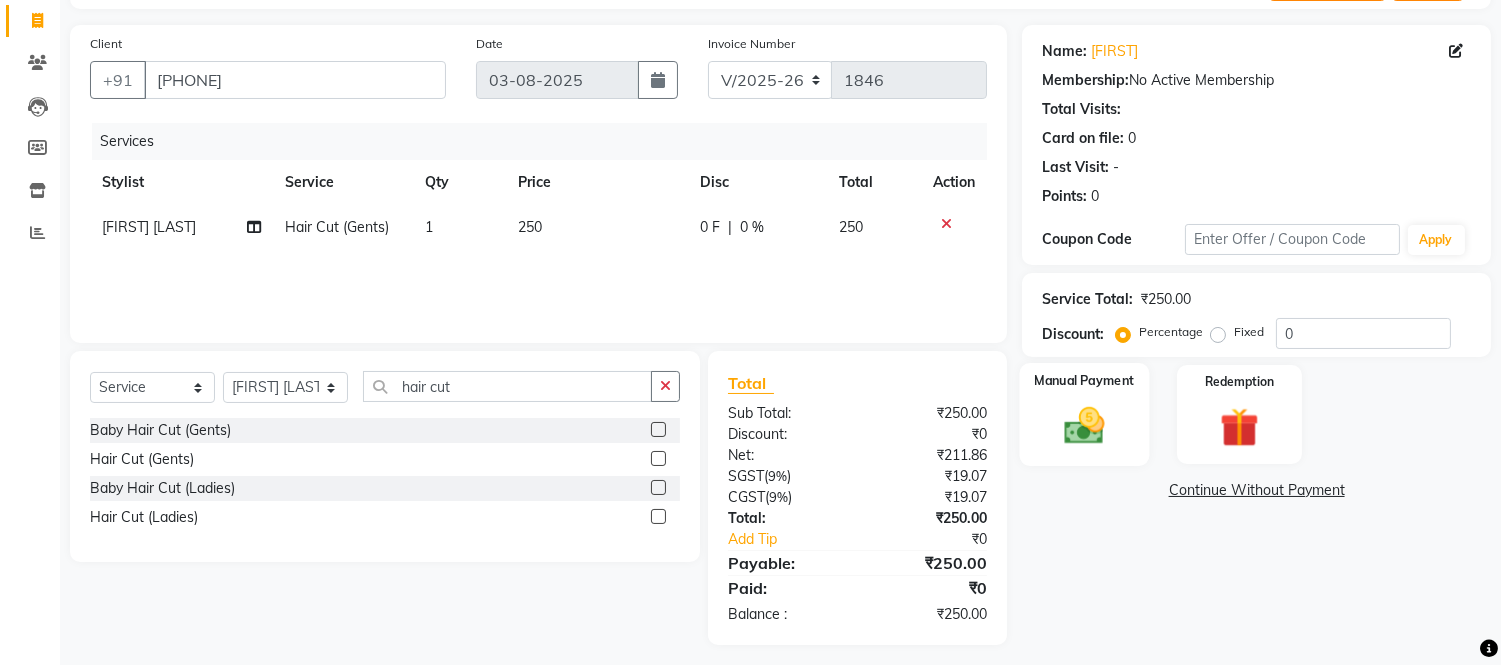 scroll, scrollTop: 134, scrollLeft: 0, axis: vertical 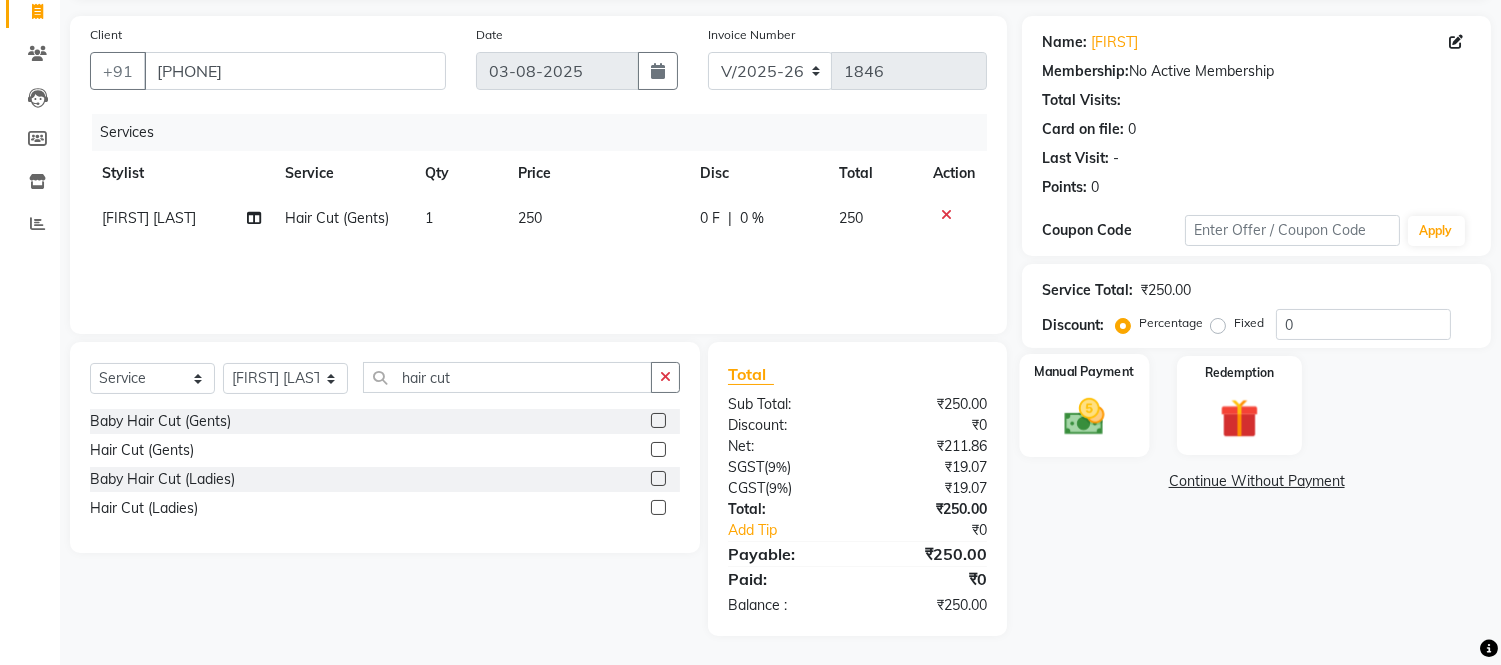 click 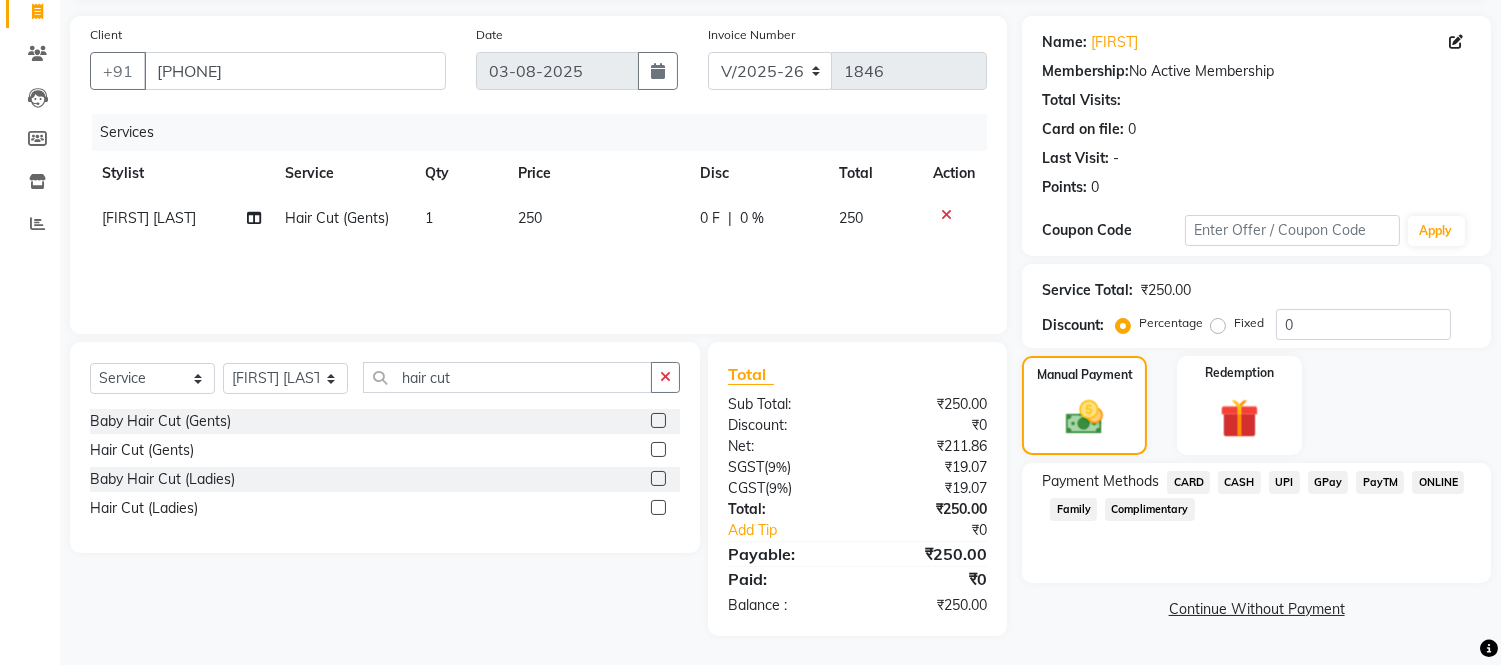 click on "UPI" 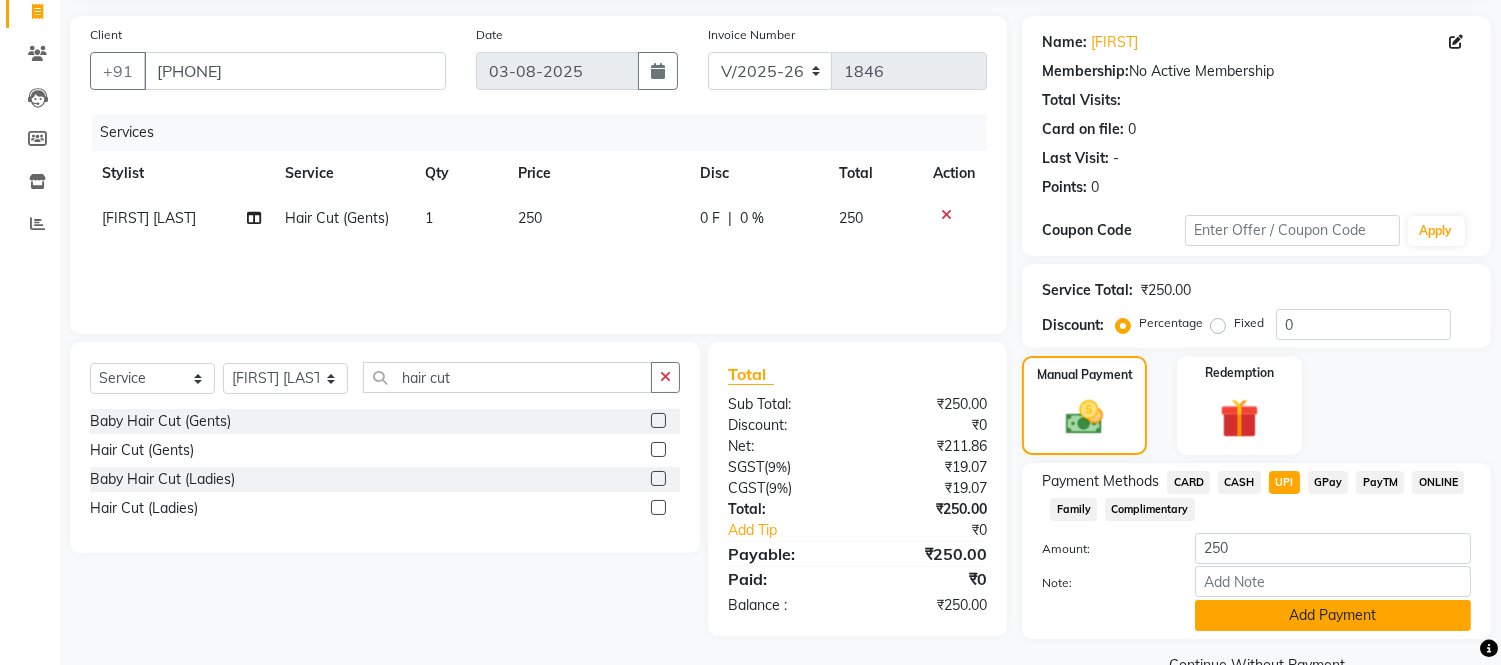 click on "Add Payment" 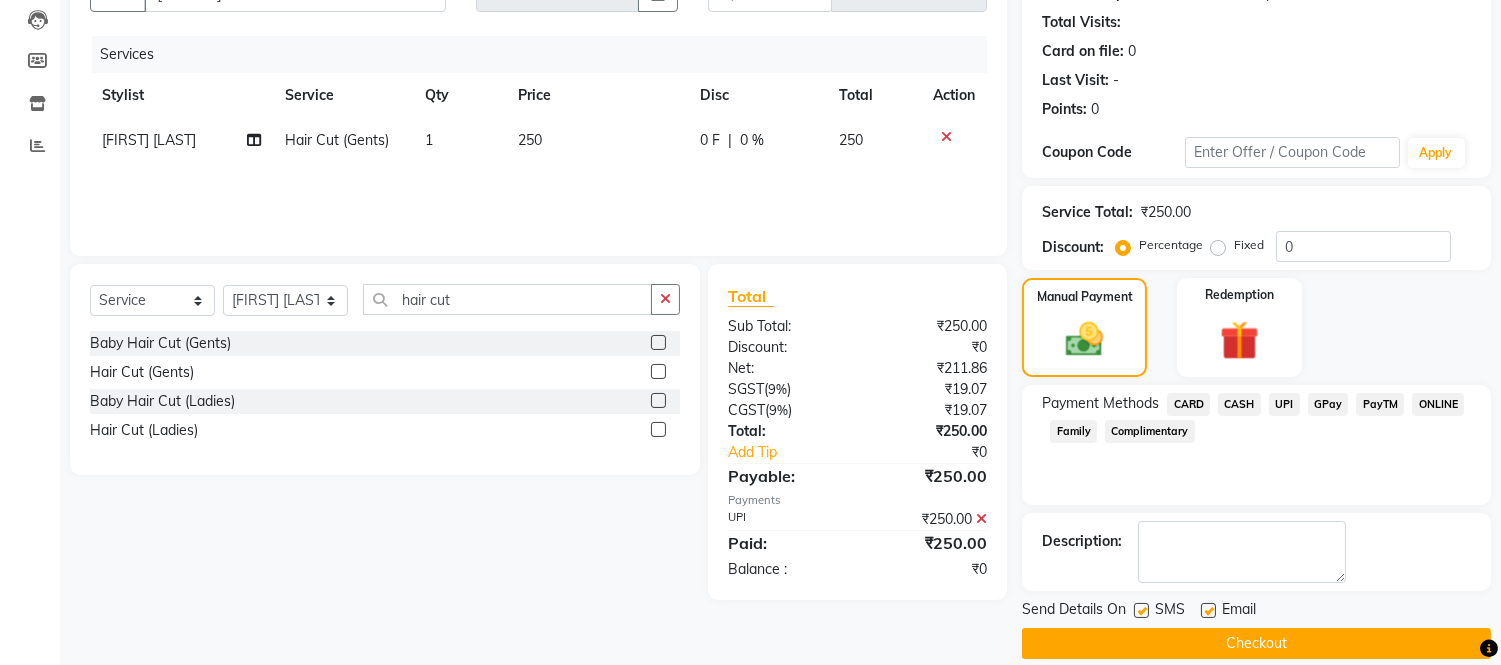scroll, scrollTop: 234, scrollLeft: 0, axis: vertical 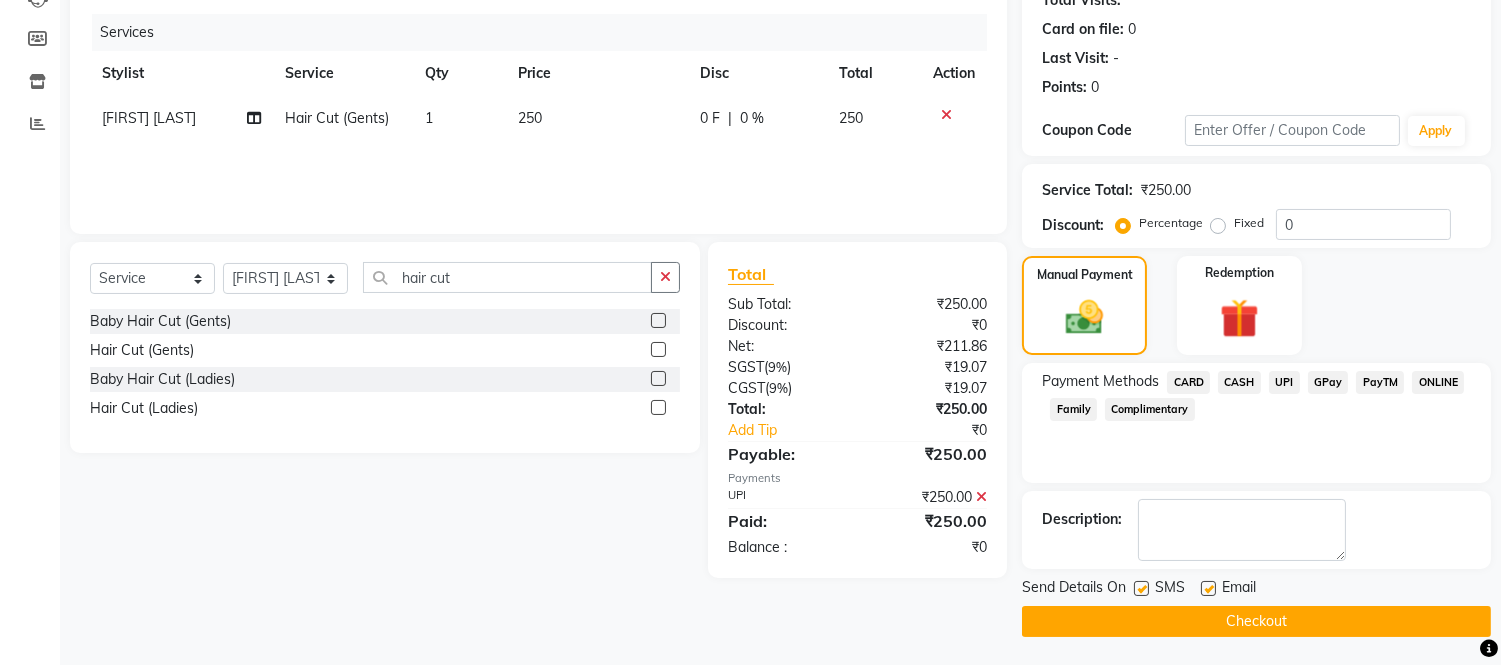 click on "Checkout" 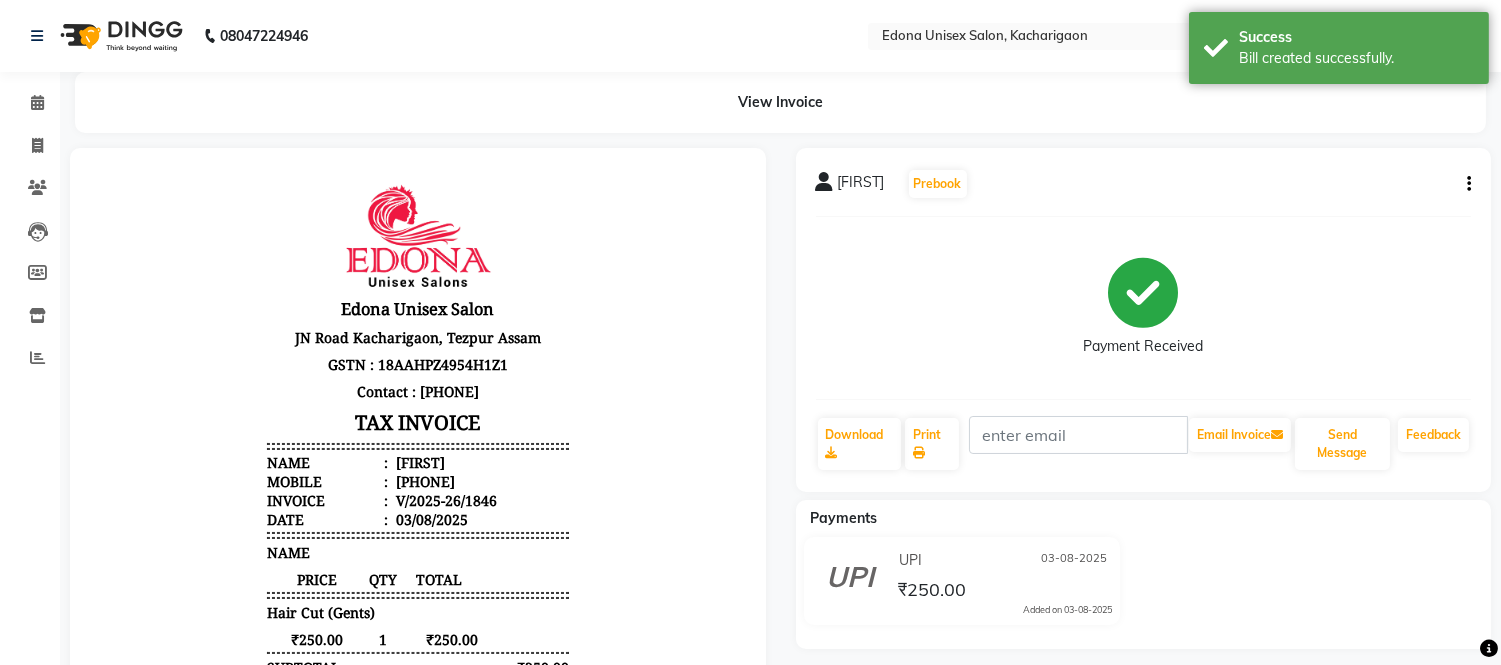 scroll, scrollTop: 0, scrollLeft: 0, axis: both 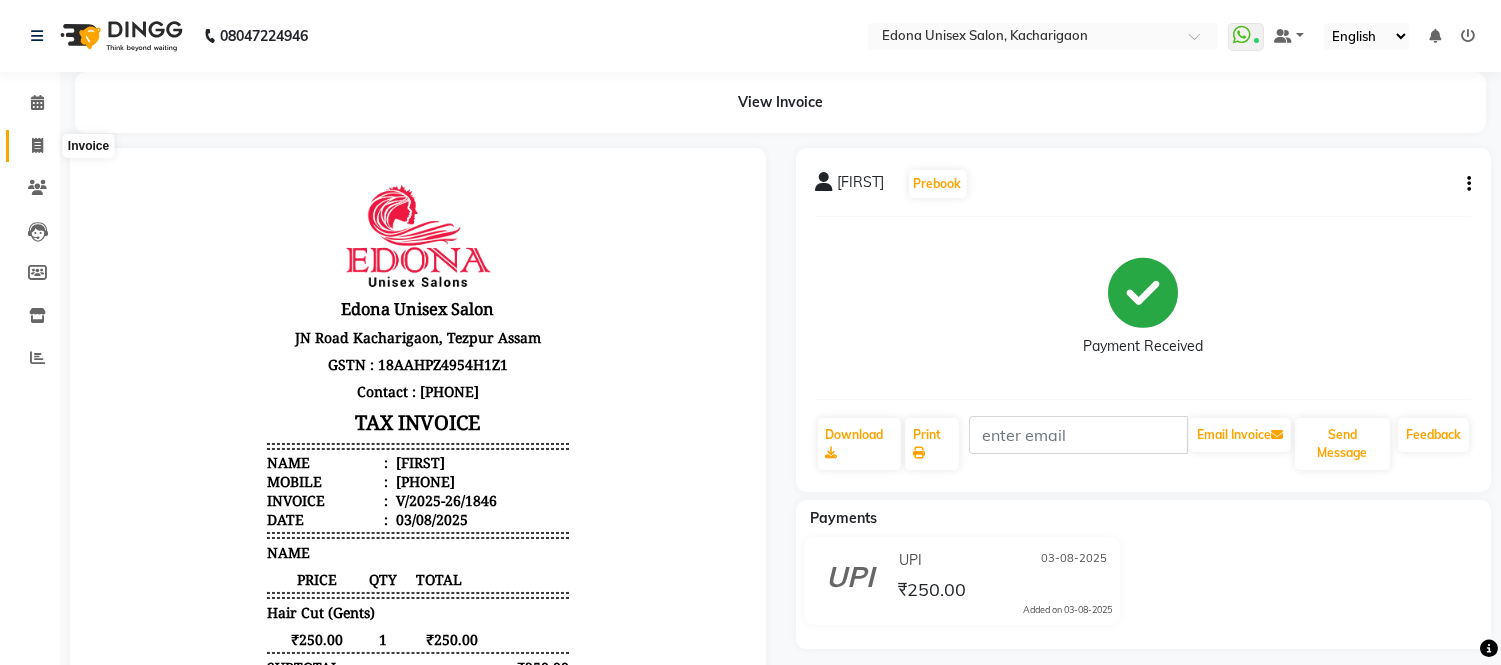 click 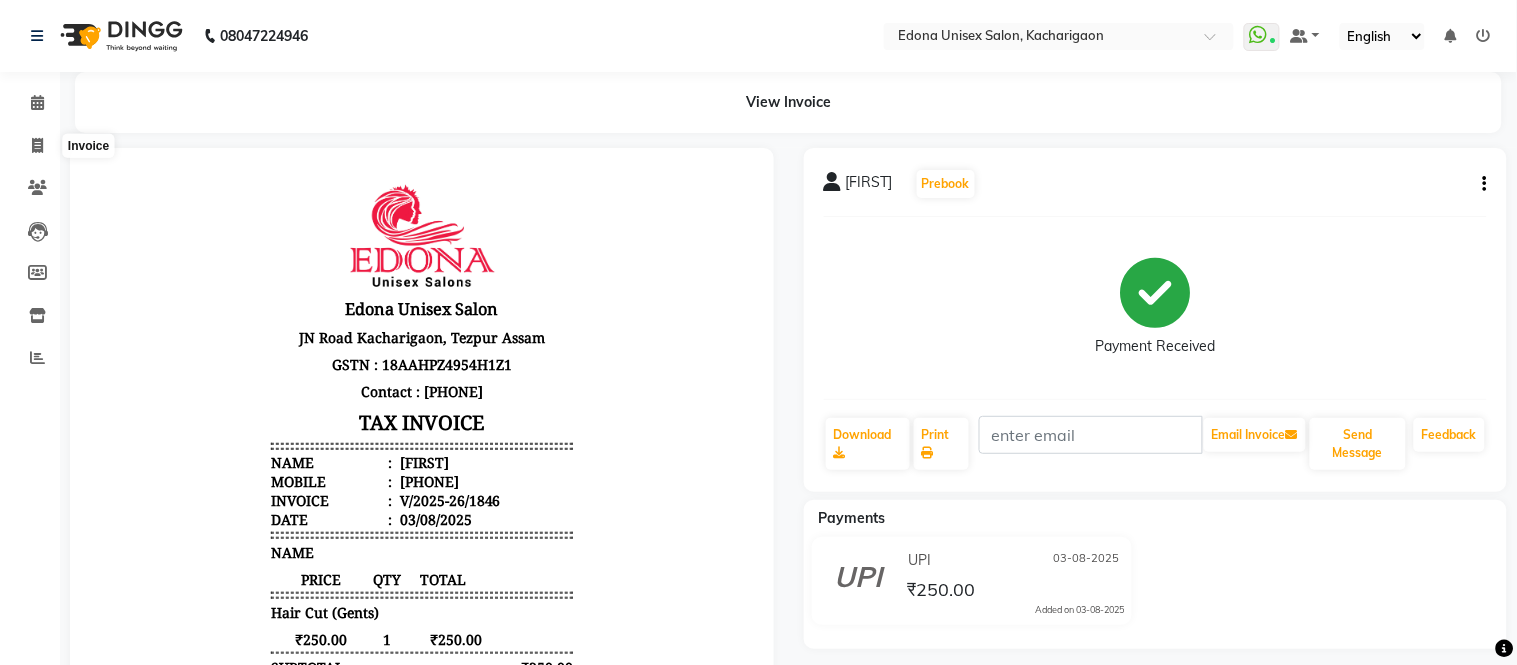 select on "service" 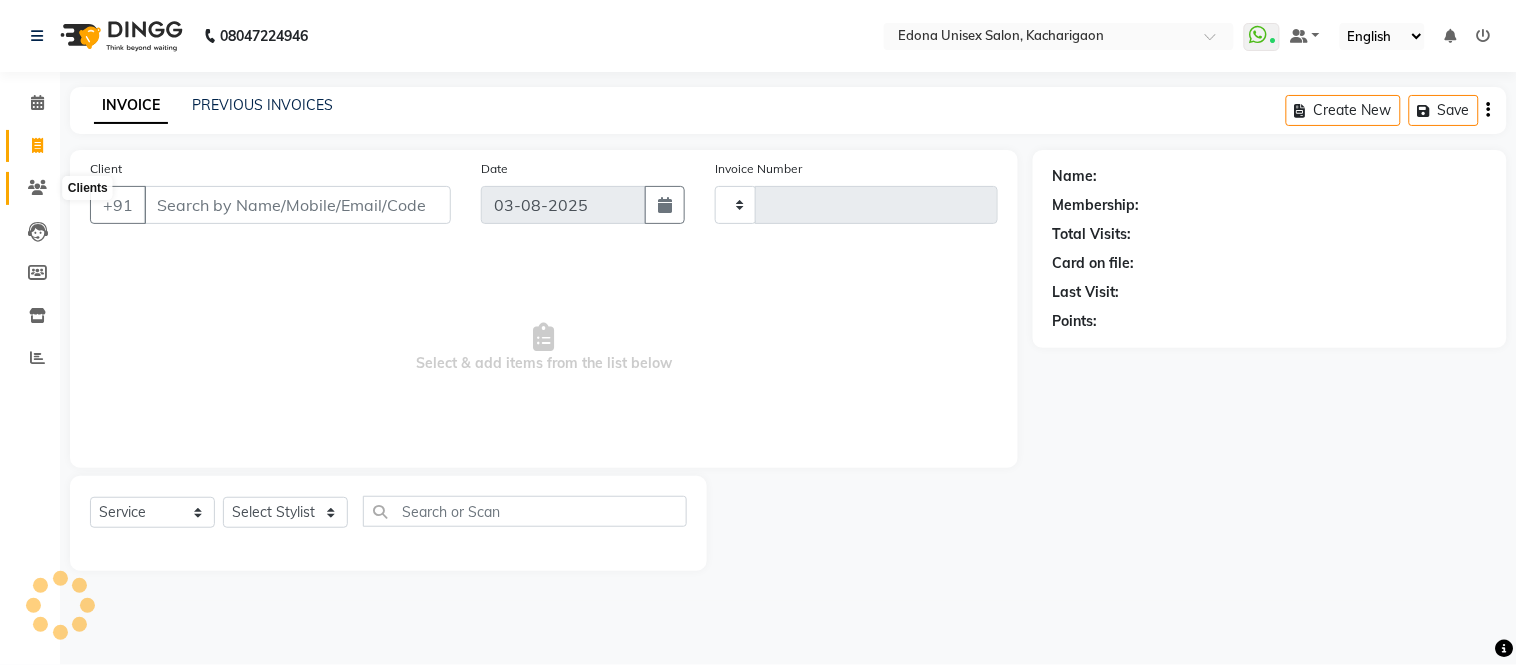 type on "1847" 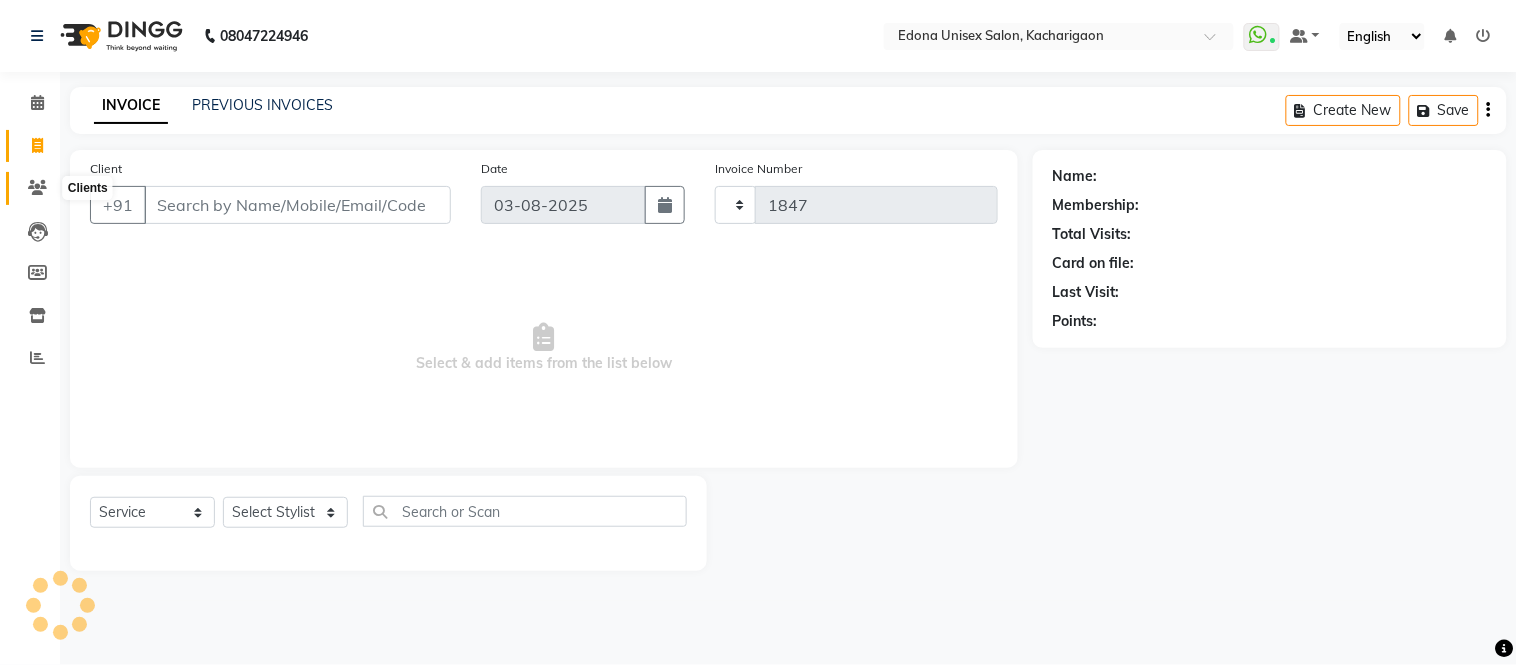 select on "5389" 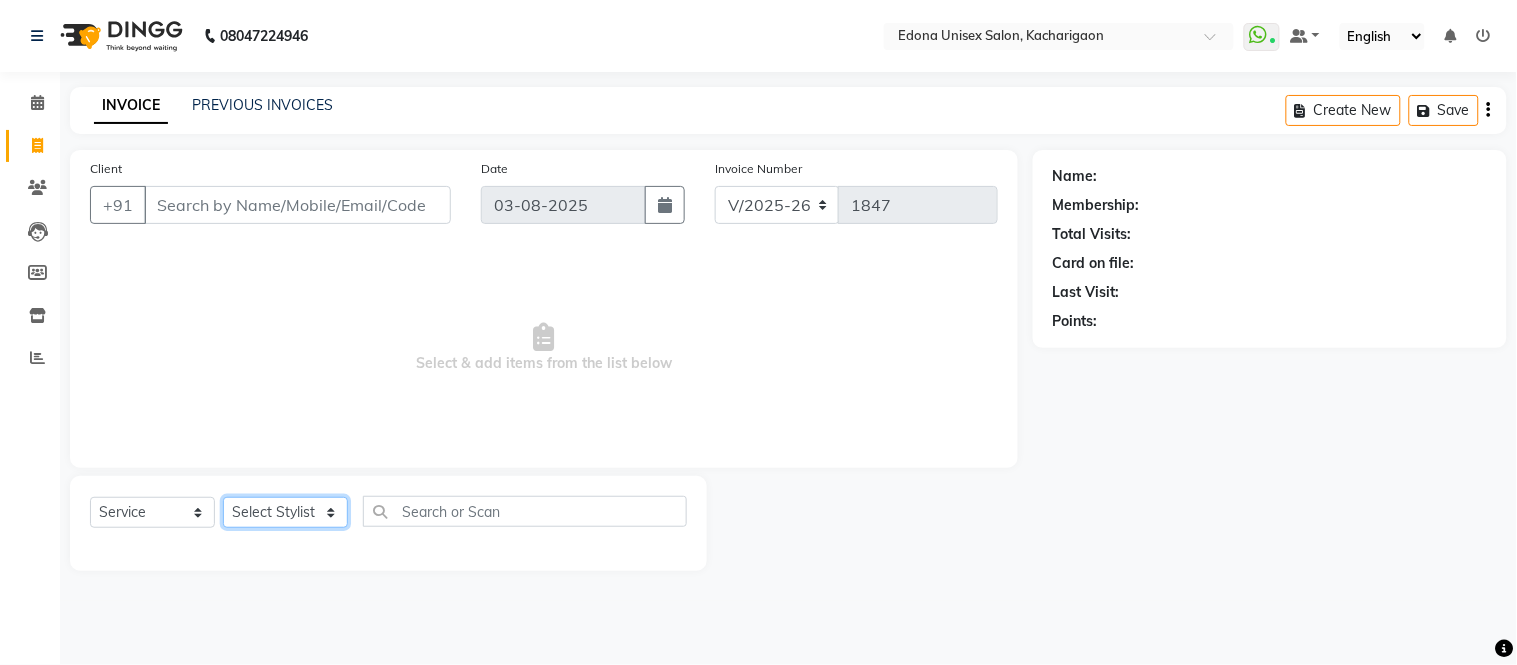click on "Select Stylist Admin Anju Sonar Bir Basumtary Bishal Bharma Hemen Daimari Hombr Jogi Jenny Kayina Kriti Lokesh Verma Mithiser Bodo Monisha Goyari Neha Sonar Pahi Prabir Das Rashmi Basumtary Reshma Sultana Roselin Basumtary Sumitra Subba" 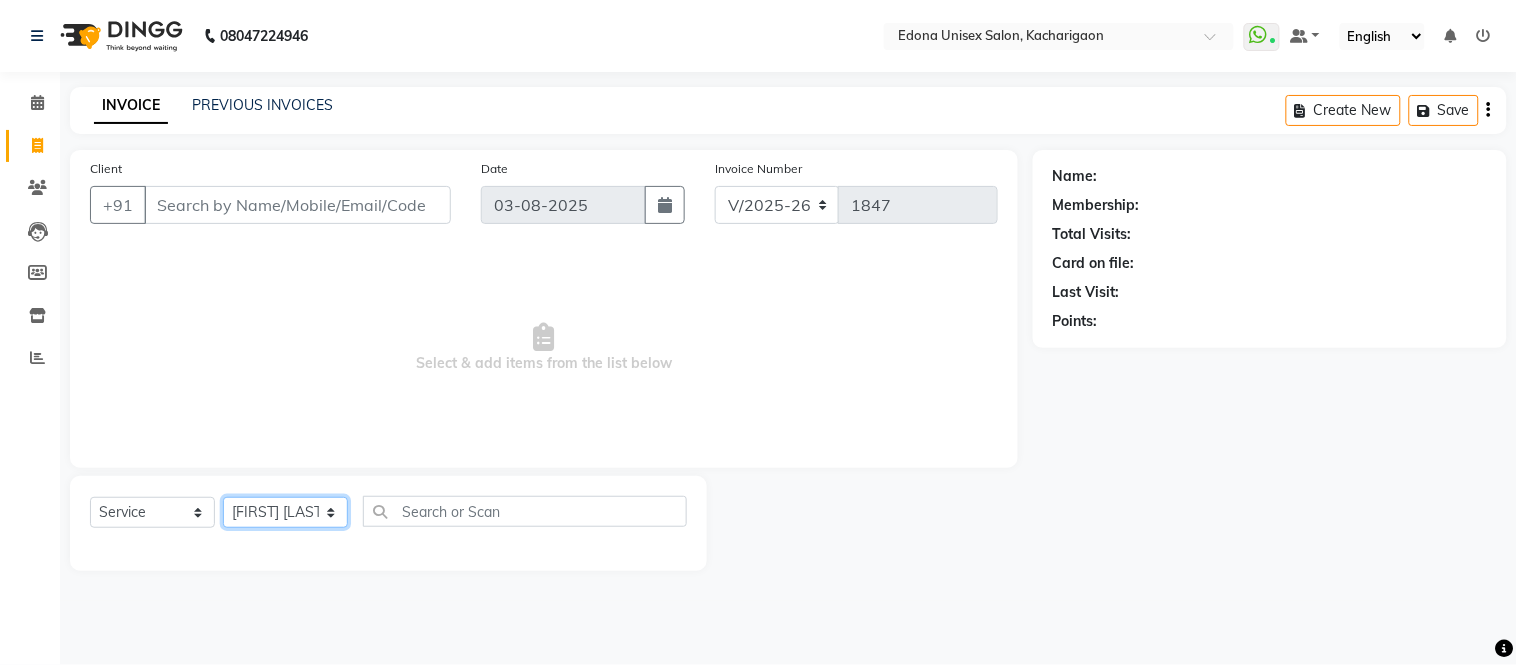click on "Select Stylist Admin Anju Sonar Bir Basumtary Bishal Bharma Hemen Daimari Hombr Jogi Jenny Kayina Kriti Lokesh Verma Mithiser Bodo Monisha Goyari Neha Sonar Pahi Prabir Das Rashmi Basumtary Reshma Sultana Roselin Basumtary Sumitra Subba" 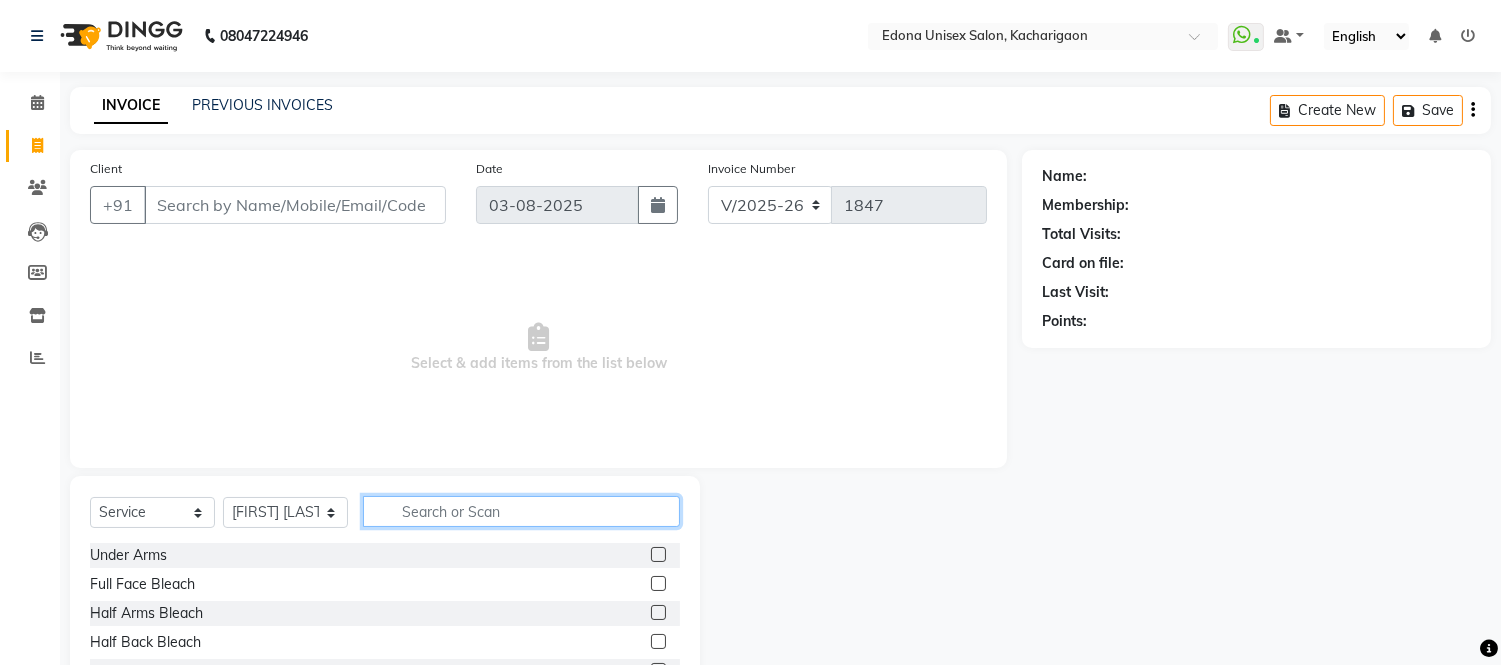 click 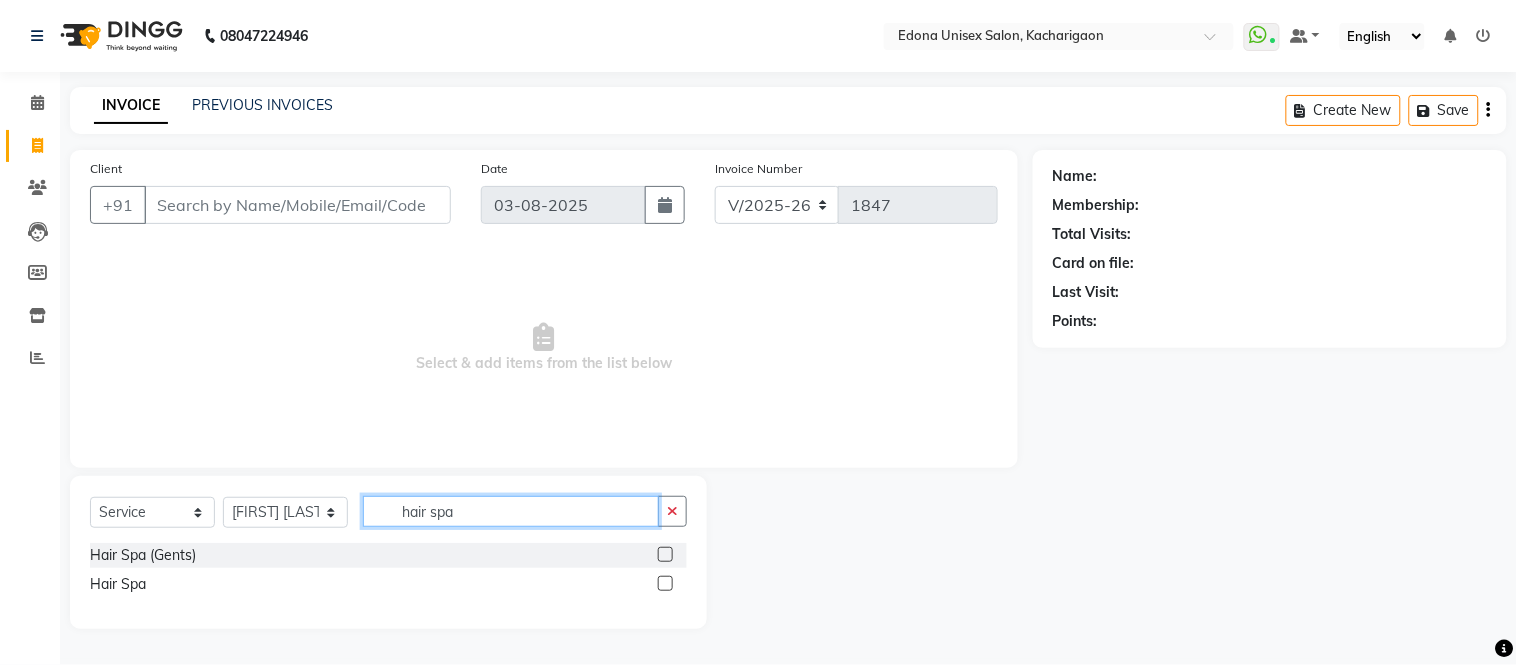 type on "hair spa" 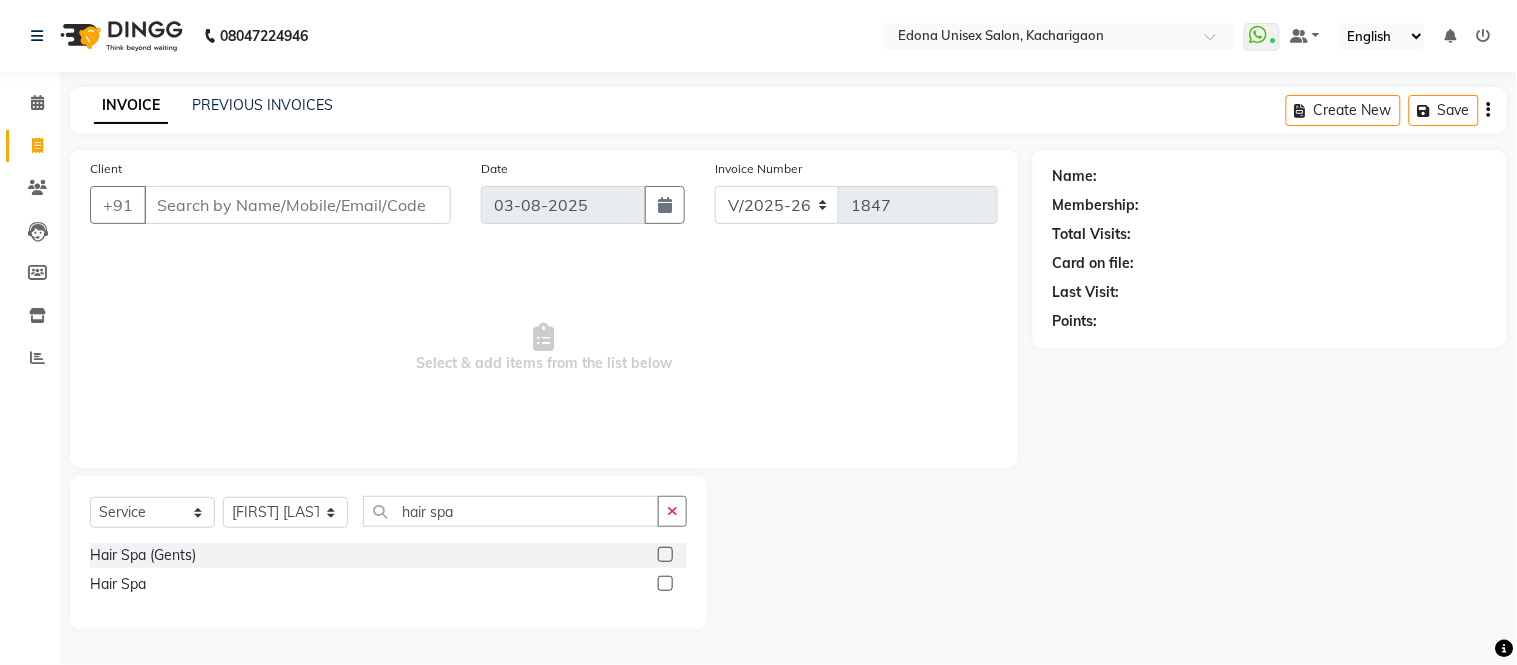 click 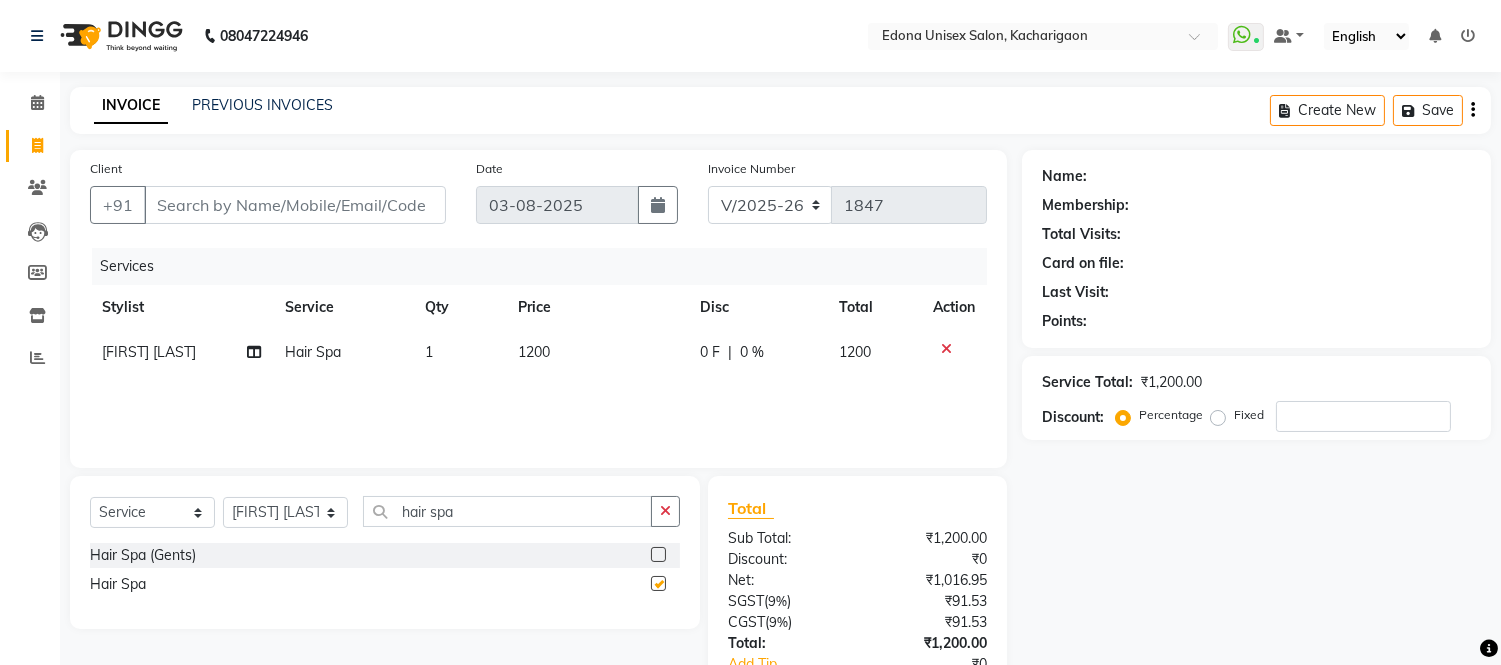 checkbox on "false" 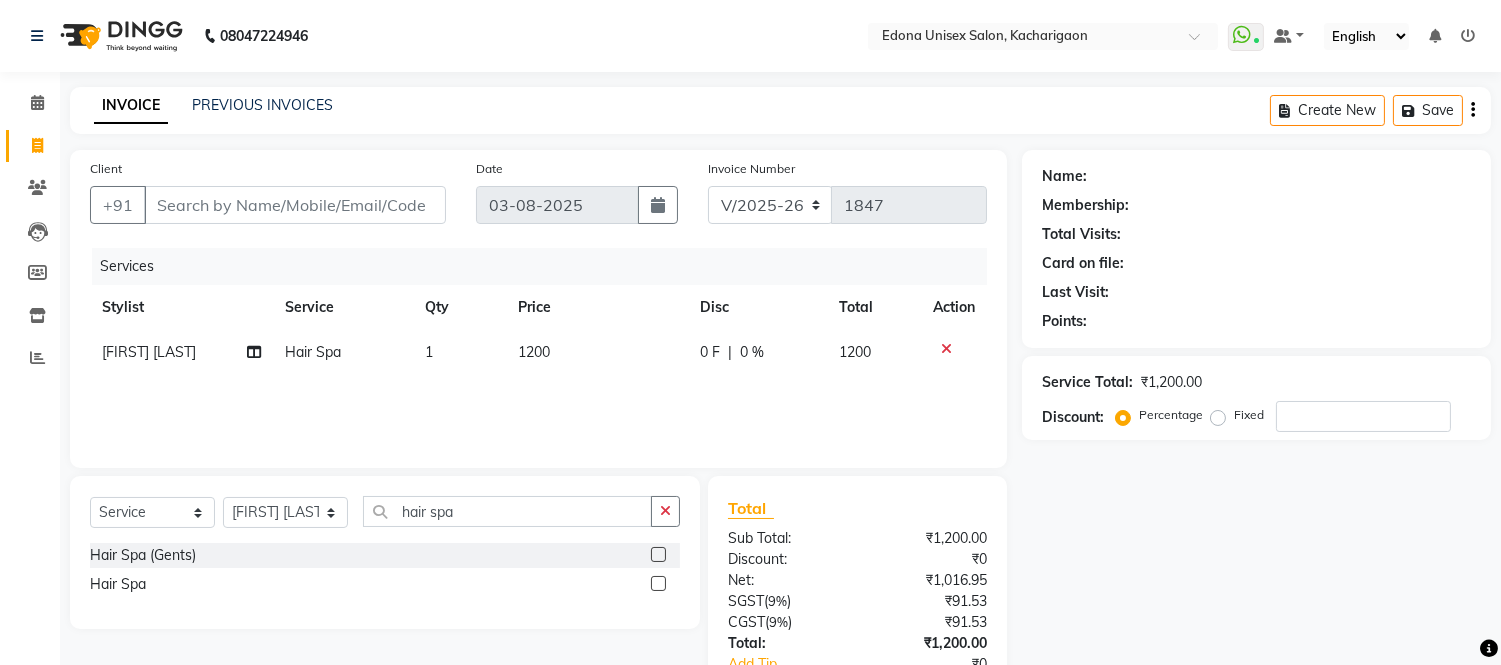 drag, startPoint x: 532, startPoint y: 334, endPoint x: 543, endPoint y: 350, distance: 19.416489 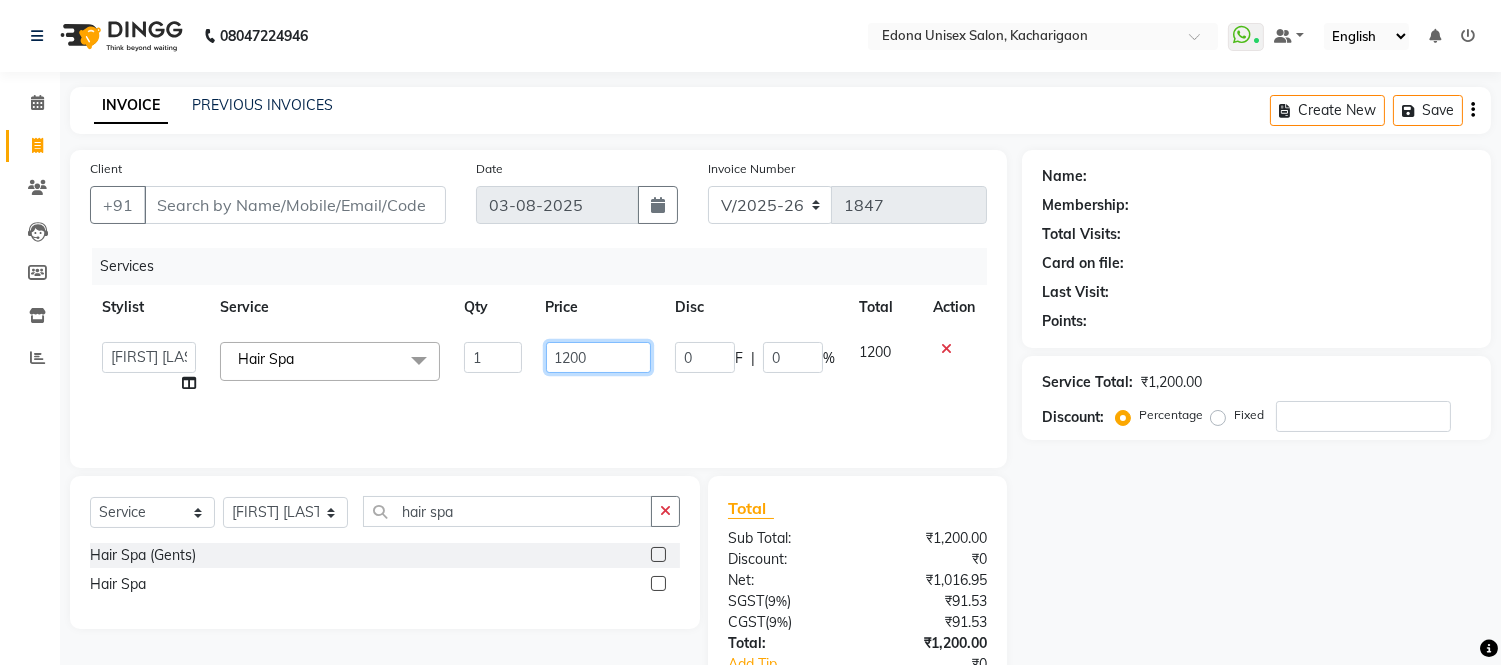 click on "1200" 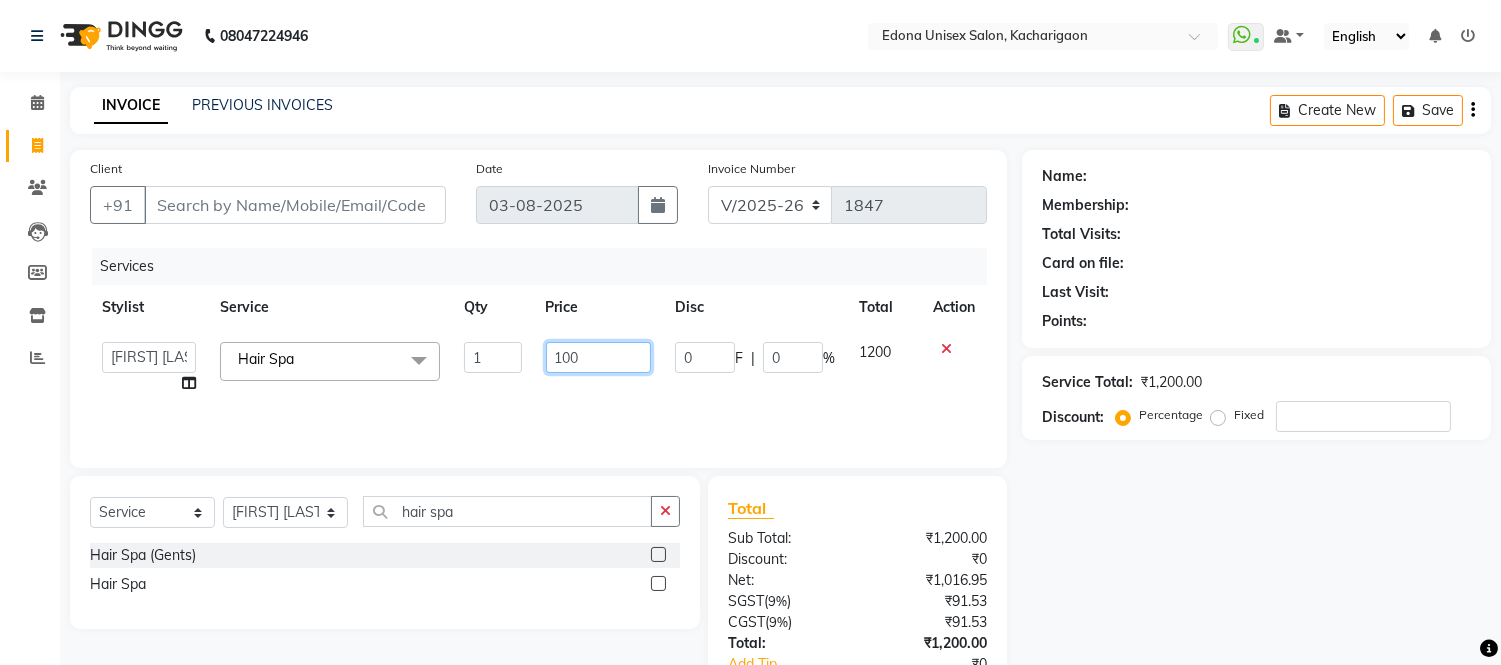 type on "1500" 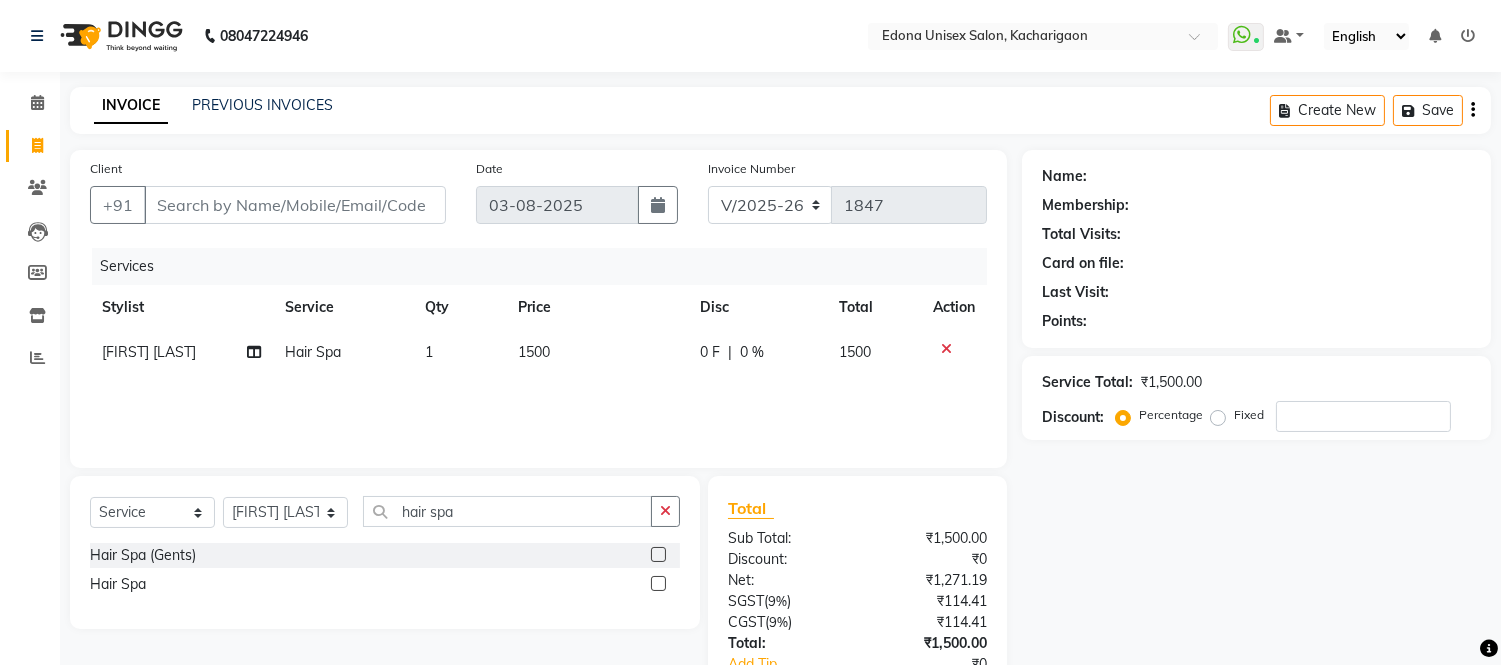 click on "Services Stylist Service Qty Price Disc Total Action Sumitra Subba Hair Spa 1 1500 0 F | 0 % 1500" 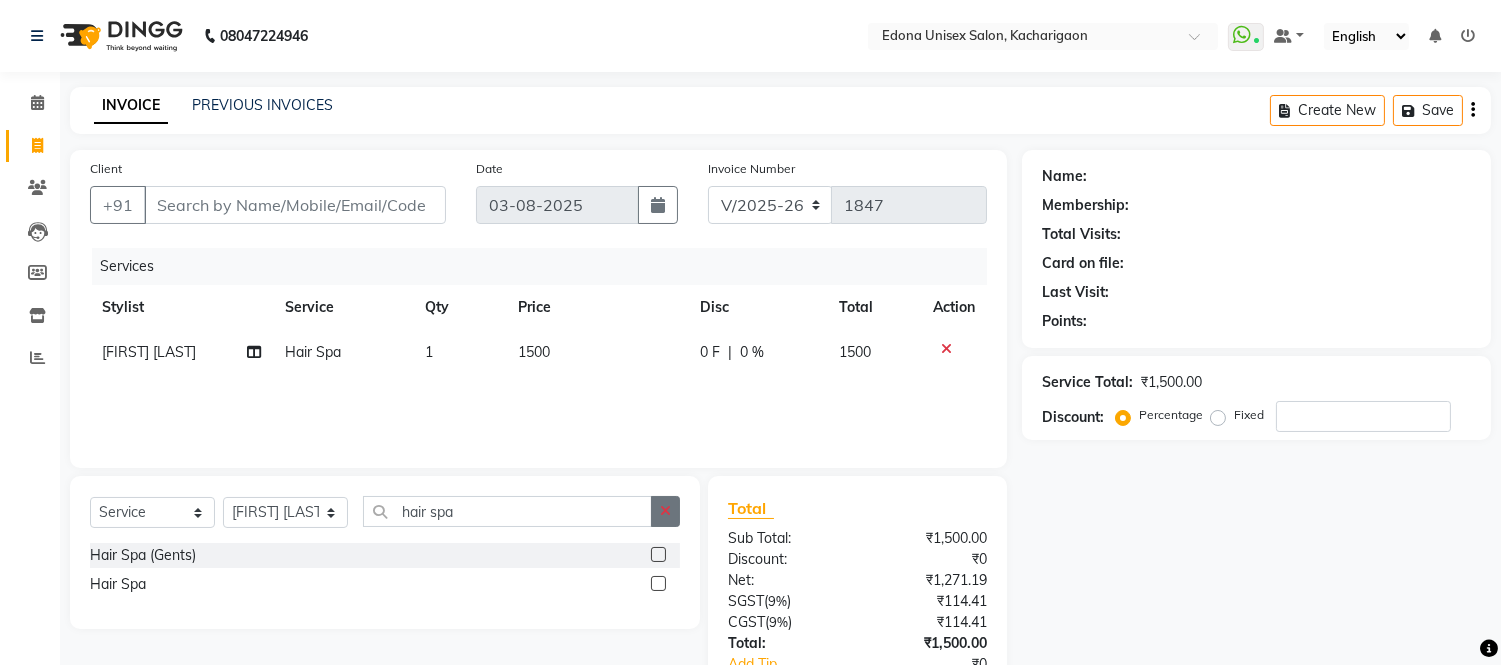 click 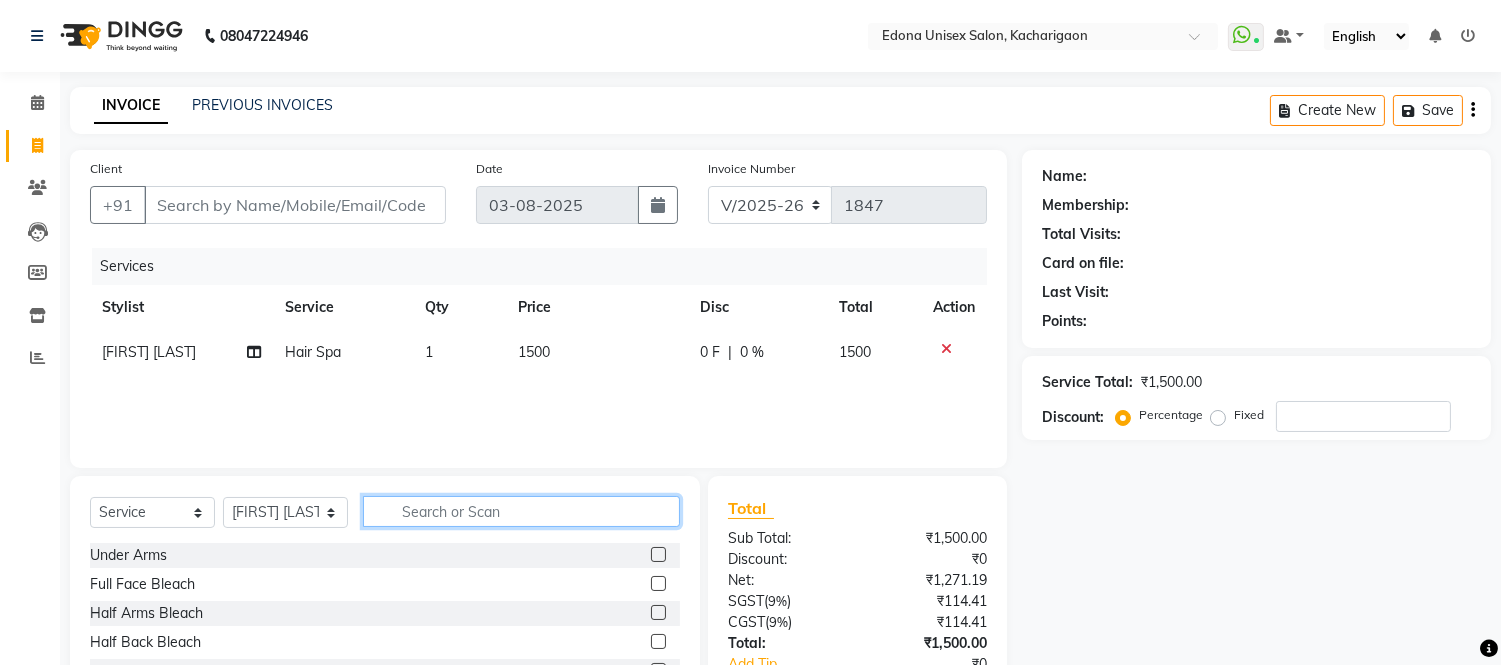click 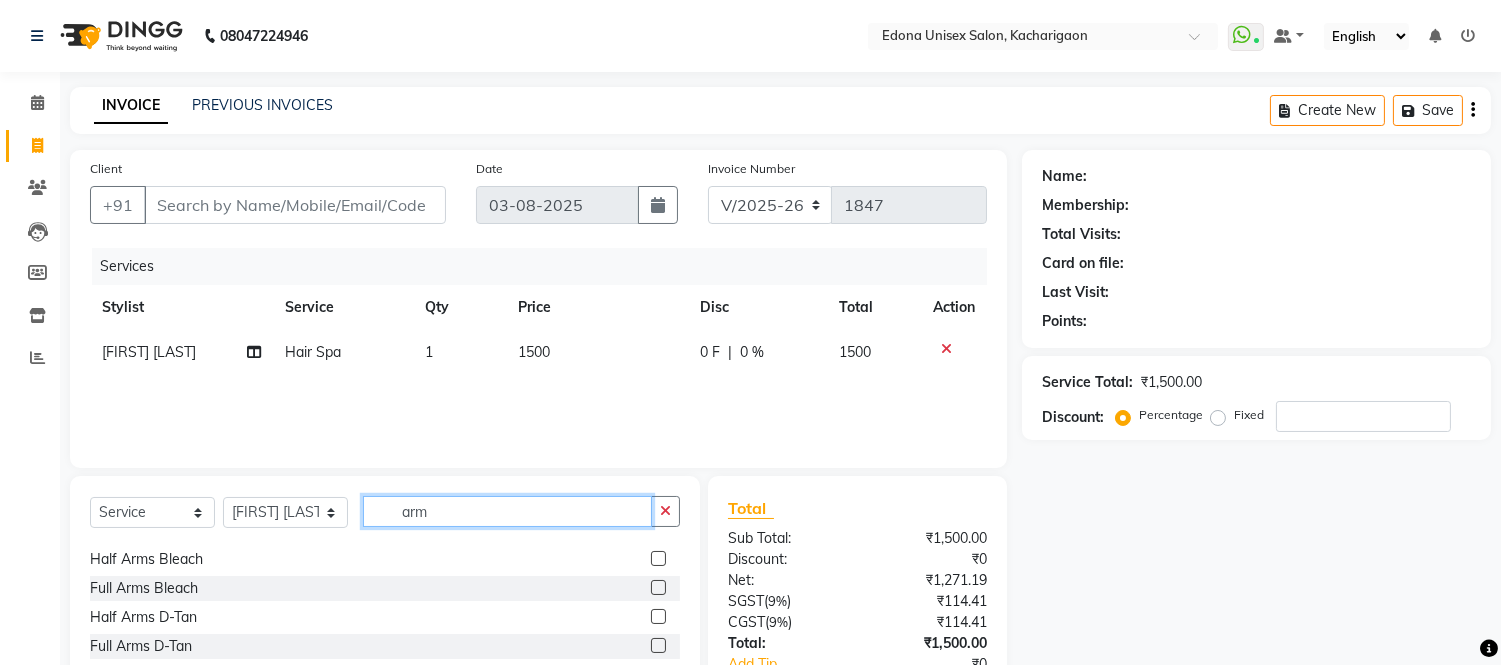 scroll, scrollTop: 32, scrollLeft: 0, axis: vertical 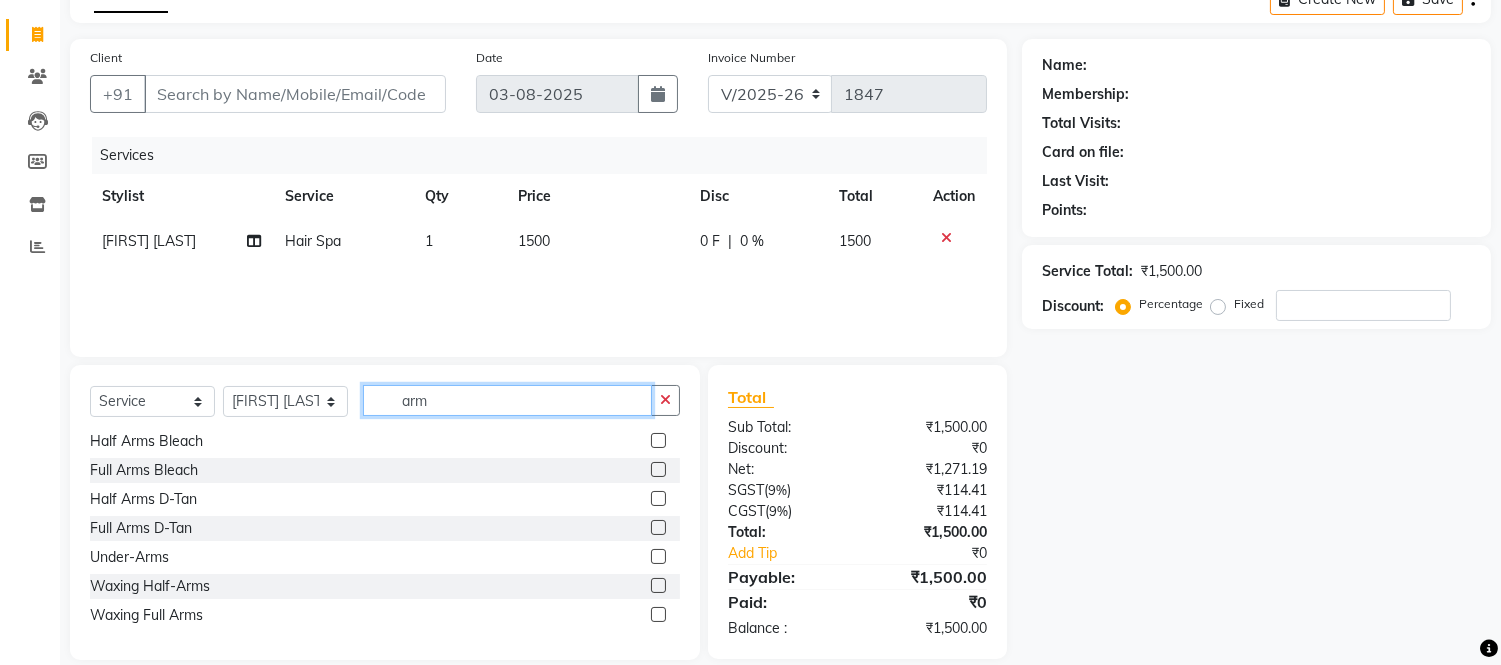 type on "arm" 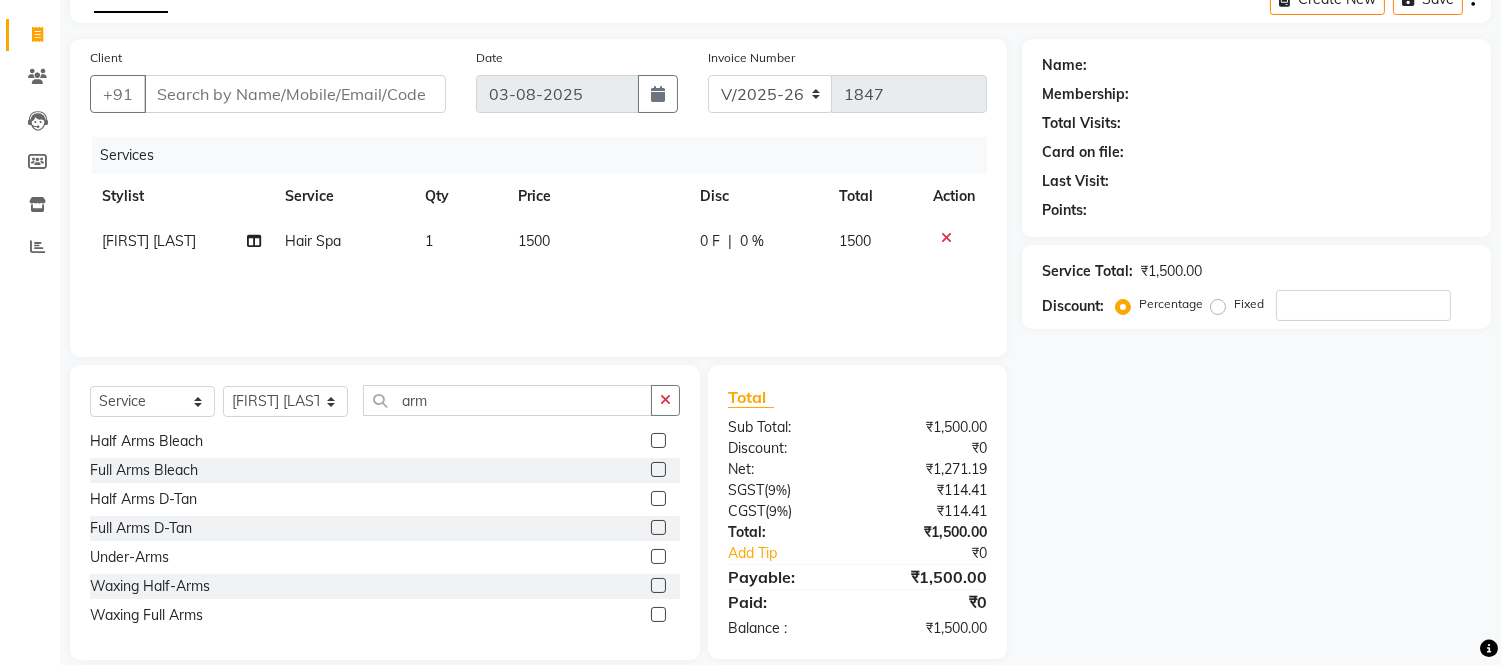 click 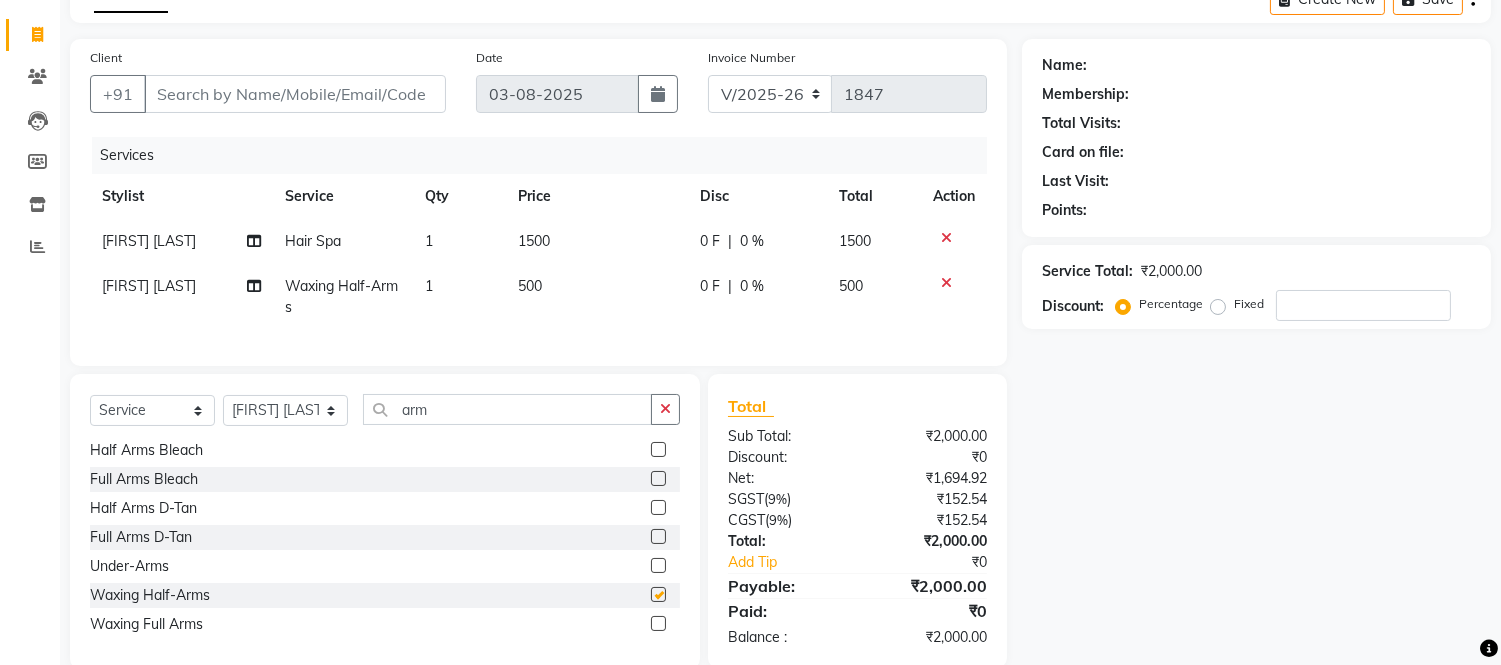 checkbox on "false" 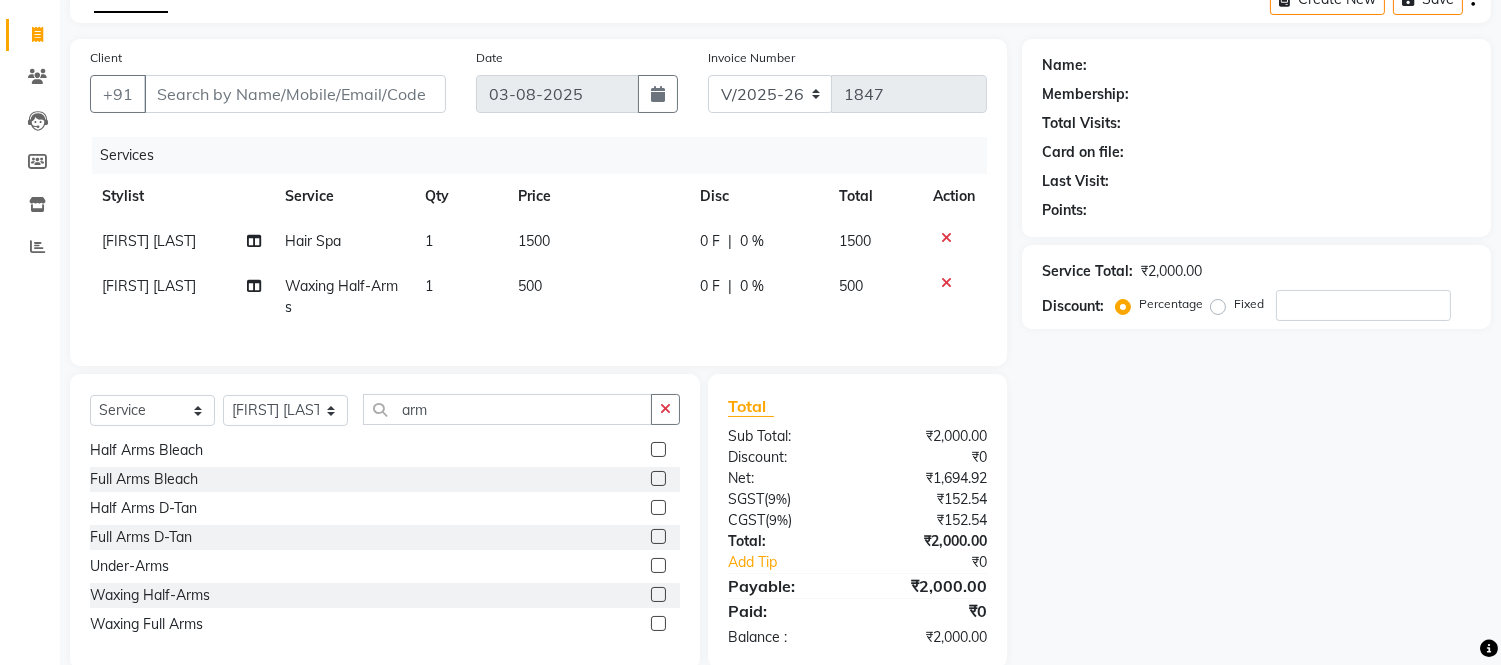 click 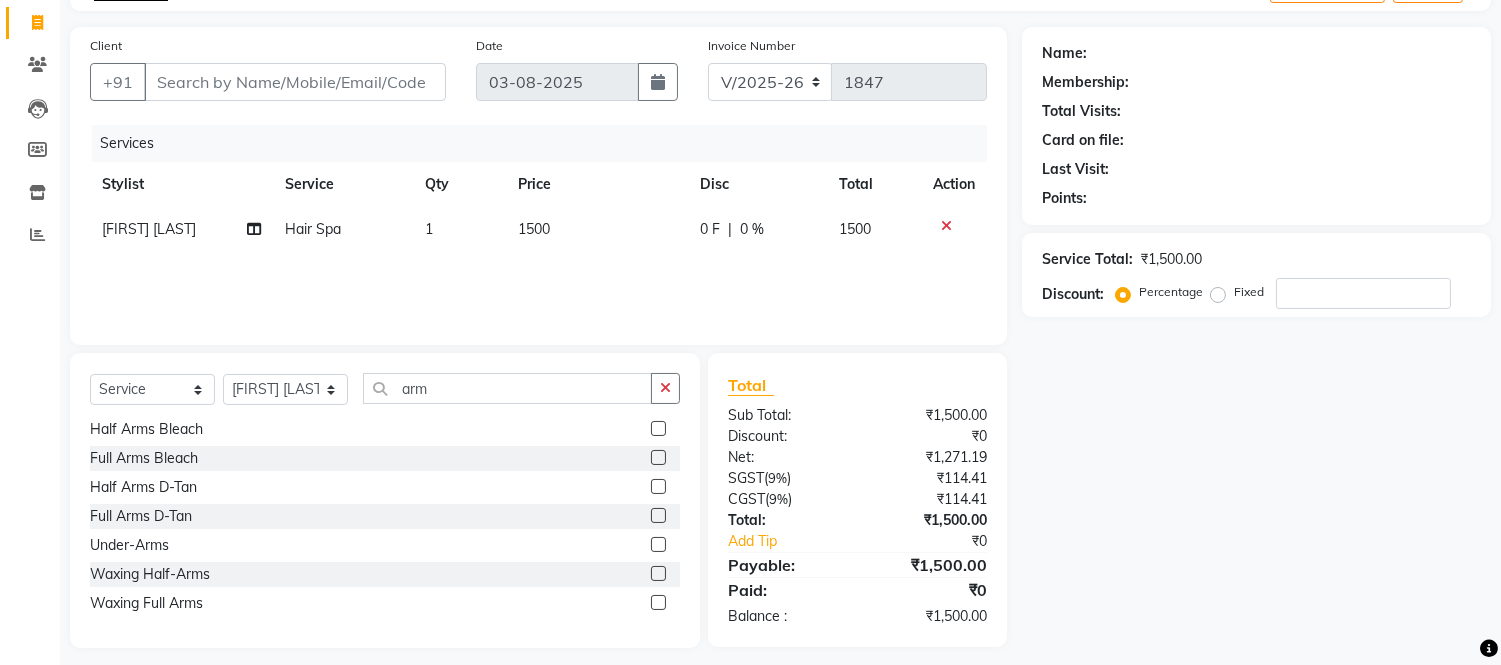 scroll, scrollTop: 135, scrollLeft: 0, axis: vertical 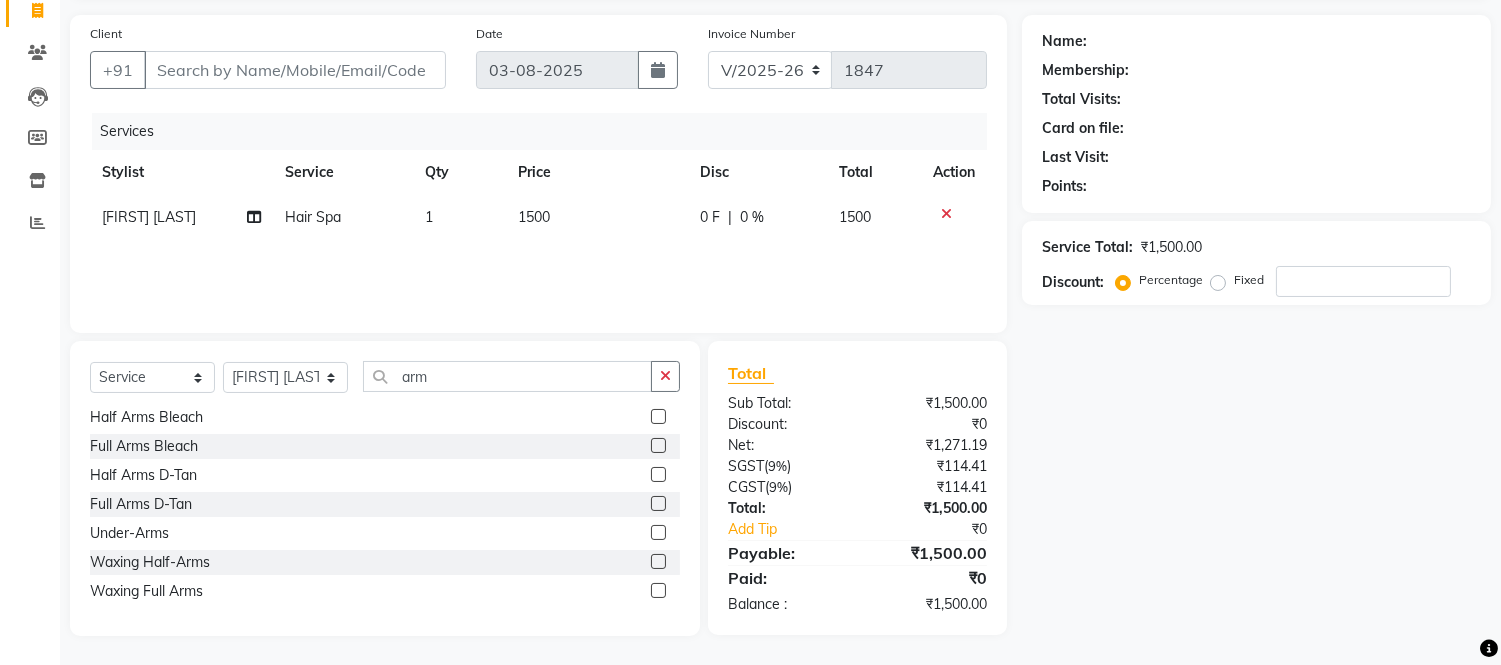 click 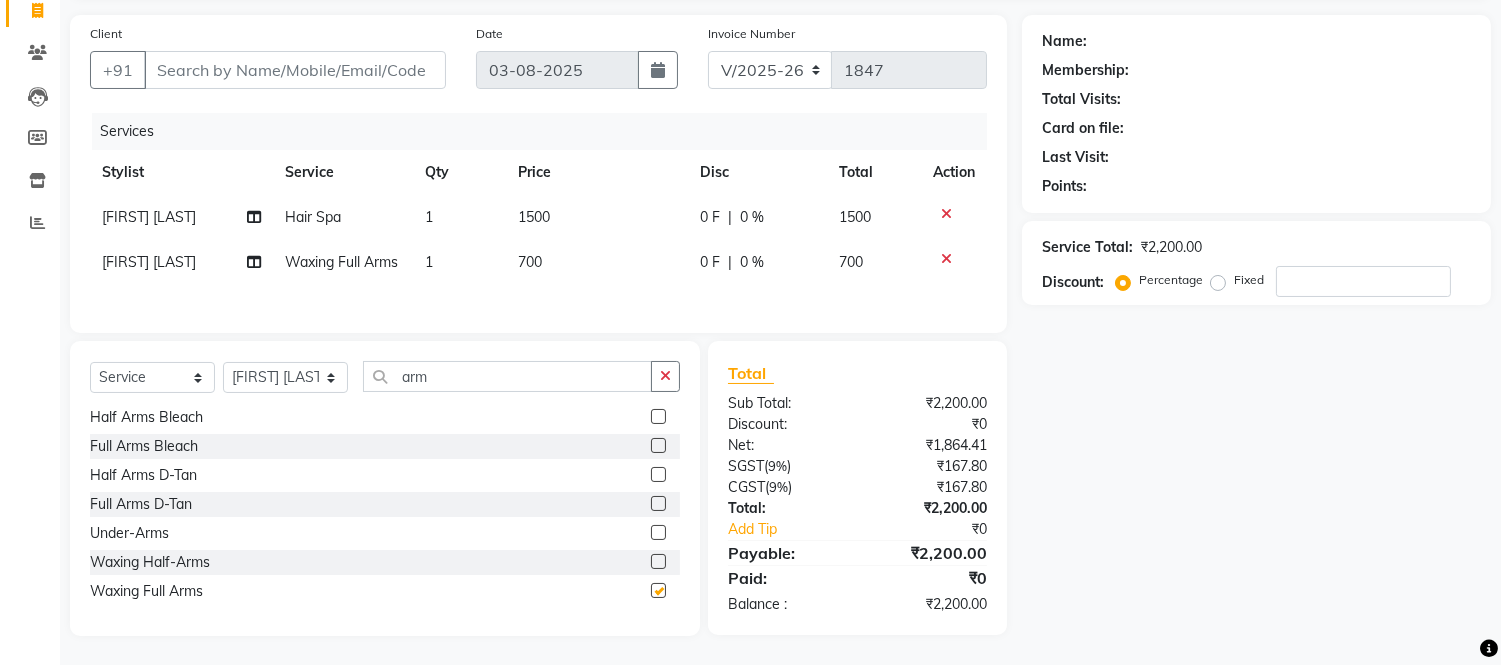 checkbox on "false" 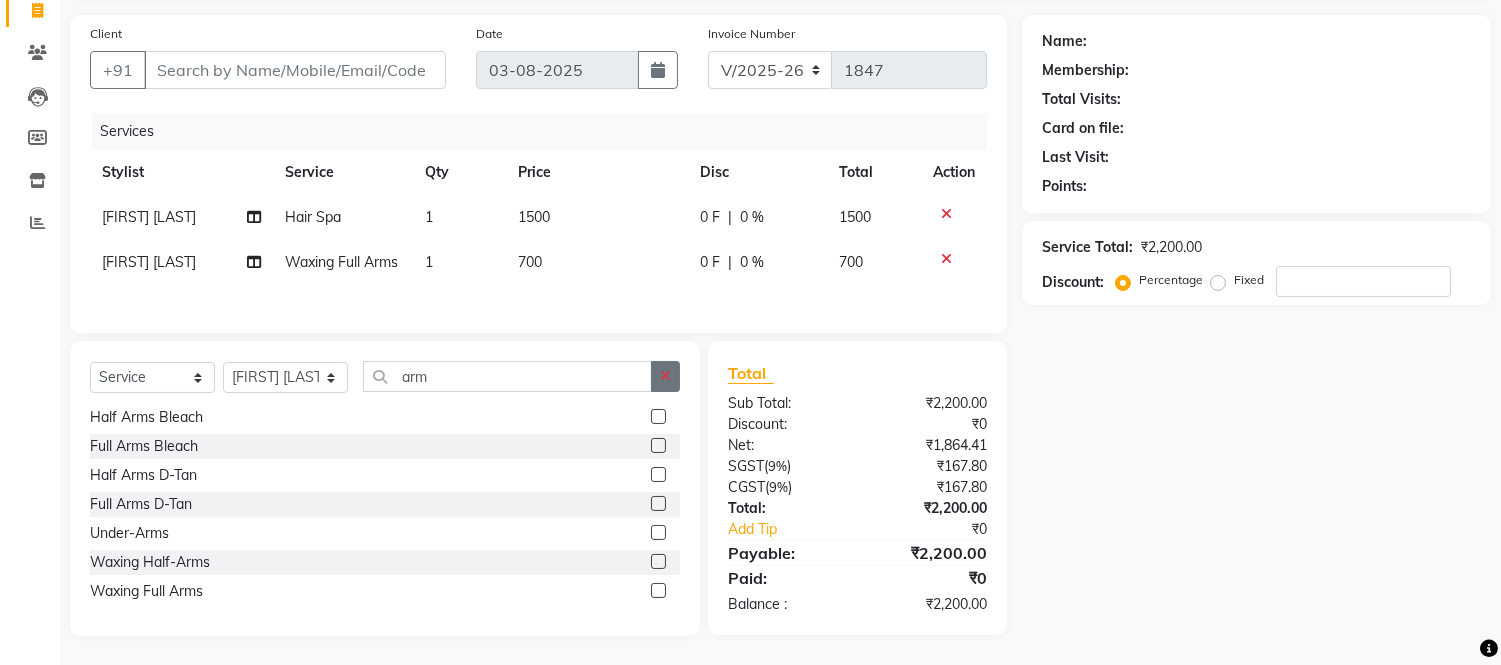 click 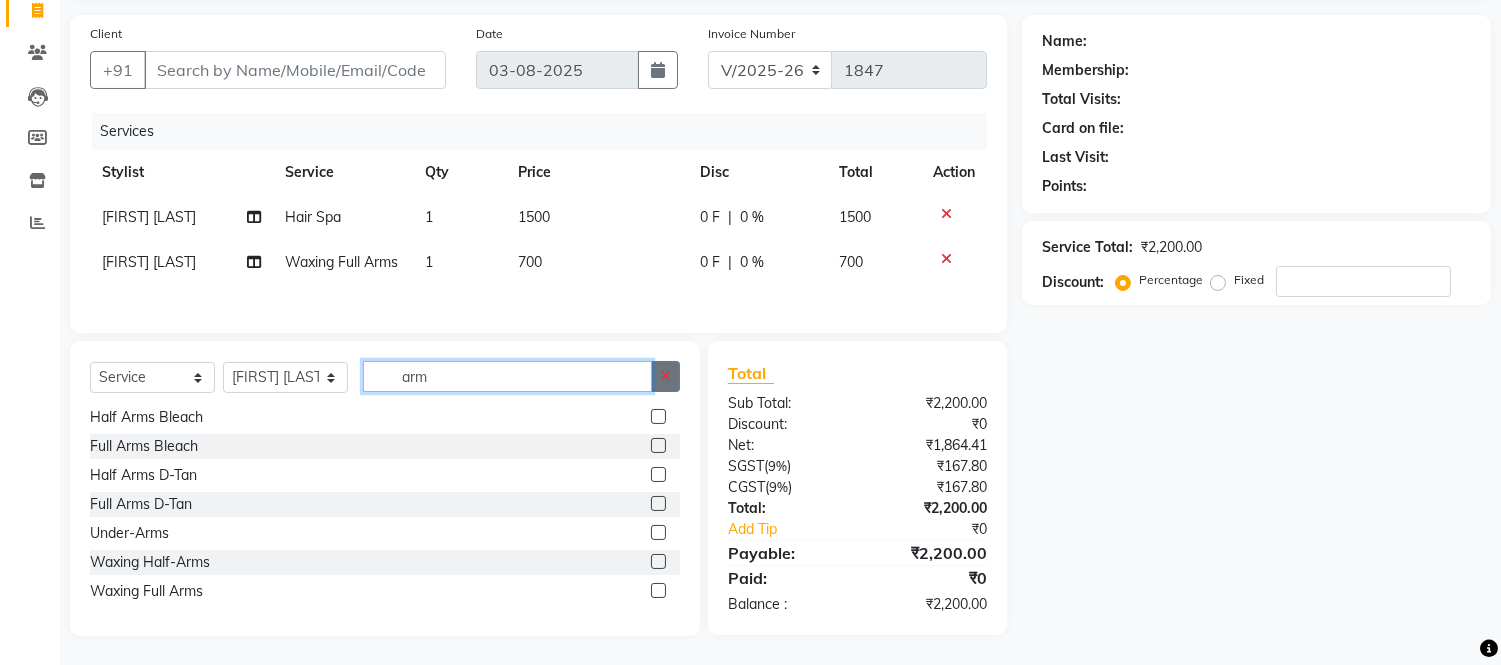 type 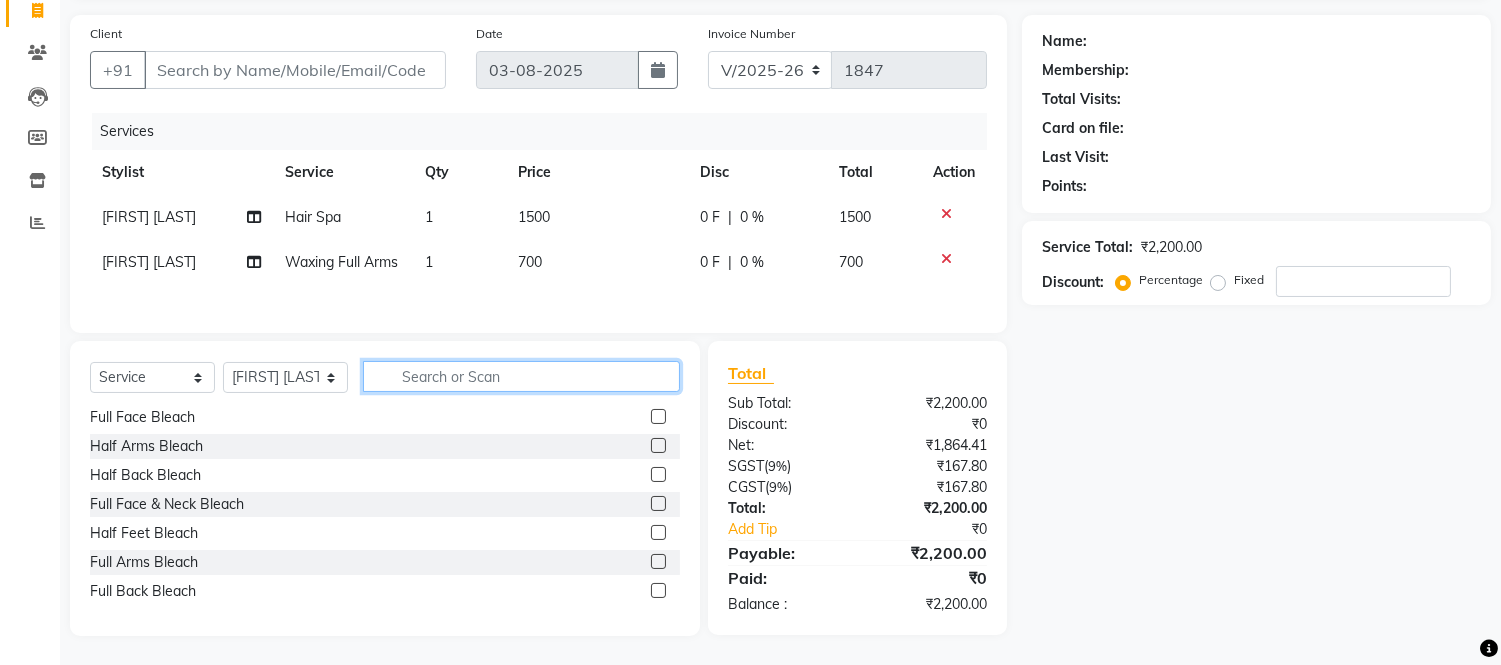 scroll, scrollTop: 61, scrollLeft: 0, axis: vertical 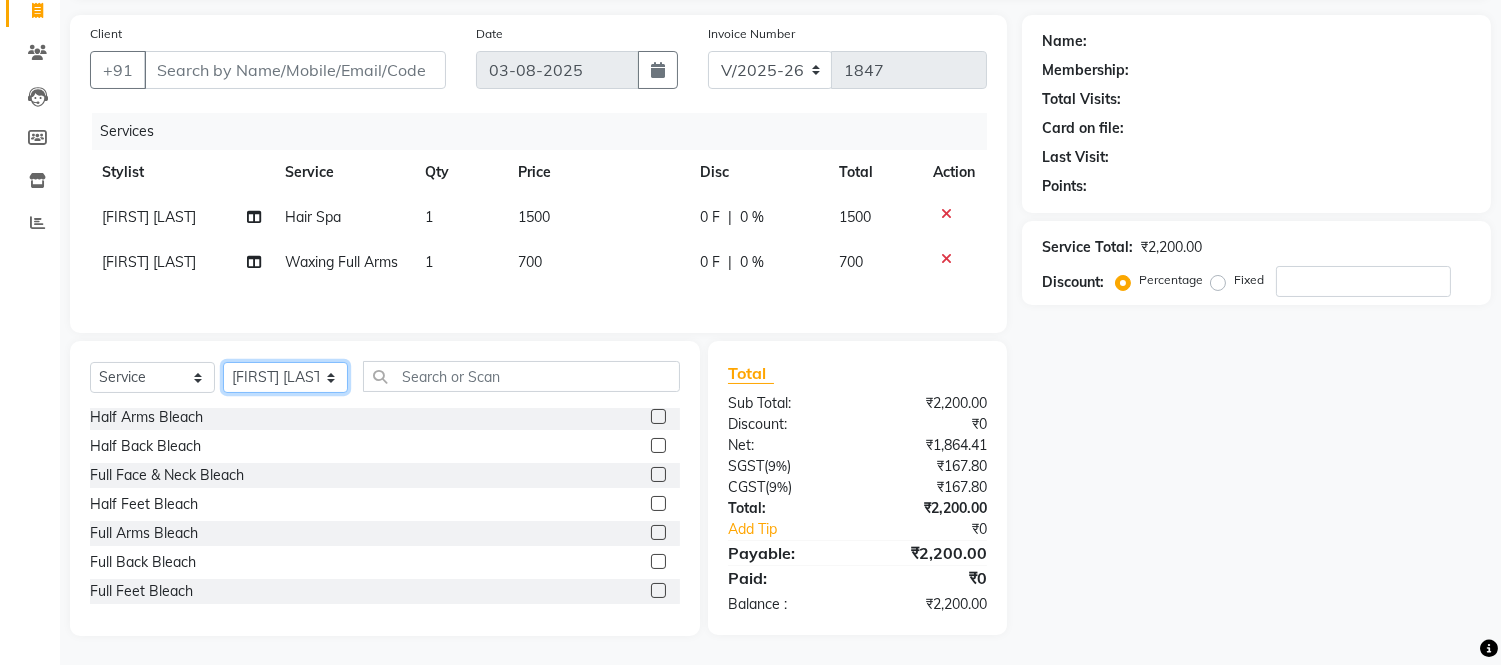 click on "Select Stylist Admin Anju Sonar Bir Basumtary Bishal Bharma Hemen Daimari Hombr Jogi Jenny Kayina Kriti Lokesh Verma Mithiser Bodo Monisha Goyari Neha Sonar Pahi Prabir Das Rashmi Basumtary Reshma Sultana Roselin Basumtary Sumitra Subba" 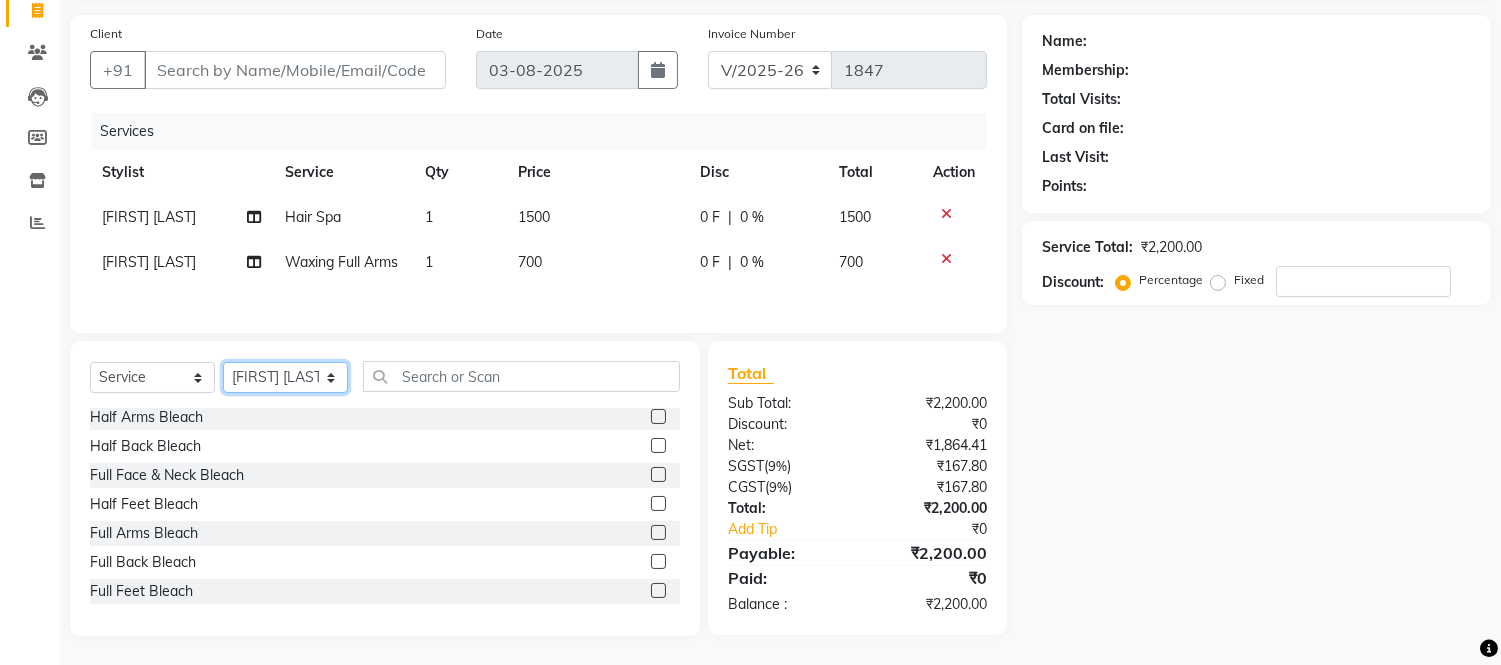 select on "35927" 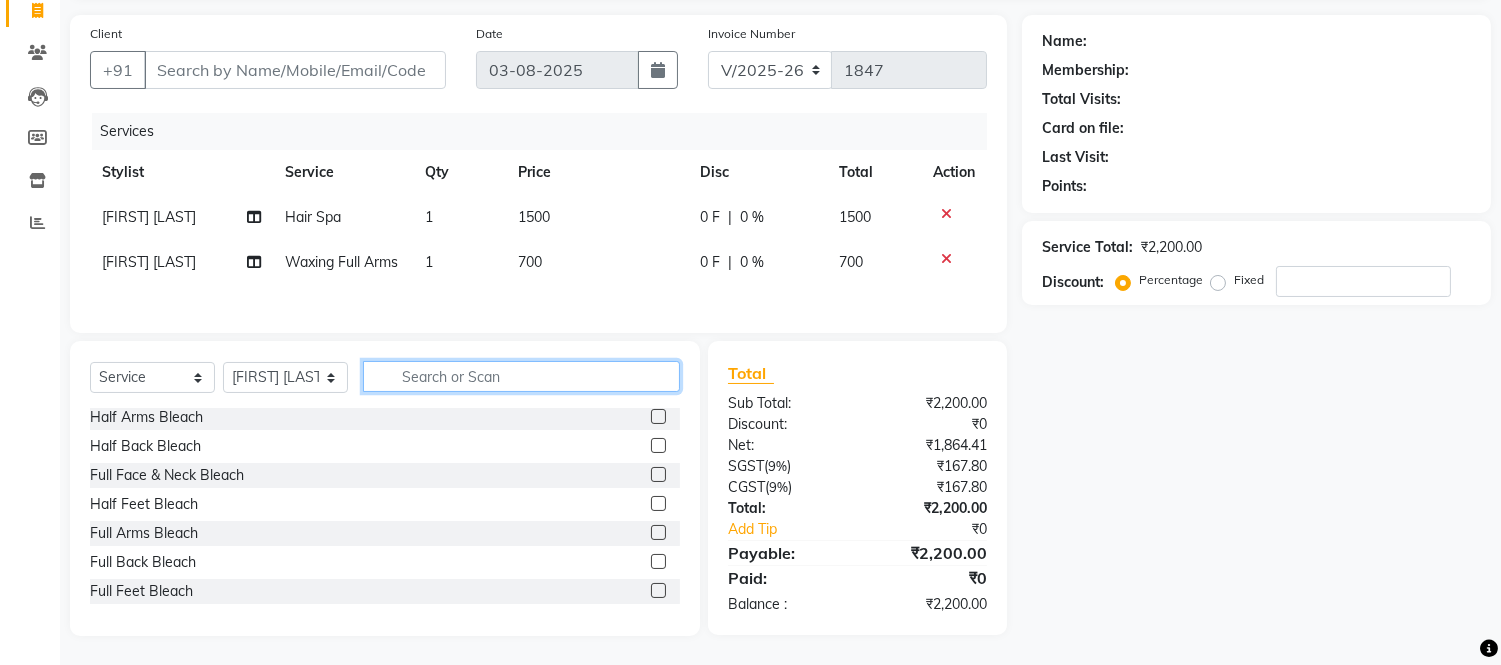 click 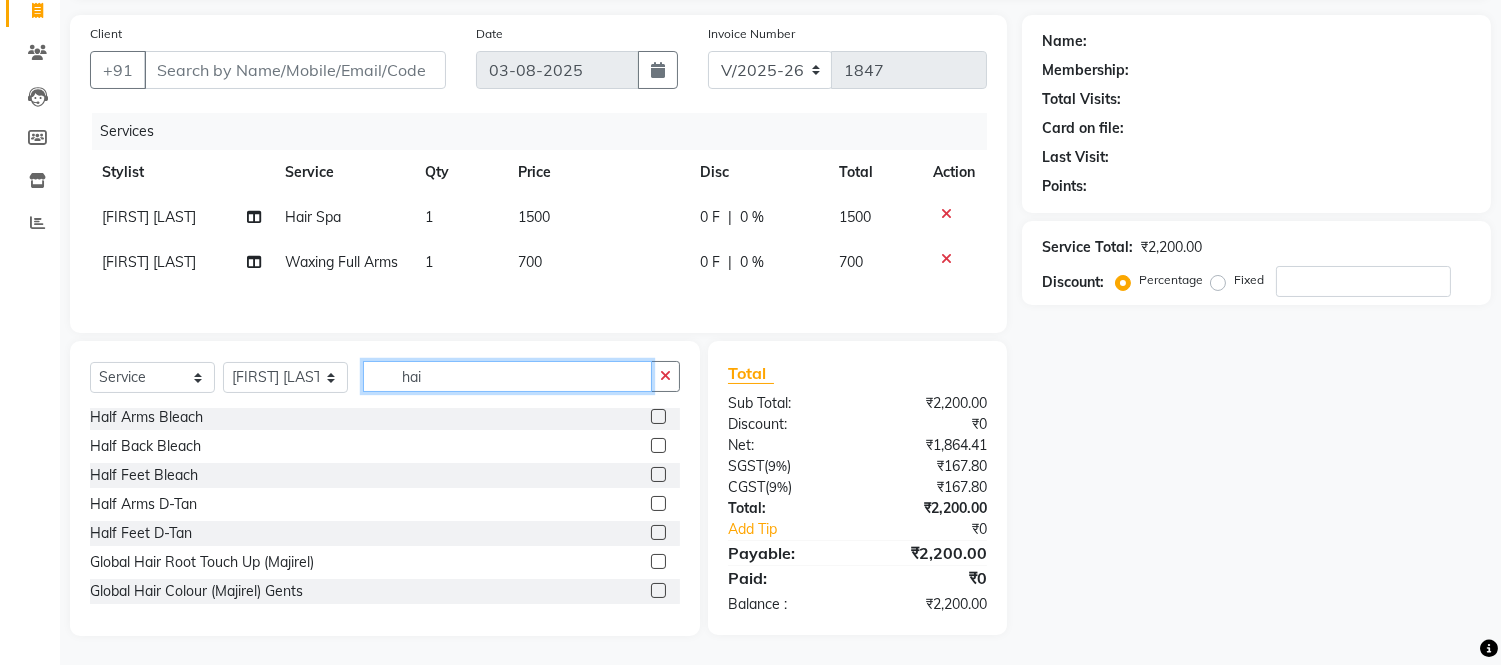 scroll, scrollTop: 0, scrollLeft: 0, axis: both 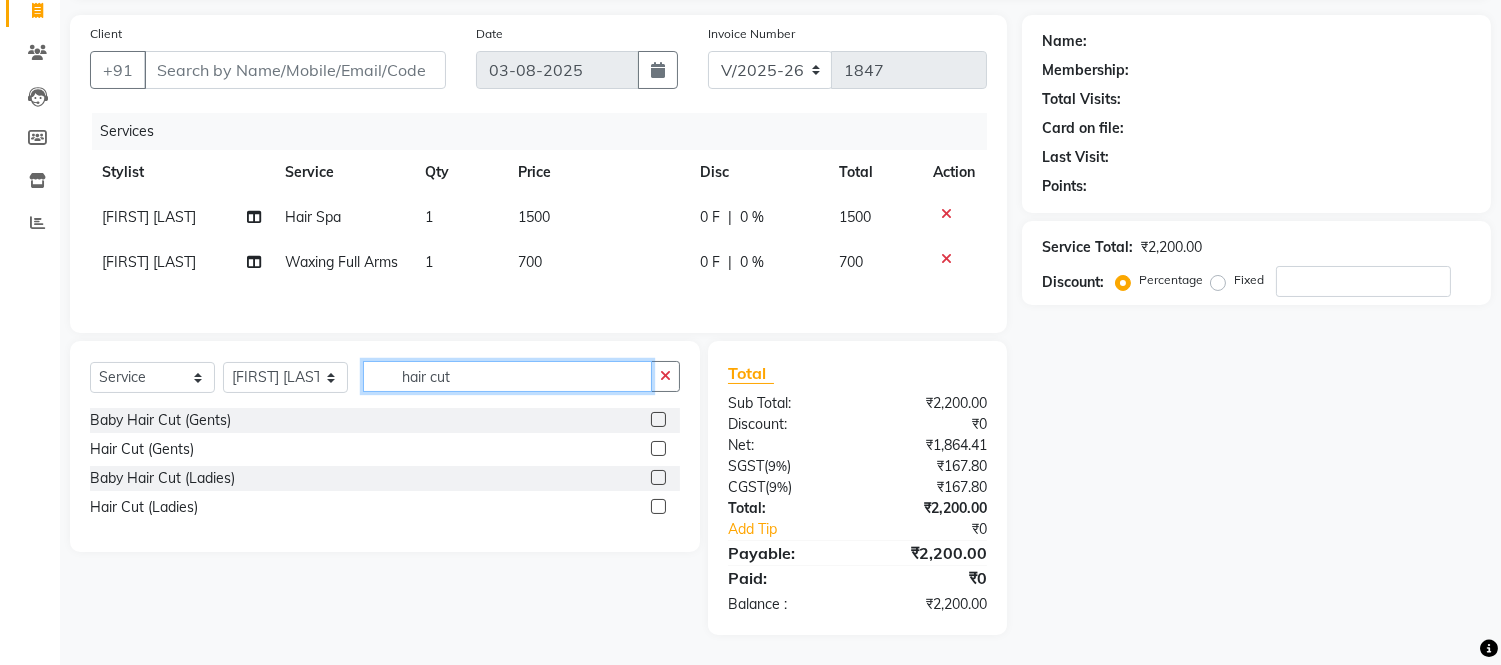 type on "hair cut" 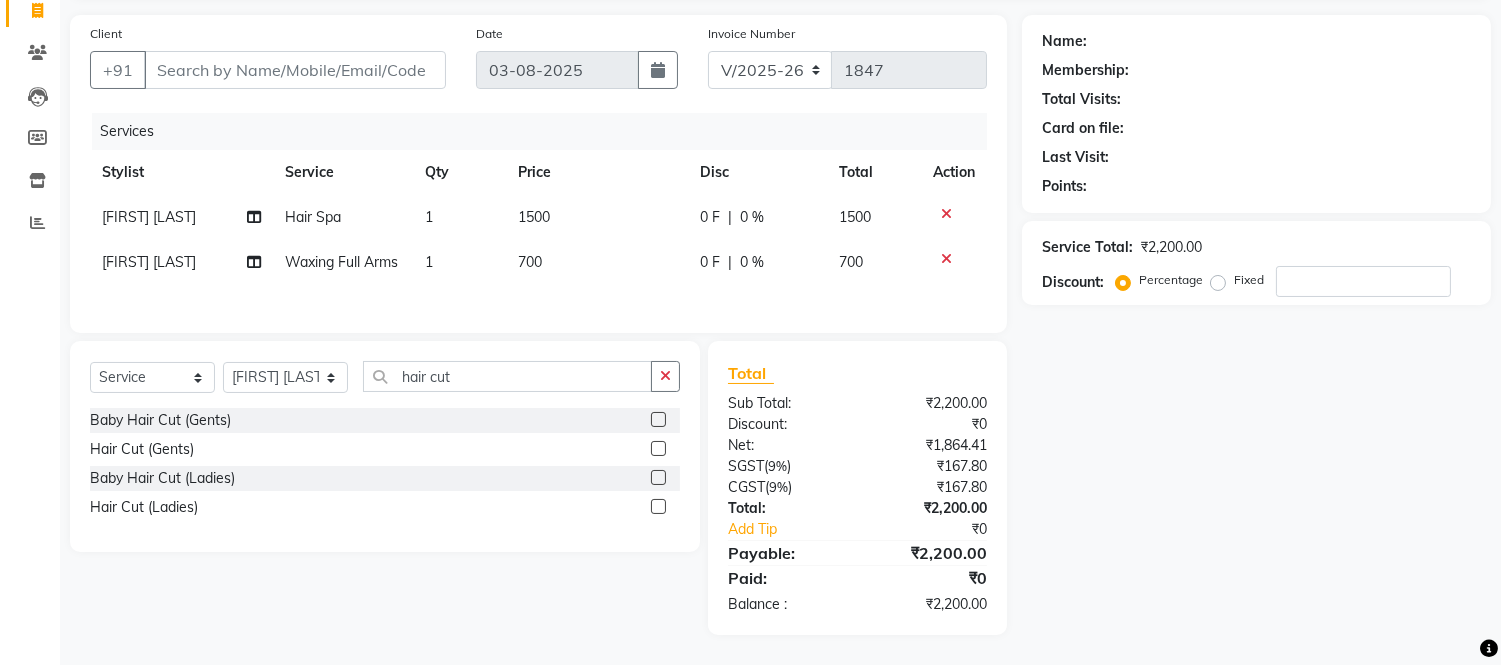 click 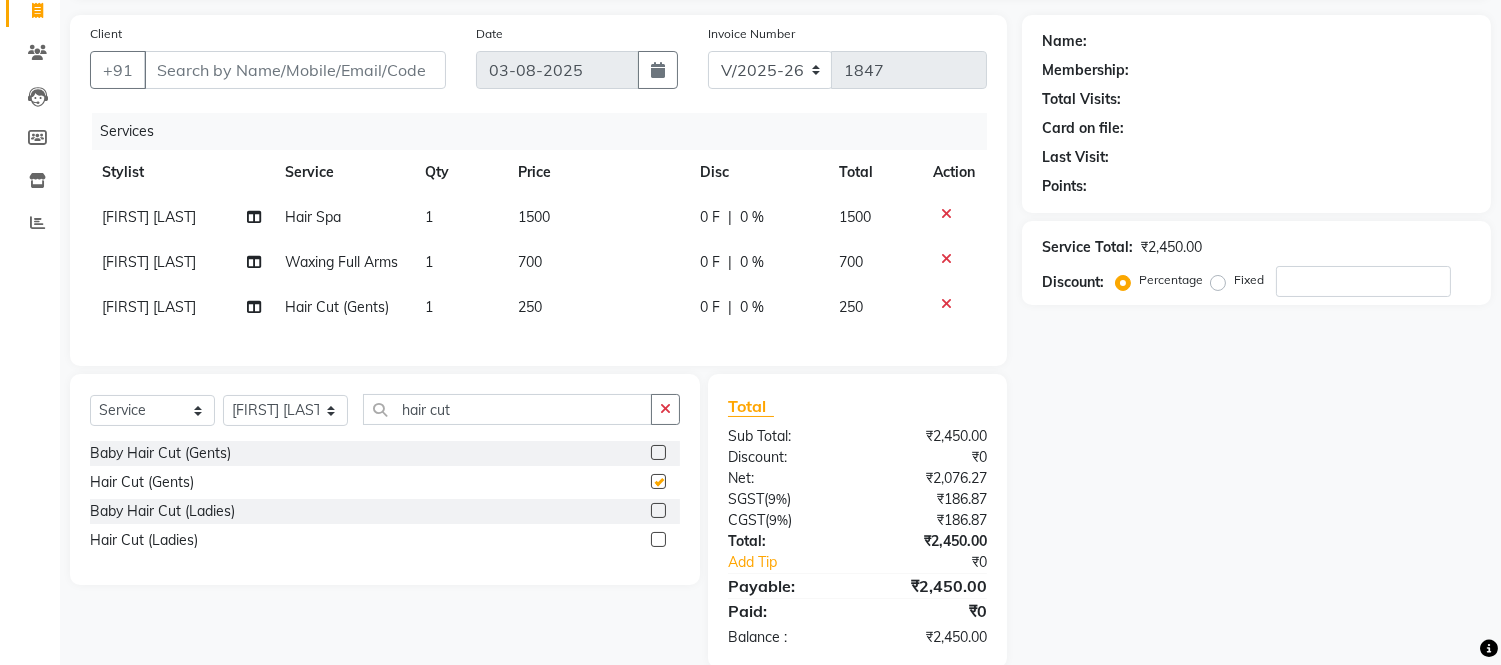 checkbox on "false" 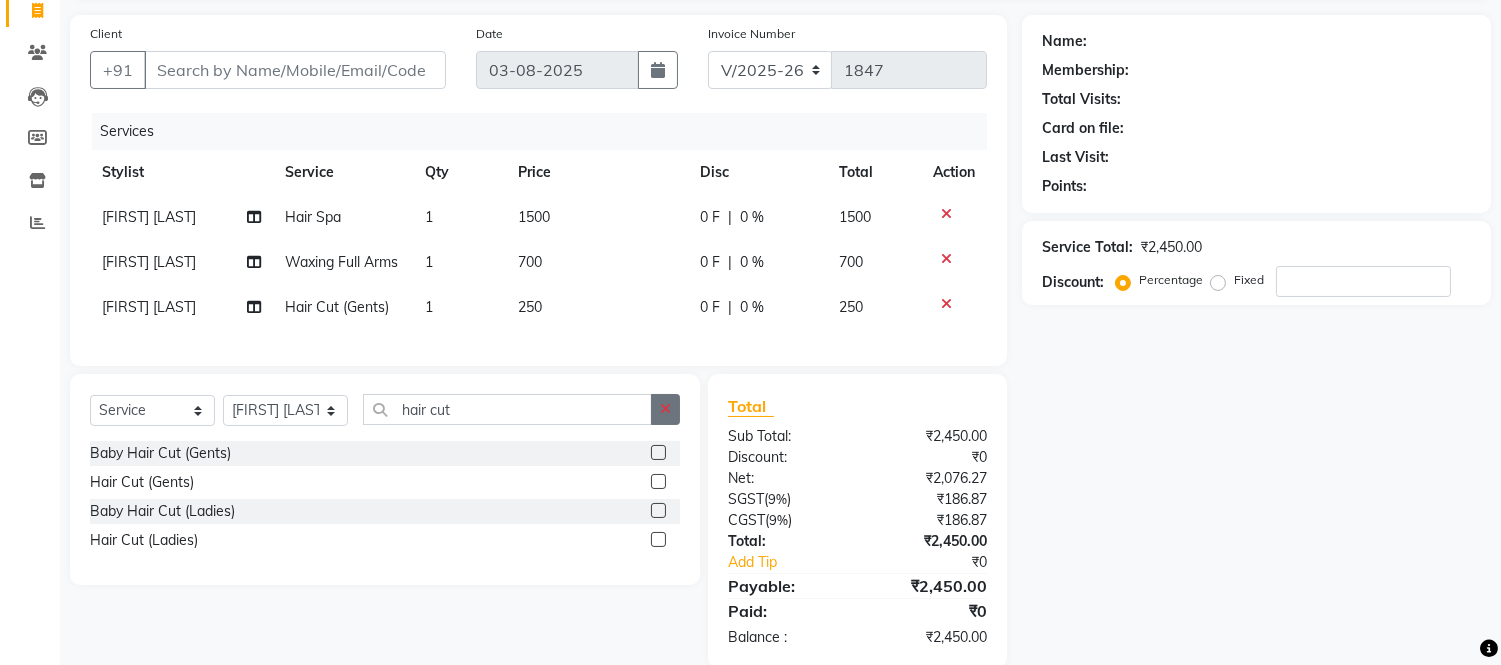 click 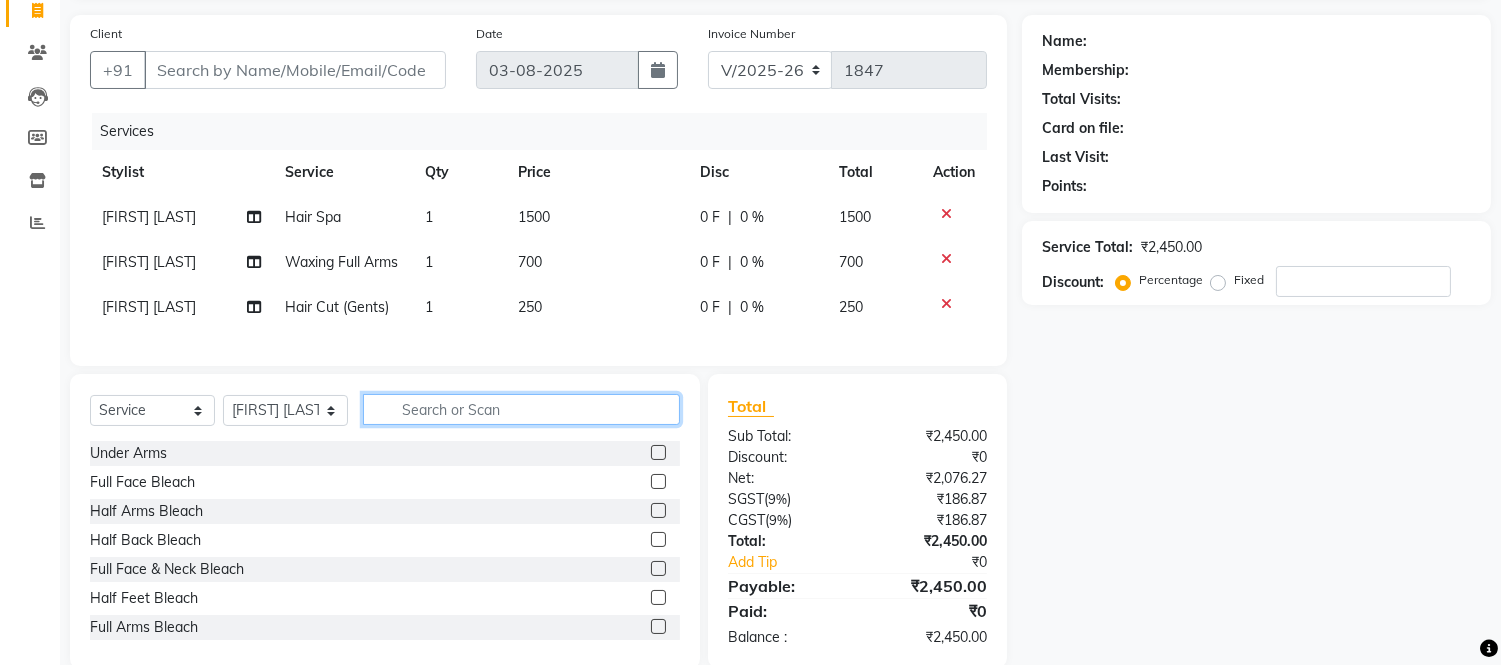 click 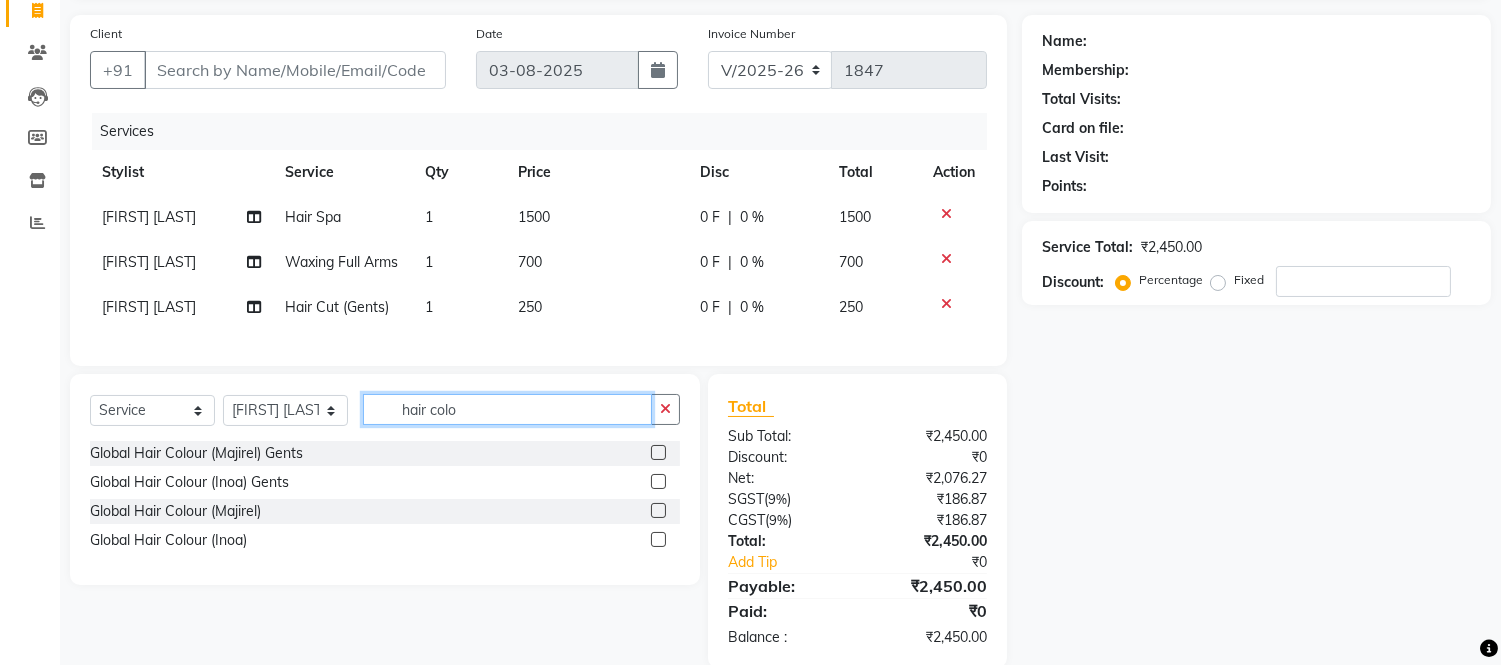 type on "hair colo" 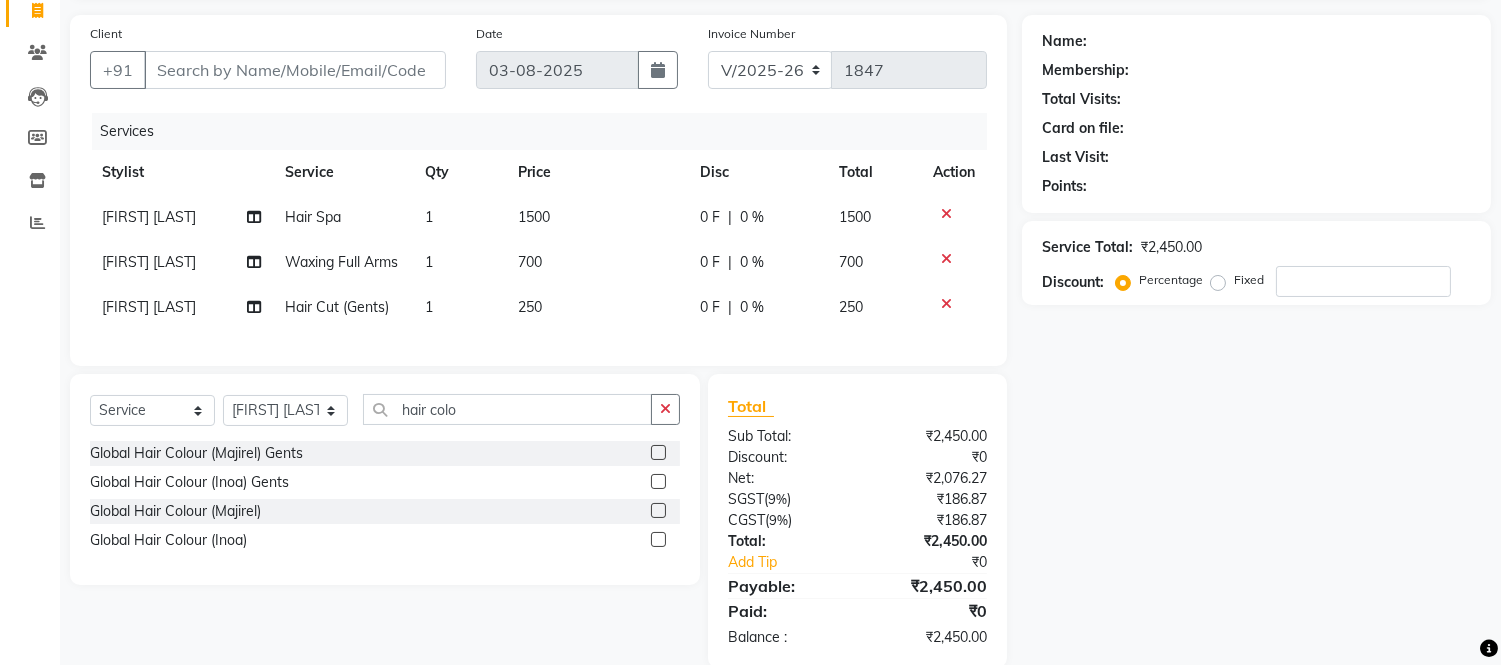 click 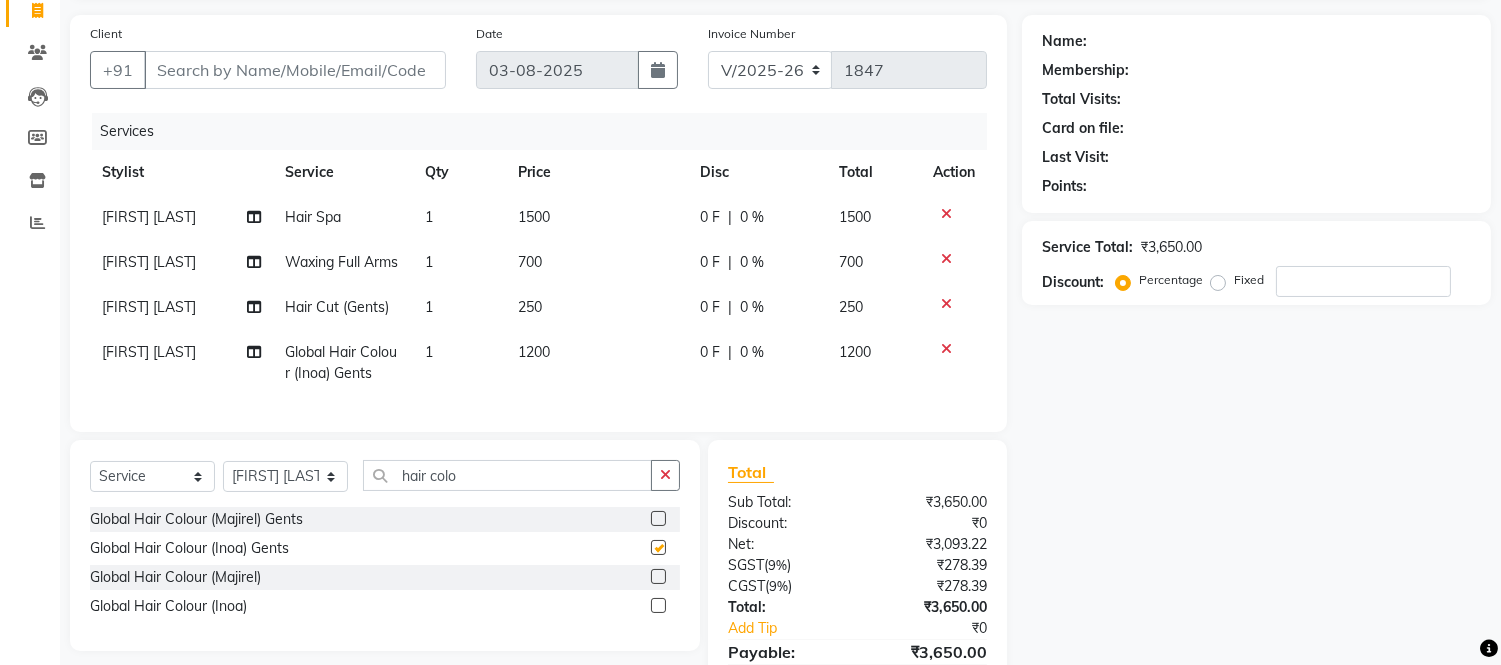 checkbox on "false" 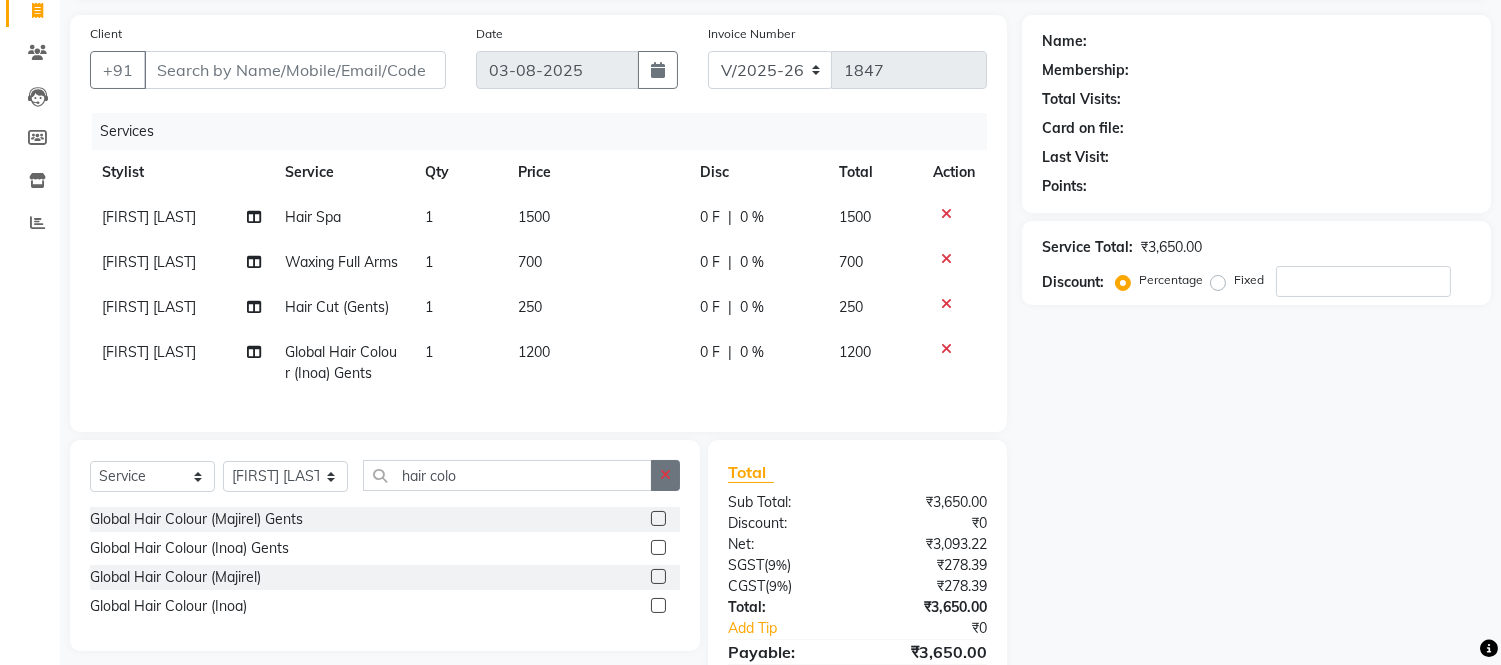 click 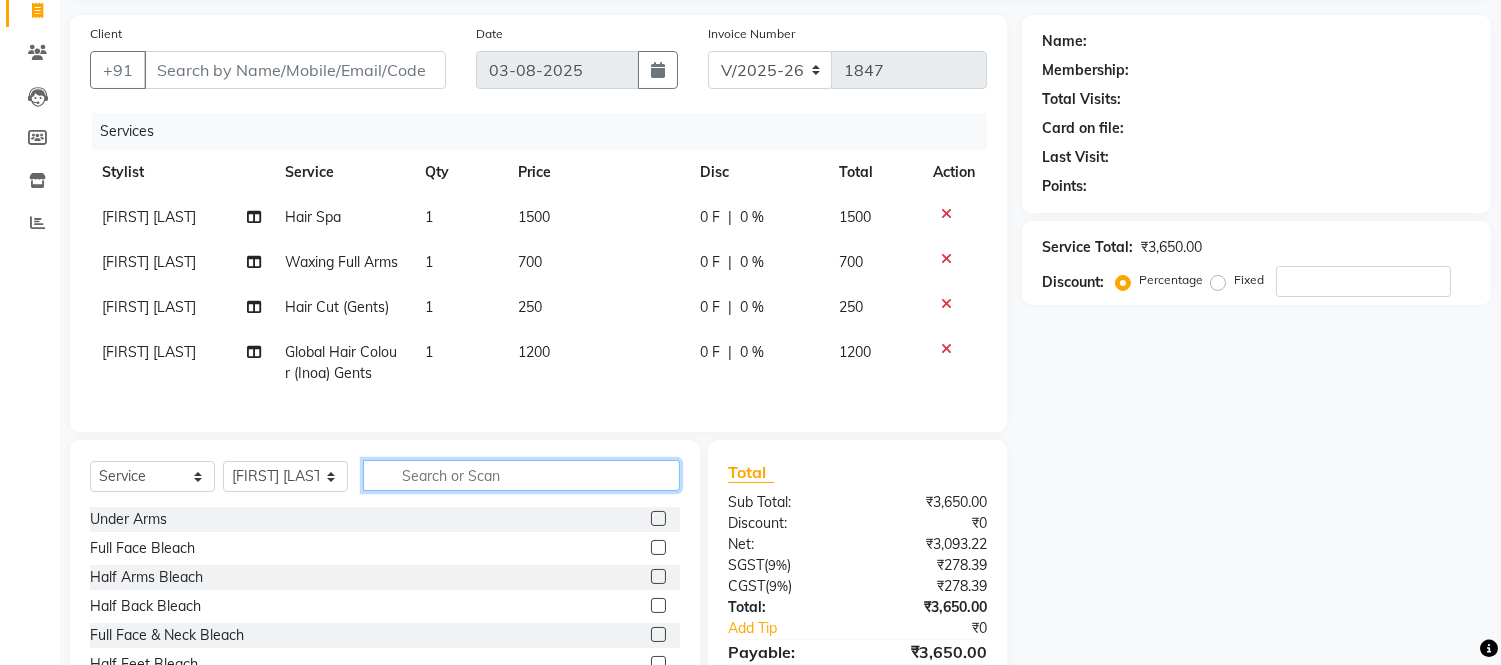click 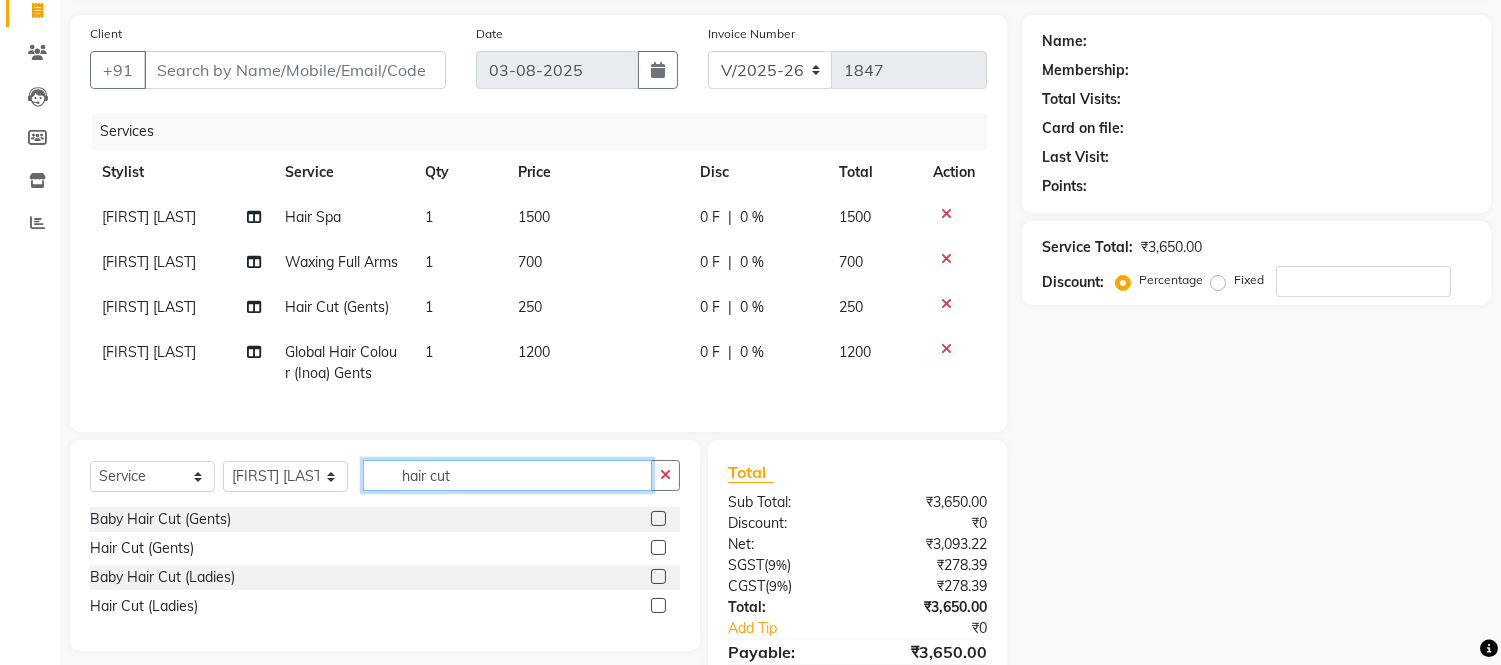 type on "hair cut" 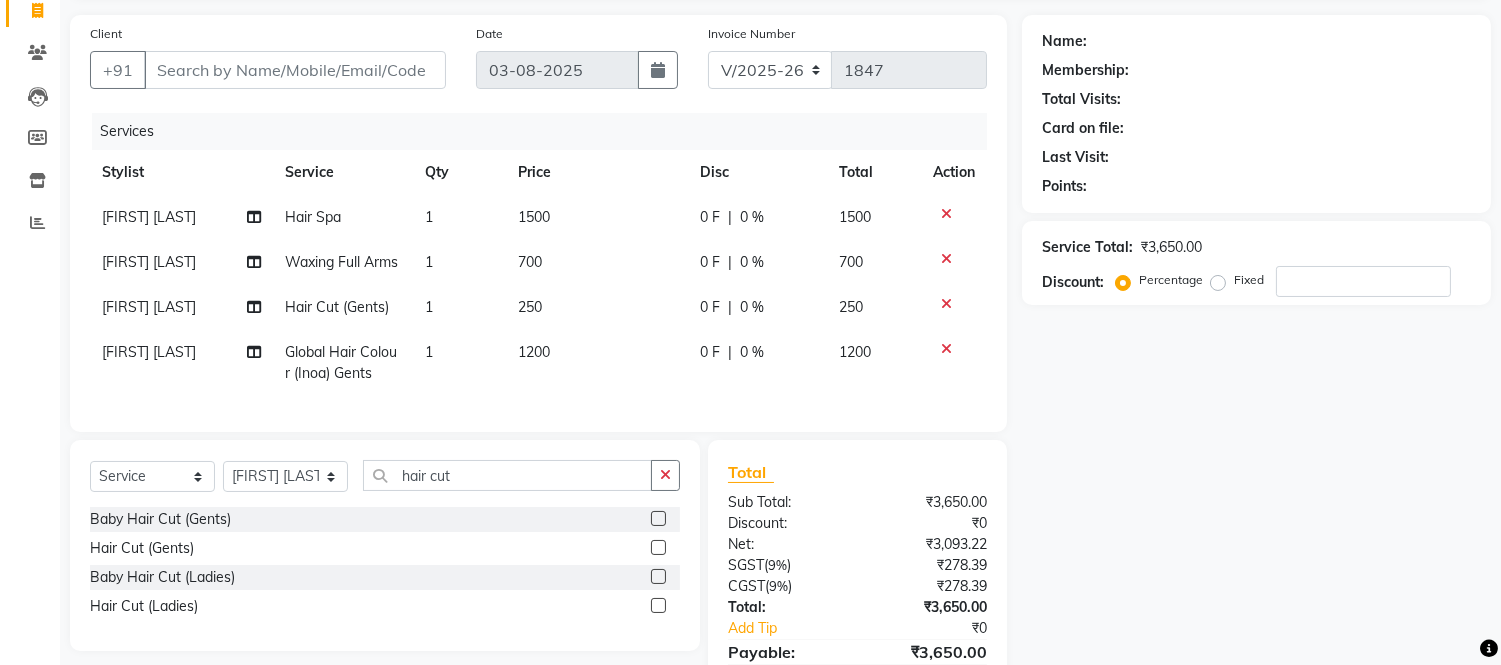 click 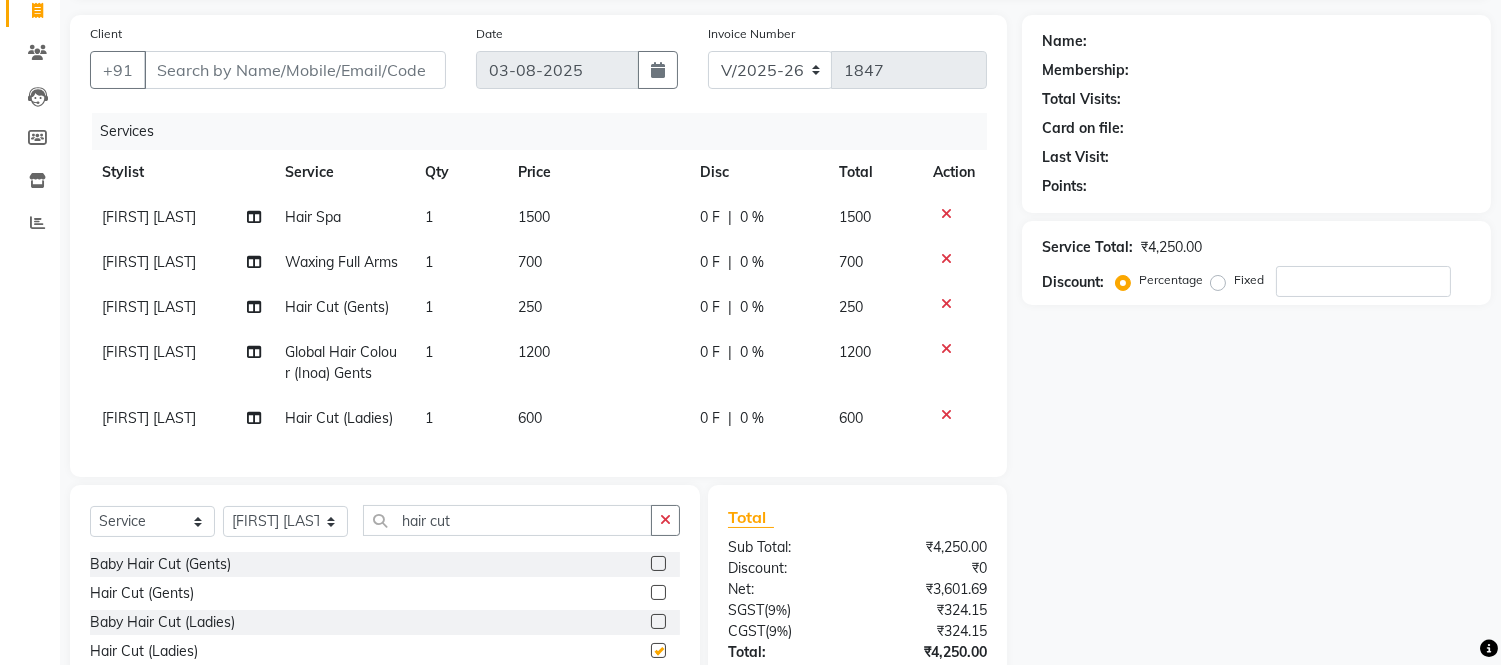 checkbox on "false" 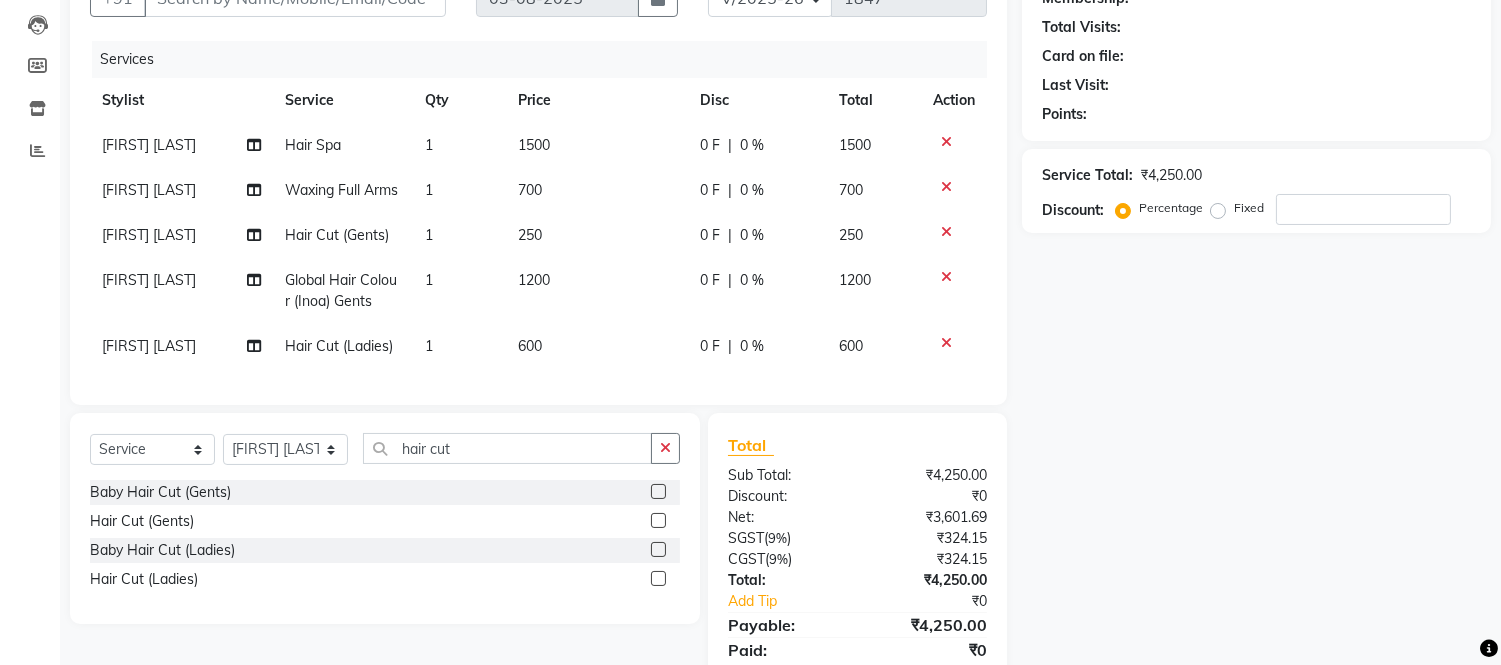 scroll, scrollTop: 246, scrollLeft: 0, axis: vertical 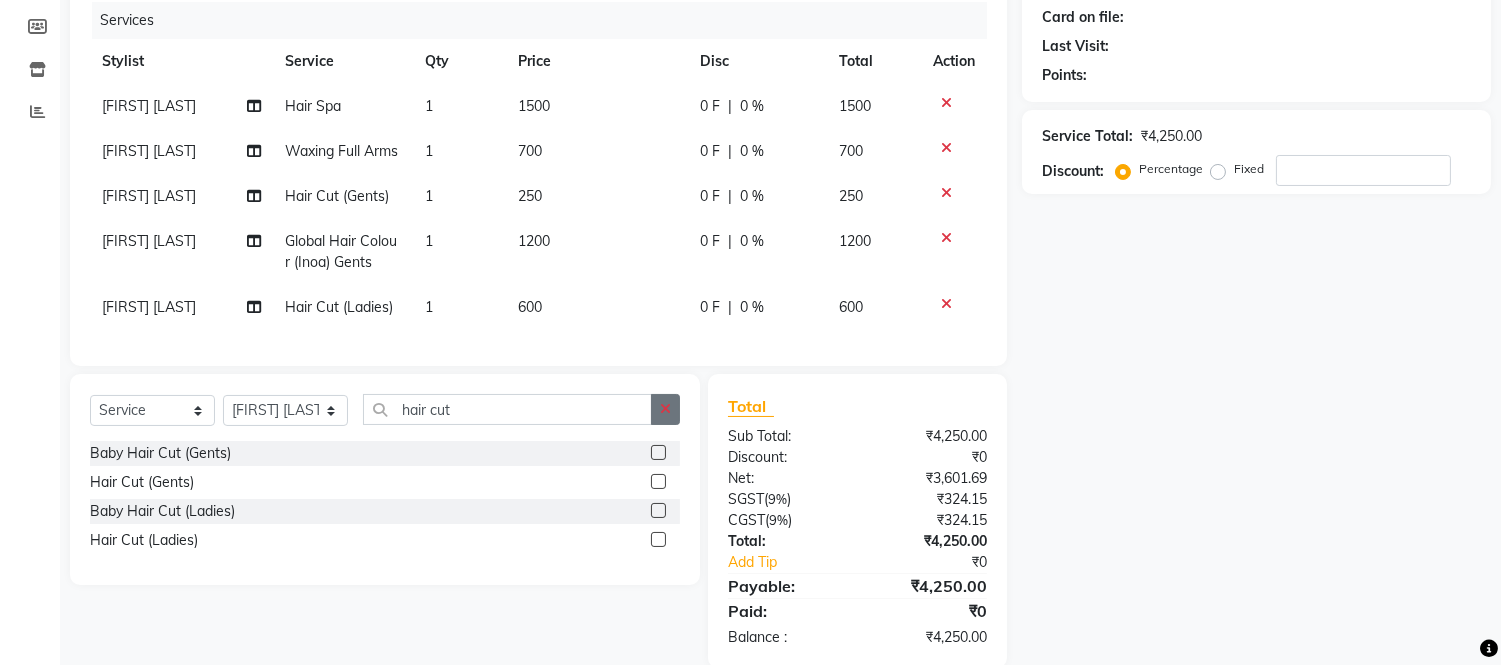 click 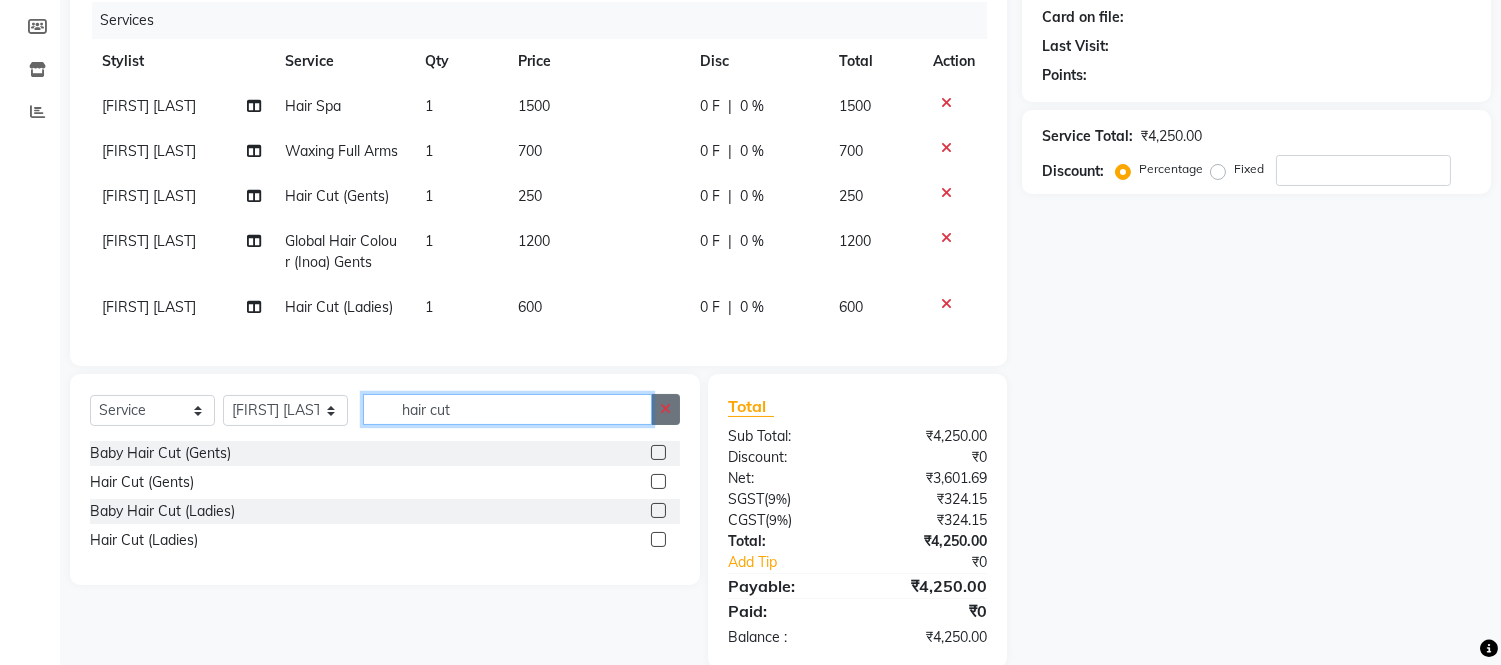 type 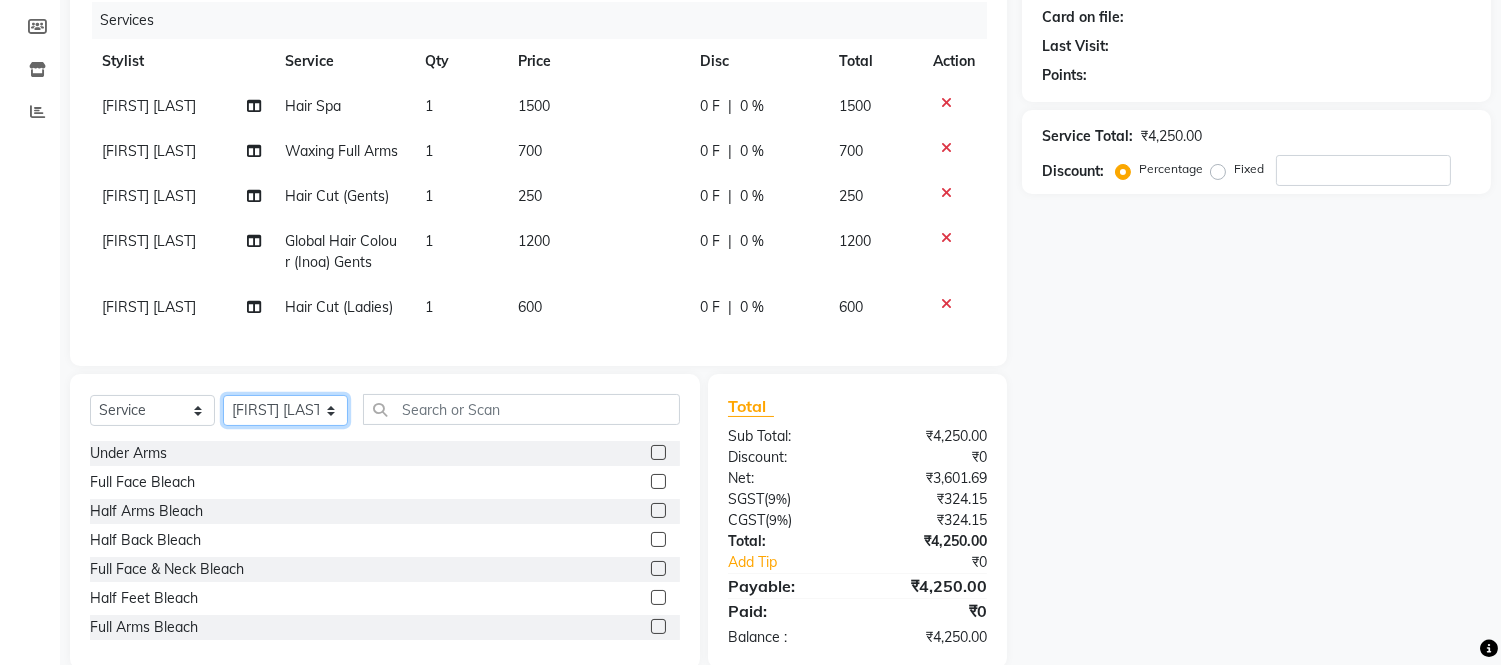 click on "Select Stylist Admin Anju Sonar Bir Basumtary Bishal Bharma Hemen Daimari Hombr Jogi Jenny Kayina Kriti Lokesh Verma Mithiser Bodo Monisha Goyari Neha Sonar Pahi Prabir Das Rashmi Basumtary Reshma Sultana Roselin Basumtary Sumitra Subba" 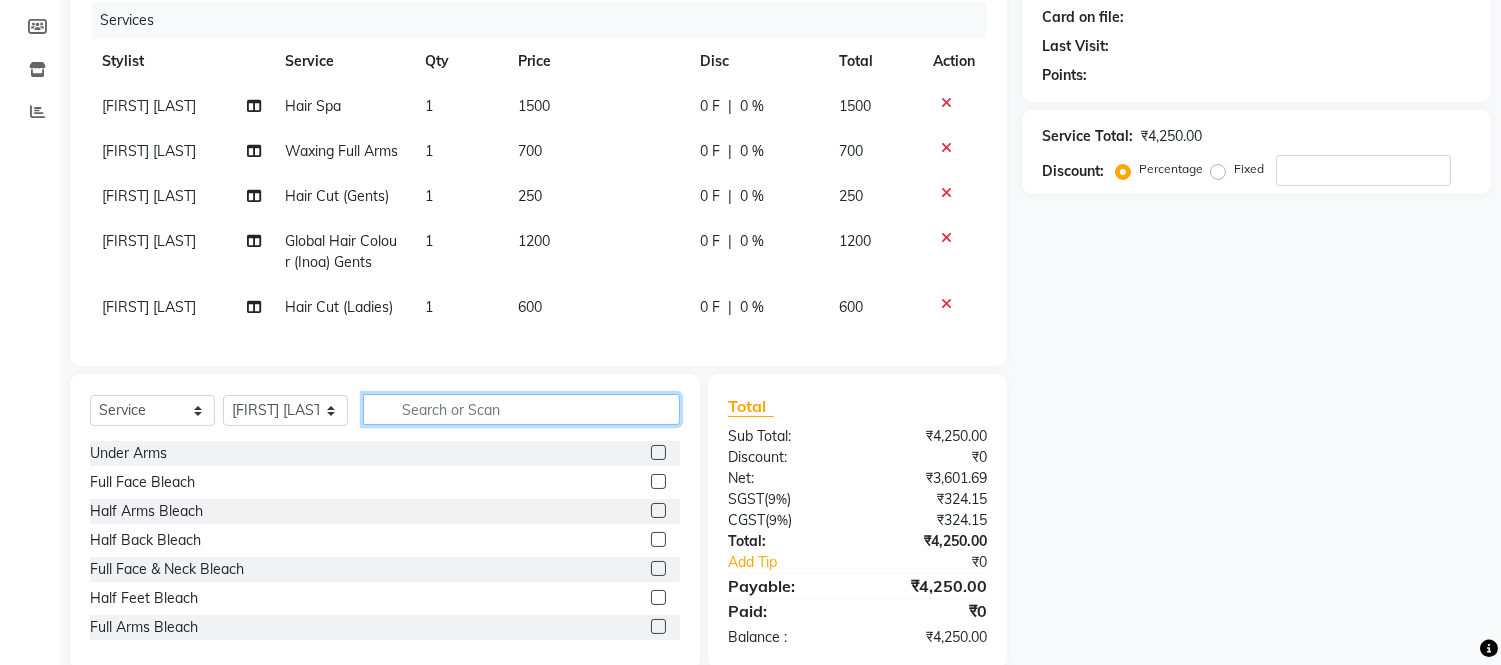click 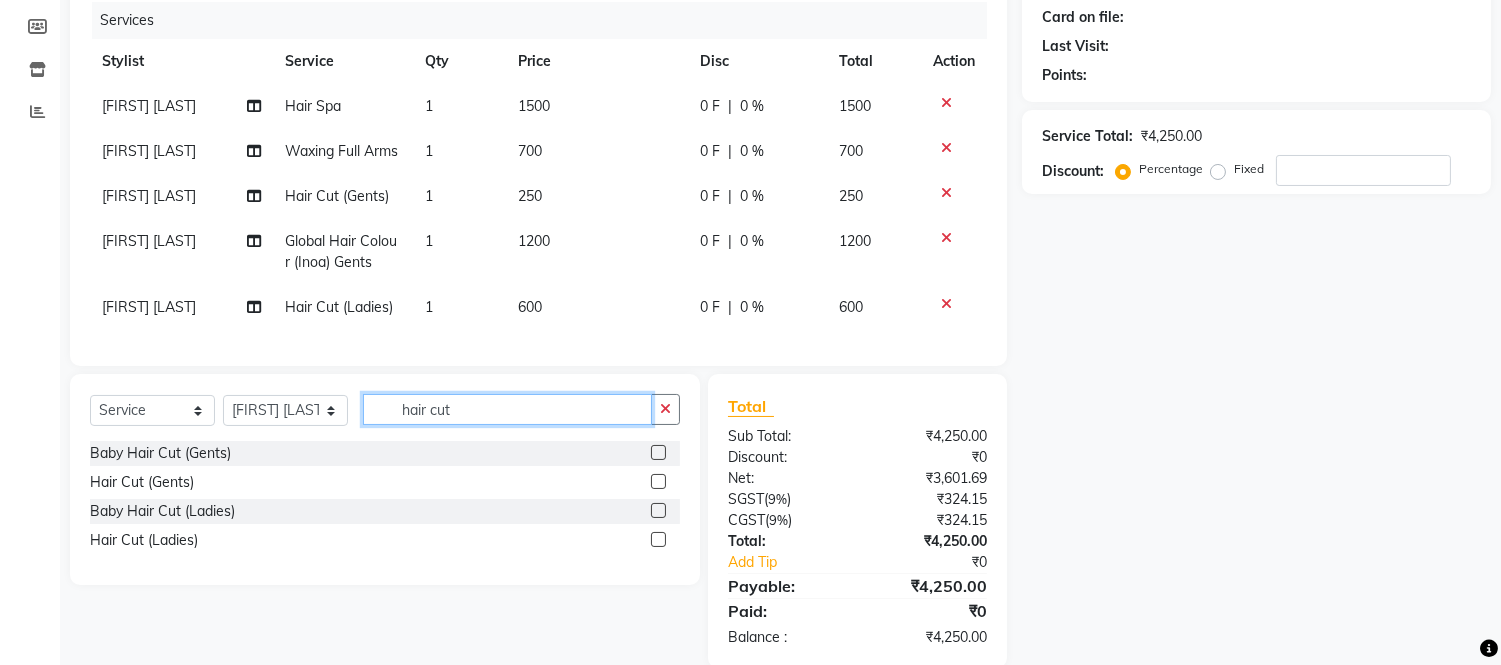 type on "hair cut" 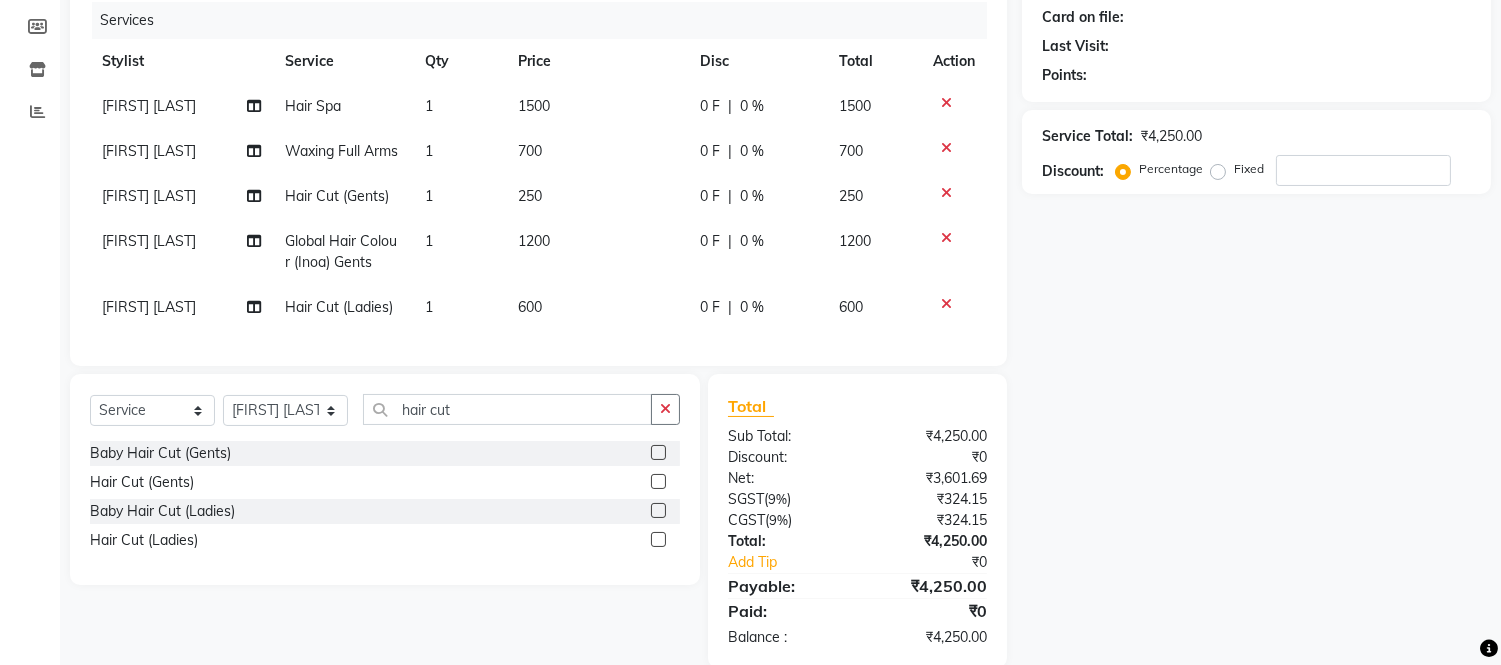 click 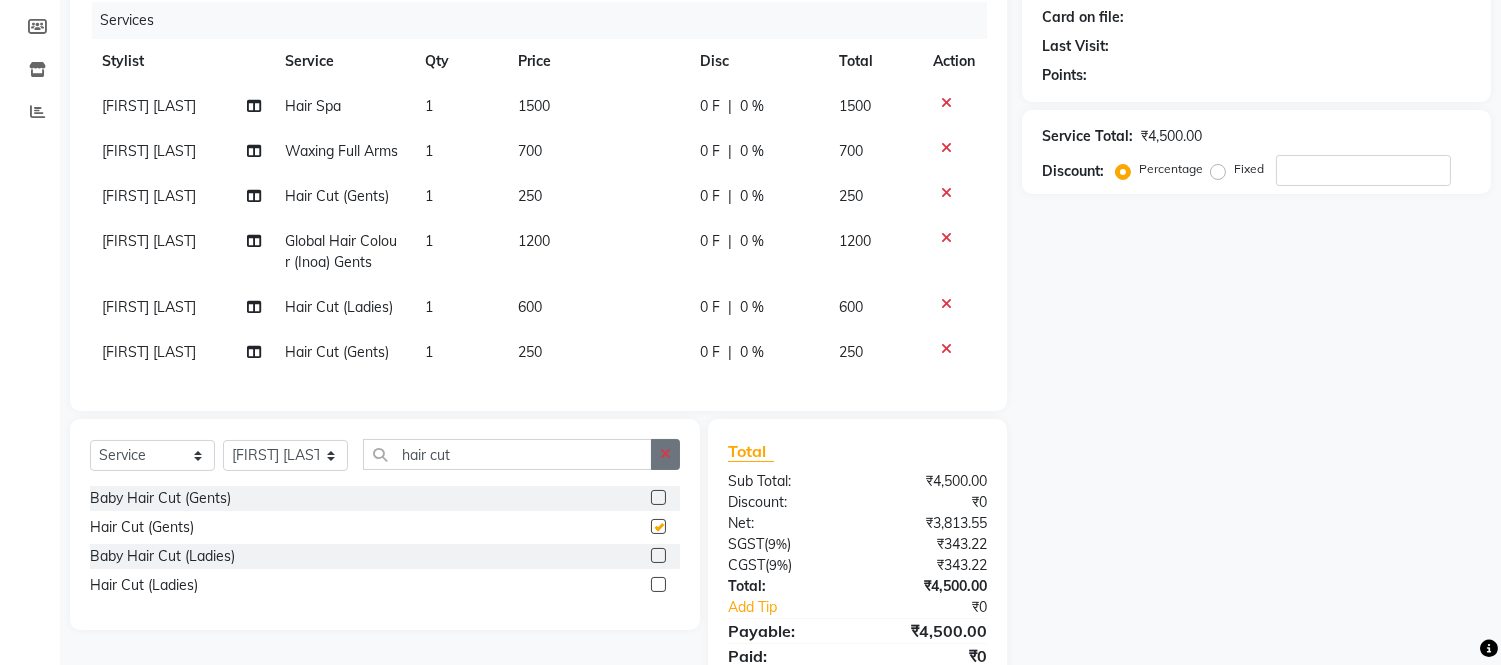 click 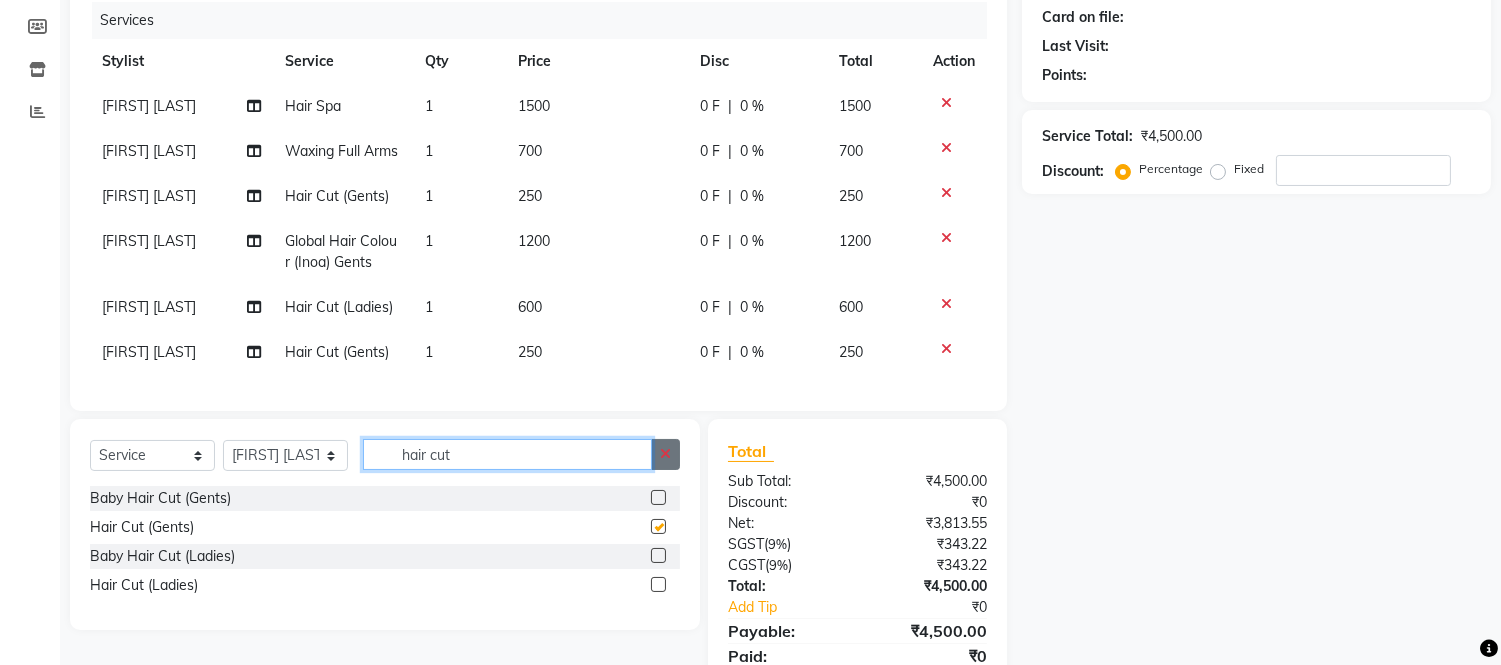 type 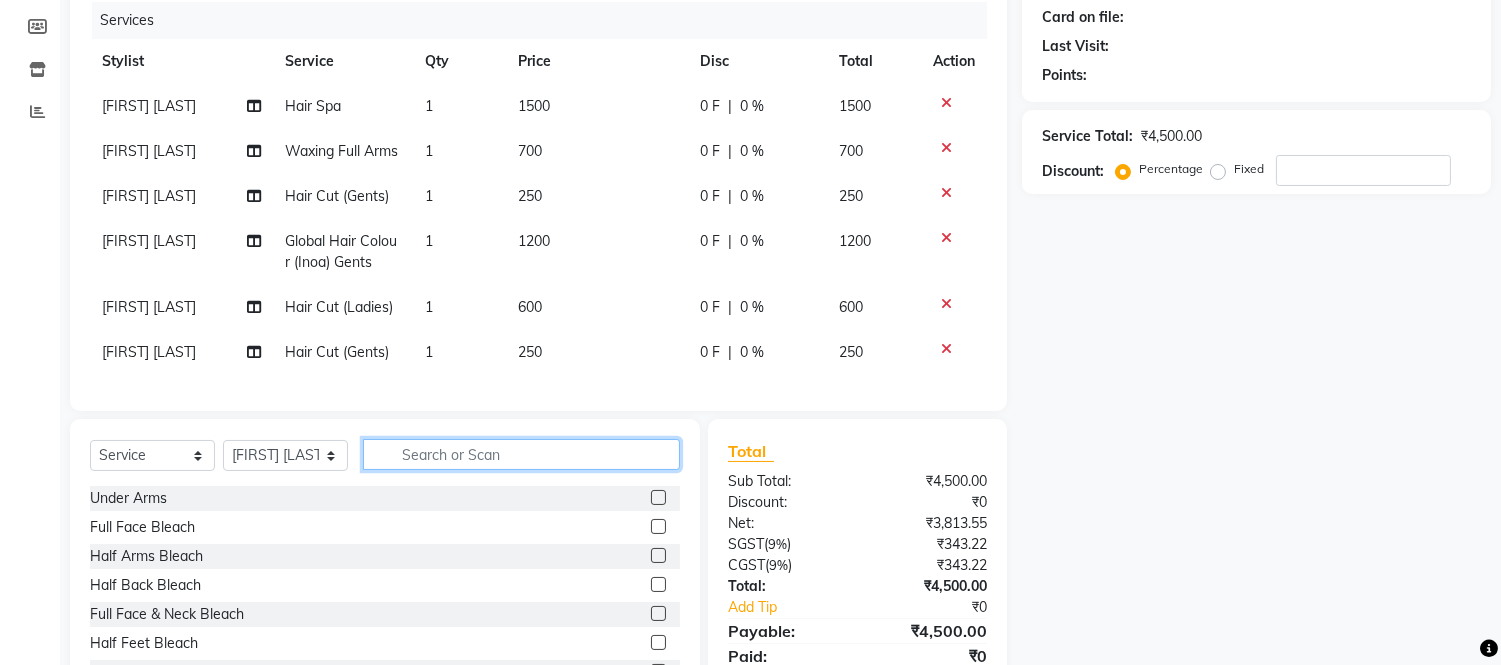 checkbox on "false" 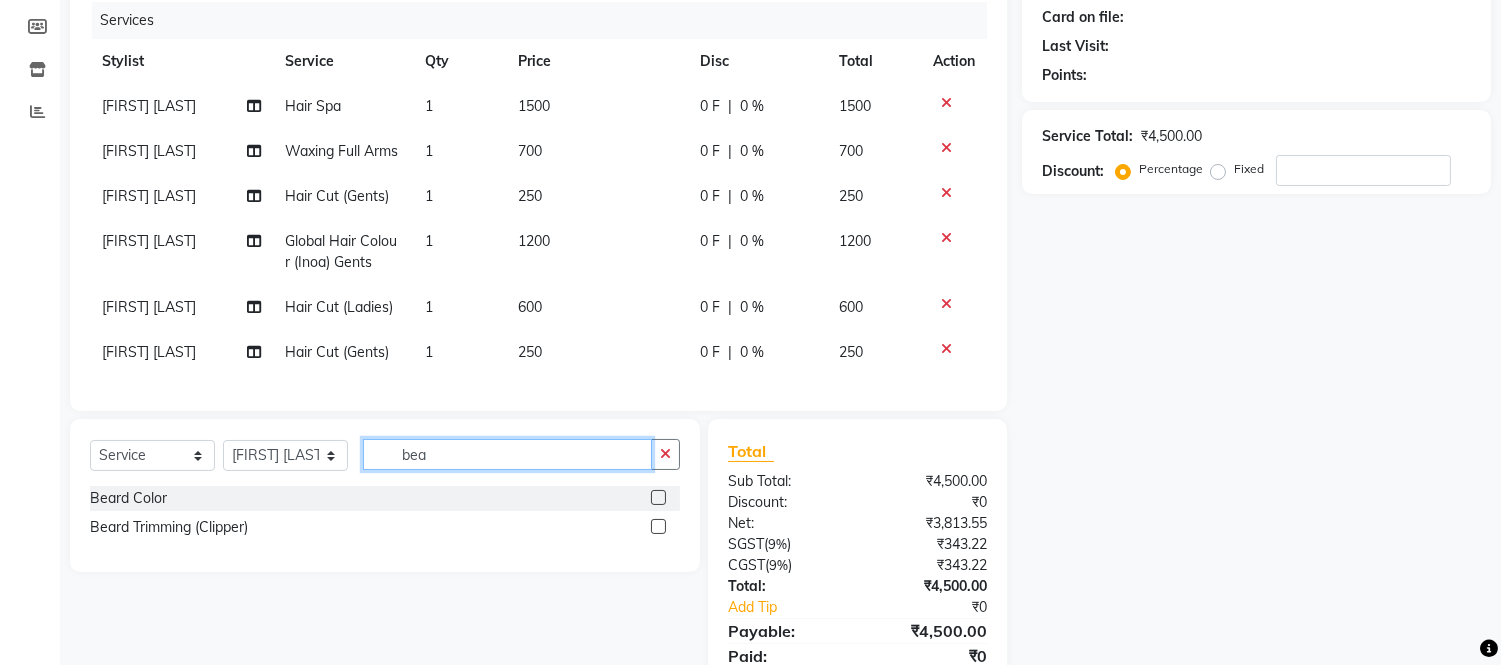 type on "bea" 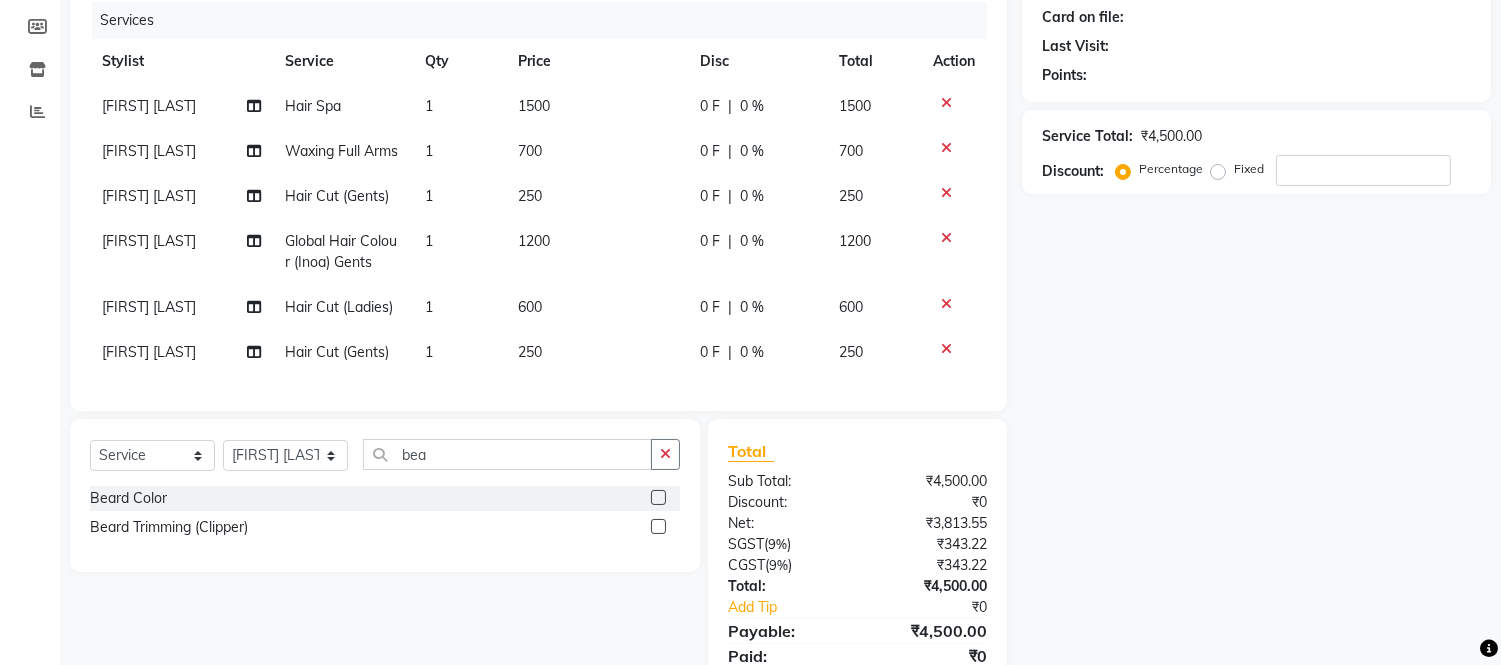 click 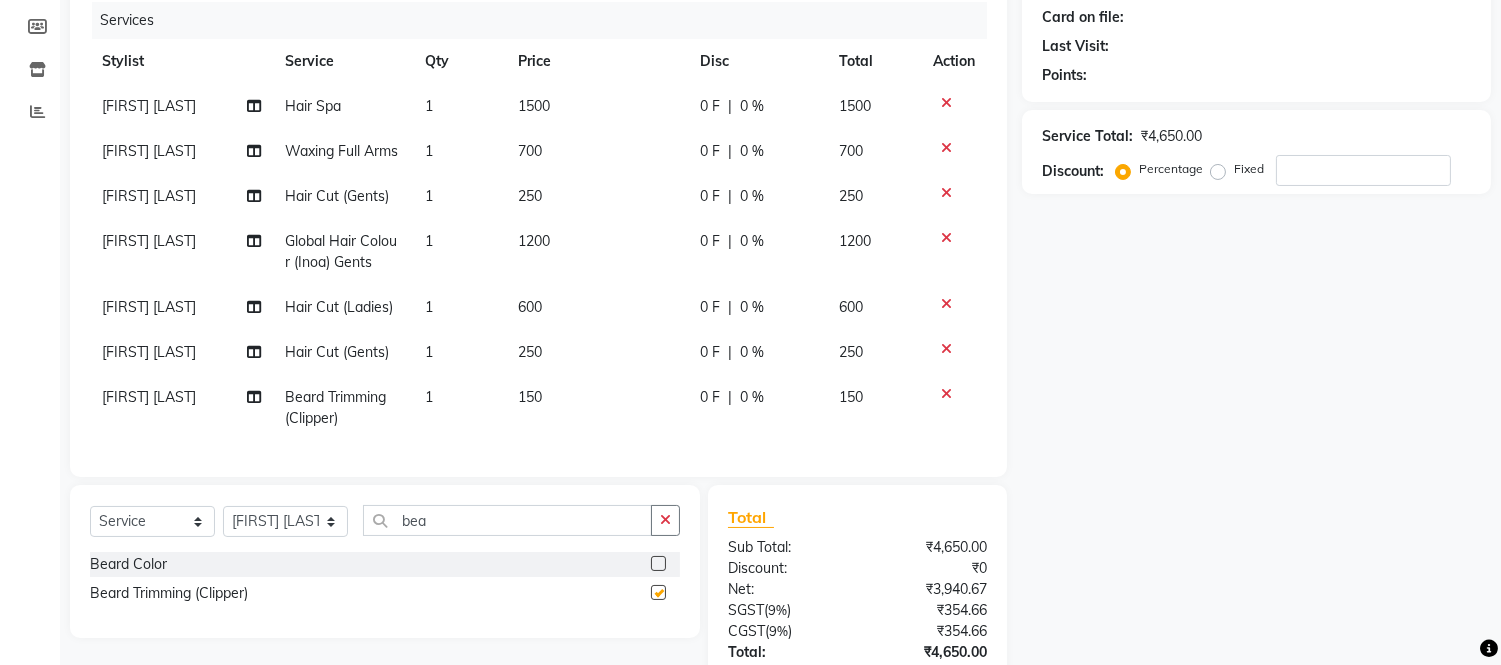 checkbox on "false" 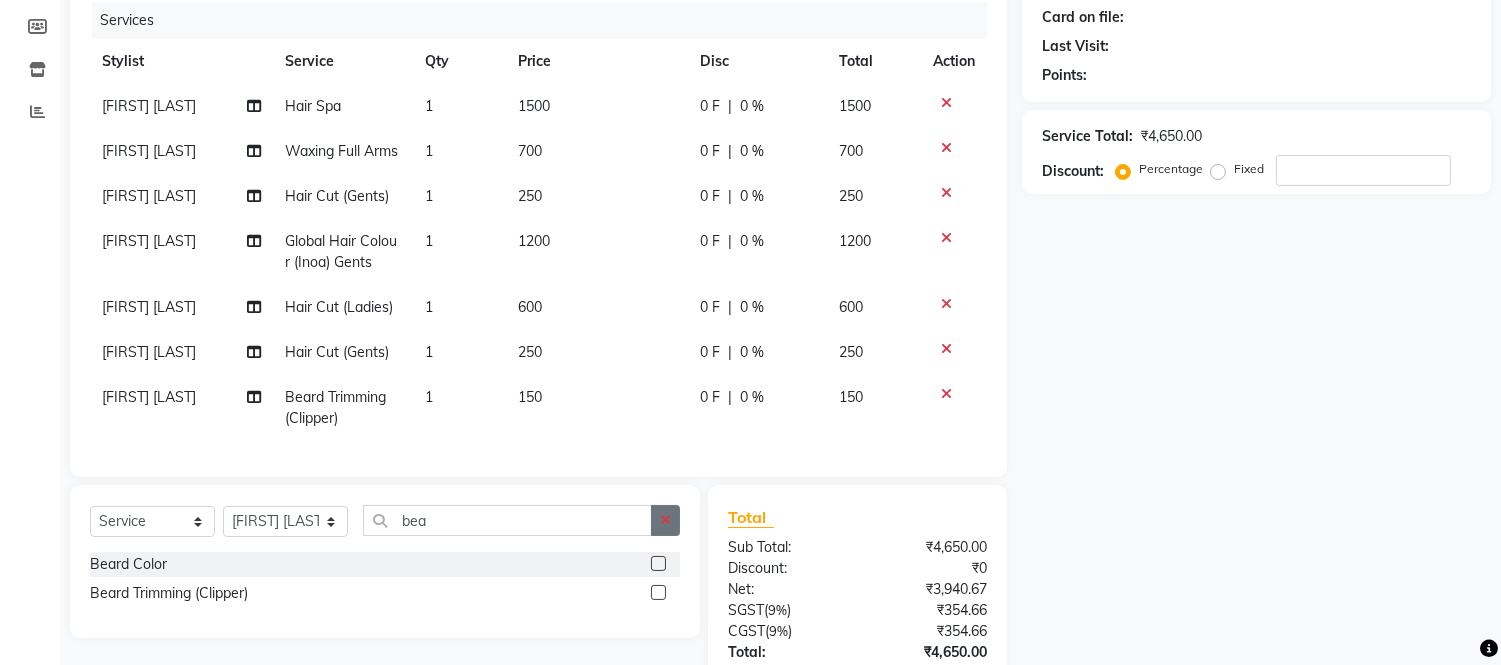 drag, startPoint x: 658, startPoint y: 534, endPoint x: 643, endPoint y: 534, distance: 15 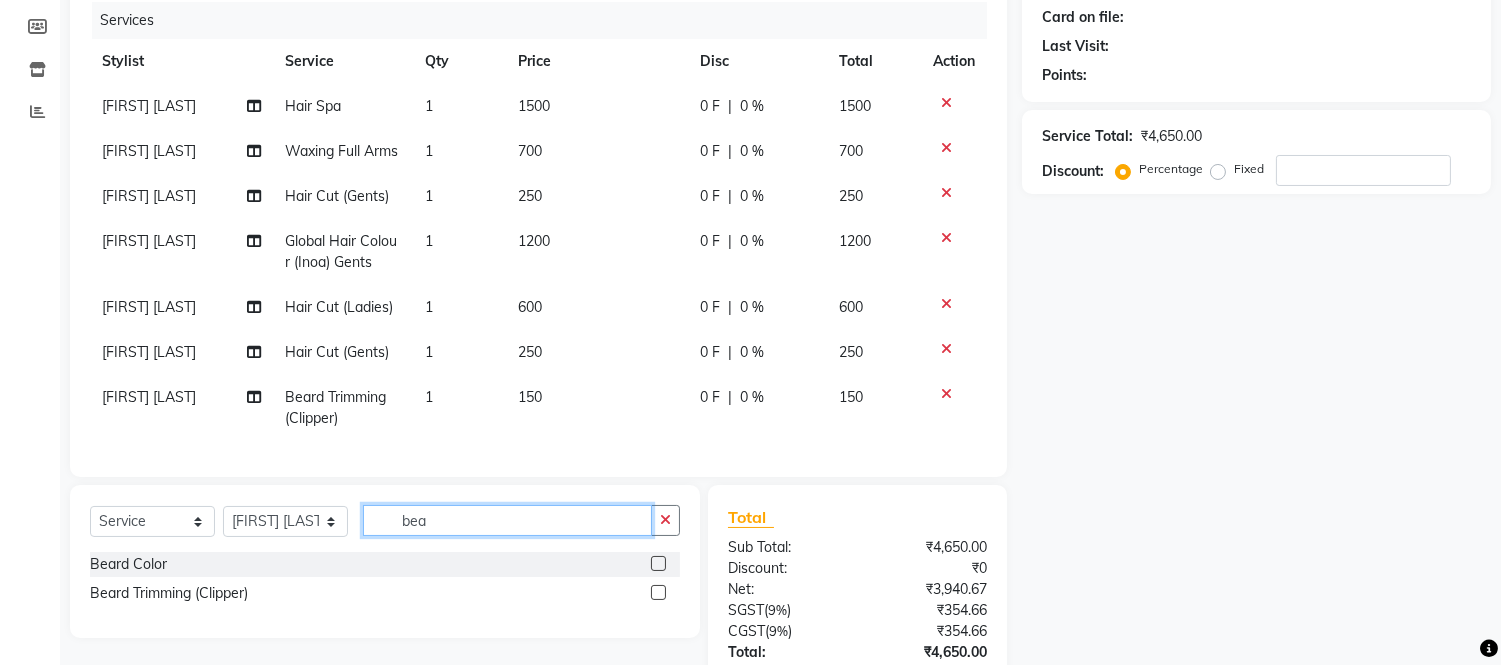 type 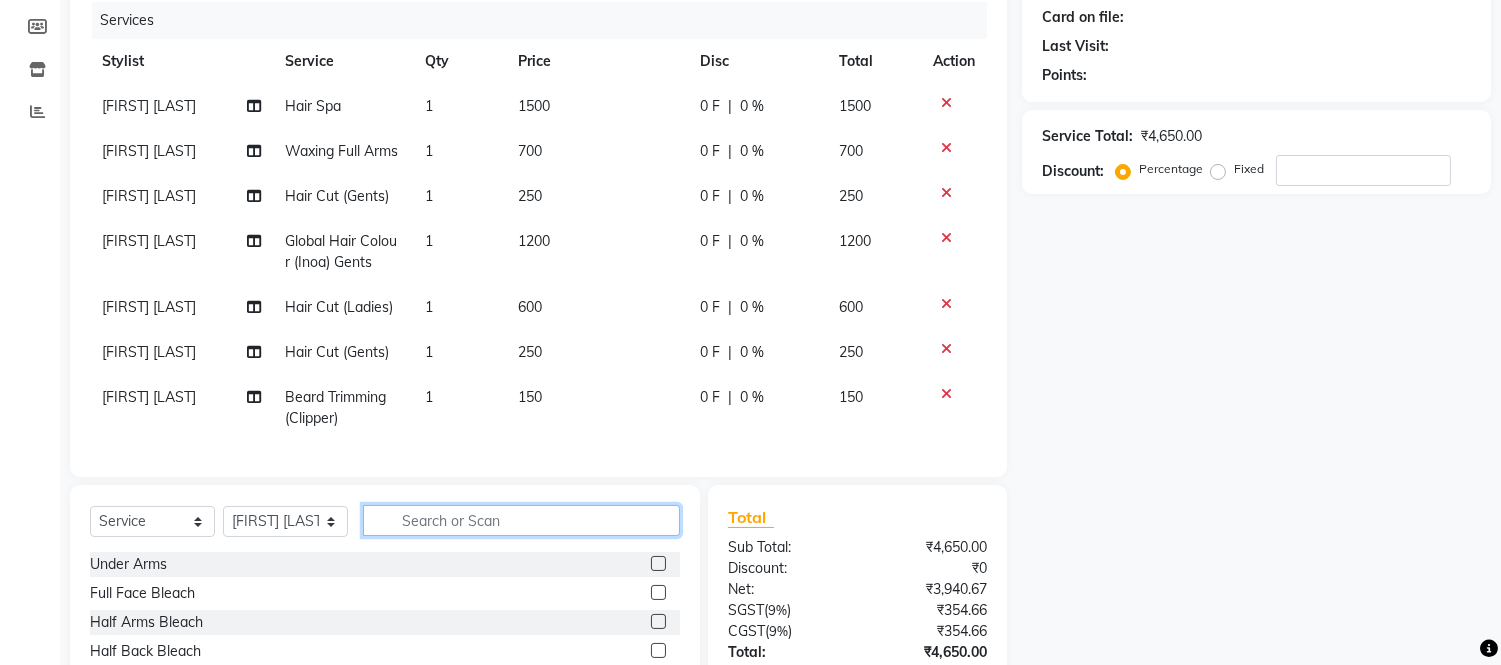 click 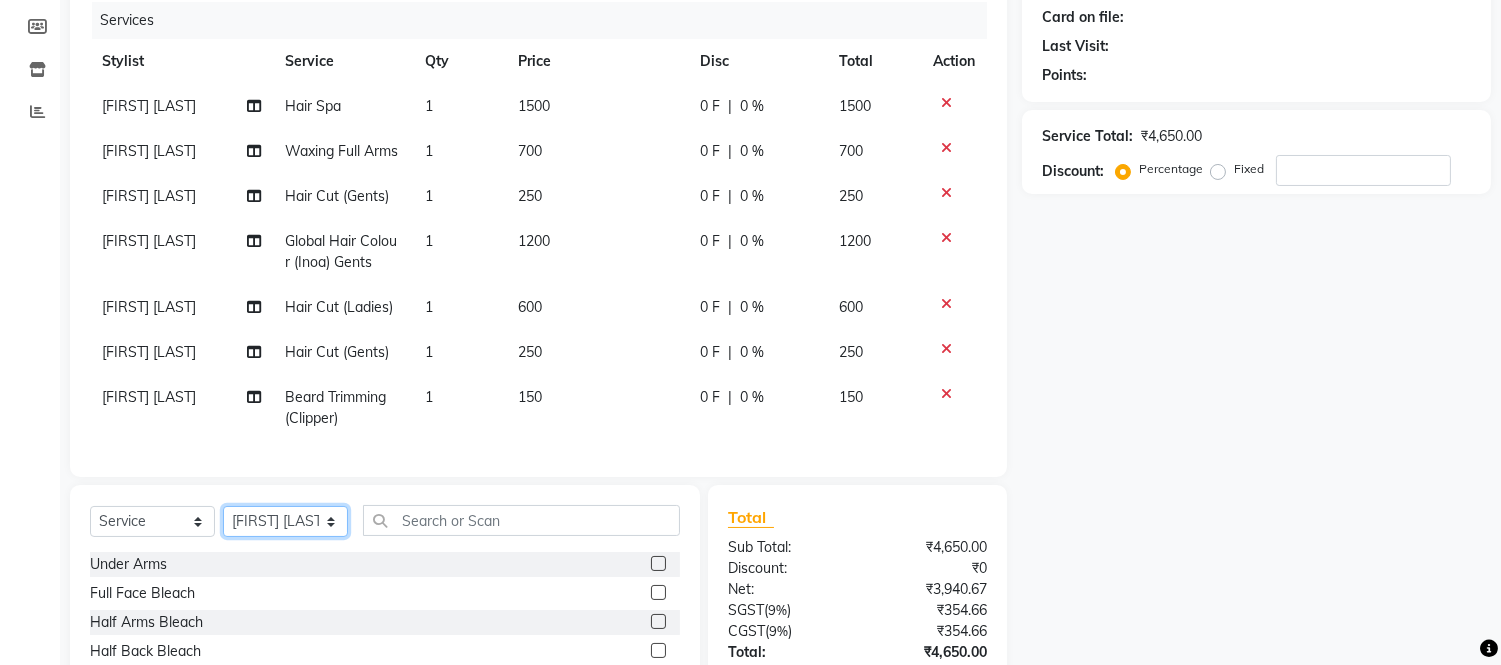 click on "Select Stylist Admin Anju Sonar Bir Basumtary Bishal Bharma Hemen Daimari Hombr Jogi Jenny Kayina Kriti Lokesh Verma Mithiser Bodo Monisha Goyari Neha Sonar Pahi Prabir Das Rashmi Basumtary Reshma Sultana Roselin Basumtary Sumitra Subba" 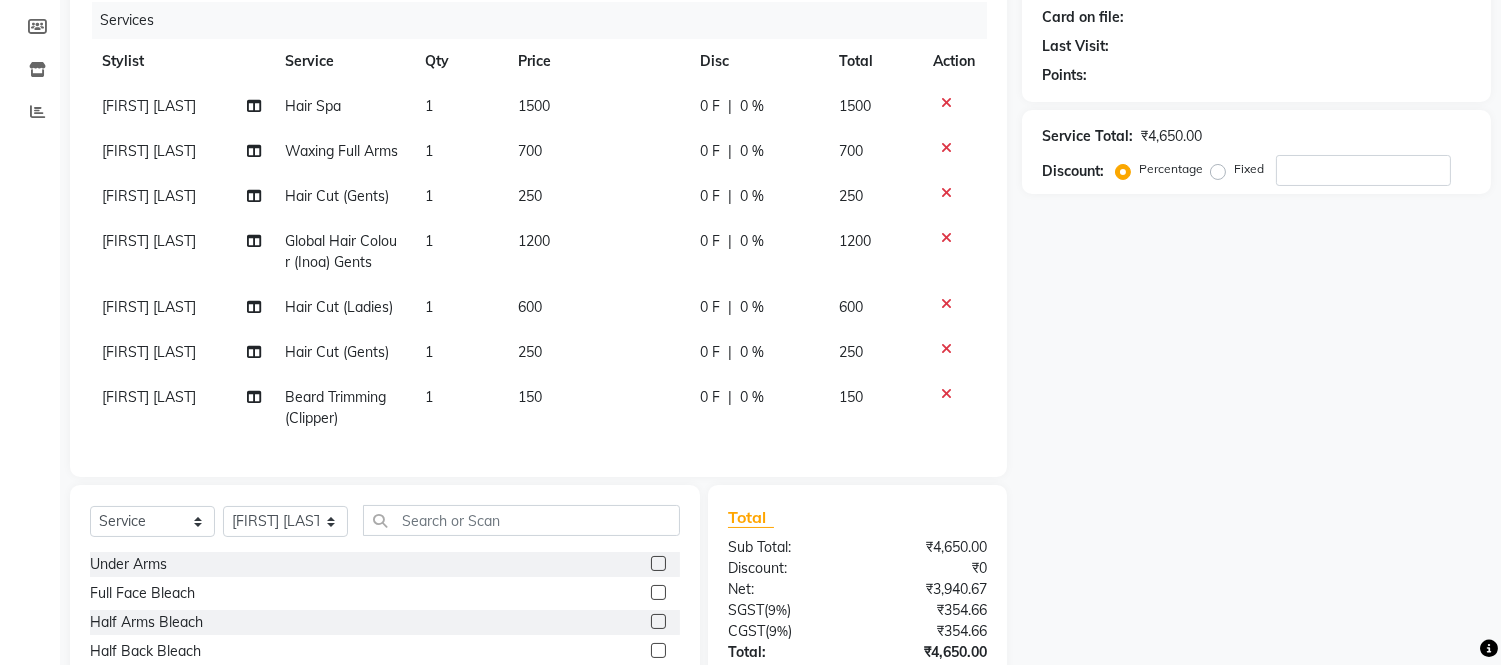 click on "Under Arms" 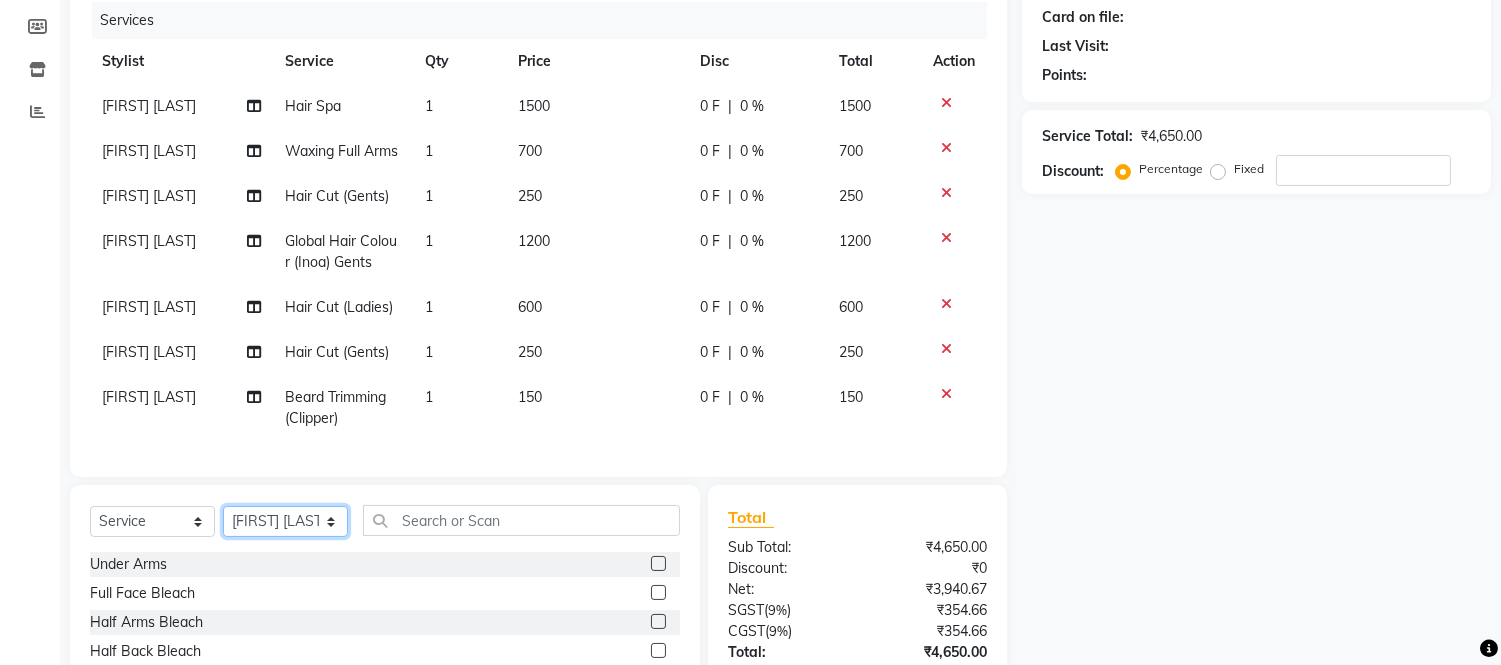 click on "Select Stylist Admin Anju Sonar Bir Basumtary Bishal Bharma Hemen Daimari Hombr Jogi Jenny Kayina Kriti Lokesh Verma Mithiser Bodo Monisha Goyari Neha Sonar Pahi Prabir Das Rashmi Basumtary Reshma Sultana Roselin Basumtary Sumitra Subba" 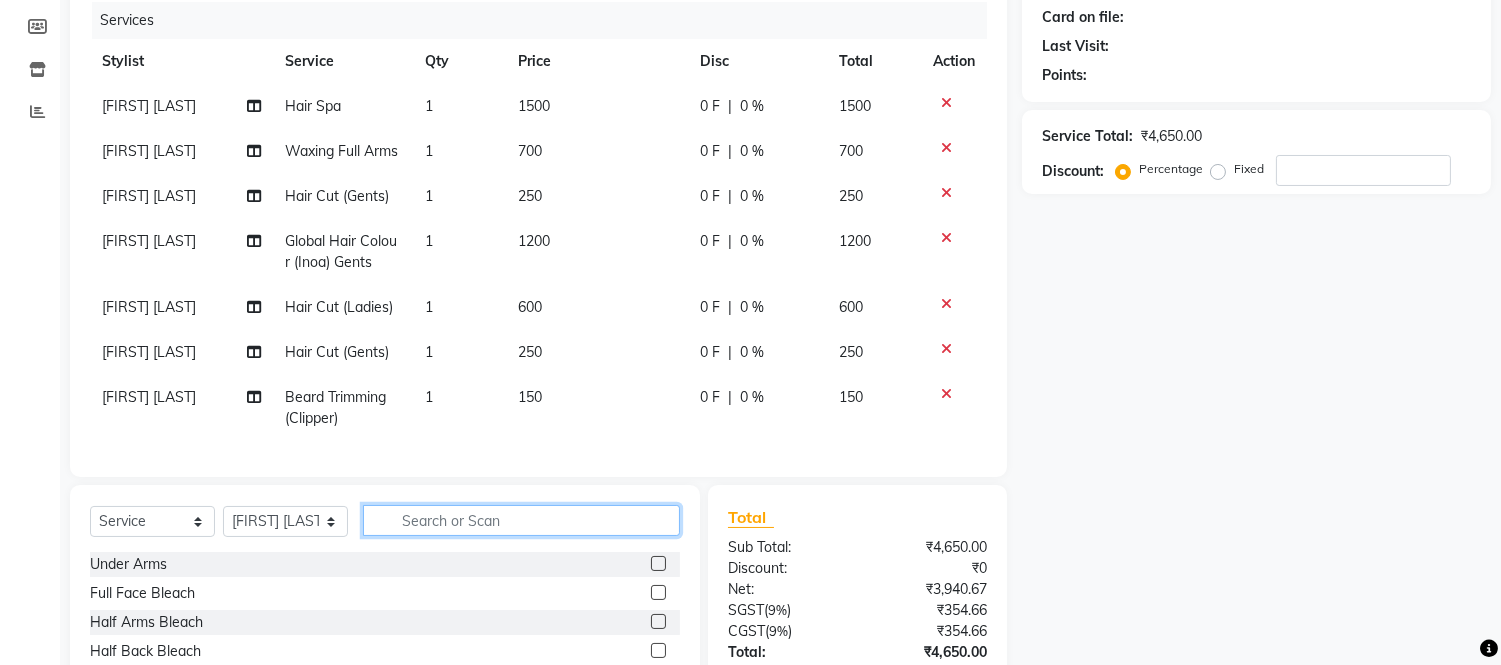 click 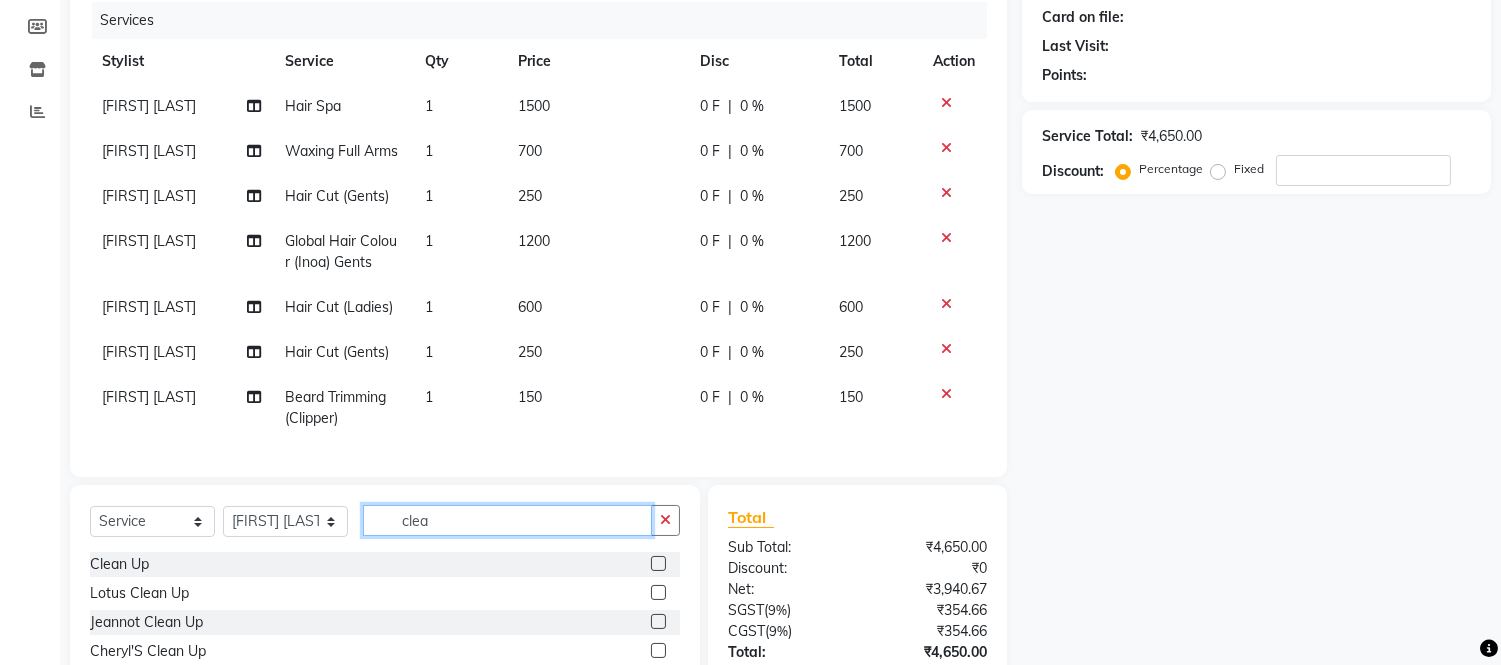 type on "clea" 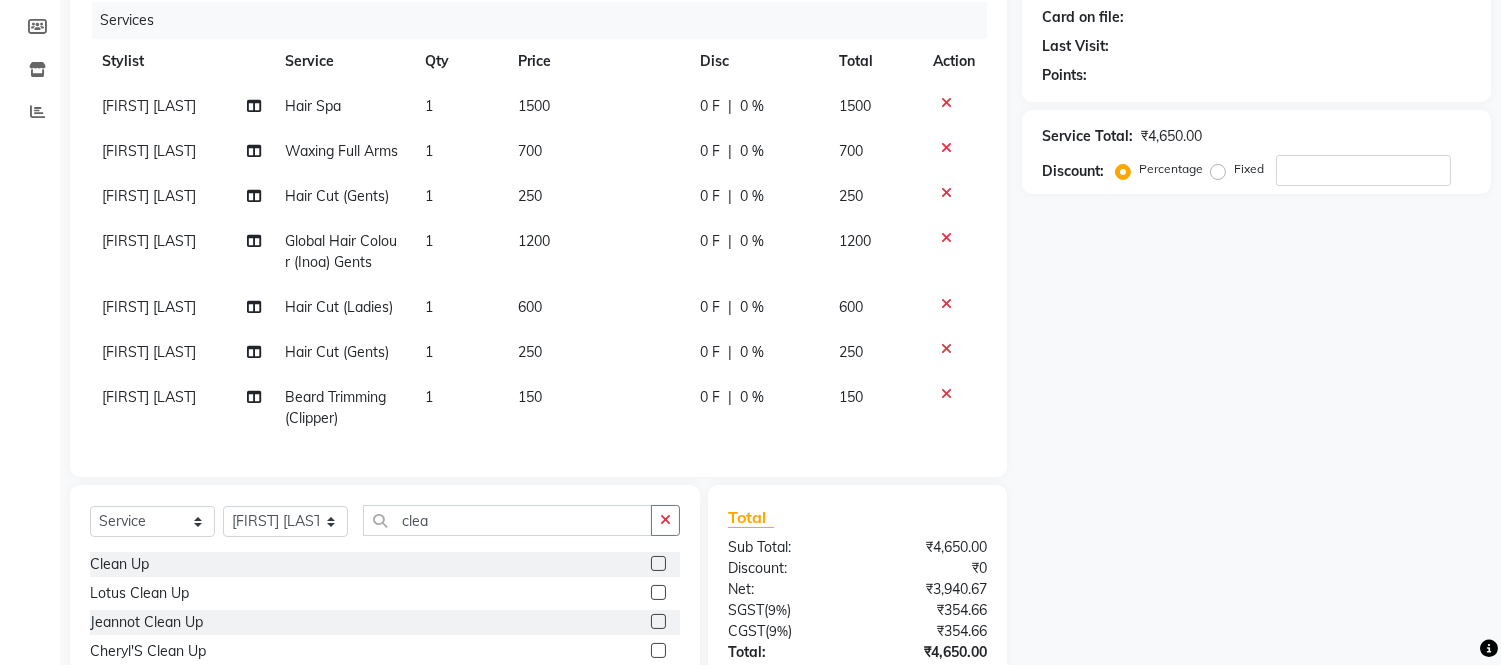click 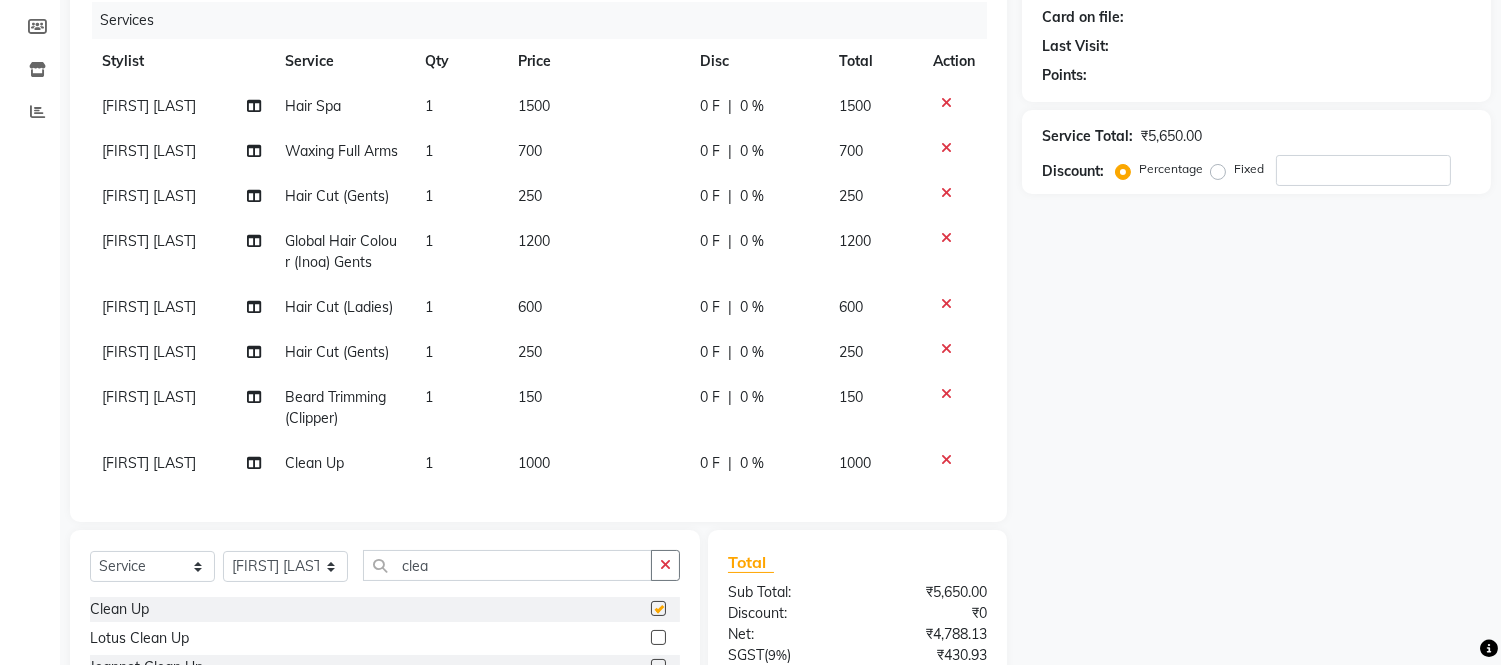 checkbox on "false" 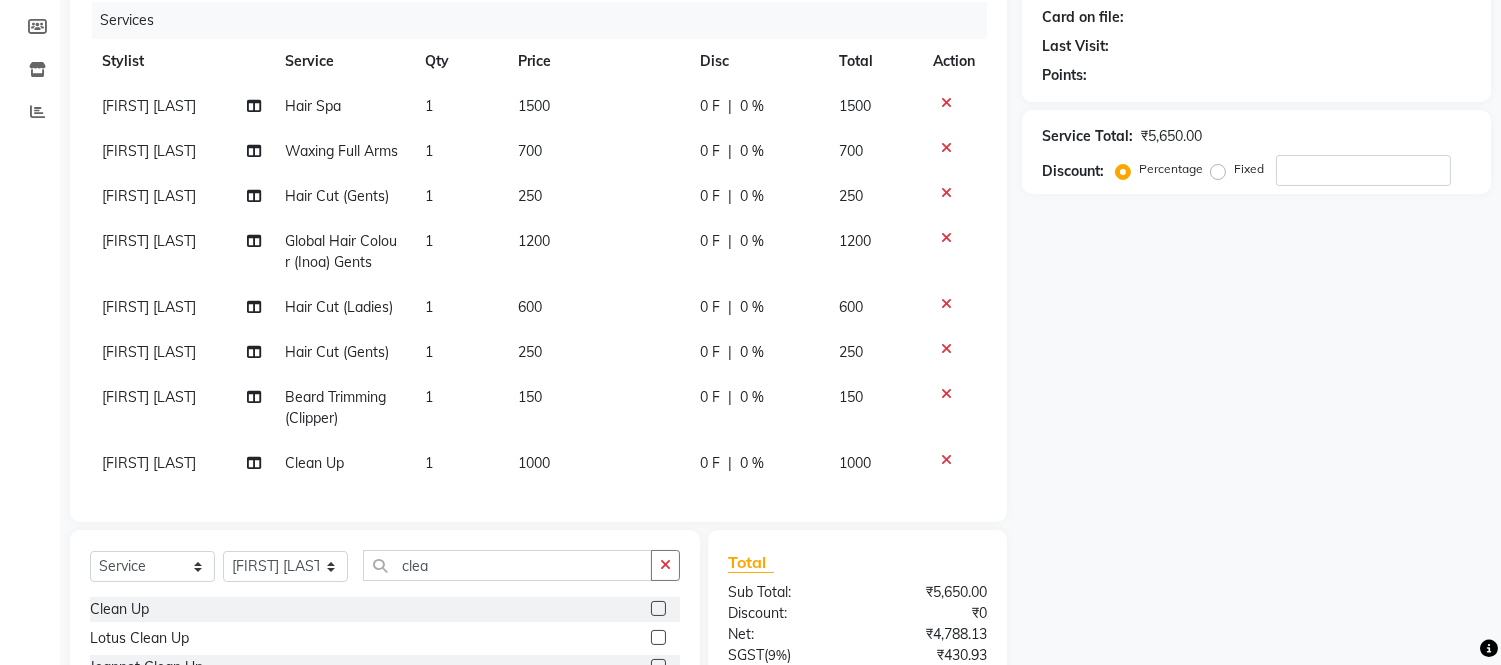 scroll, scrollTop: 37, scrollLeft: 0, axis: vertical 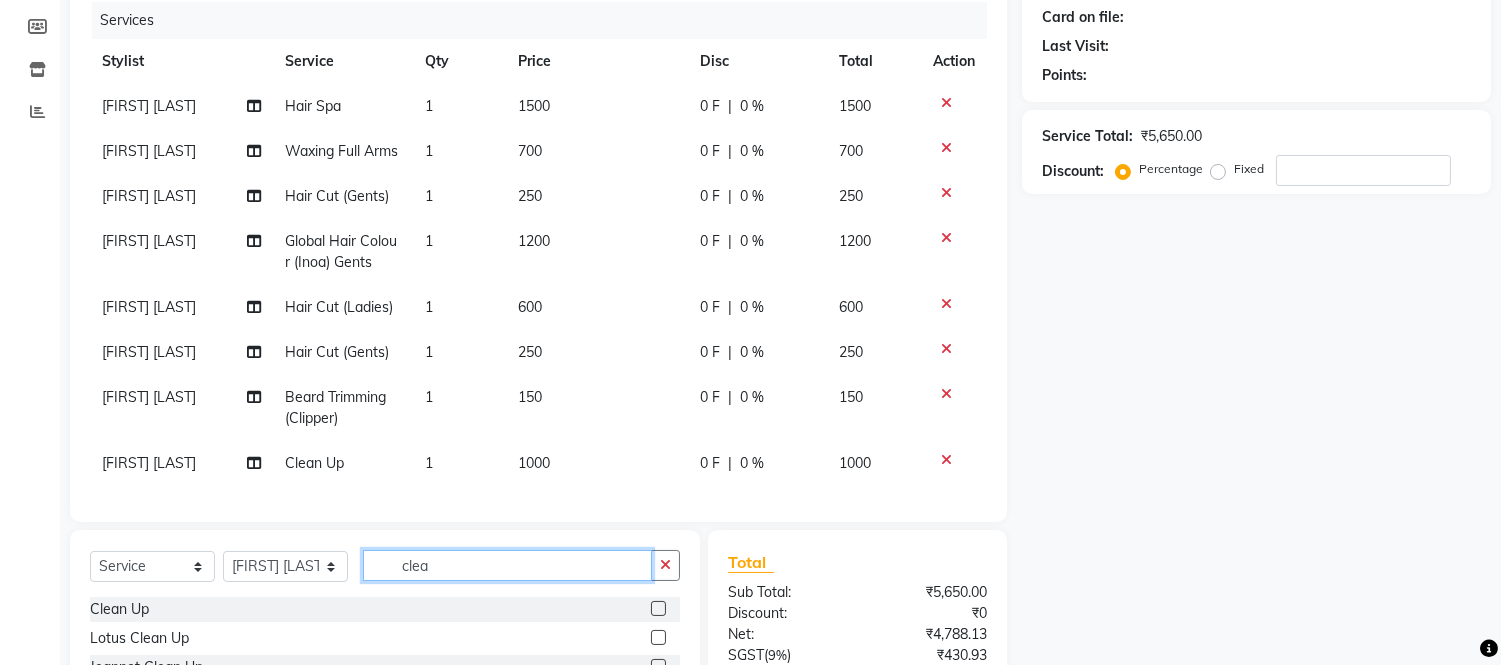 click on "clea" 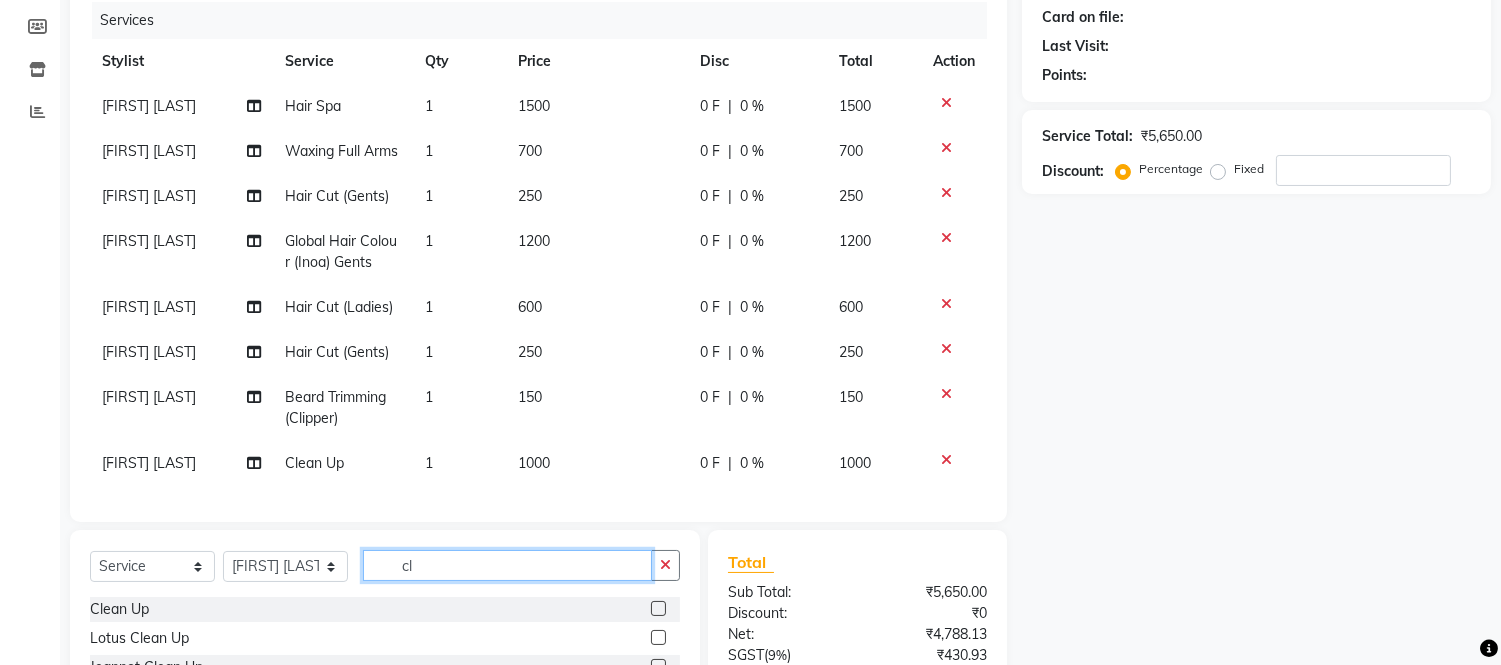 type on "c" 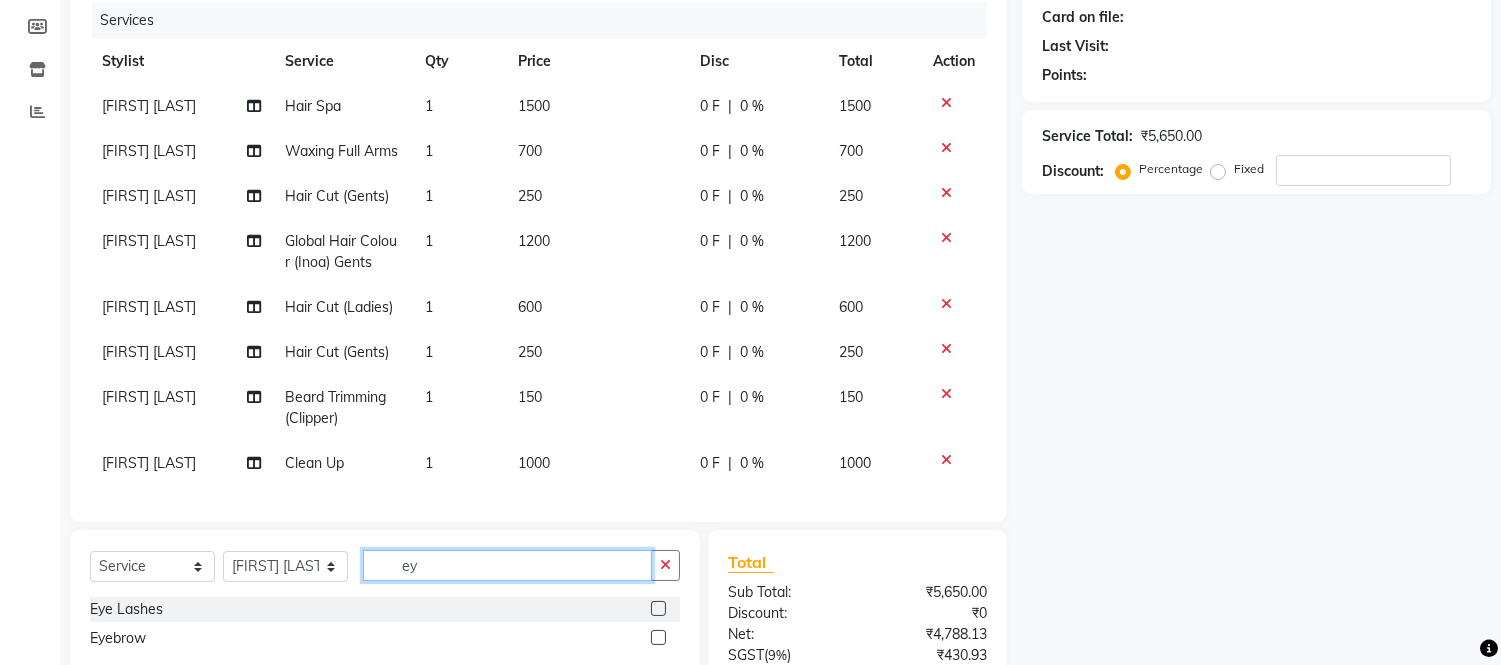 type on "ey" 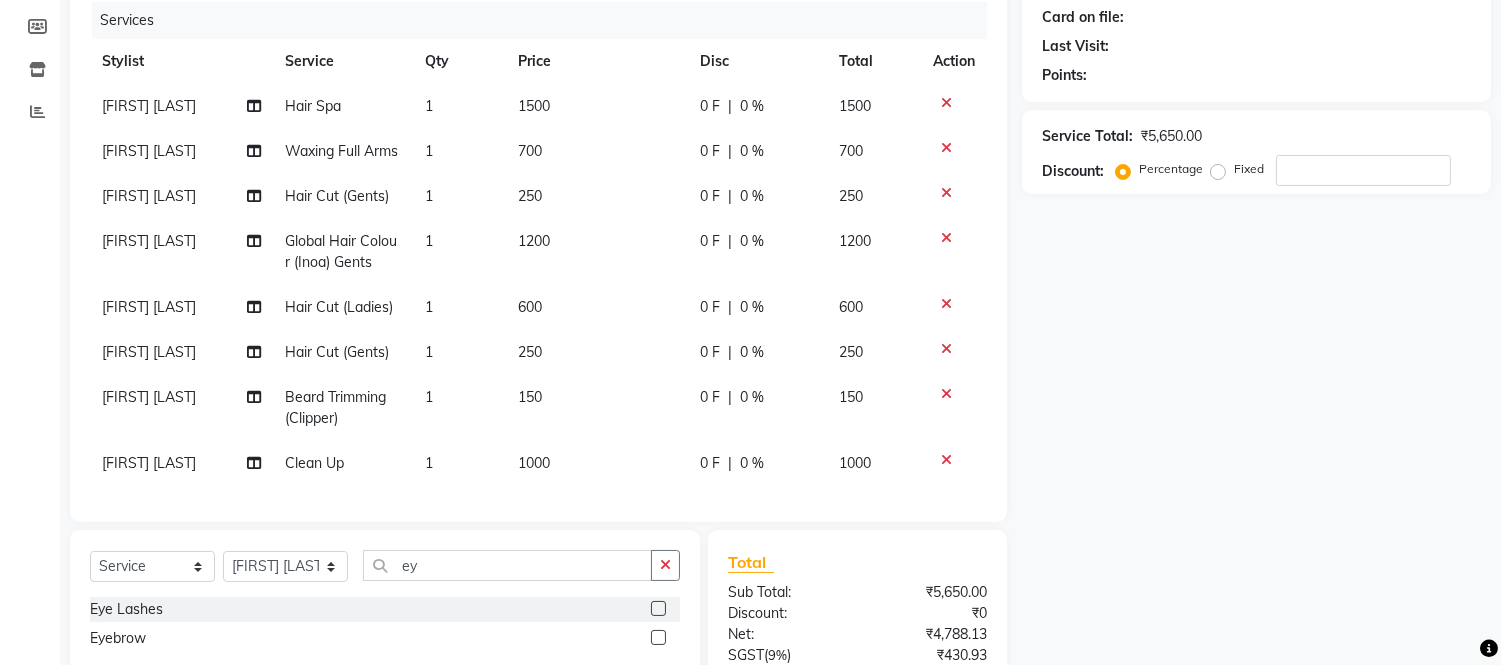 click 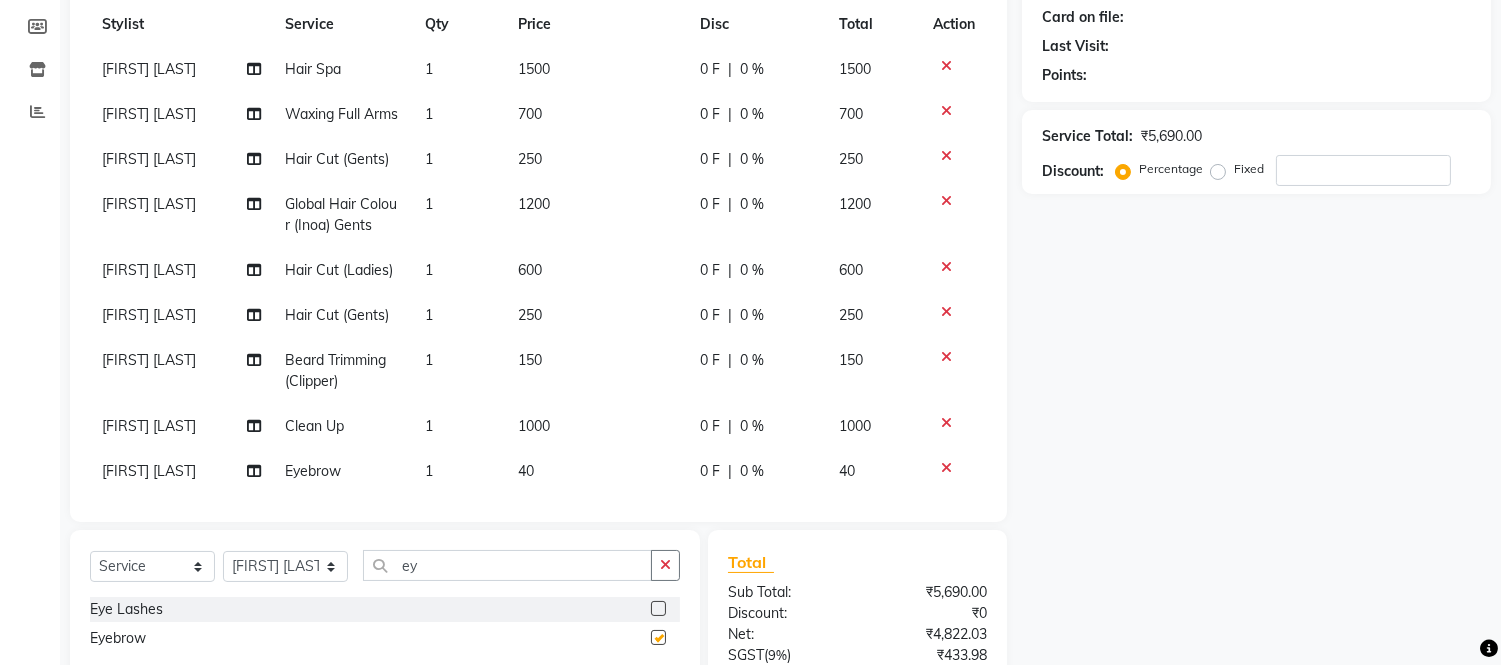 checkbox on "false" 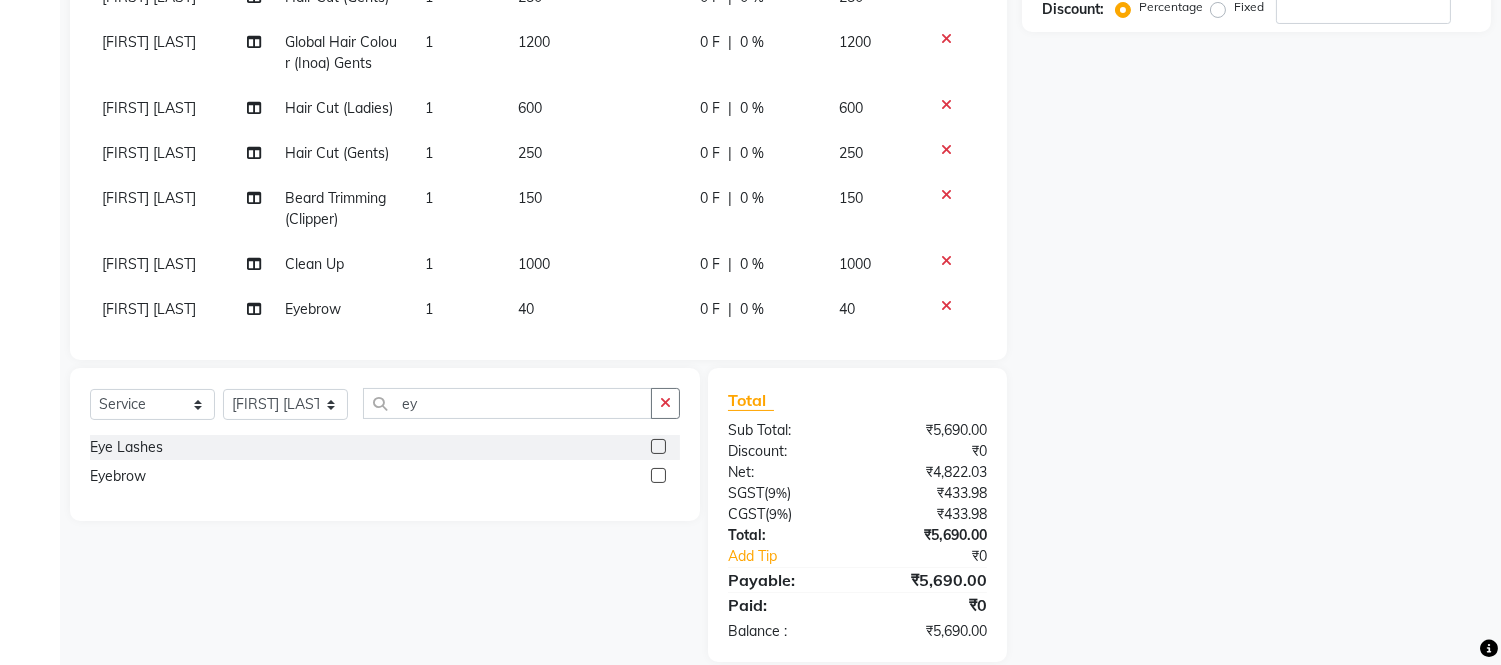 scroll, scrollTop: 434, scrollLeft: 0, axis: vertical 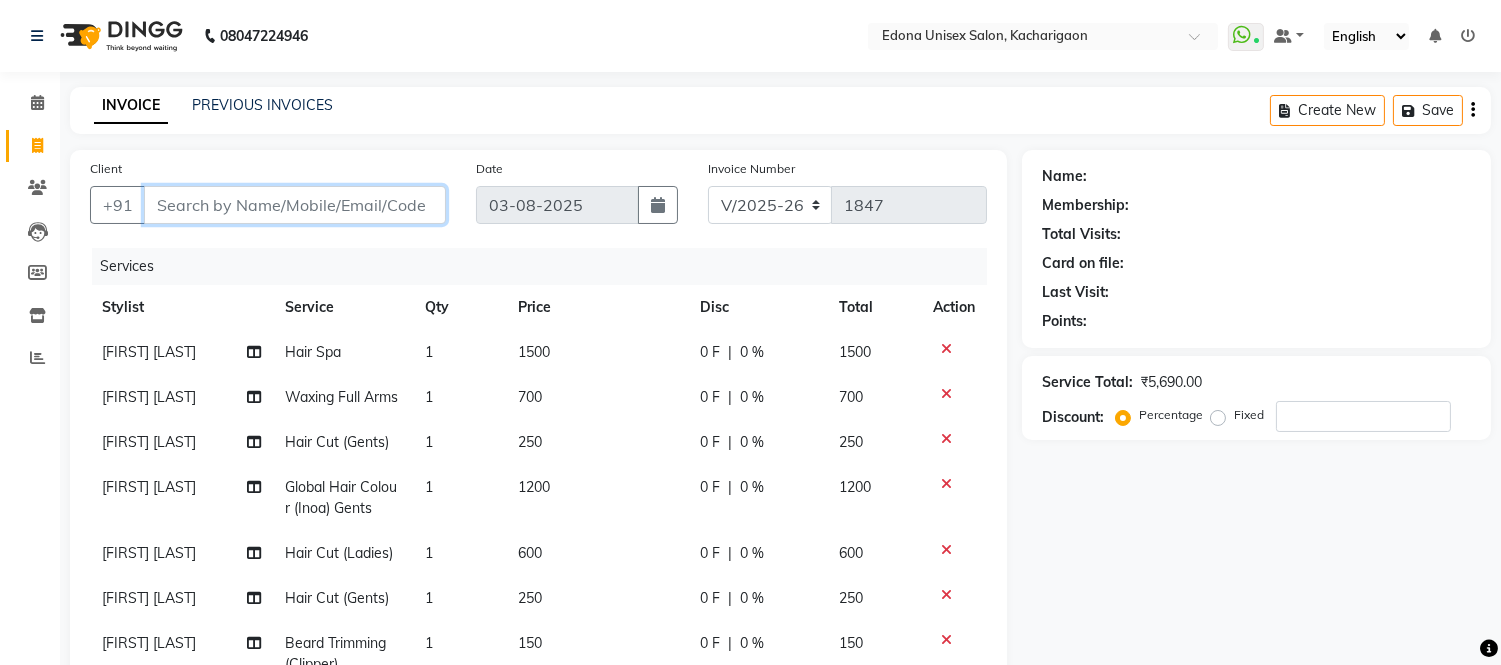 click on "Client" at bounding box center (295, 205) 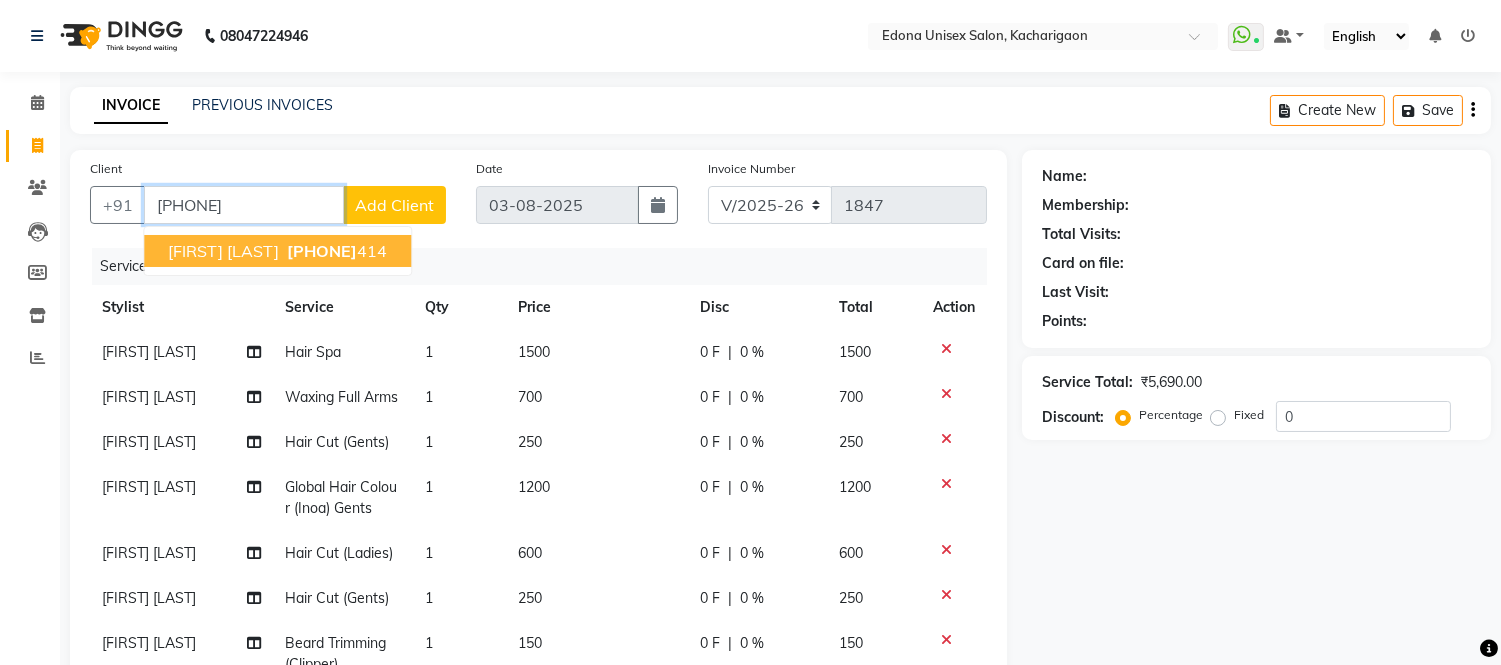 click on "9365083" at bounding box center (322, 251) 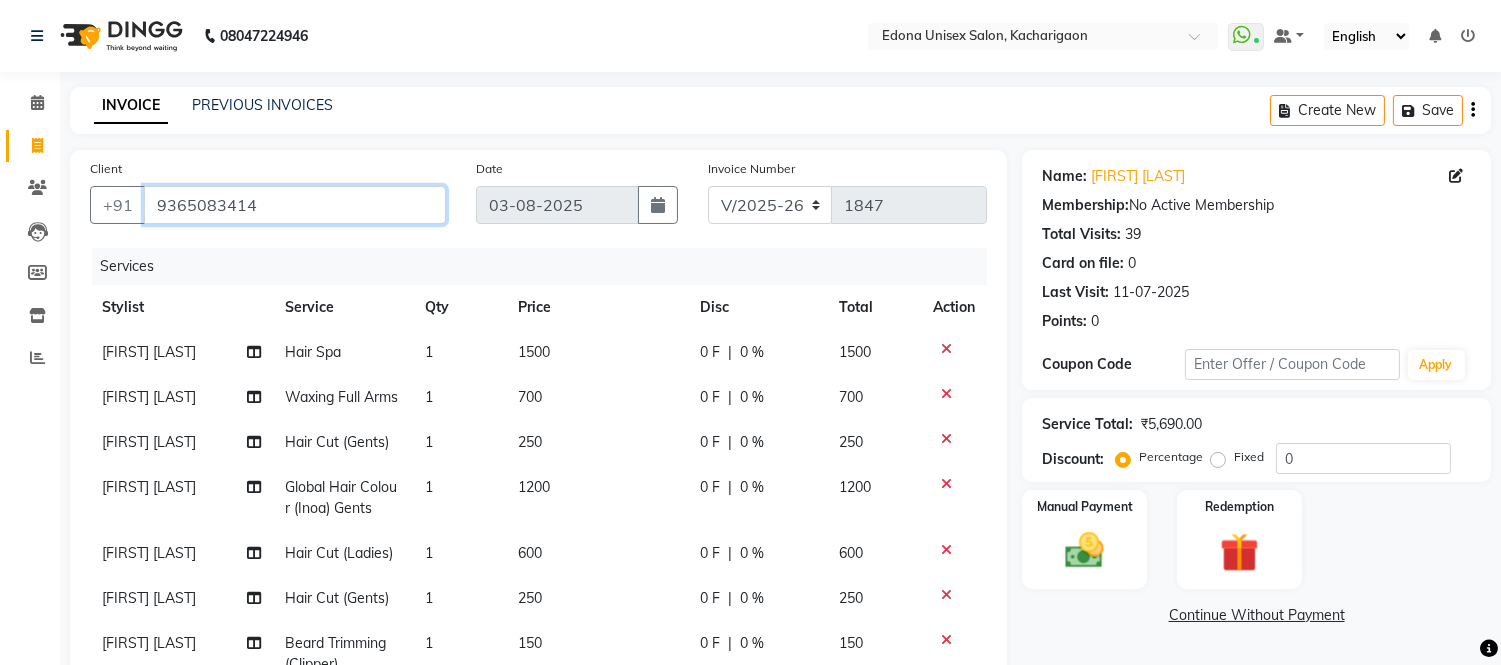 drag, startPoint x: 154, startPoint y: 198, endPoint x: 278, endPoint y: 197, distance: 124.004036 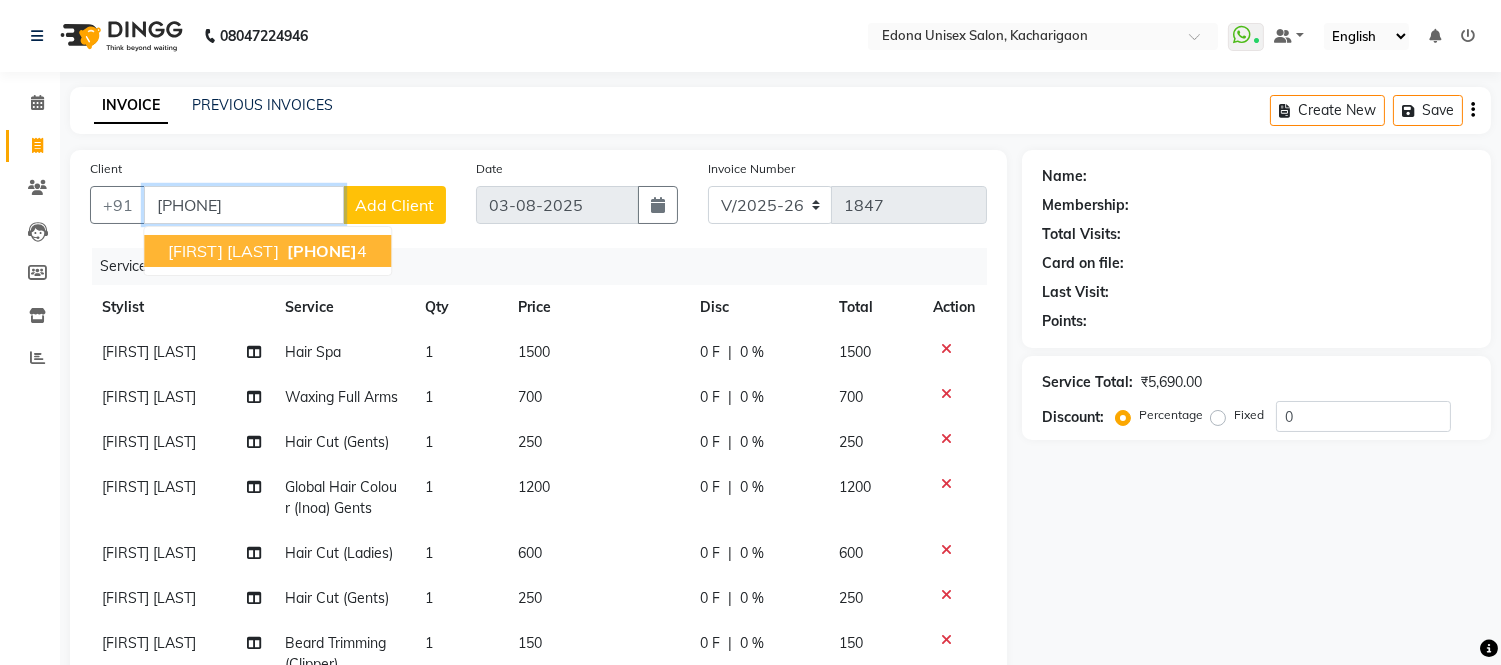 click on "936508341" at bounding box center [322, 251] 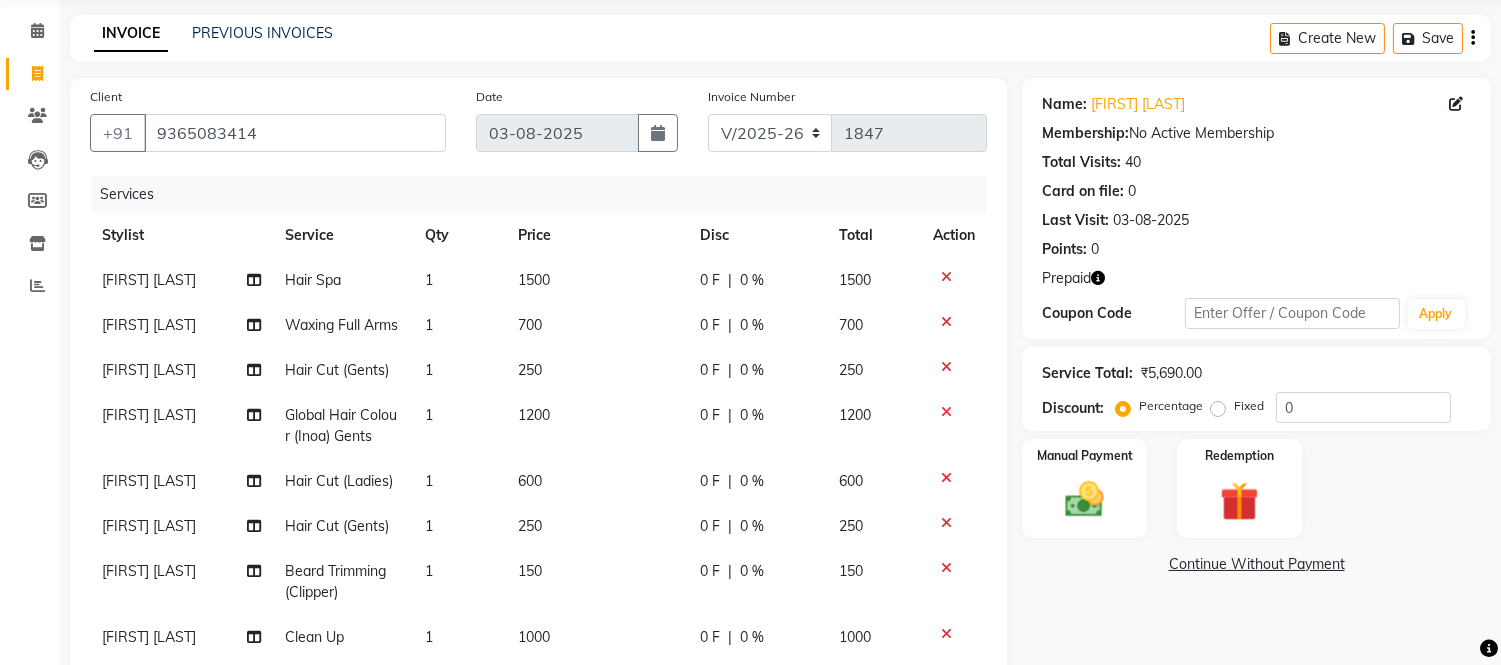 scroll, scrollTop: 111, scrollLeft: 0, axis: vertical 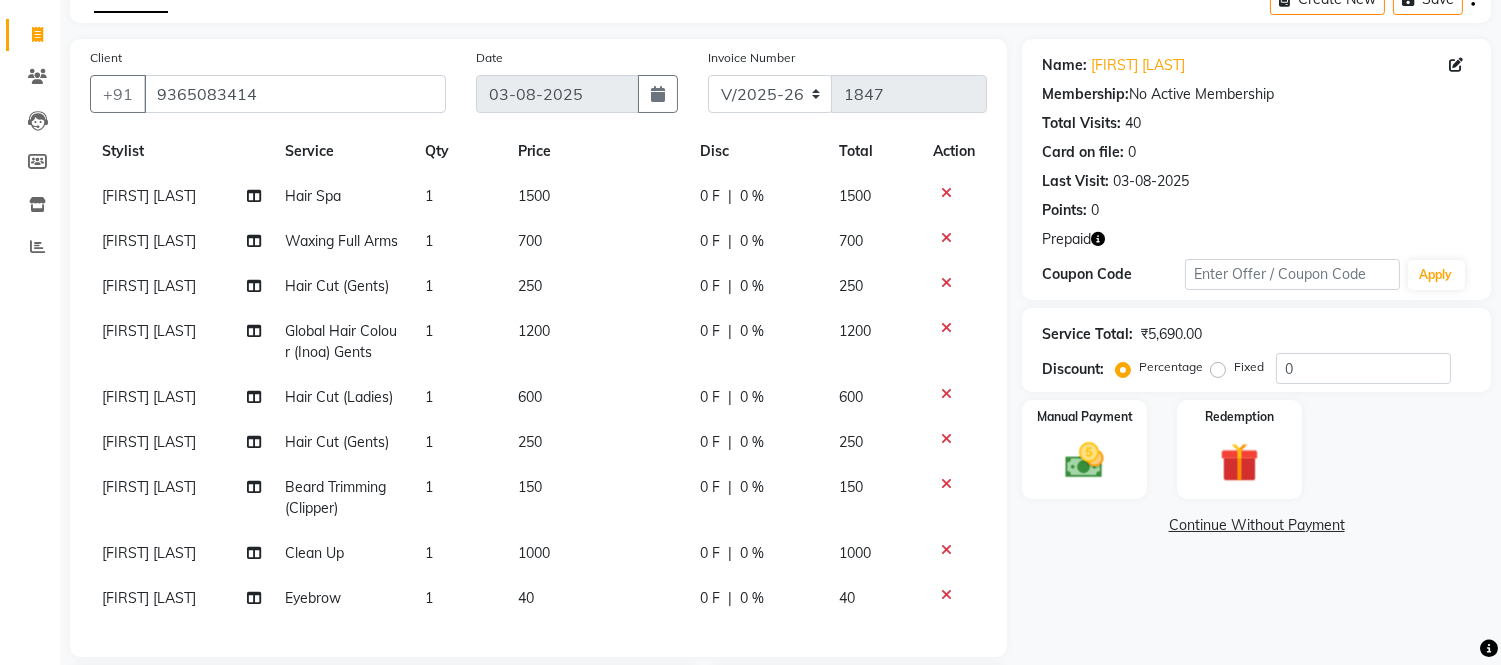 click on "700" 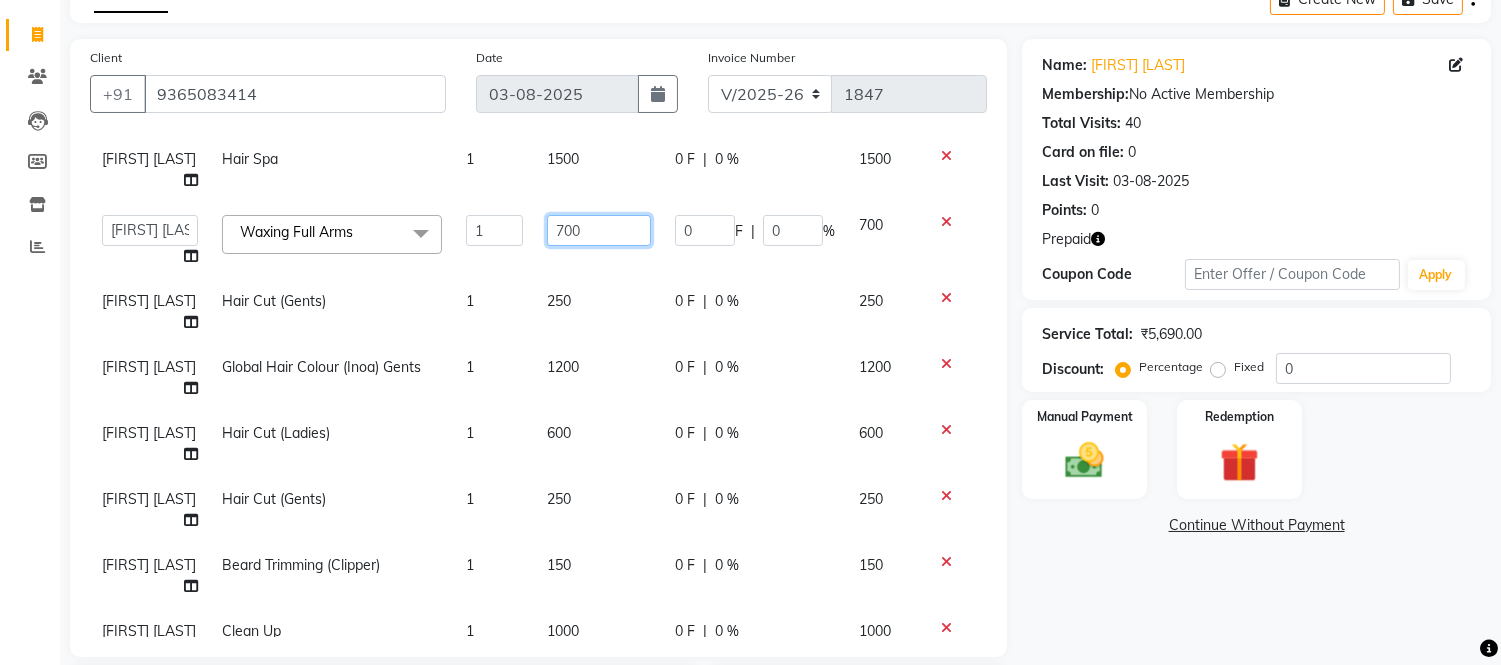click on "700" 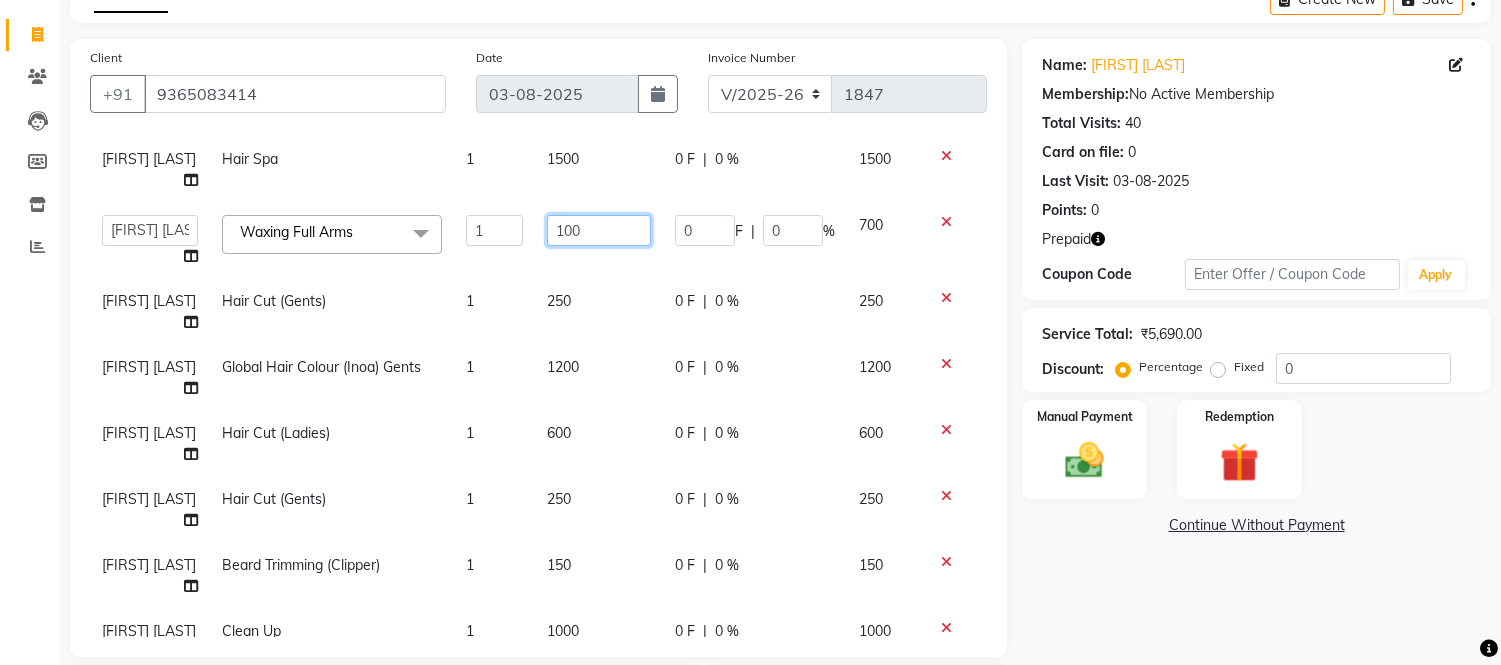 type on "1000" 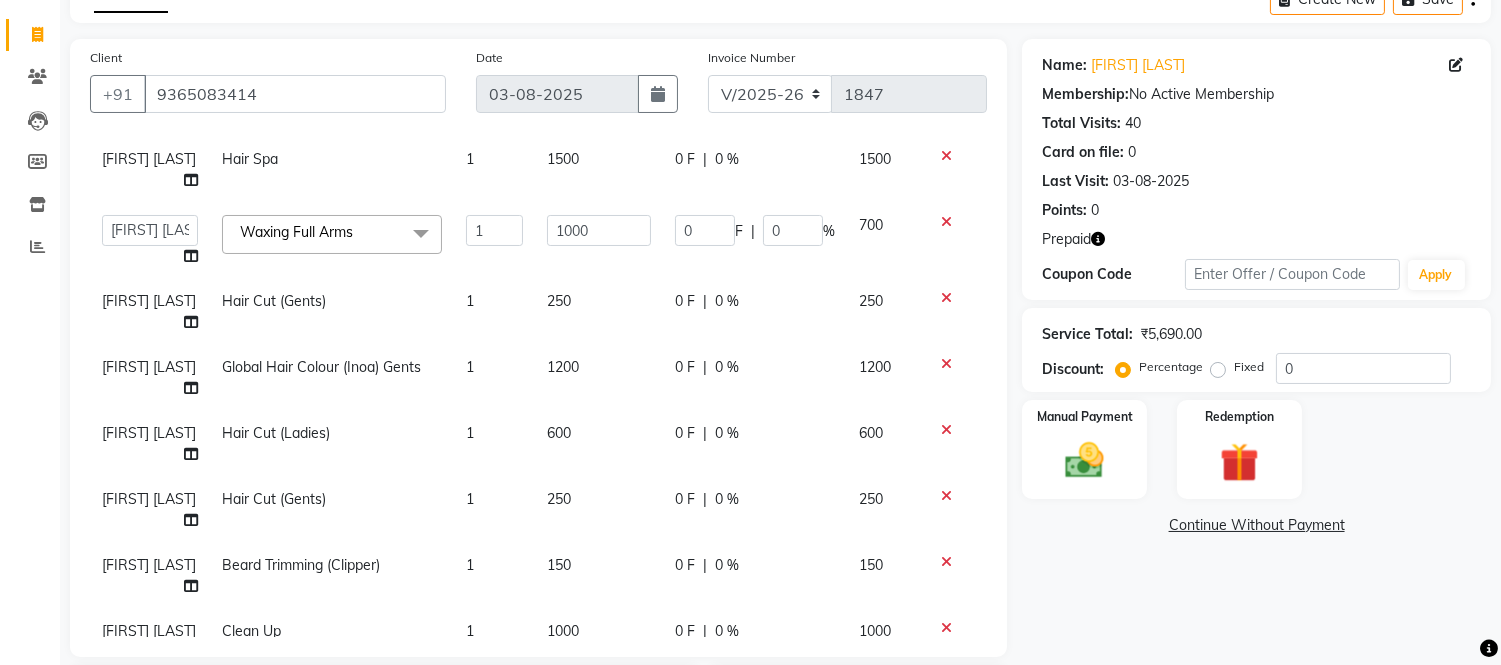 click on "Sumitra Subba Hair Spa 1 1500 0 F | 0 % 1500  Admin   Anju Sonar   Bir Basumtary   Bishal Bharma   Hemen Daimari   Hombr Jogi   Jenny Kayina   Kriti   Lokesh Verma   Mithiser Bodo   Monisha Goyari   Neha Sonar   Pahi   Prabir Das   Rashmi Basumtary   Reshma Sultana   Roselin Basumtary   Sumitra Subba  Waxing Full Arms  x Under Arms Full Face Bleach Half Arms Bleach Half Back Bleach Full Face & Neck Bleach Half Feet Bleach Full Arms Bleach Full Back Bleach Full Feet Bleach Full Body Bleach Nano Plastia Neck D-Tan Full/Face D-Tan Half Arms D-Tan Half Feet D-Tan Back D-Tan Full Arms D-Tan Full Feet D-Tan Other Pack Clean Up Lotus Clean Up Jeannot Clean Up Cheryl'S Clean Up O3 Clean Up Basic Facial O3 D-Tan Clean Up Advanced Facial Cheryl'S Facial Jeannot Facial O3+ Whitning & Brighting Facial Lotus (Preservita) Facial O3+ Shine & Glow Facial O3+ Anti Agening Facial O3+ Anti Pigmention Facial Treatment Facial Bridal Facial O3+ Diamond Facial Hydra facial Beard Color Global Hair Root Touch Up (Majirel) Shaving 1" 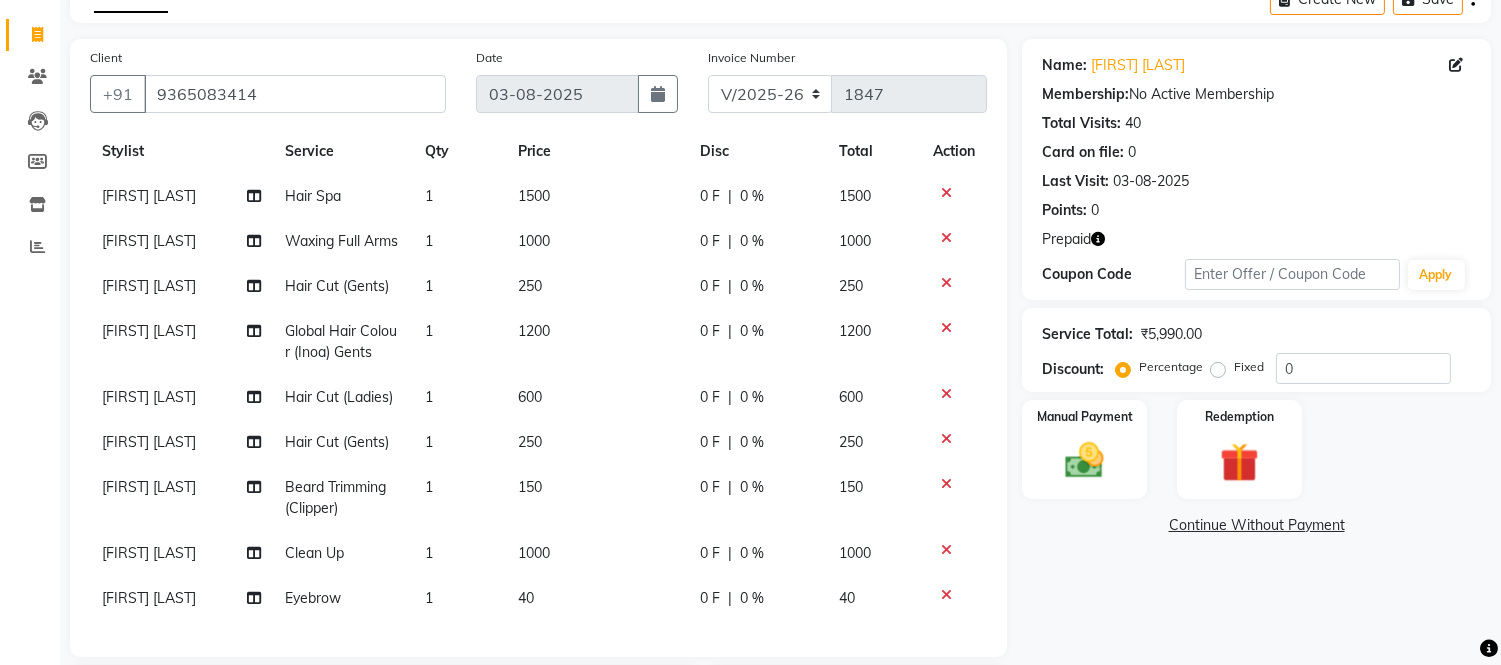 click on "1200" 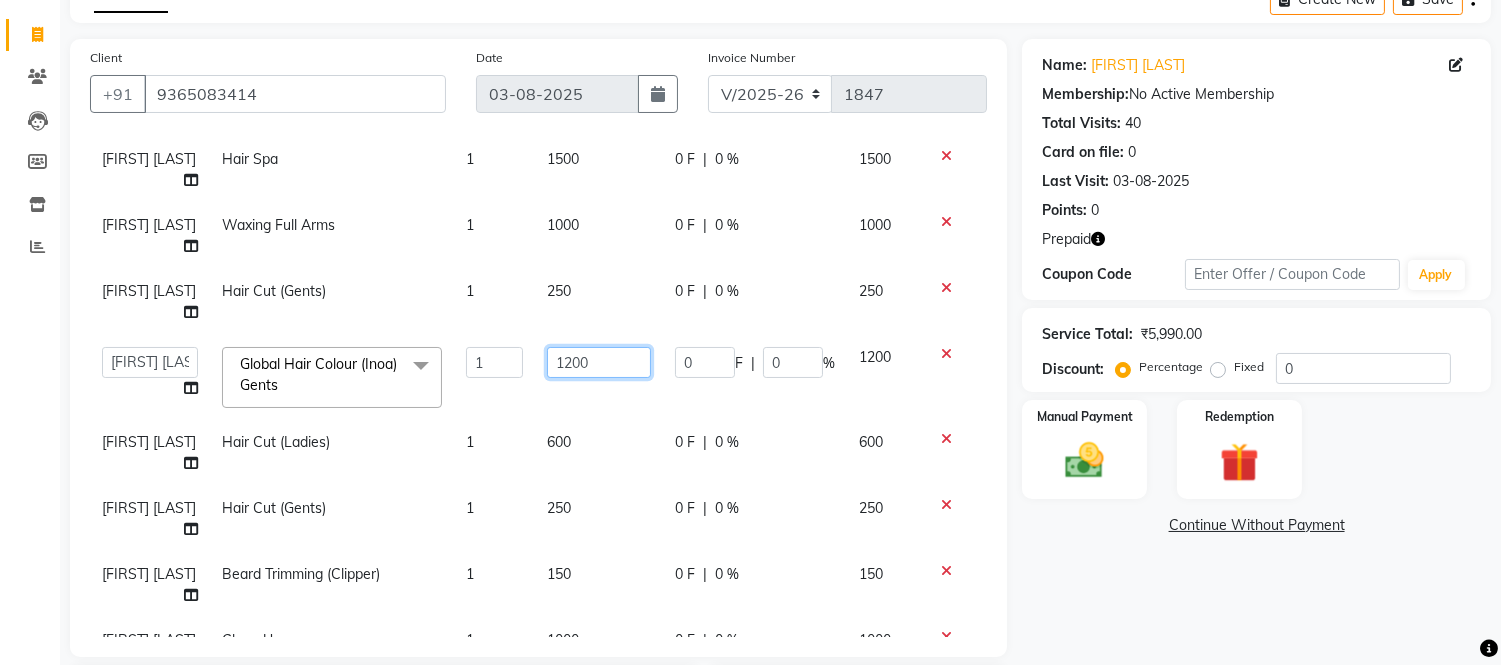 click on "1200" 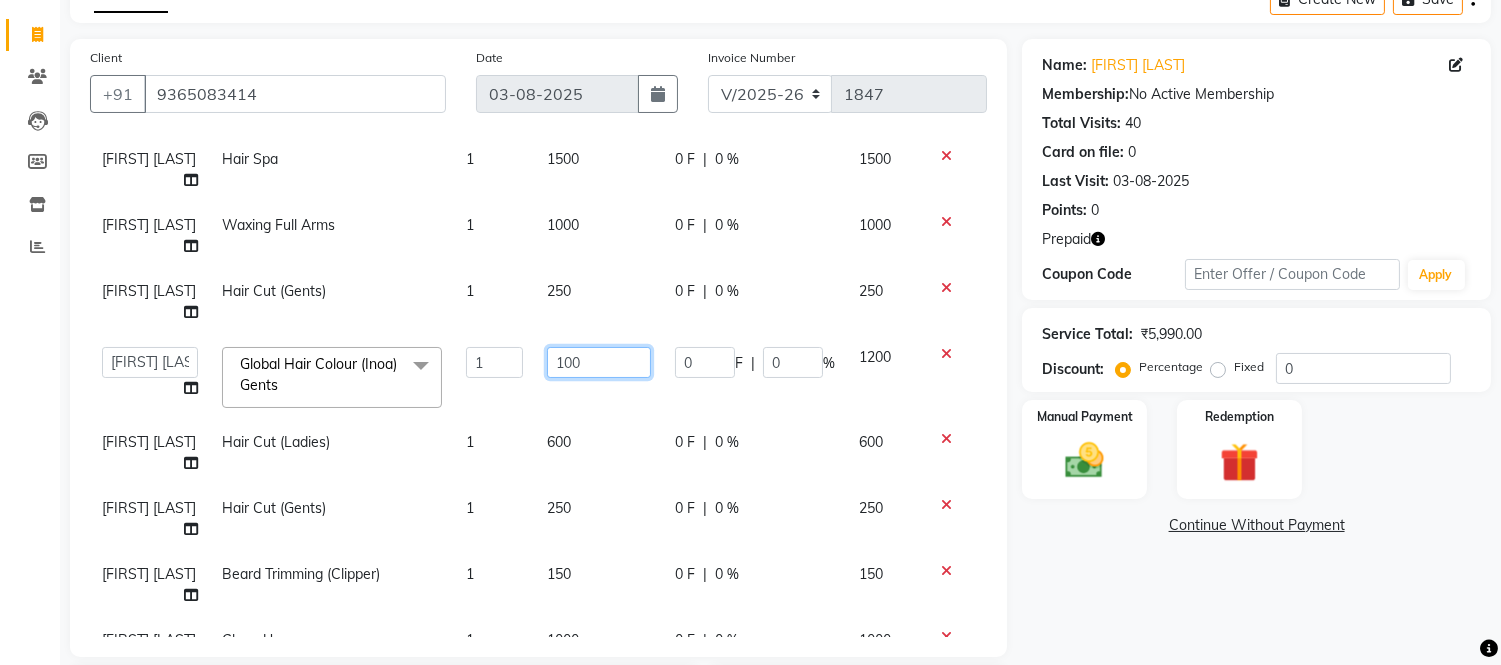 type on "1500" 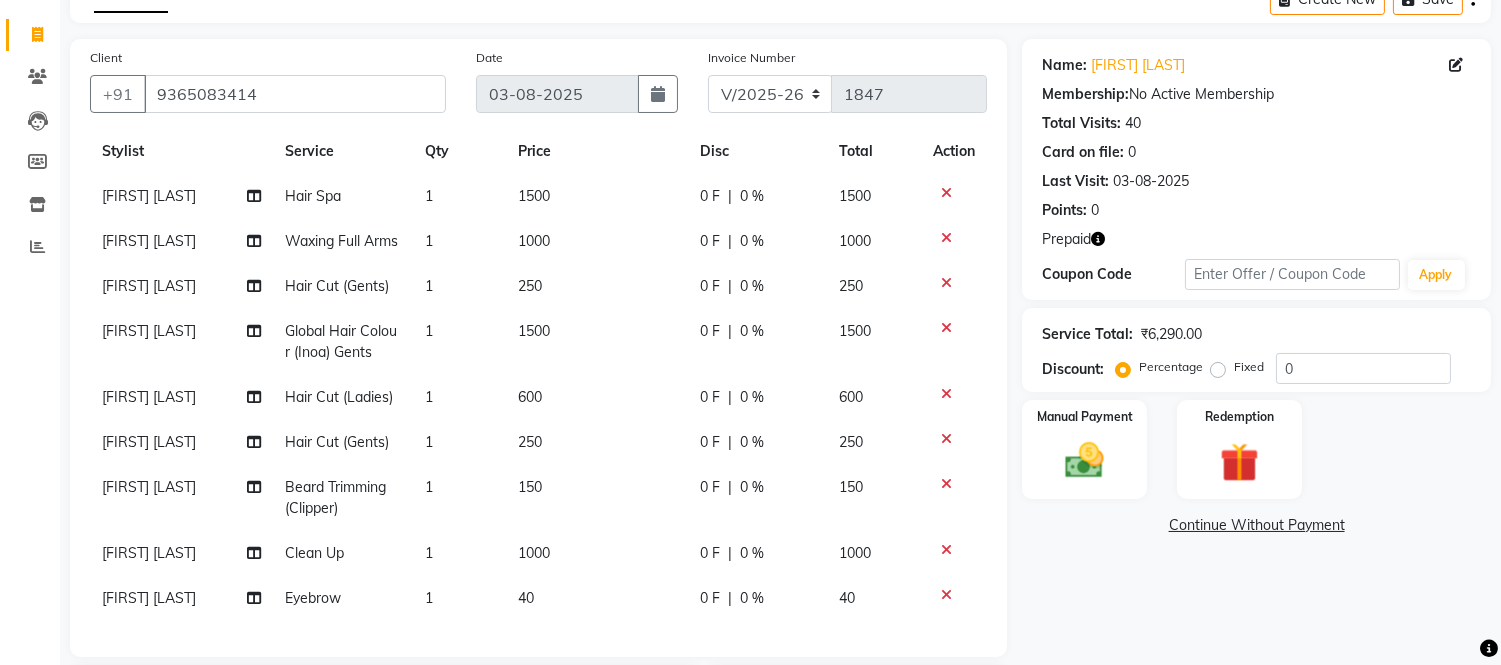 click on "Sumitra Subba Hair Spa 1 1500 0 F | 0 % 1500 Sumitra Subba Waxing Full Arms 1 1000 0 F | 0 % 1000 Lokesh Verma Hair Cut (Gents) 1 250 0 F | 0 % 250 Lokesh Verma Global Hair Colour (Inoa) Gents 1 1500 0 F | 0 % 1500 Lokesh Verma Hair Cut (Ladies) 1 600 0 F | 0 % 600 Hemen Daimari Hair Cut (Gents) 1 250 0 F | 0 % 250 Hemen Daimari Beard Trimming (Clipper) 1 150 0 F | 0 % 150 Jenny Kayina Clean Up 1 1000 0 F | 0 % 1000 Jenny Kayina Eyebrow 1 40 0 F | 0 % 40" 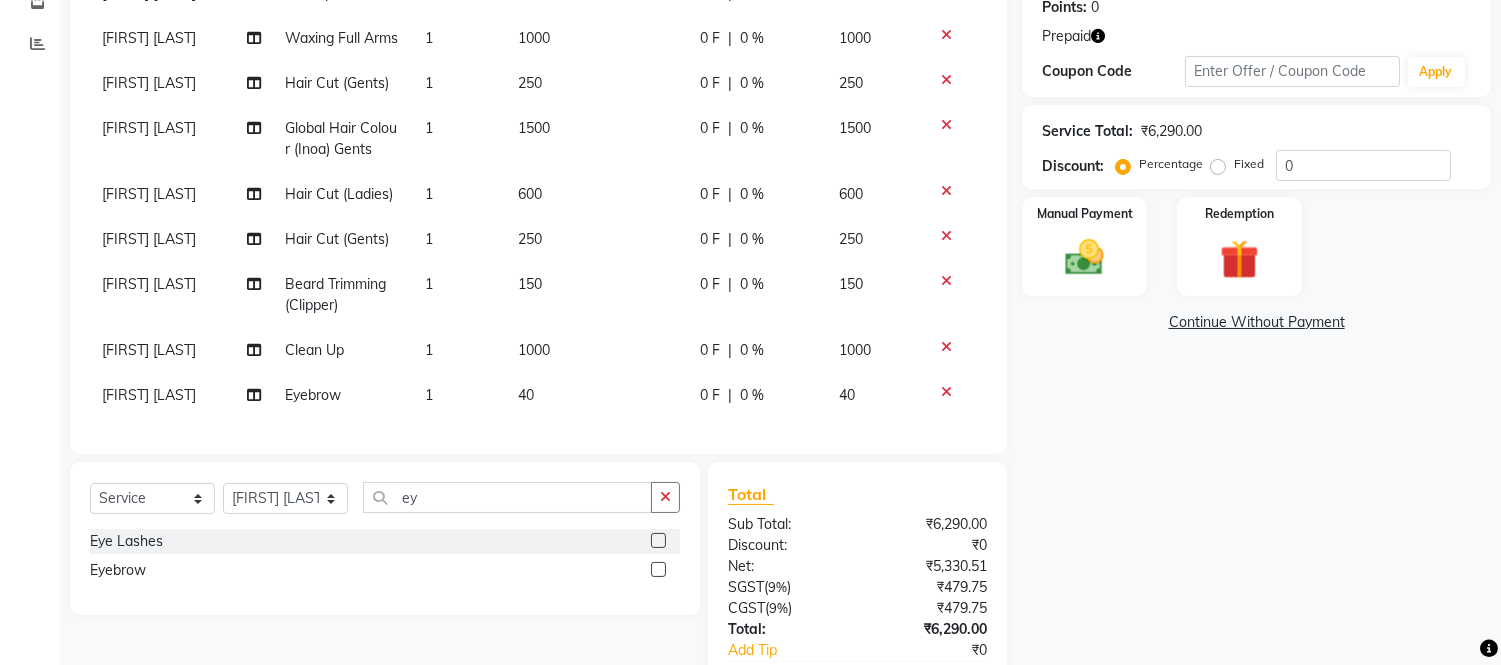 scroll, scrollTop: 333, scrollLeft: 0, axis: vertical 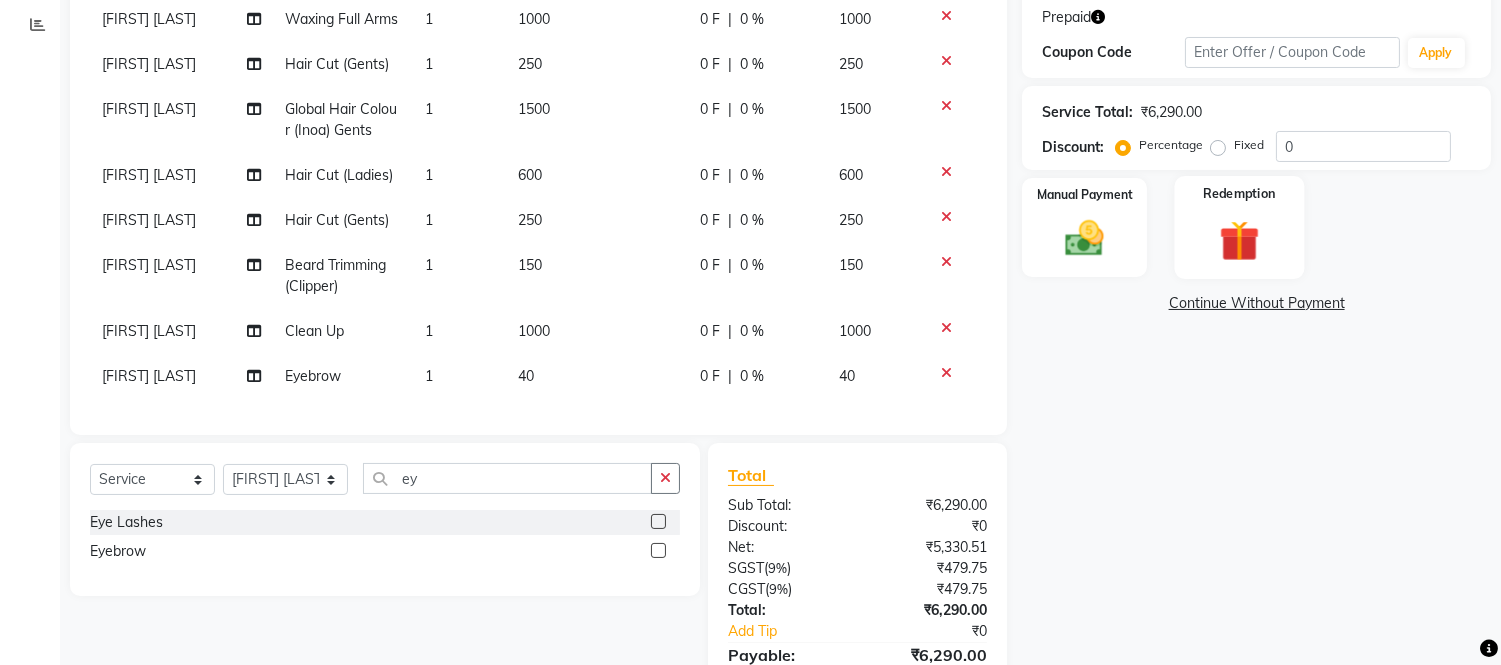 click 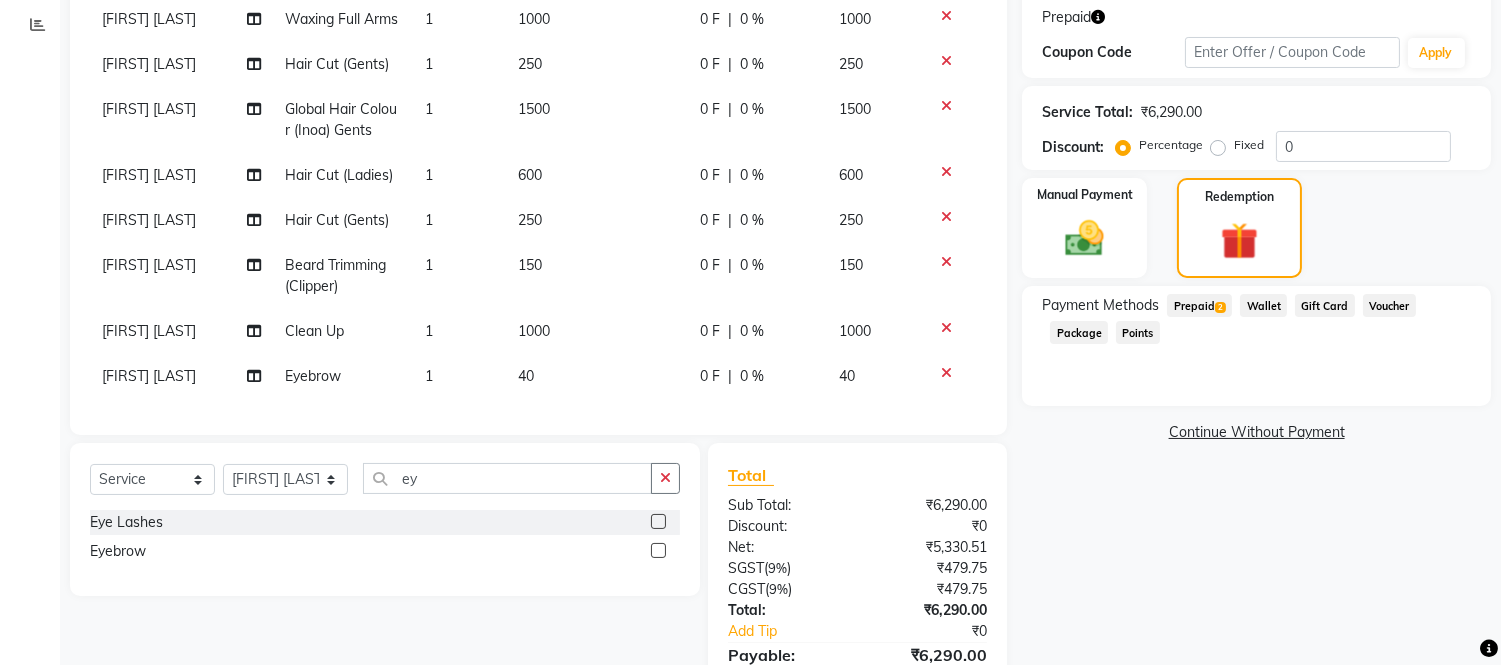click on "Prepaid  2" 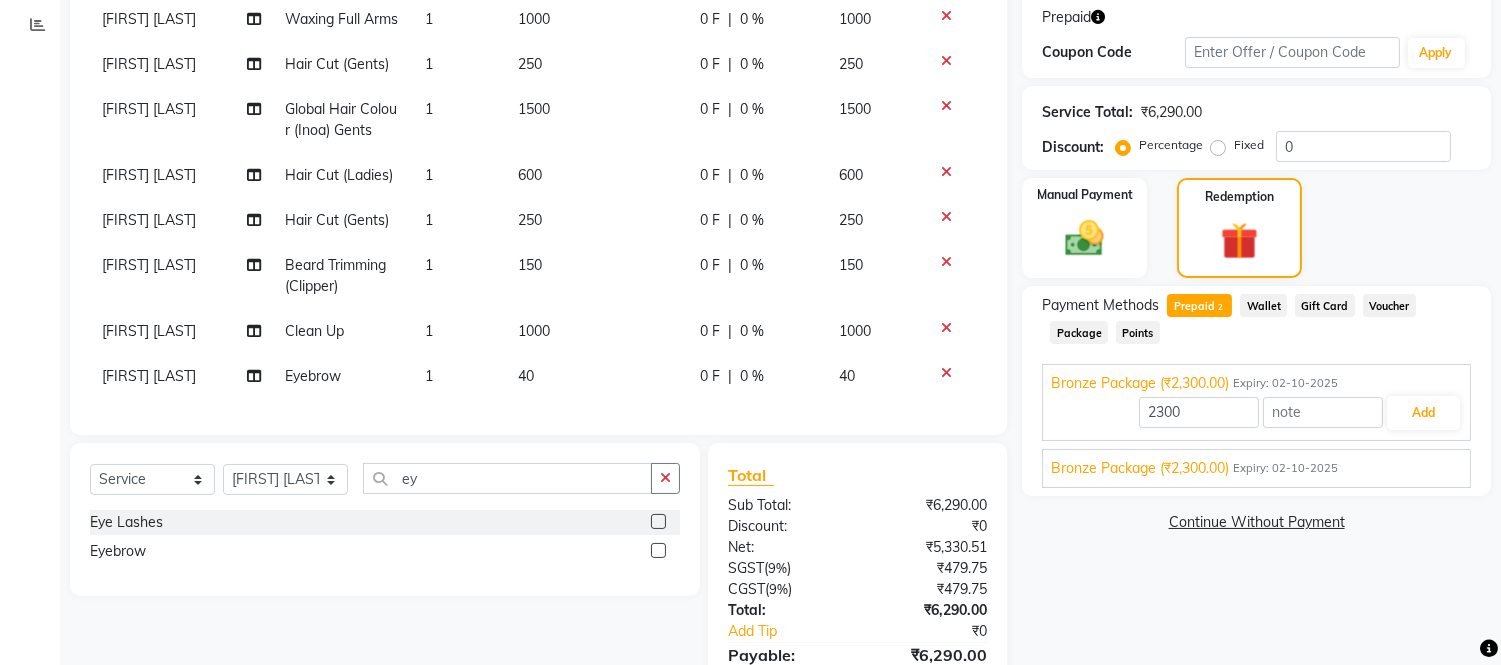 click on "Bronze Package (₹2,300.00) Expiry: 02-10-2025 2300 Add" at bounding box center [1256, 468] 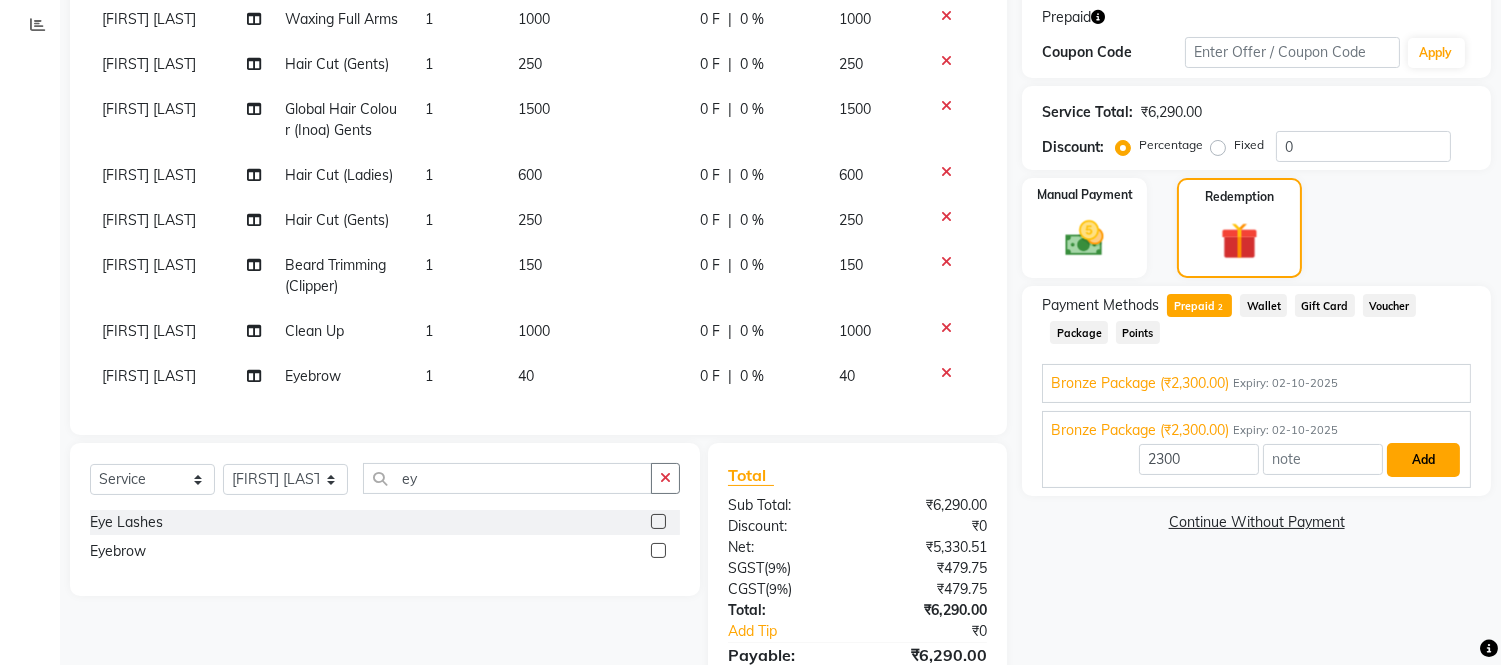 click on "Add" at bounding box center (1423, 460) 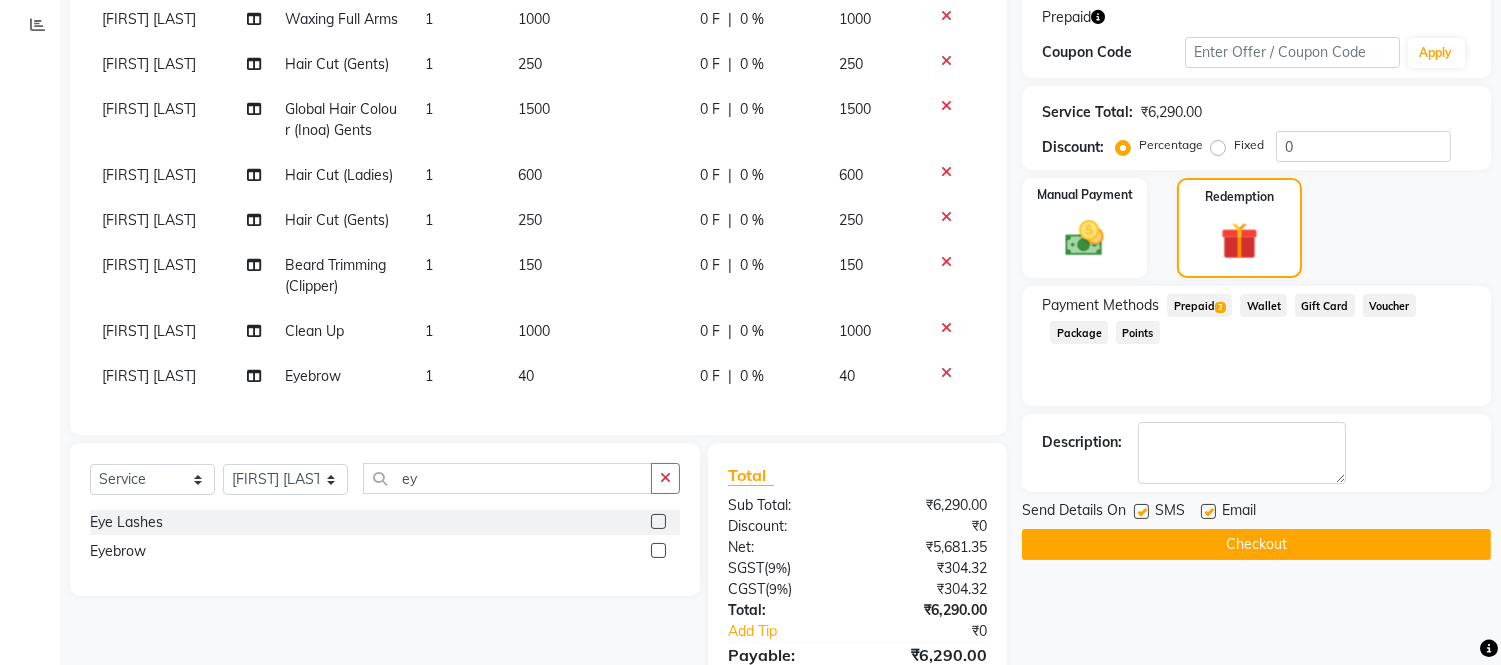 click on "Prepaid  2" 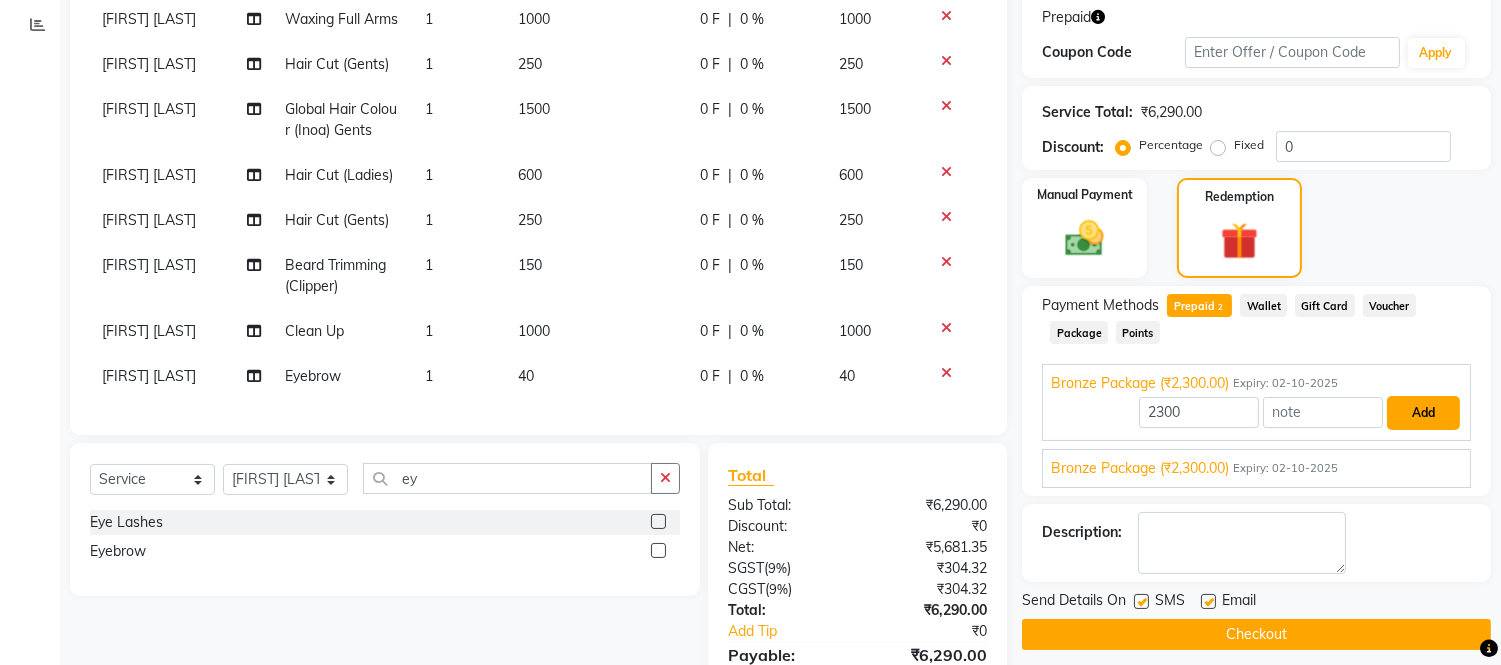 click on "Add" at bounding box center (1423, 413) 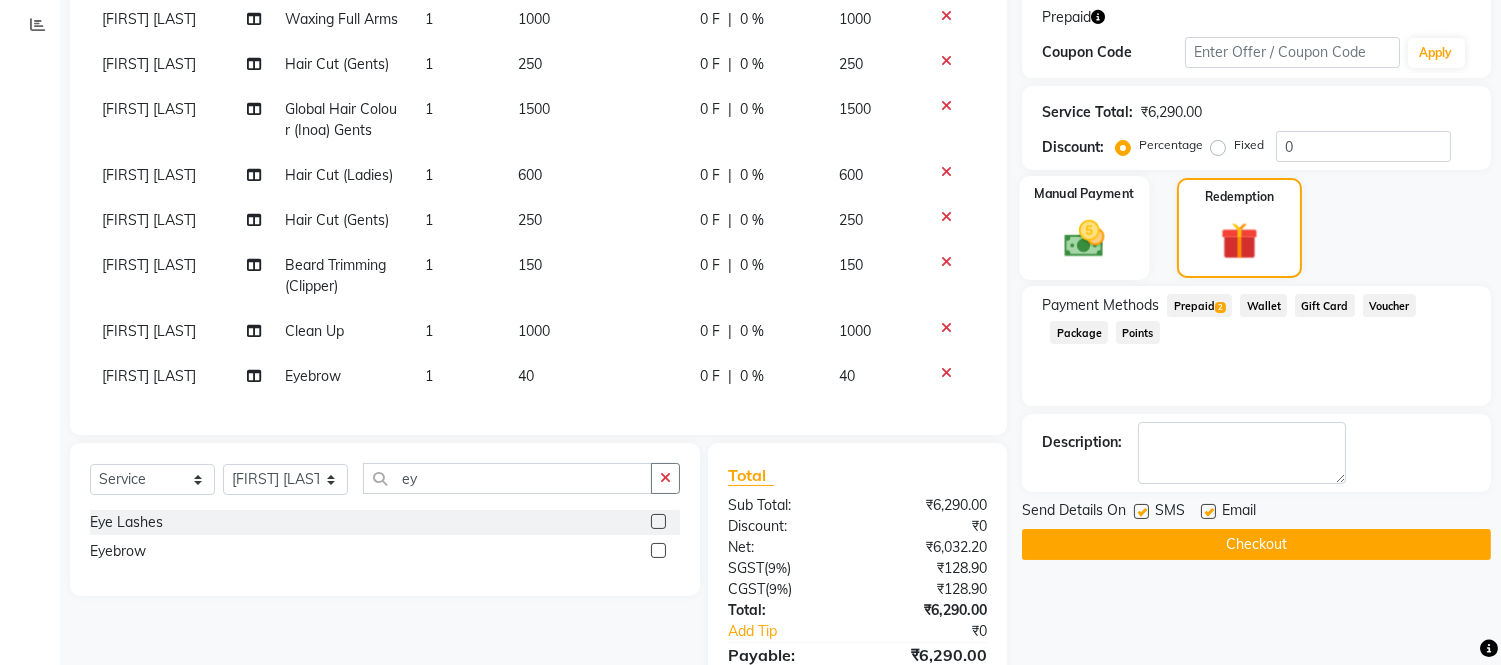 click 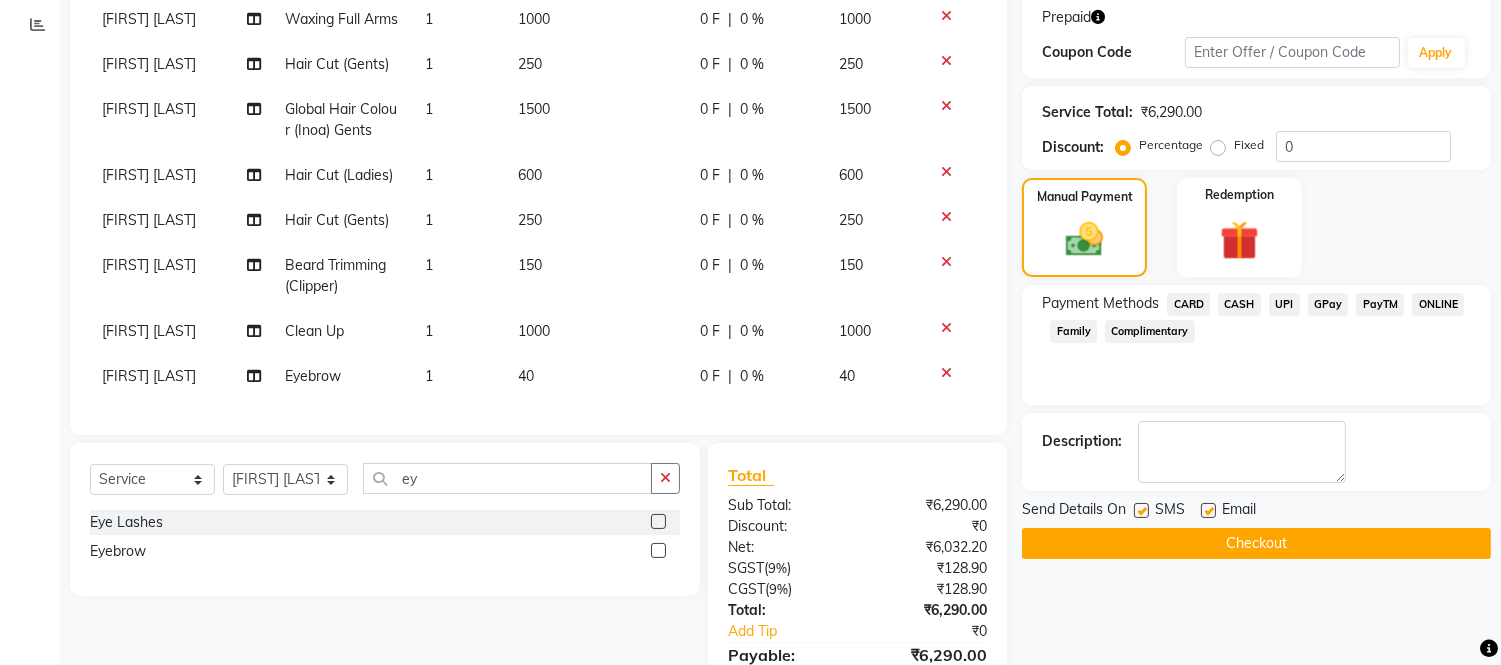 click on "UPI" 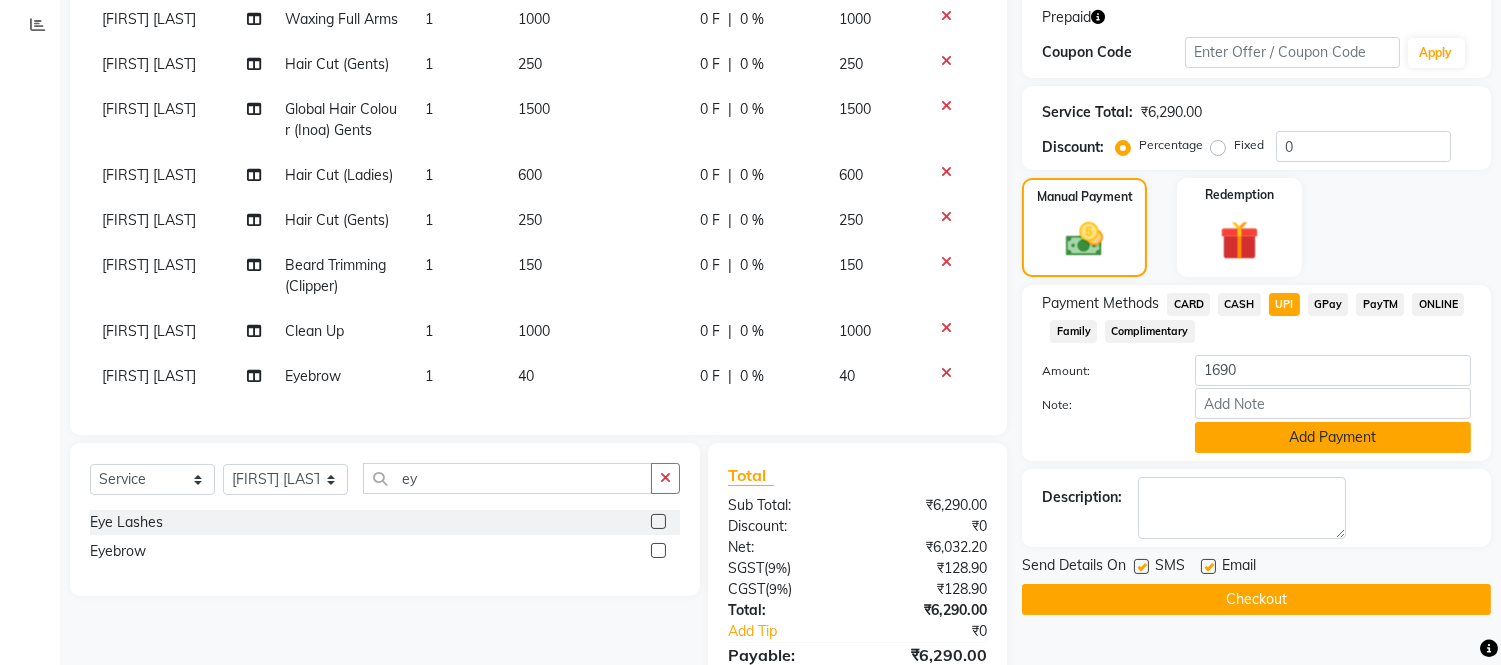 click on "Add Payment" 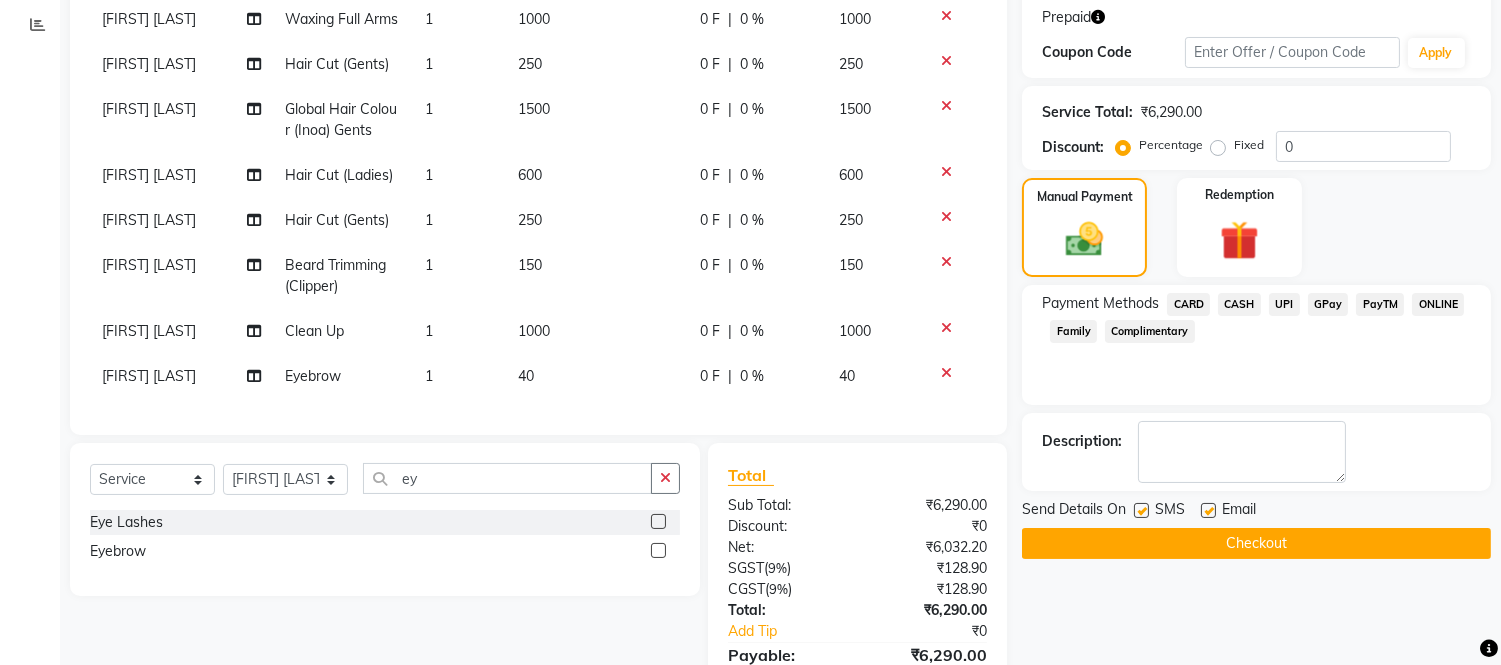click 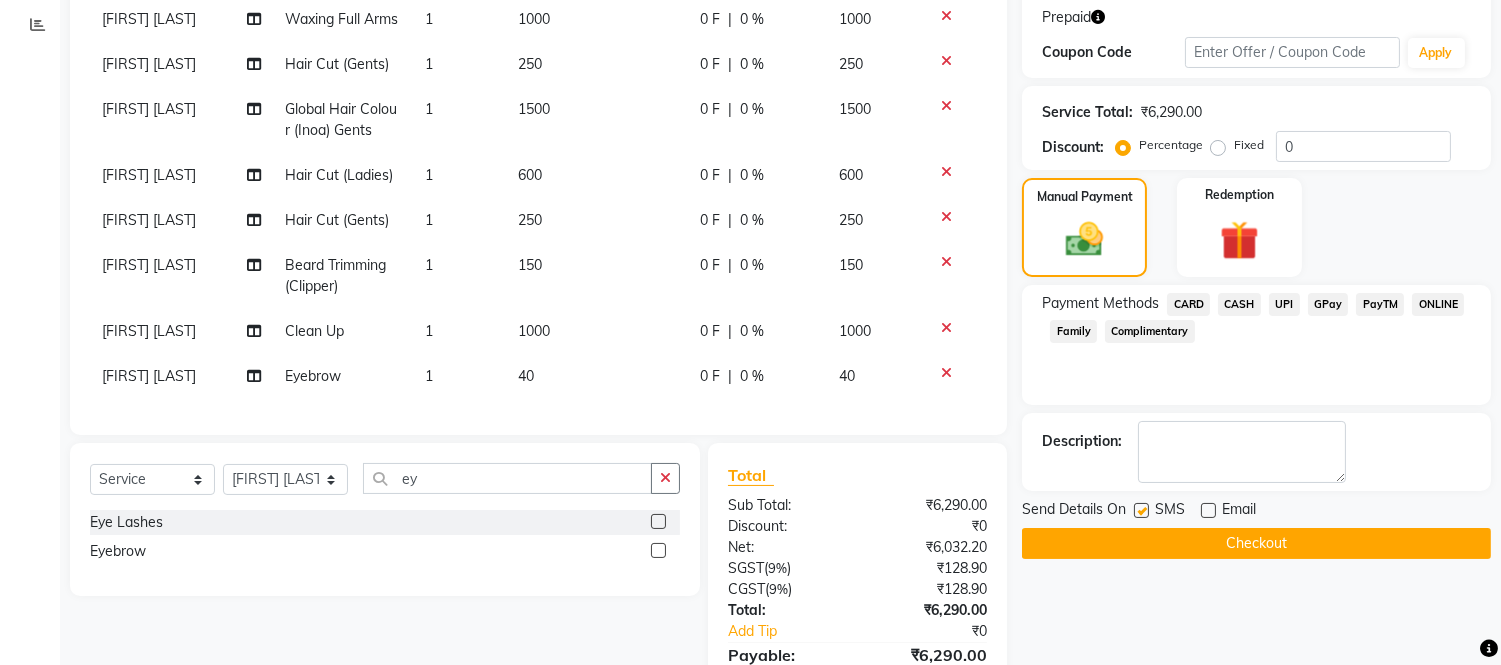 click 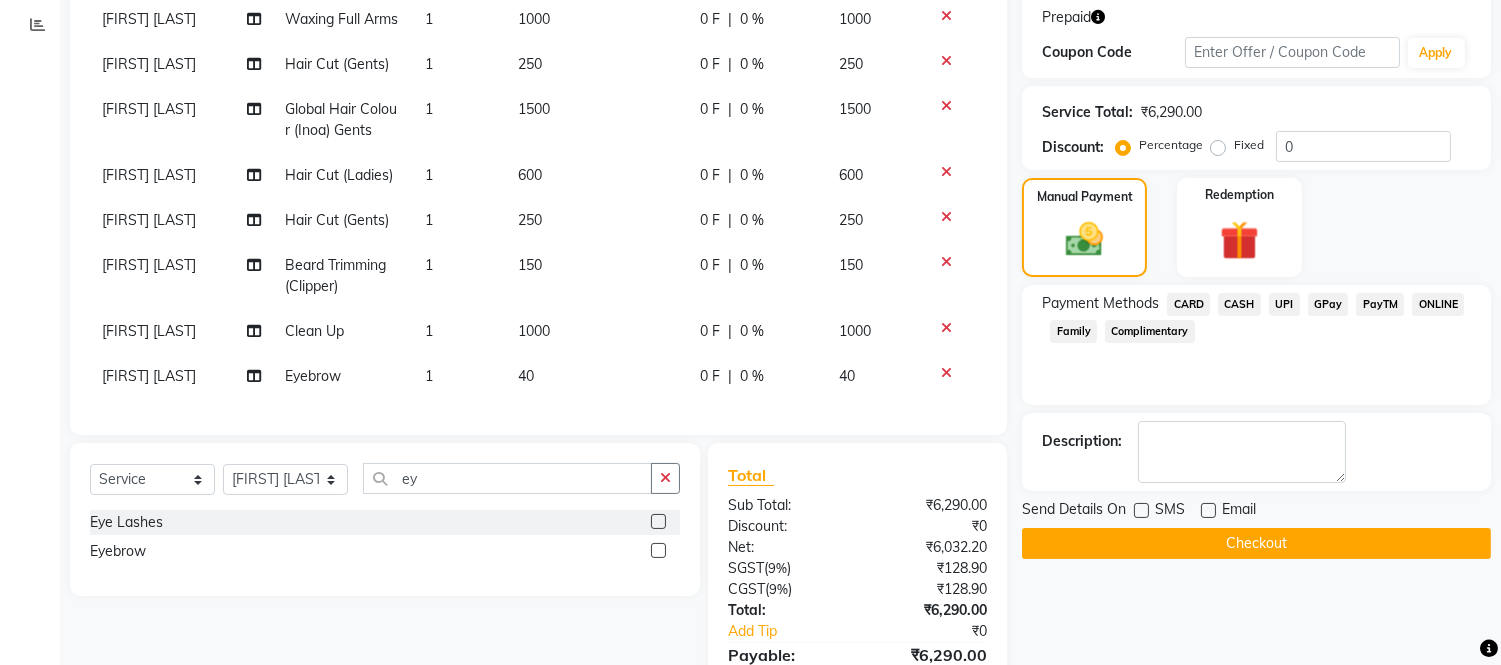 scroll, scrollTop: 518, scrollLeft: 0, axis: vertical 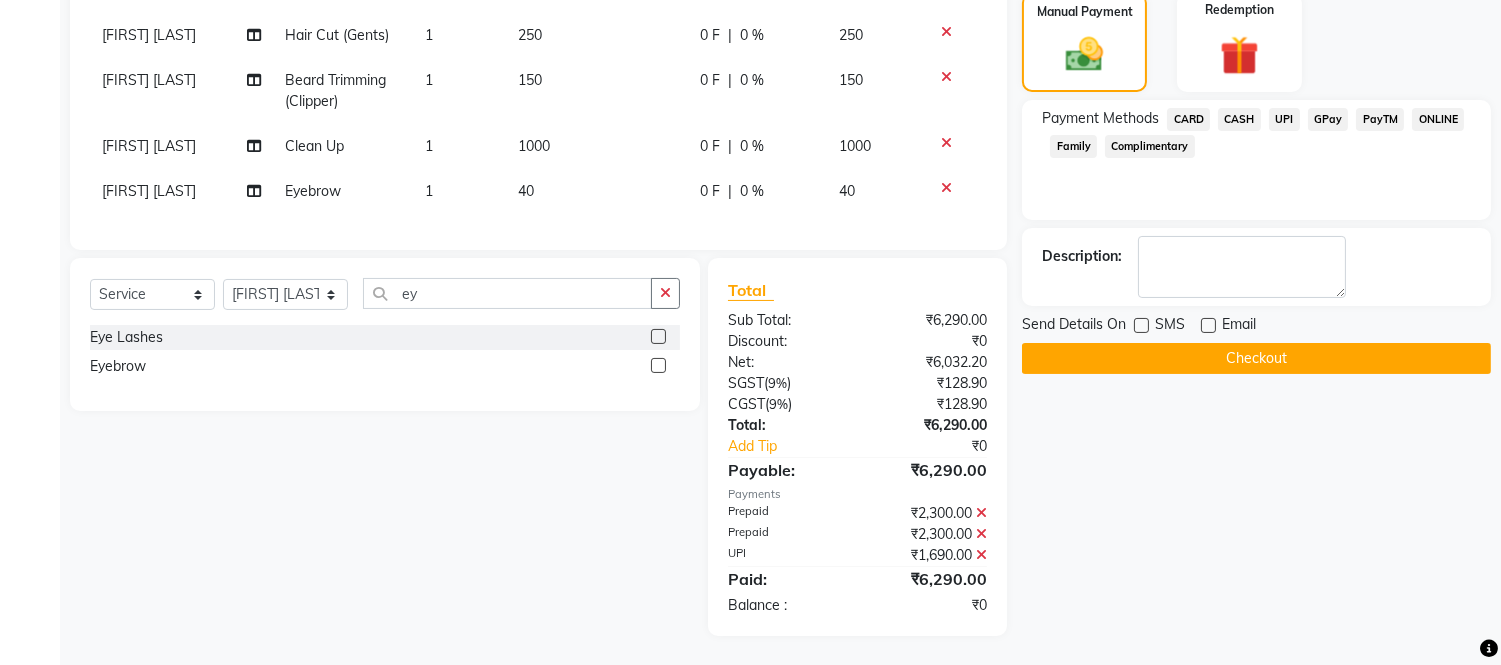 click on "Checkout" 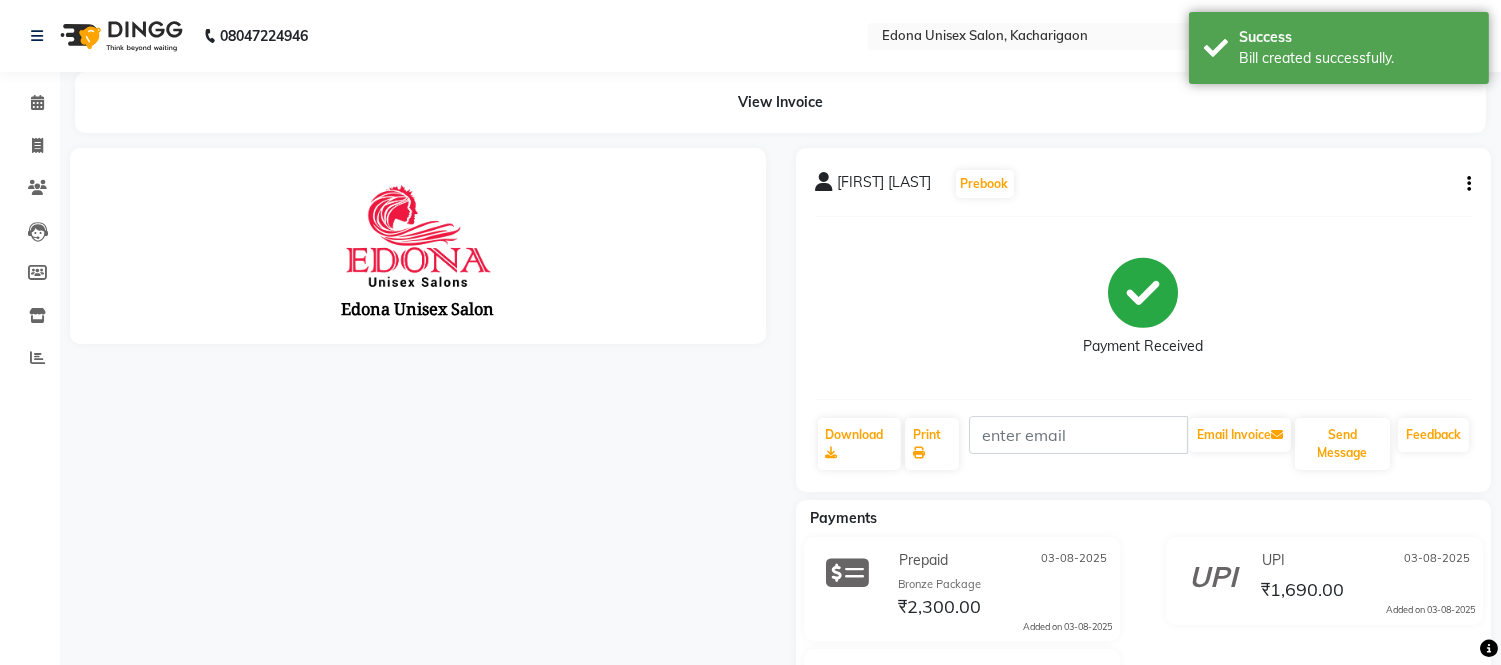 scroll, scrollTop: 0, scrollLeft: 0, axis: both 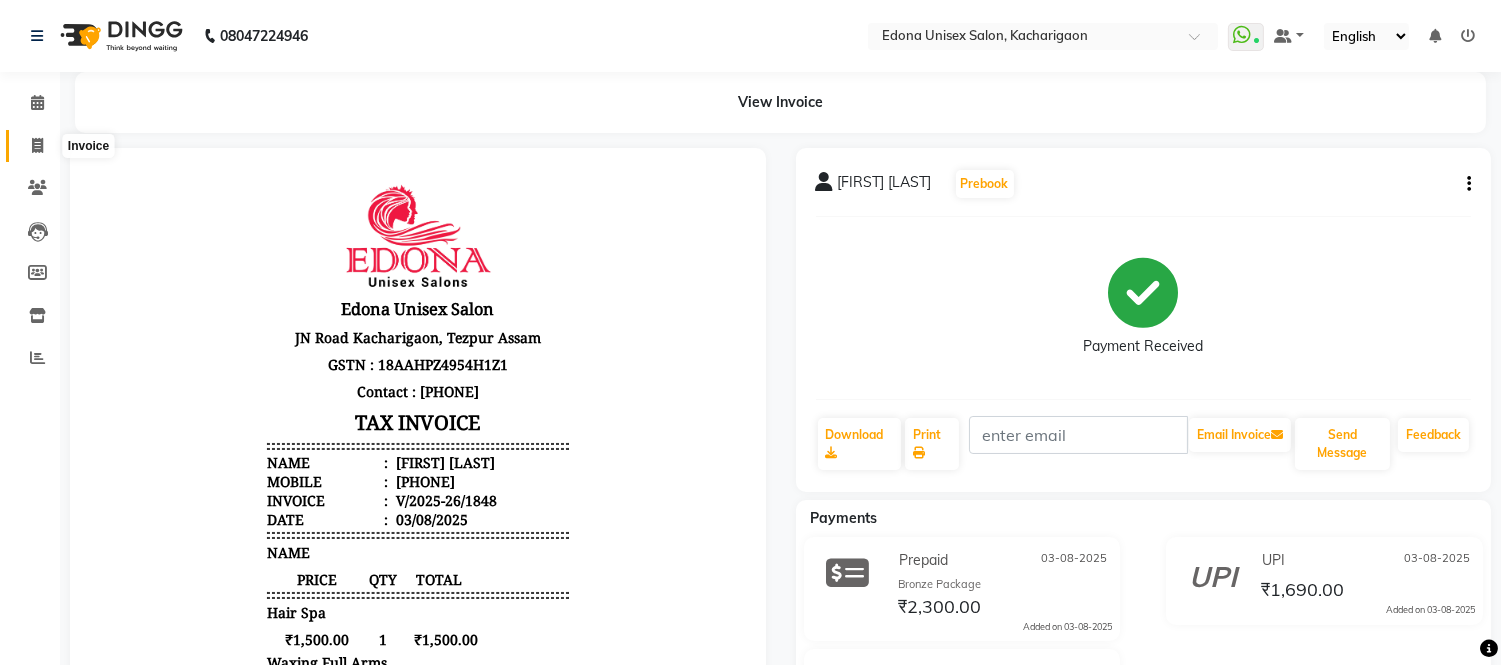 click 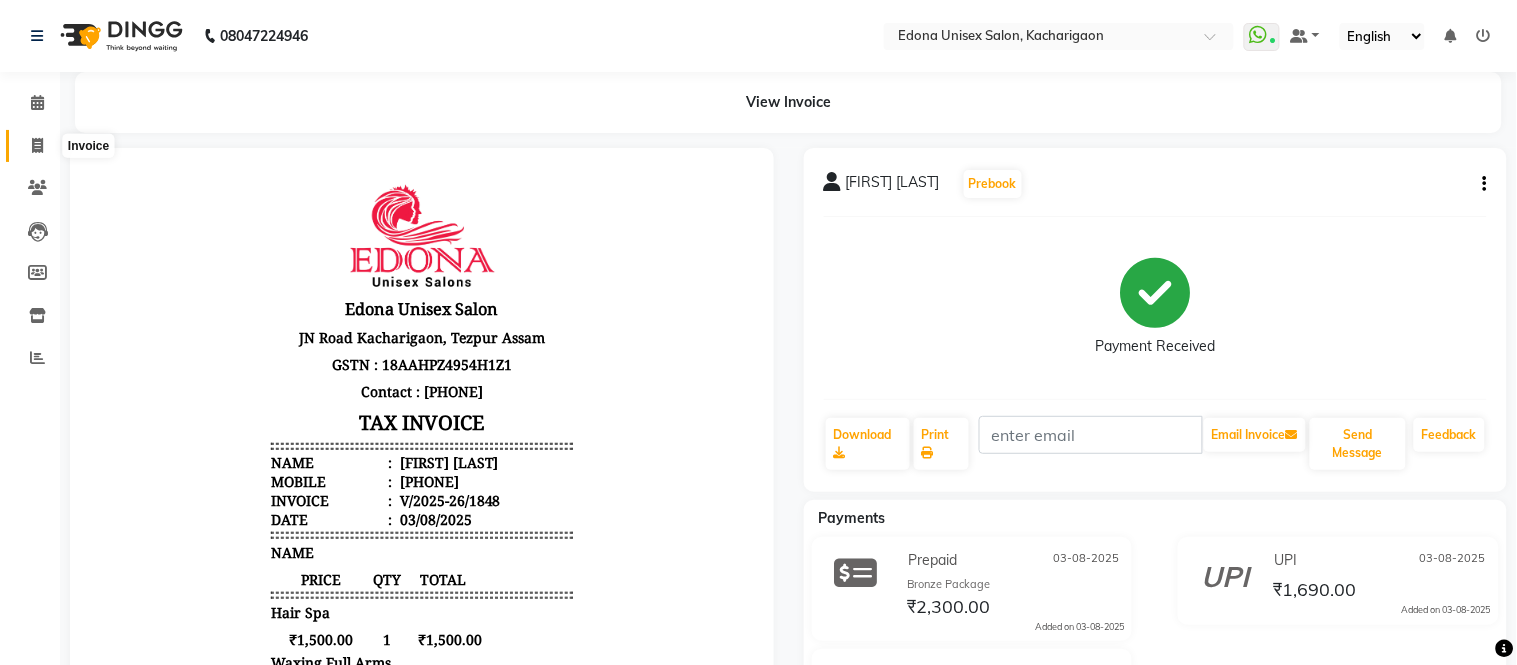 select on "service" 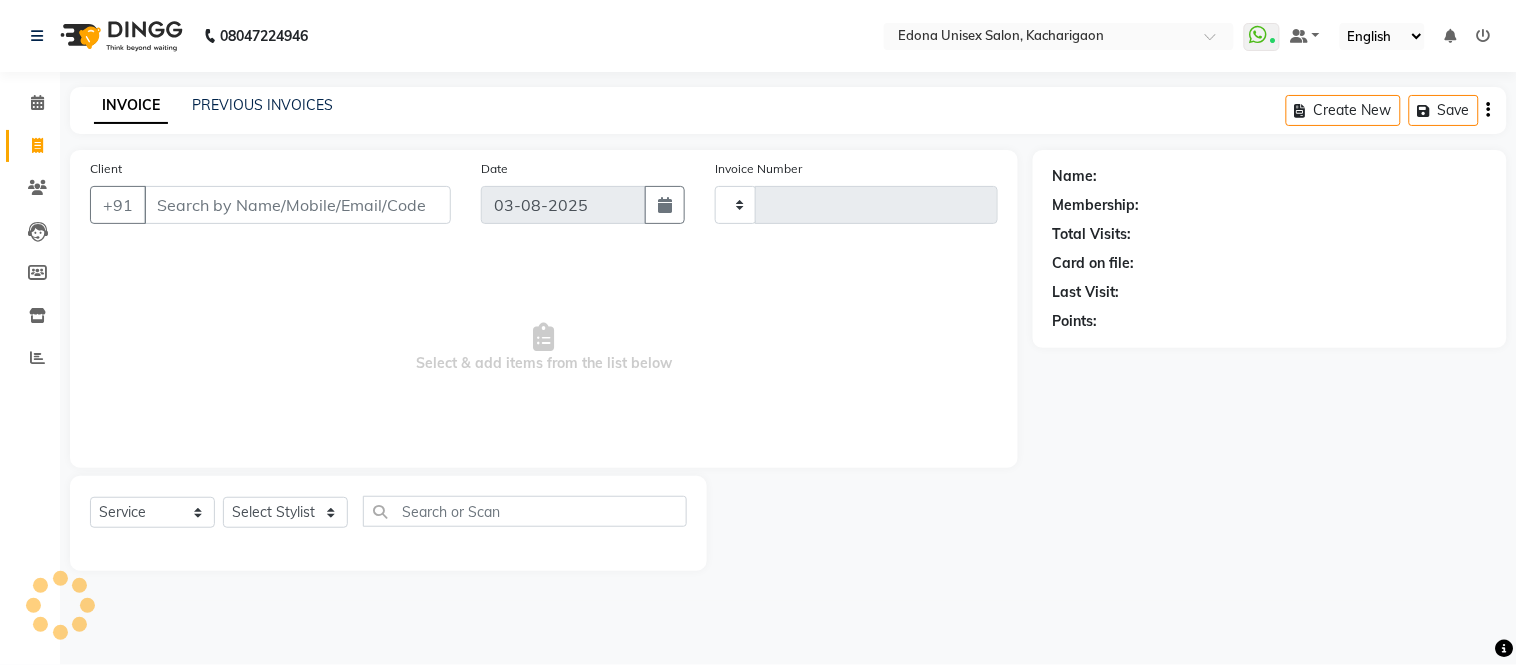 type on "1849" 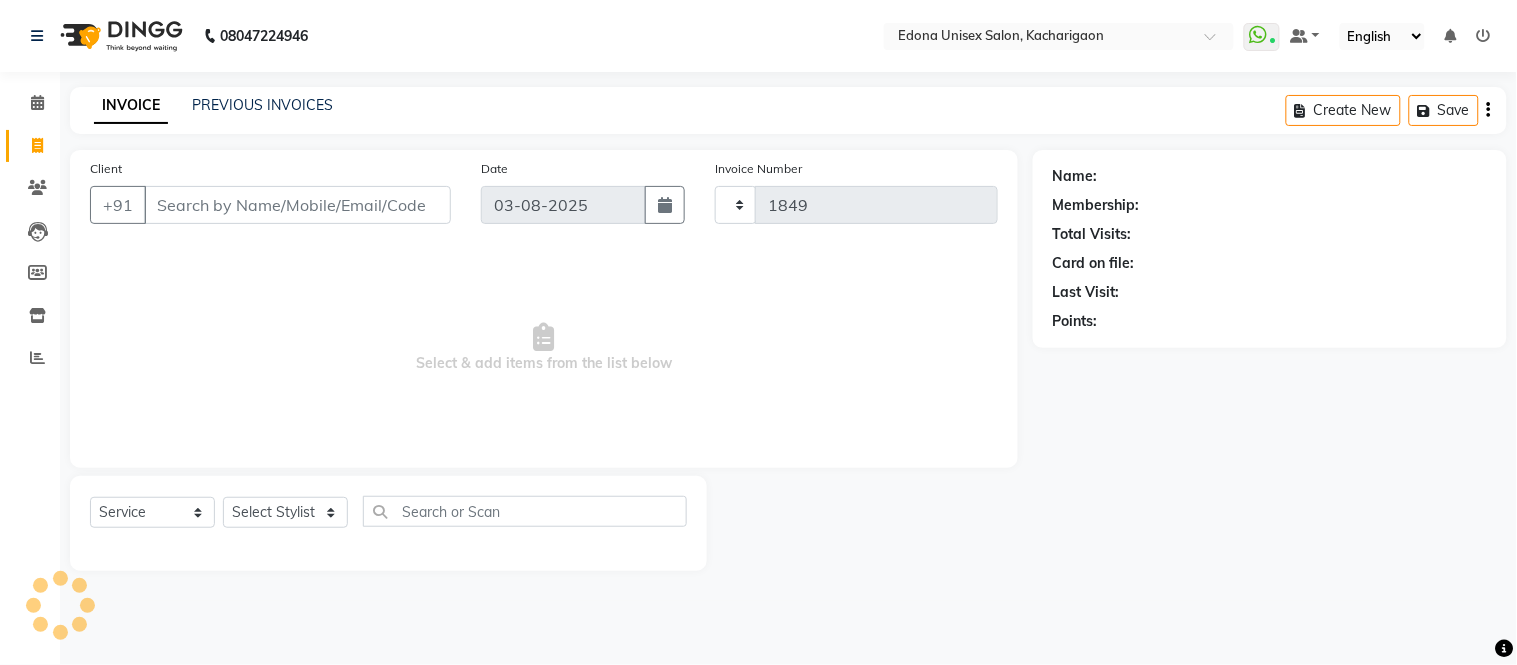 select on "5389" 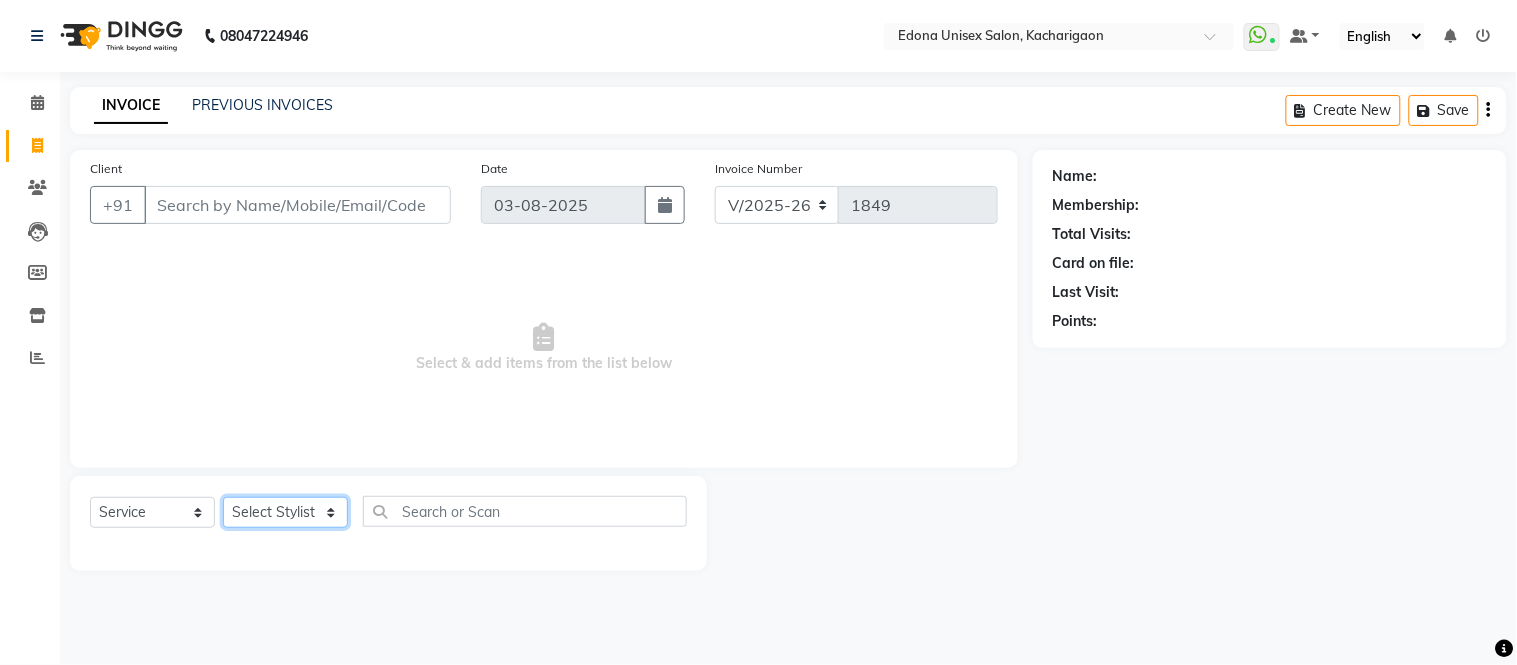click on "Select Stylist" 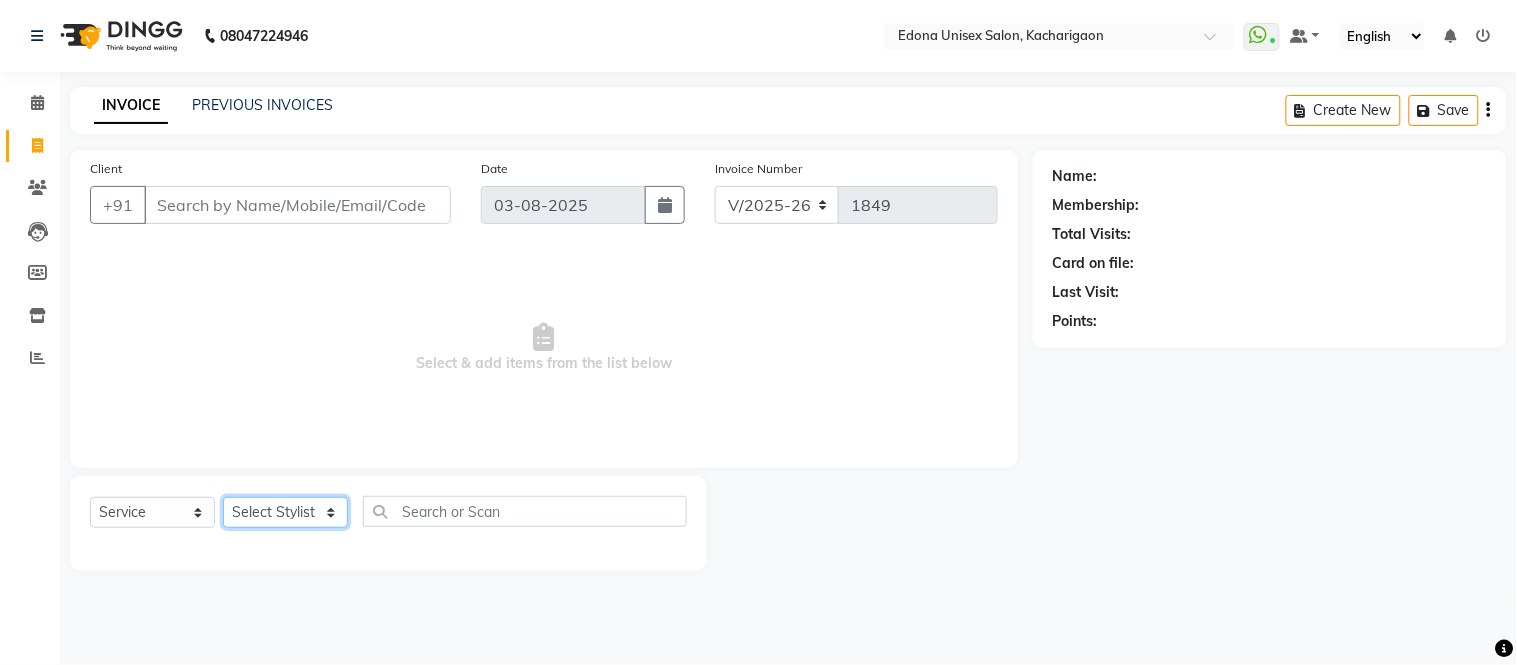 select on "77350" 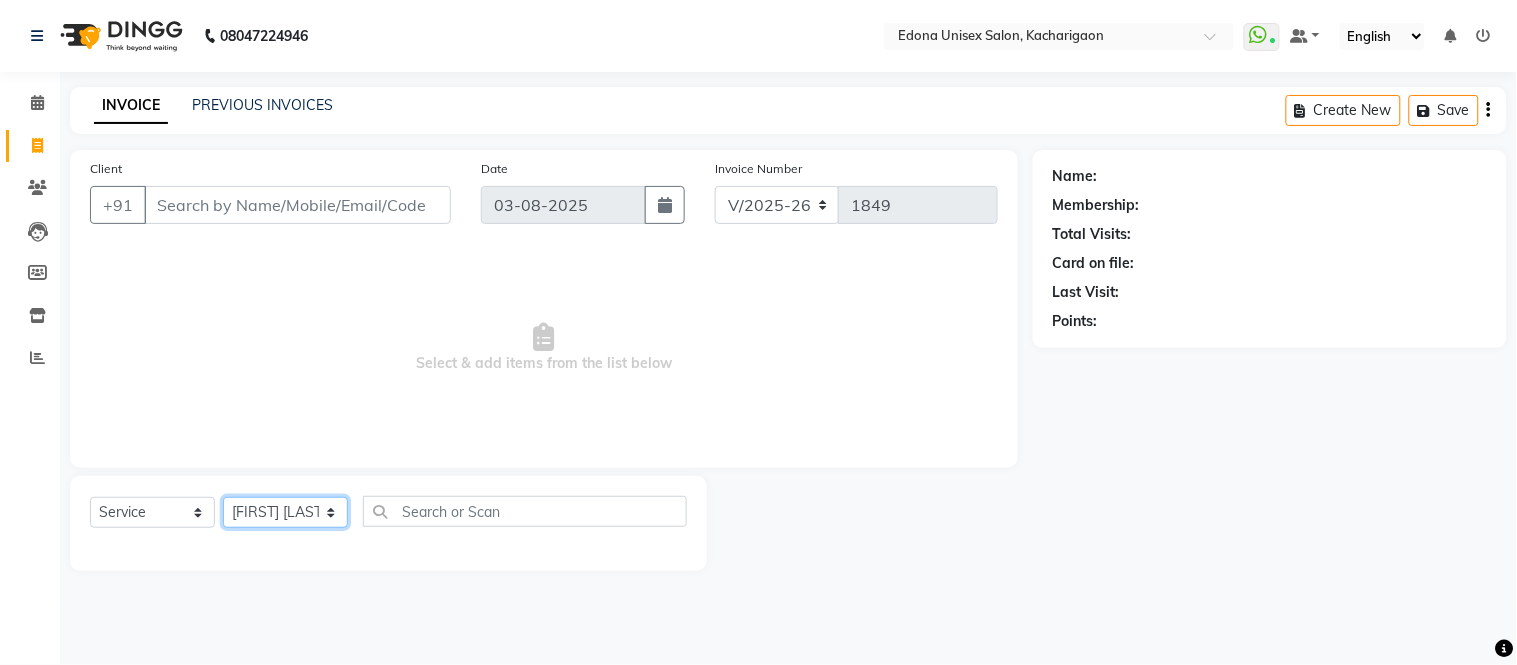 click on "Select Stylist Admin Anju Sonar Bir Basumtary Bishal Bharma Hemen Daimari Hombr Jogi Jenny Kayina Kriti Lokesh Verma Mithiser Bodo Monisha Goyari Neha Sonar Pahi Prabir Das Rashmi Basumtary Reshma Sultana Roselin Basumtary Sumitra Subba" 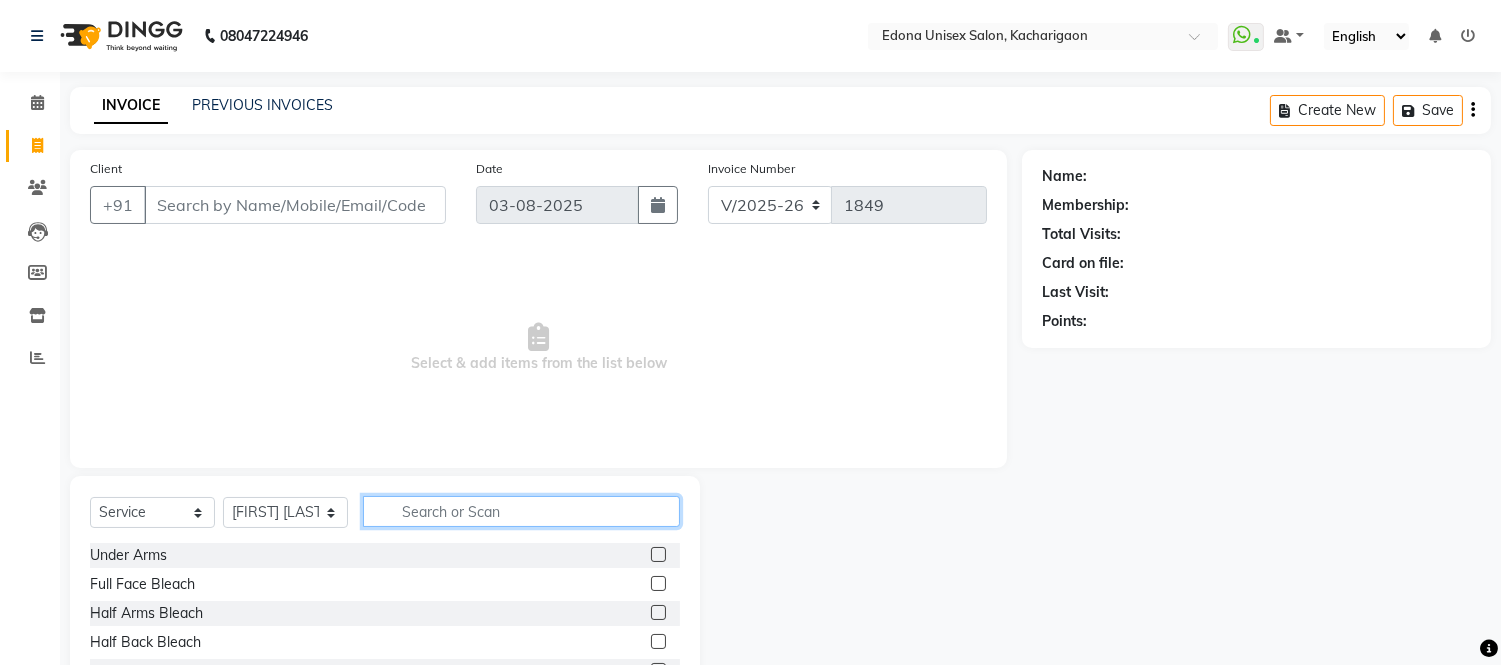 click 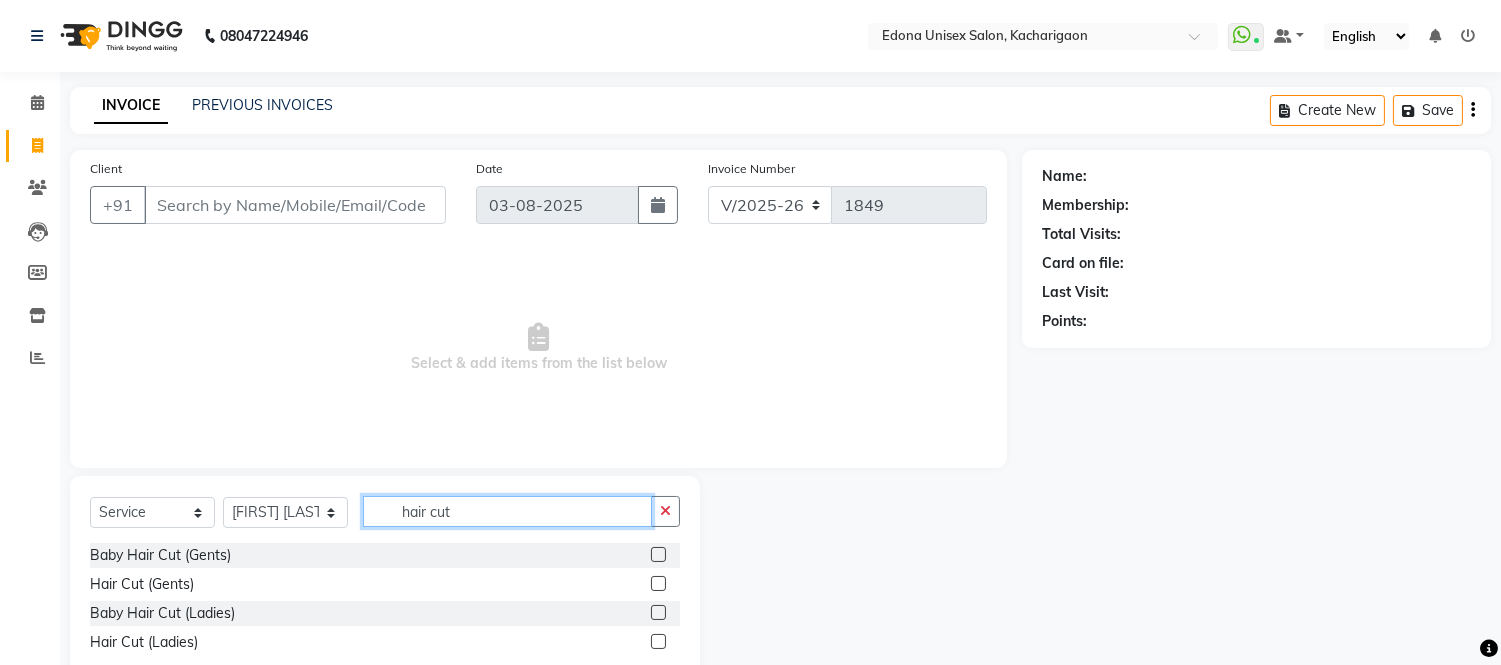 type on "hair cut" 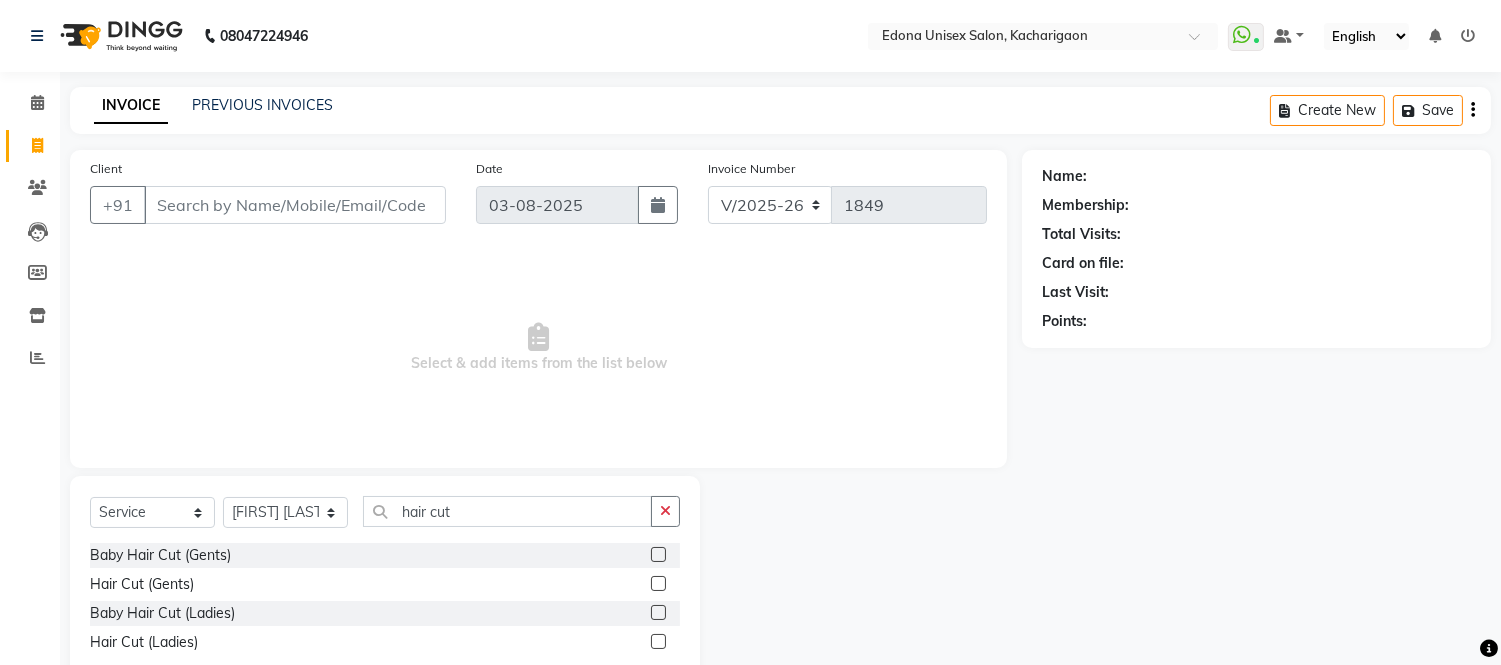 click 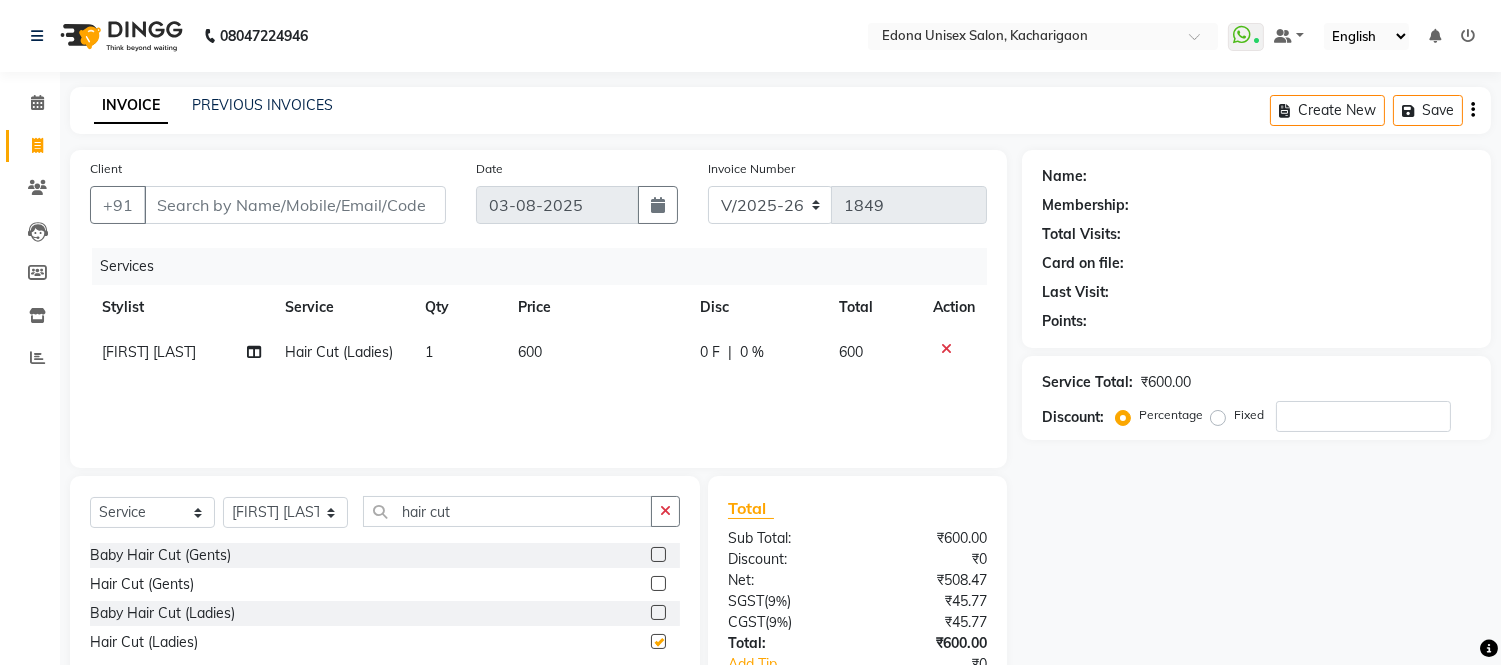 checkbox on "false" 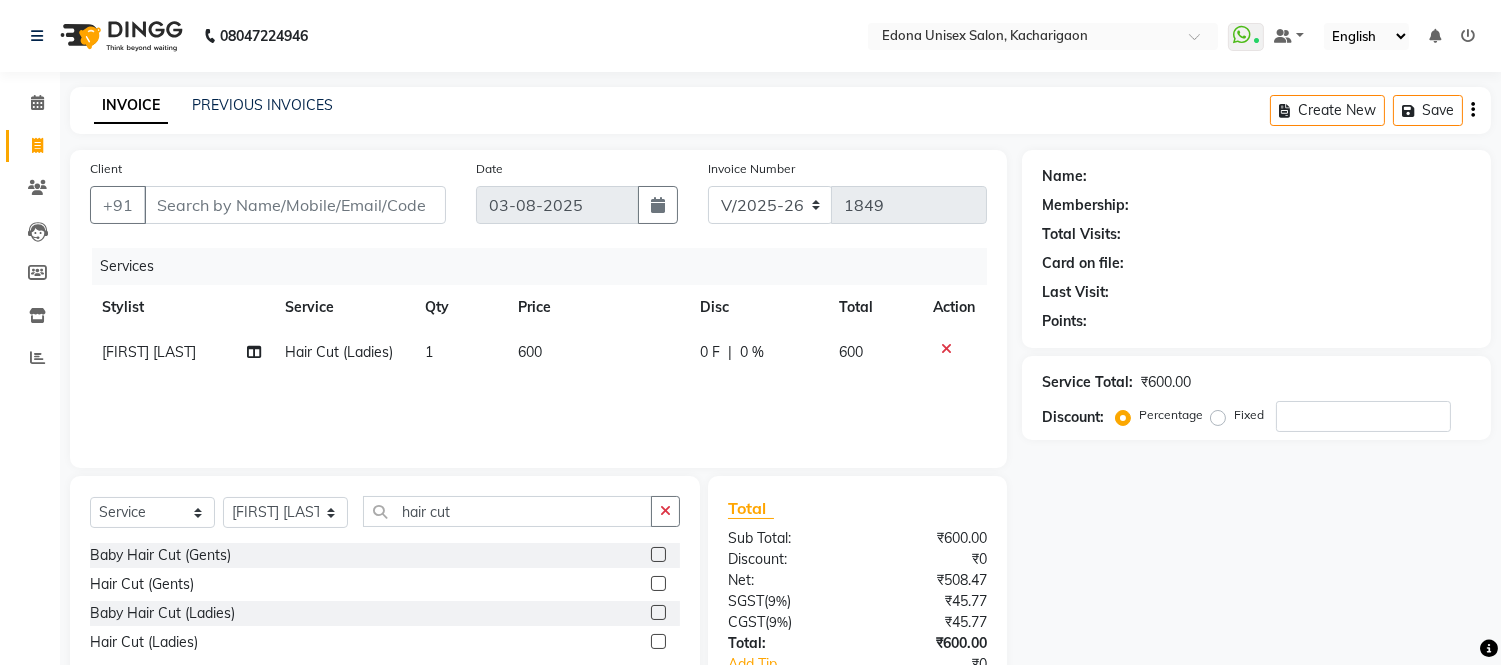 click on "600" 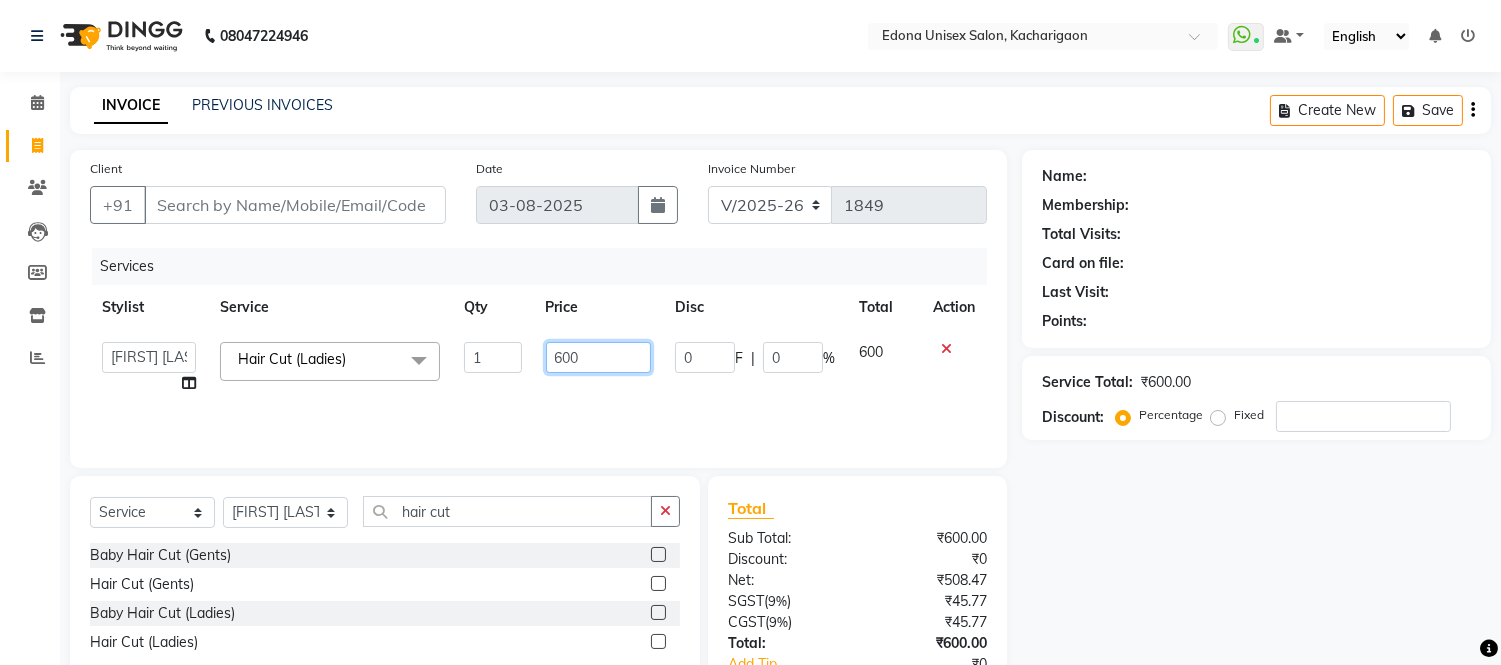 click on "600" 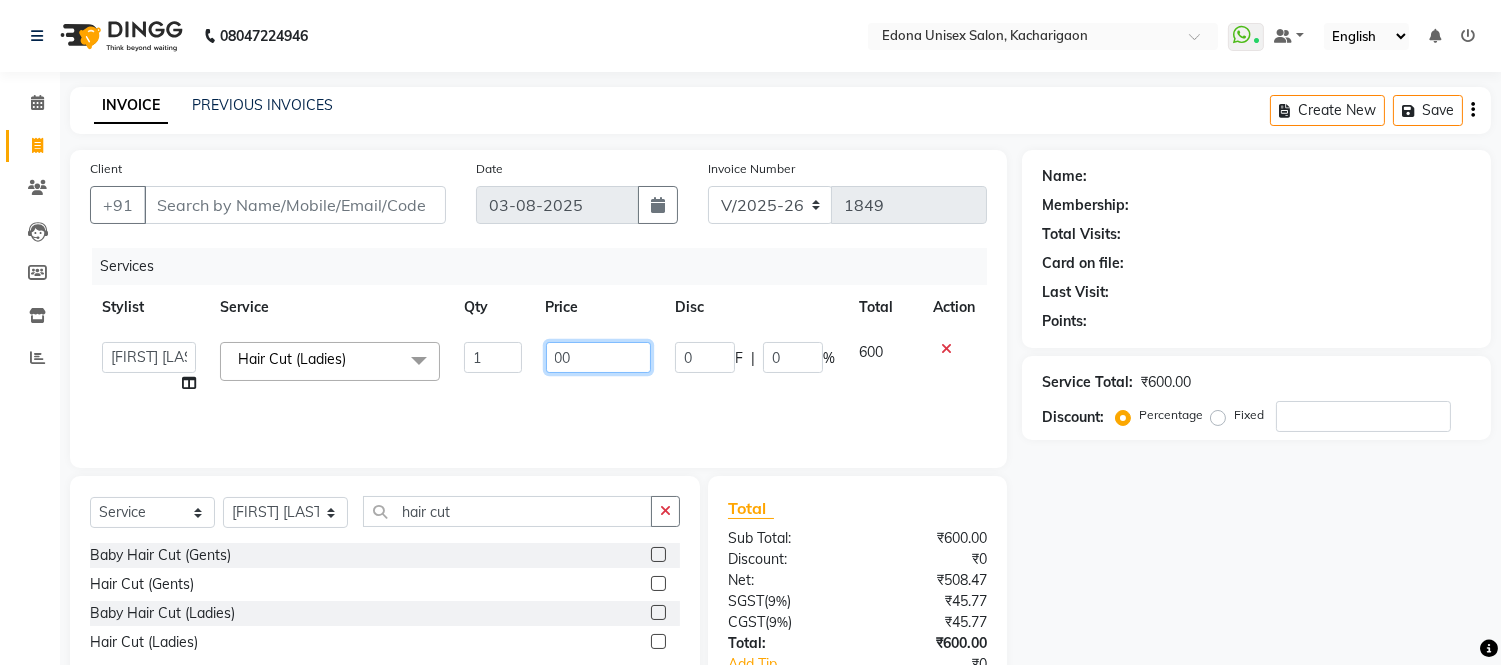 type on "700" 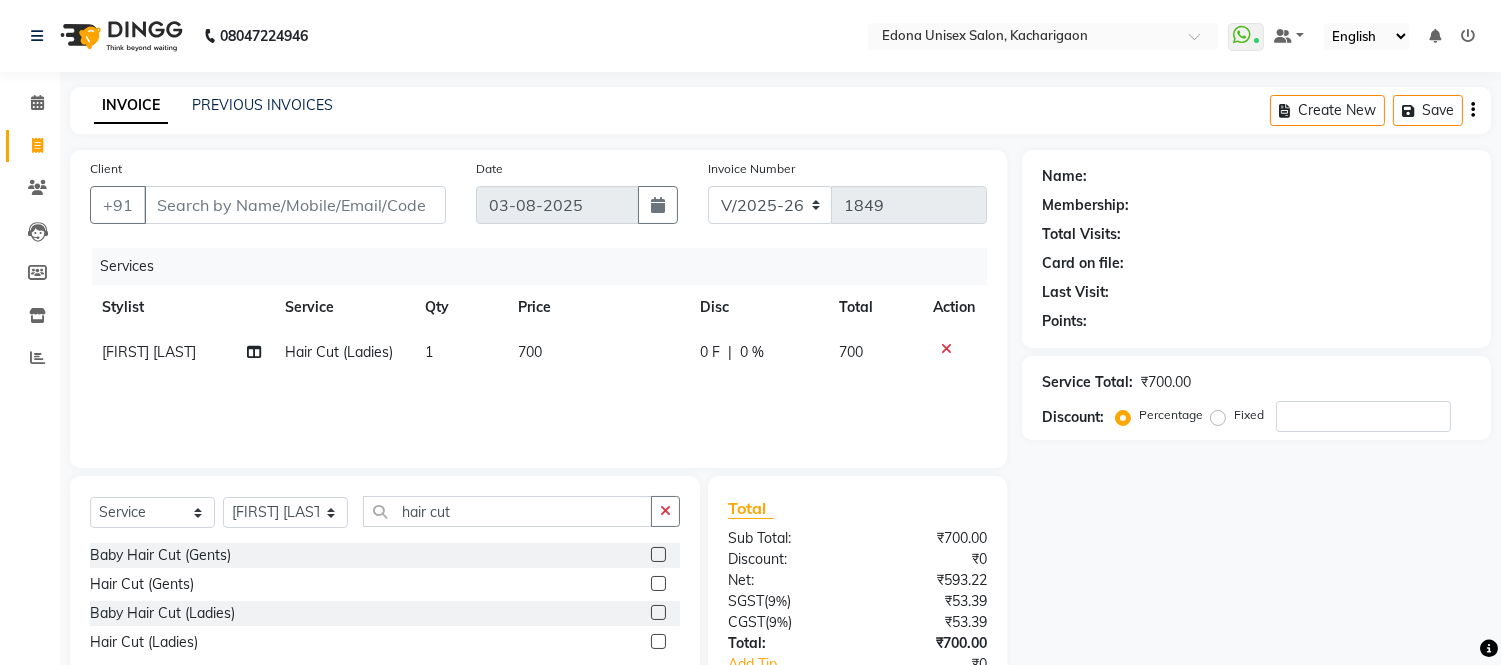click on "Services Stylist Service Qty Price Disc Total Action Hemen Daimari Hair Cut (Ladies) 1 700 0 F | 0 % 700" 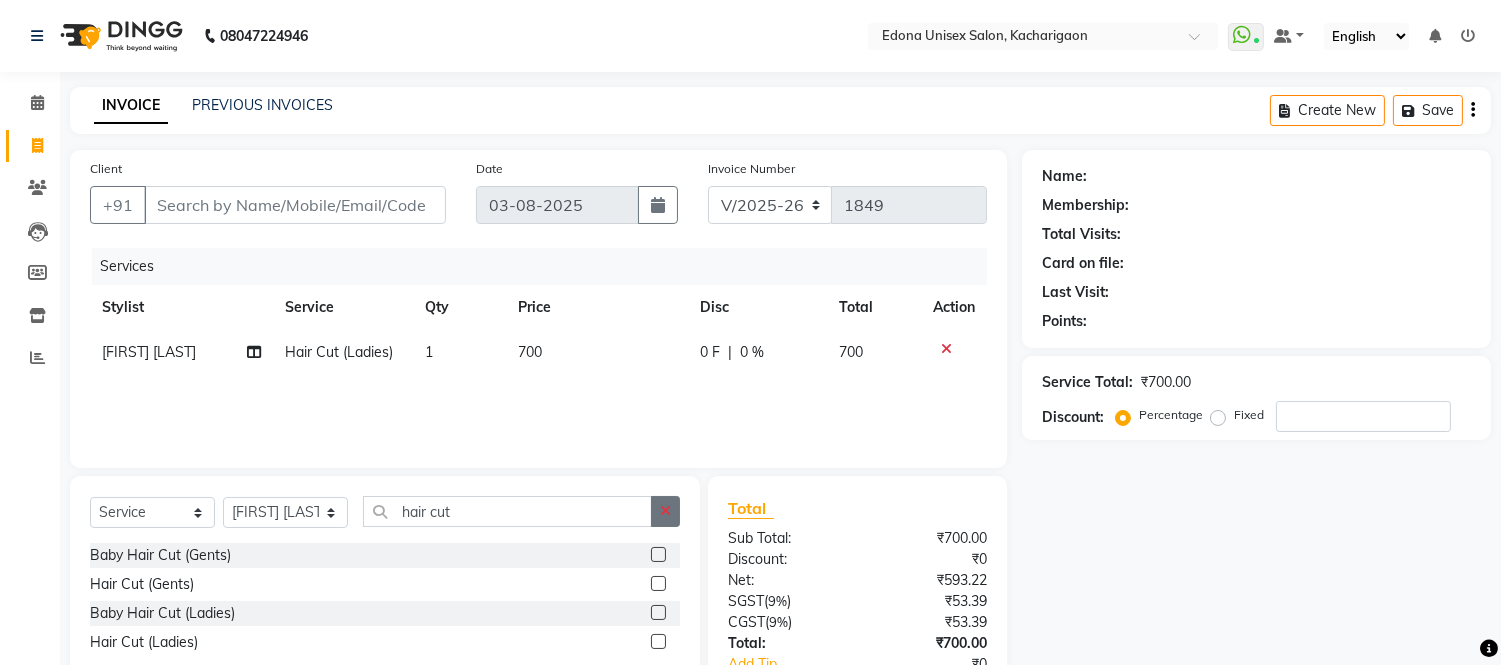 click 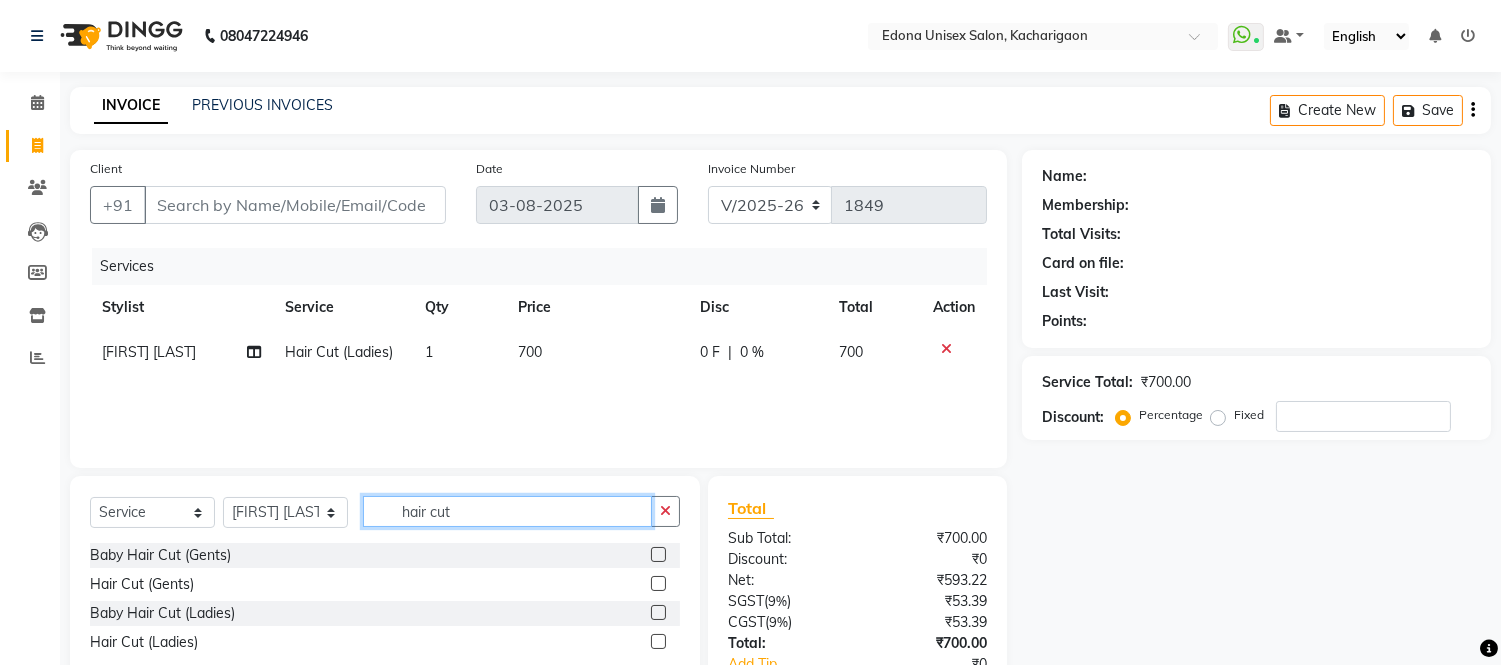 type 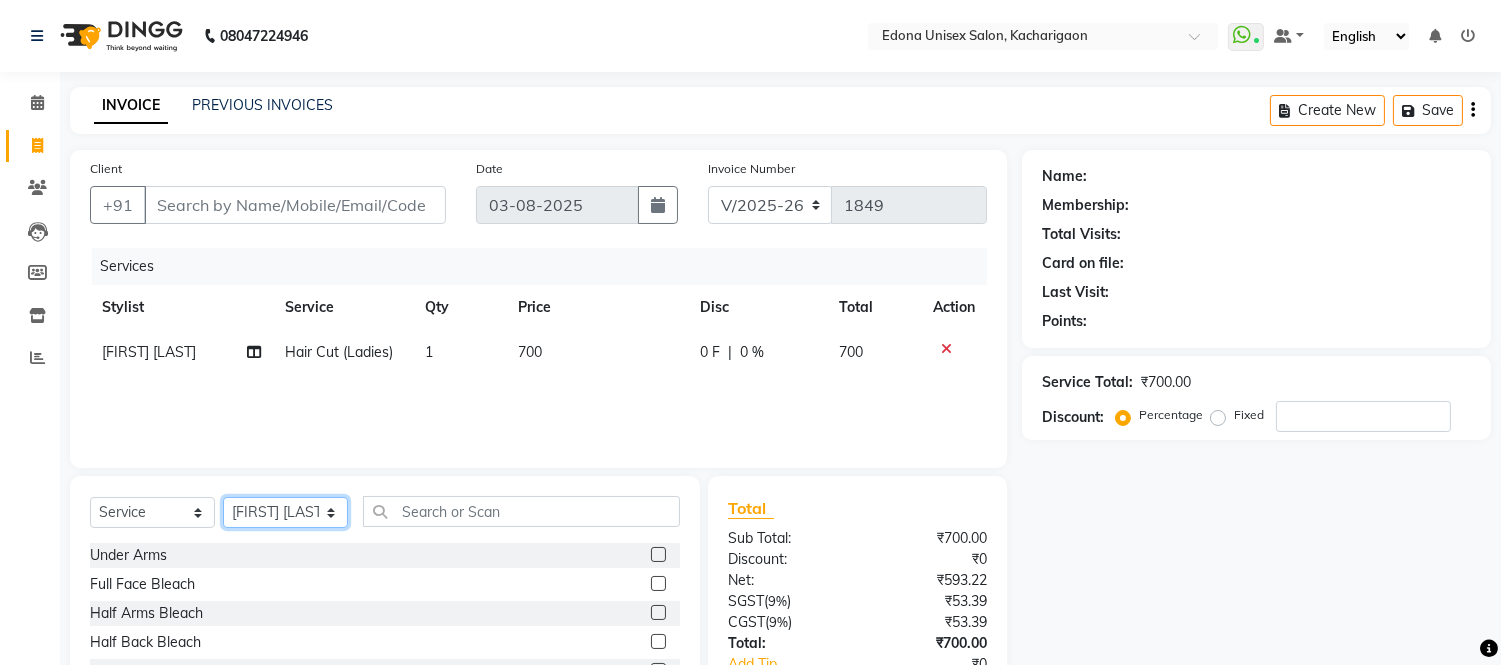 click on "Select Stylist Admin Anju Sonar Bir Basumtary Bishal Bharma Hemen Daimari Hombr Jogi Jenny Kayina Kriti Lokesh Verma Mithiser Bodo Monisha Goyari Neha Sonar Pahi Prabir Das Rashmi Basumtary Reshma Sultana Roselin Basumtary Sumitra Subba" 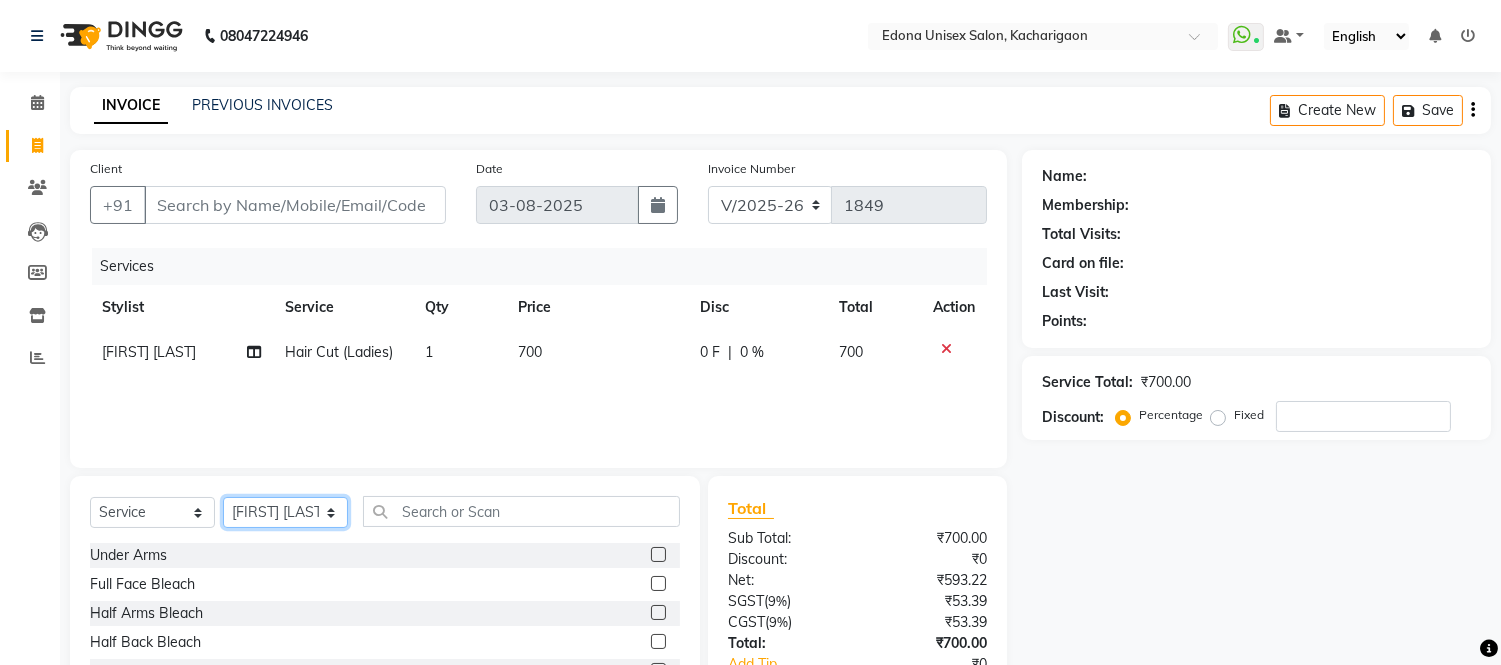 select on "82439" 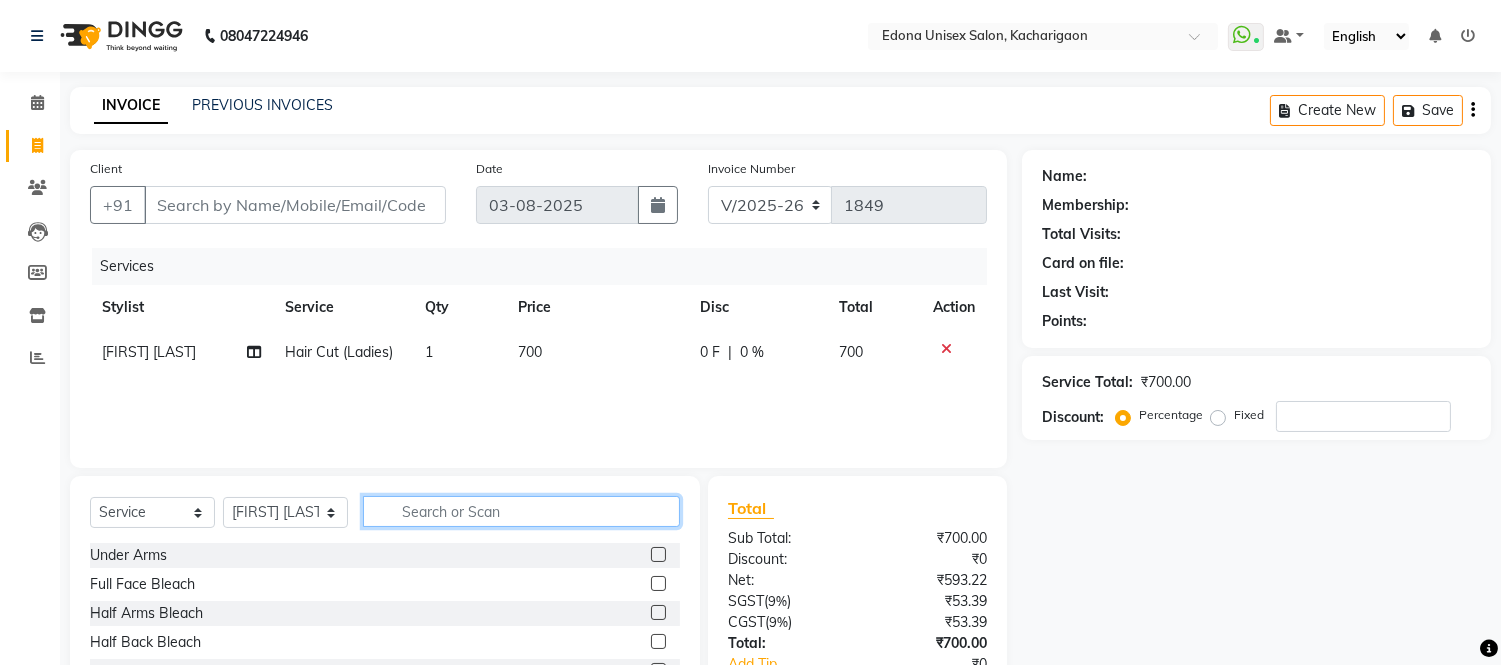 click 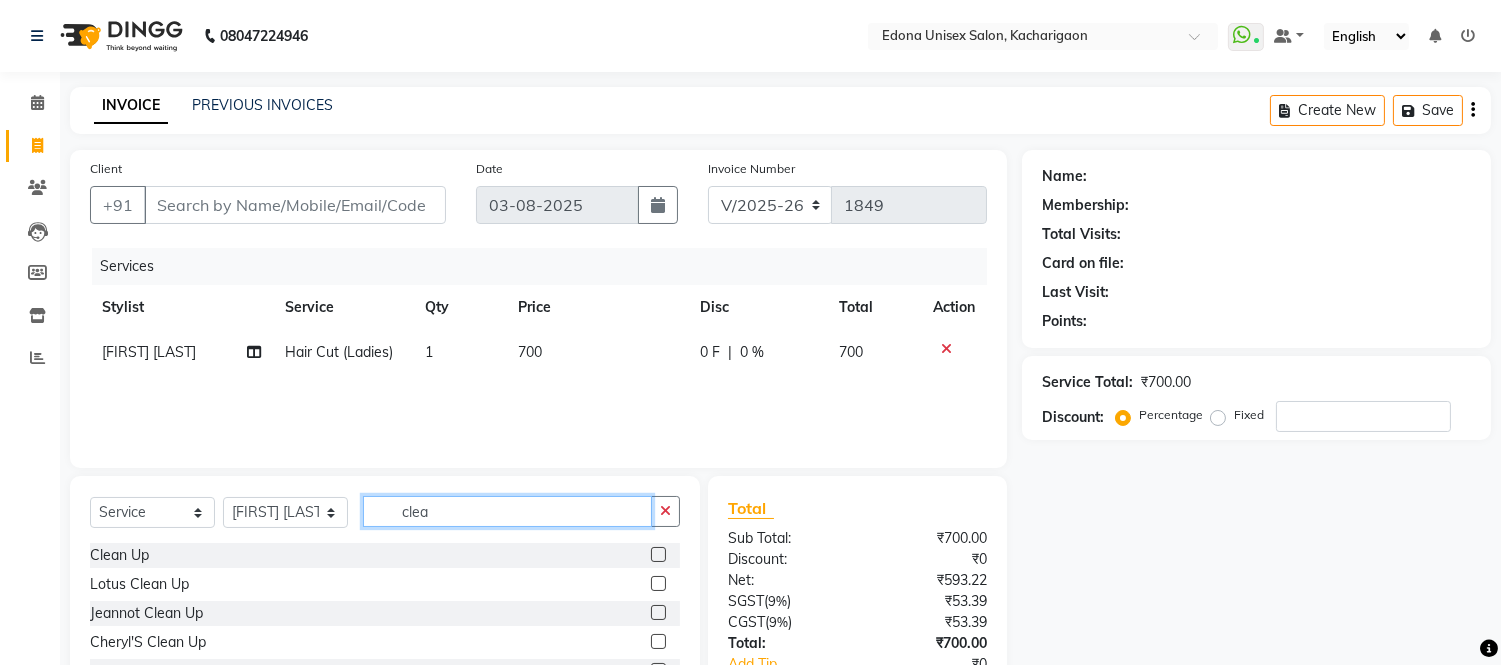 type on "clea" 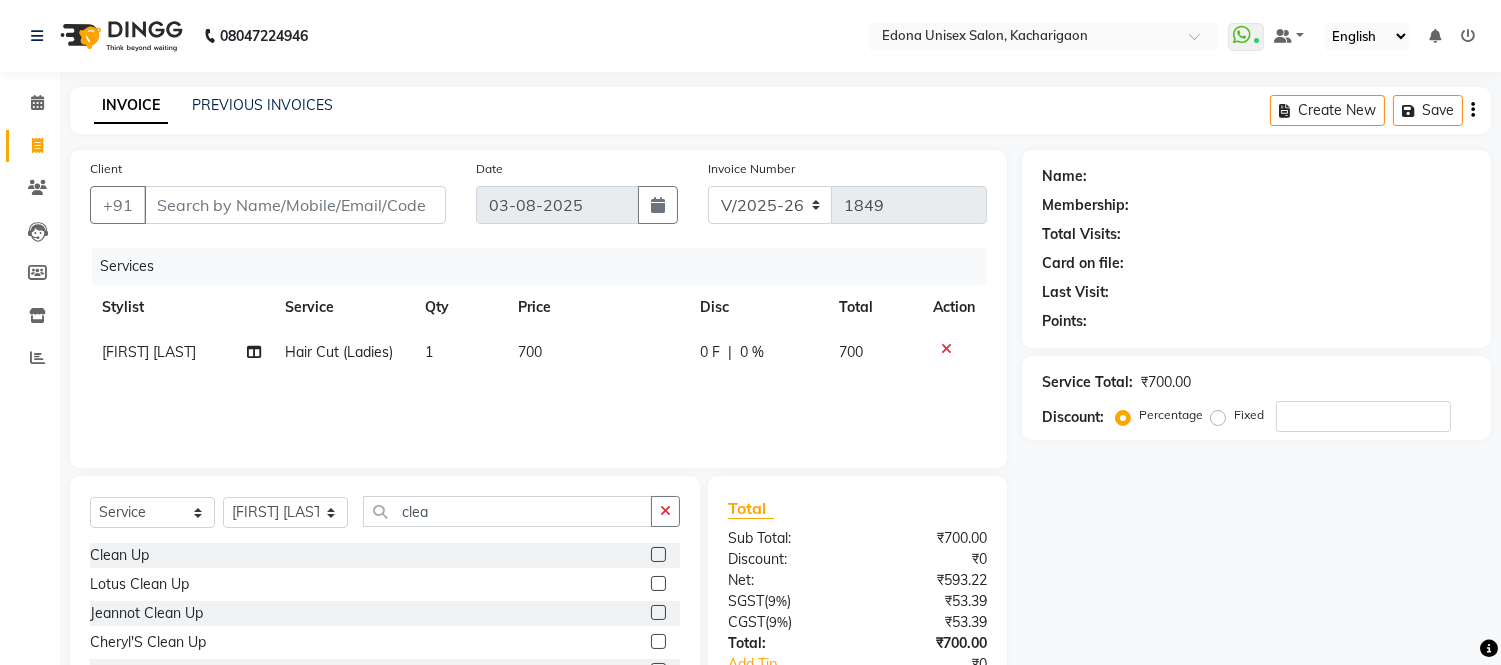 click 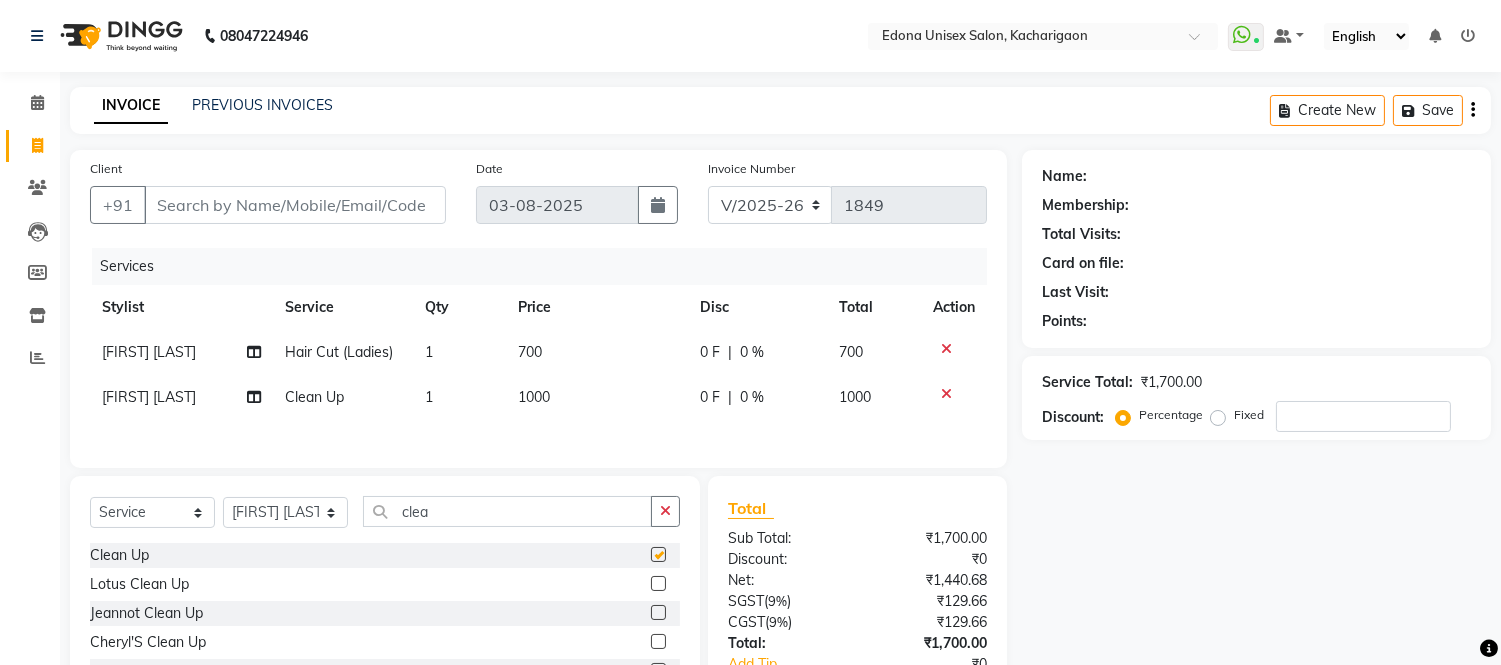 checkbox on "false" 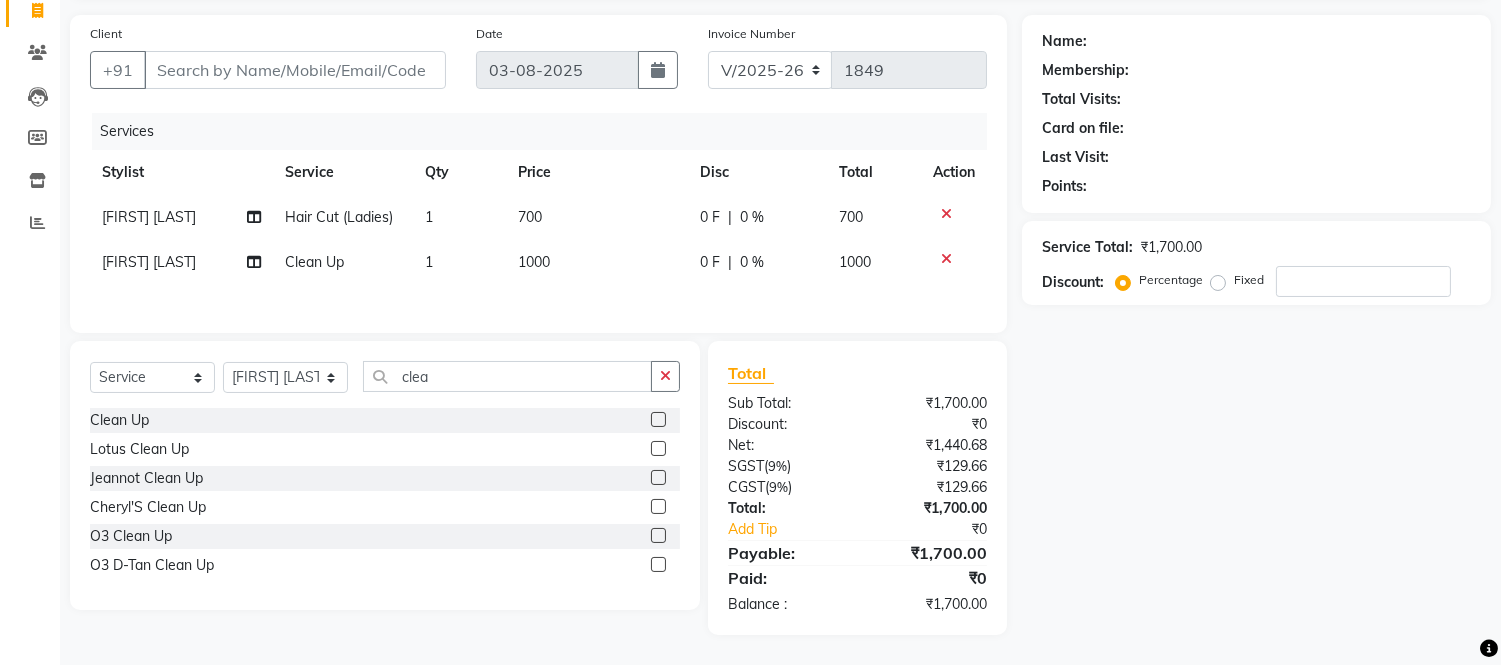 scroll, scrollTop: 138, scrollLeft: 0, axis: vertical 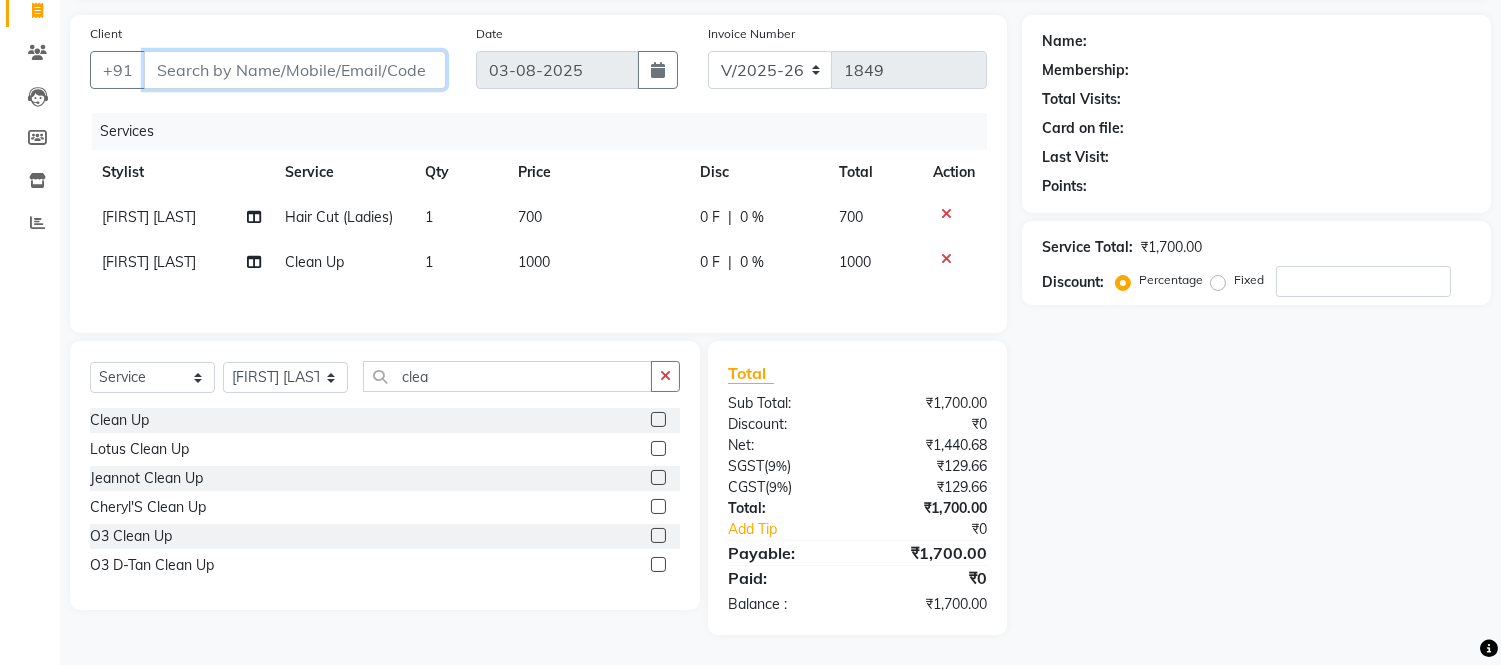 click on "Client" at bounding box center (295, 70) 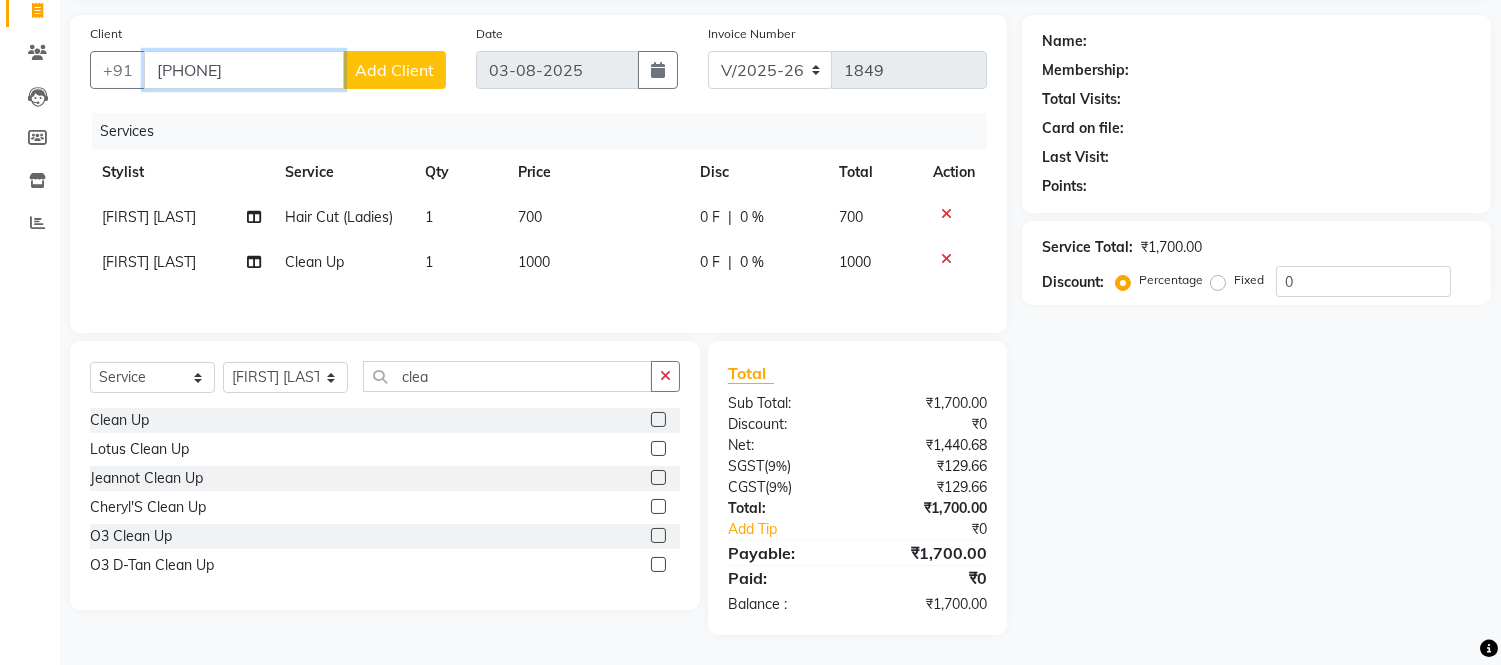 click on "868876242" at bounding box center [244, 70] 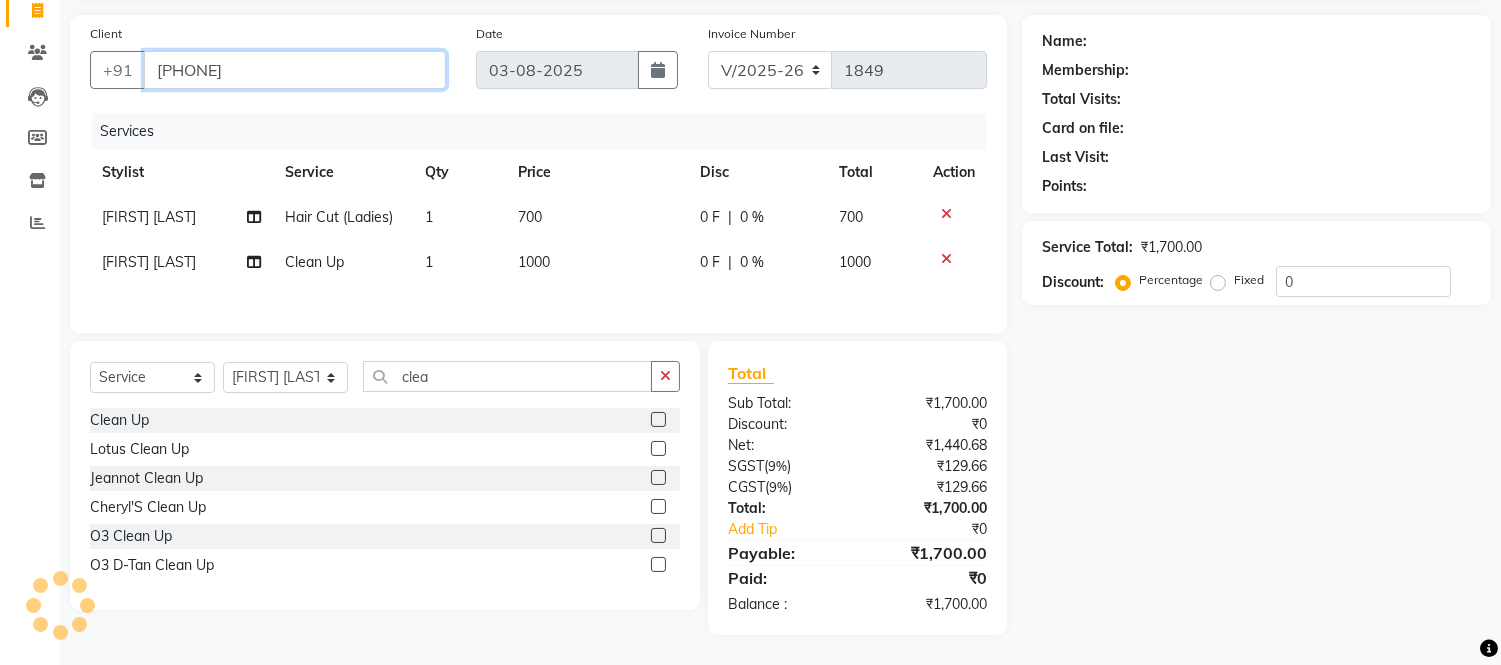 type on "8638876242" 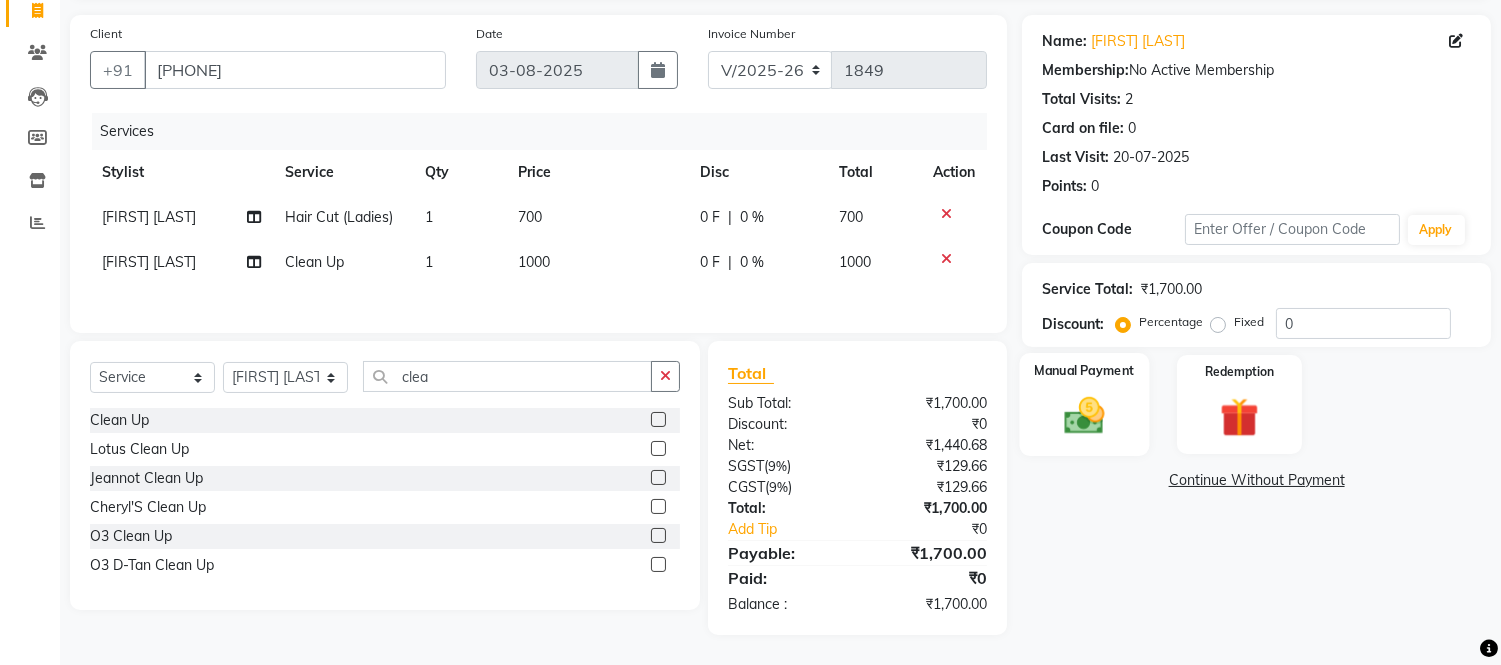 click 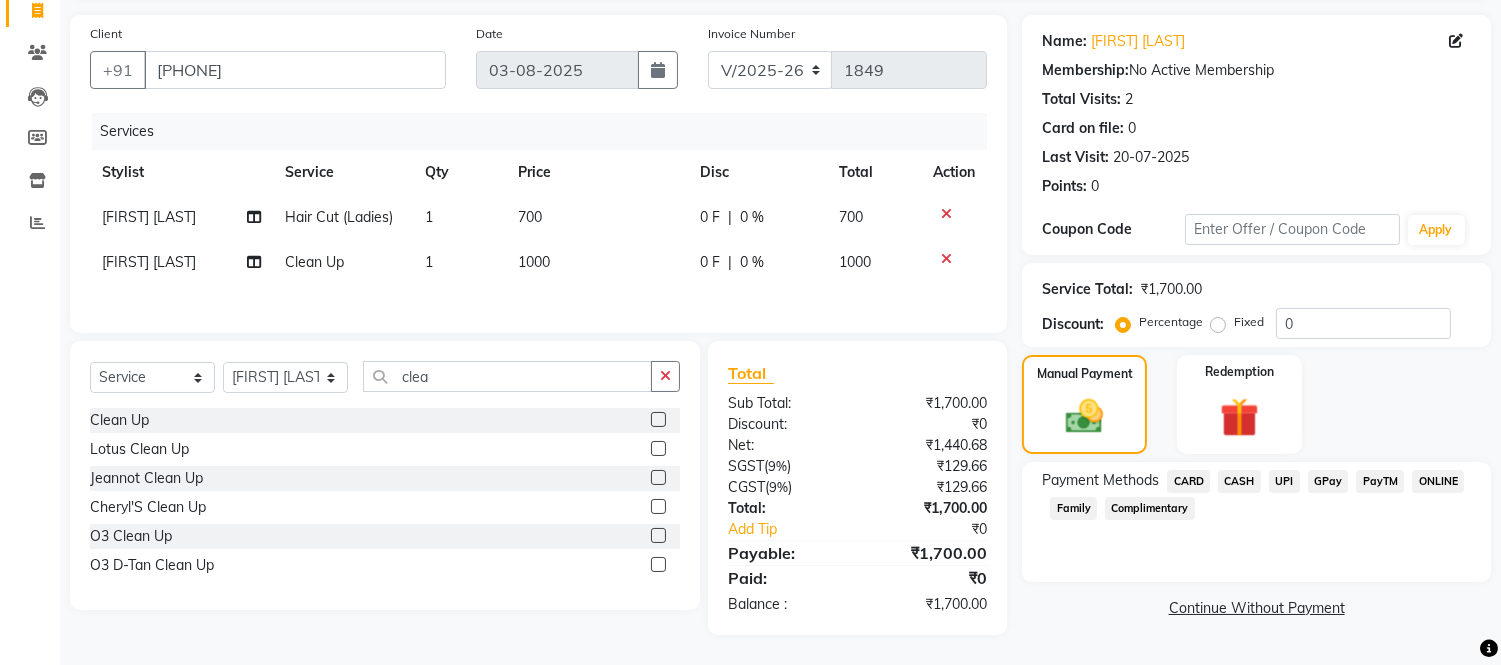 click on "UPI" 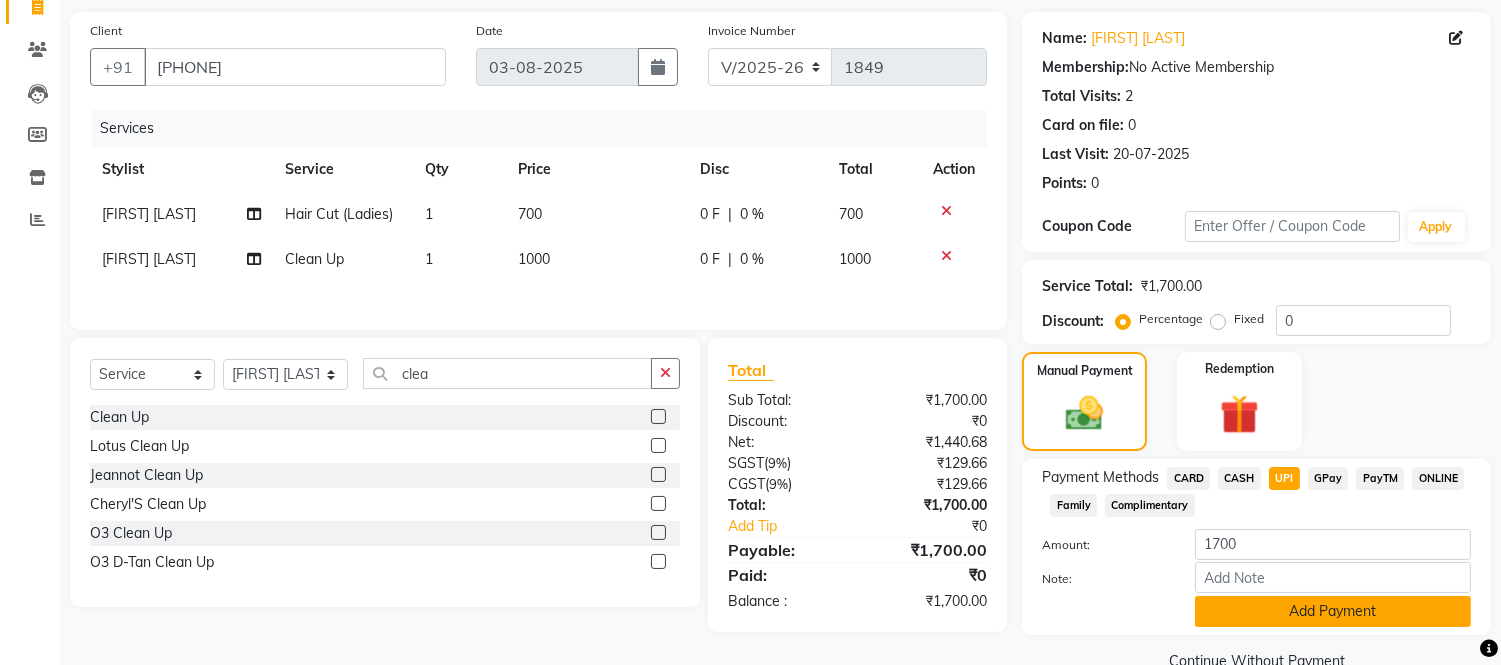click on "Add Payment" 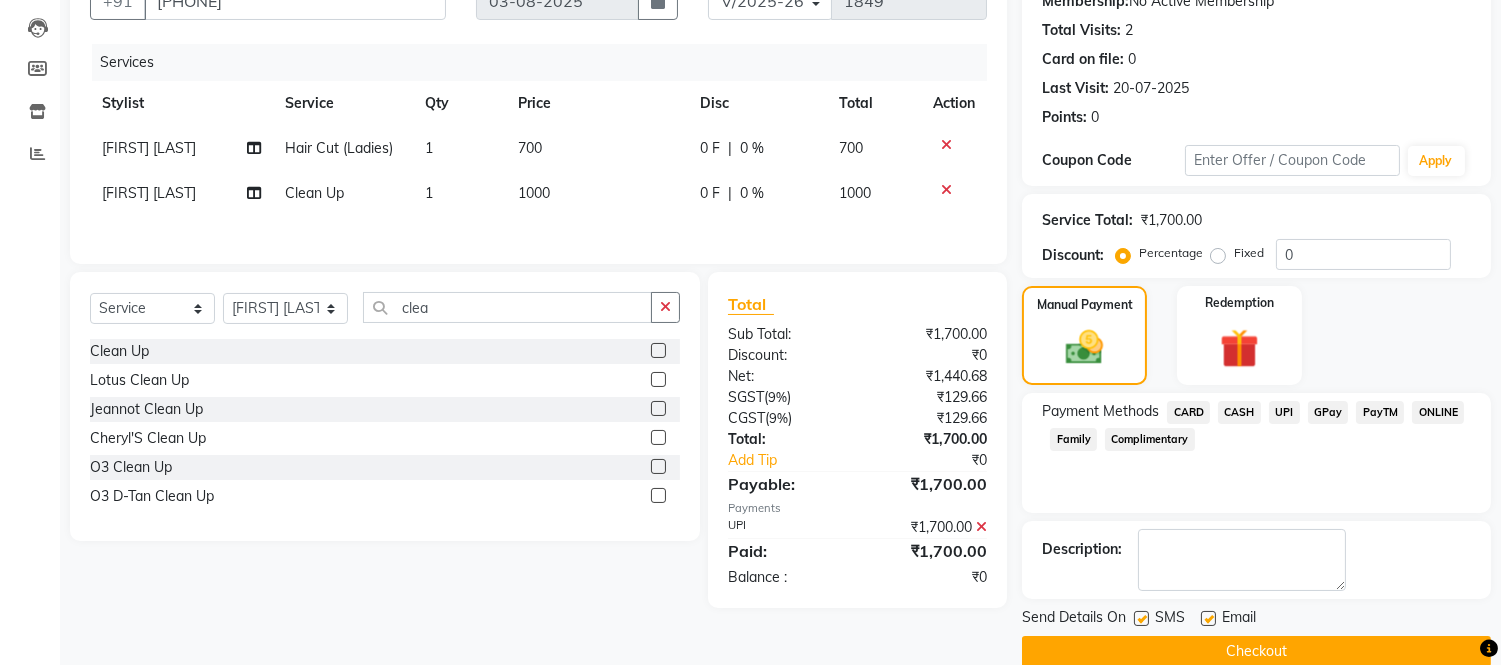 scroll, scrollTop: 234, scrollLeft: 0, axis: vertical 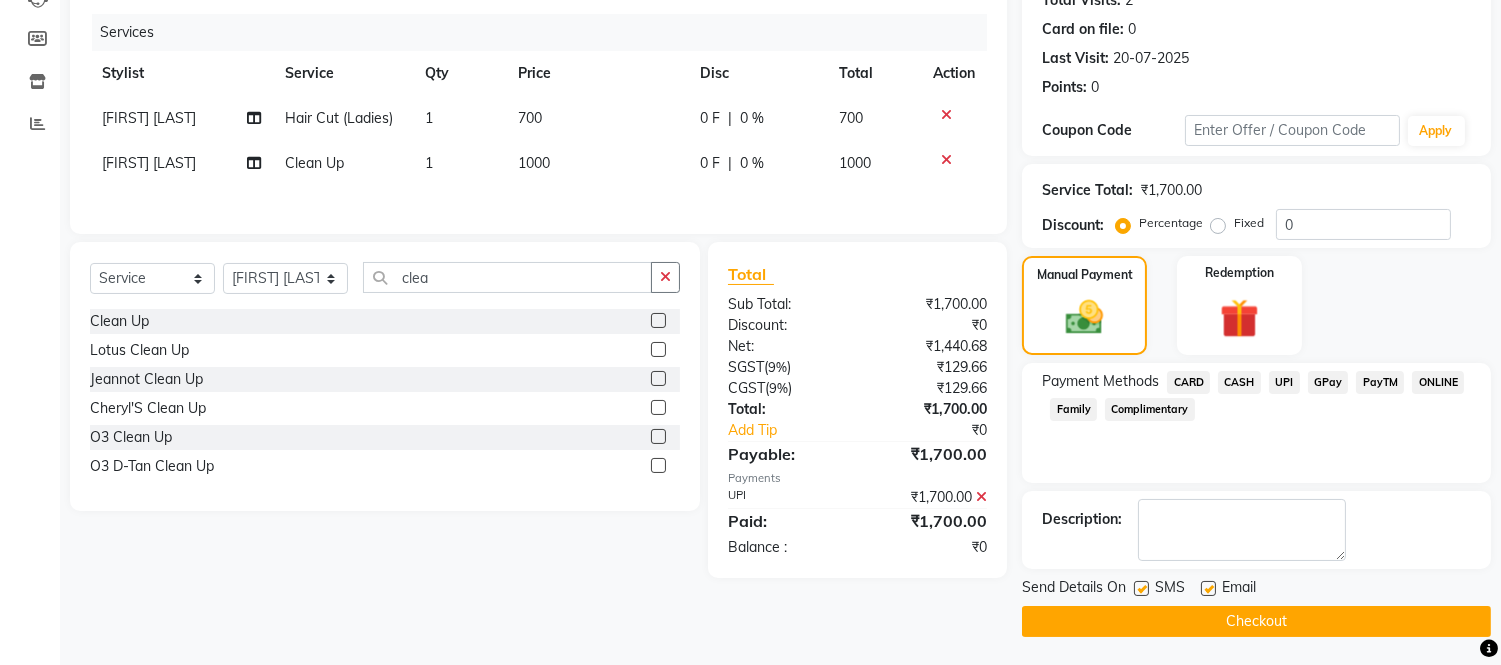 click on "Checkout" 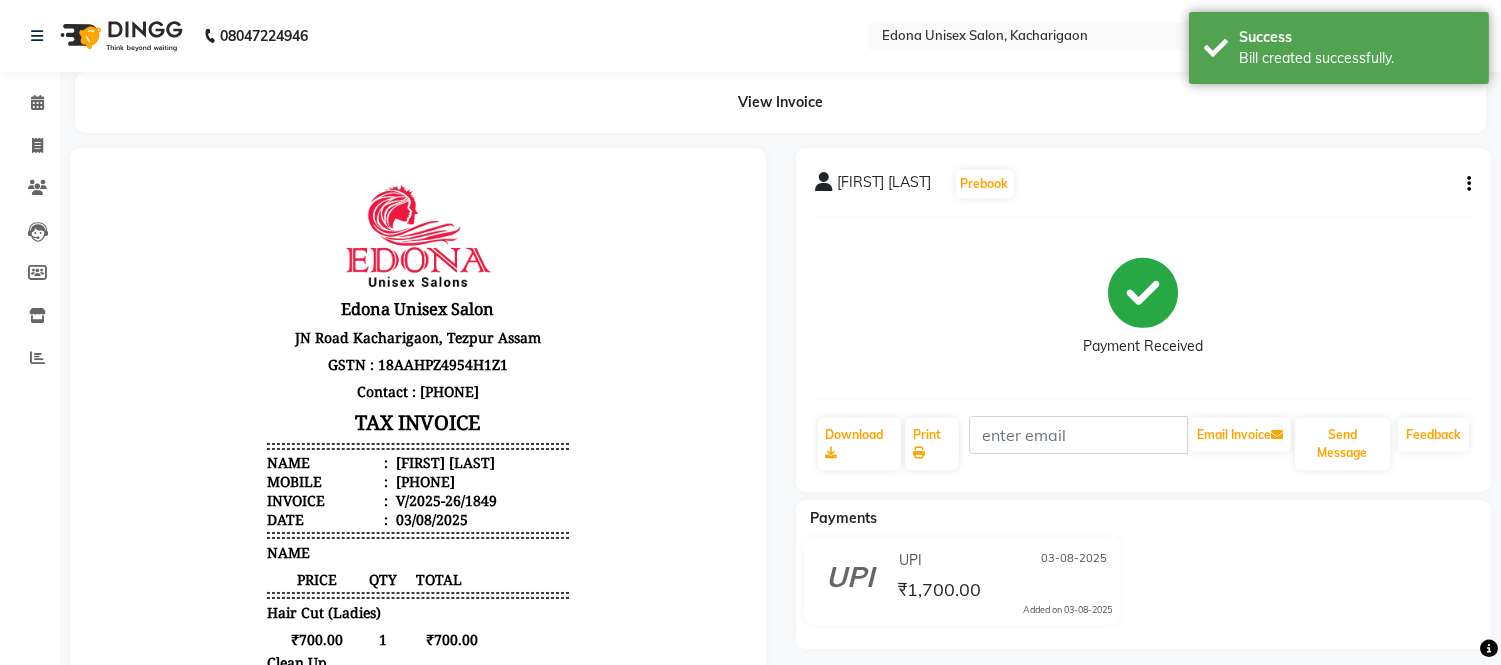 scroll, scrollTop: 0, scrollLeft: 0, axis: both 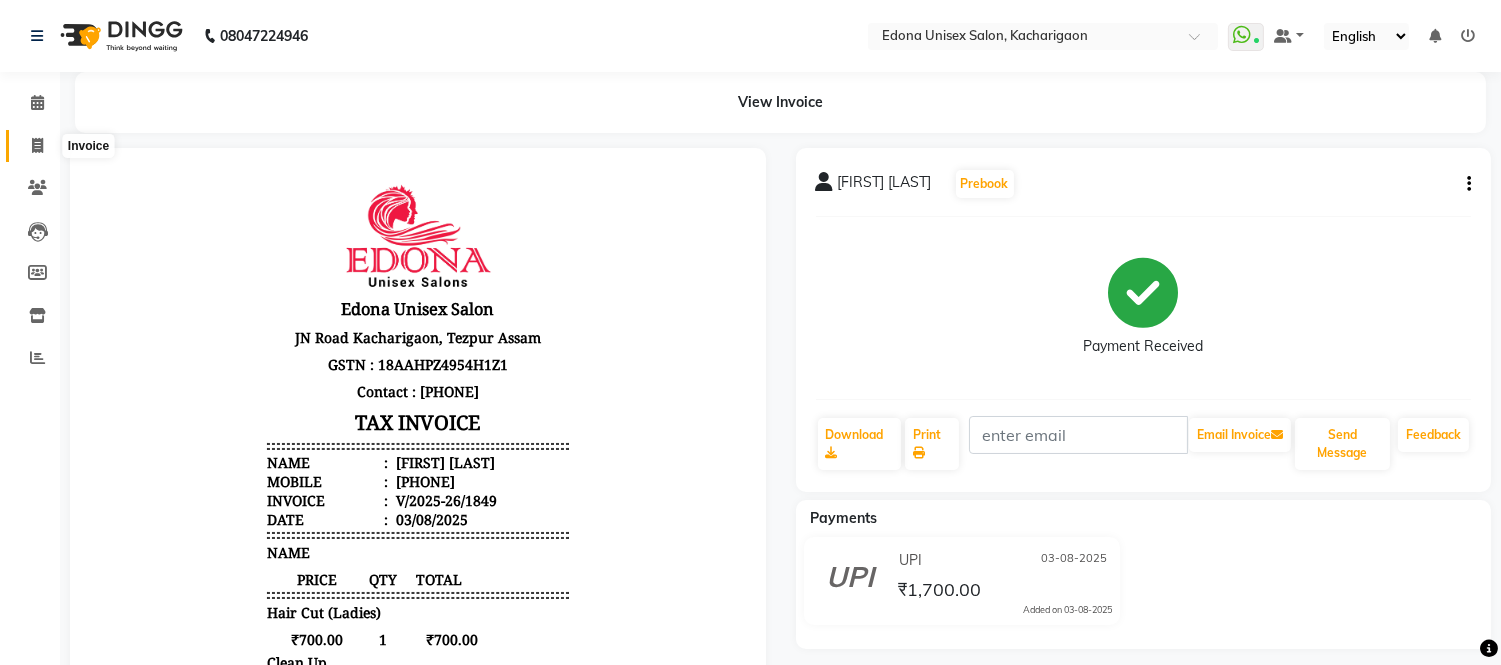 click 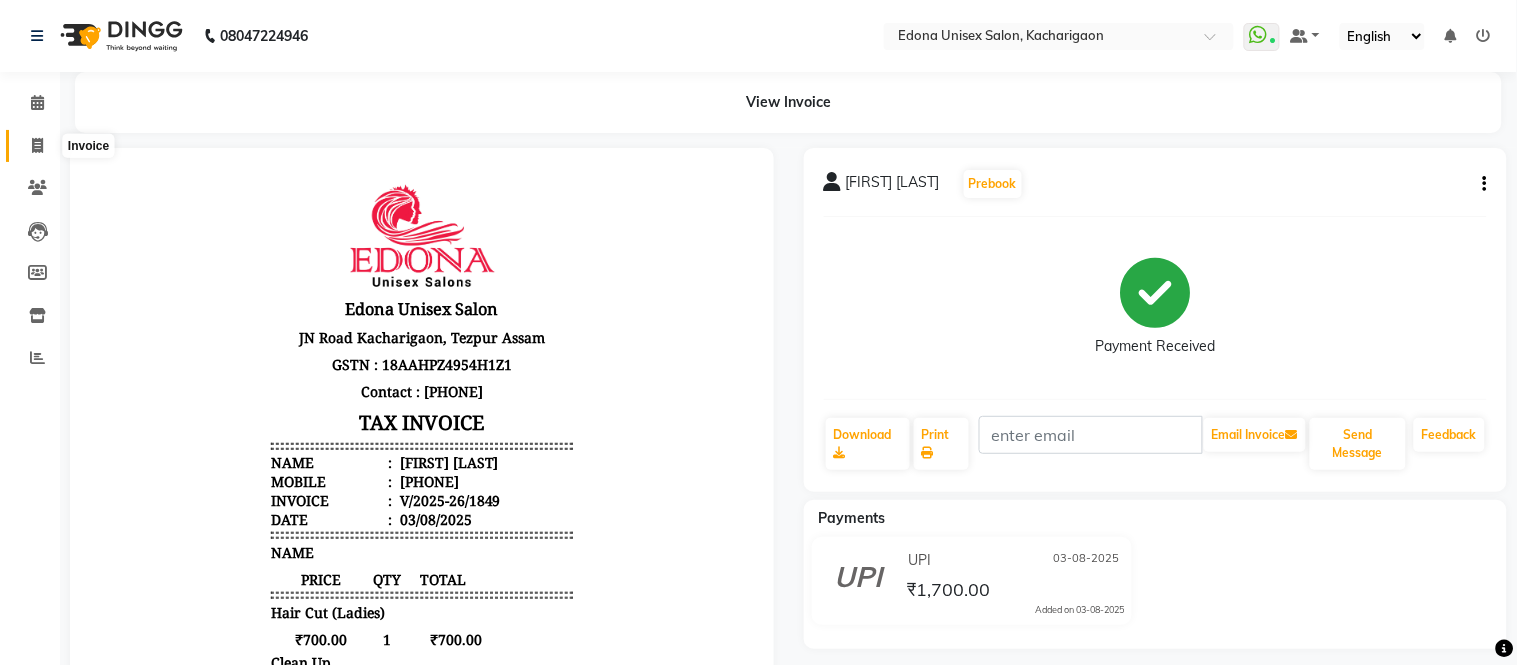 select on "service" 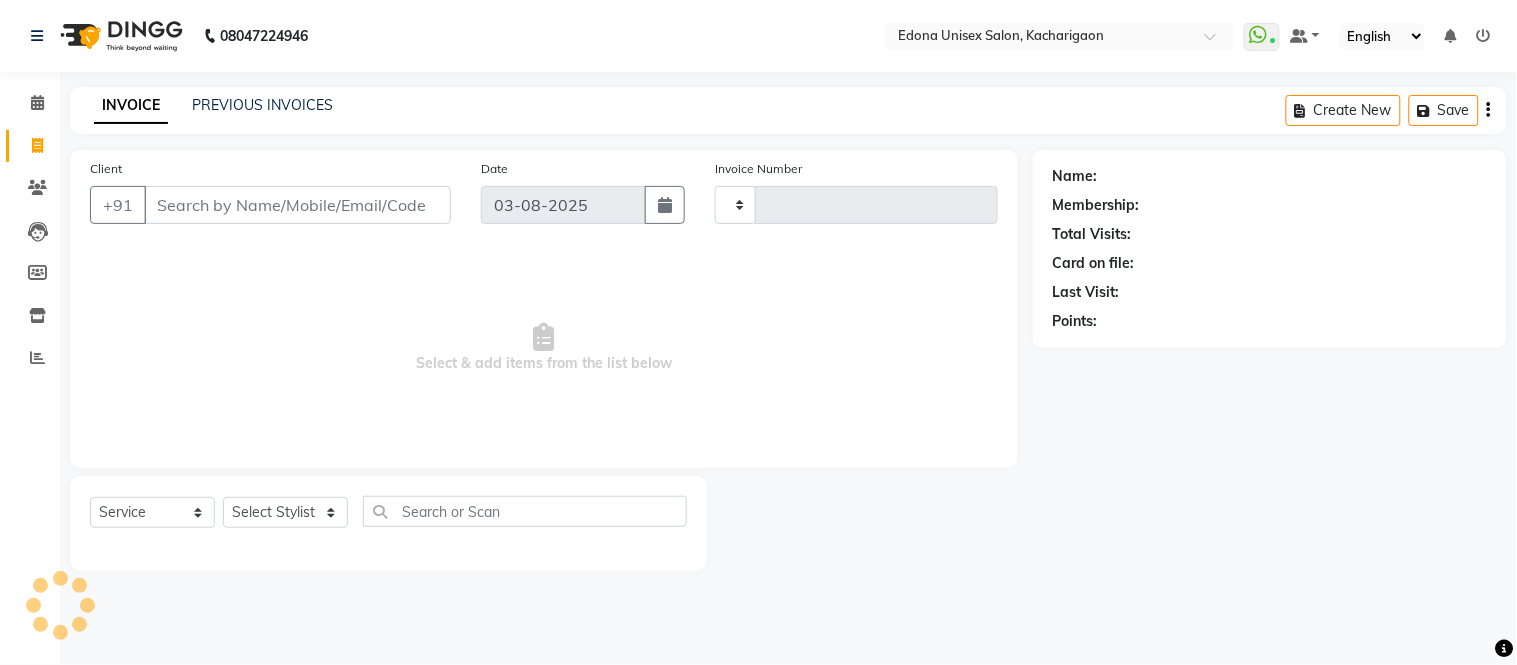 type on "1850" 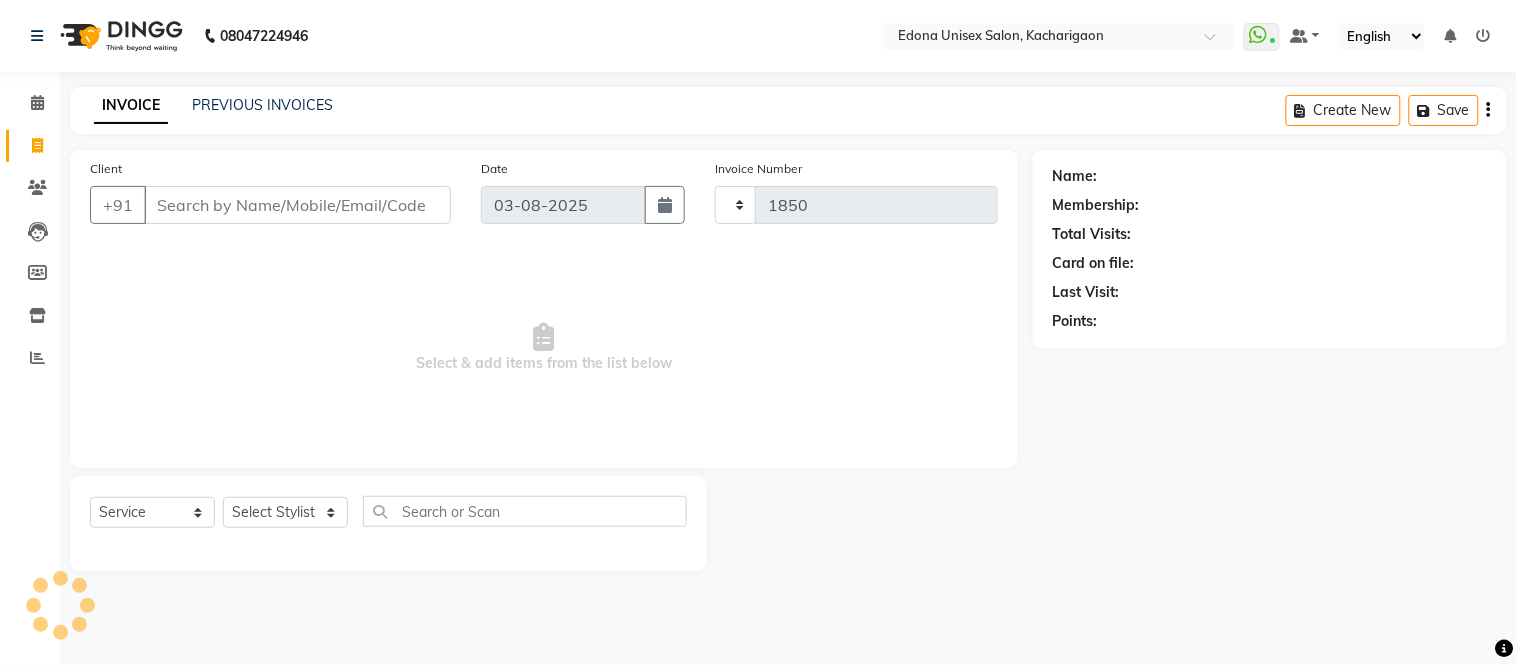 select on "5389" 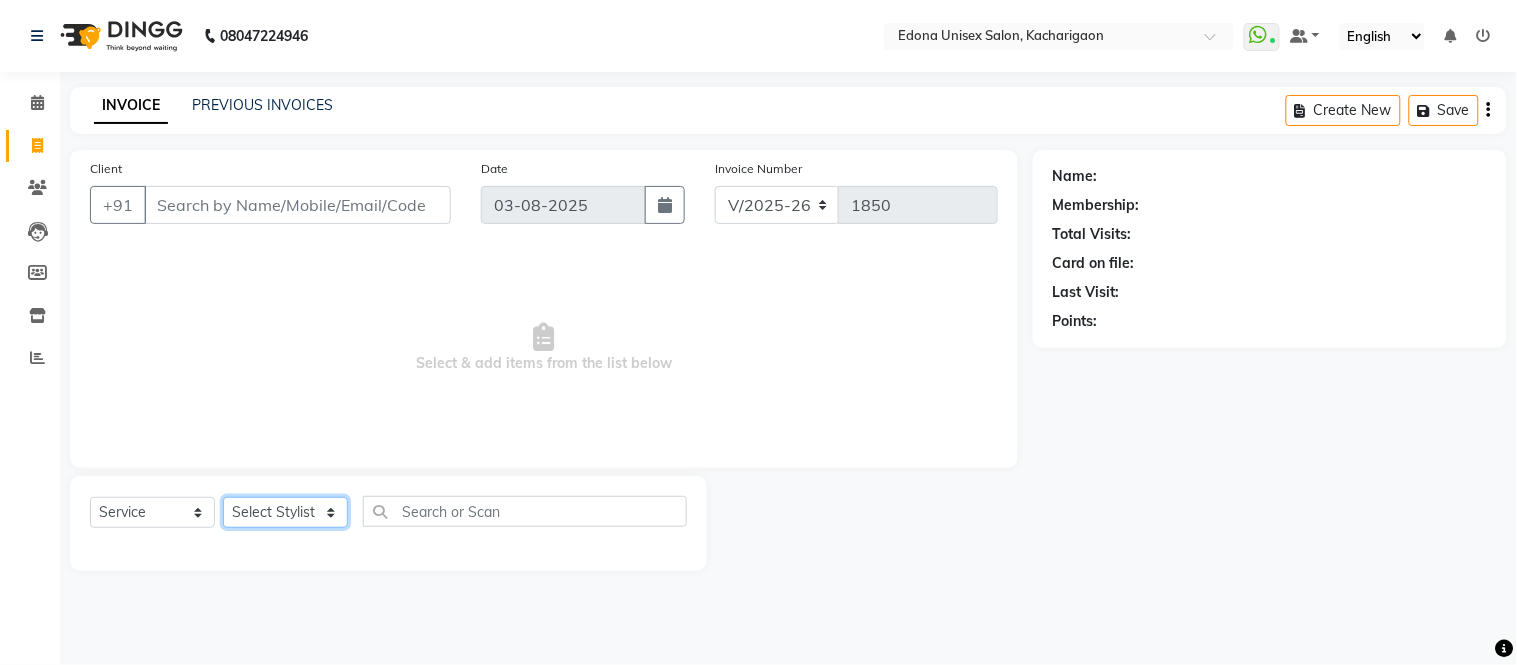 click on "Select Stylist Admin Anju Sonar Bir Basumtary Bishal Bharma Hemen Daimari Hombr Jogi Jenny Kayina Kriti Lokesh Verma Mithiser Bodo Monisha Goyari Neha Sonar Pahi Prabir Das Rashmi Basumtary Reshma Sultana Roselin Basumtary Sumitra Subba" 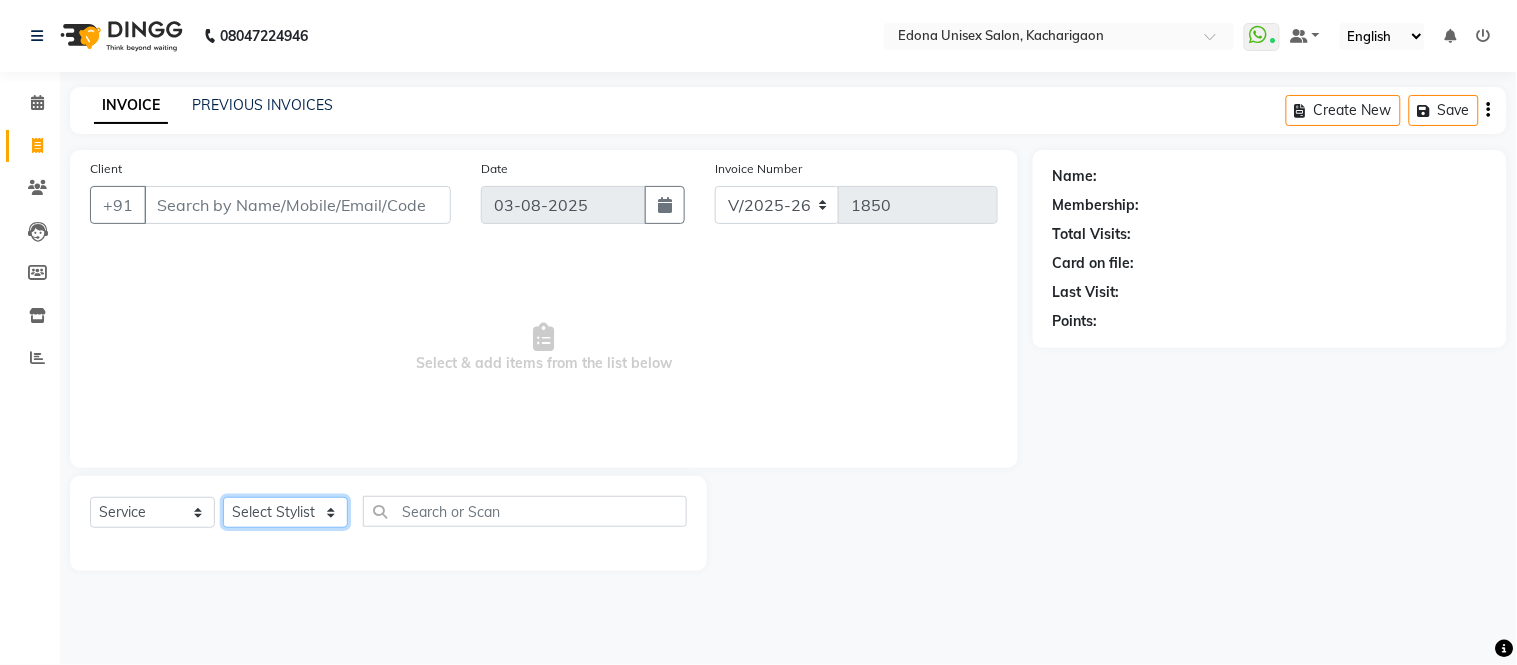 select on "35945" 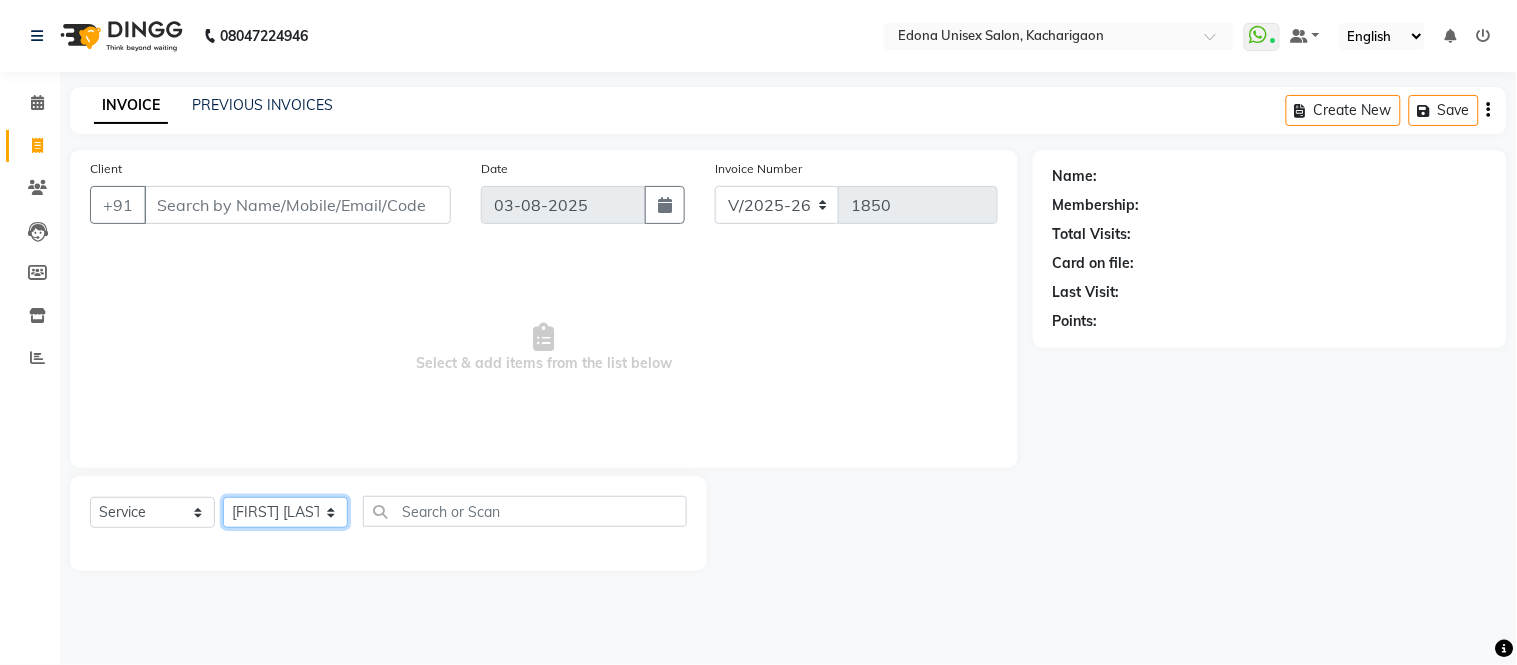 click on "Select Stylist Admin Anju Sonar Bir Basumtary Bishal Bharma Hemen Daimari Hombr Jogi Jenny Kayina Kriti Lokesh Verma Mithiser Bodo Monisha Goyari Neha Sonar Pahi Prabir Das Rashmi Basumtary Reshma Sultana Roselin Basumtary Sumitra Subba" 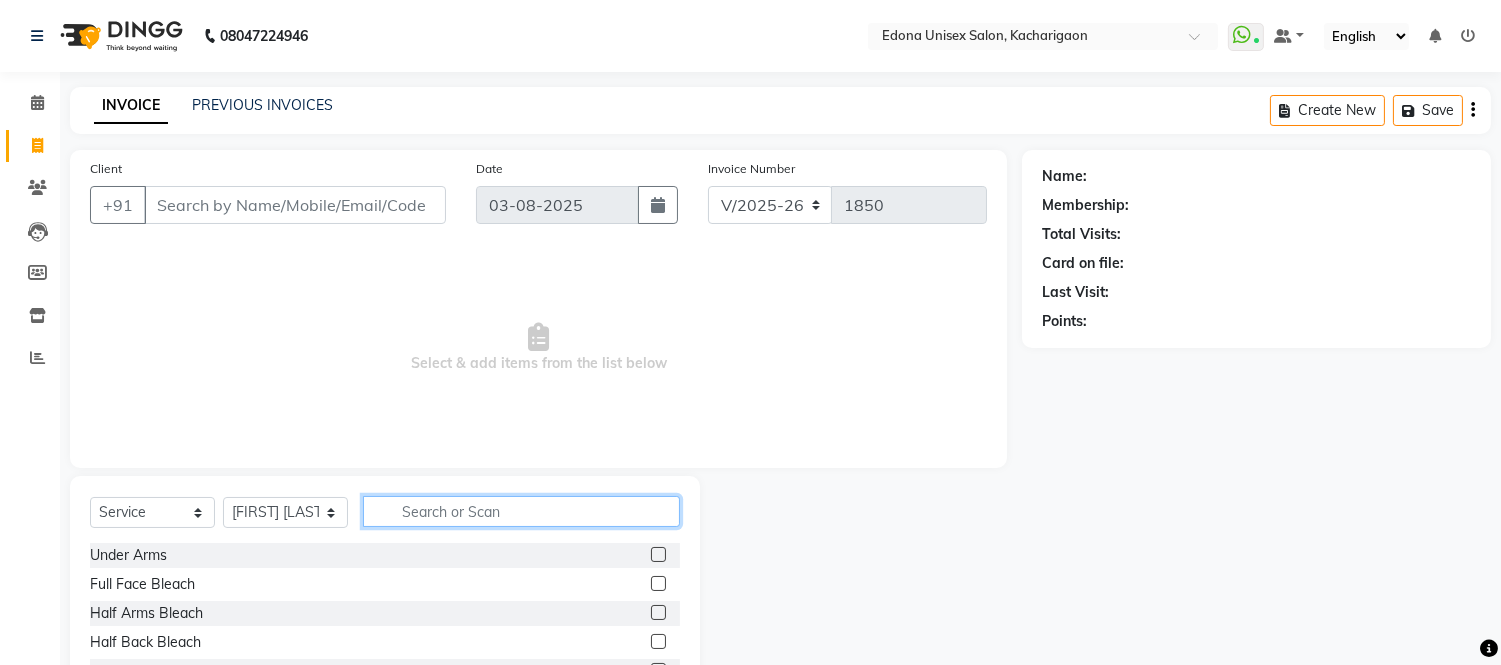 click 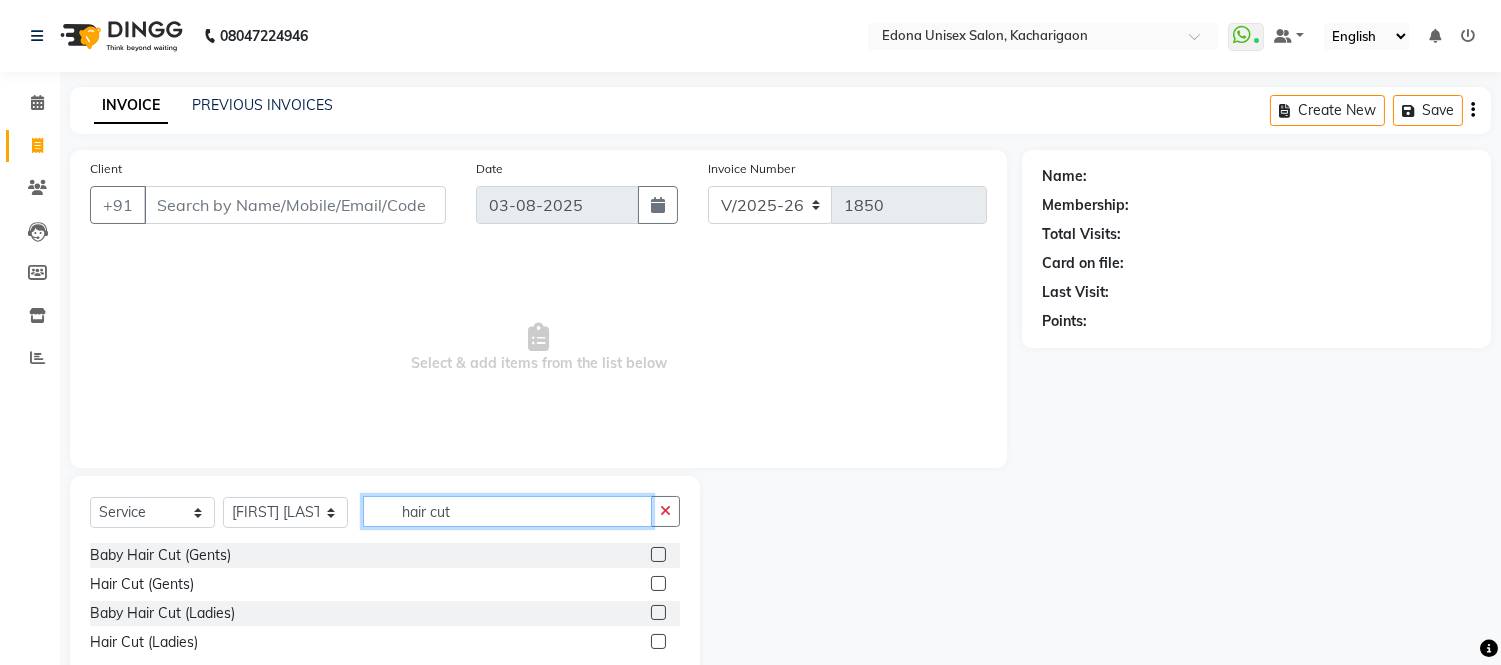 type on "hair cut" 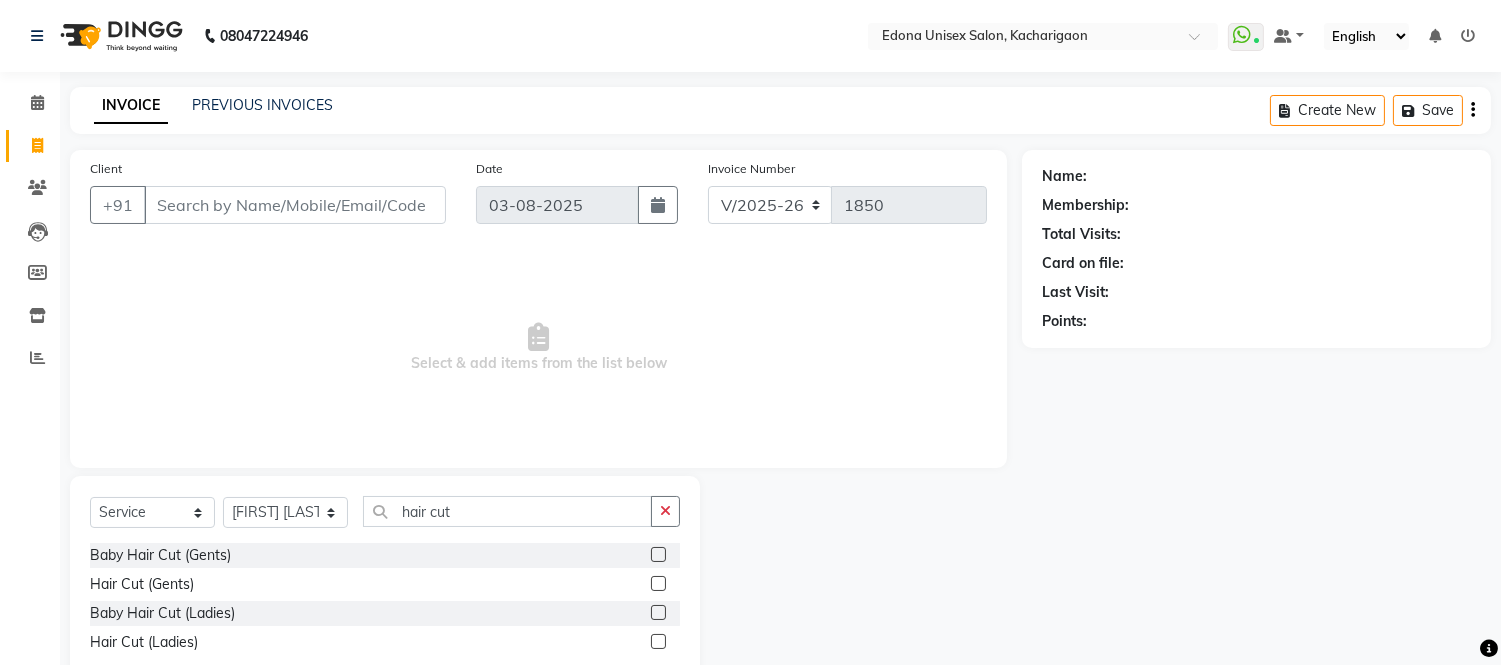 click 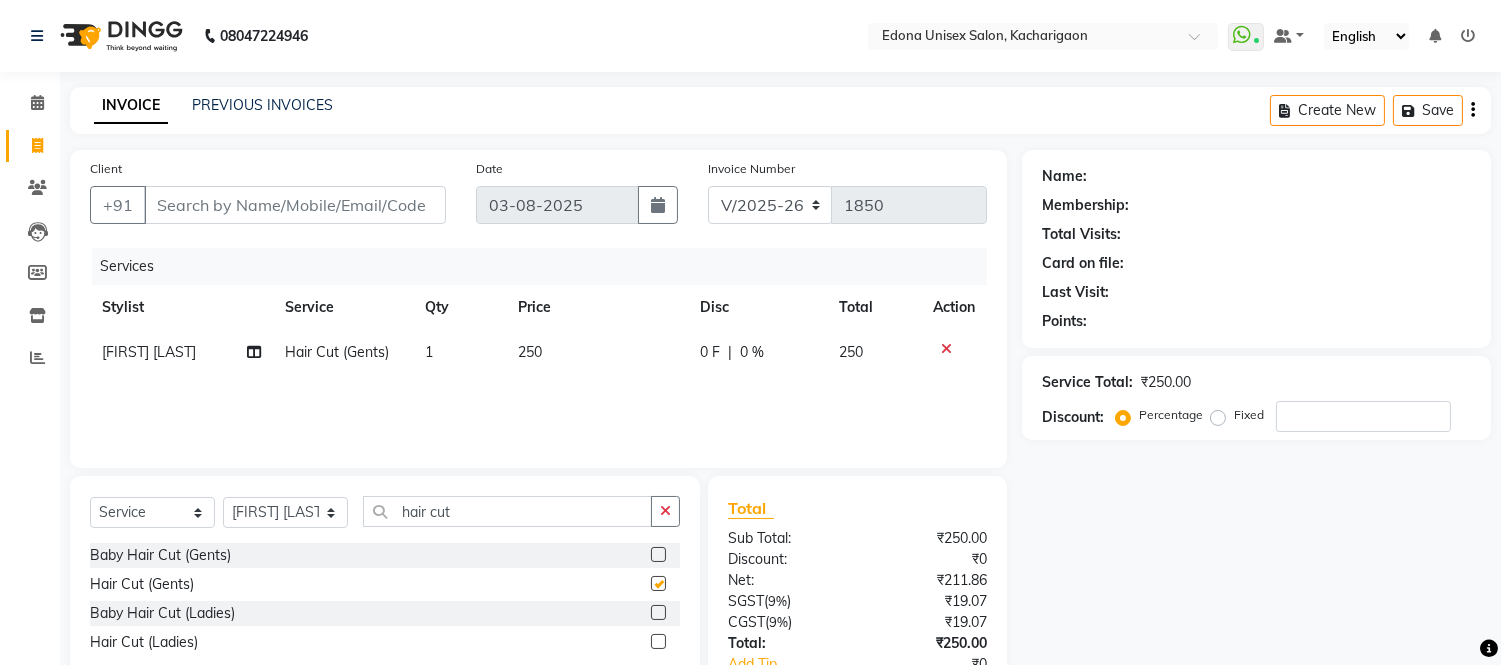 checkbox on "false" 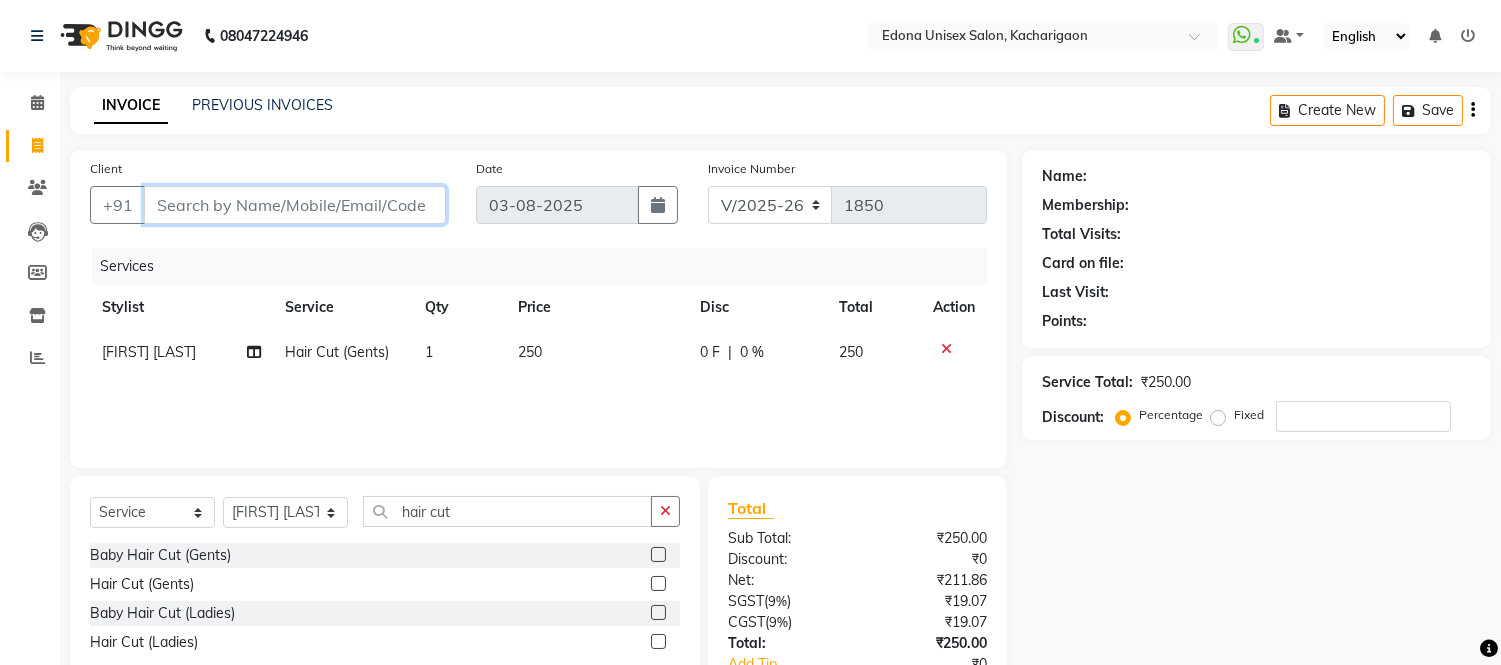 click on "Client" at bounding box center (295, 205) 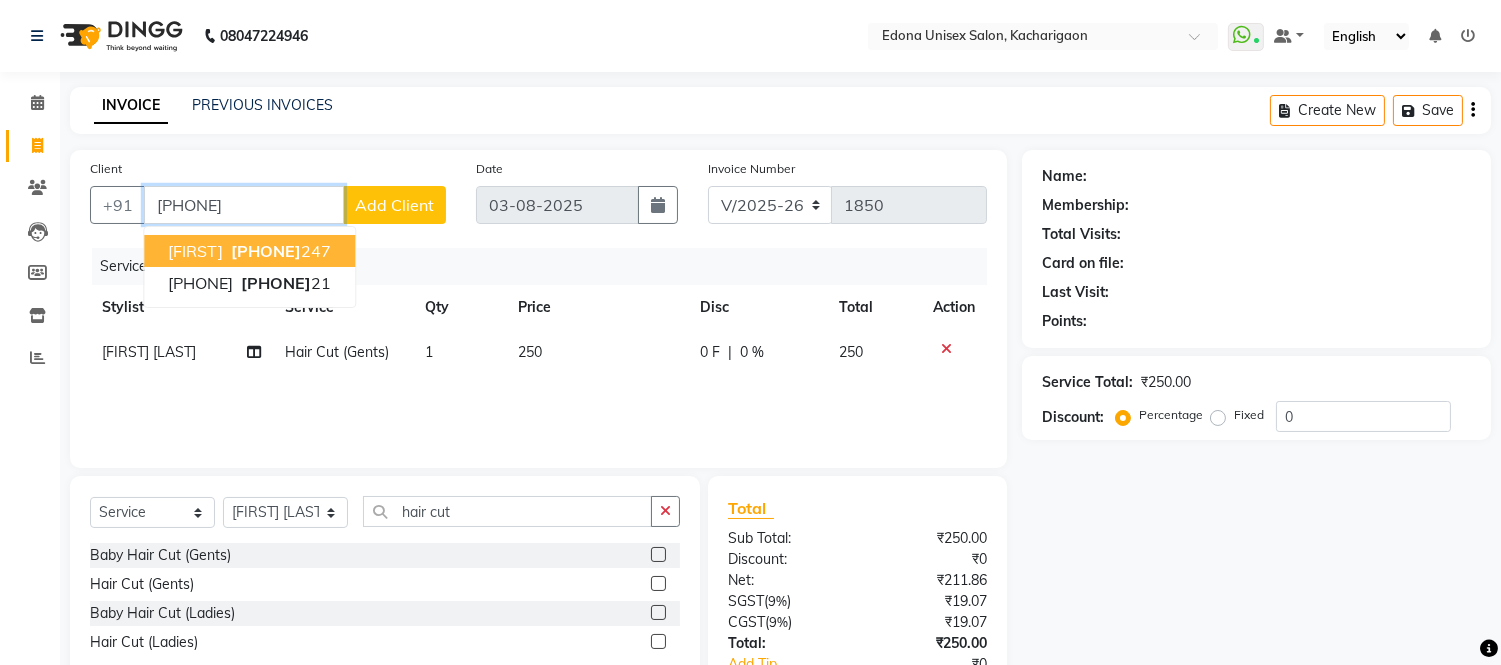 click on "8638233" at bounding box center (266, 251) 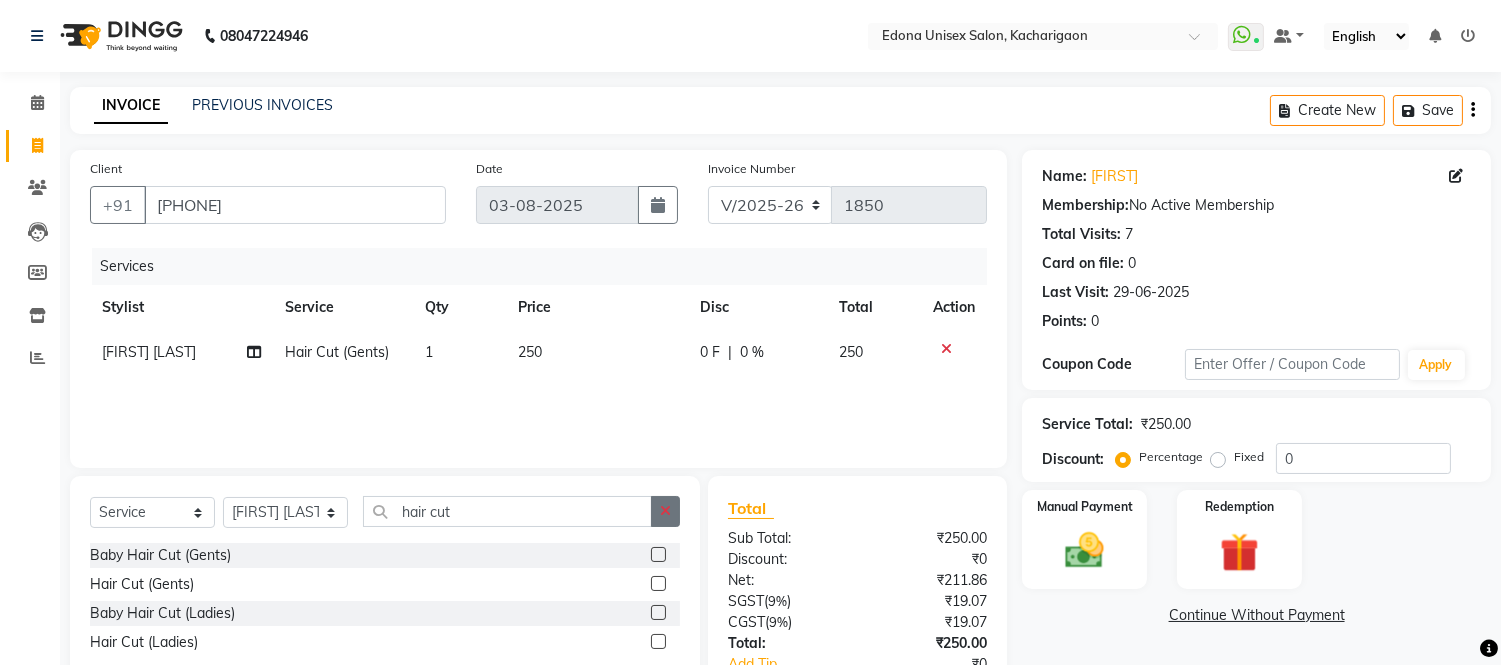 click 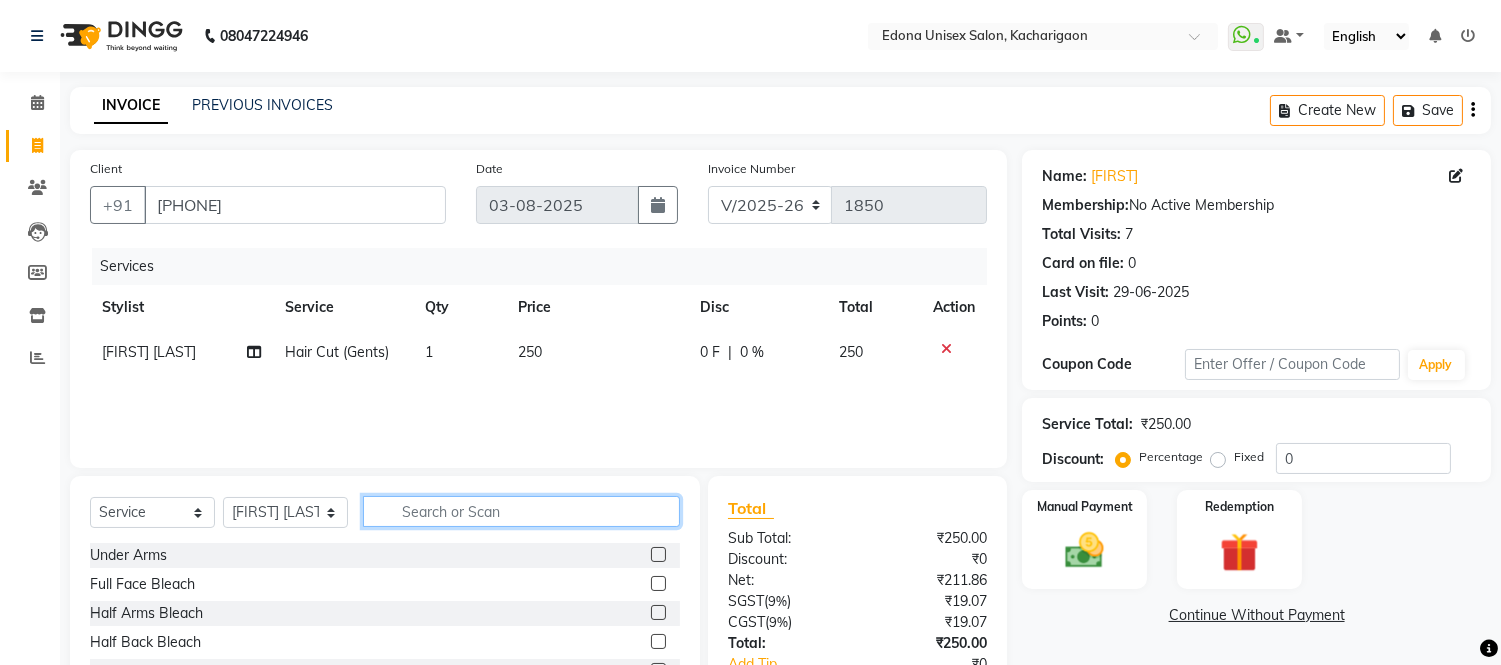 click 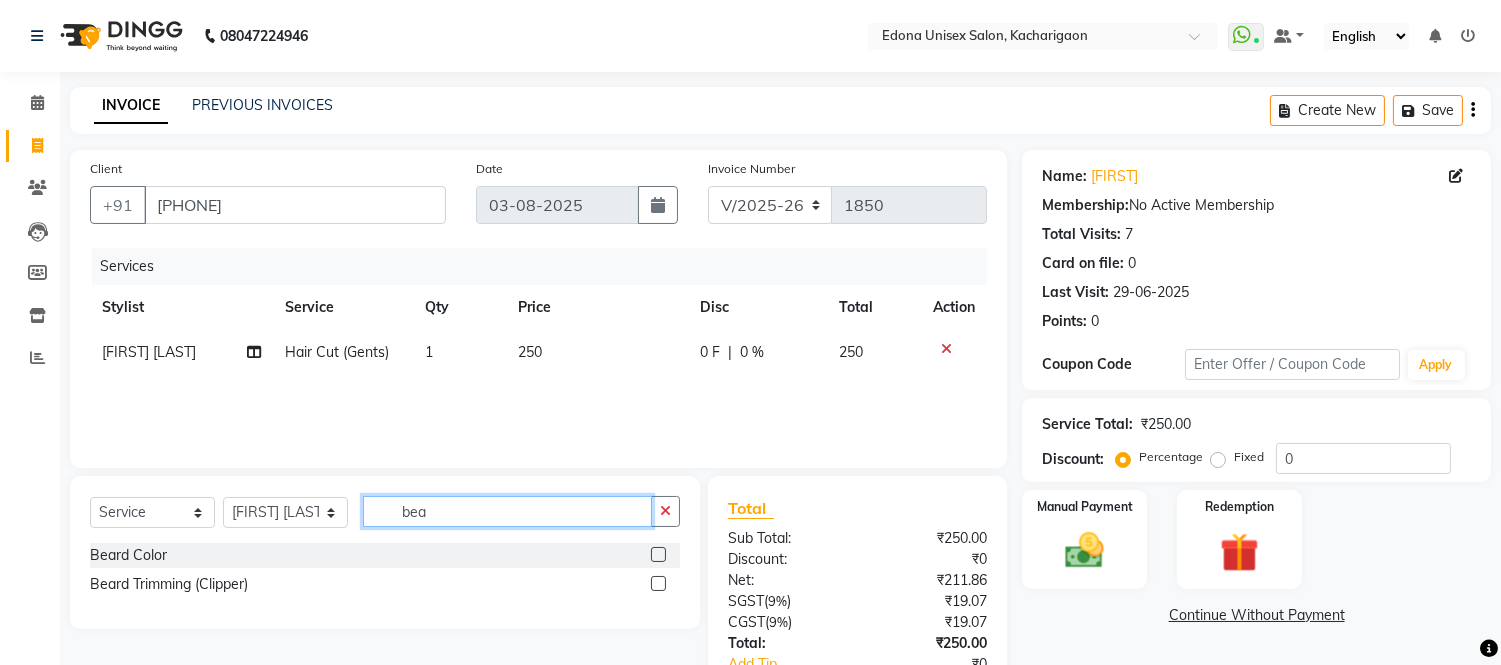 type on "bea" 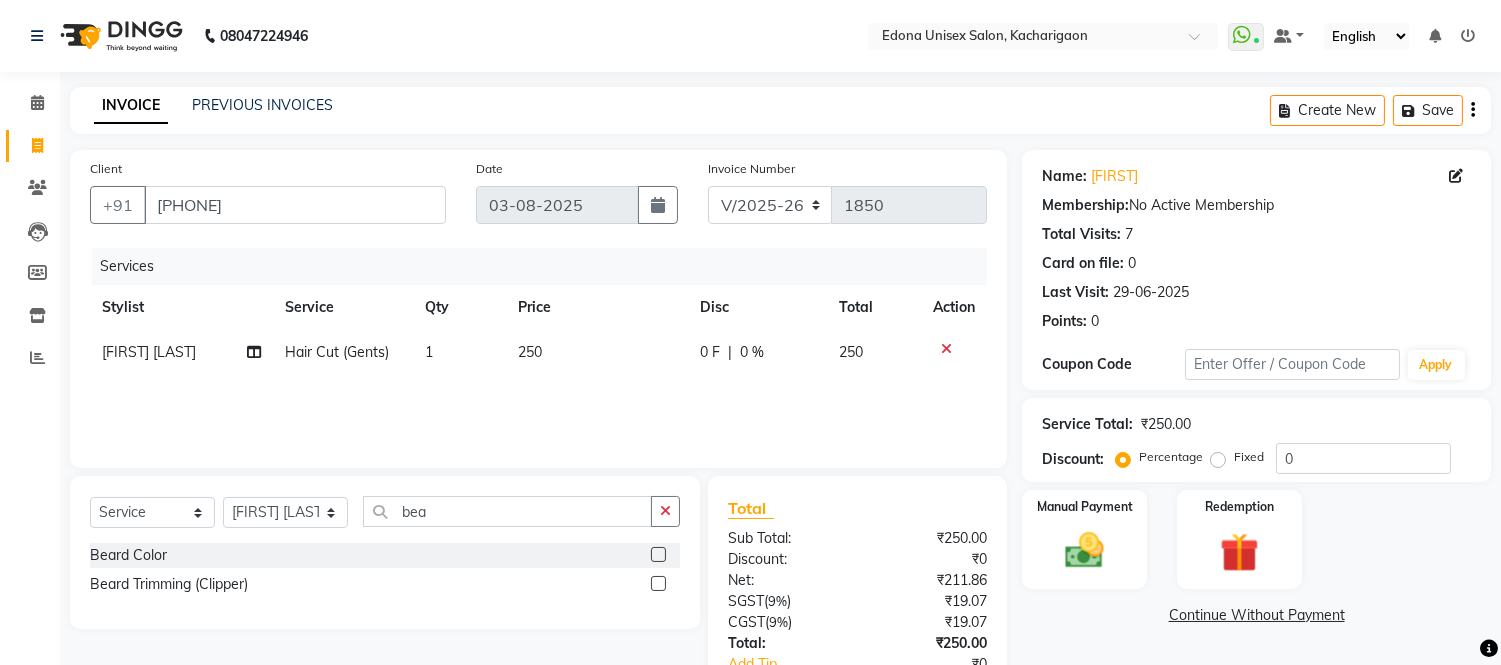 click 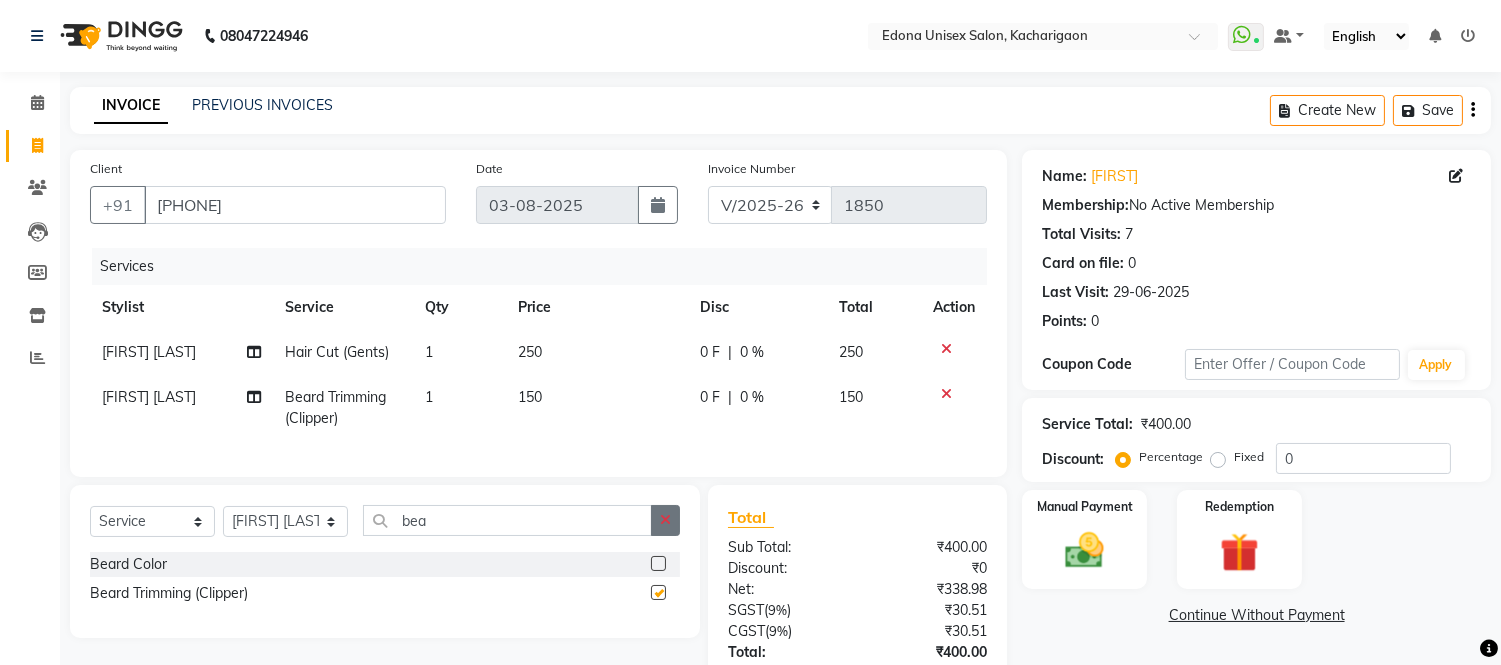 checkbox on "false" 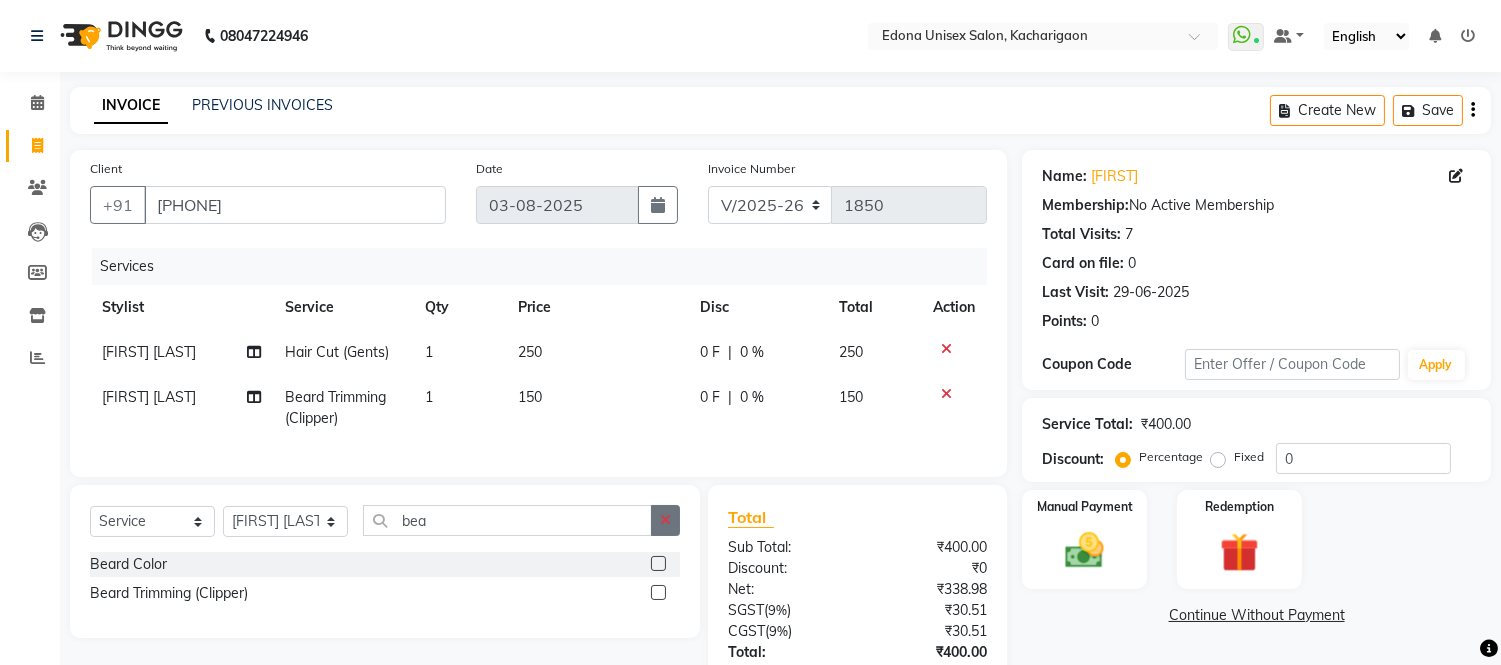 click 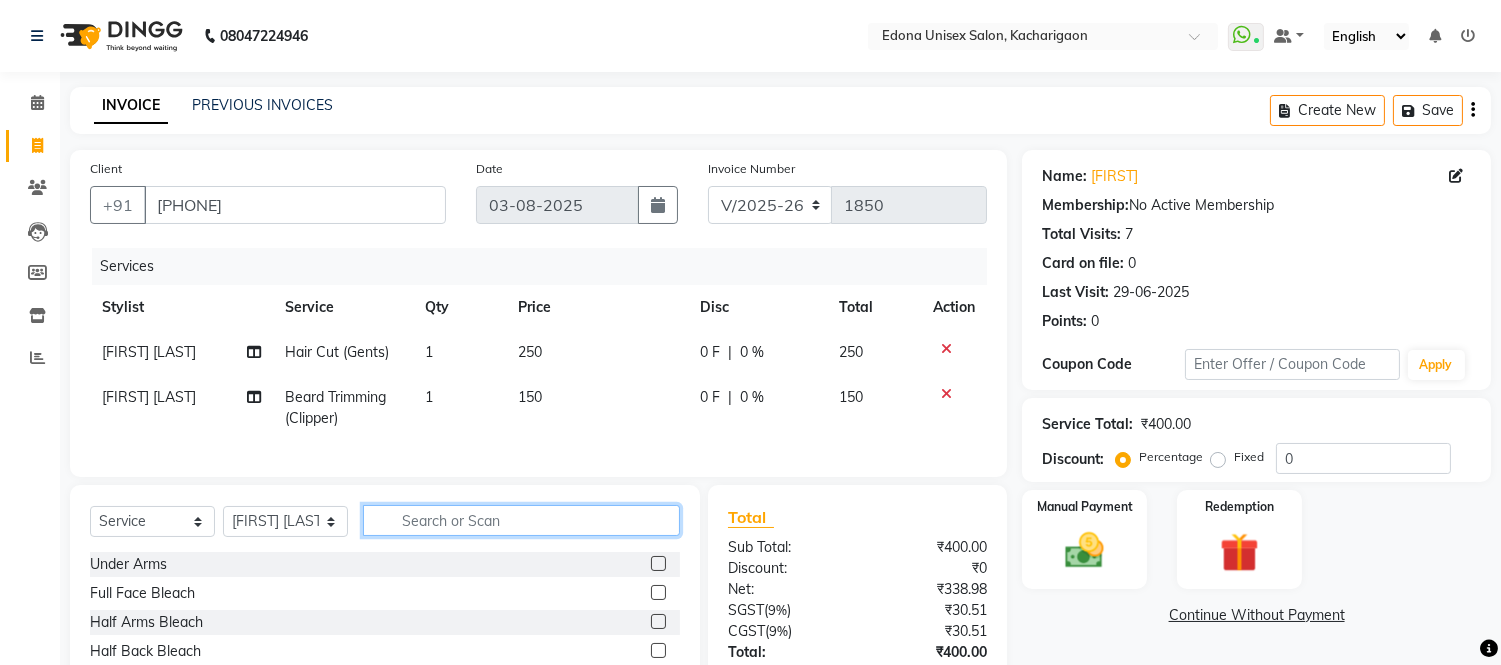 click 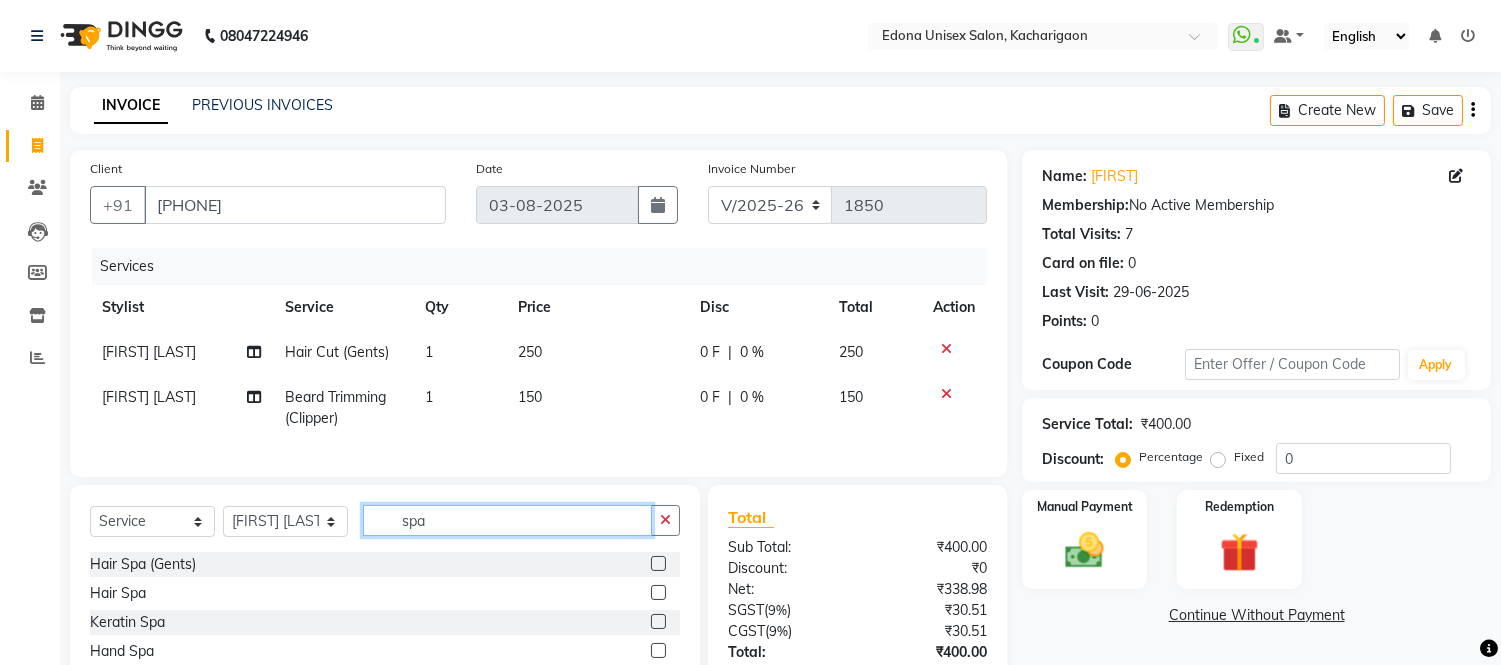 type on "spa" 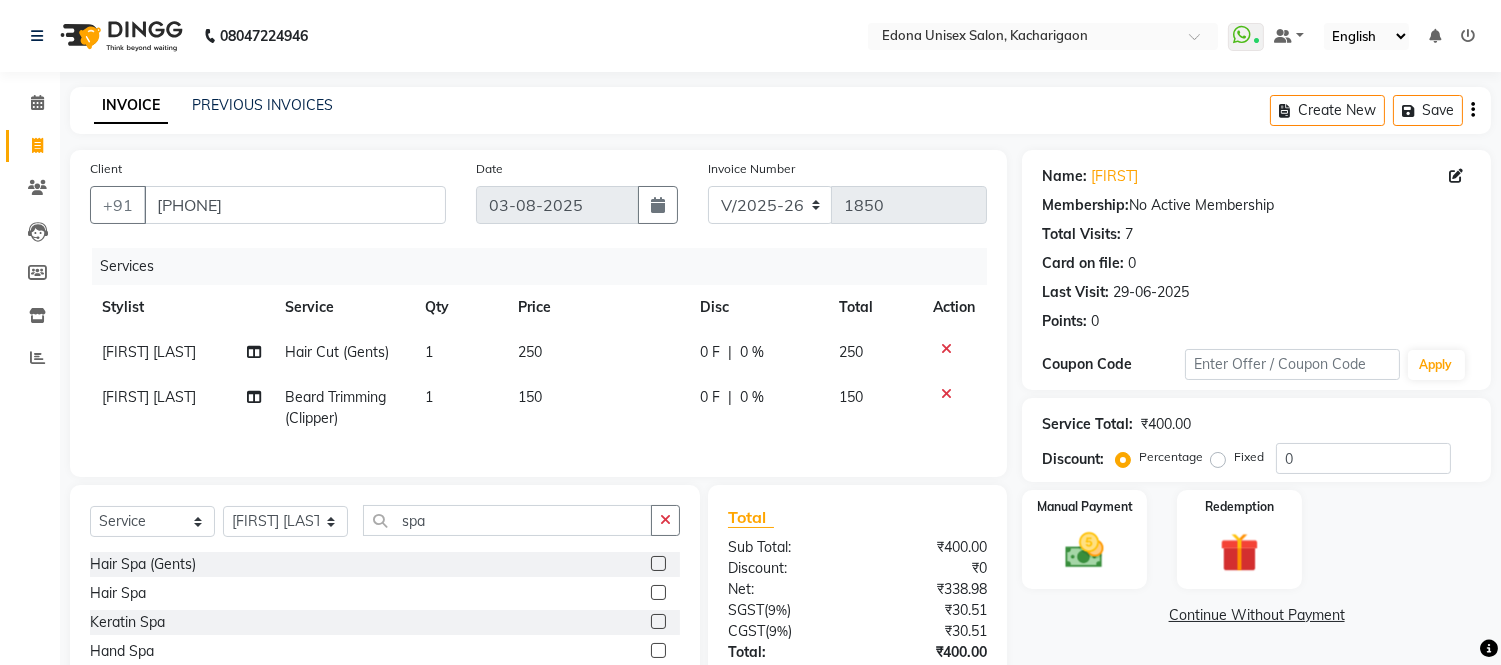 click 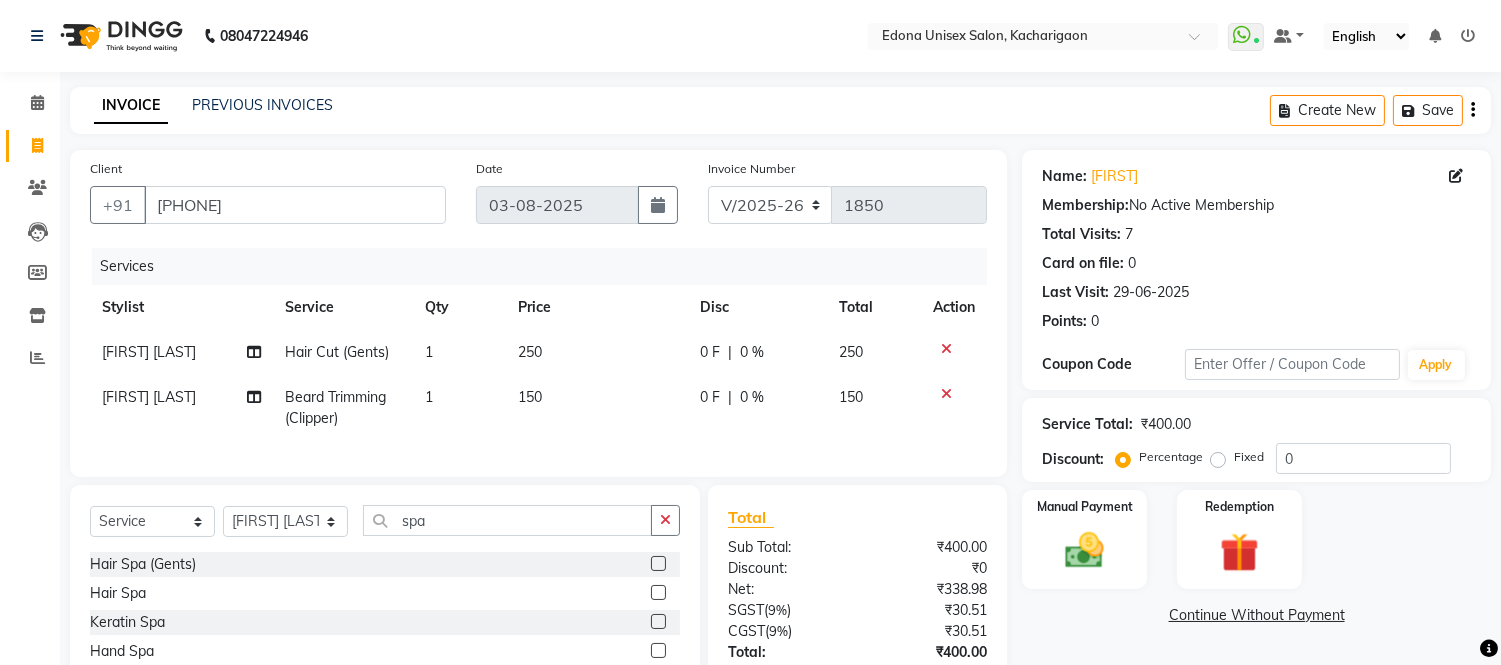click 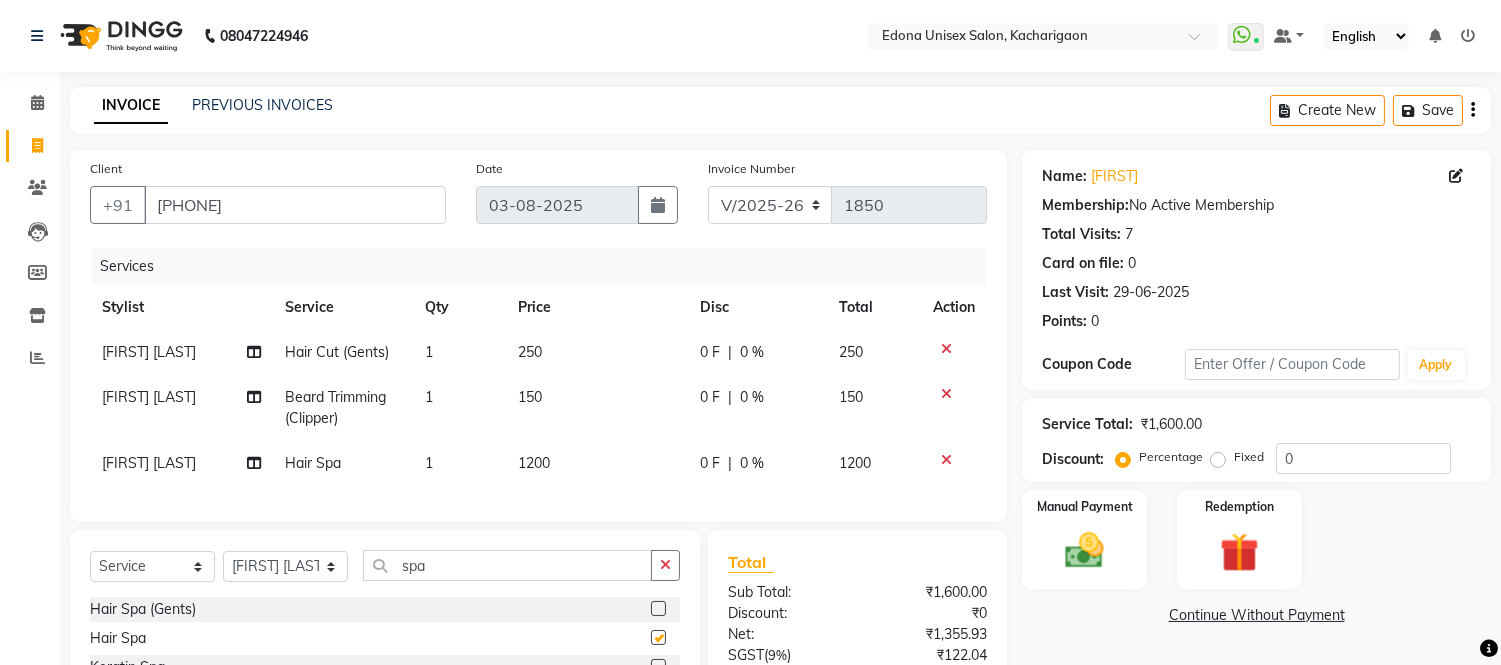 checkbox on "false" 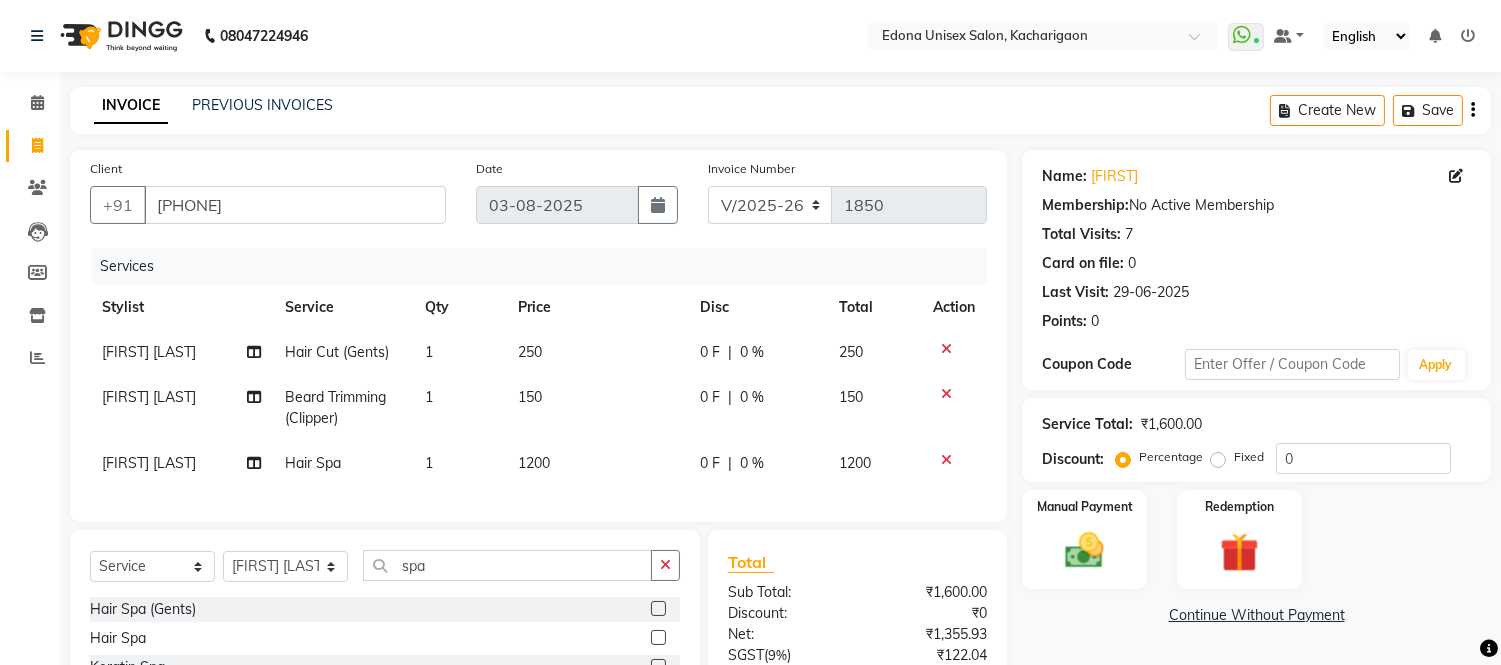 click on "1200" 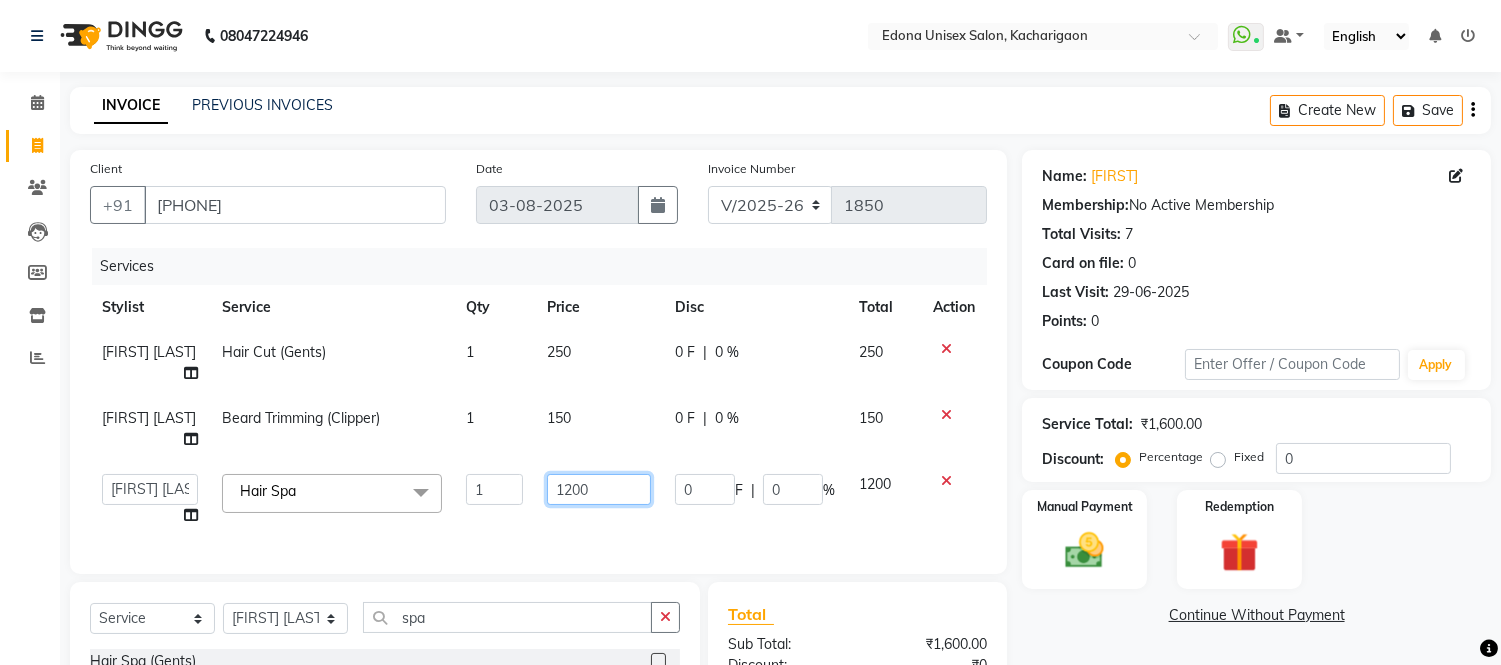 click on "1200" 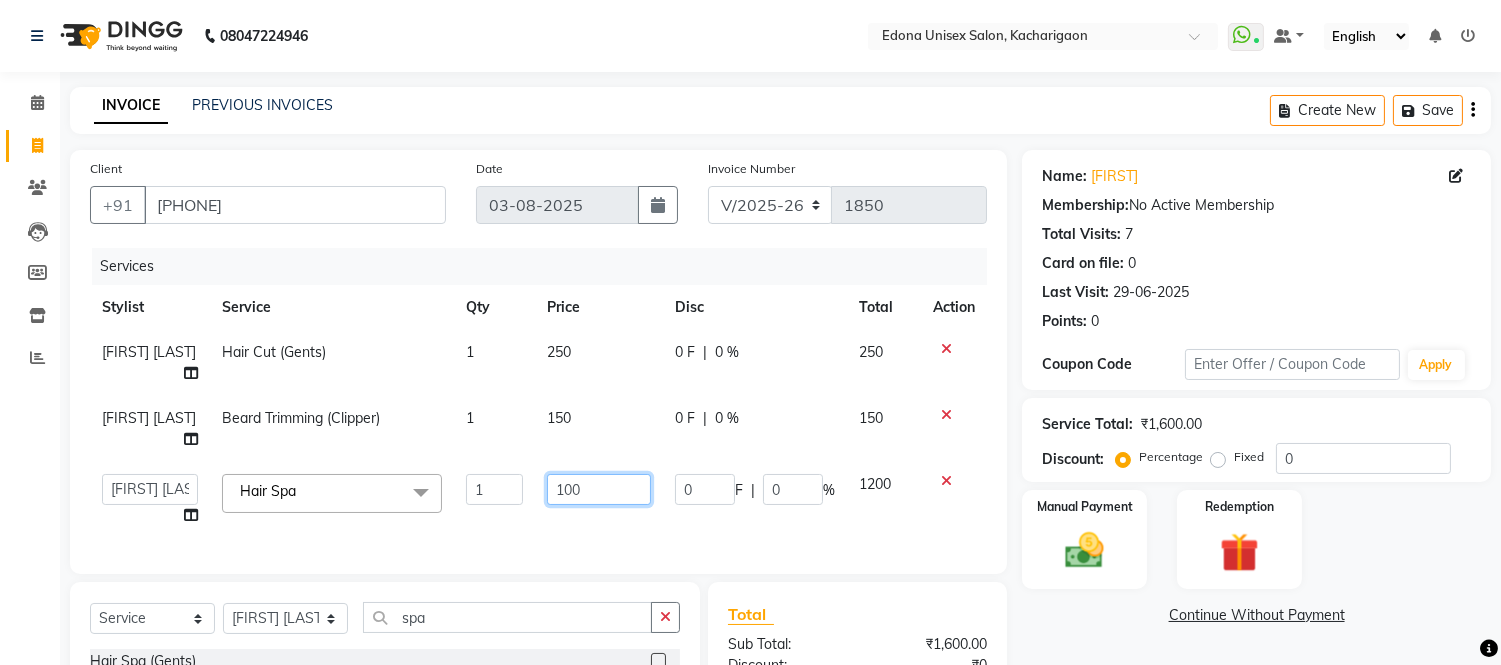 type on "1000" 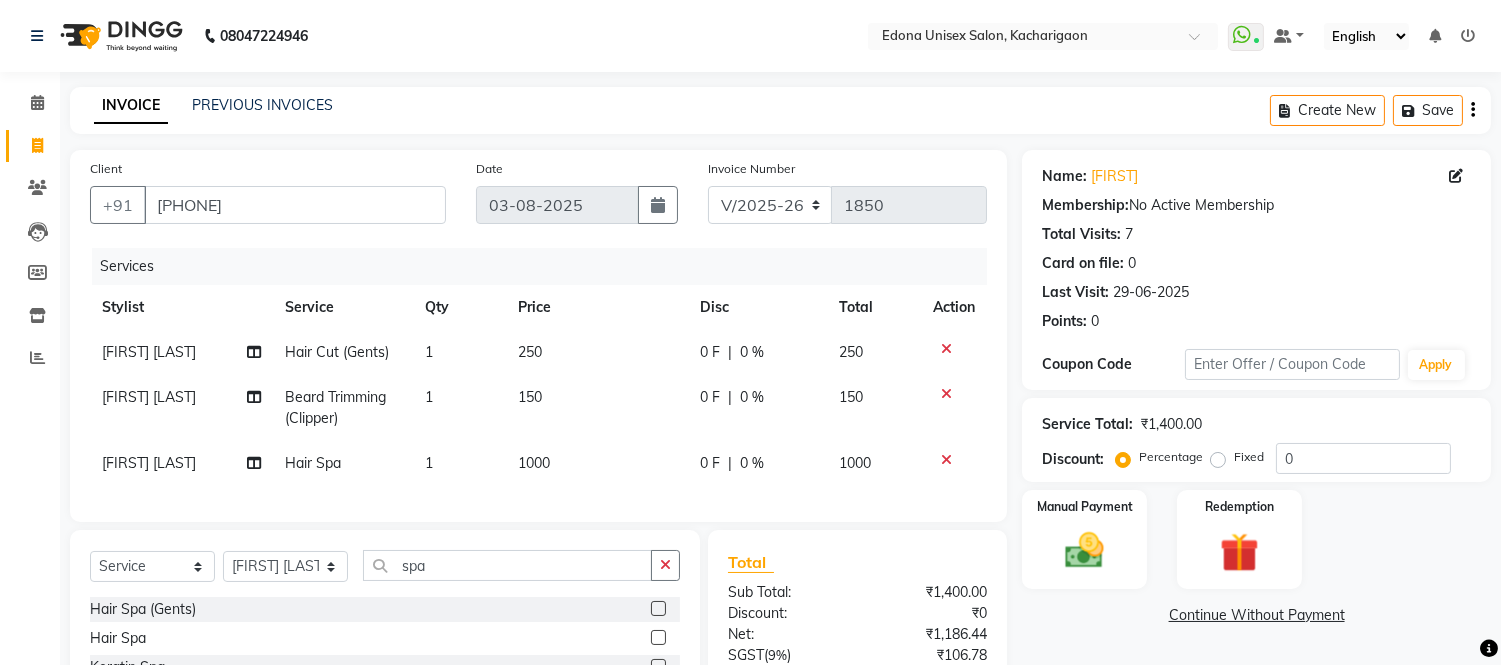 click on "Client +91 8638233247 Date 03-08-2025 Invoice Number V/2025 V/2025-26 1850 Services Stylist Service Qty Price Disc Total Action Bishal Bharma Hair Cut (Gents) 1 250 0 F | 0 % 250 Bishal Bharma Beard Trimming (Clipper) 1 150 0 F | 0 % 150 Bishal Bharma Hair Spa 1 1000 0 F | 0 % 1000" 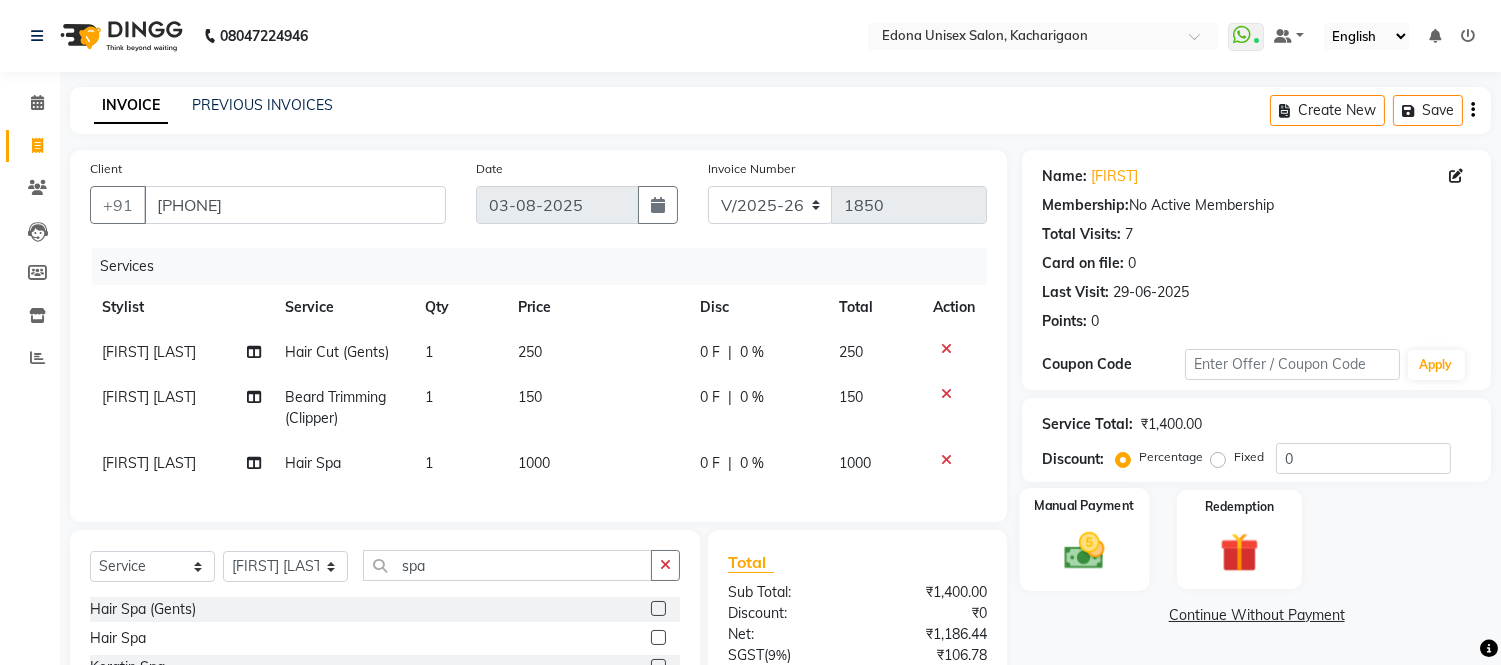 click 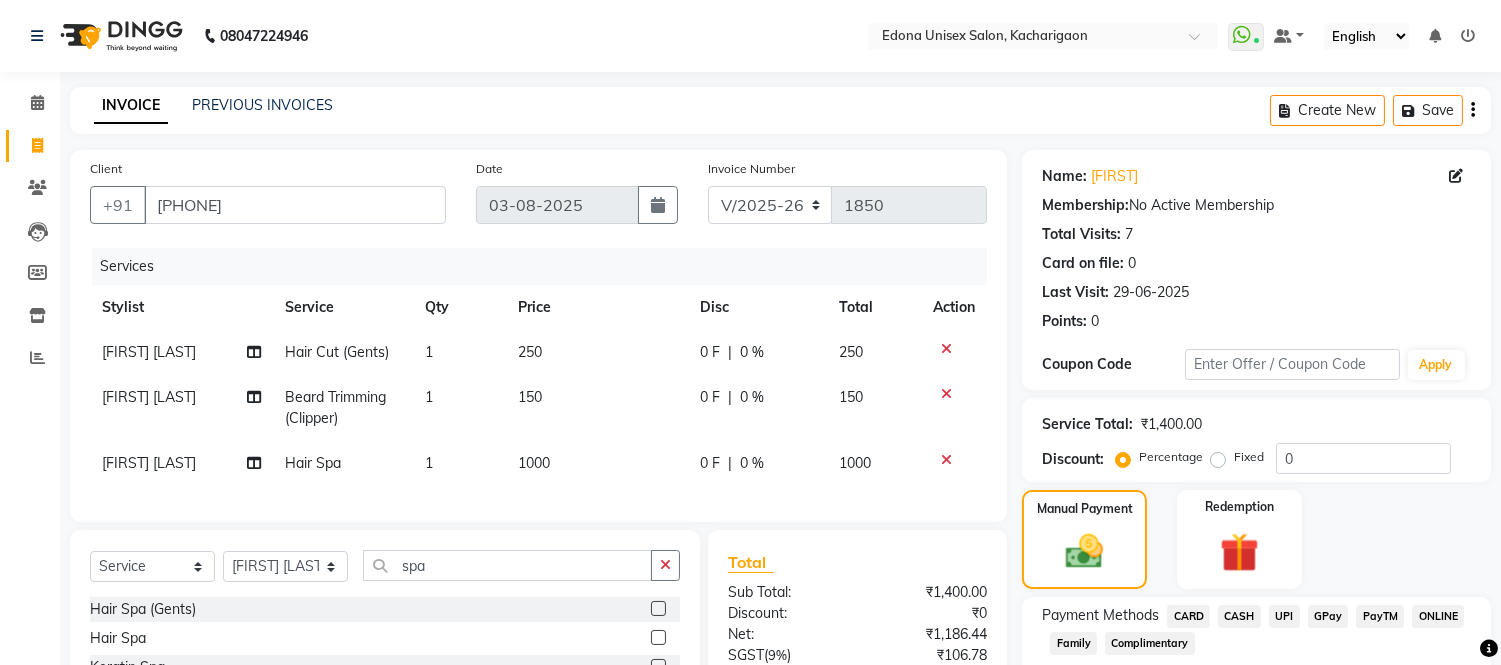 click on "CASH" 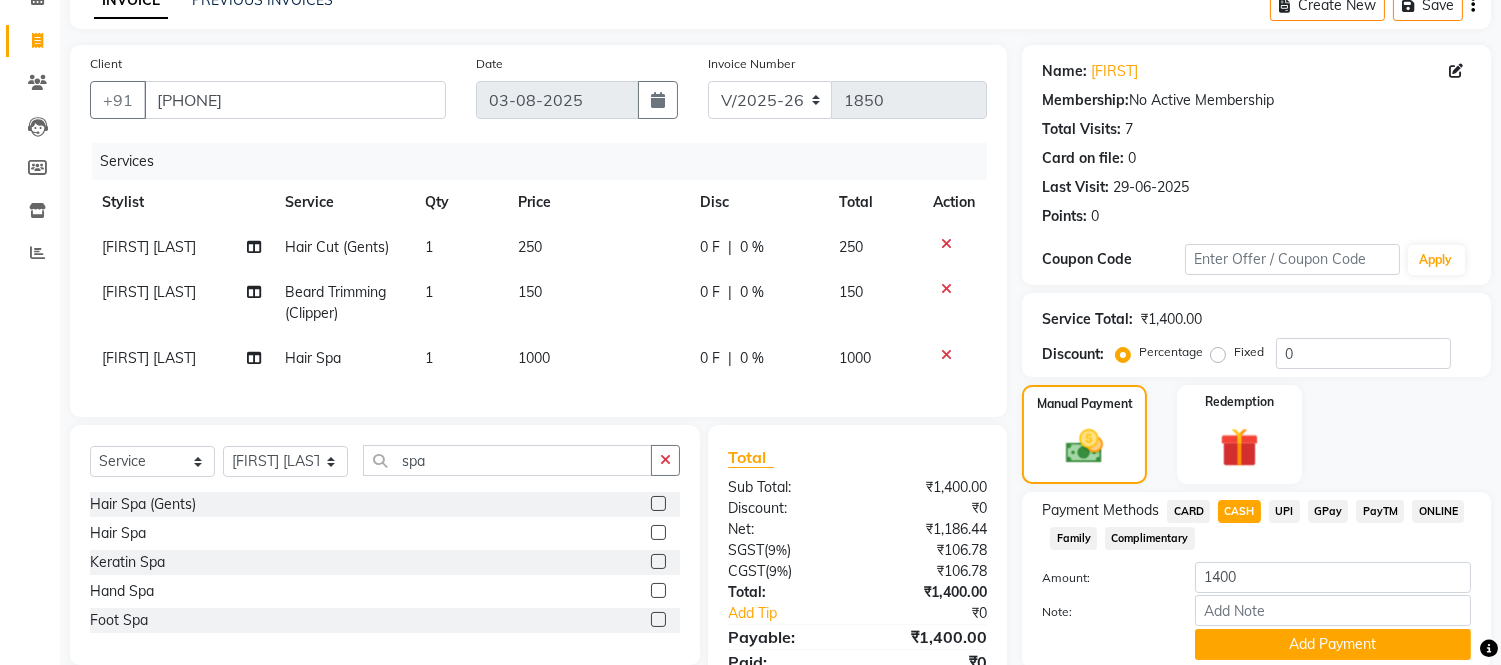 scroll, scrollTop: 205, scrollLeft: 0, axis: vertical 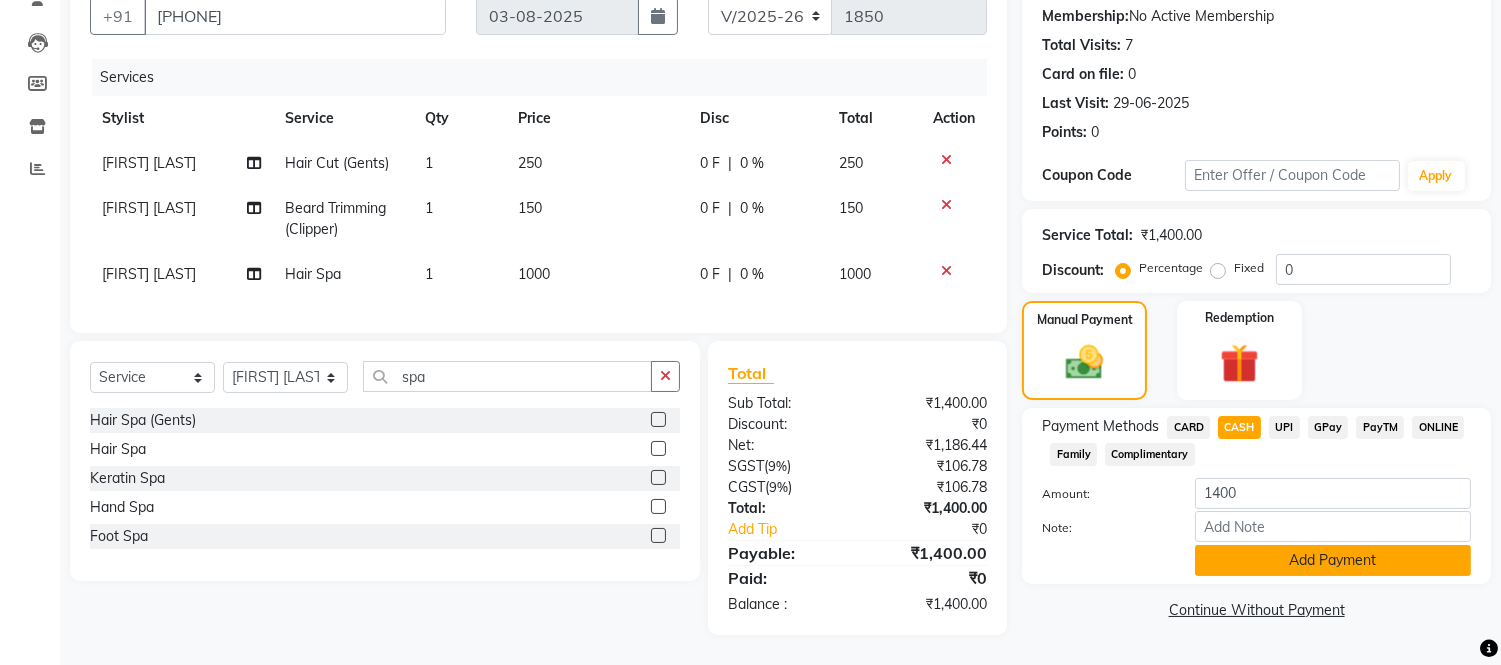 click on "Add Payment" 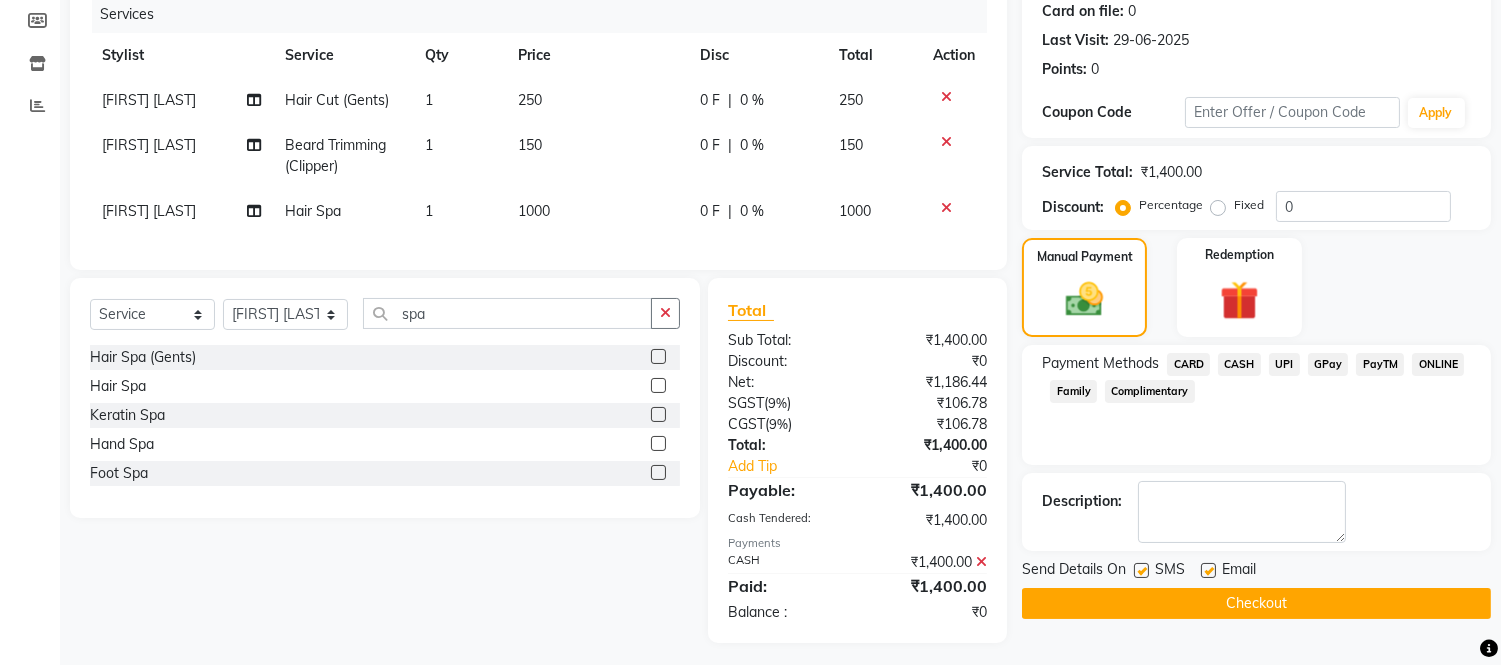 scroll, scrollTop: 276, scrollLeft: 0, axis: vertical 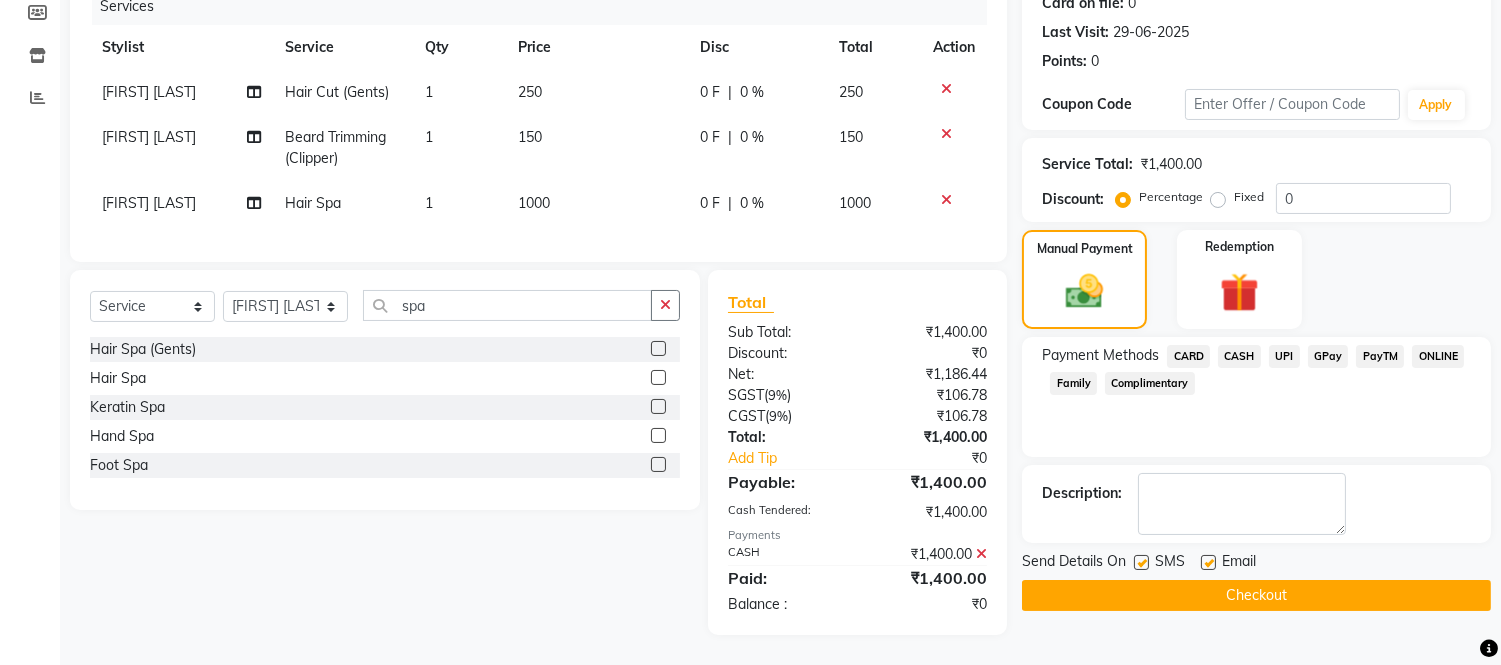 click on "Checkout" 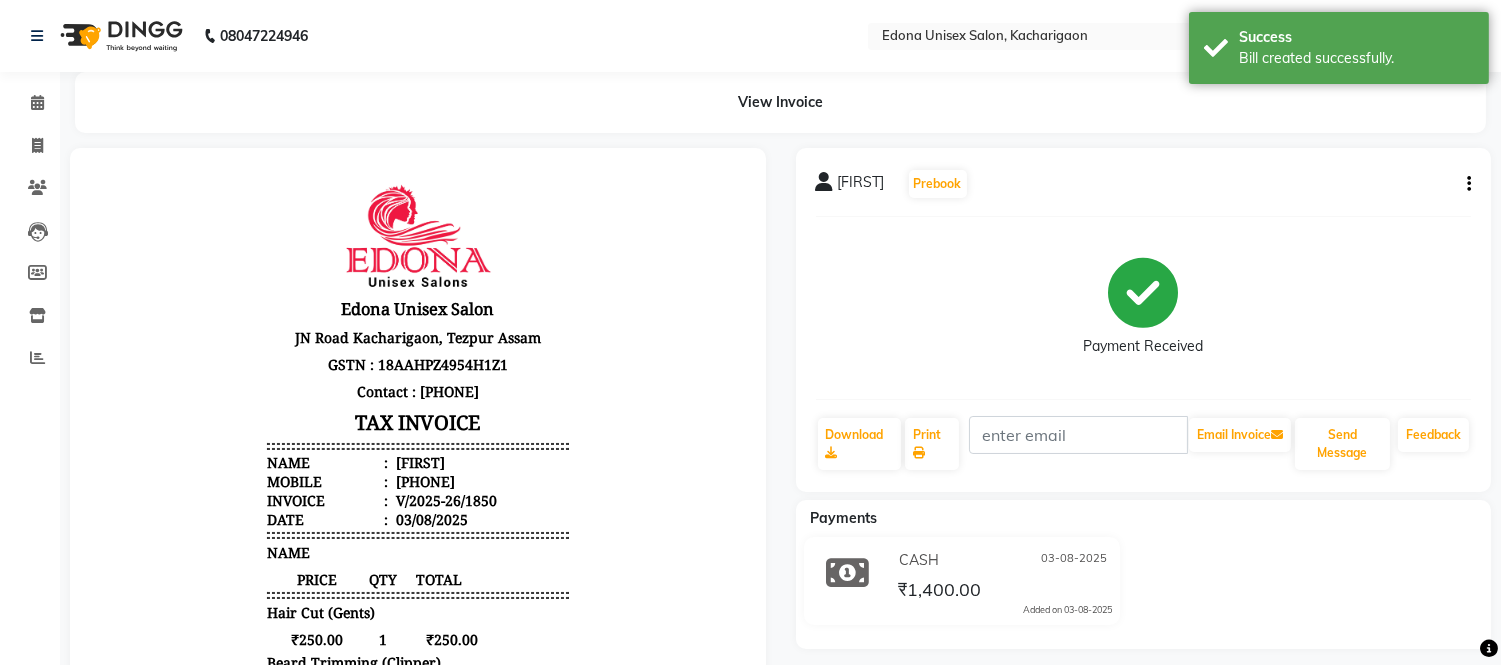 scroll, scrollTop: 0, scrollLeft: 0, axis: both 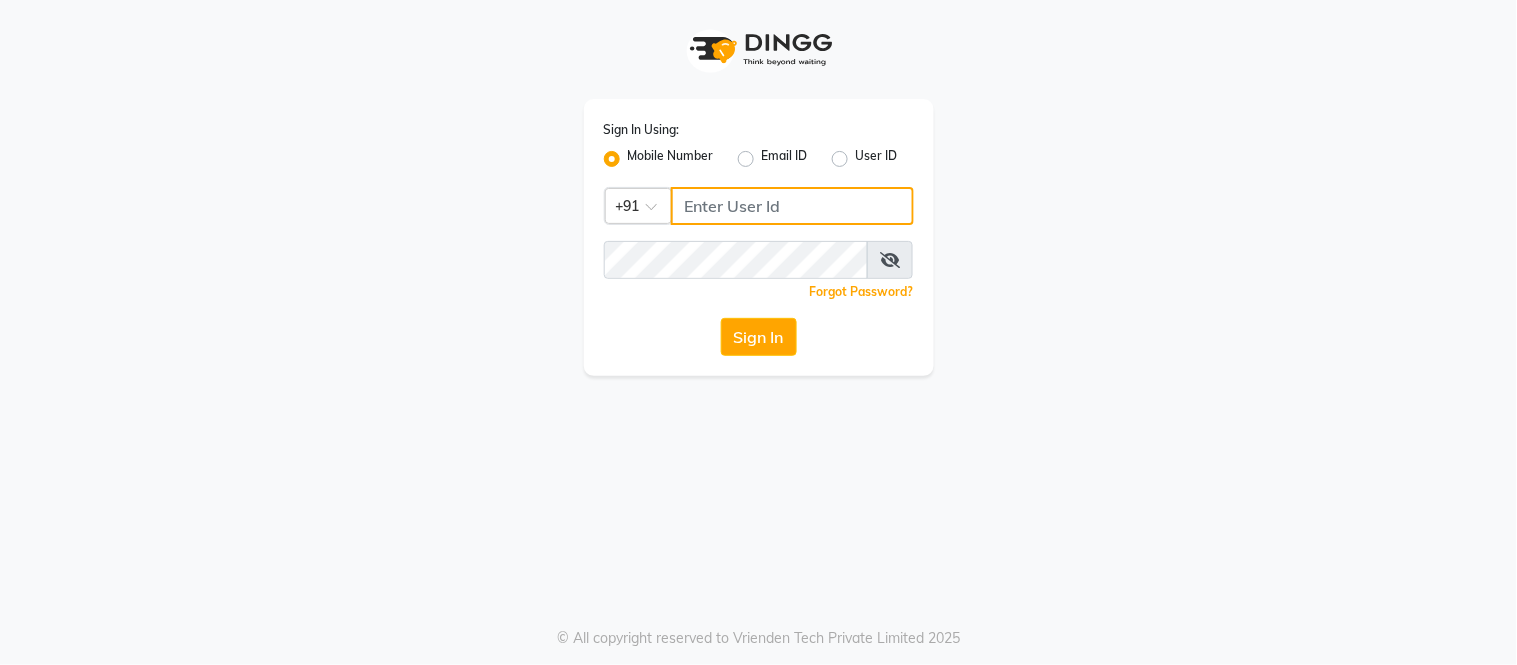 click 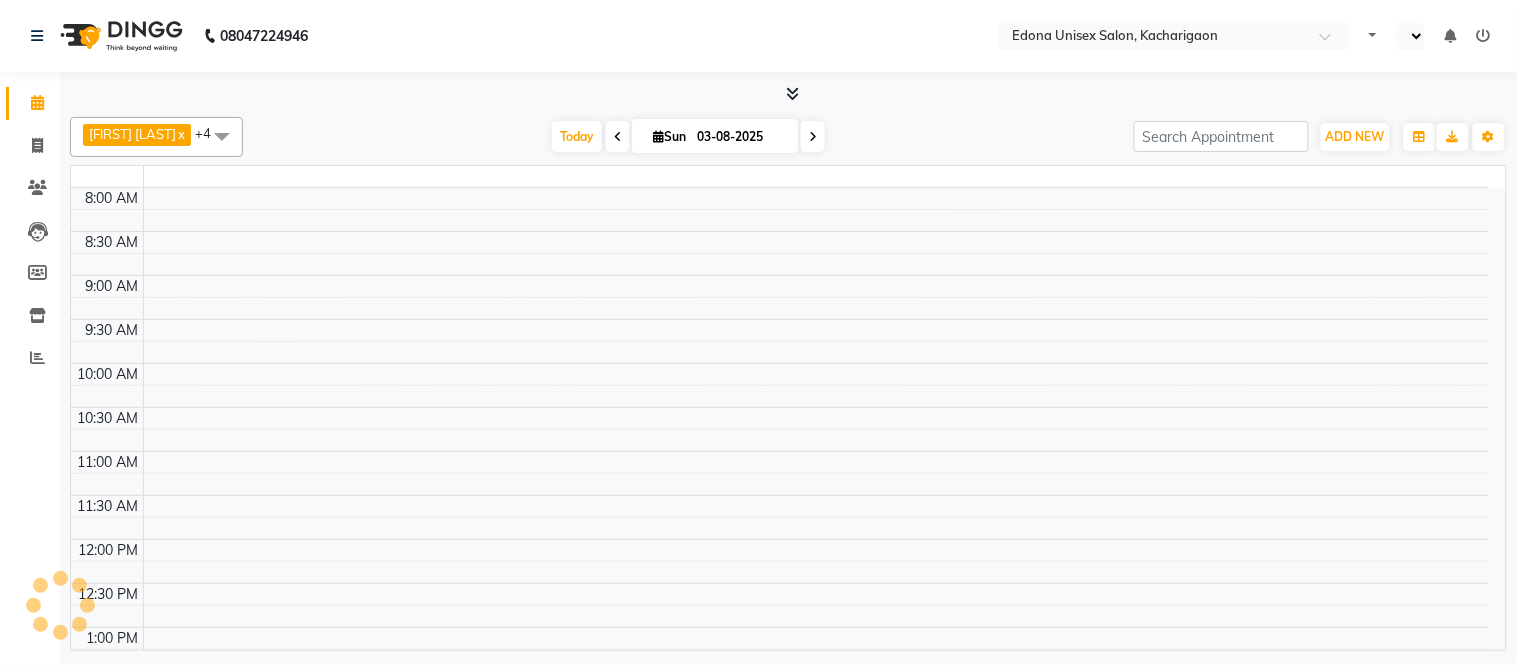 select on "en" 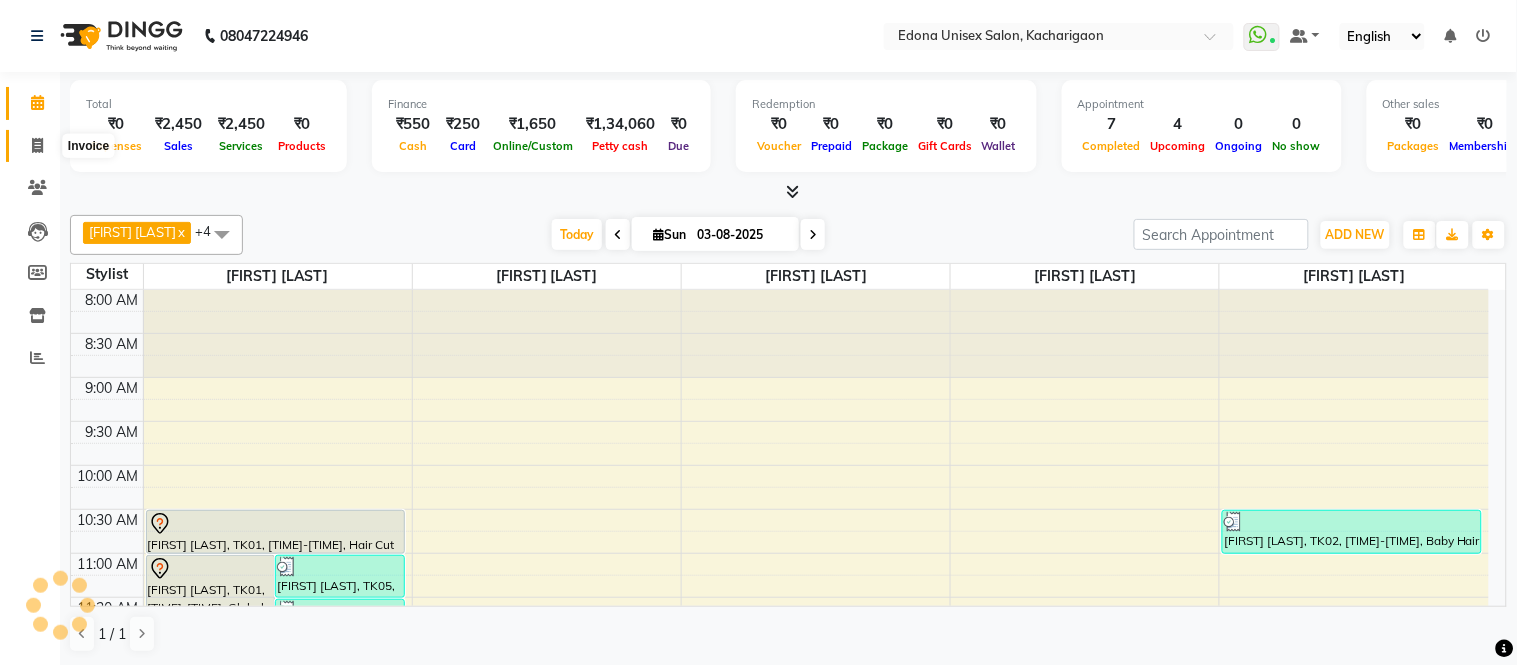 scroll, scrollTop: 531, scrollLeft: 0, axis: vertical 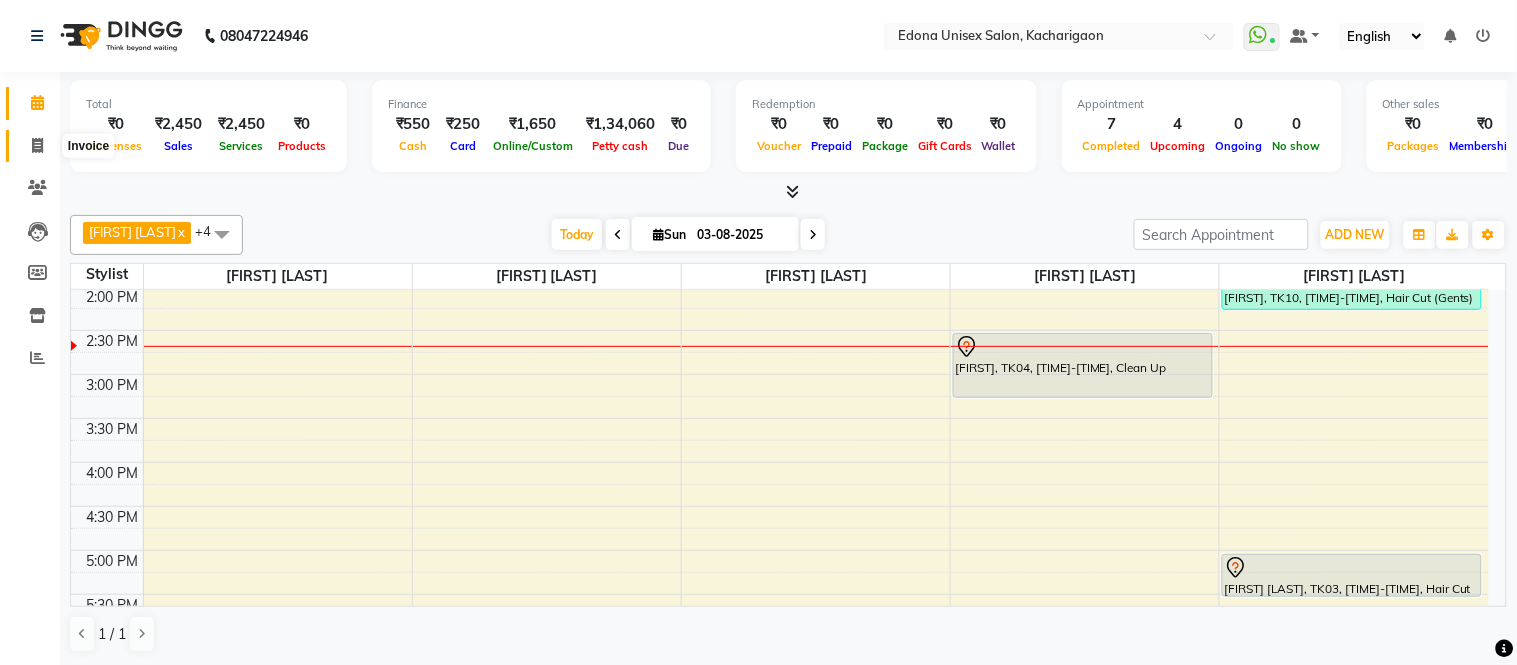 click 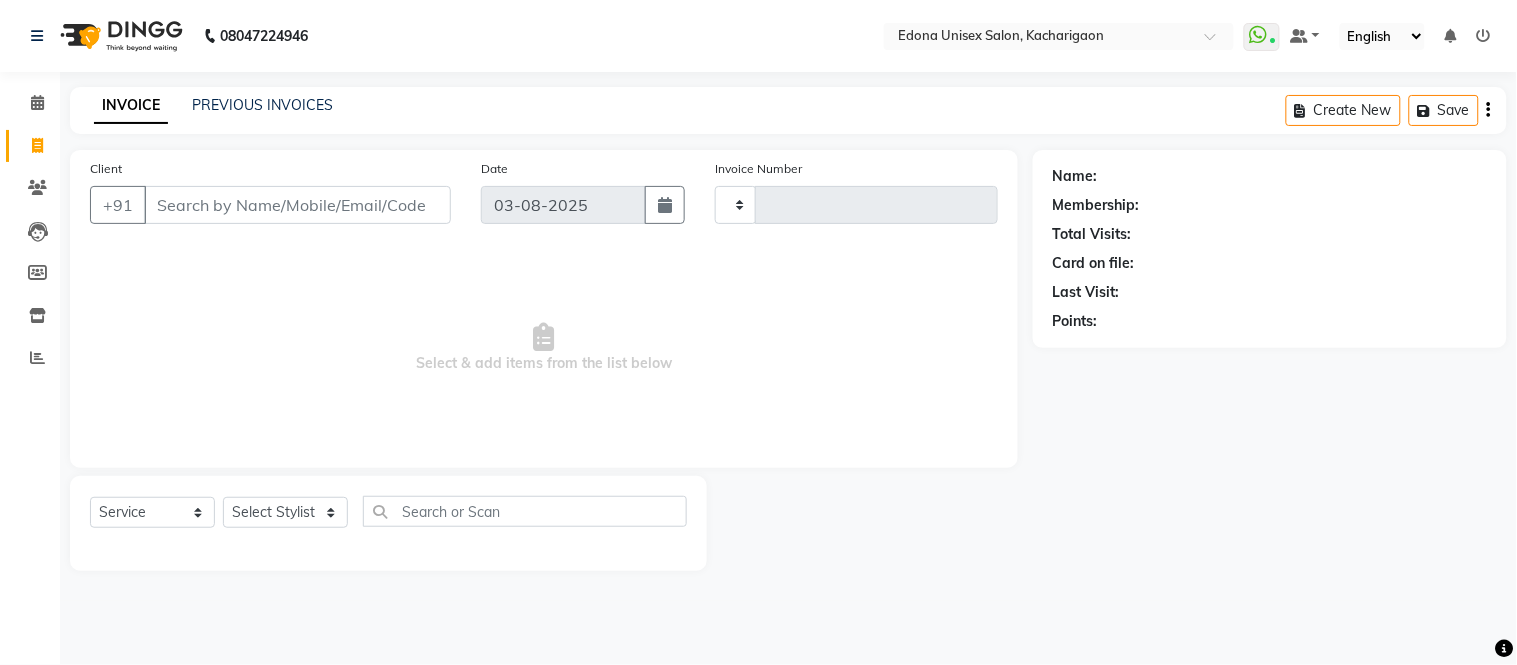type on "1847" 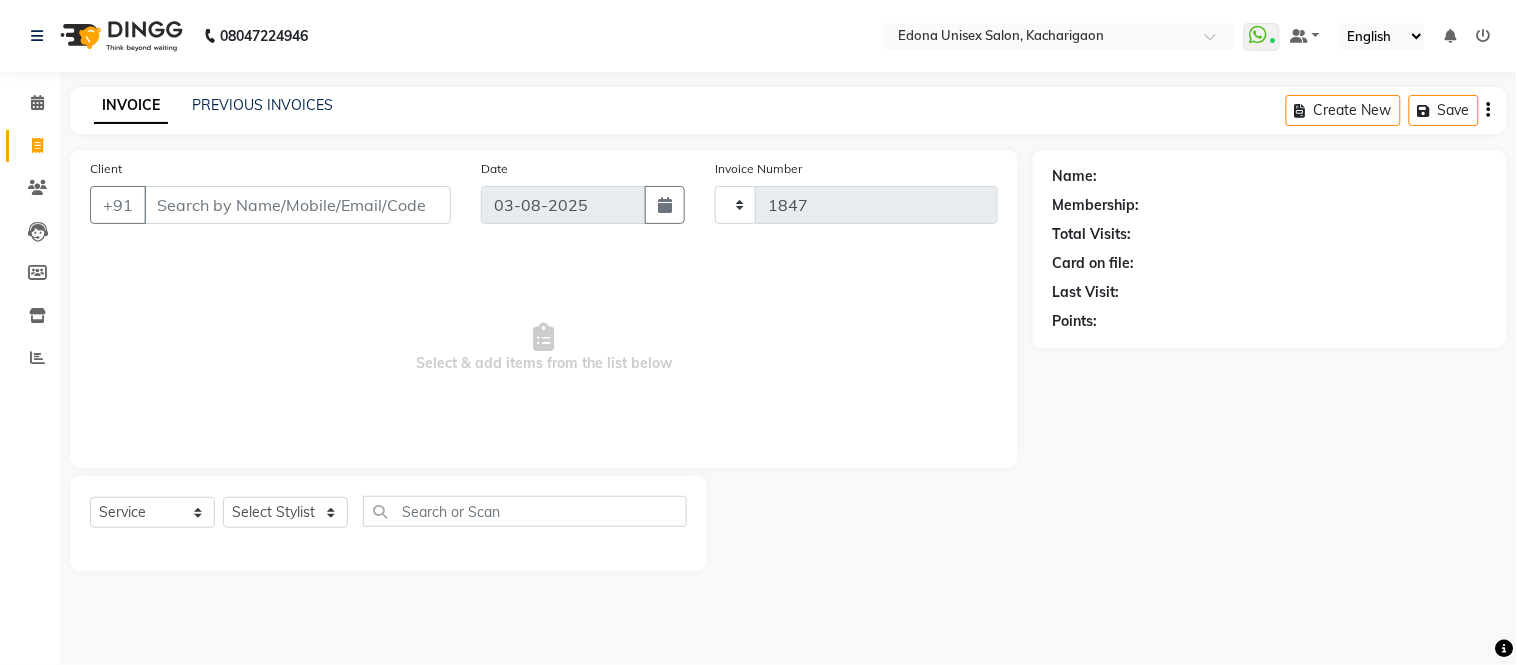 select on "5389" 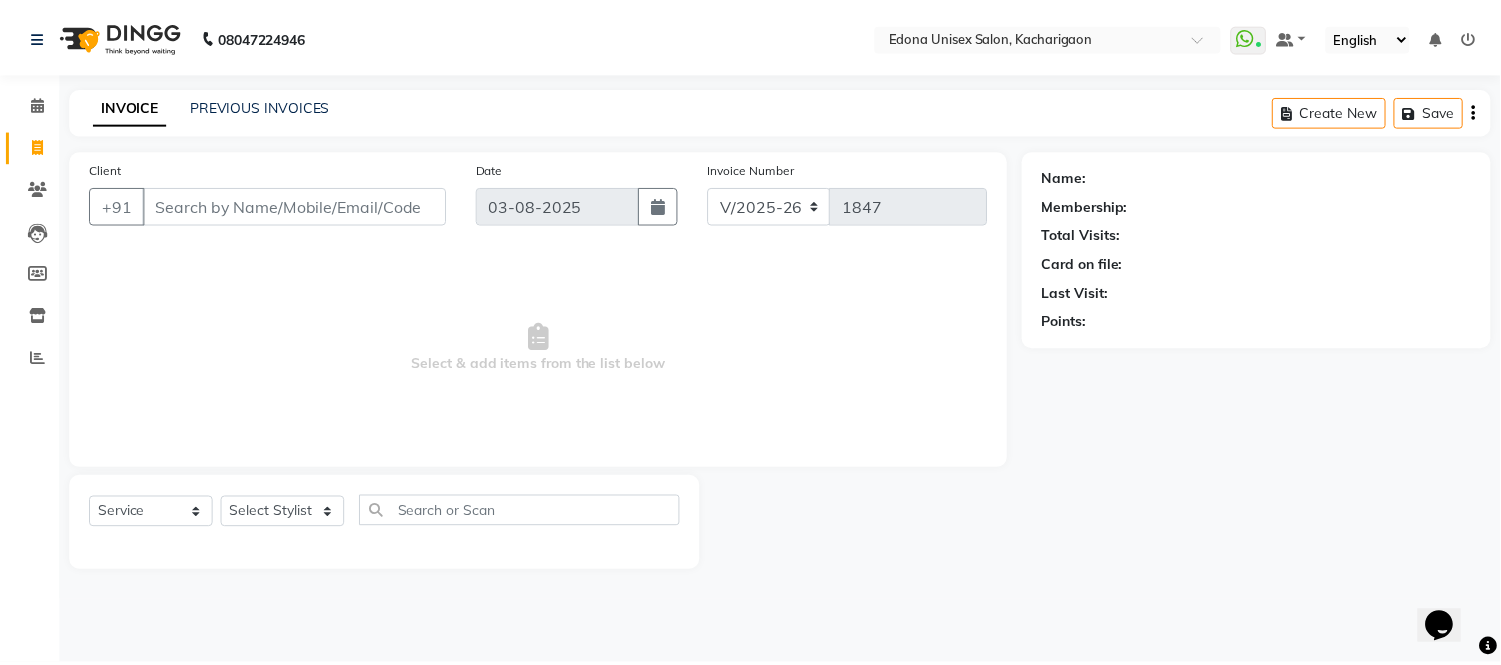 scroll, scrollTop: 0, scrollLeft: 0, axis: both 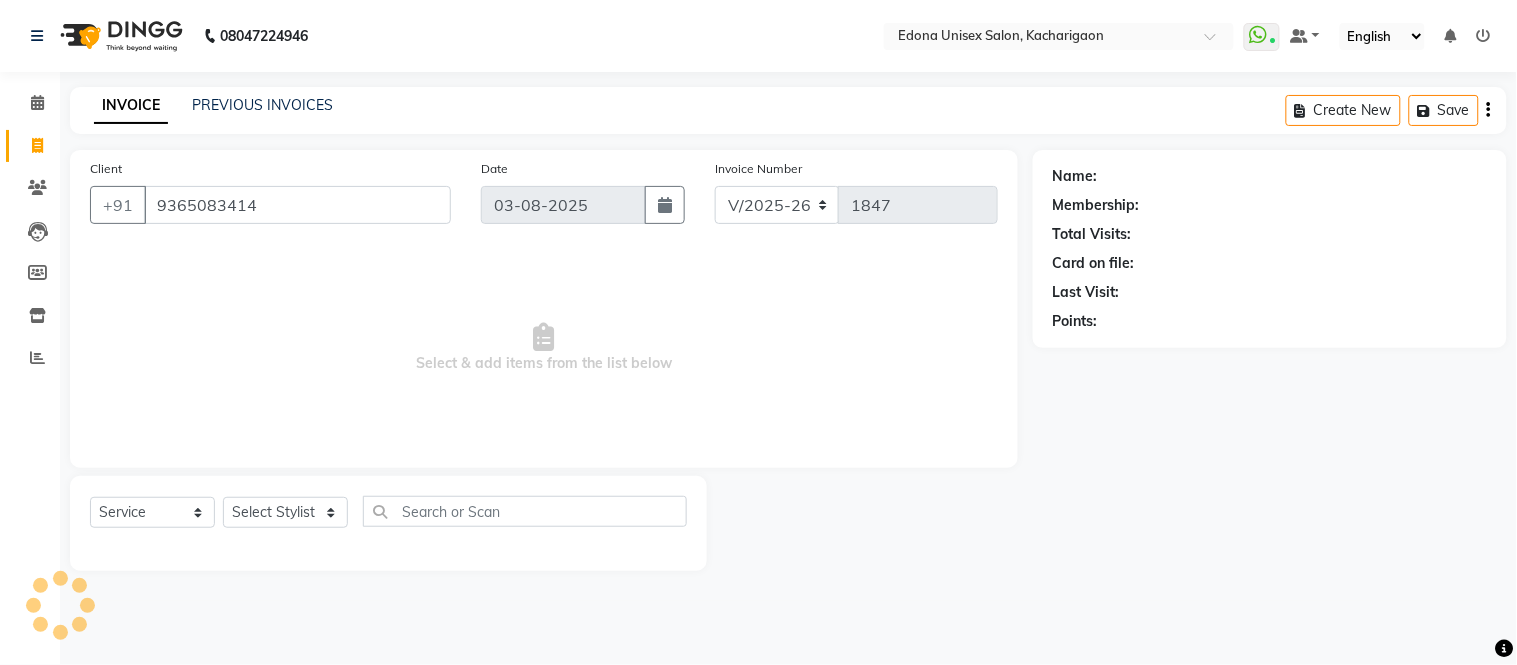 type on "9365083414" 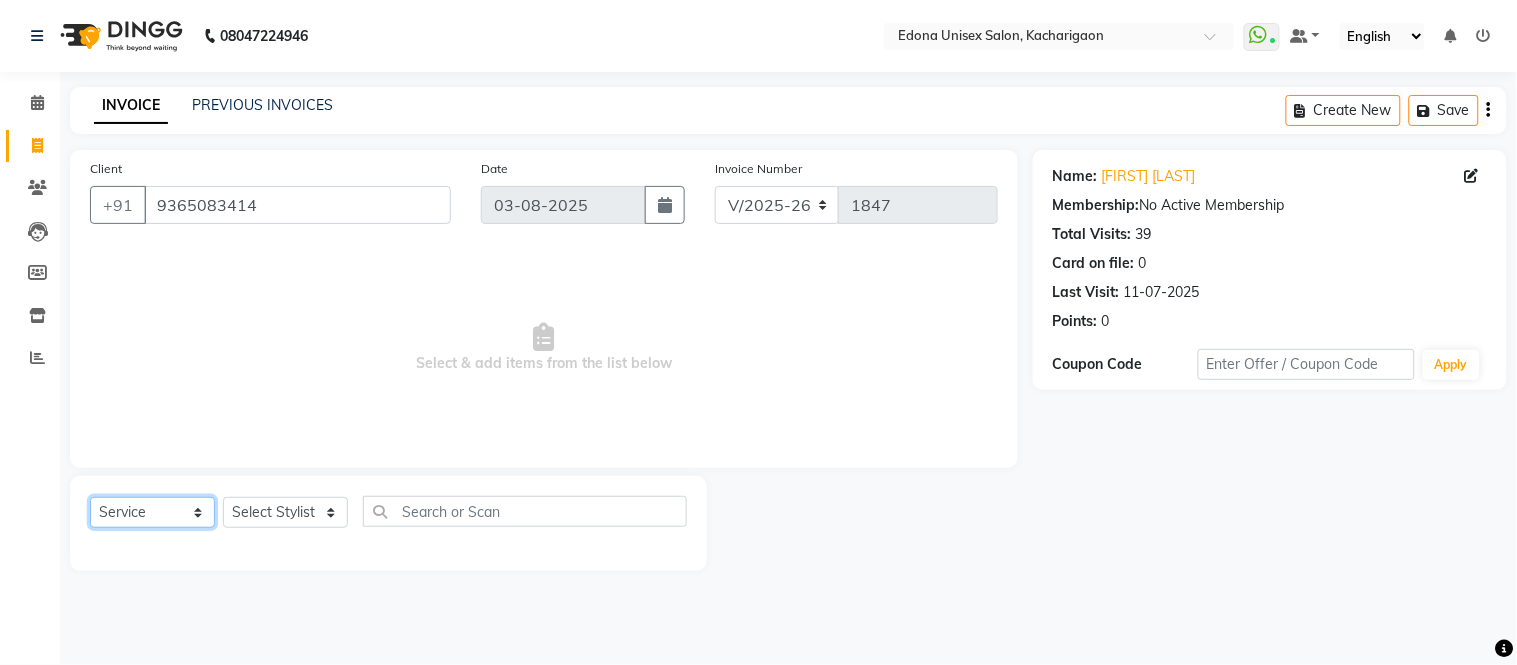 click on "Select  Service  Product  Membership  Package Voucher Prepaid Gift Card" 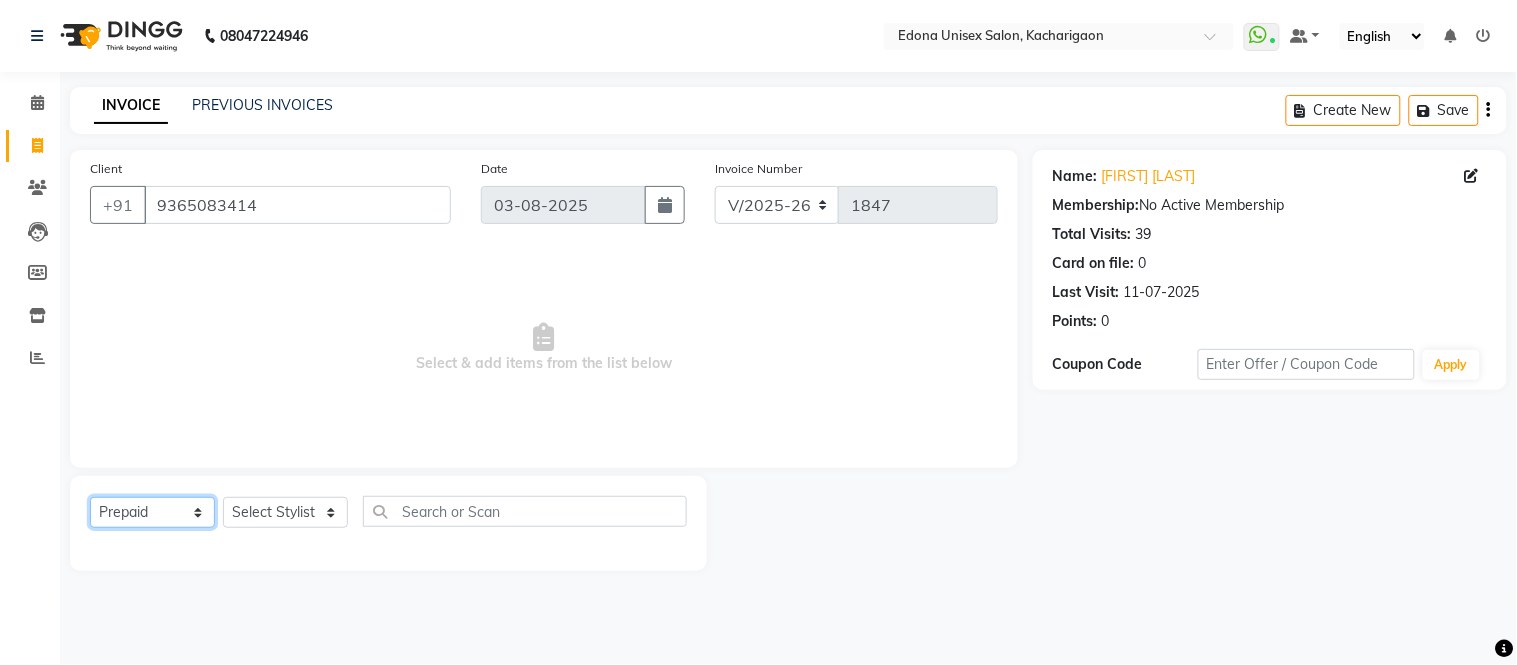 click on "Select  Service  Product  Membership  Package Voucher Prepaid Gift Card" 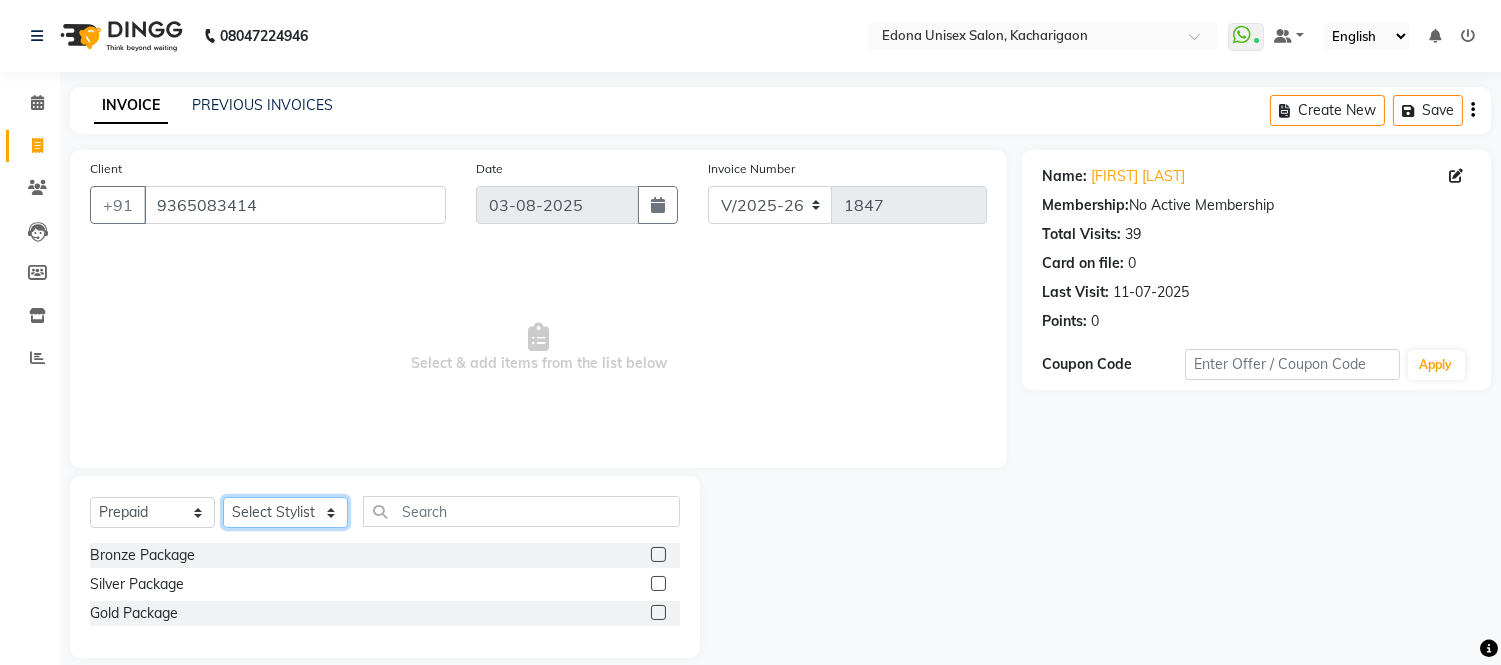 click on "Select Stylist Admin Anju Sonar Bir Basumtary Bishal Bharma Hemen Daimari Hombr Jogi Jenny Kayina Kriti Lokesh Verma Mithiser Bodo Monisha Goyari Neha Sonar Pahi Prabir Das Rashmi Basumtary Reshma Sultana Roselin Basumtary Sumitra Subba" 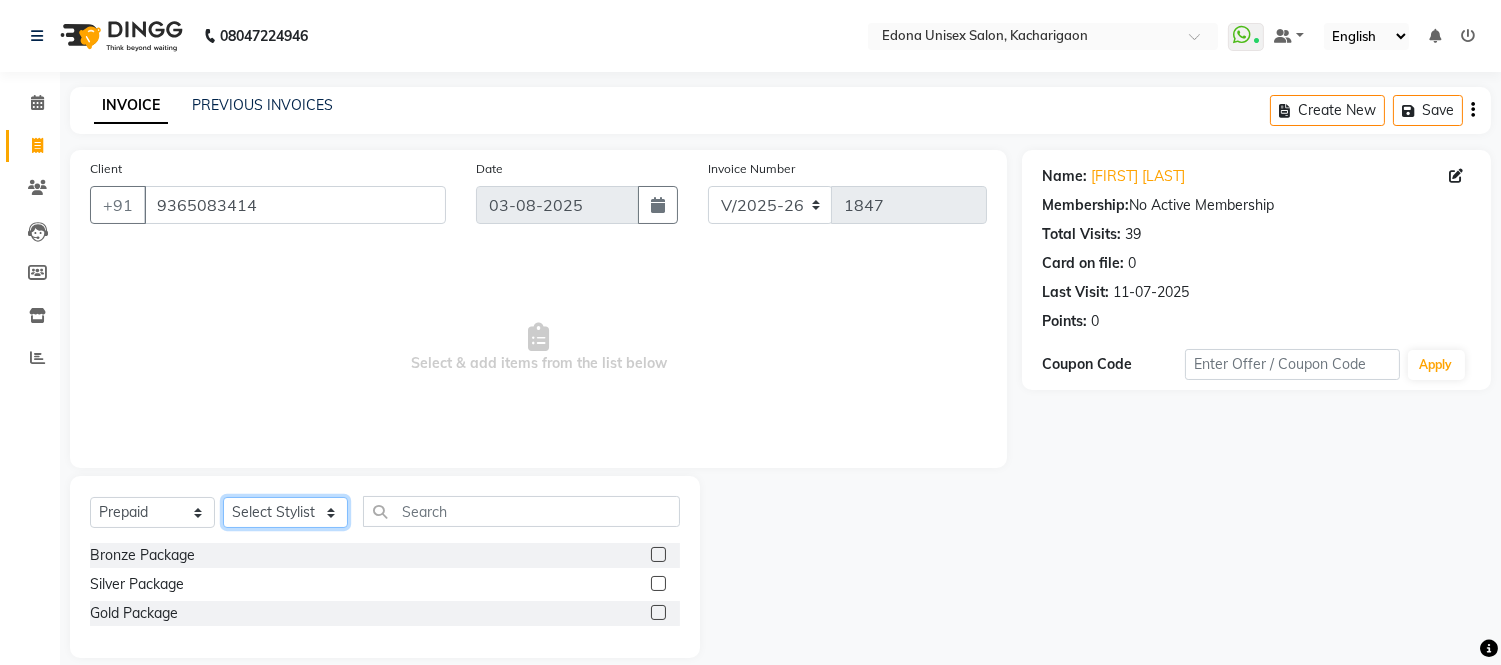 select on "35927" 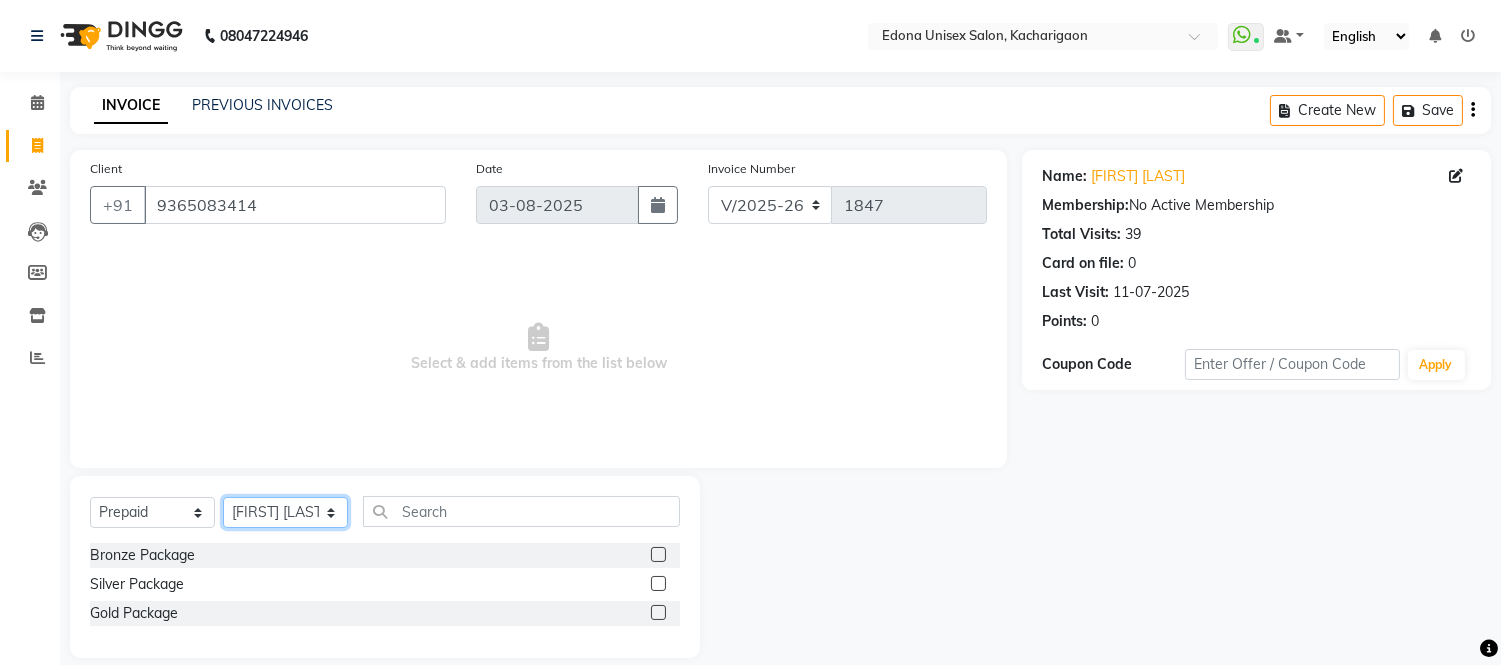 click on "Select Stylist Admin Anju Sonar Bir Basumtary Bishal Bharma Hemen Daimari Hombr Jogi Jenny Kayina Kriti Lokesh Verma Mithiser Bodo Monisha Goyari Neha Sonar Pahi Prabir Das Rashmi Basumtary Reshma Sultana Roselin Basumtary Sumitra Subba" 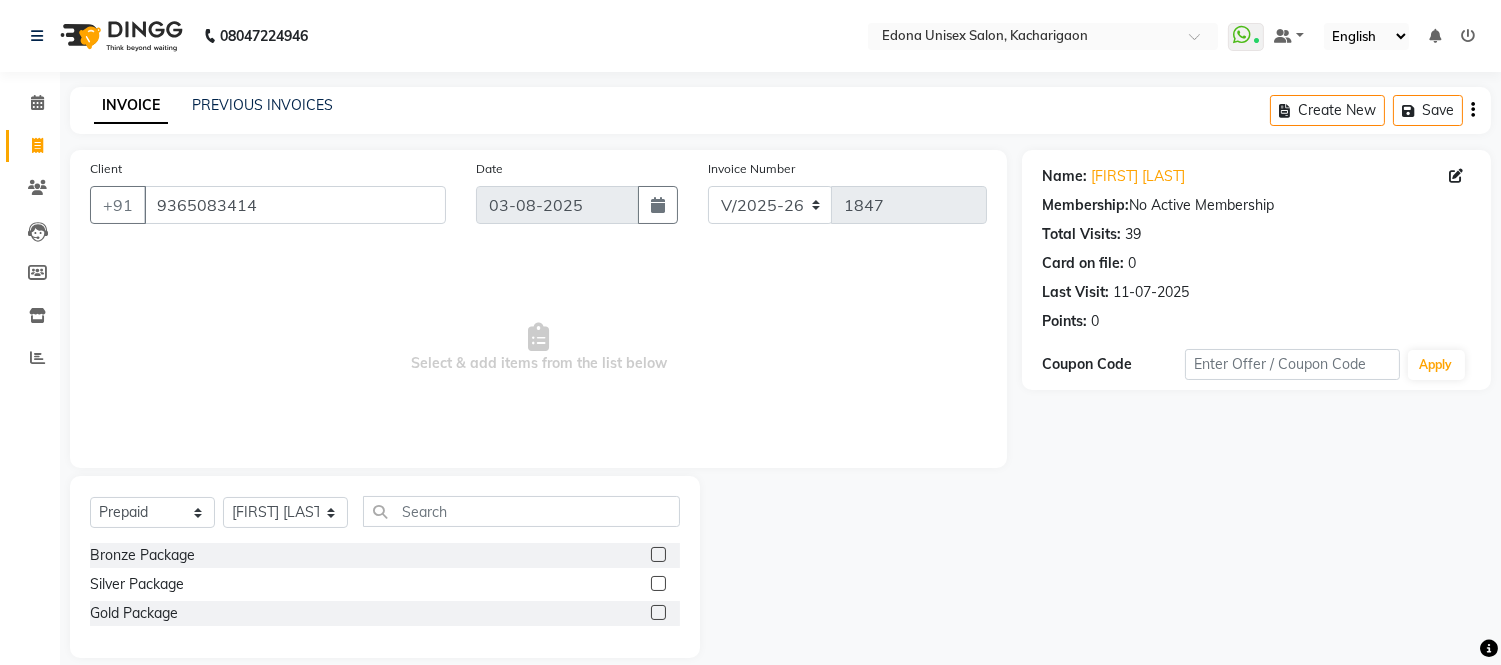 click 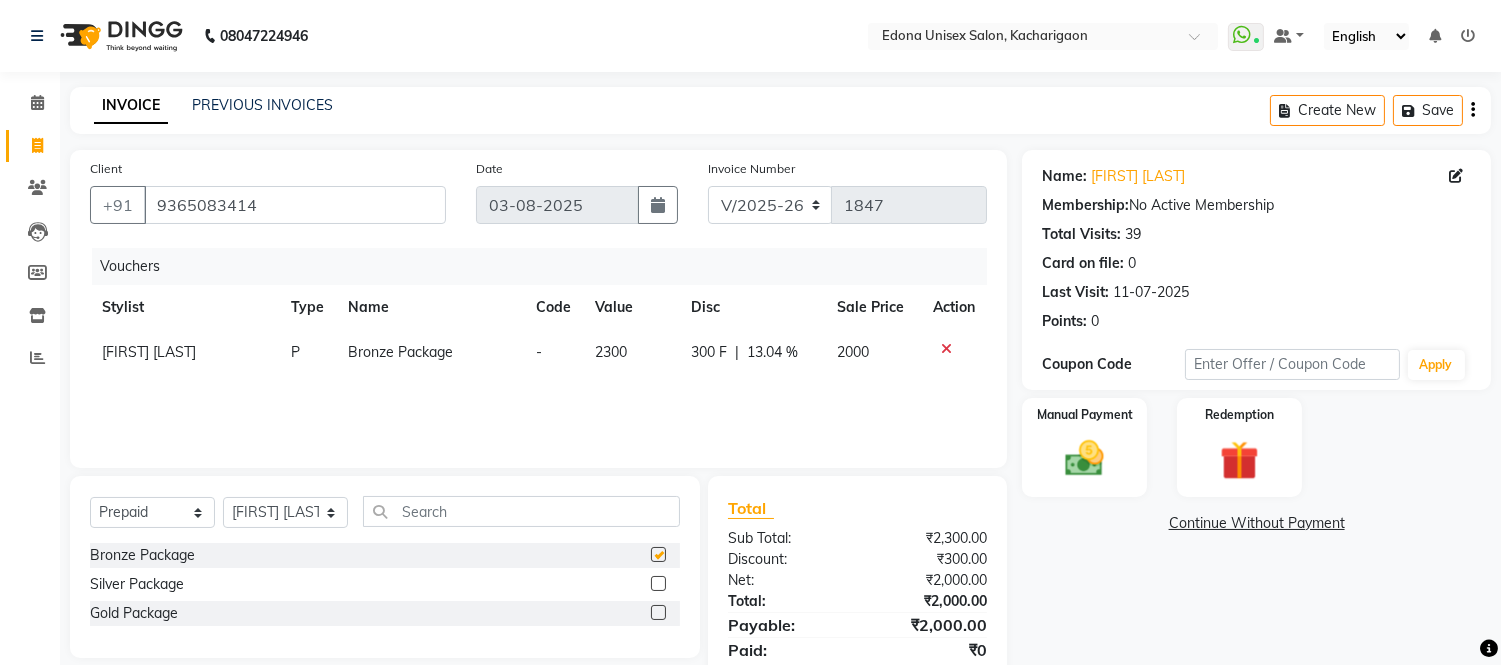 checkbox on "false" 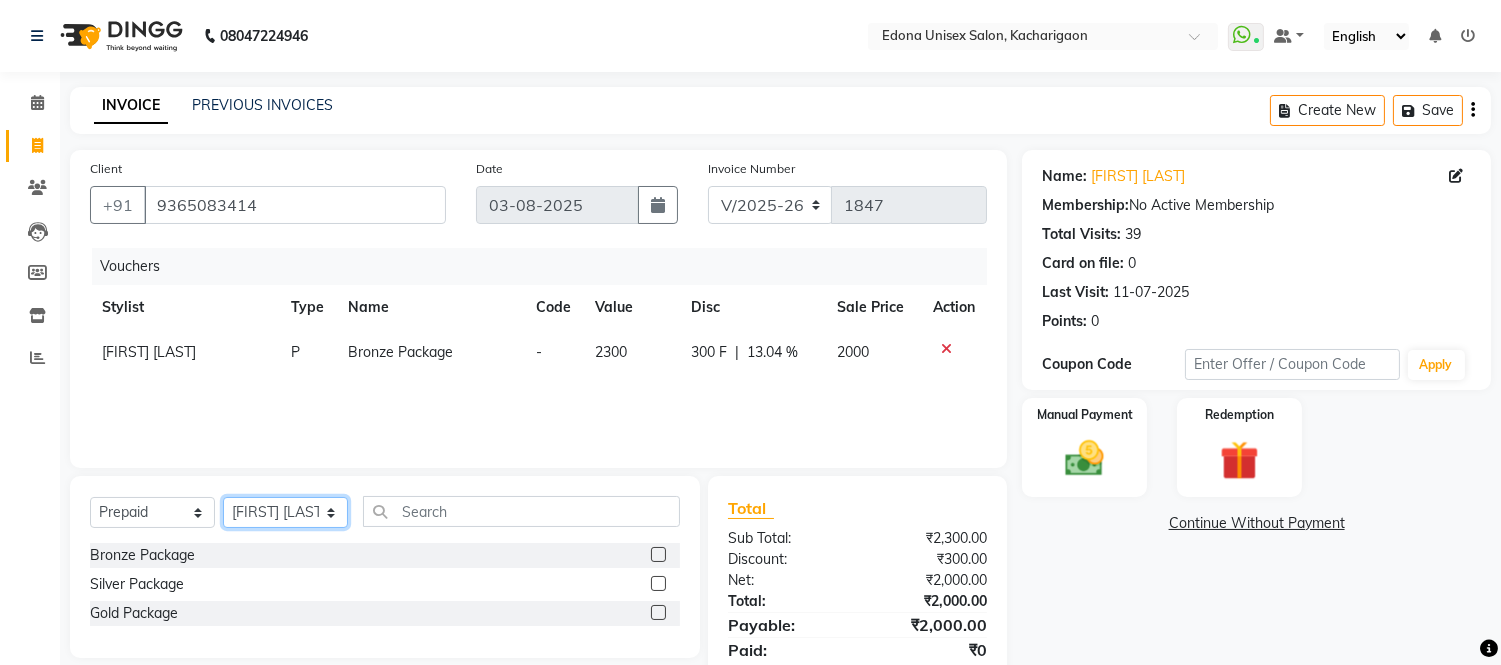 click on "Select Stylist Admin Anju Sonar Bir Basumtary Bishal Bharma Hemen Daimari Hombr Jogi Jenny Kayina Kriti Lokesh Verma Mithiser Bodo Monisha Goyari Neha Sonar Pahi Prabir Das Rashmi Basumtary Reshma Sultana Roselin Basumtary Sumitra Subba" 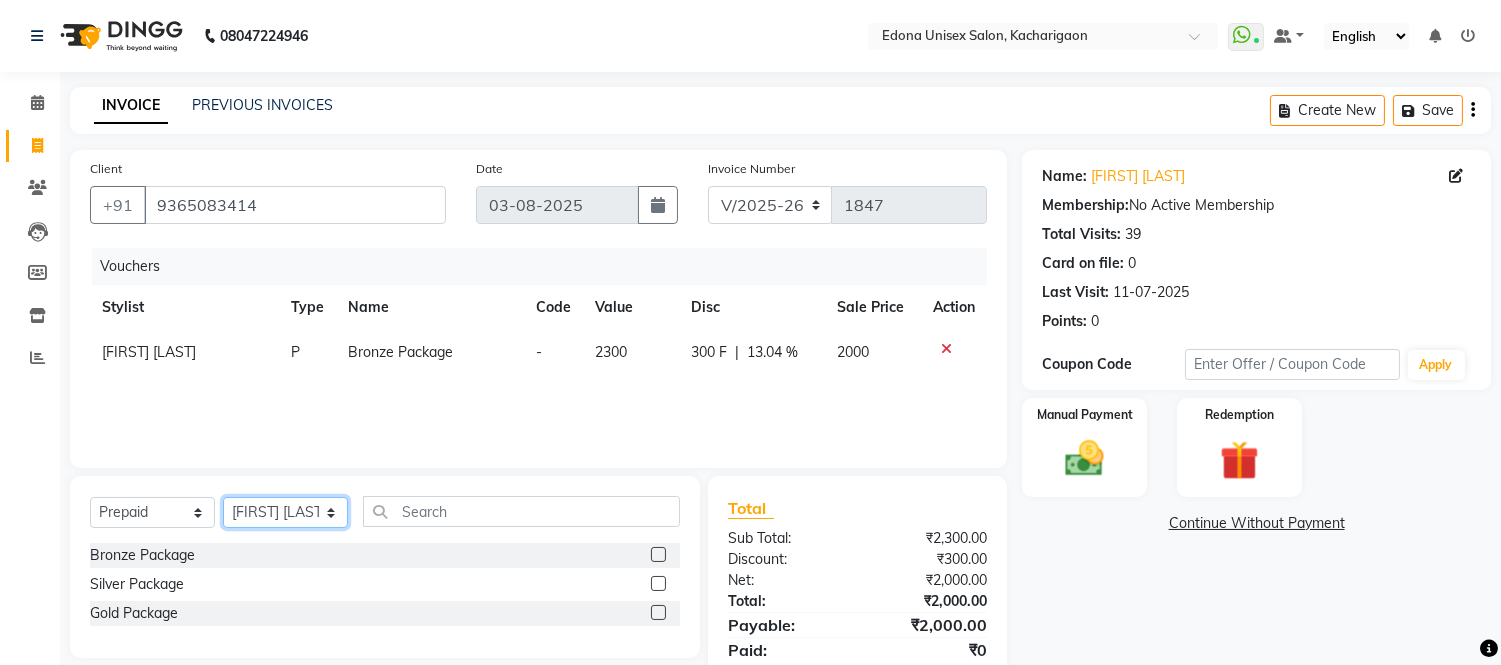 scroll, scrollTop: 72, scrollLeft: 0, axis: vertical 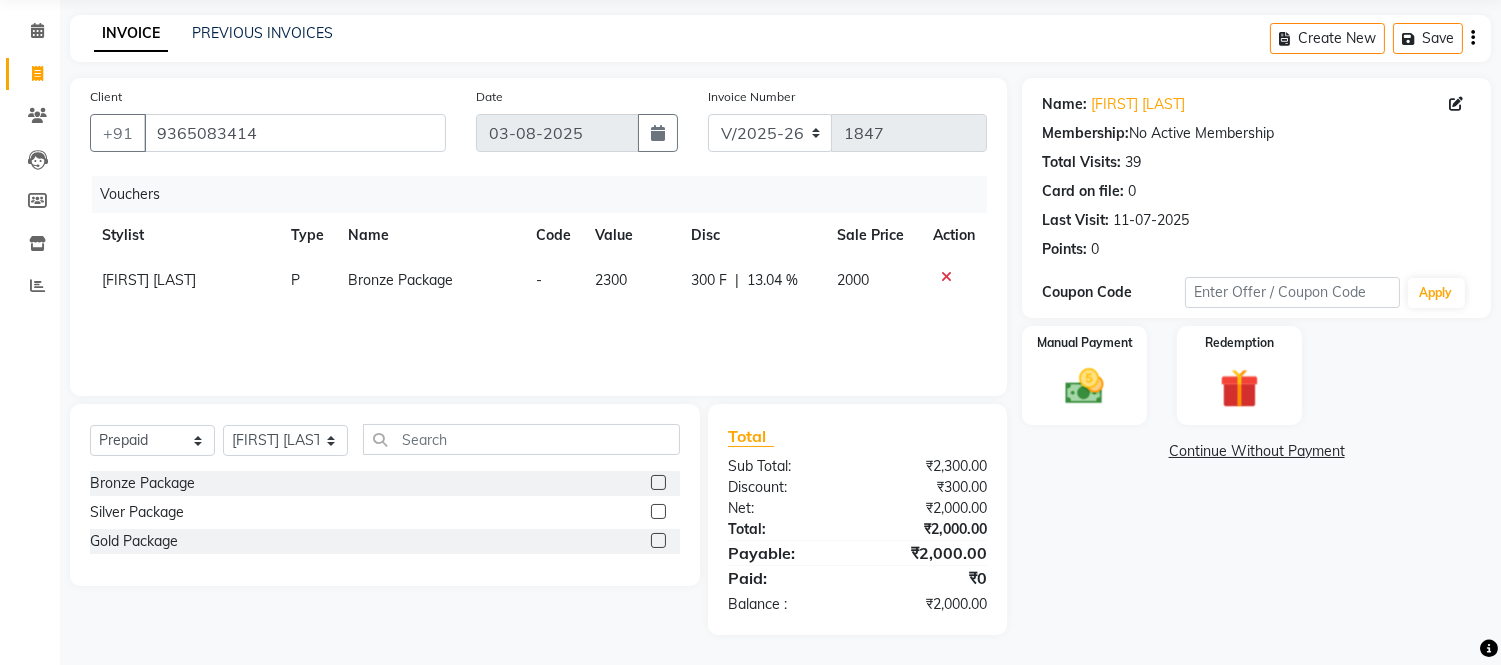 click 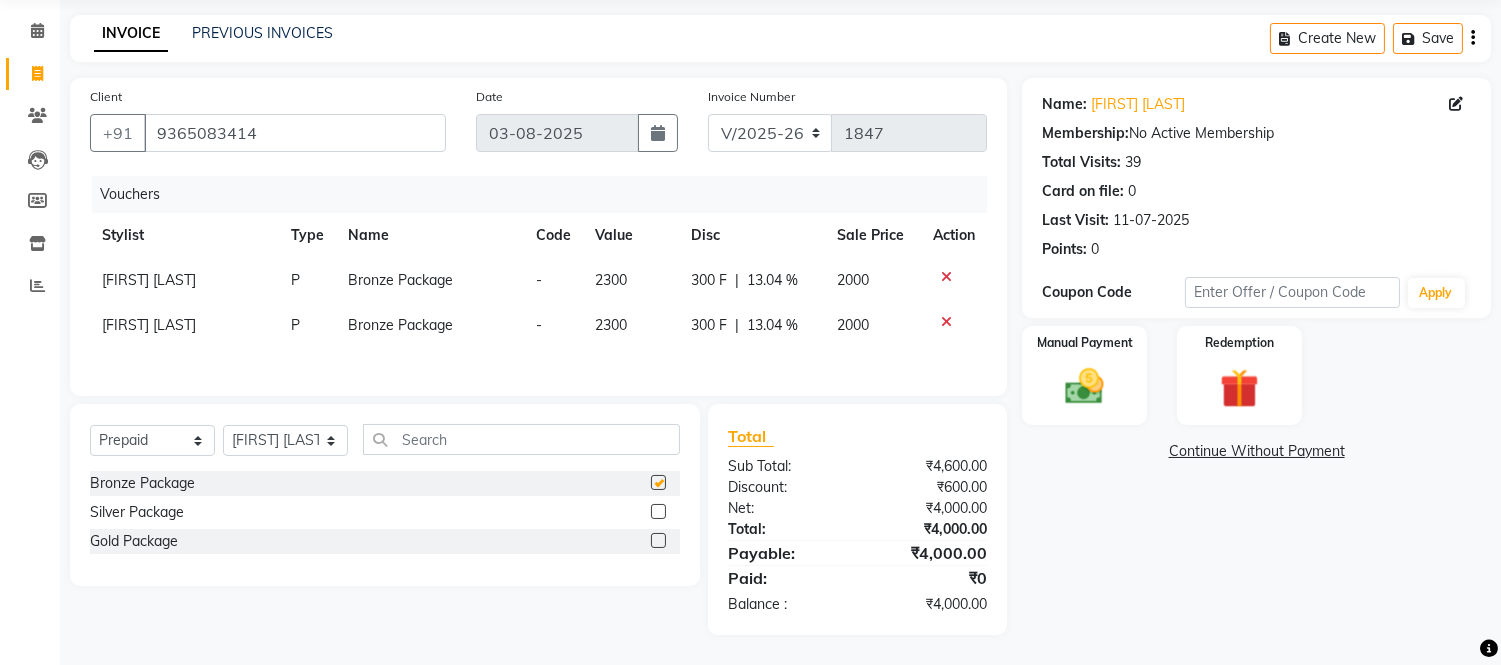 checkbox on "false" 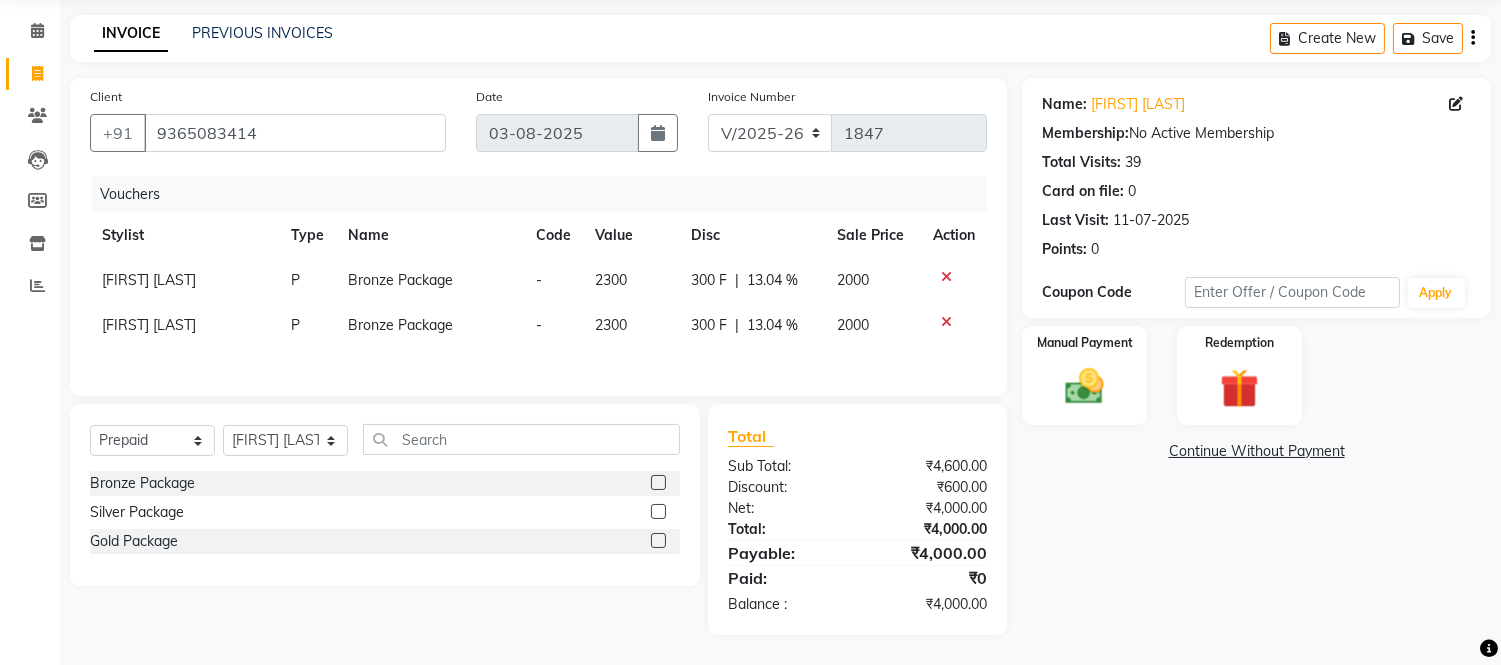 scroll, scrollTop: 76, scrollLeft: 0, axis: vertical 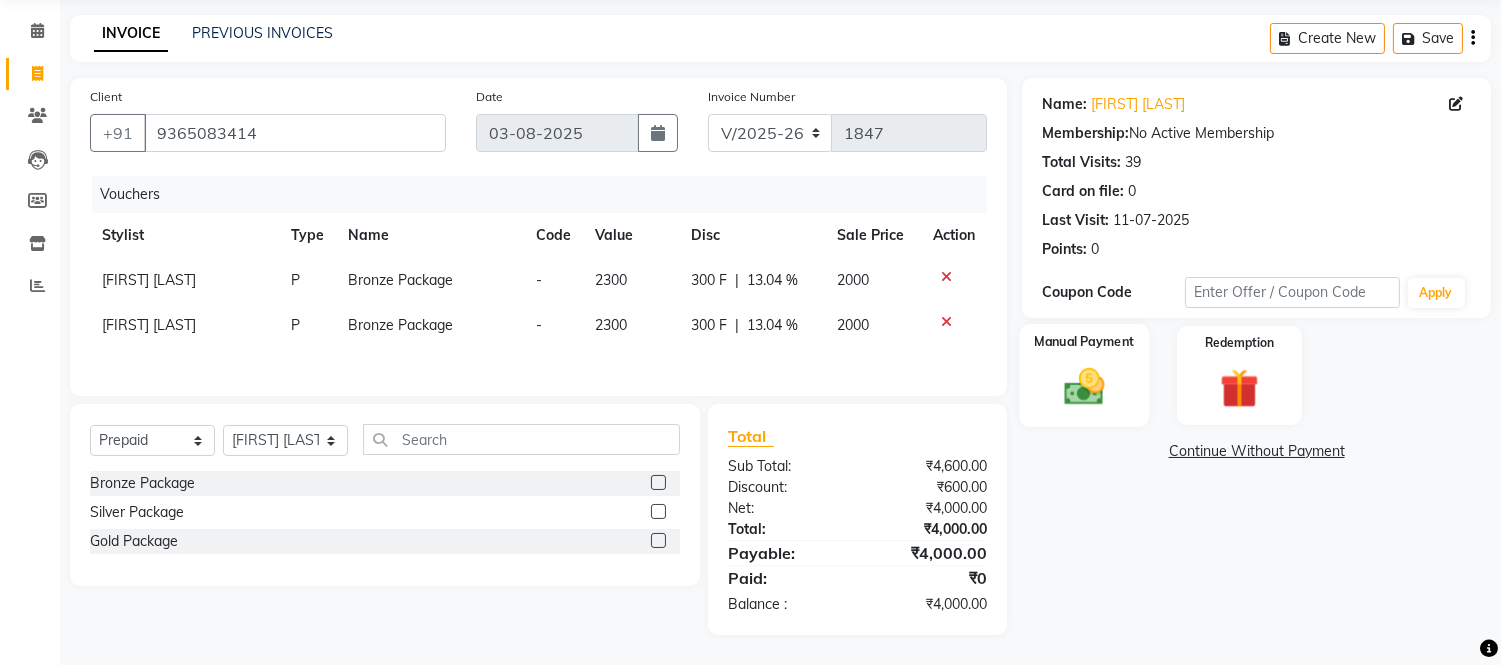 click 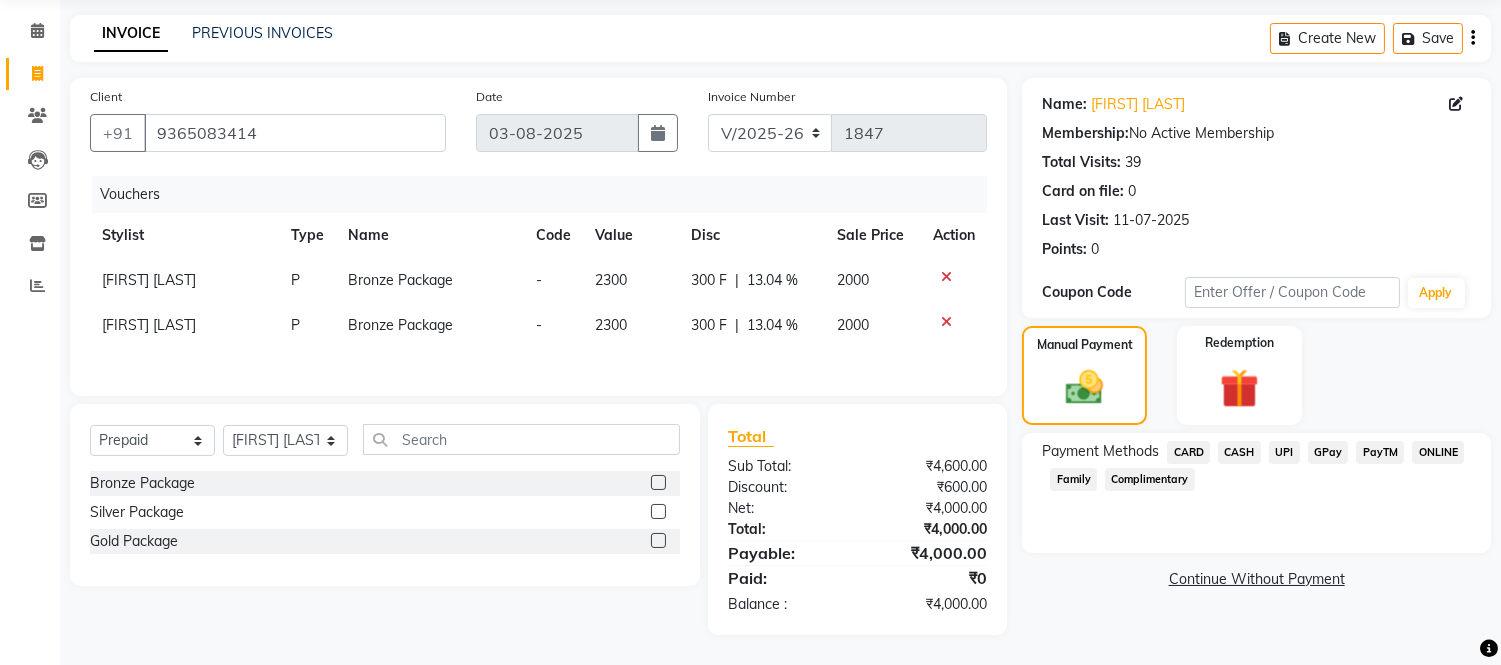 click on "UPI" 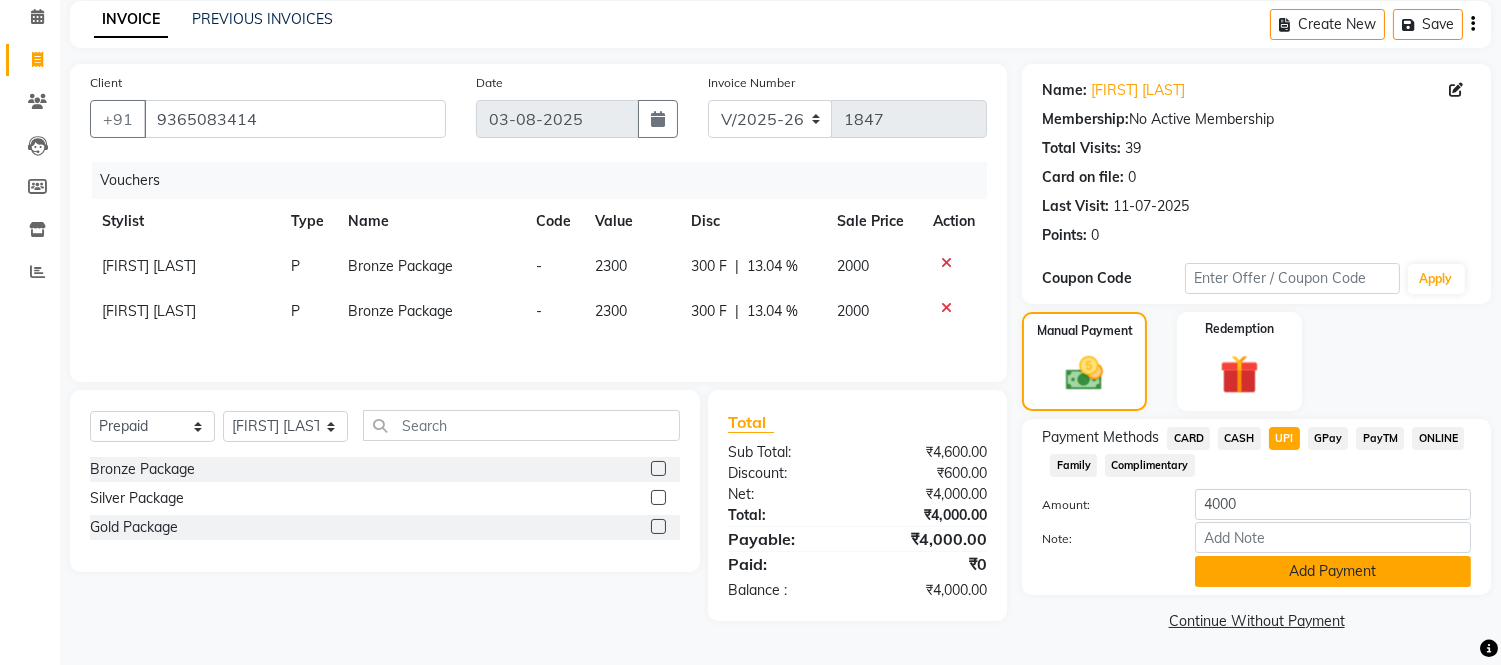 click on "Add Payment" 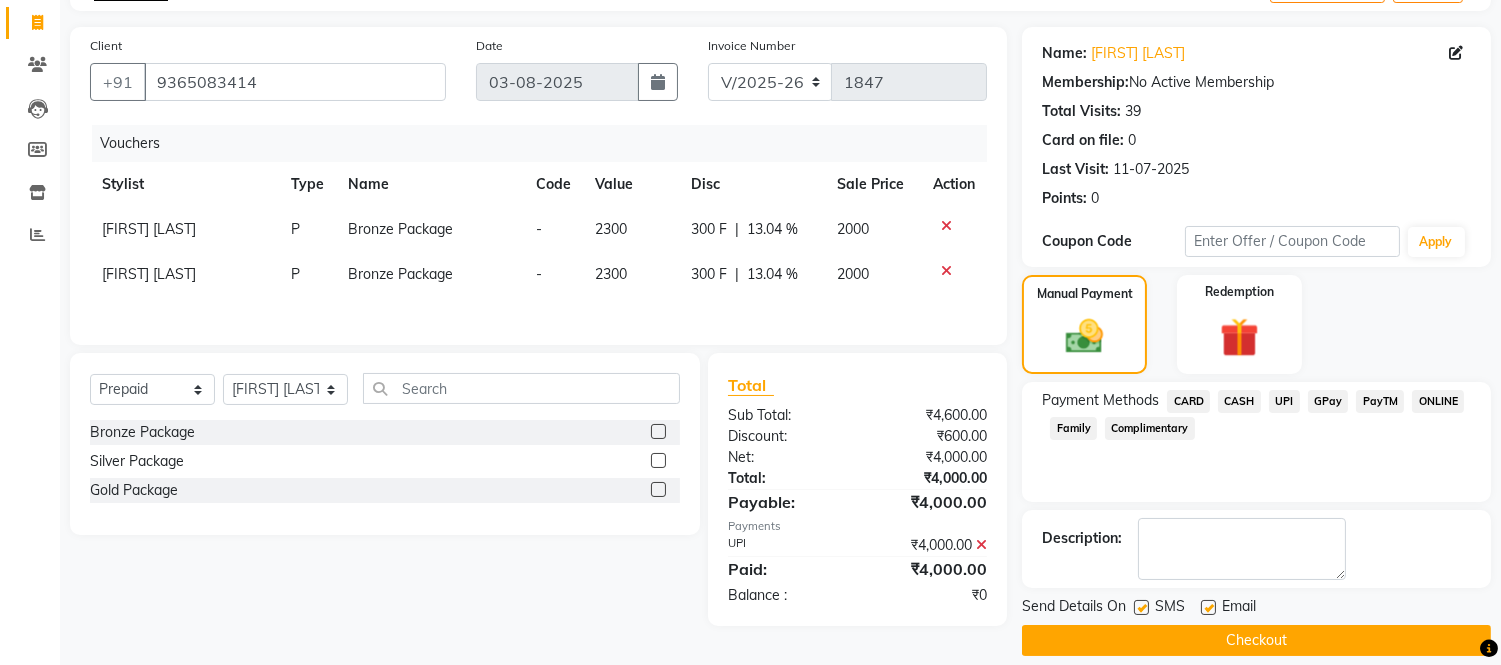 scroll, scrollTop: 143, scrollLeft: 0, axis: vertical 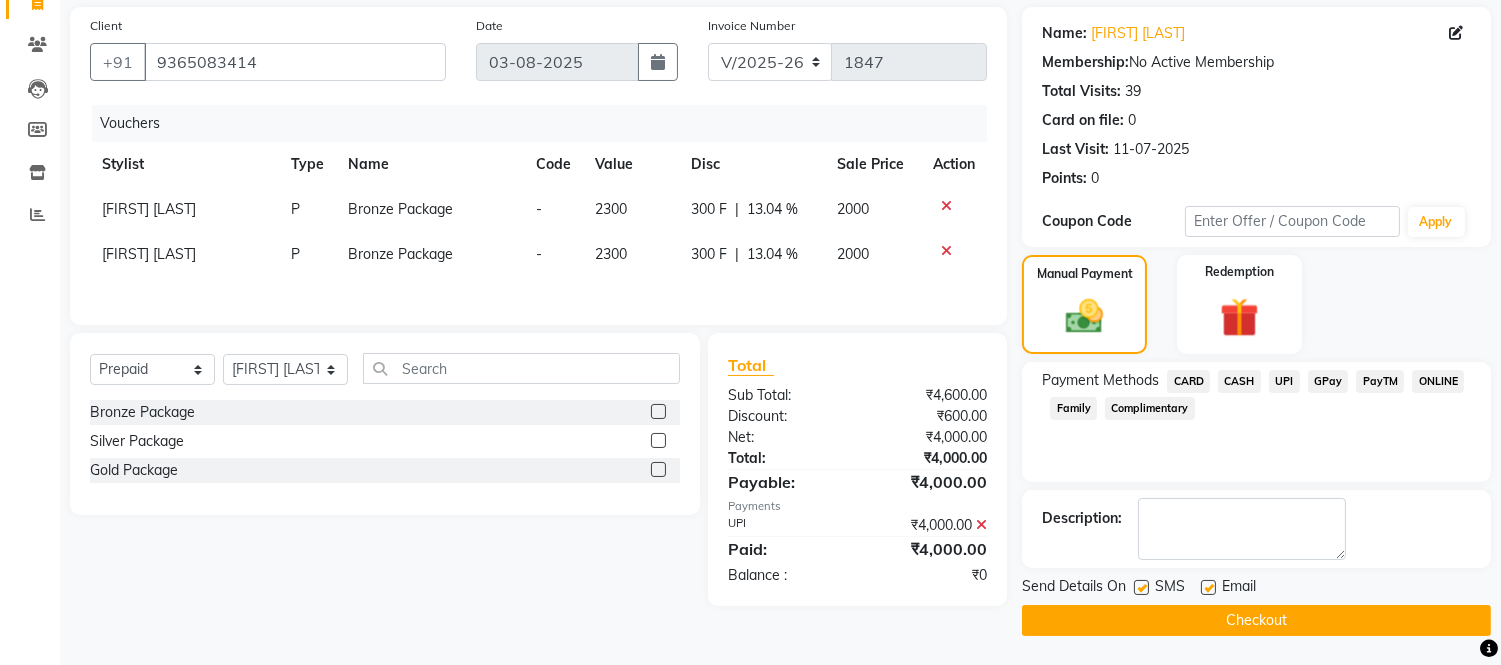 click 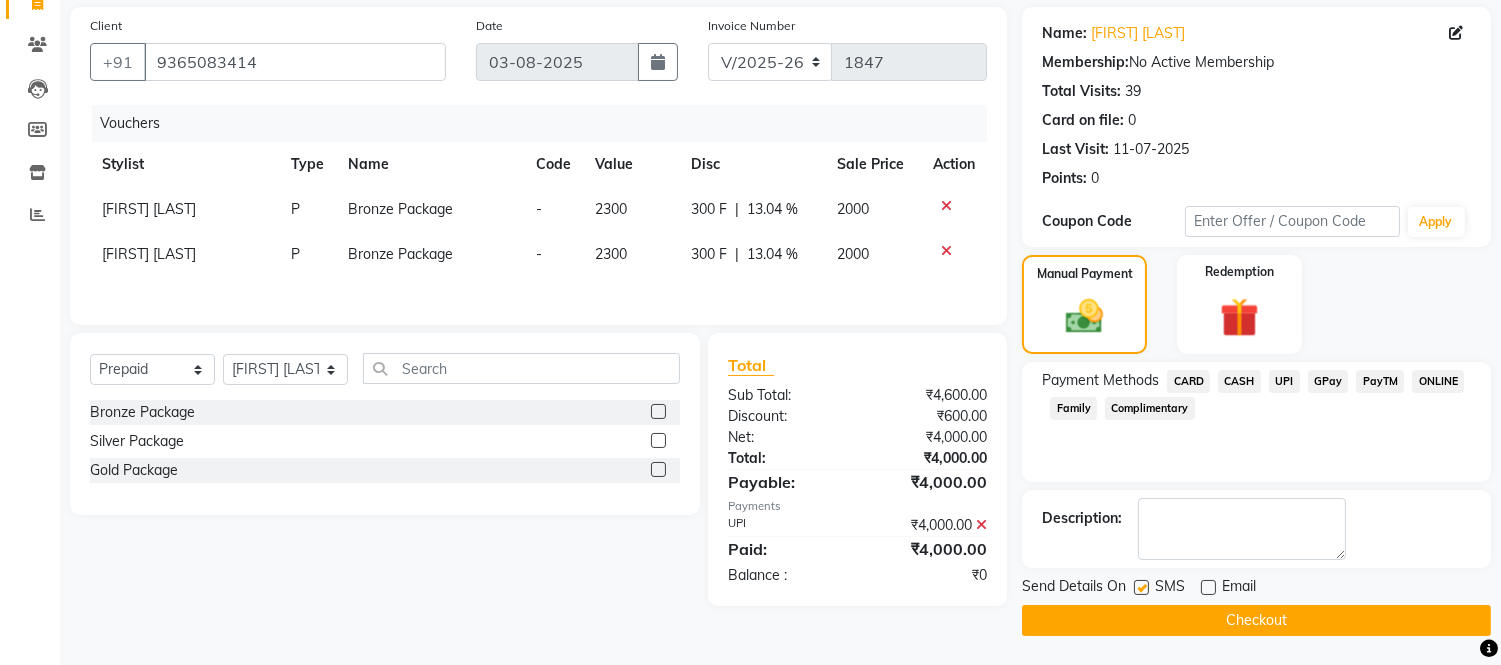 click 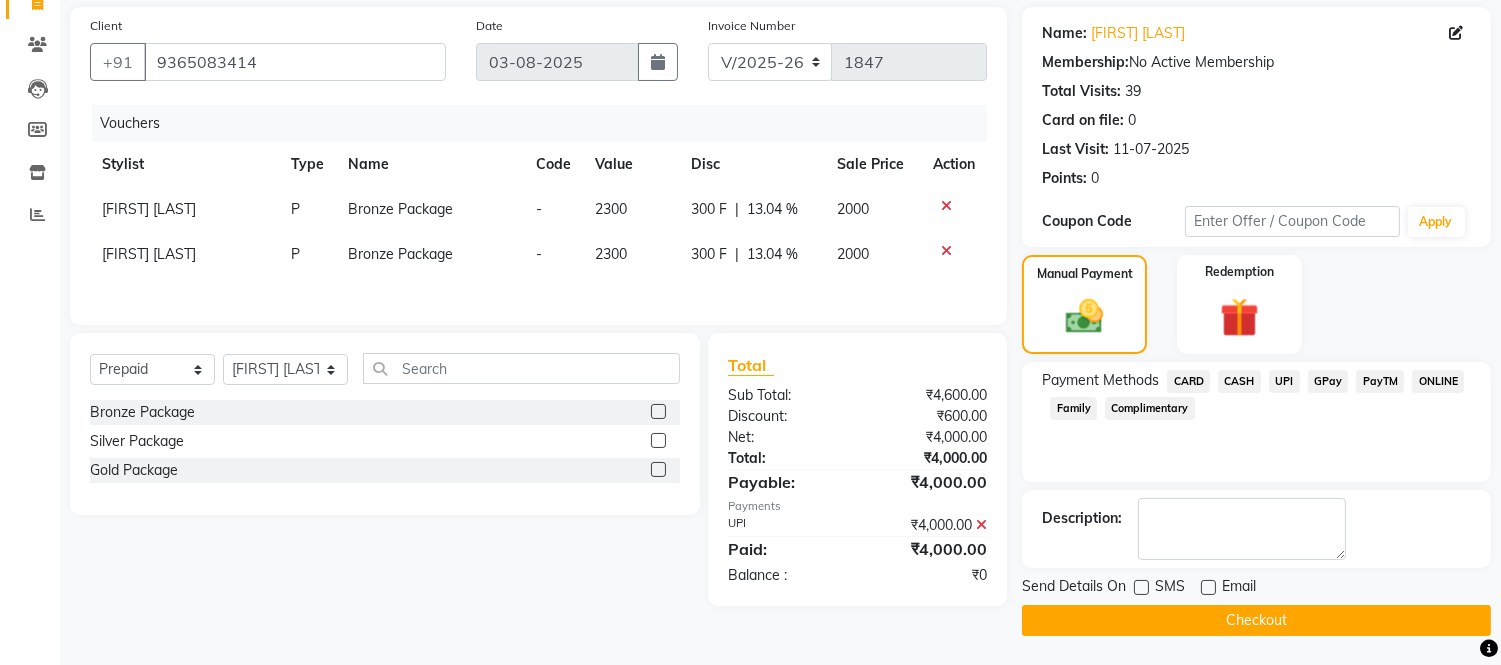click on "Checkout" 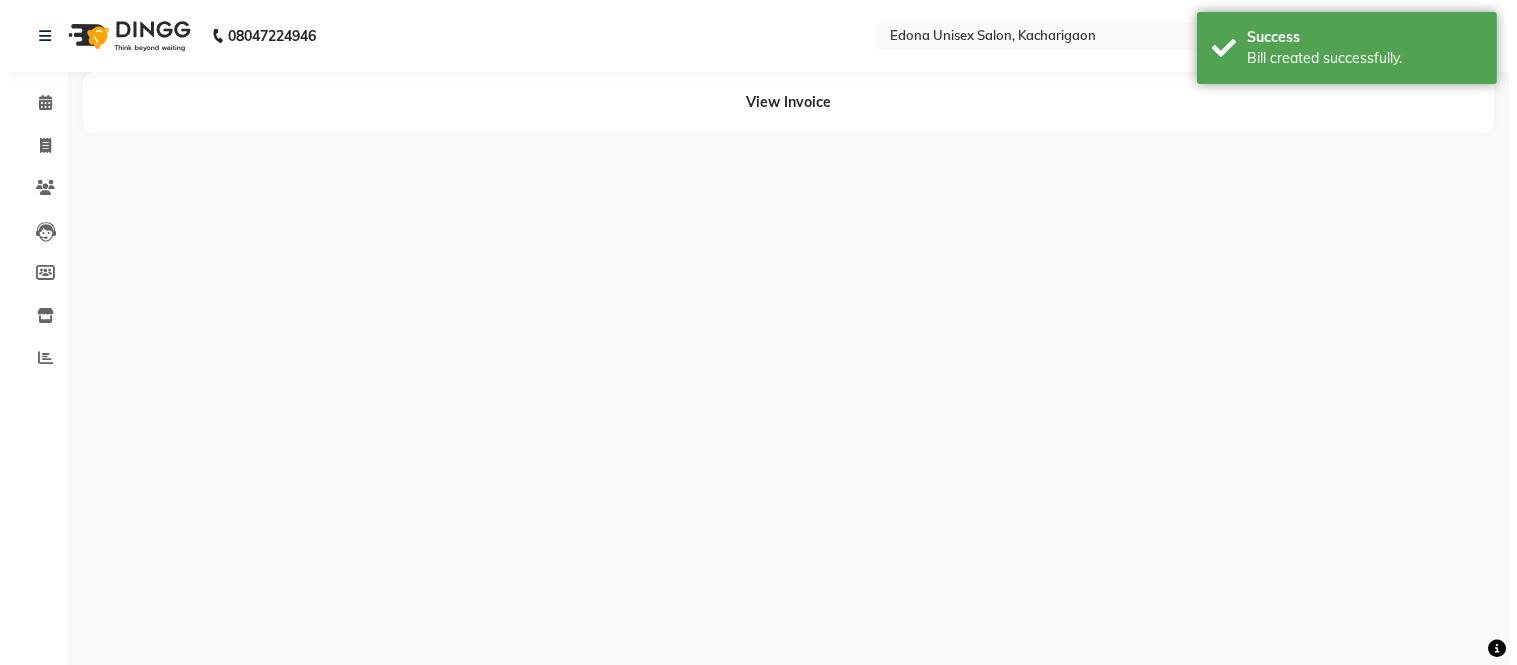 scroll, scrollTop: 0, scrollLeft: 0, axis: both 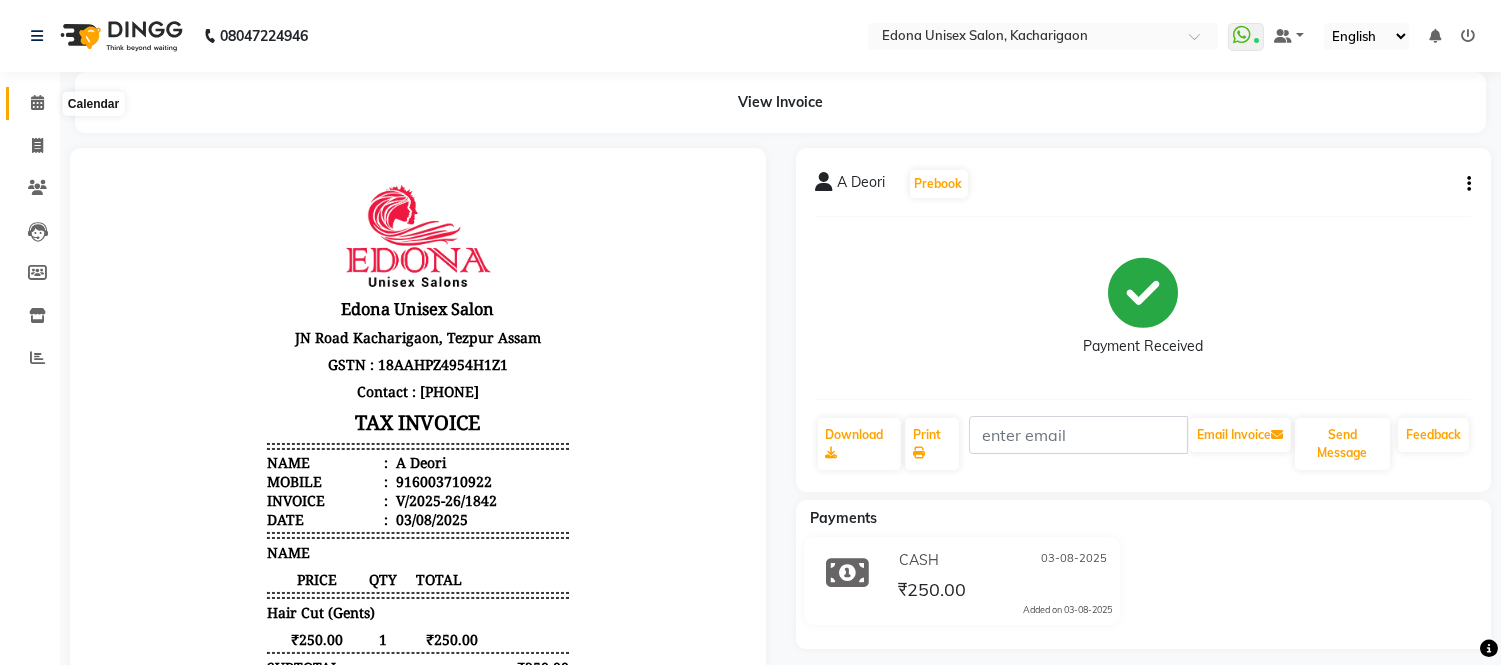 click 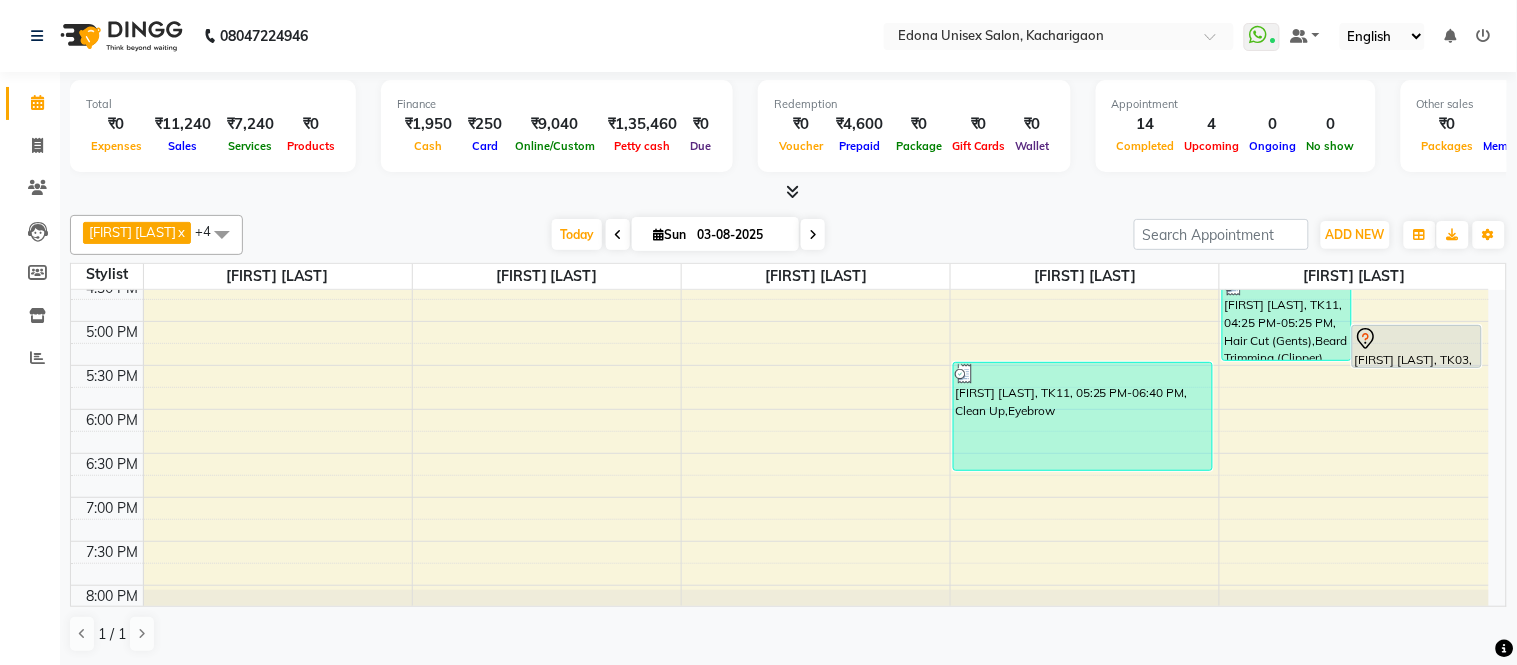 scroll, scrollTop: 721, scrollLeft: 0, axis: vertical 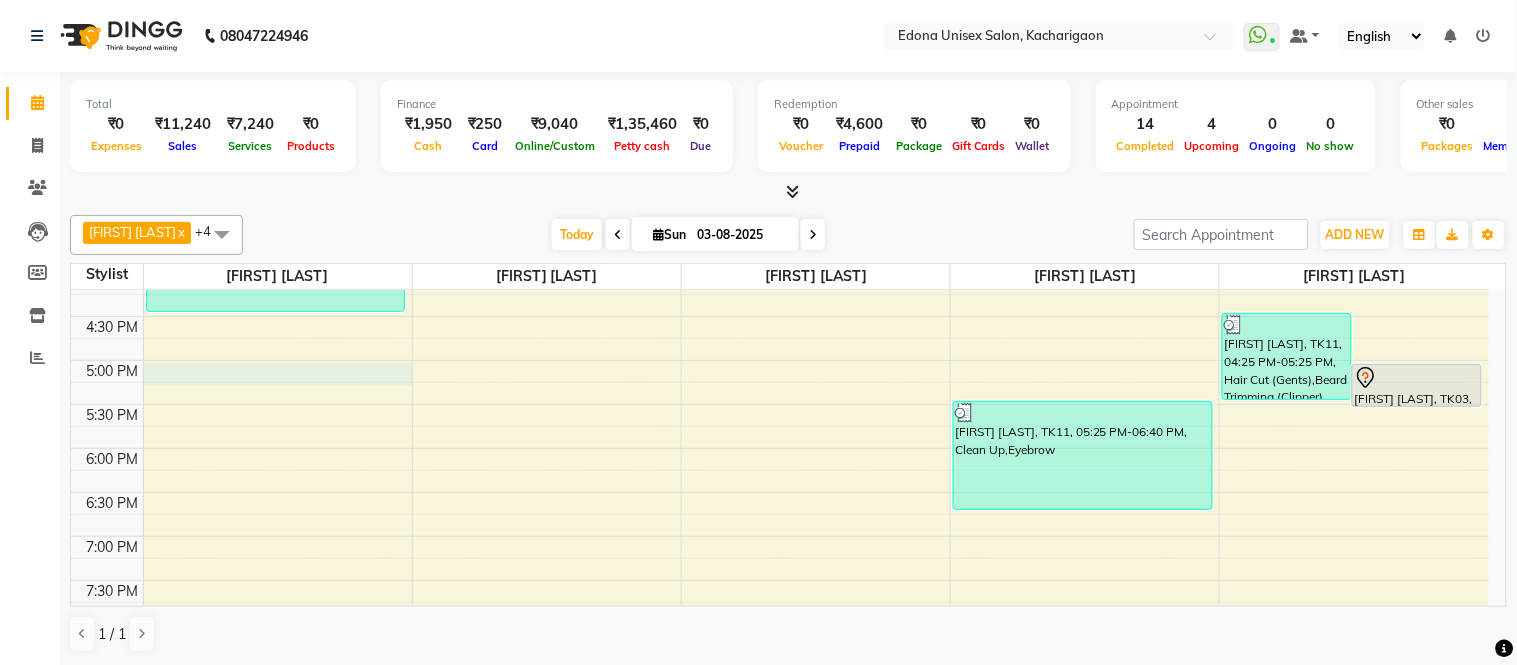 click on "8:00 AM 8:30 AM 9:00 AM 9:30 AM 10:00 AM 10:30 AM 11:00 AM 11:30 AM 12:00 PM 12:30 PM 1:00 PM 1:30 PM 2:00 PM 2:30 PM 3:00 PM 3:30 PM 4:00 PM 4:30 PM 5:00 PM 5:30 PM 6:00 PM 6:30 PM 7:00 PM 7:30 PM 8:00 PM 8:30 PM             [FIRST] [LAST], TK01, 11:00 AM-11:45 AM, Global Hair Colour (Inoa) Gents     [FIRST] [LAST], TK05, 11:00 AM-11:30 AM, Hair Cut (Gents)     A Deori, TK06, 11:30 AM-12:00 PM, Hair Cut (Gents)     [FIRST] [LAST], TK07, 11:55 AM-12:25 PM, Hair Cut (Gents)             [FIRST] [LAST], TK01, 10:30 AM-11:00 AM, Hair Cut (Gents)     [FIRST] [LAST], TK11, 02:40 PM-04:25 PM, Hair Cut (Gents),Global Hair Colour (Inoa) Gents,Hair Cut (Ladies)     [FIRST] [LAST], TK11, 01:40 PM-02:40 PM, Hair Spa,Waxing Full Arms             [FIRST] [LAST], TK04, 02:30 PM-03:15 PM, Clean Up     [FIRST] [LAST], TK11, 05:25 PM-06:40 PM, Clean Up,Eyebrow     [FIRST] [LAST], TK11, 04:25 PM-05:25 PM, Hair Cut (Gents),Beard Trimming (Clipper)             [FIRST] [LAST], TK03, 05:00 PM-05:30 PM, Hair Cut (Ladies)" at bounding box center (780, 140) 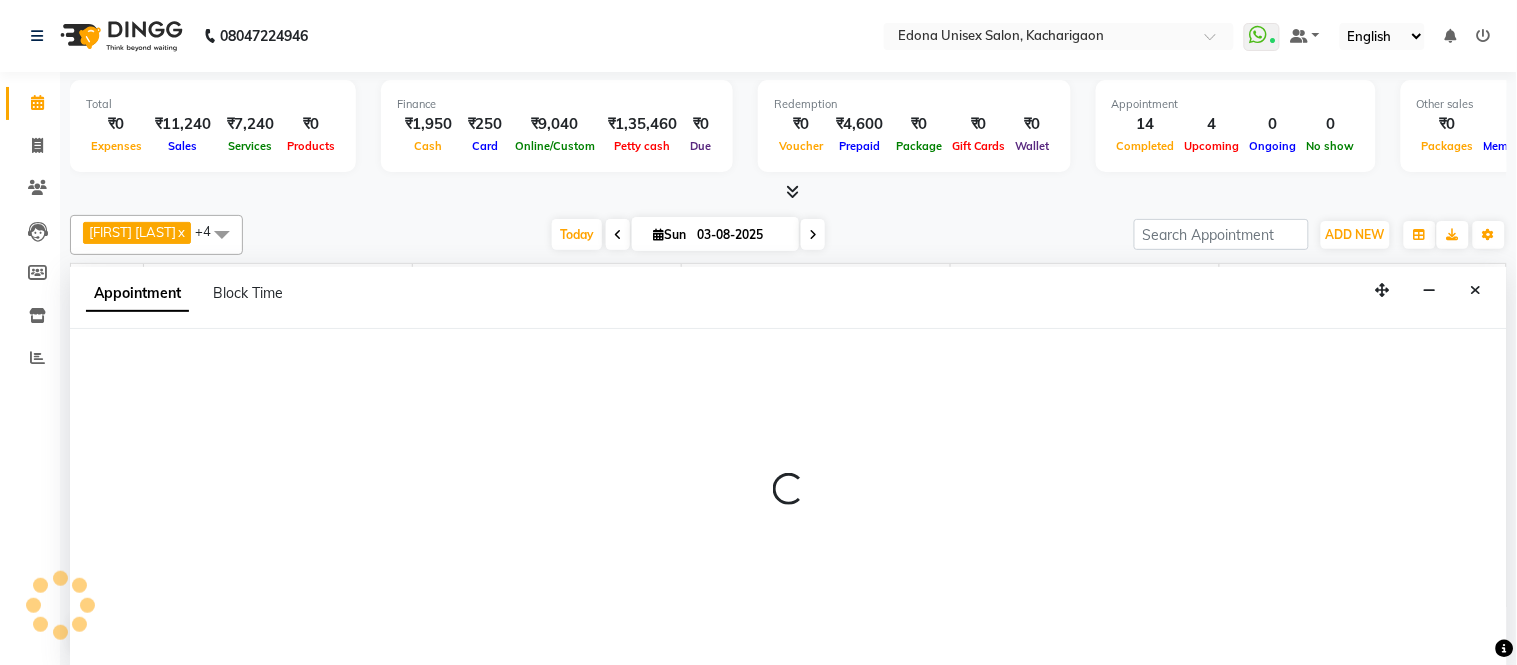 select on "35927" 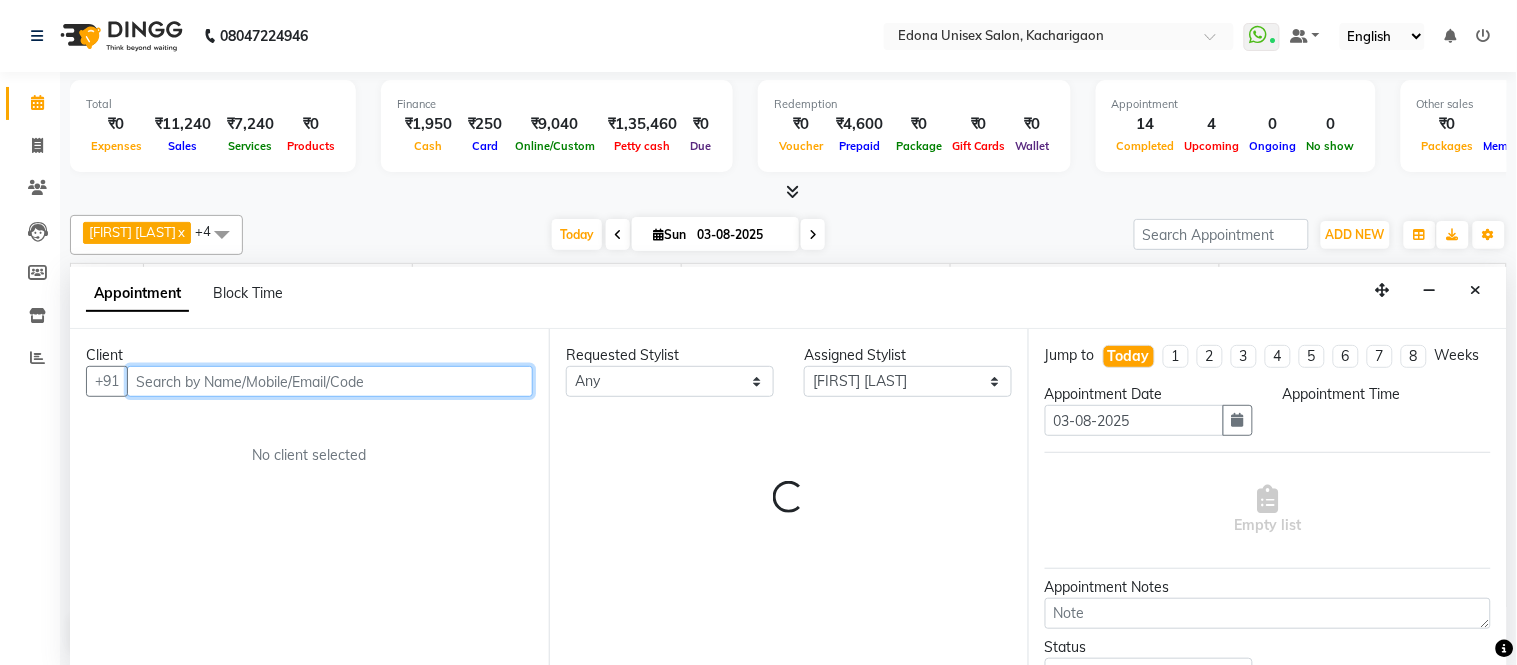 select on "1020" 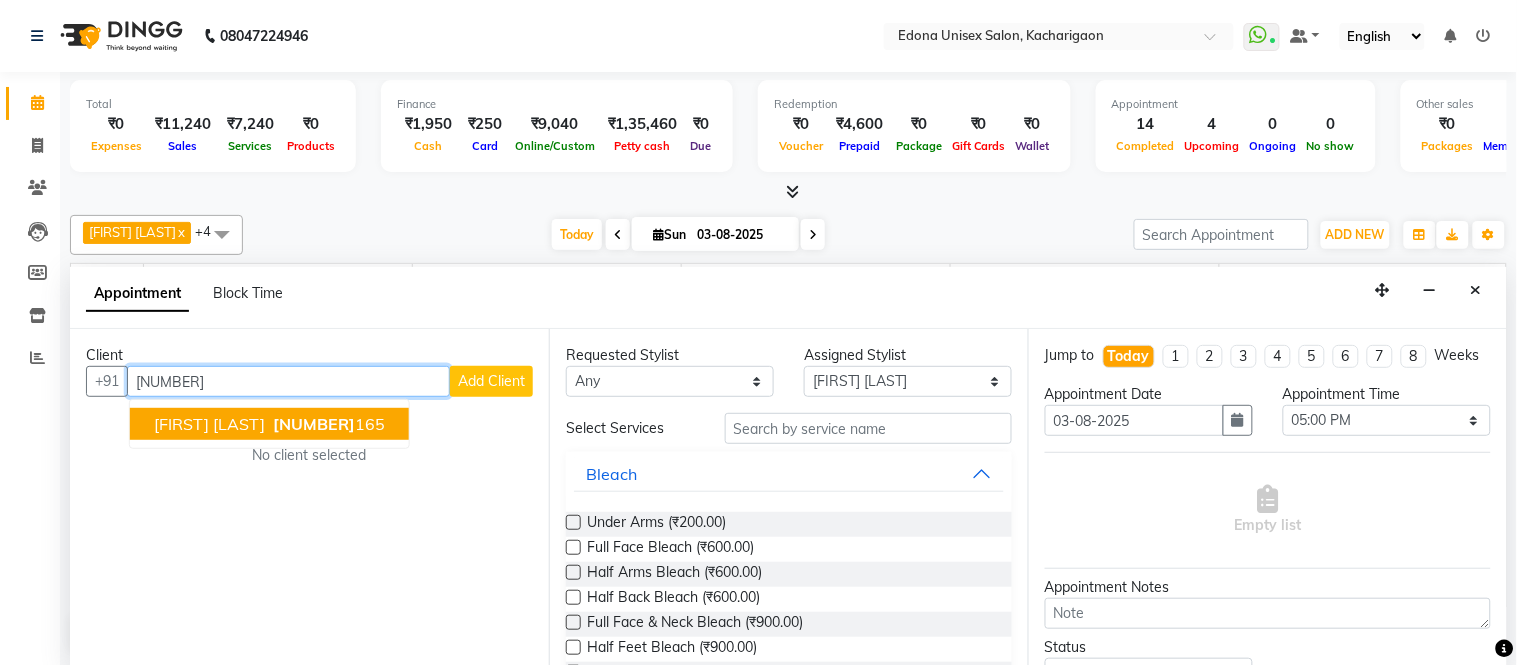 click on "[FIRST] [LAST]" at bounding box center [209, 424] 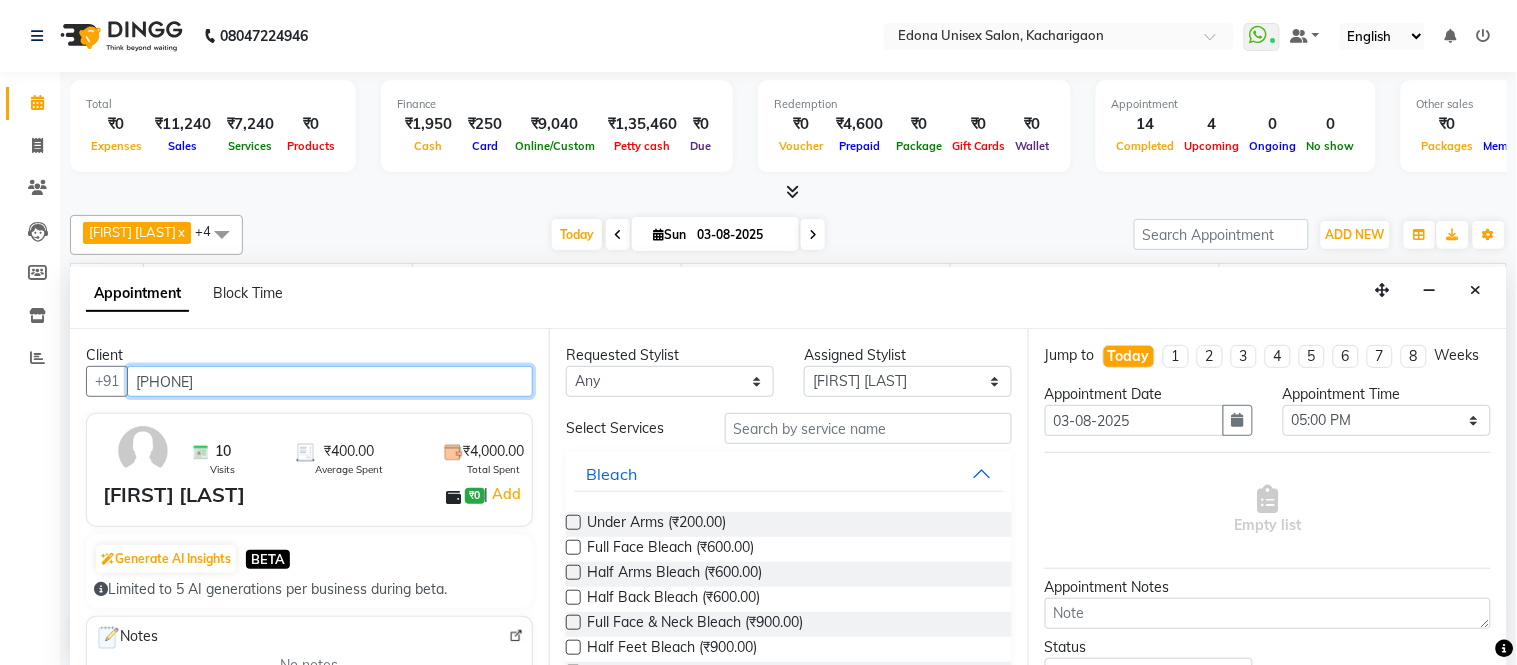 type on "[PHONE]" 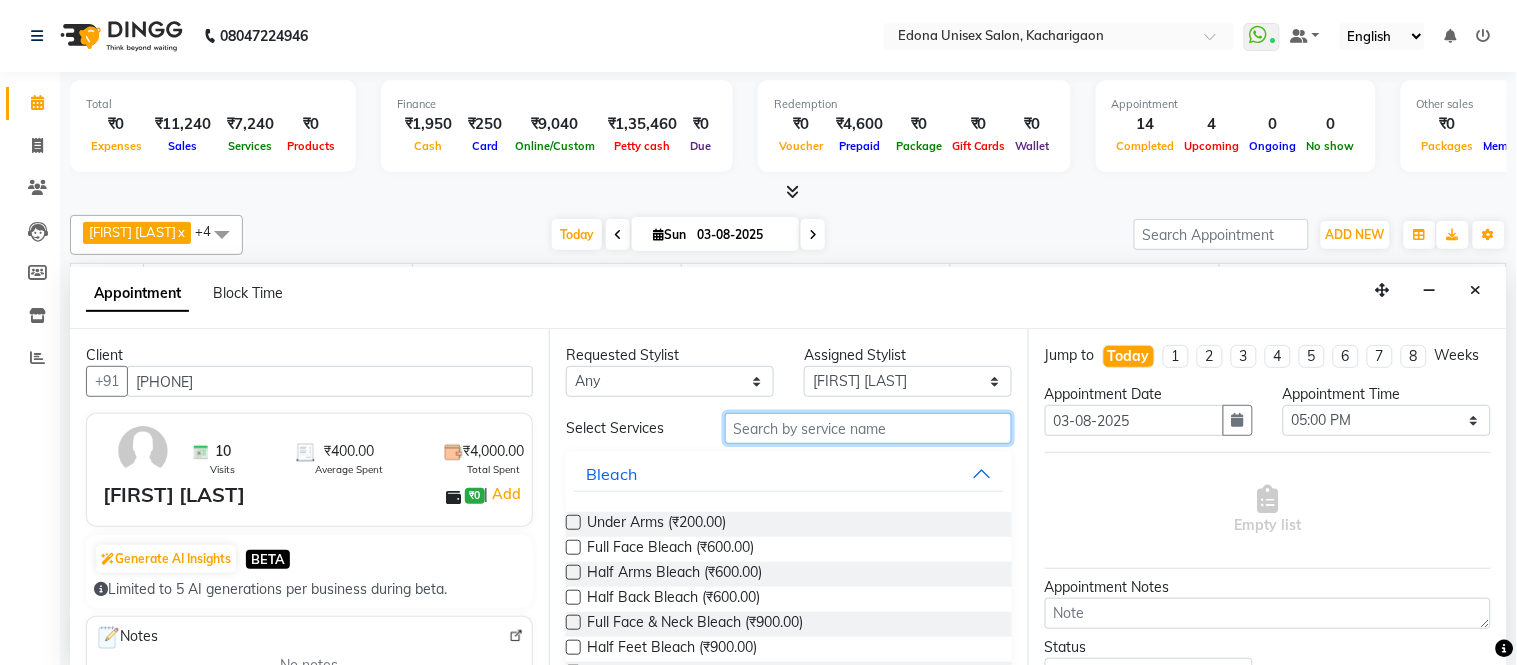 click at bounding box center (868, 428) 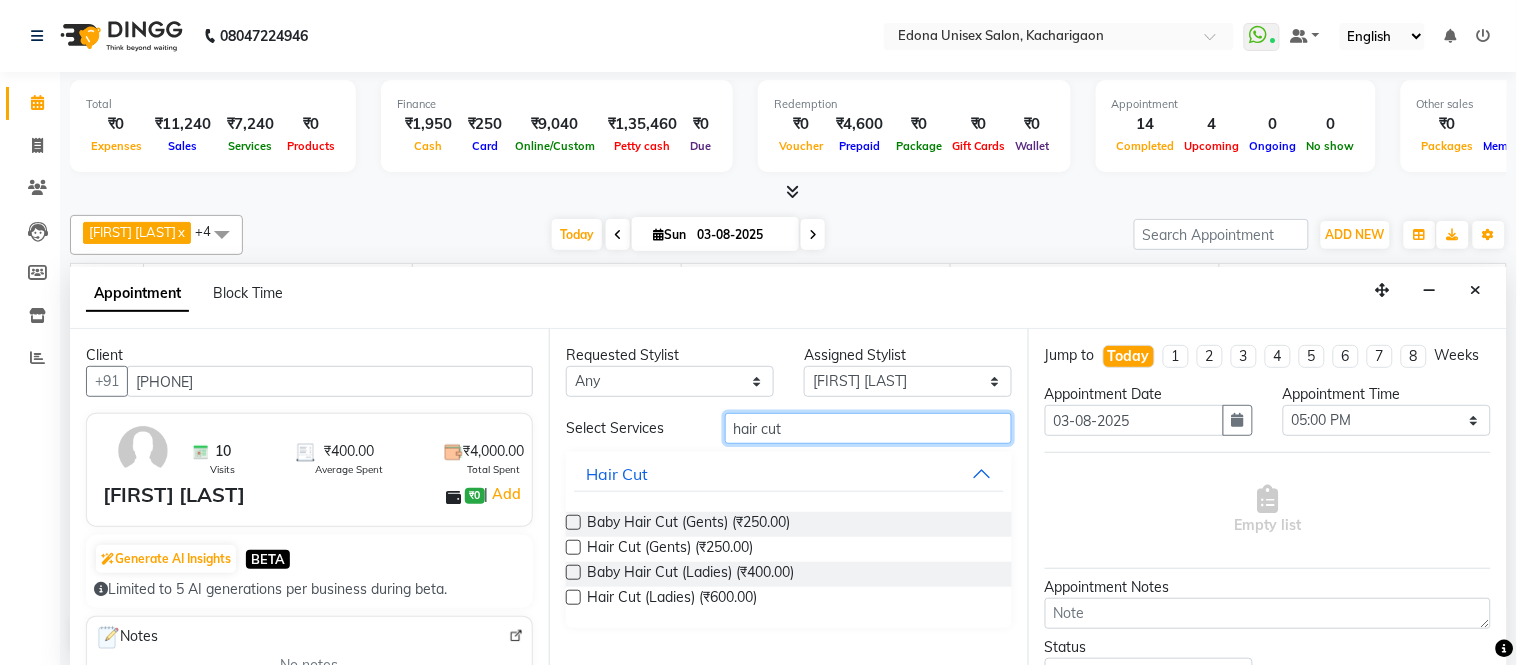 type on "hair cut" 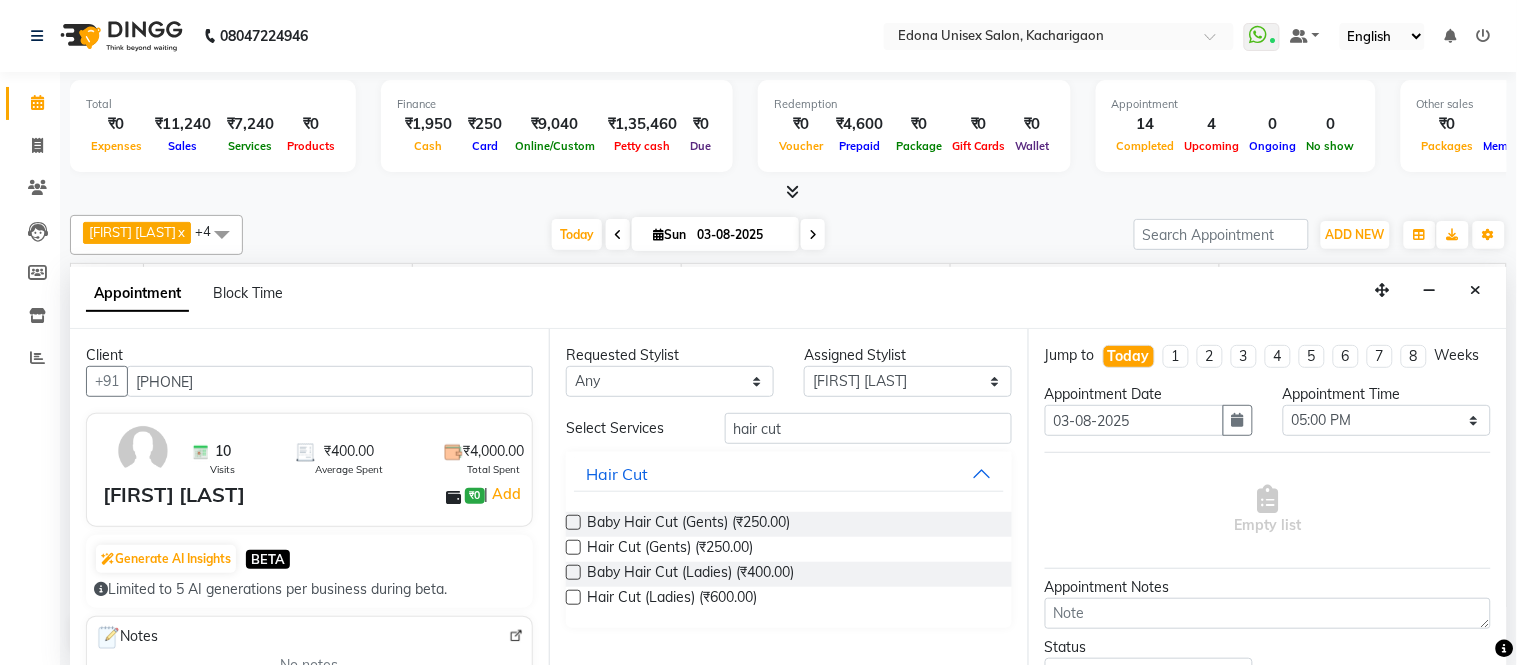 click at bounding box center (573, 547) 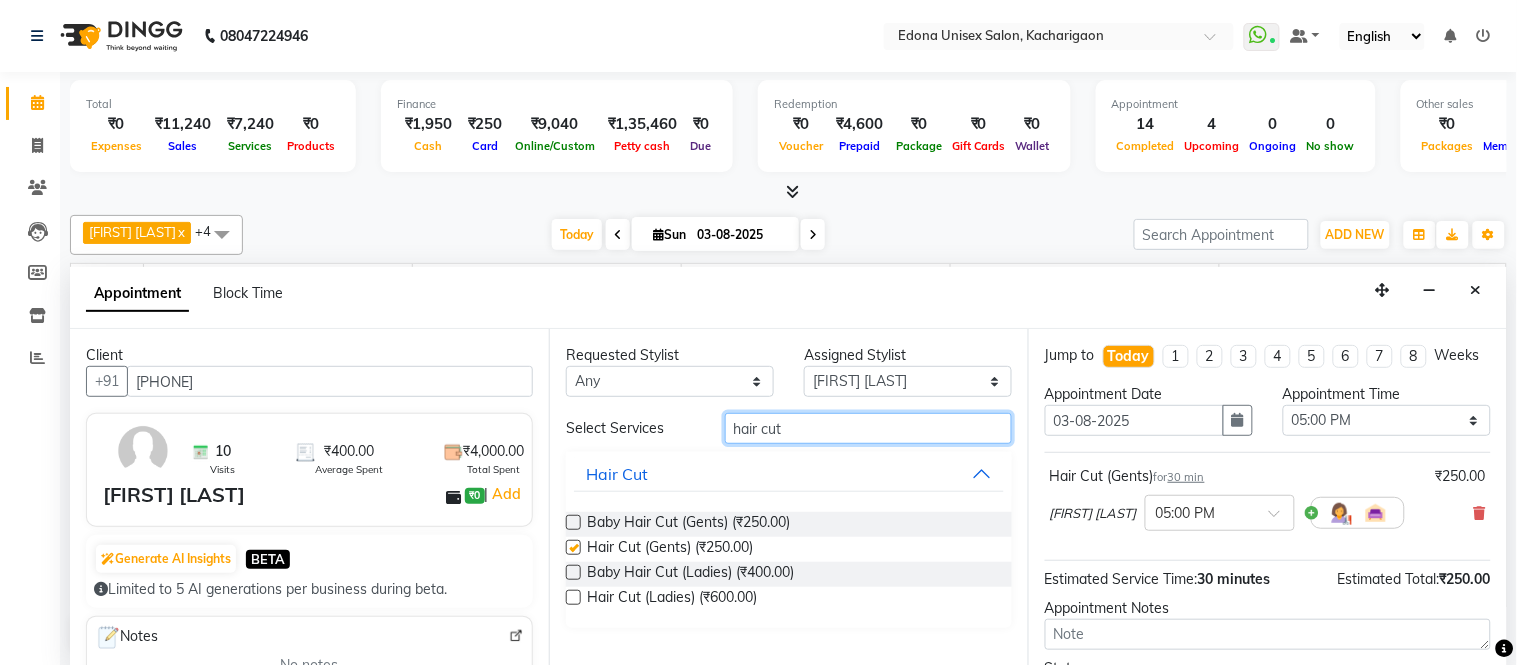 click on "hair cut" at bounding box center [868, 428] 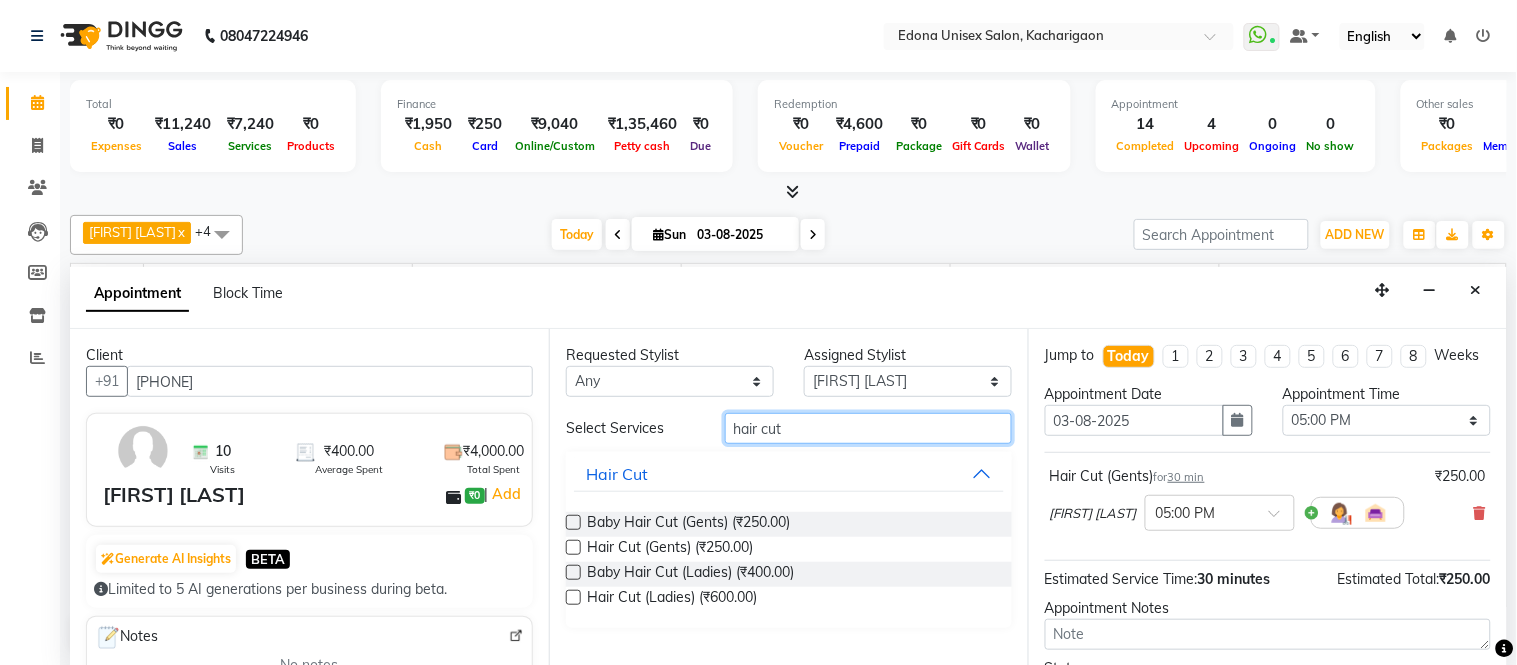 checkbox on "false" 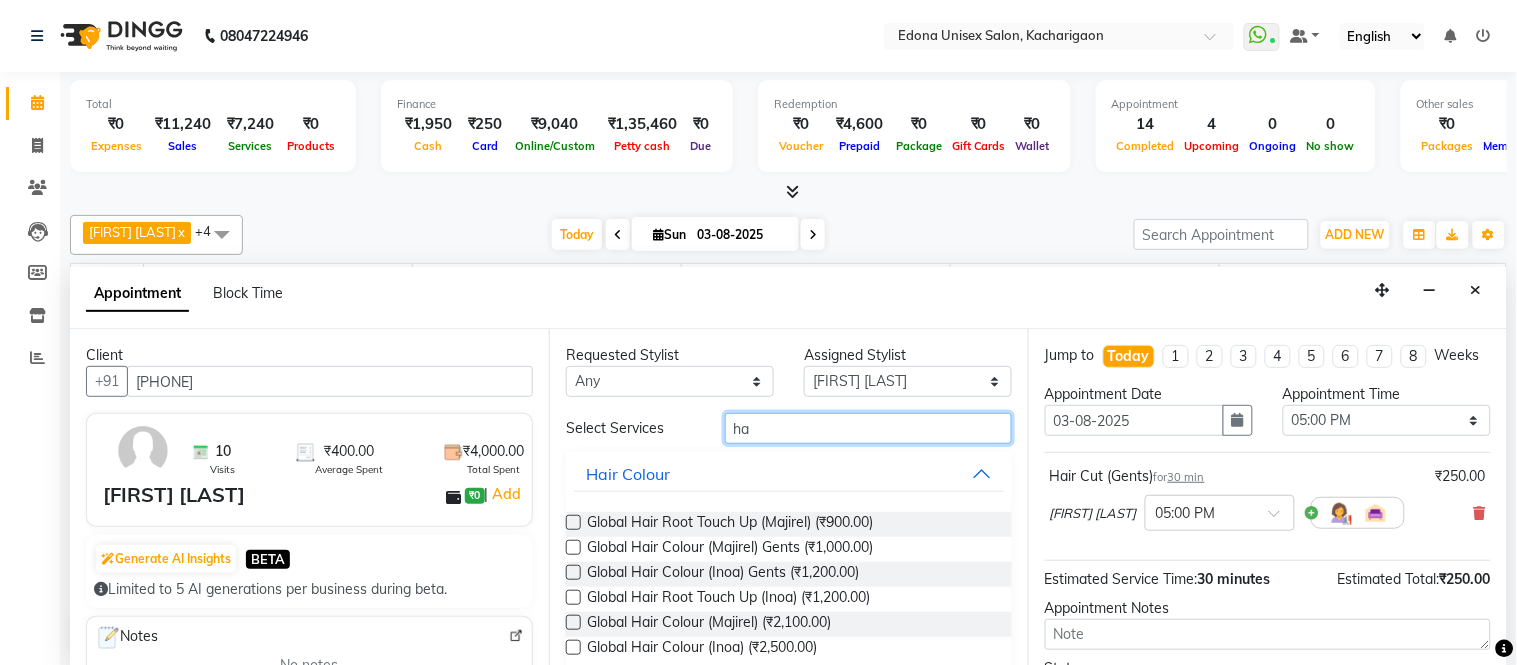 type on "h" 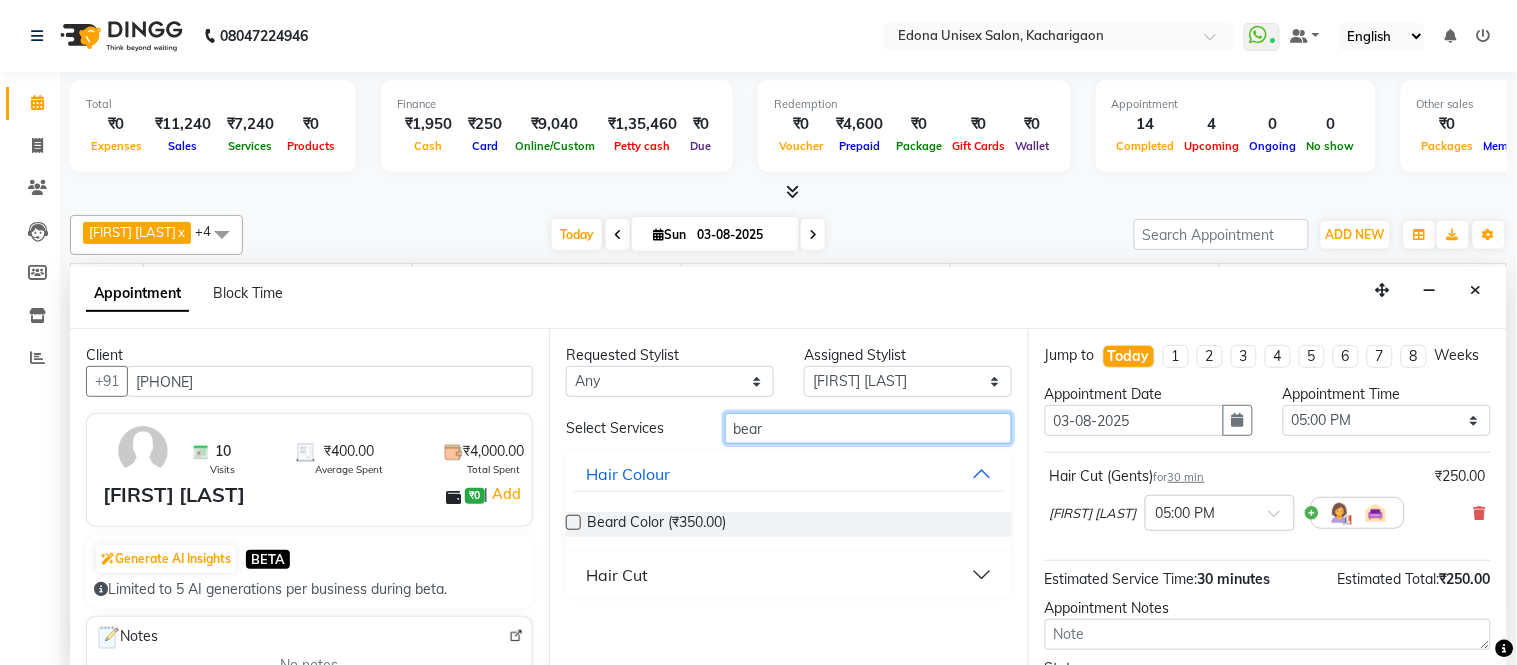 type on "bear" 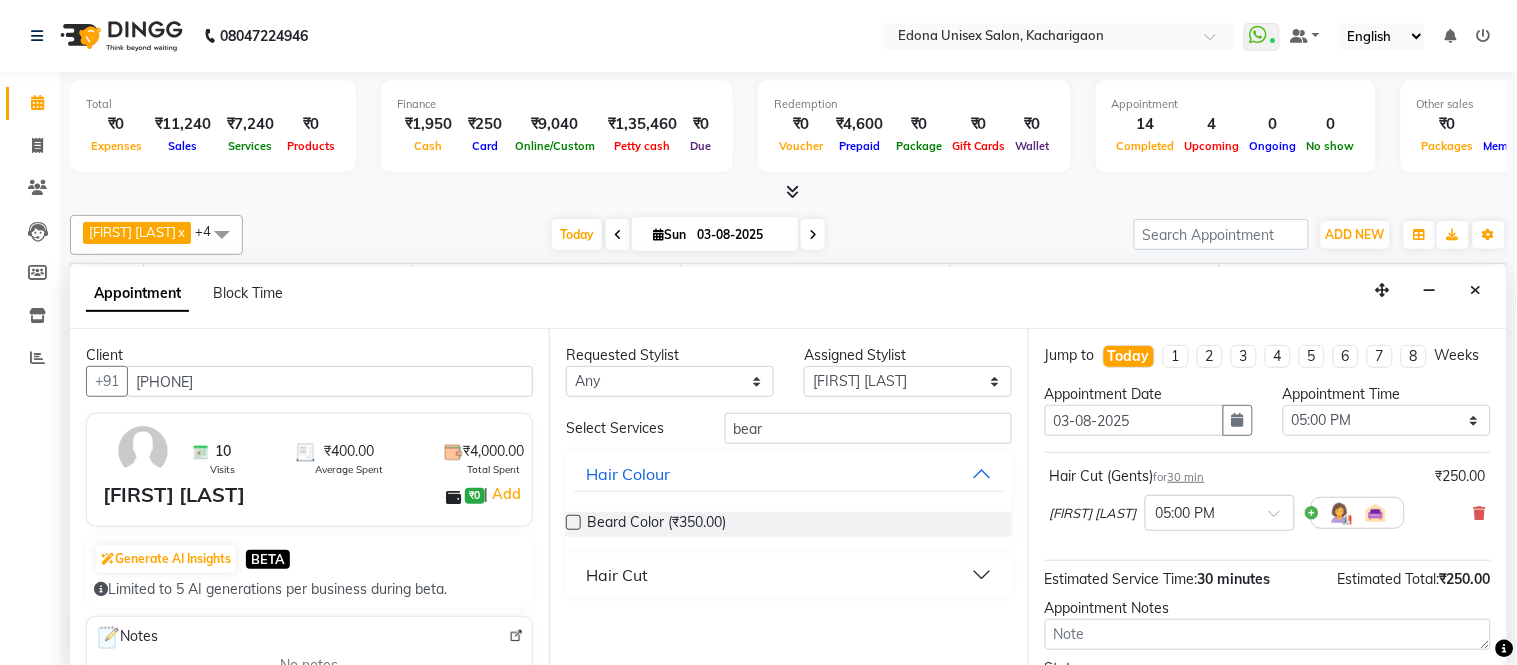 click on "Hair Cut" at bounding box center (789, 575) 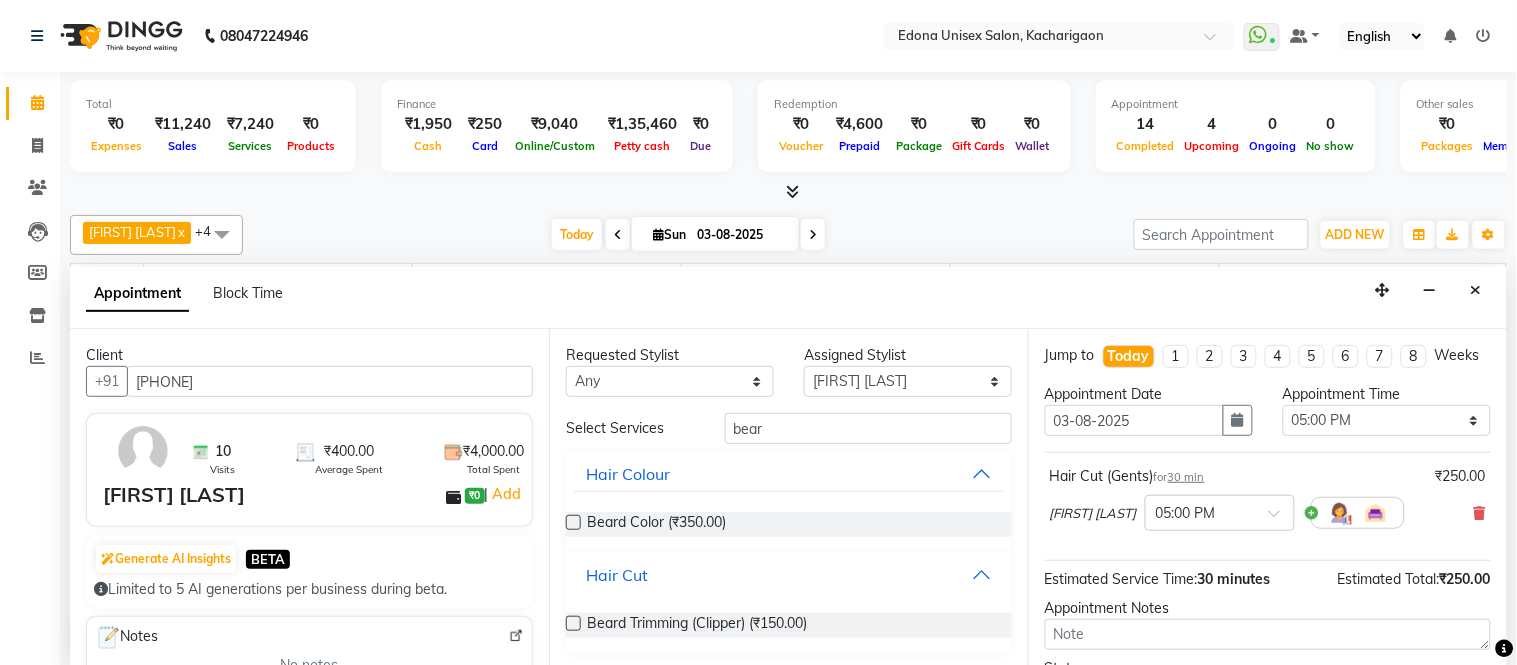 scroll, scrollTop: 3, scrollLeft: 0, axis: vertical 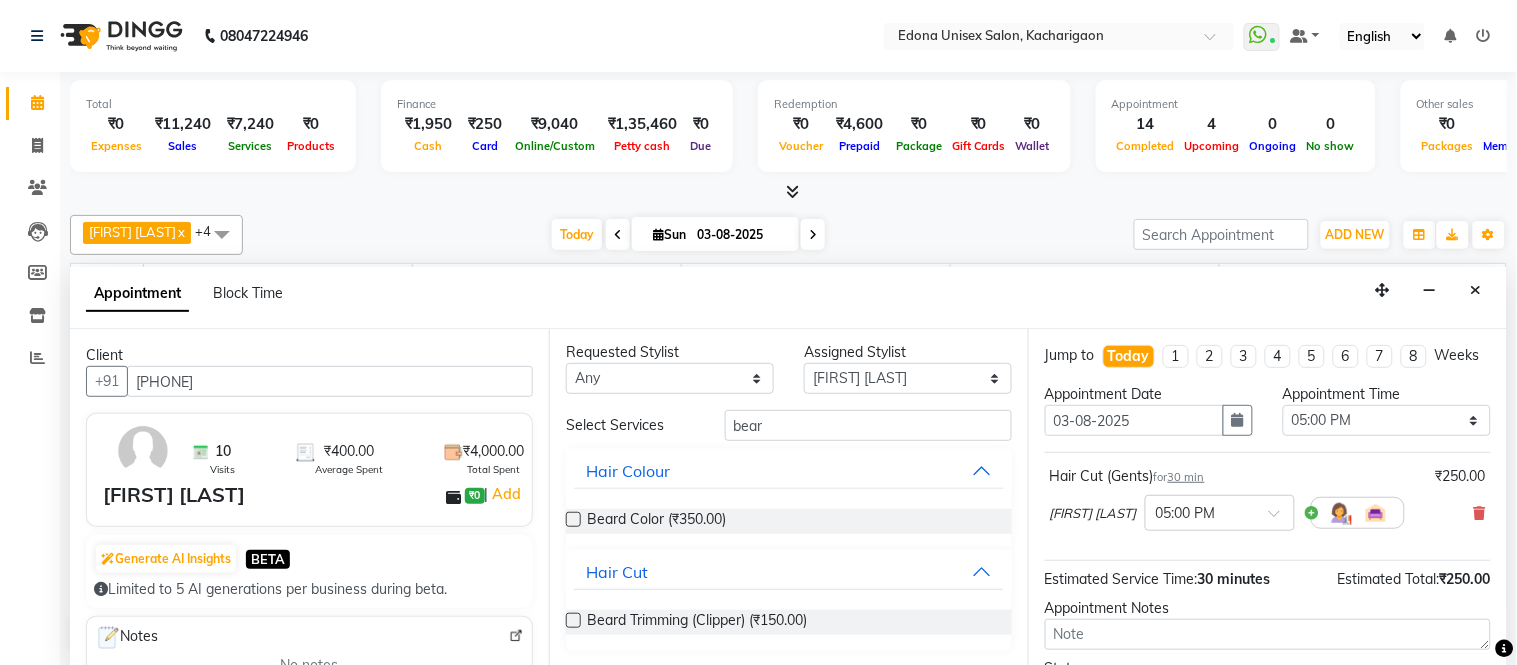 click at bounding box center [573, 620] 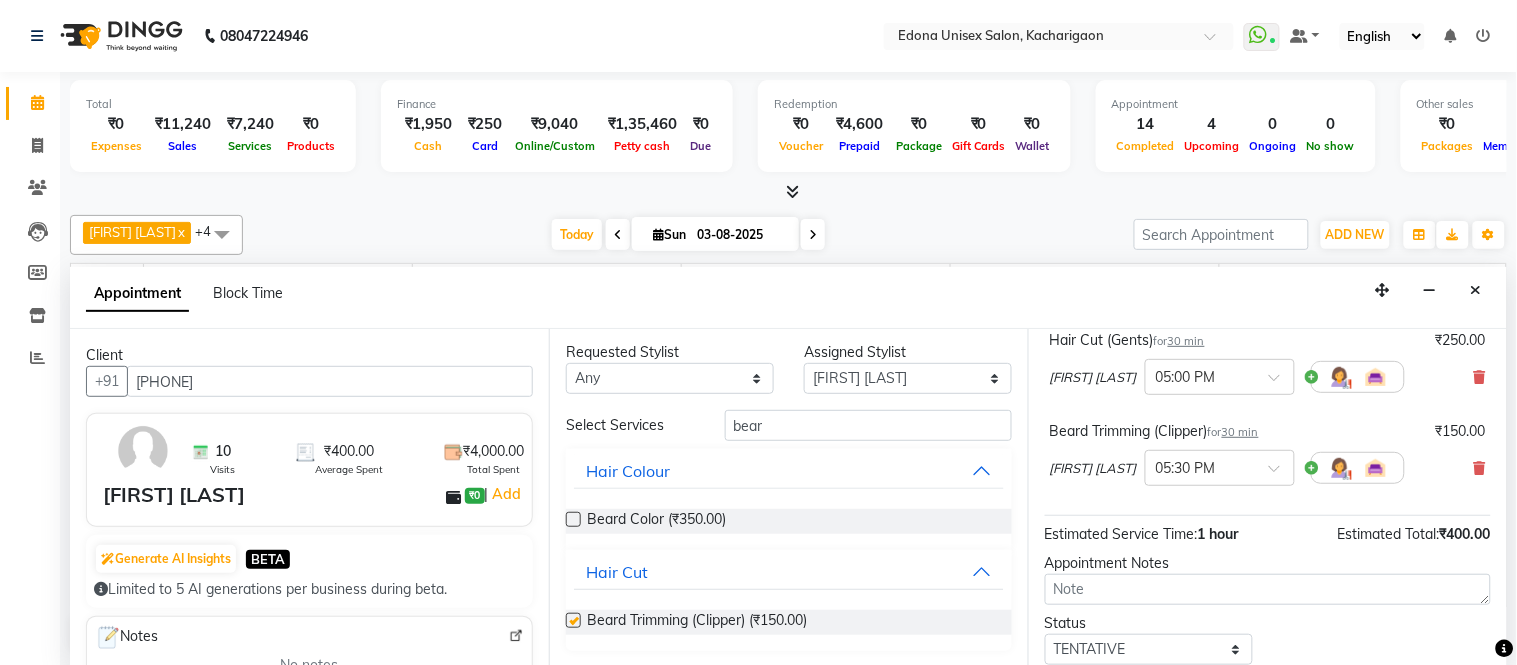 checkbox on "false" 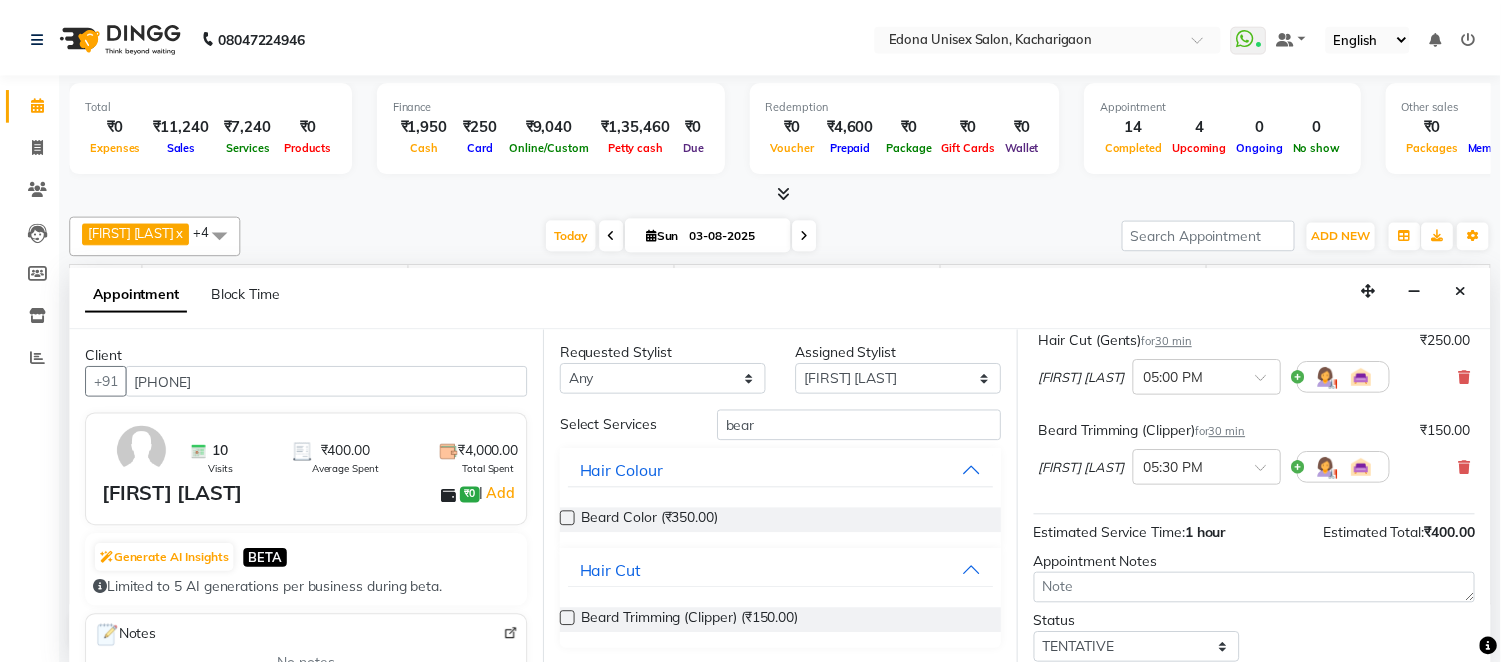 scroll, scrollTop: 280, scrollLeft: 0, axis: vertical 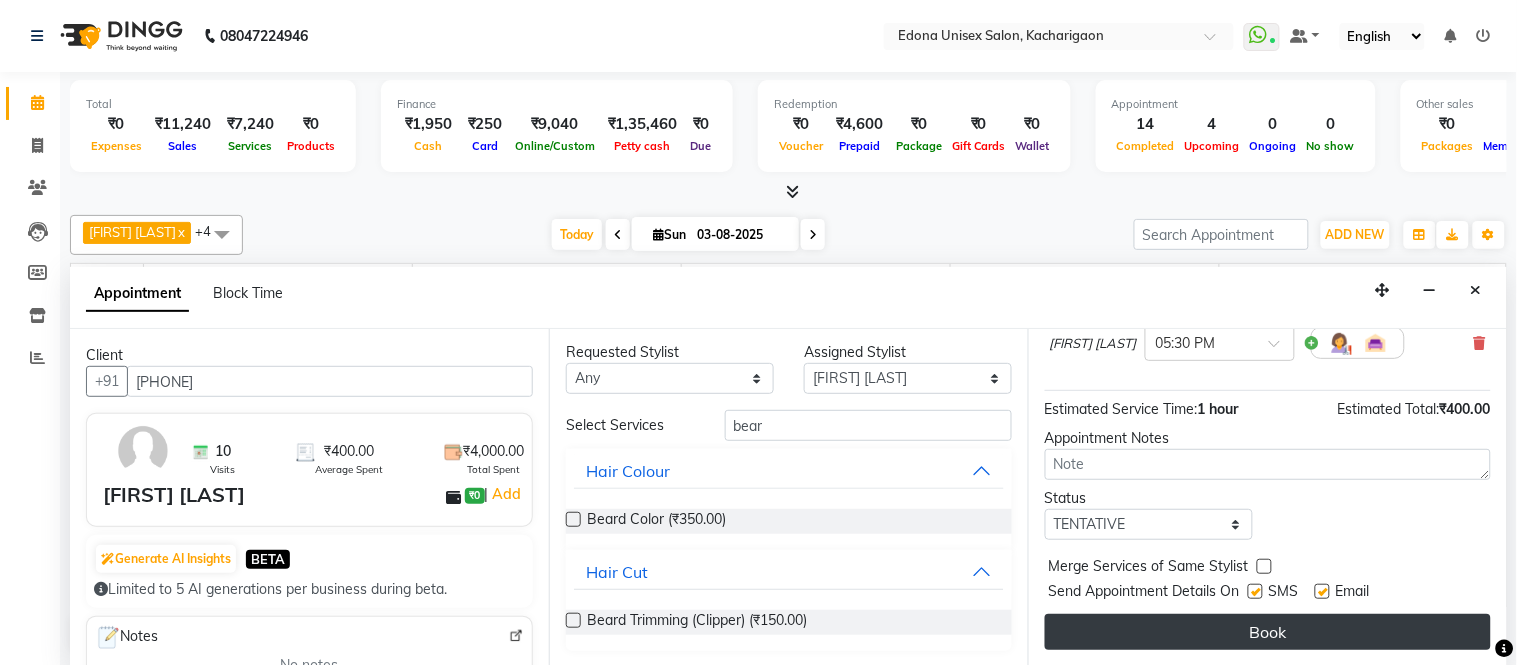 click on "Book" at bounding box center (1268, 632) 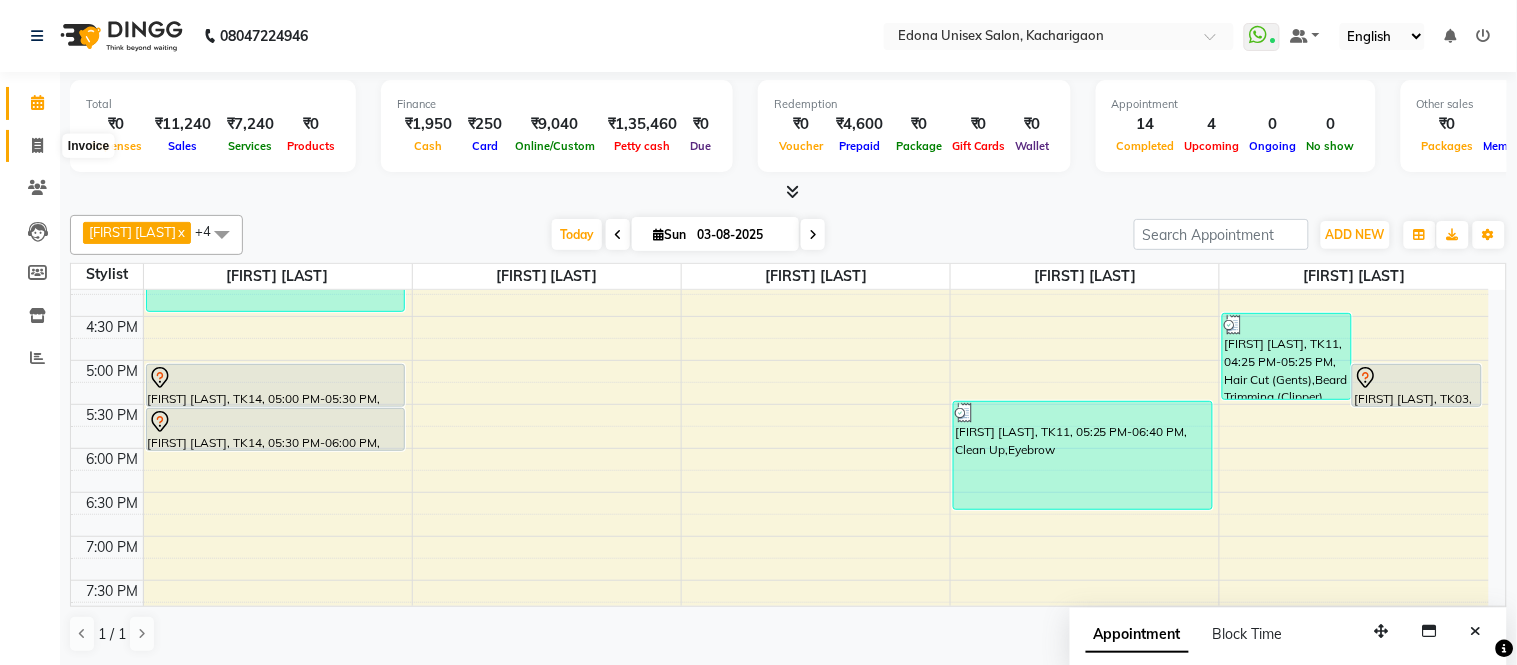 click 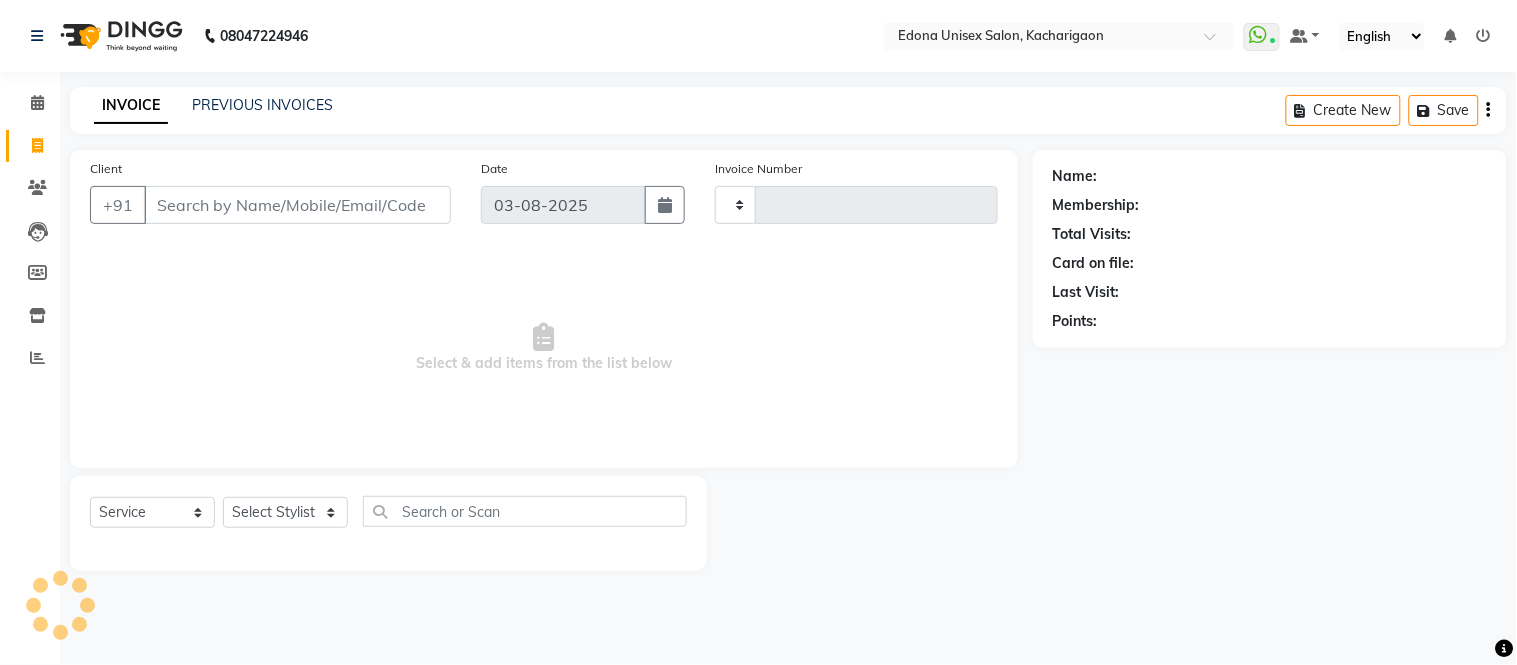 type on "1851" 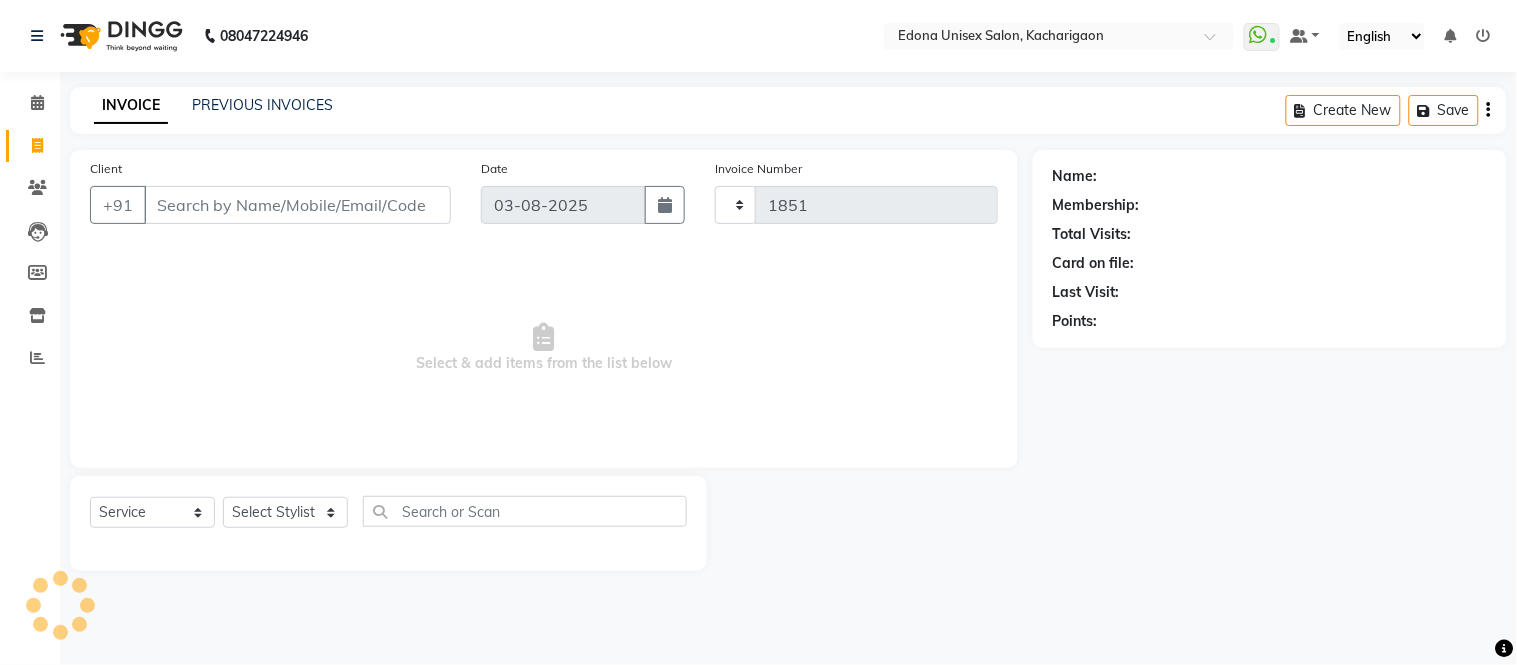 select on "5389" 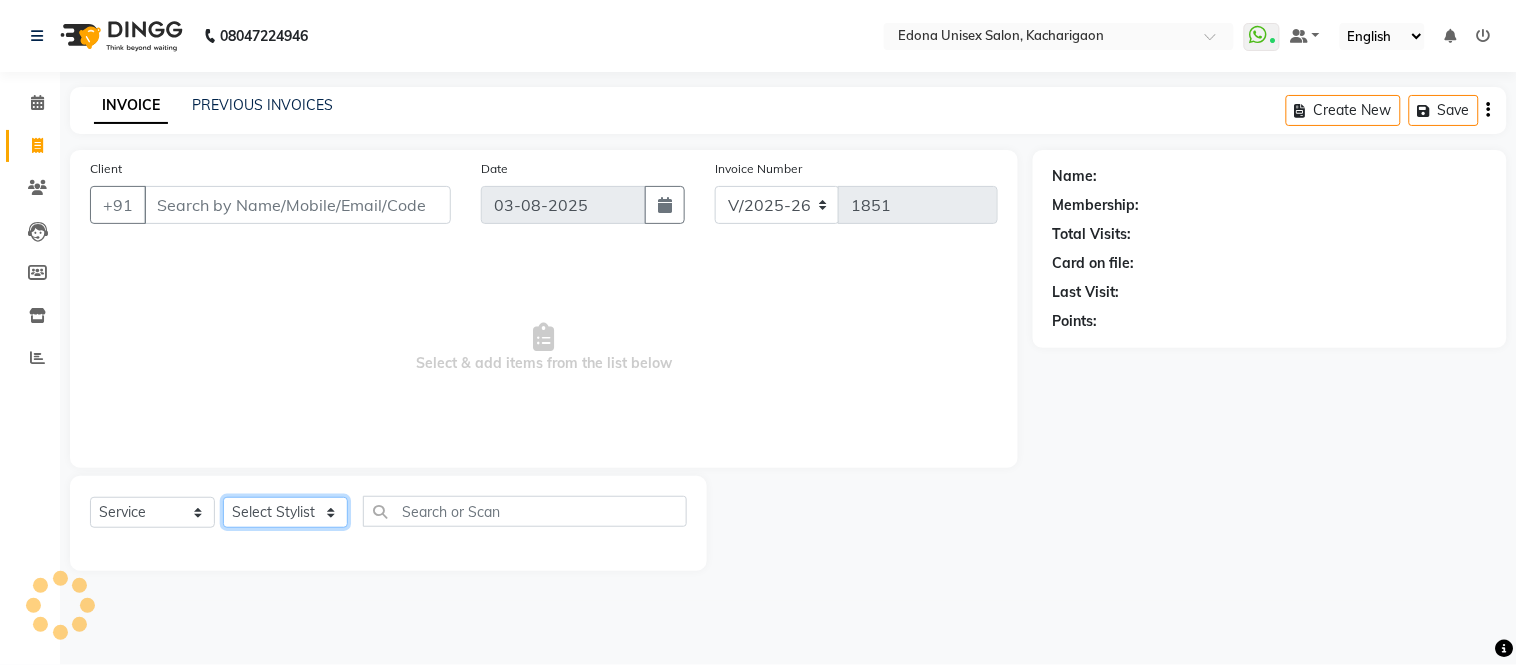 click on "Select Stylist" 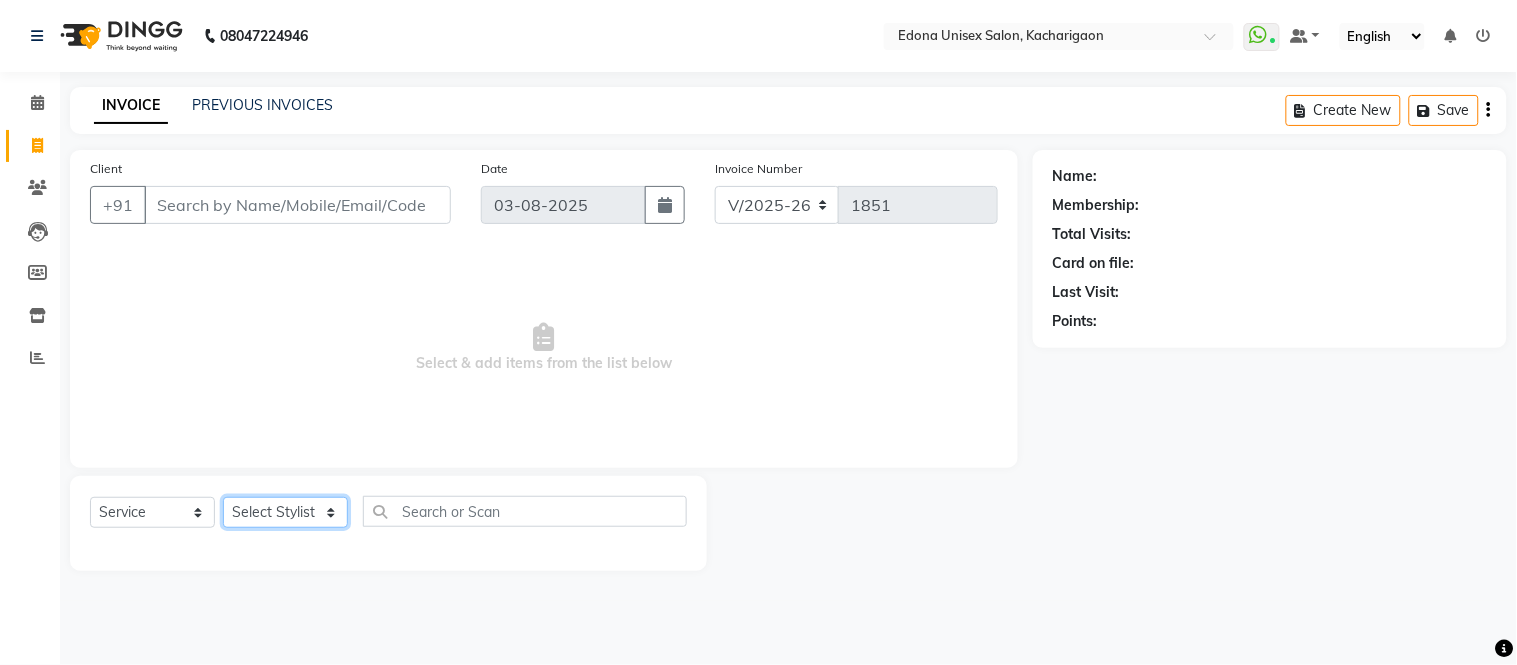 click on "Select Stylist" 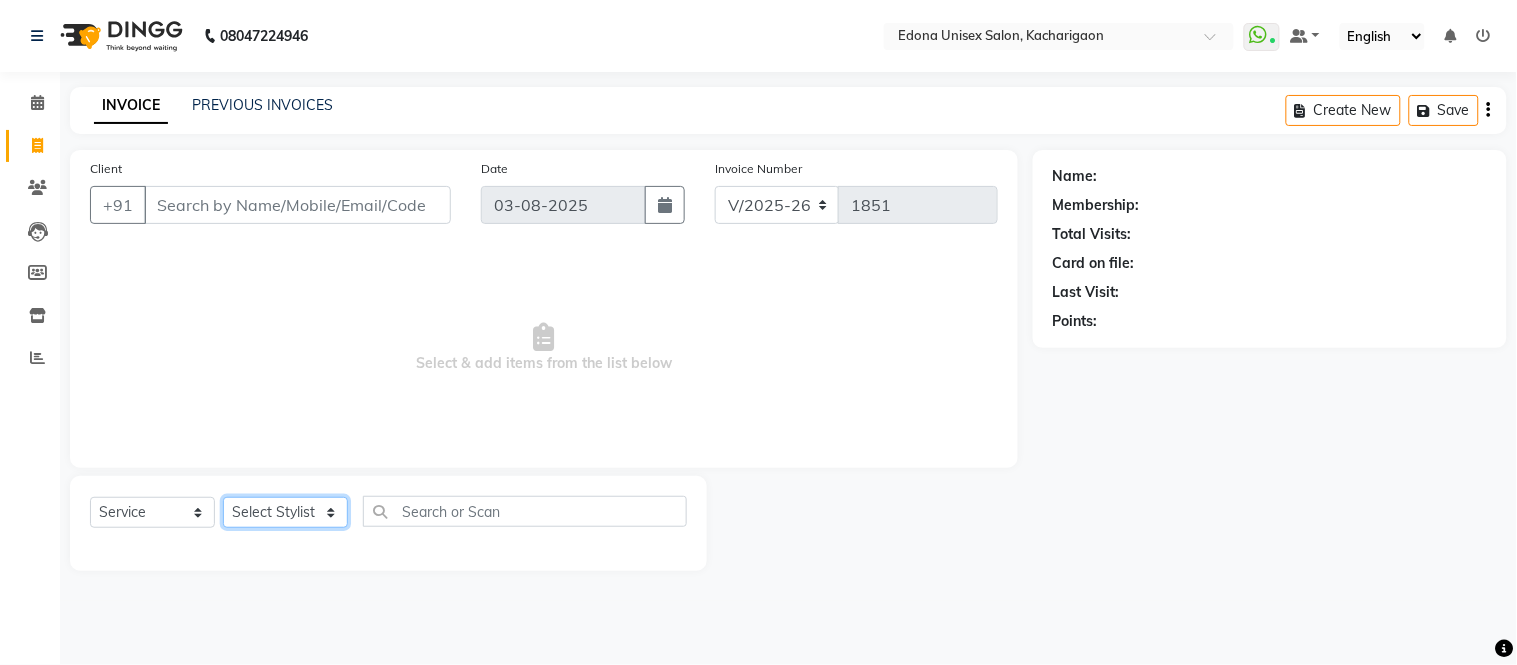 select on "82439" 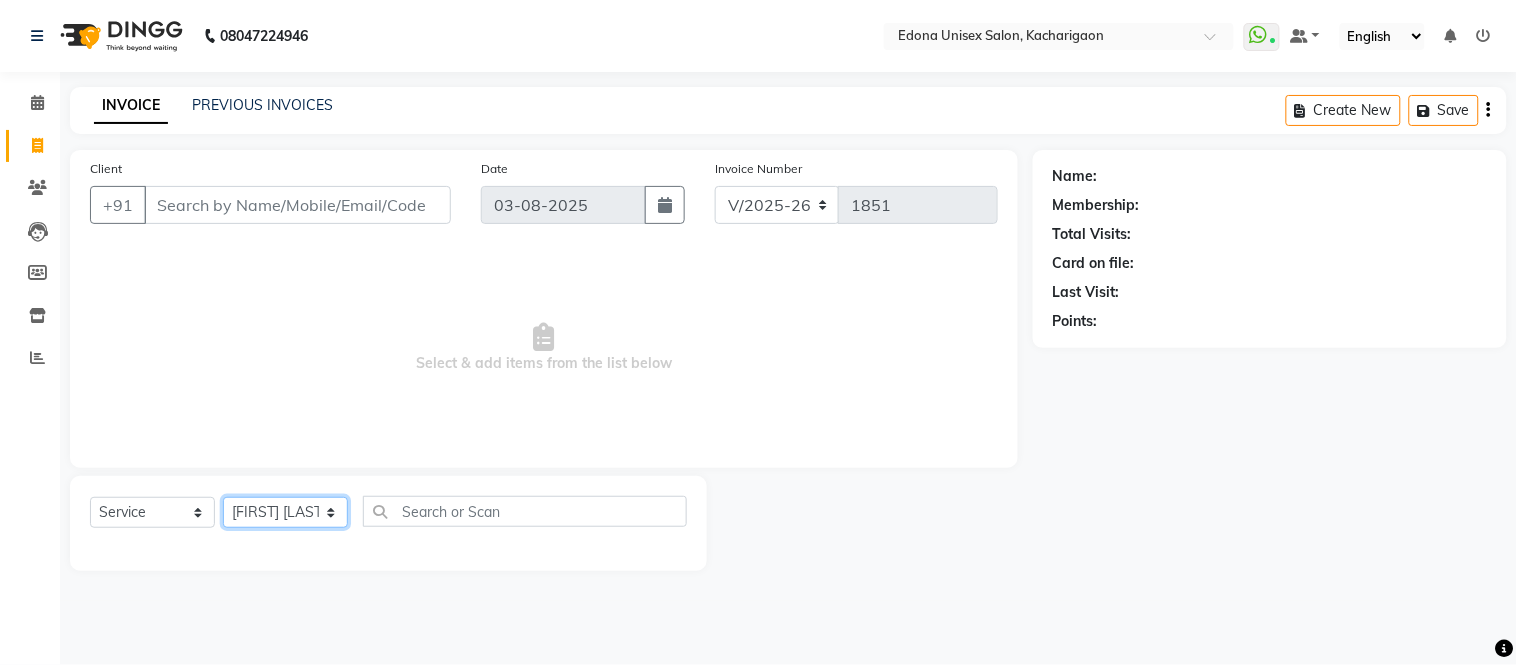click on "Select Stylist Admin Anju Sonar Bir Basumtary Bishal Bharma Hemen Daimari Hombr Jogi Jenny Kayina Kriti Lokesh Verma Mithiser Bodo Monisha Goyari Neha Sonar Pahi Prabir Das Rashmi Basumtary Reshma Sultana Roselin Basumtary Sumitra Subba" 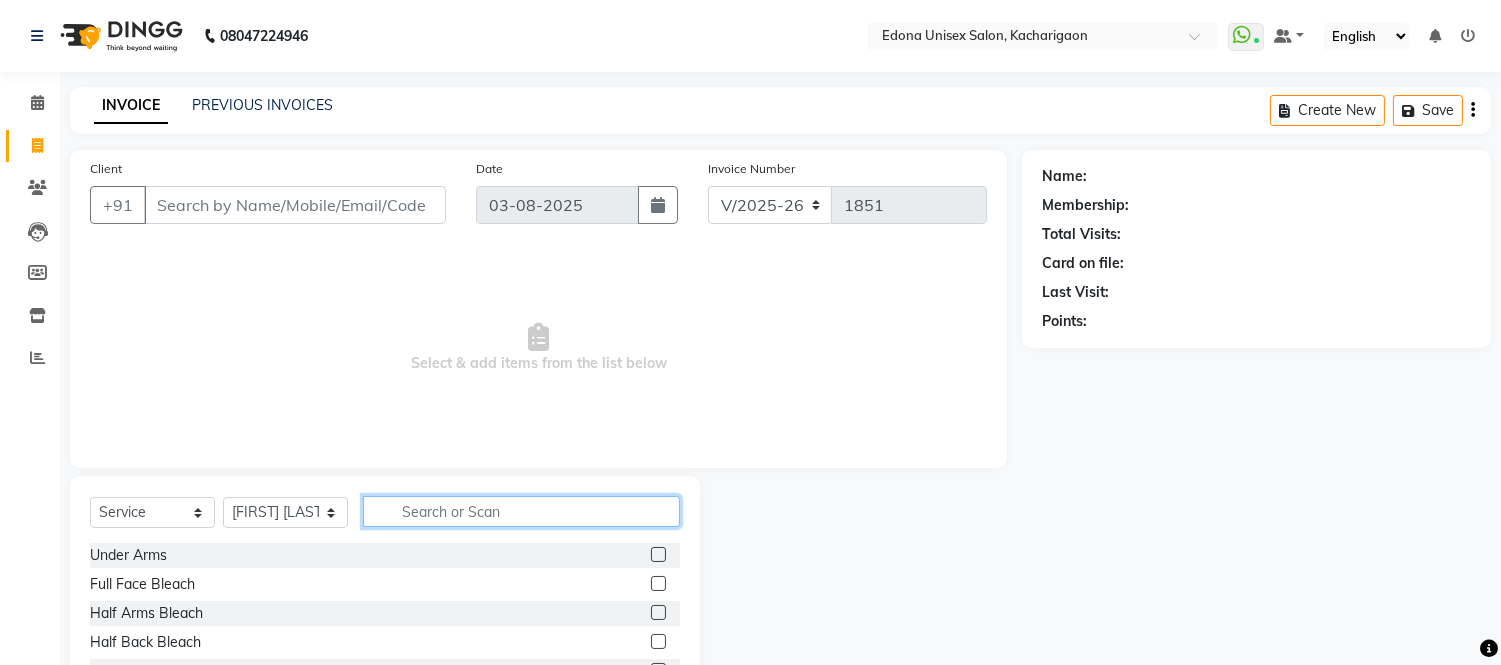 click 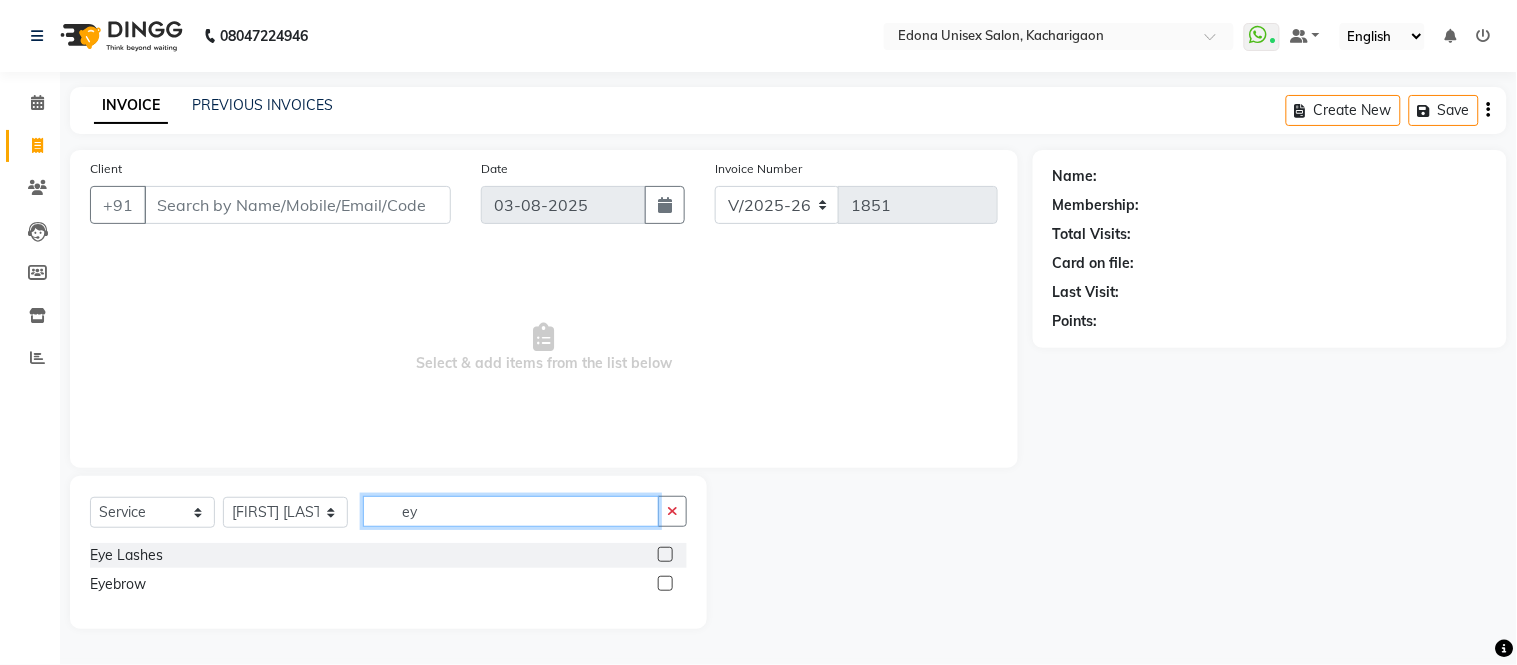 type on "ey" 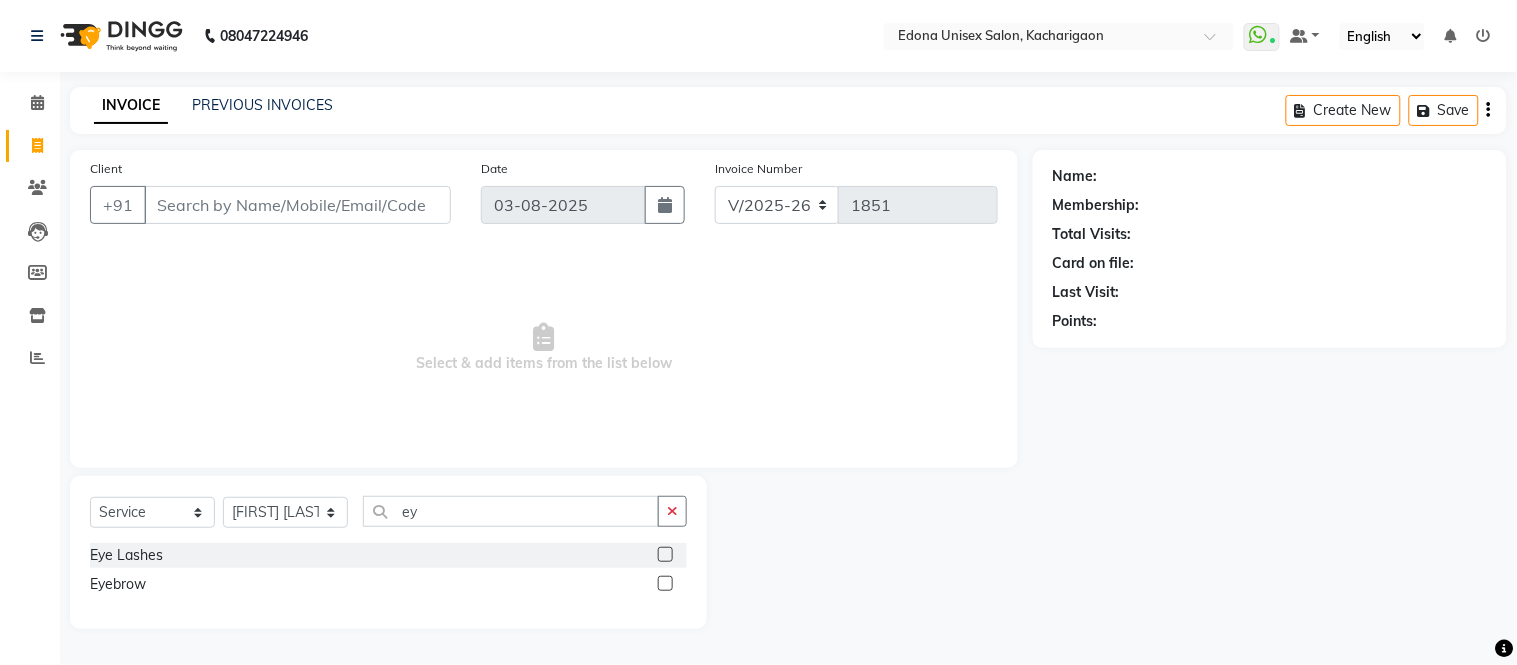 click 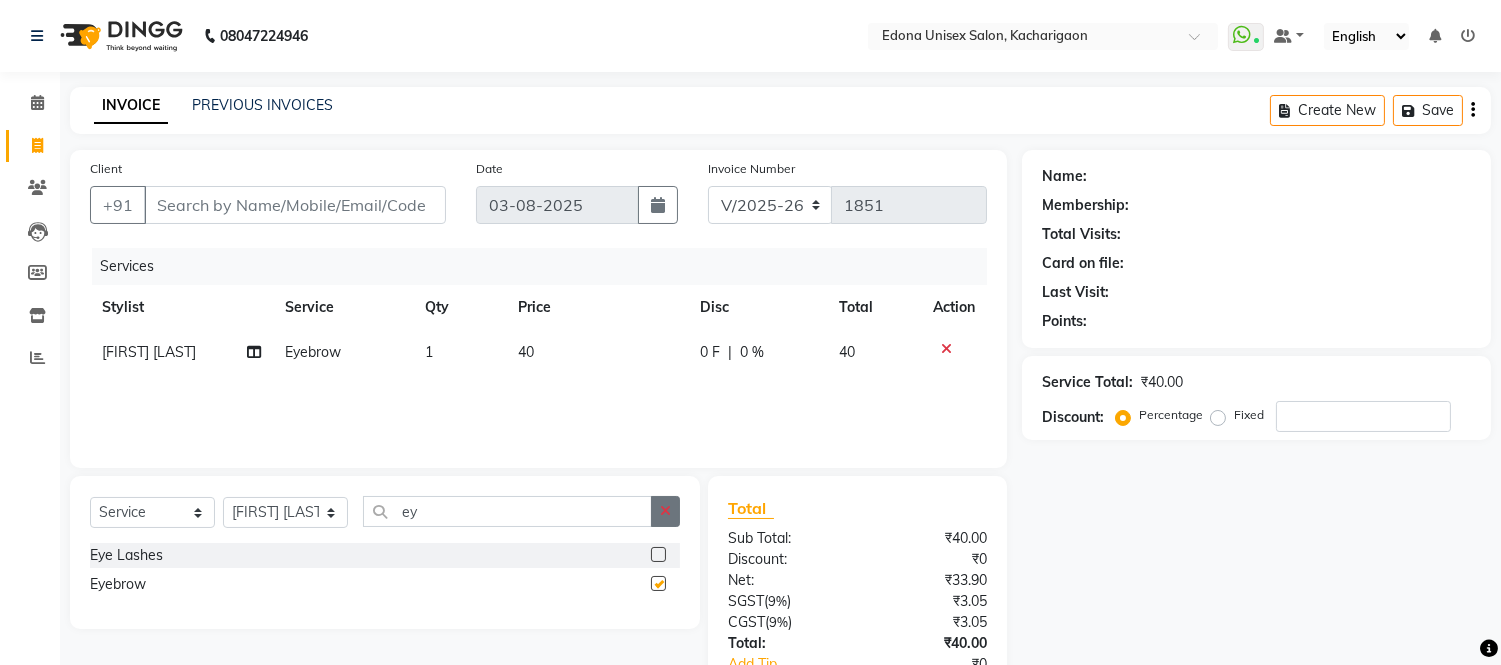 click 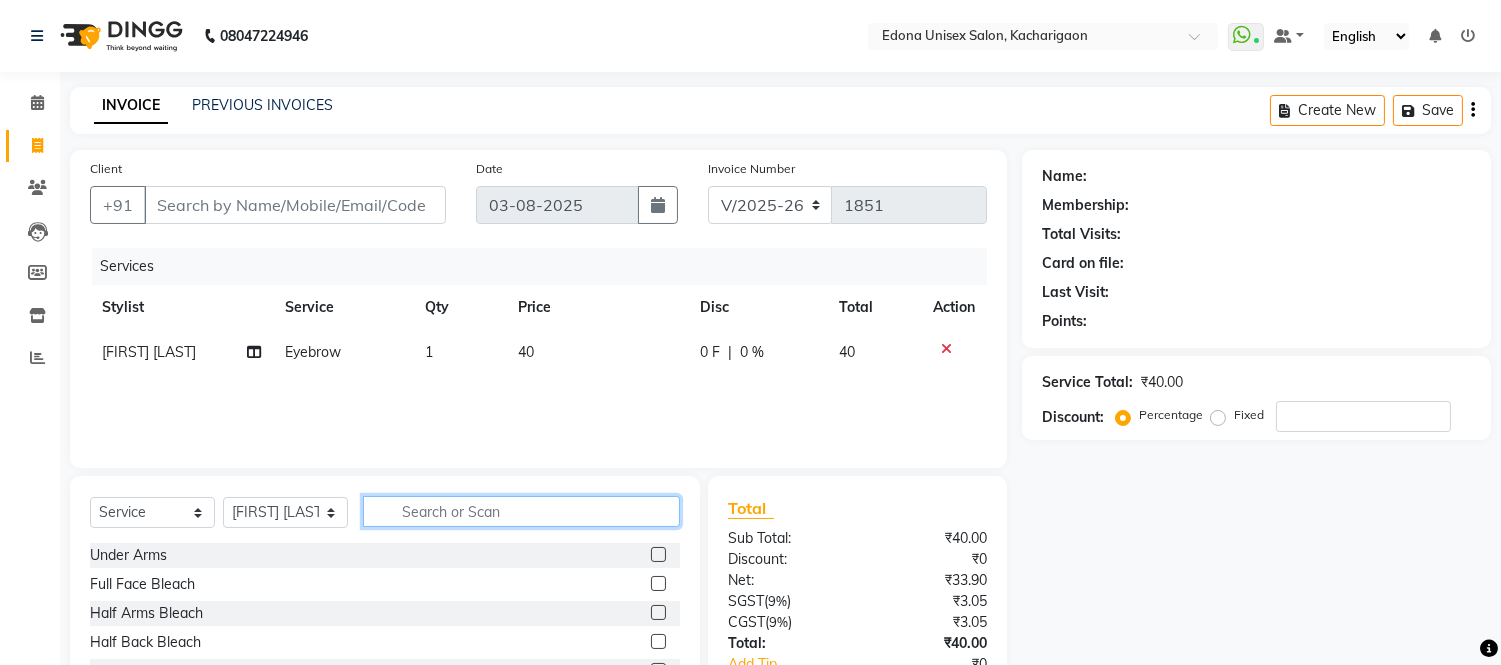 click 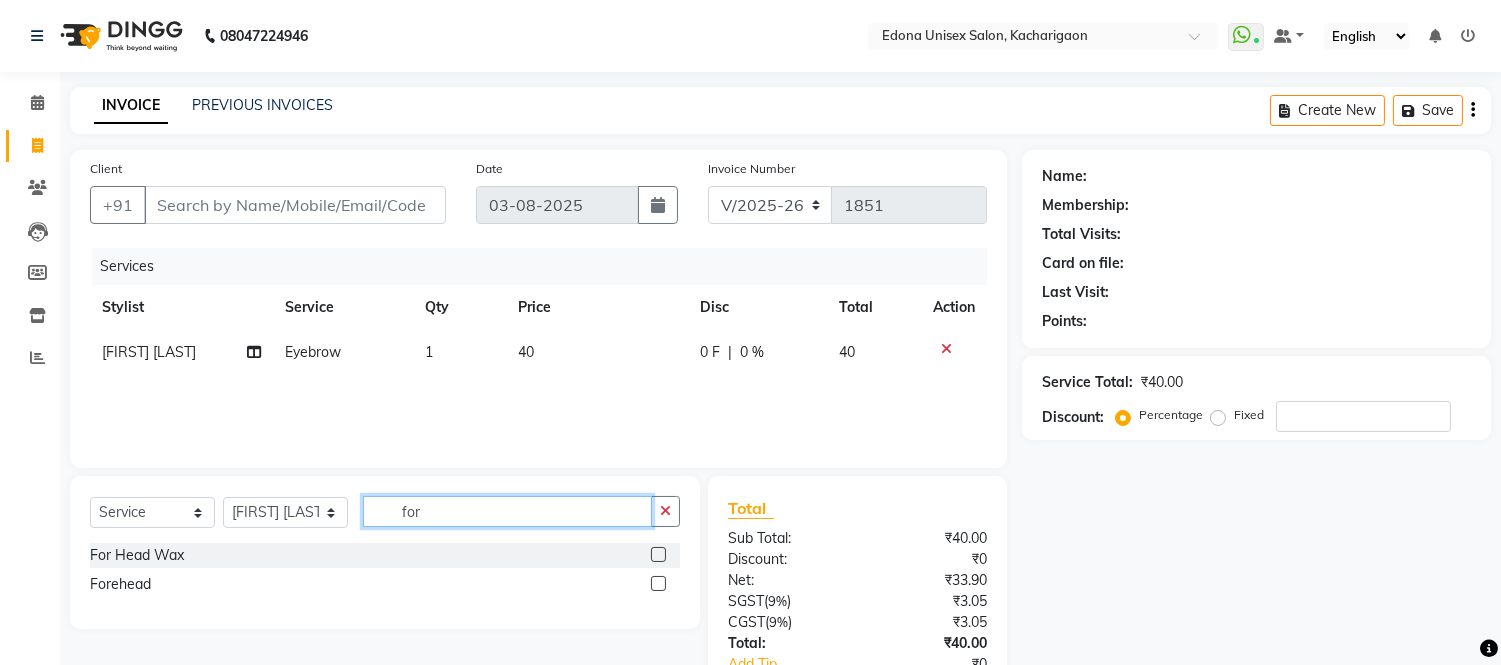 type on "for" 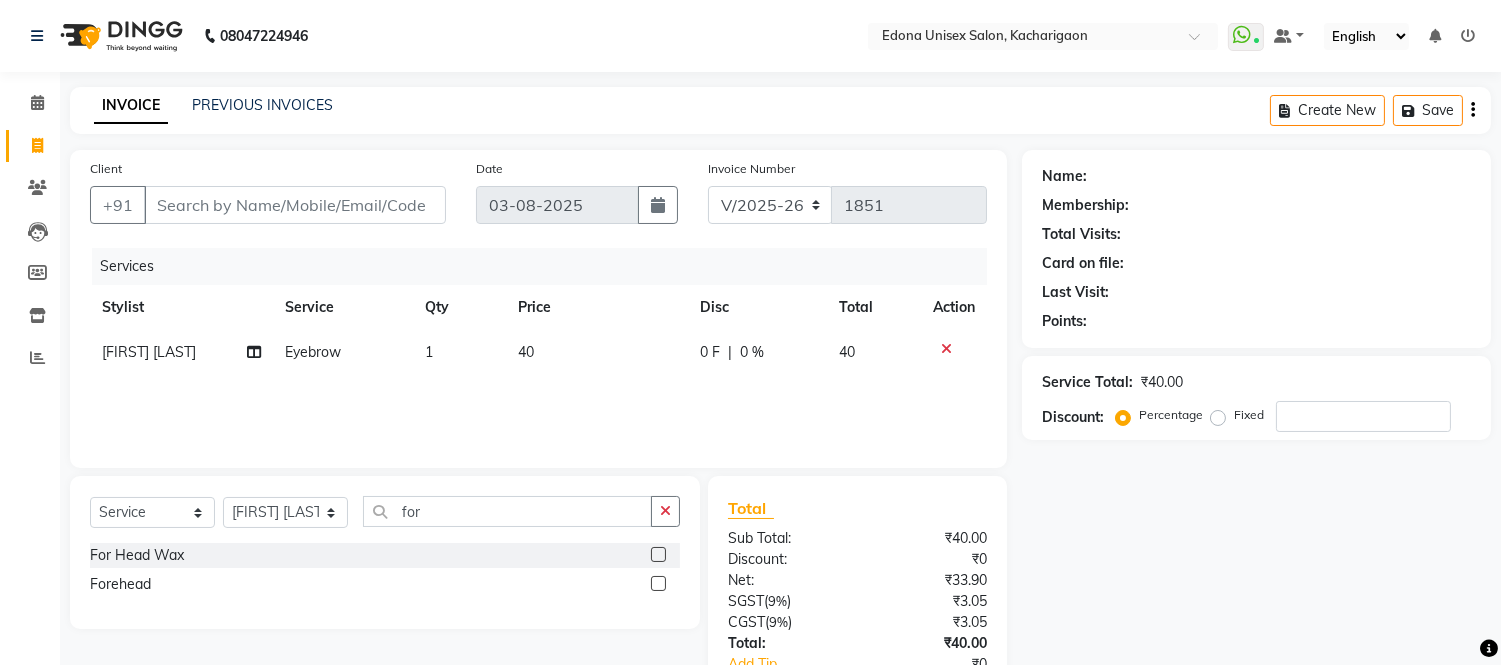 click 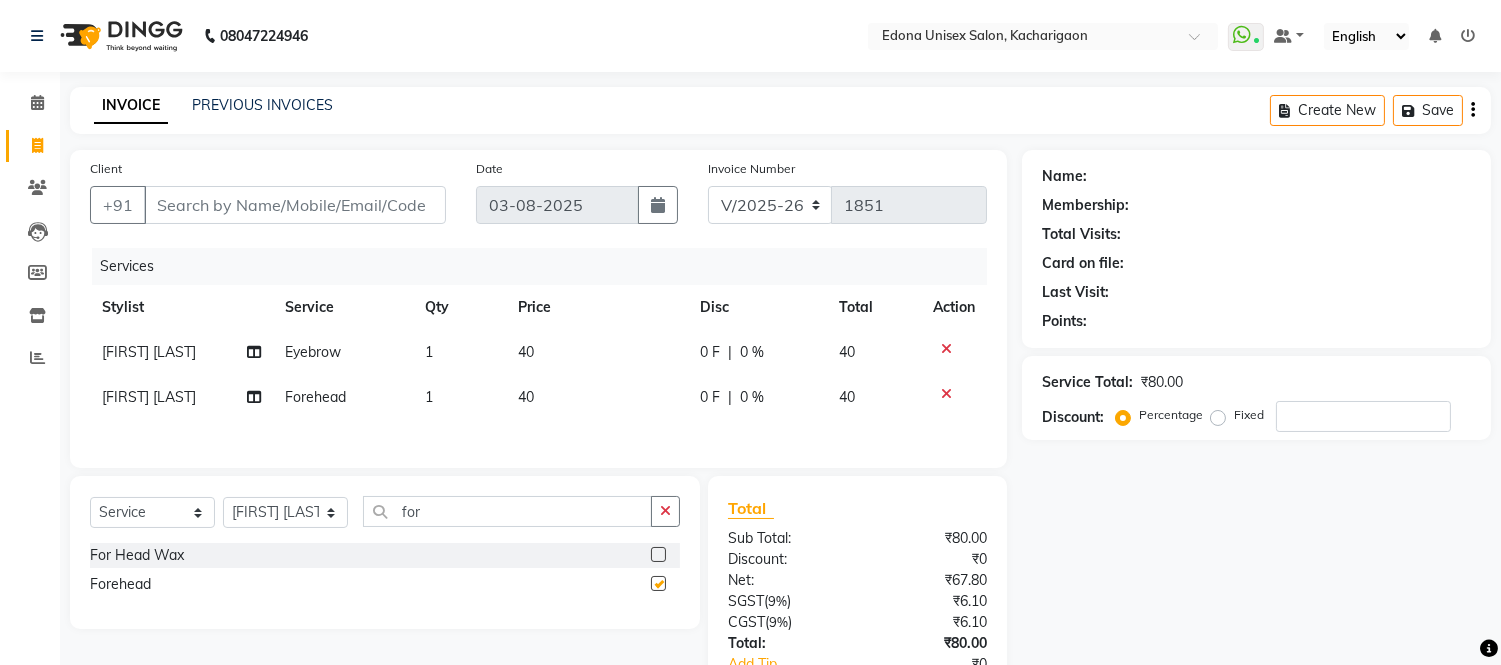checkbox on "false" 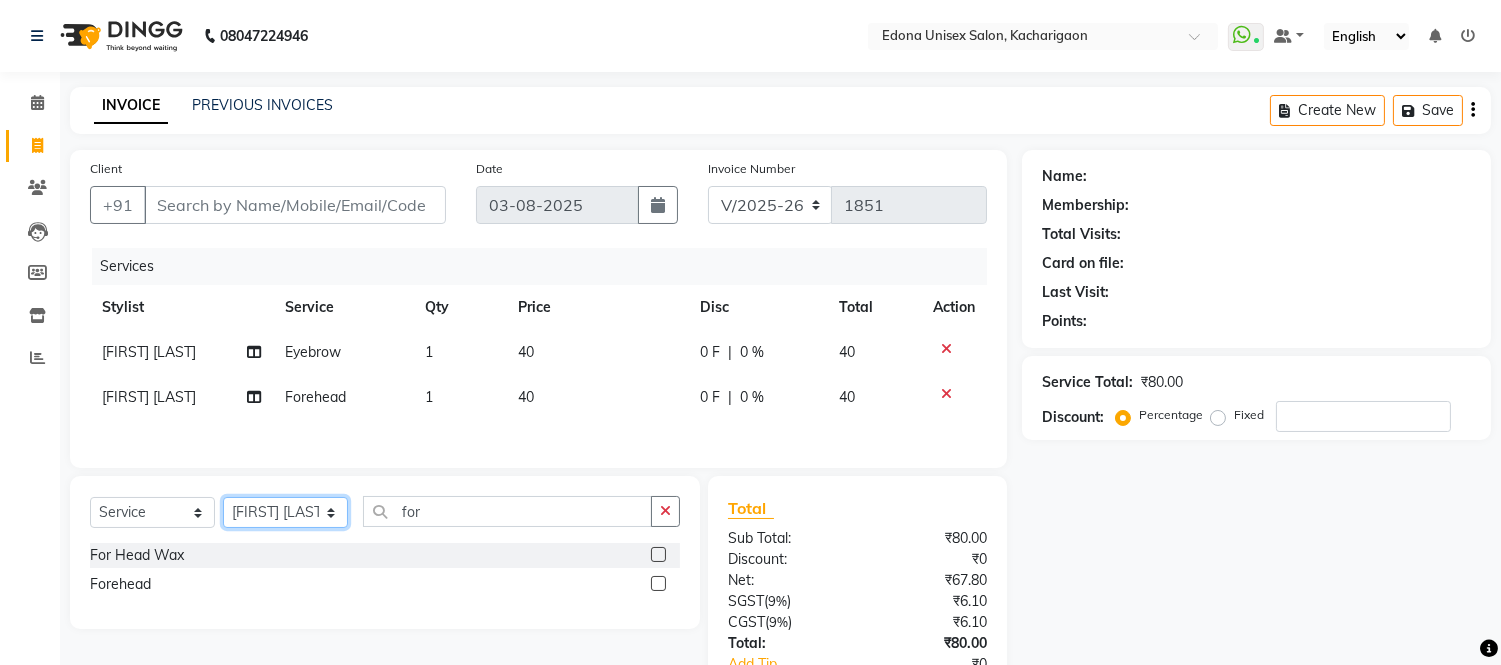 click on "Select Stylist Admin Anju Sonar Bir Basumtary Bishal Bharma Hemen Daimari Hombr Jogi Jenny Kayina Kriti Lokesh Verma Mithiser Bodo Monisha Goyari Neha Sonar Pahi Prabir Das Rashmi Basumtary Reshma Sultana Roselin Basumtary Sumitra Subba" 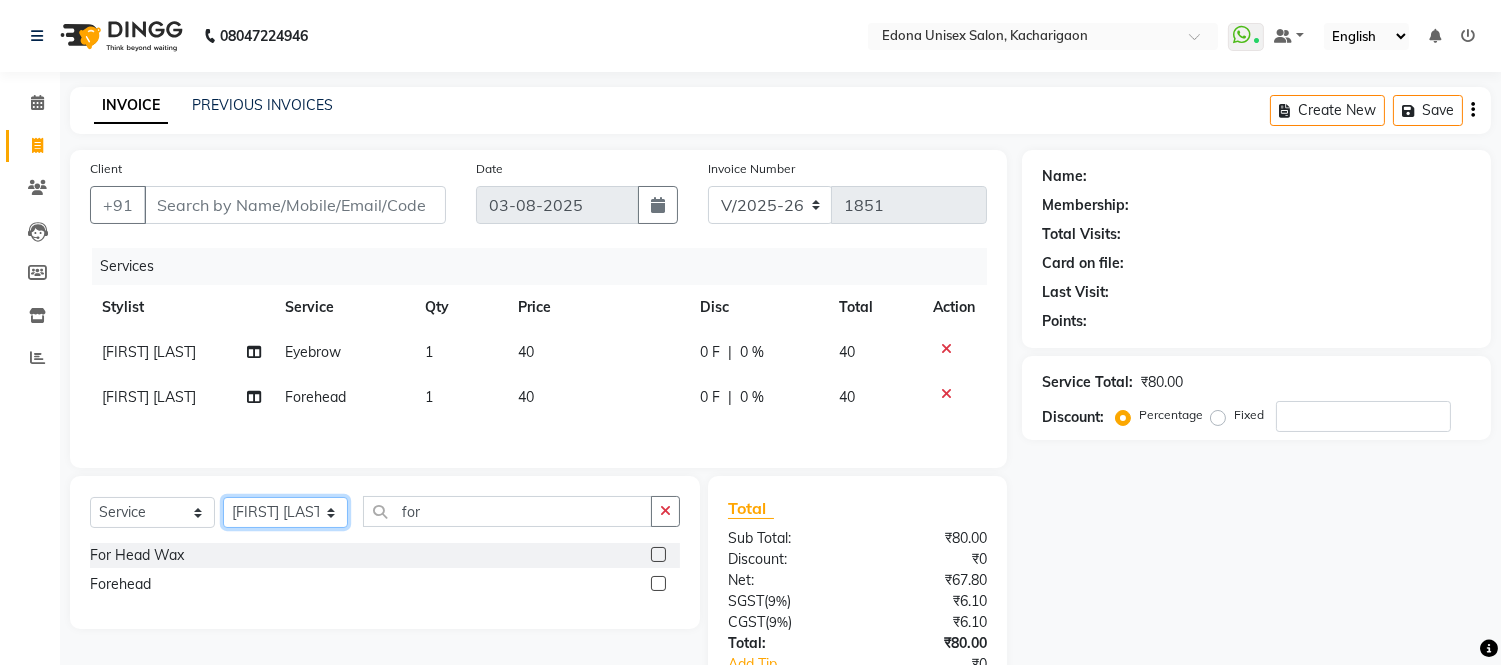 select on "35945" 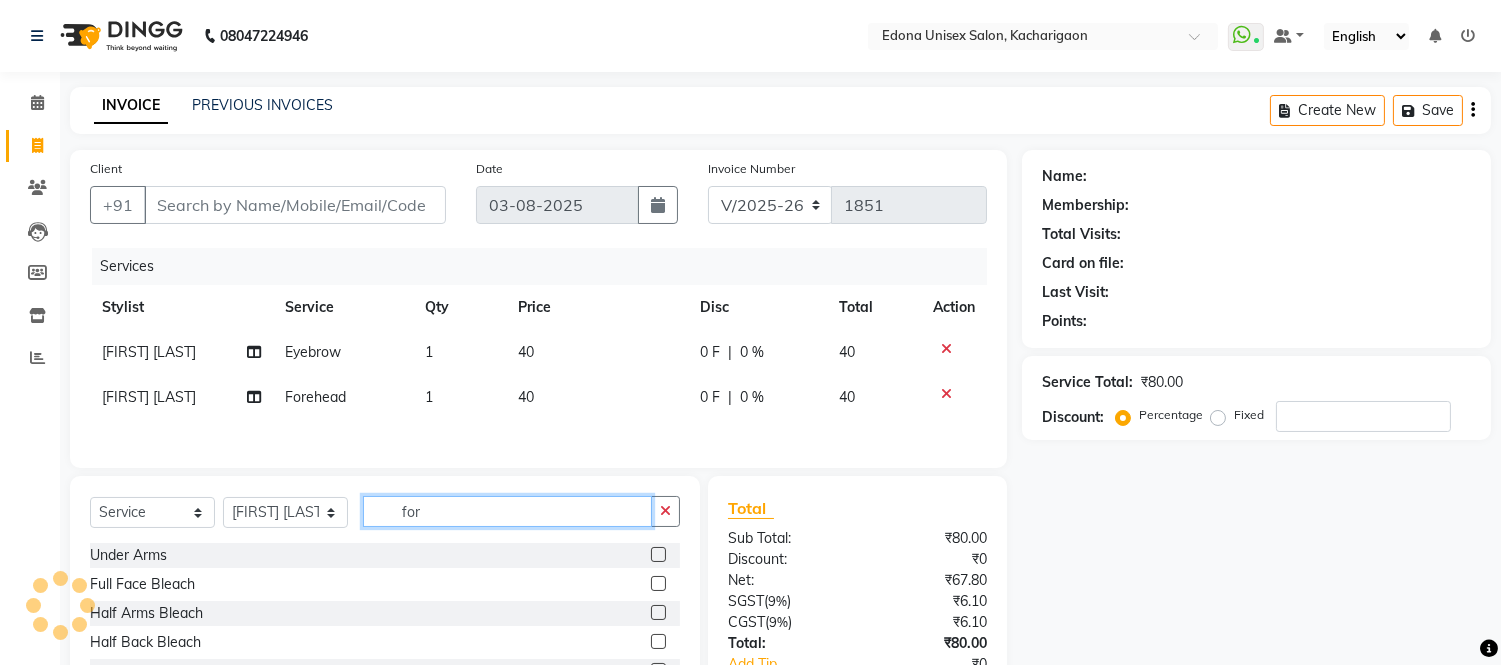 click on "for" 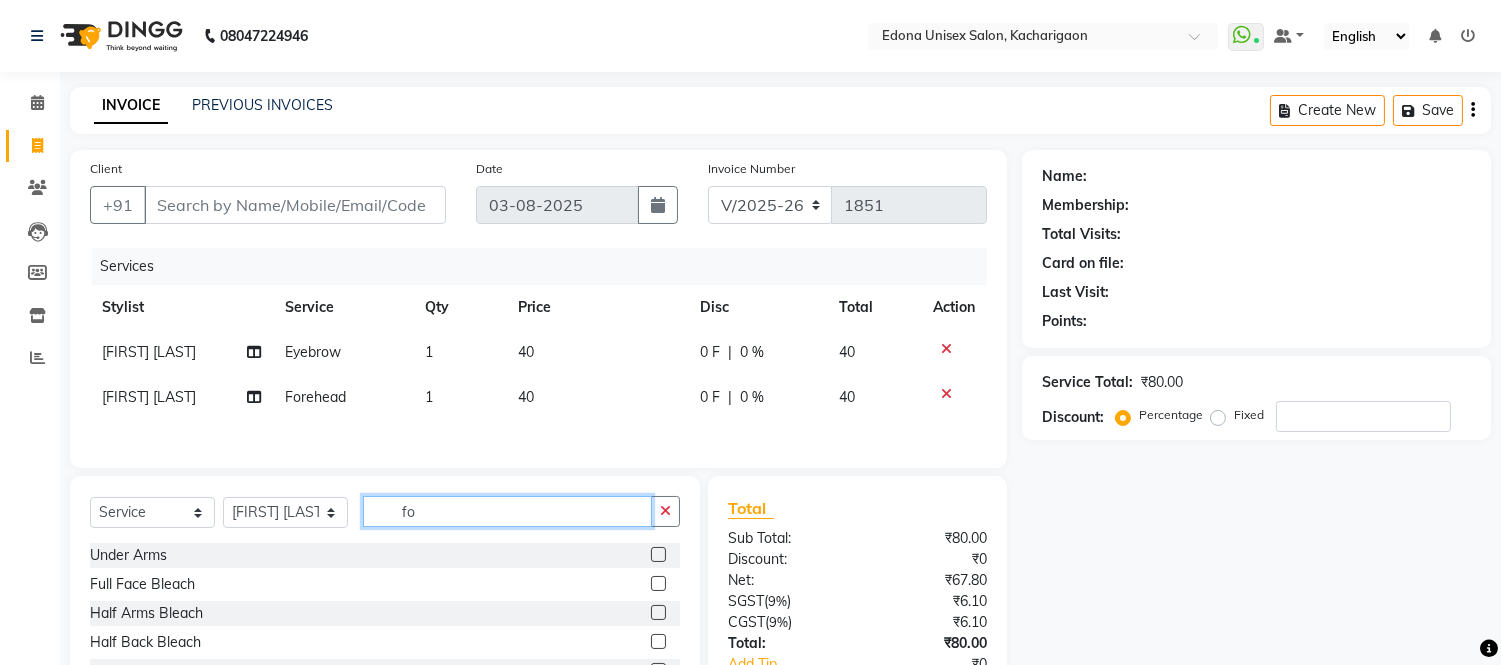 type on "f" 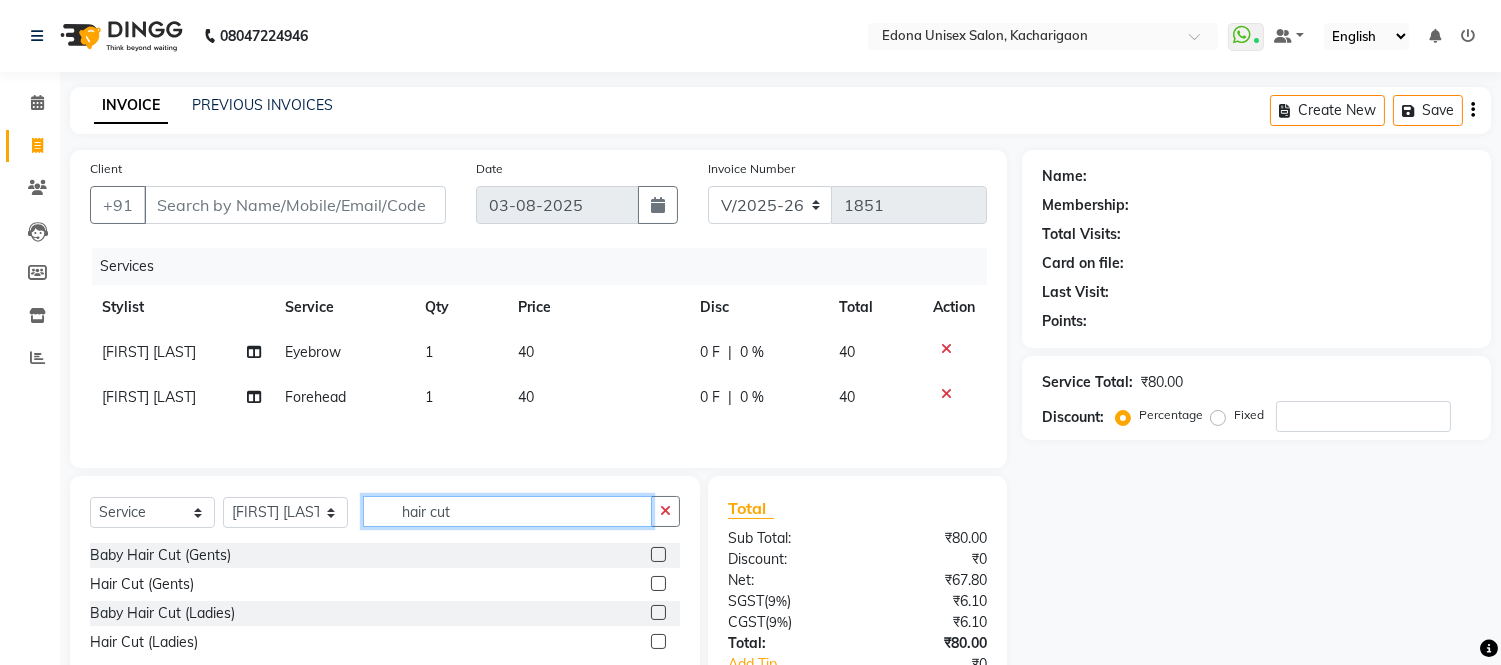 type on "hair cut" 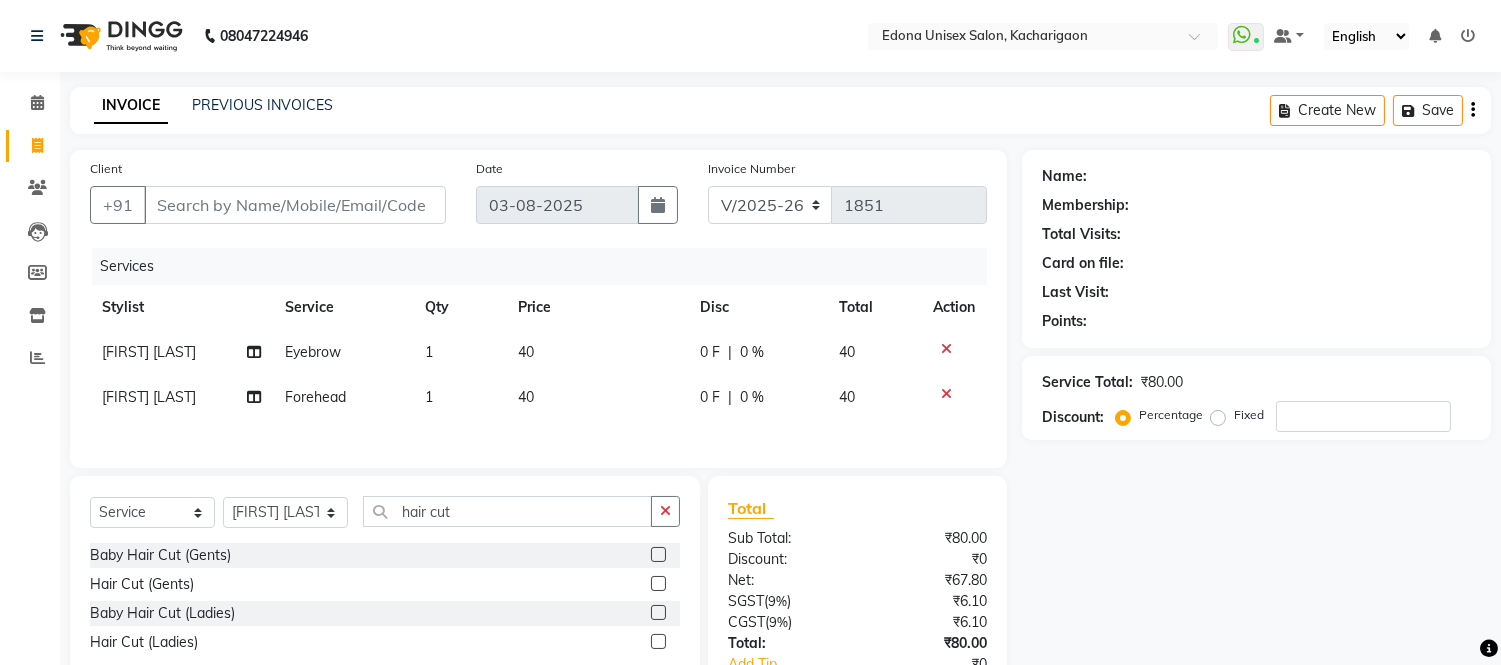 click 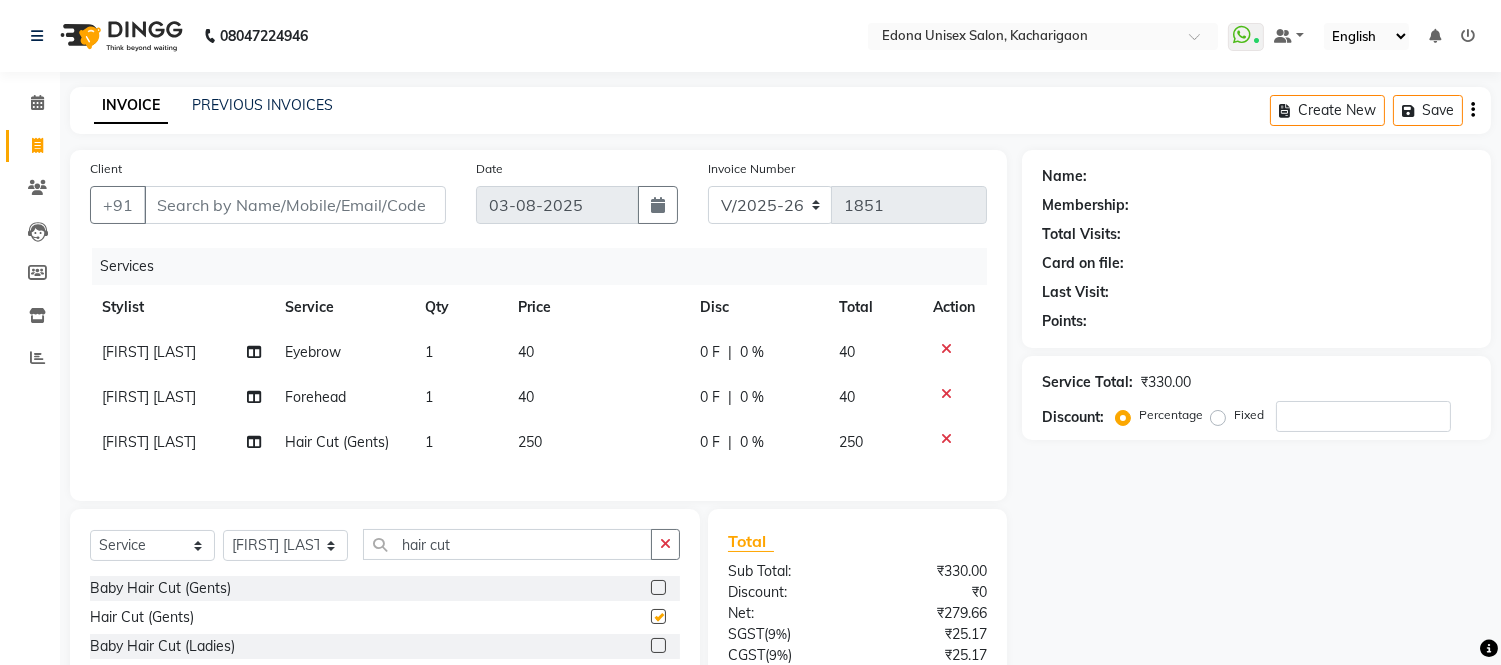 checkbox on "false" 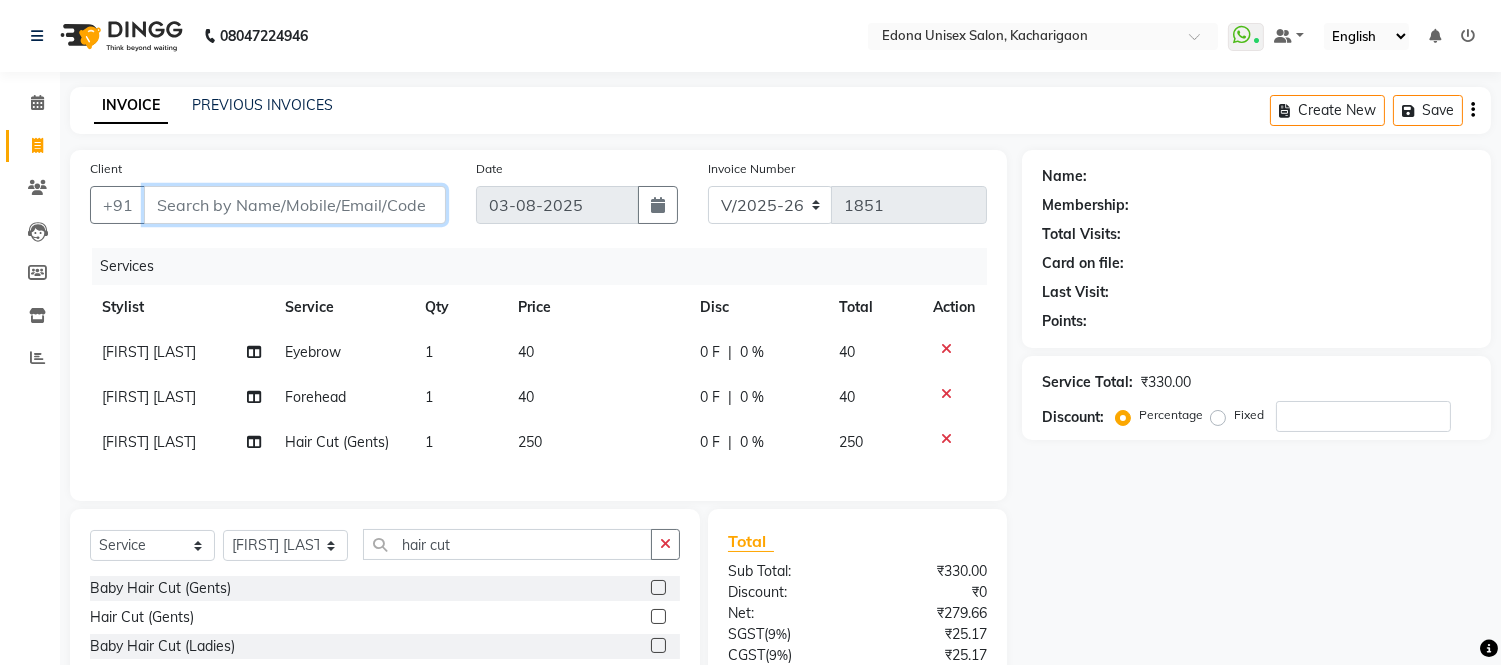 click on "Client" at bounding box center [295, 205] 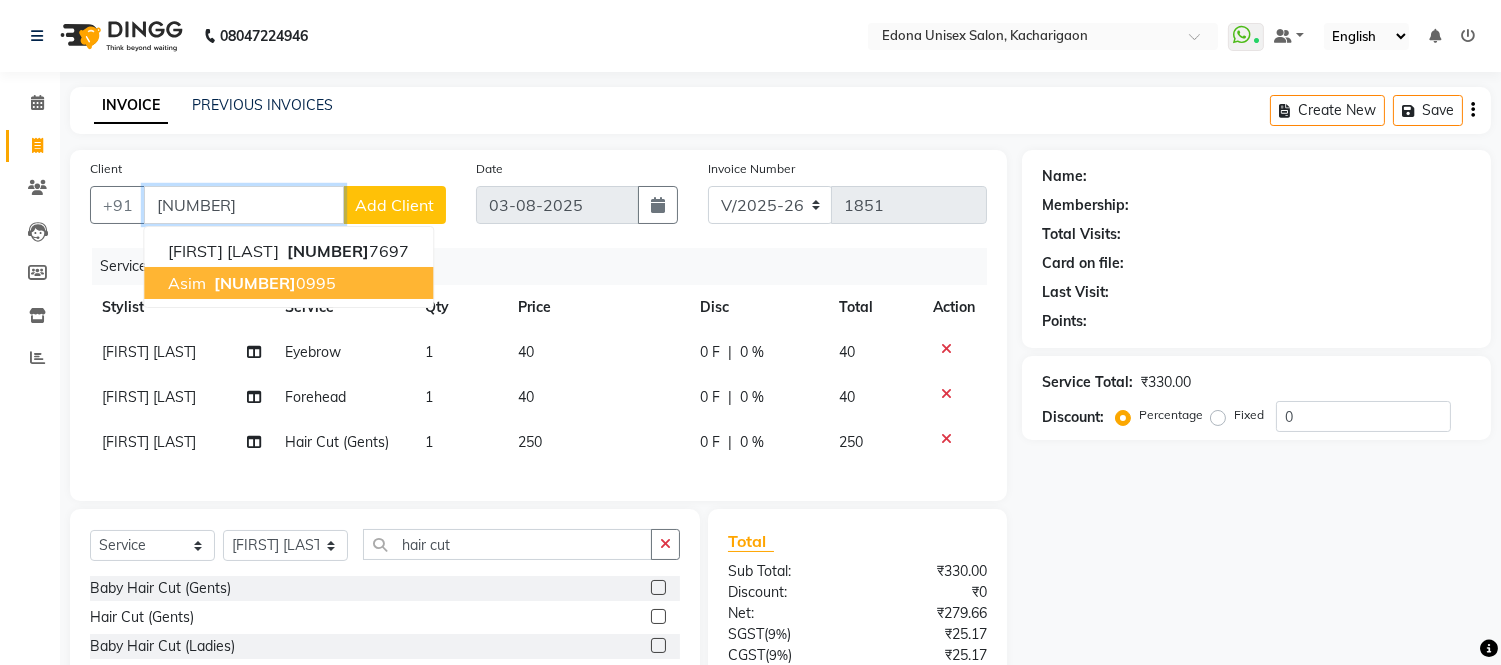 click on "[PHONE]" at bounding box center [273, 283] 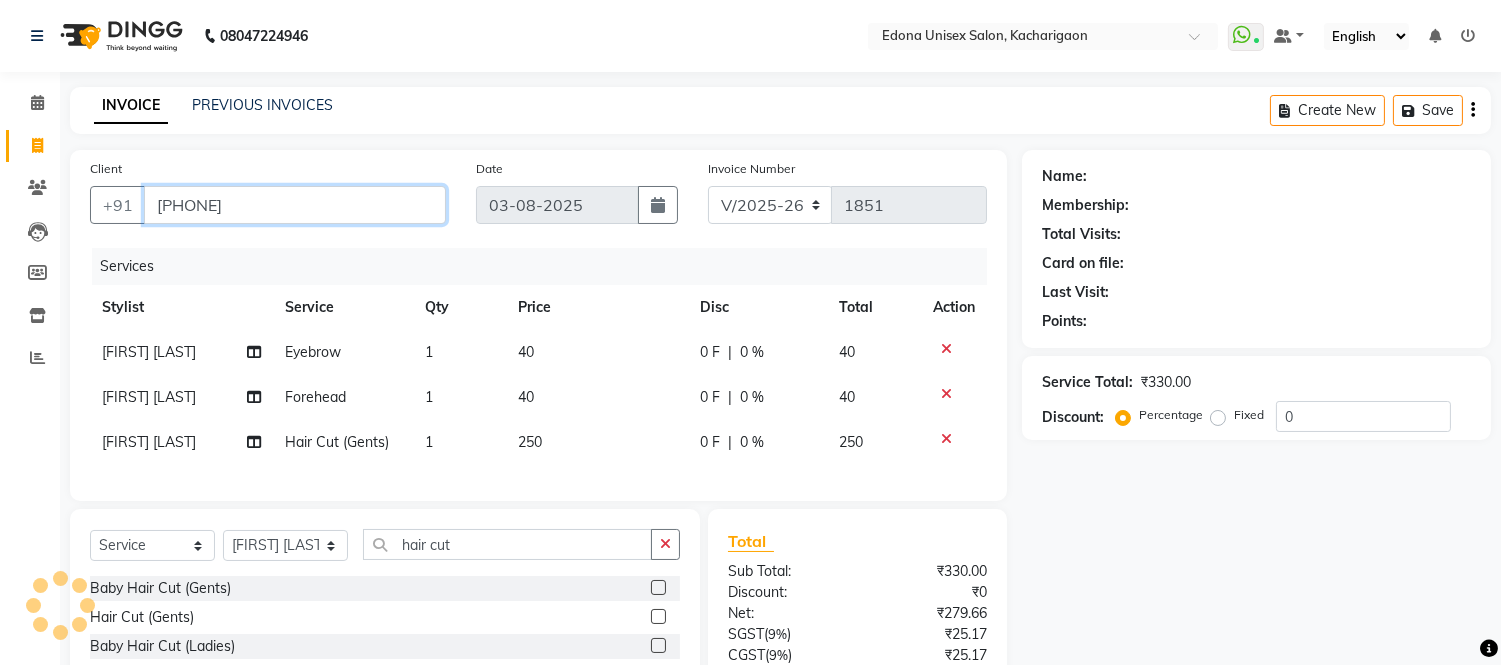 type on "[PHONE]" 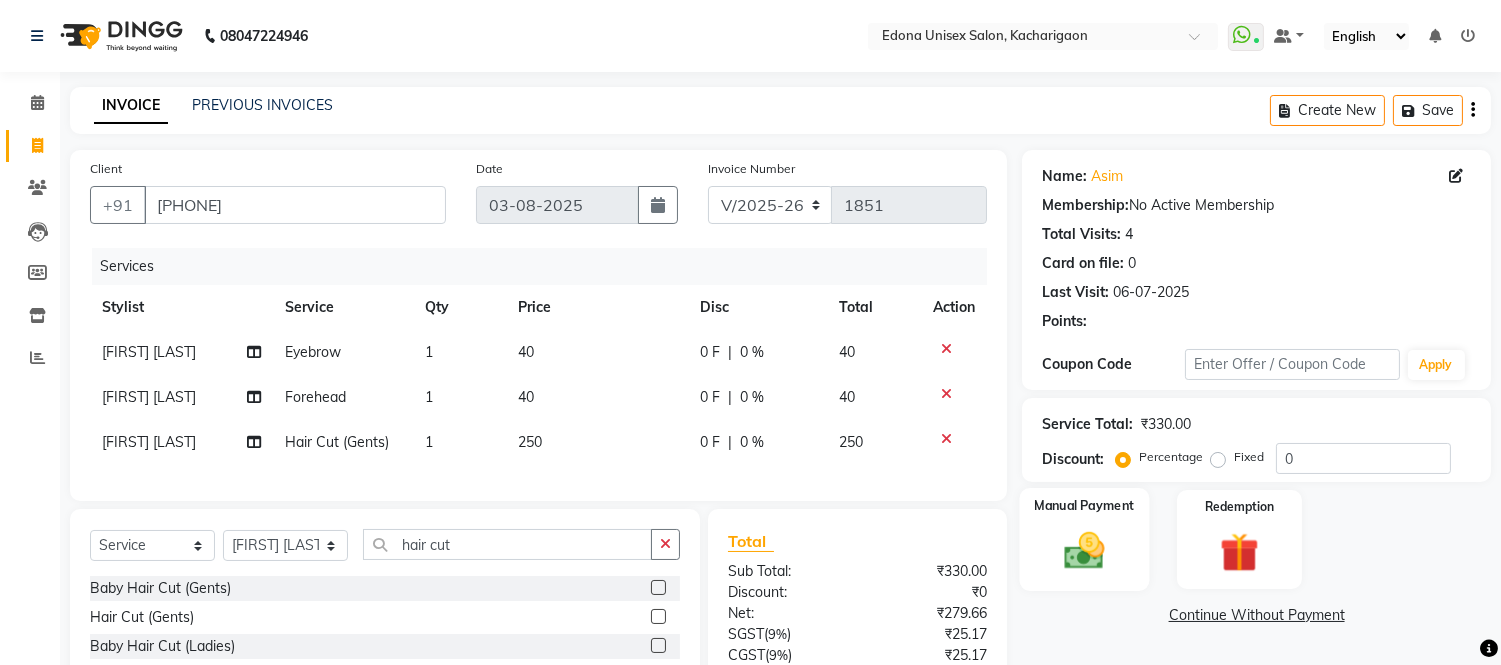 scroll, scrollTop: 184, scrollLeft: 0, axis: vertical 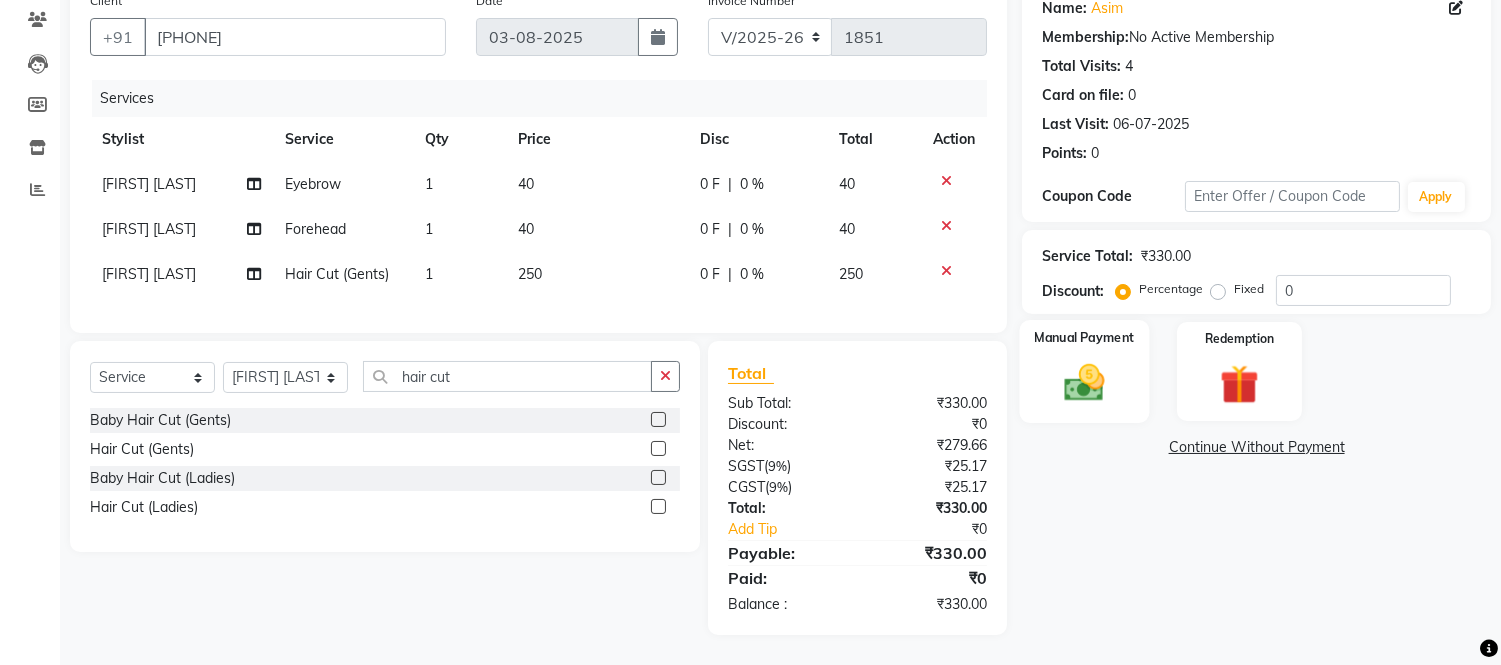 click 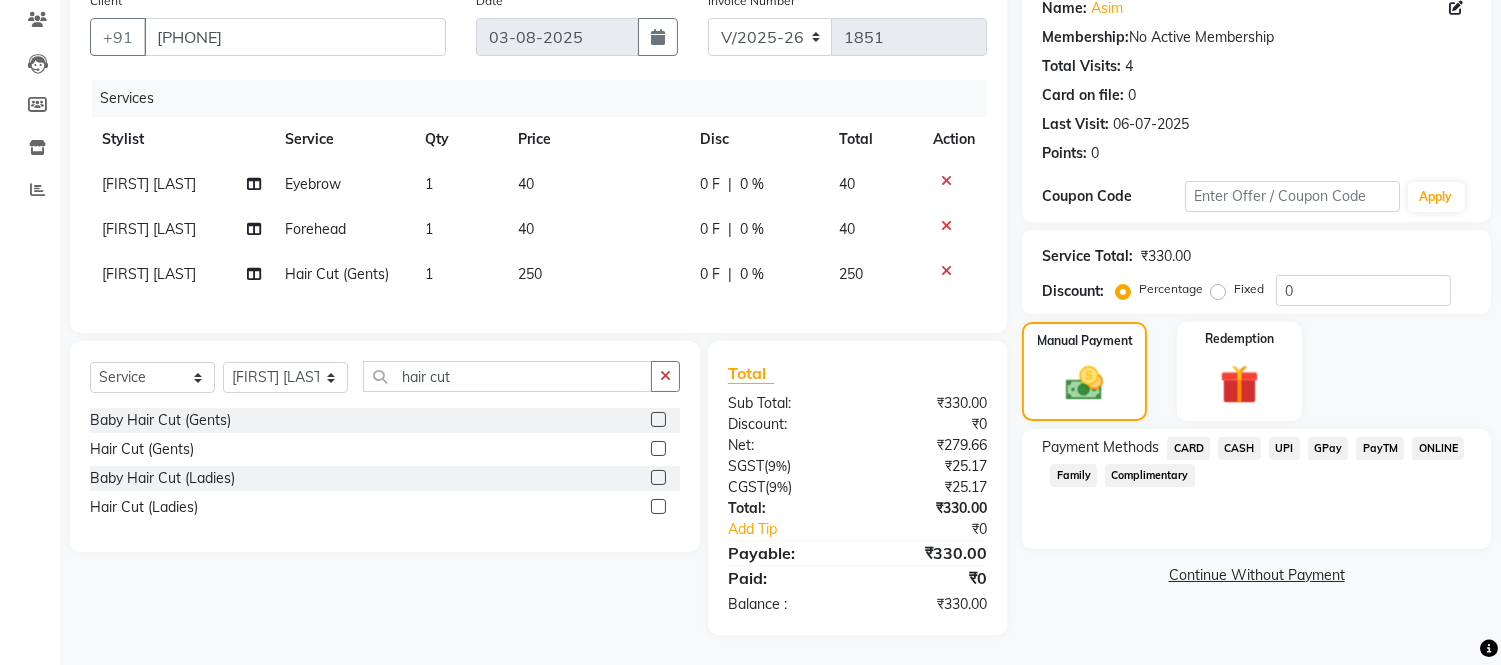 click on "UPI" 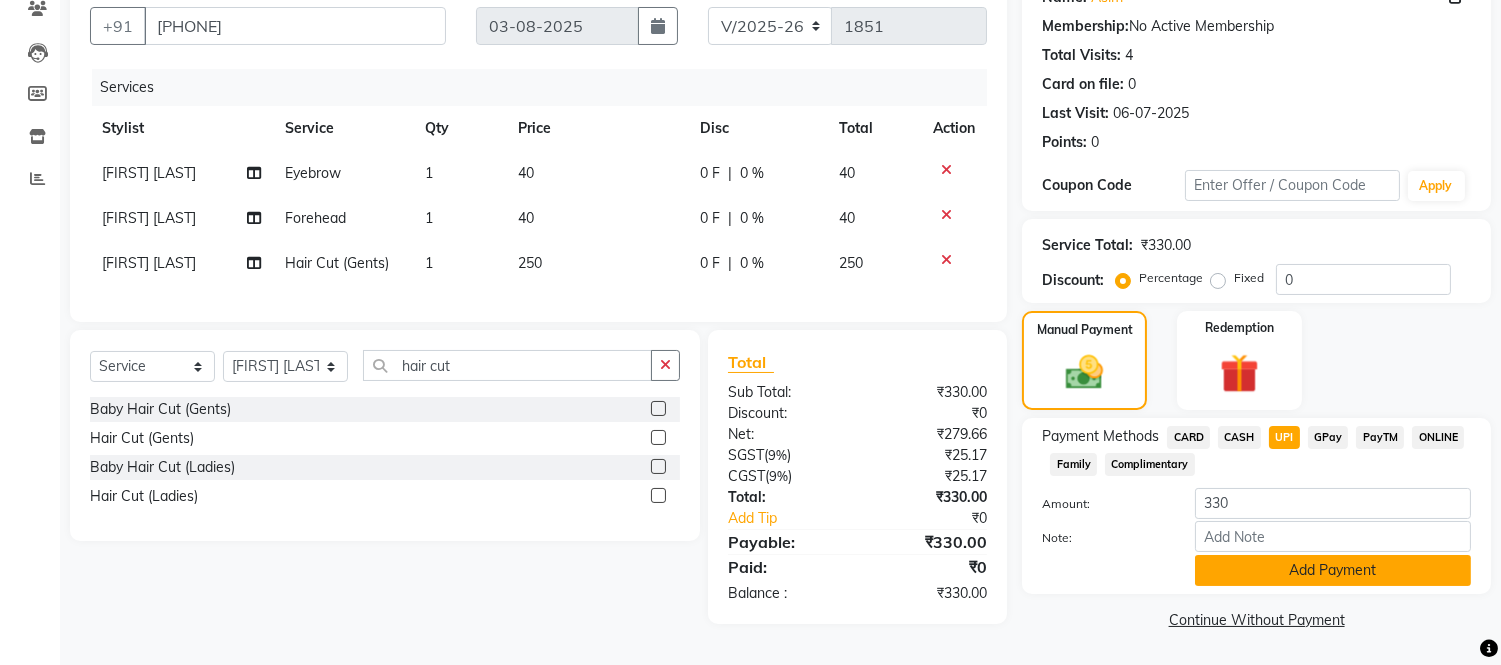 click on "Add Payment" 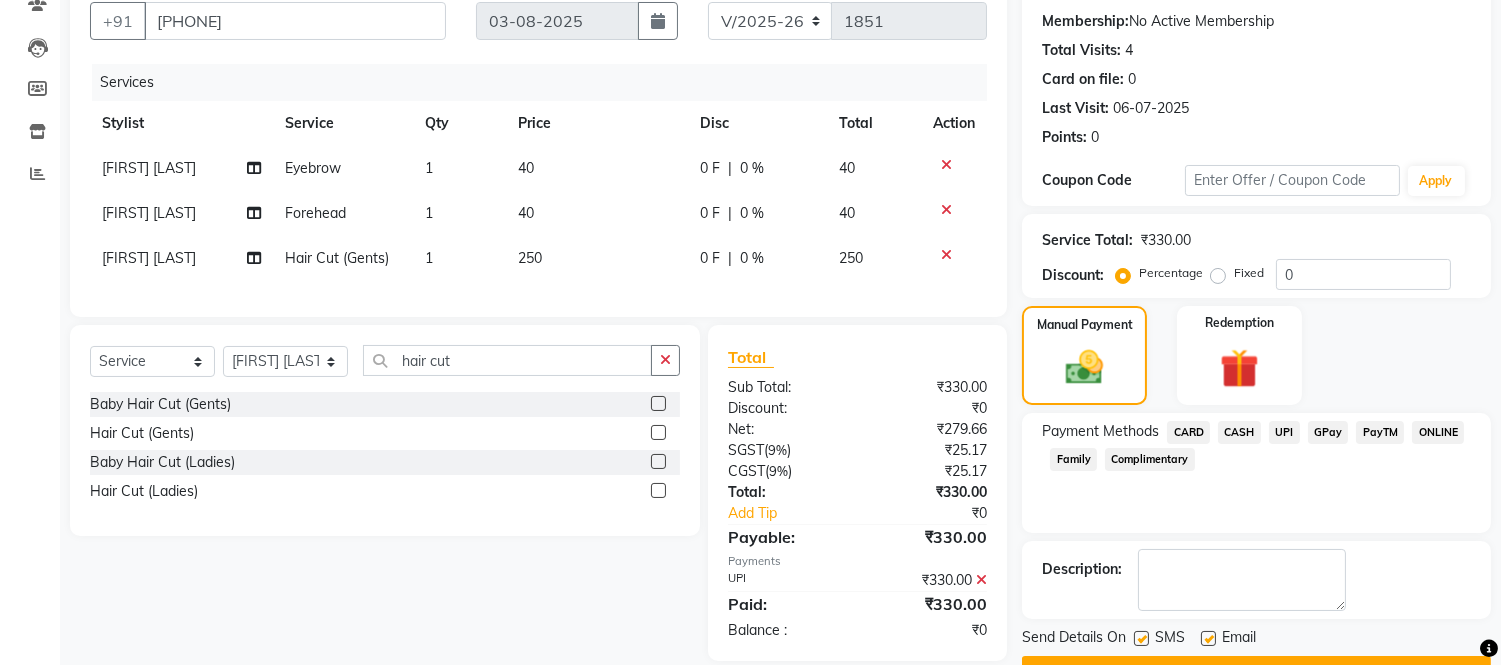 scroll, scrollTop: 234, scrollLeft: 0, axis: vertical 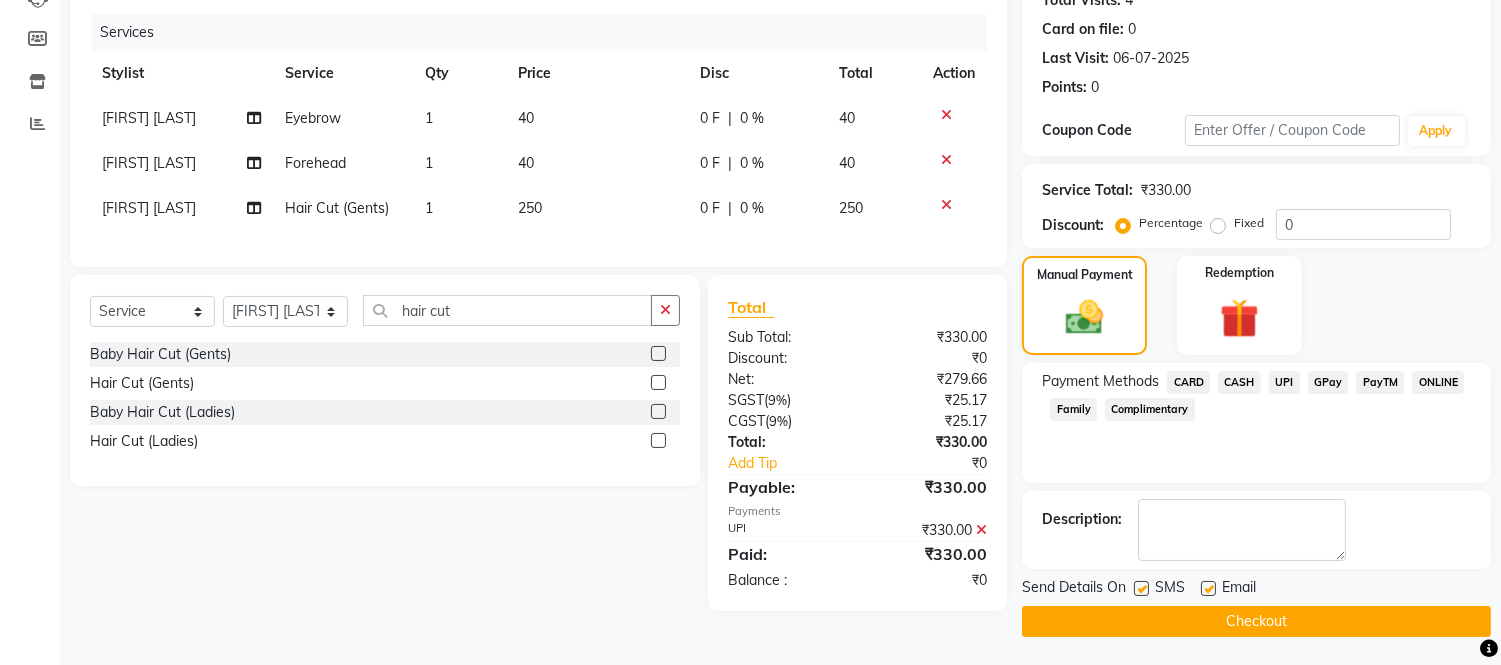 click on "Checkout" 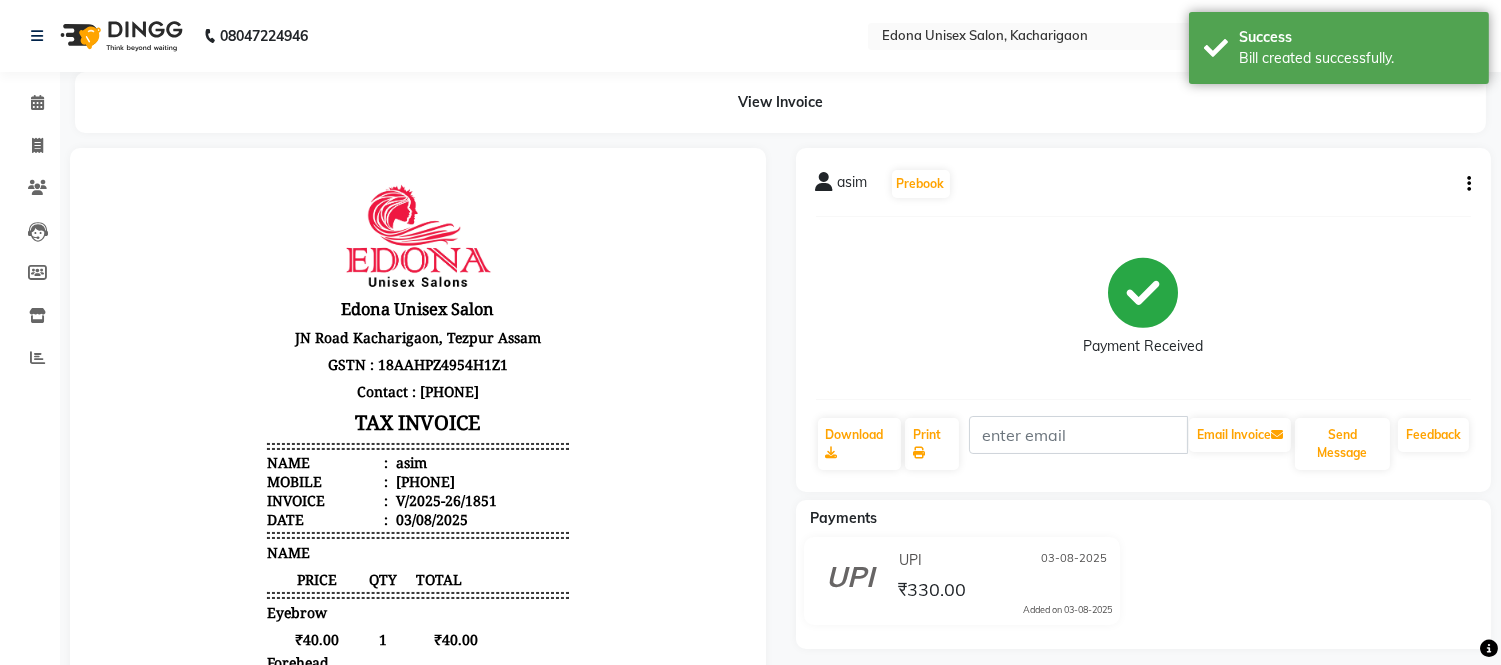 scroll, scrollTop: 0, scrollLeft: 0, axis: both 